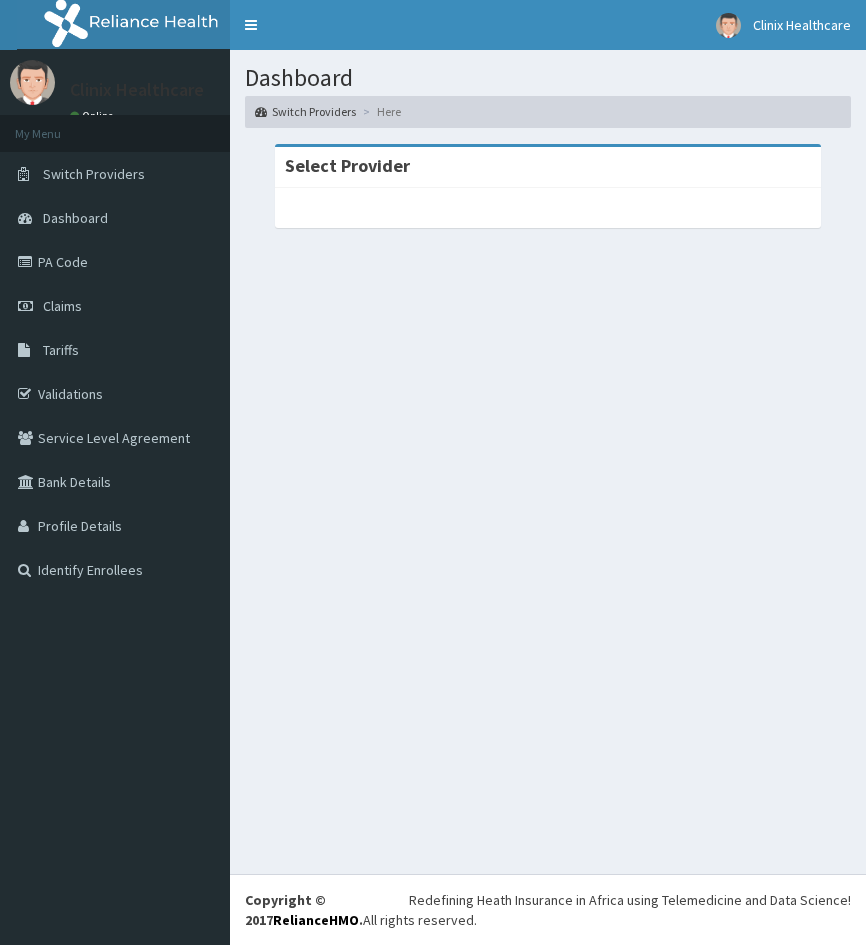 scroll, scrollTop: 0, scrollLeft: 0, axis: both 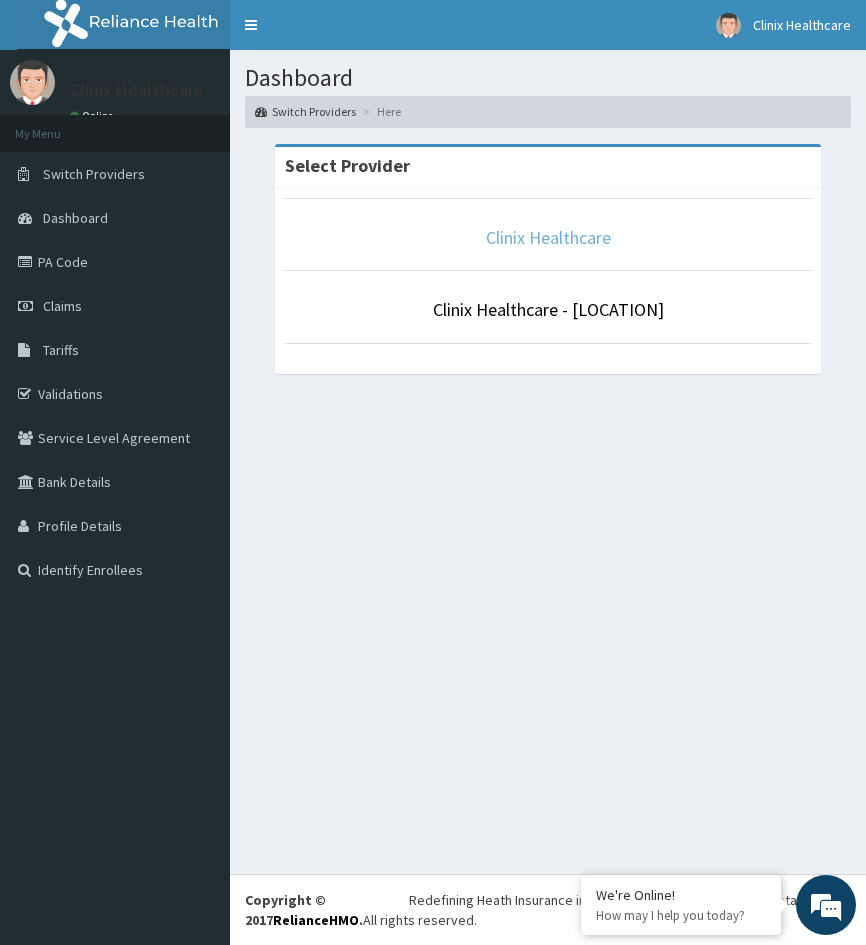 click on "Clinix Healthcare" at bounding box center [548, 237] 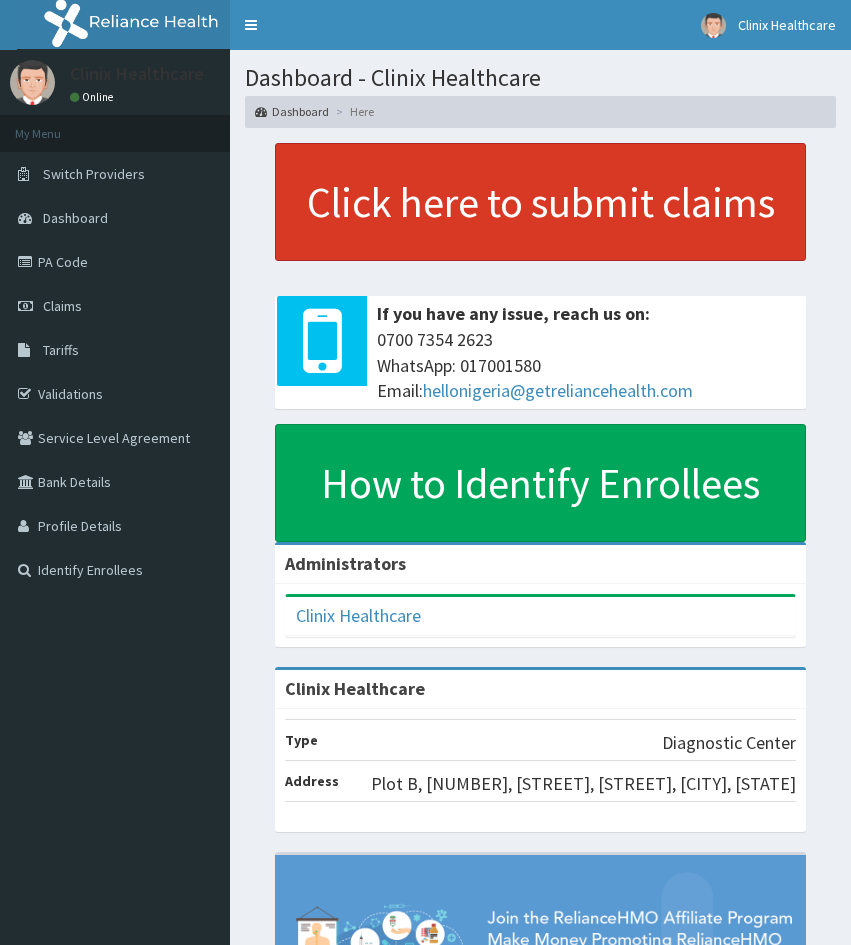 scroll, scrollTop: 0, scrollLeft: 0, axis: both 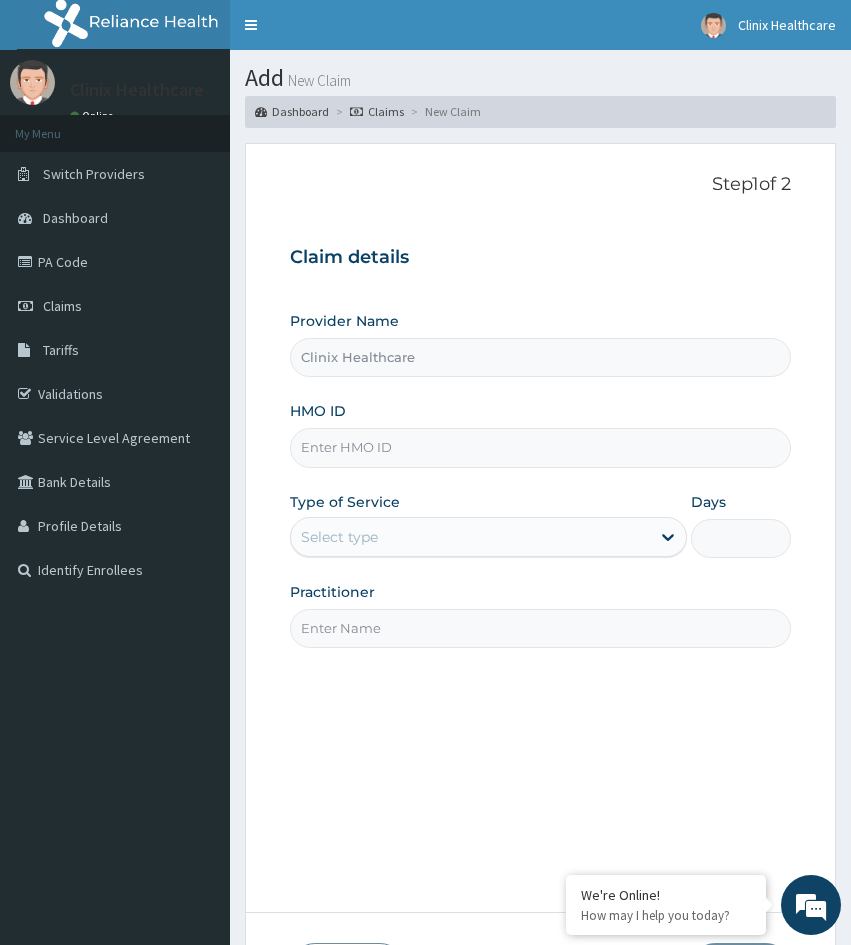click on "Step  1  of 2 Claim details Provider Name Clinix Healthcare HMO ID Type of Service Select type Days Practitioner" at bounding box center (540, 528) 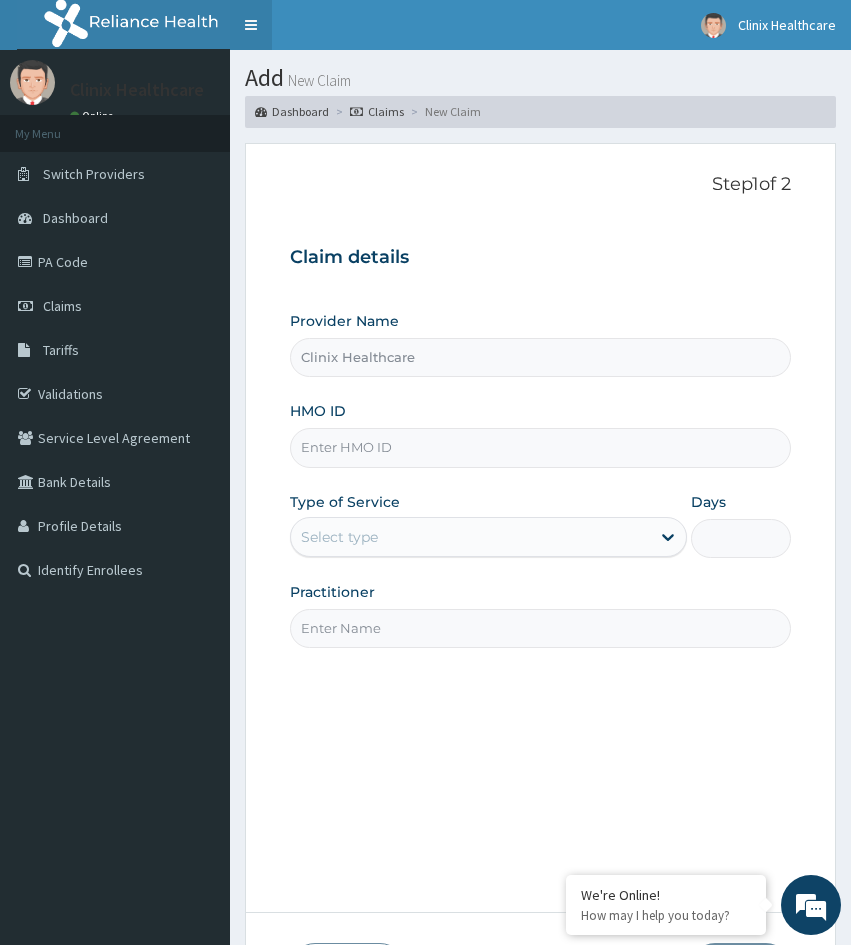 click on "Toggle navigation" at bounding box center [251, 25] 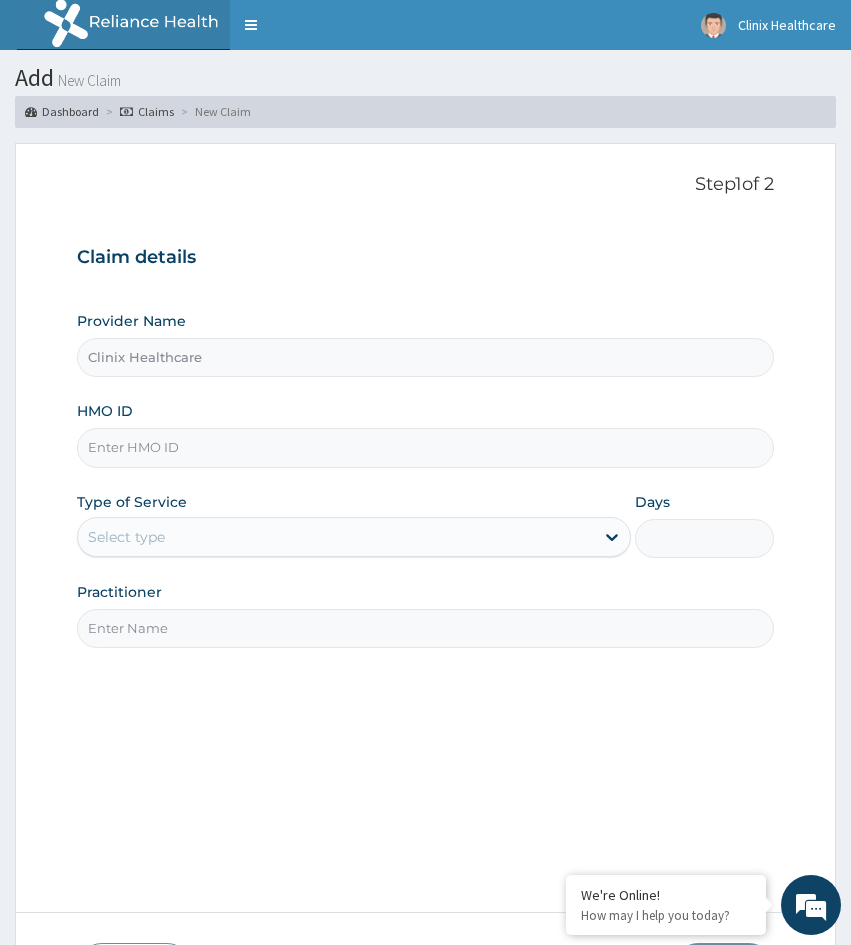 click on "HMO ID" at bounding box center (425, 447) 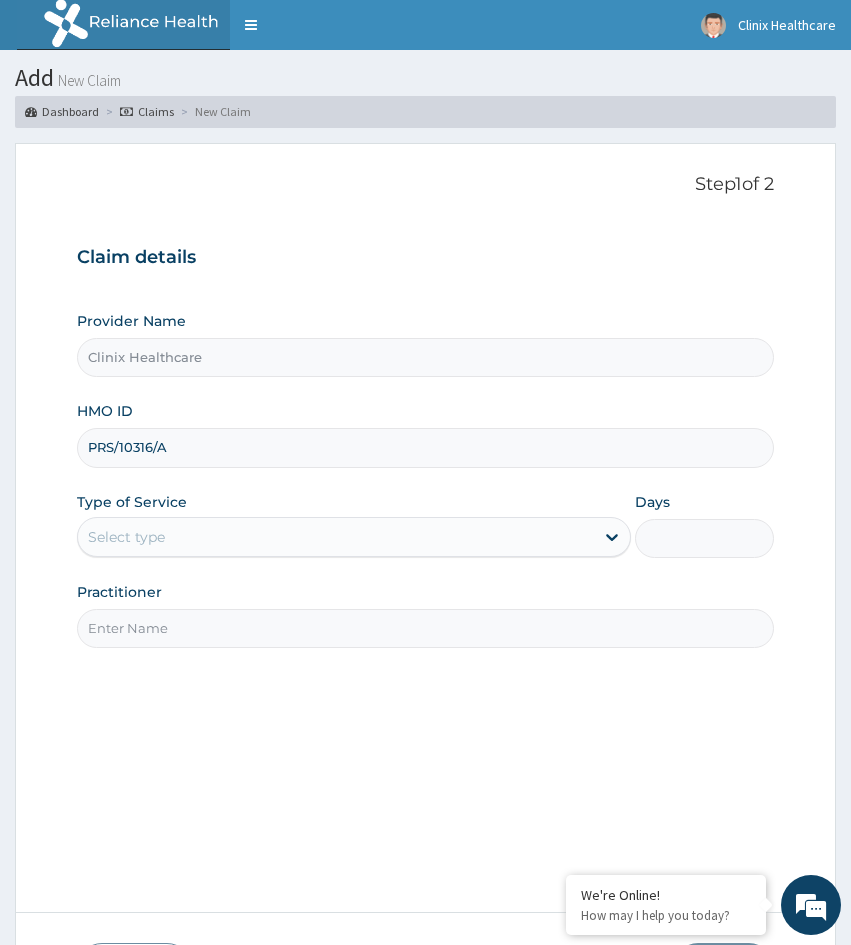 type on "PRS/10316/A" 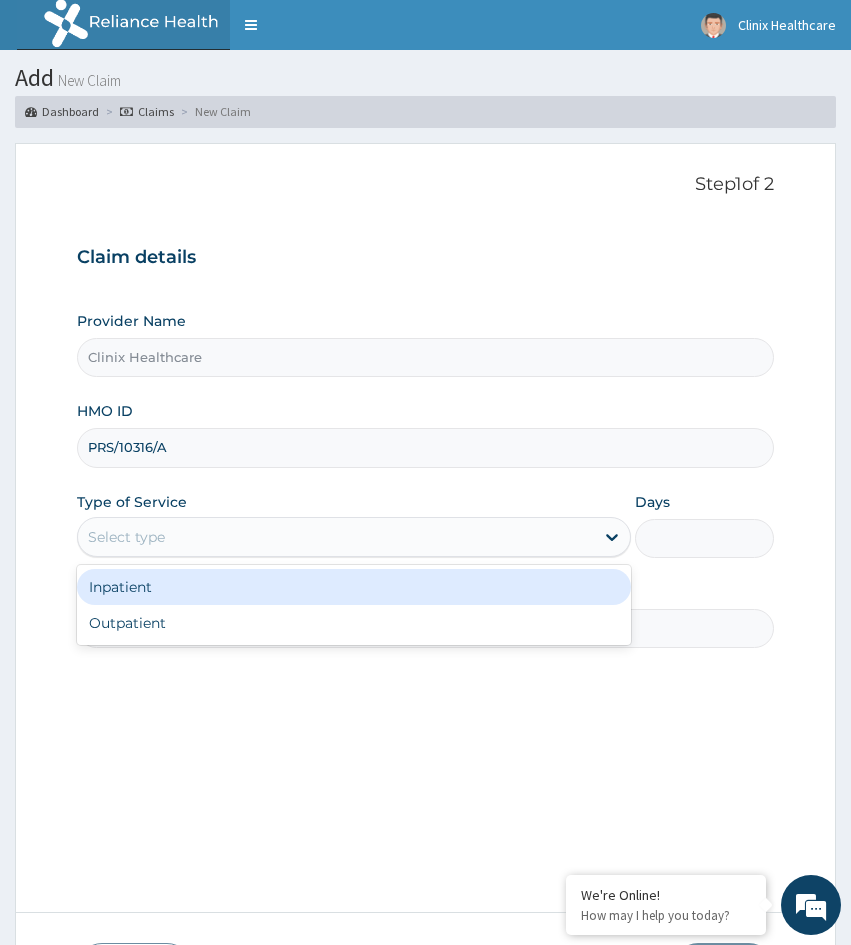 drag, startPoint x: 418, startPoint y: 542, endPoint x: 263, endPoint y: 622, distance: 174.42764 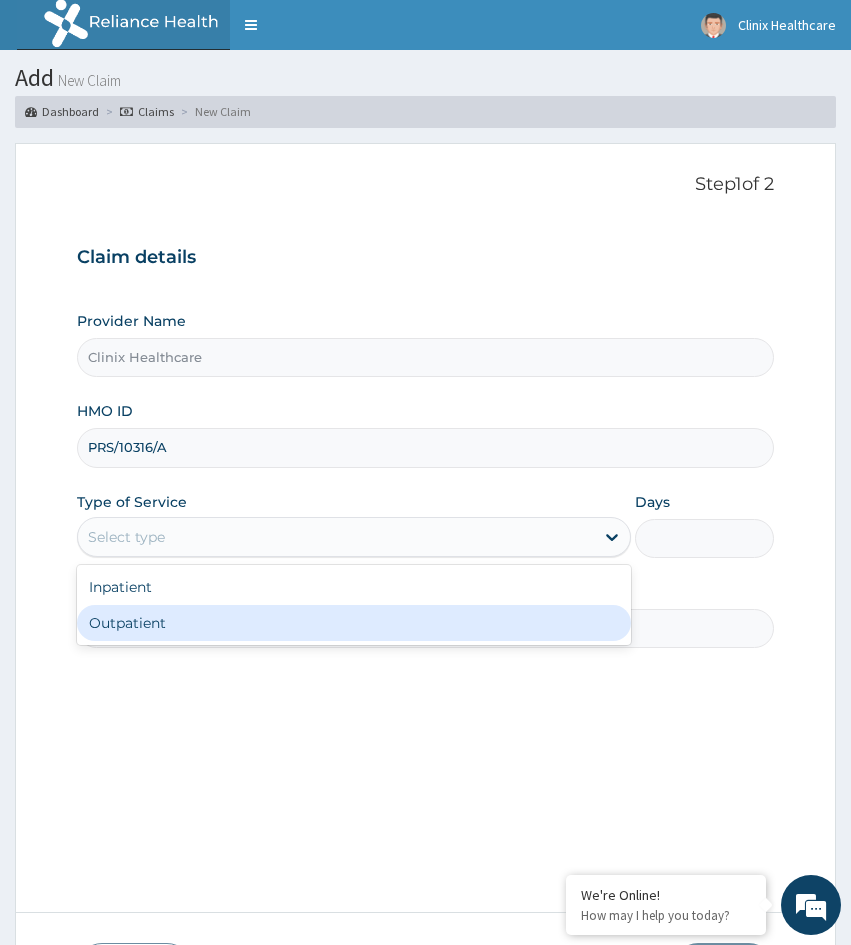 click on "Outpatient" at bounding box center (354, 623) 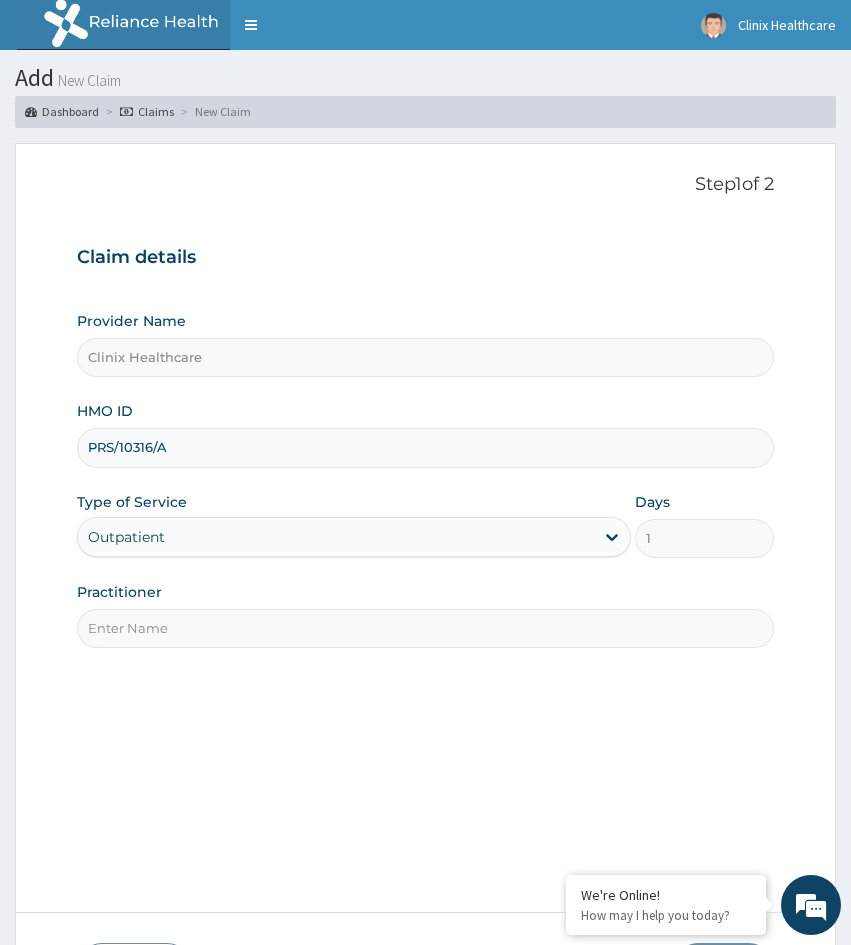 click on "Practitioner" at bounding box center (425, 628) 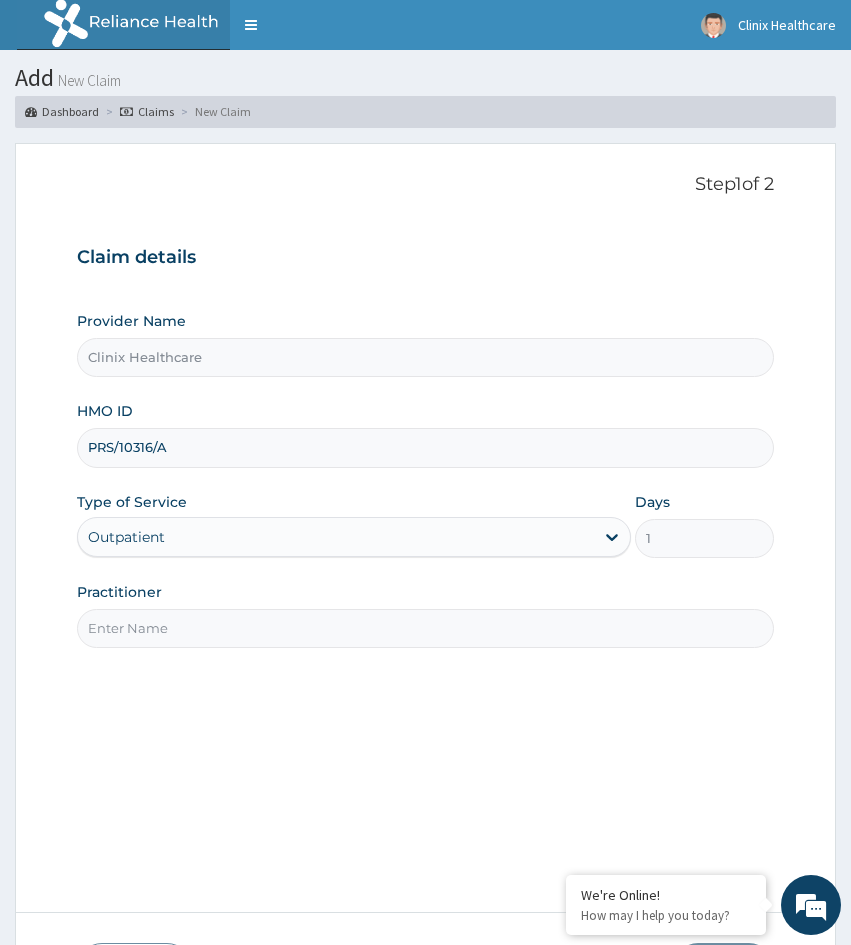 click on "Practitioner" at bounding box center (425, 628) 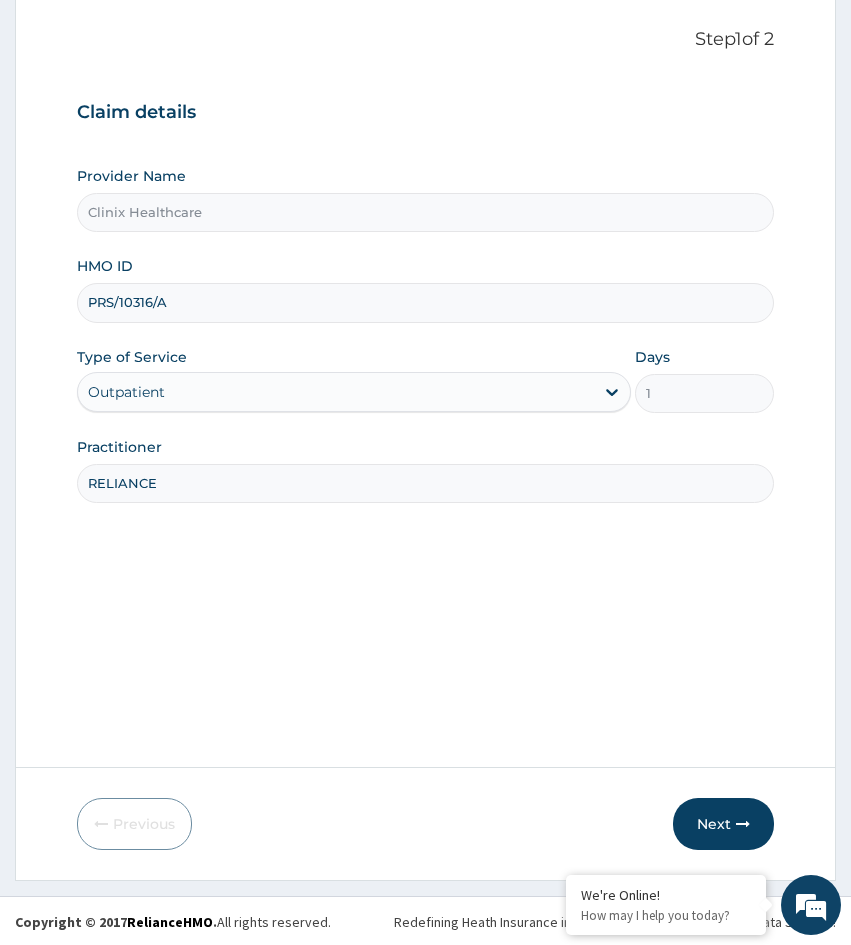 scroll, scrollTop: 147, scrollLeft: 0, axis: vertical 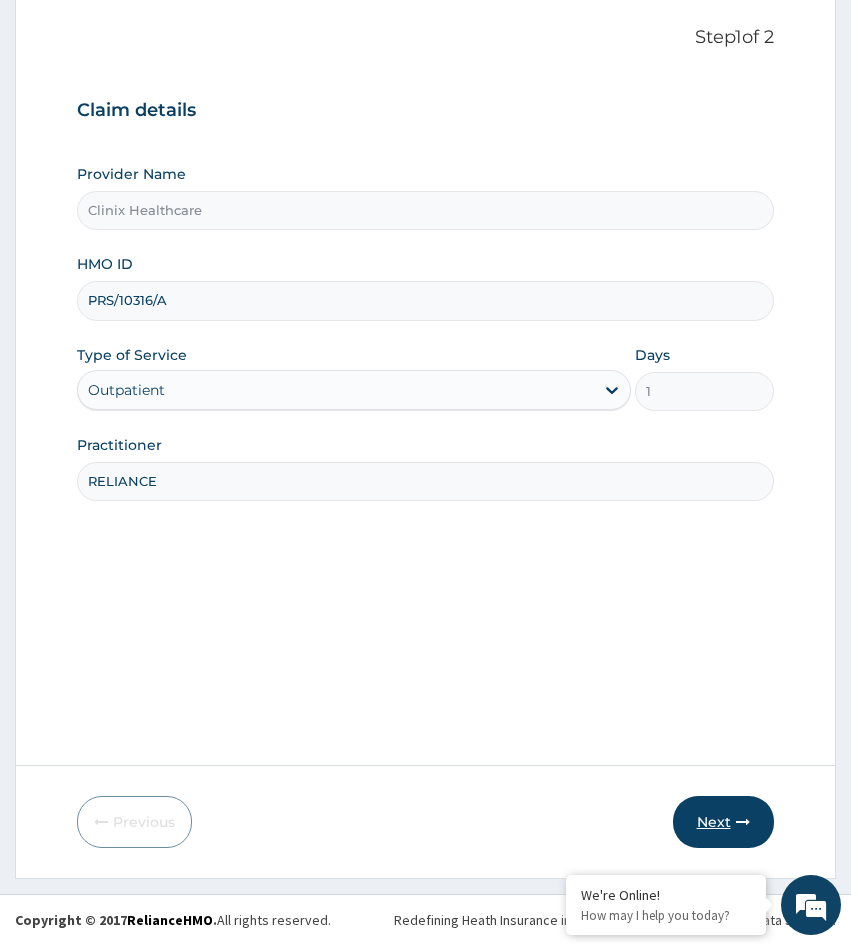 type on "RELIANCE" 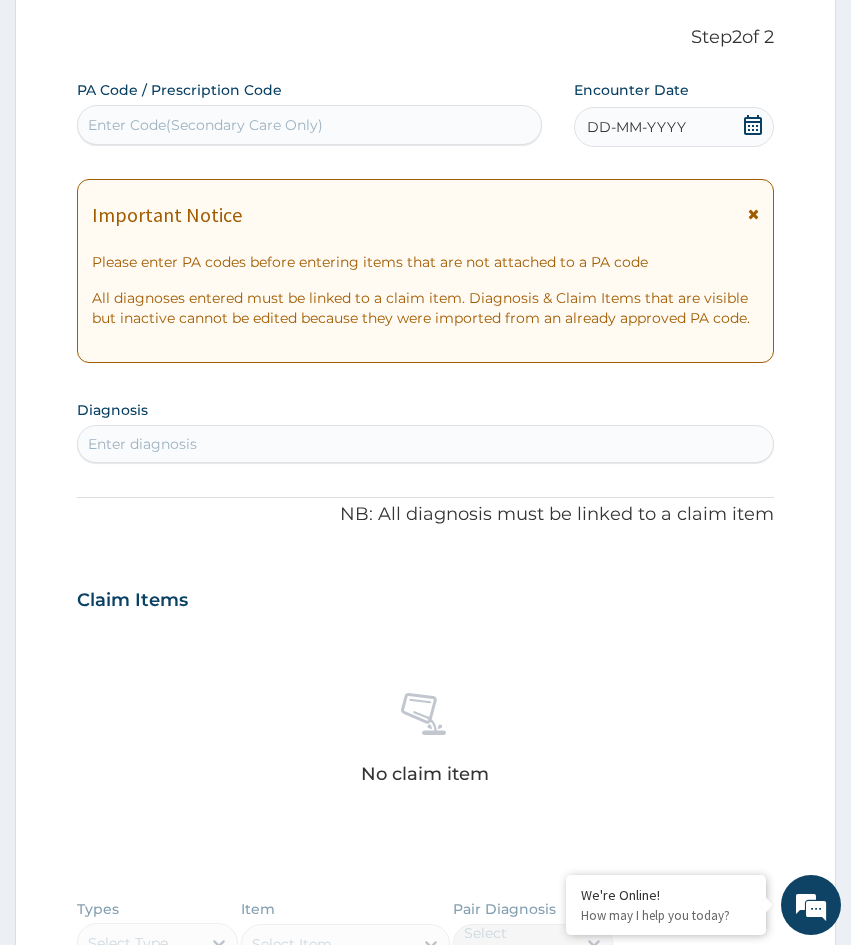 click on "Enter diagnosis" at bounding box center [425, 444] 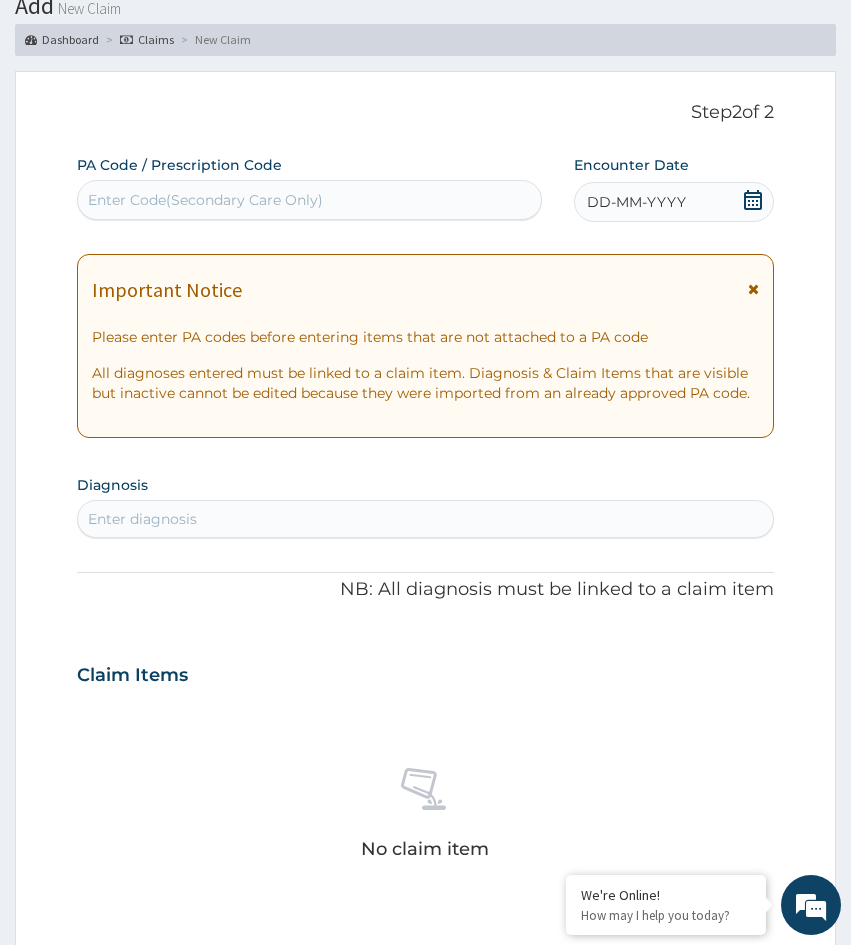 scroll, scrollTop: 0, scrollLeft: 0, axis: both 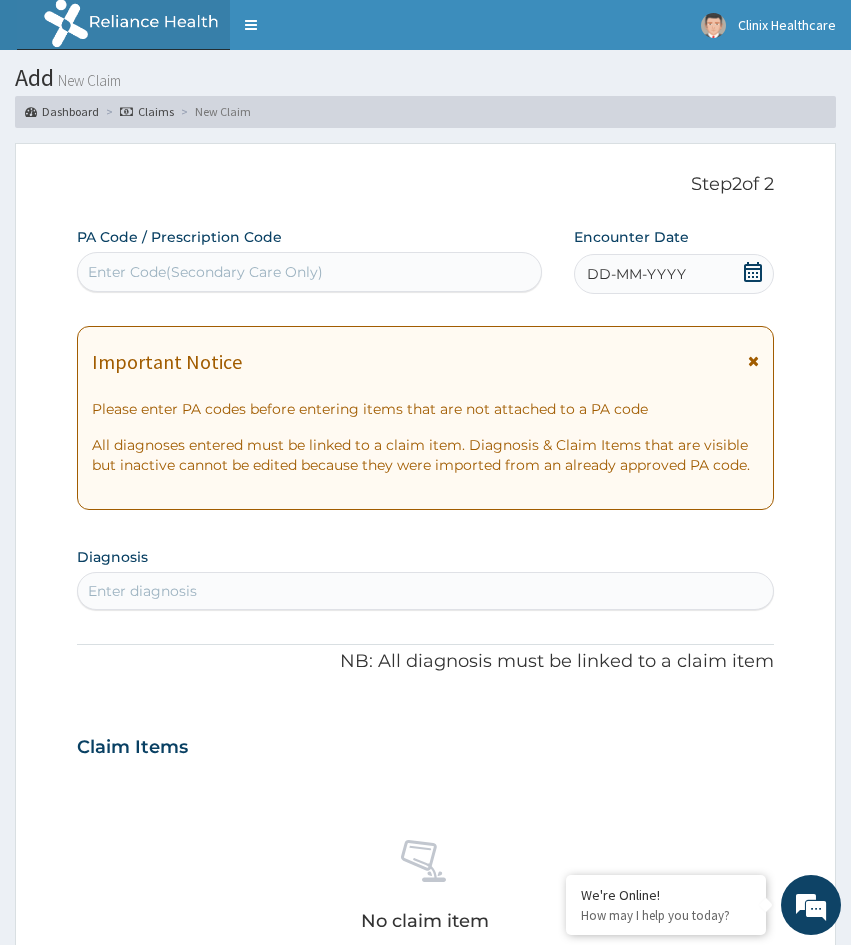 click on "Enter Code(Secondary Care Only)" at bounding box center [205, 272] 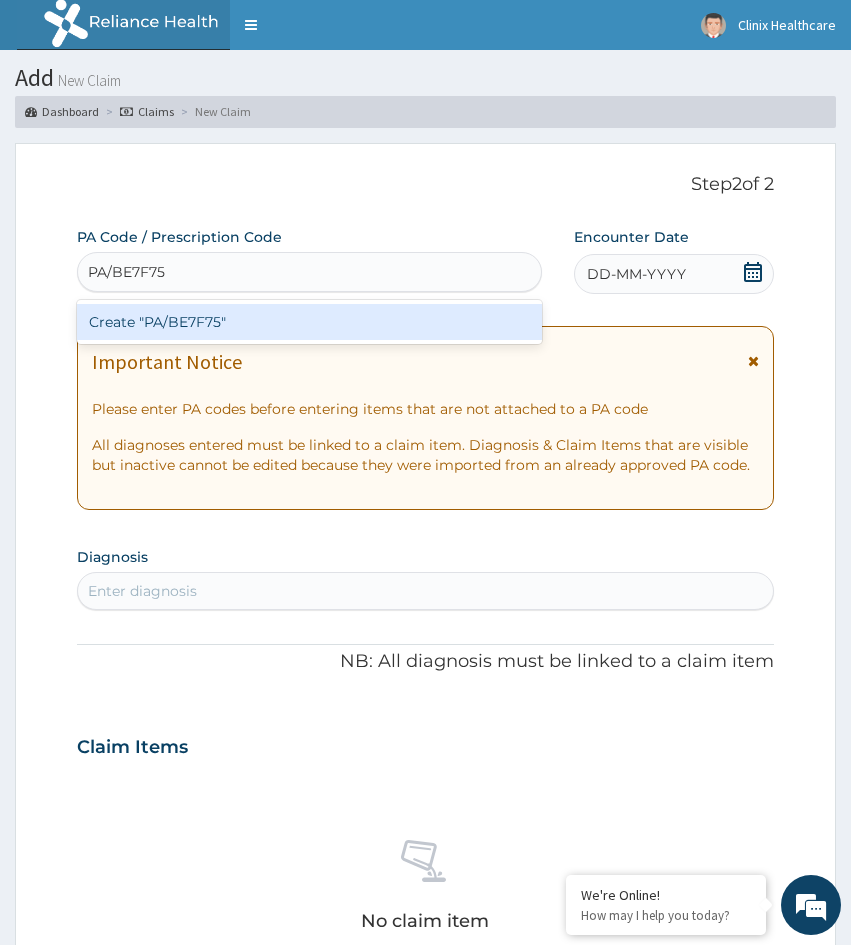 click on "Create "PA/BE7F75"" at bounding box center (309, 322) 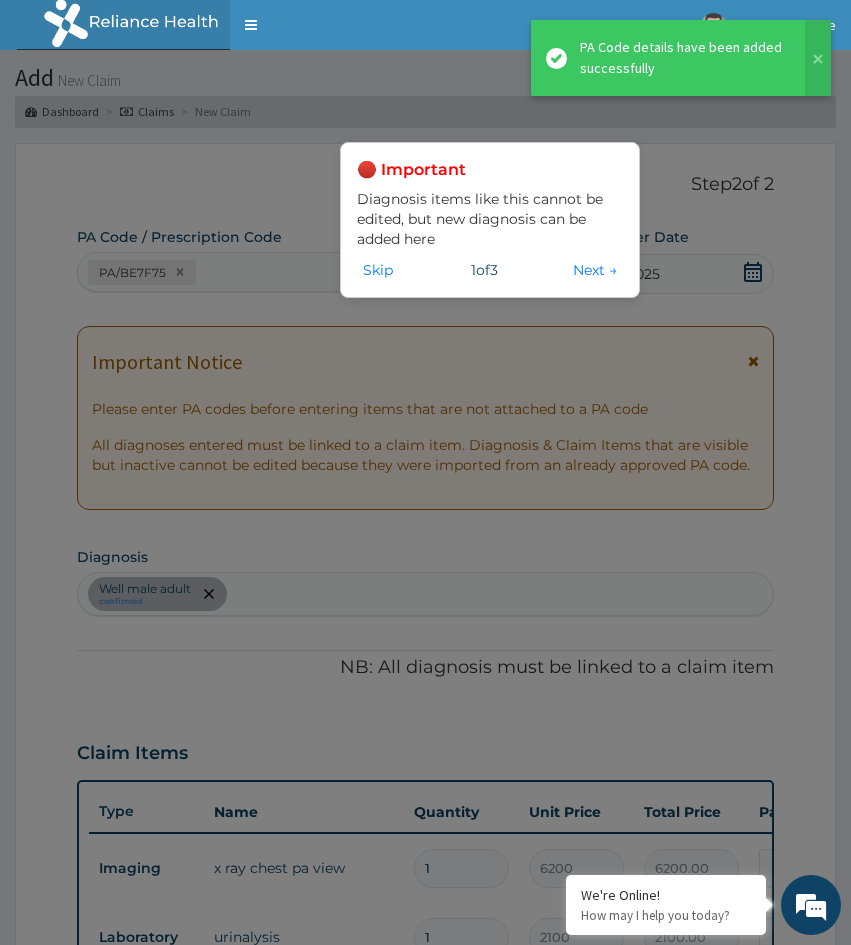 scroll, scrollTop: 941, scrollLeft: 0, axis: vertical 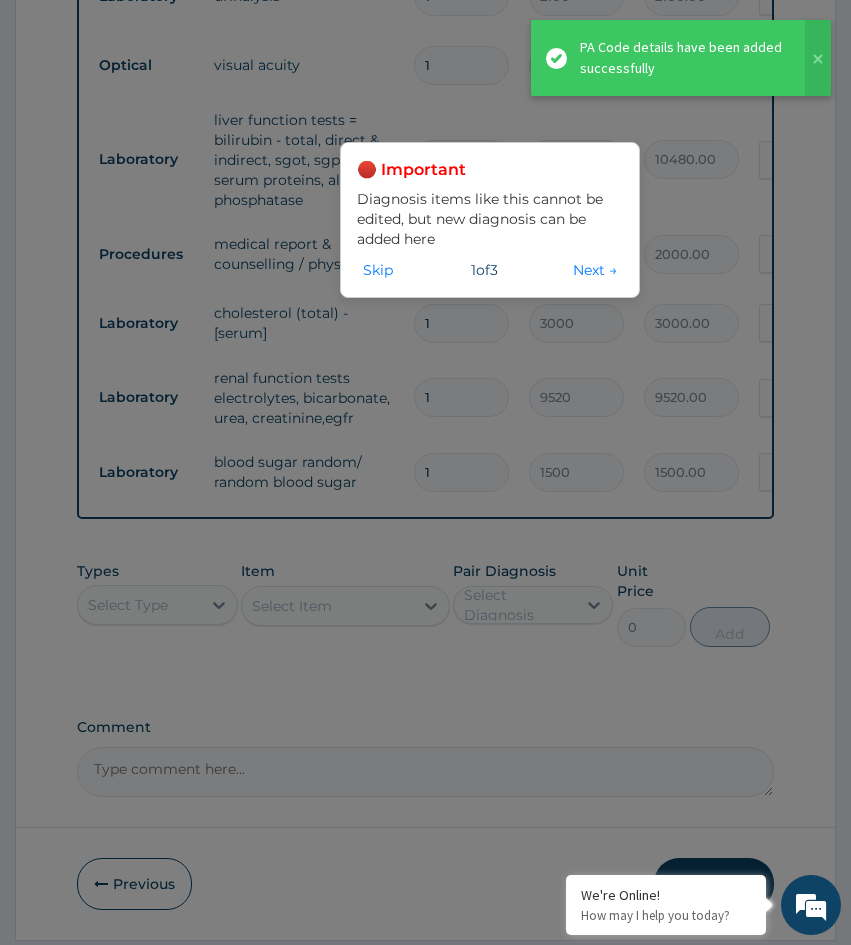 click on "Next →" at bounding box center [595, 270] 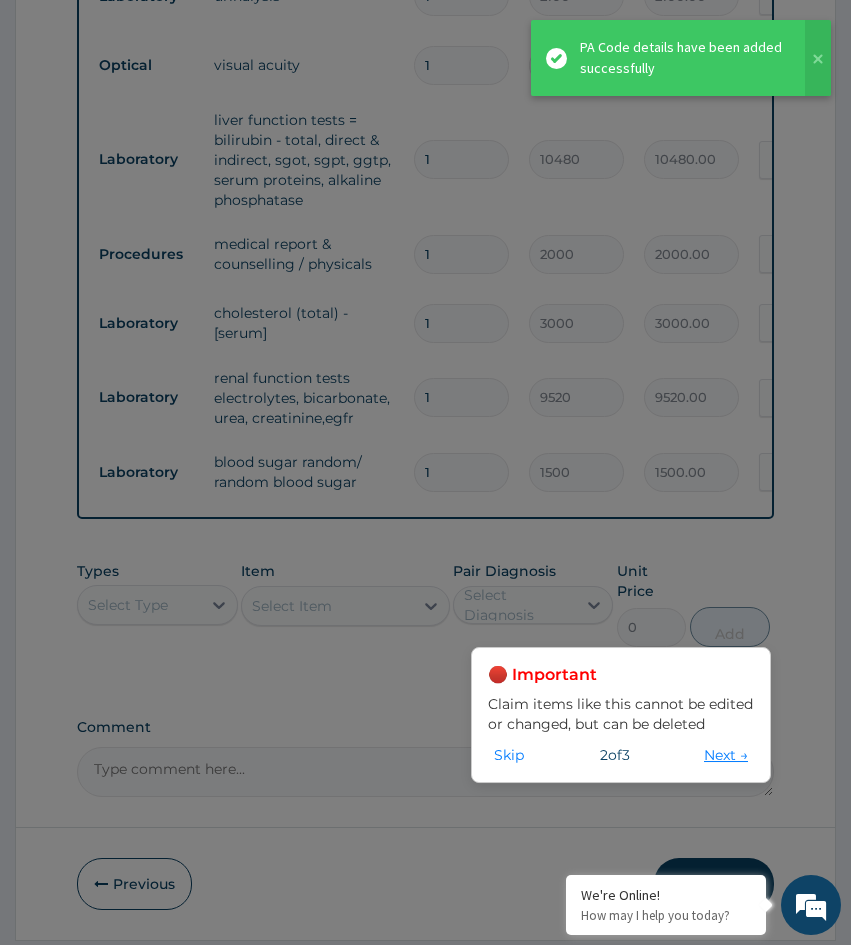 click on "Next →" at bounding box center (726, 755) 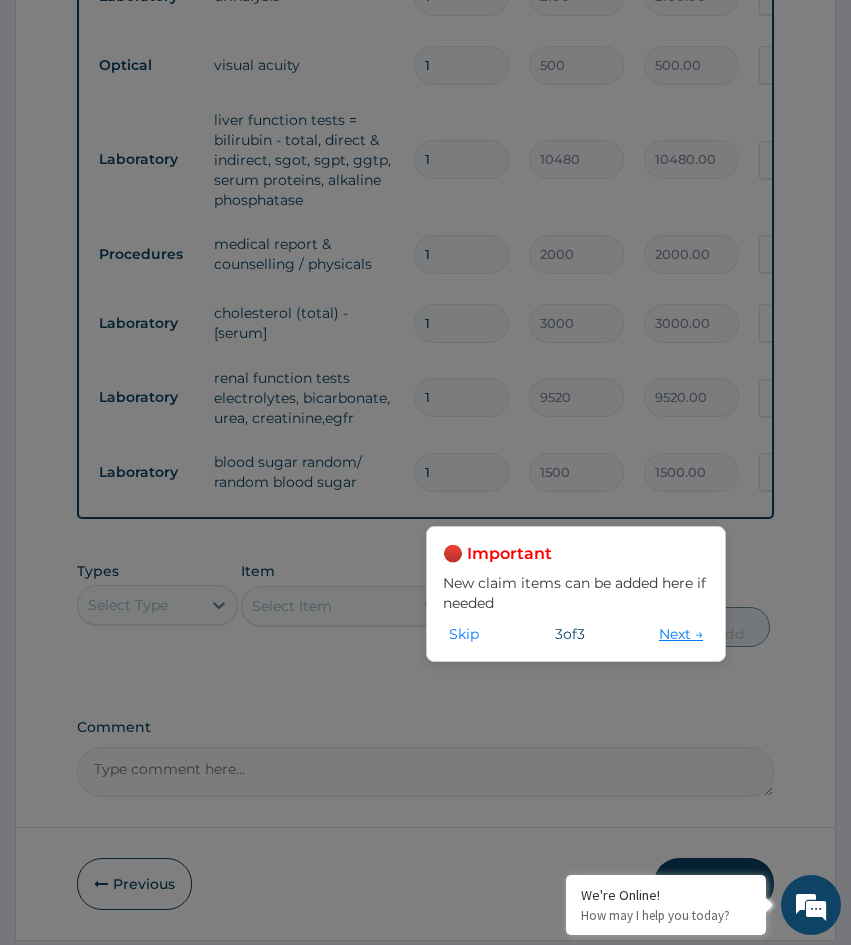 click on "Next →" at bounding box center (681, 634) 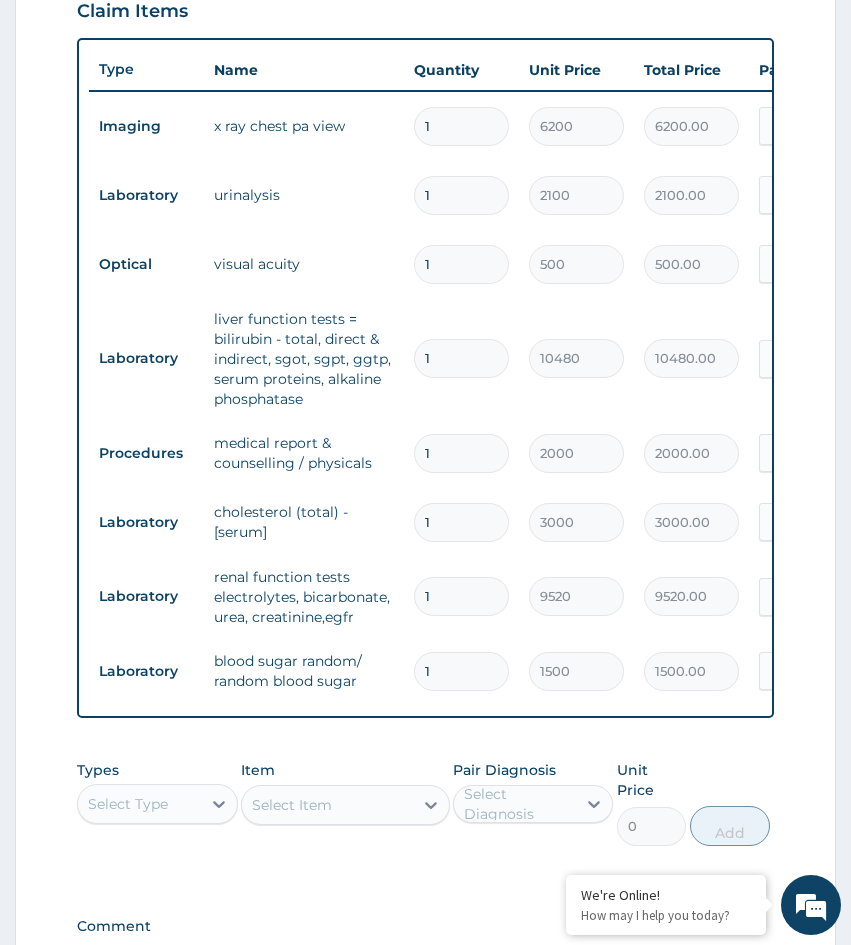 scroll, scrollTop: 741, scrollLeft: 0, axis: vertical 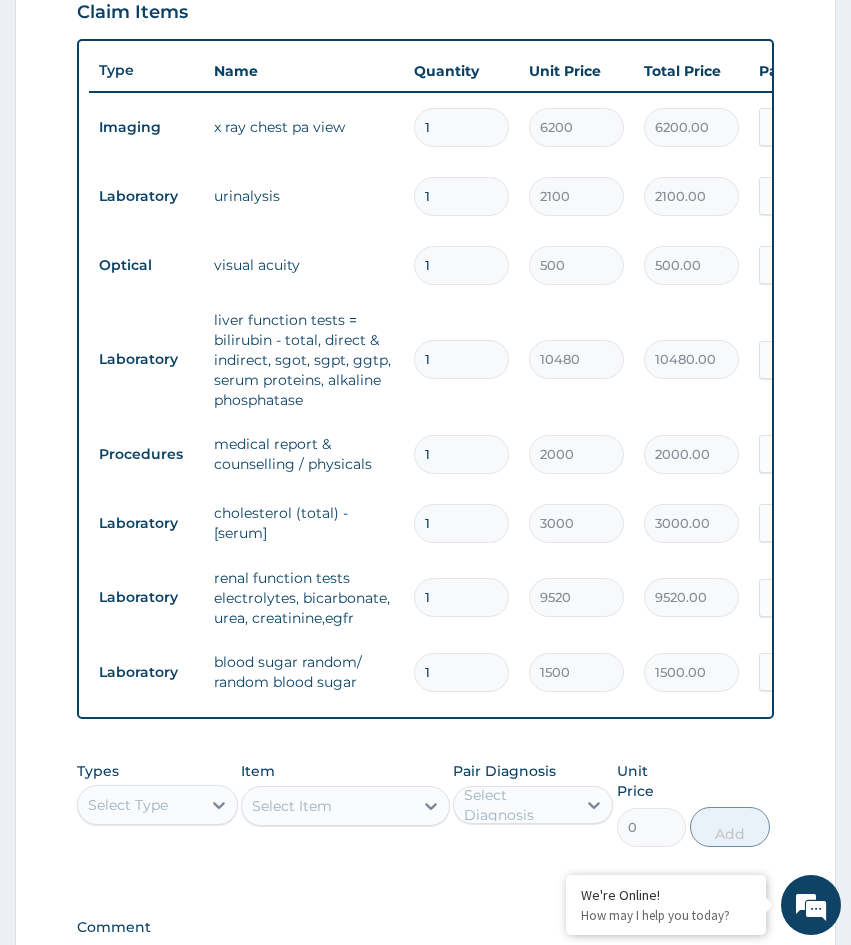 click on "Step  2  of 2 PA Code / Prescription Code PA/BE7F75 Encounter Date 14-07-2025 Important Notice Please enter PA codes before entering items that are not attached to a PA code   All diagnoses entered must be linked to a claim item. Diagnosis & Claim Items that are visible but inactive cannot be edited because they were imported from an already approved PA code. Diagnosis Well male adult confirmed NB: All diagnosis must be linked to a claim item Claim Items Type Name Quantity Unit Price Total Price Pair Diagnosis Actions Imaging x ray chest pa view 1 6200 6200.00 Well male adult Delete Laboratory urinalysis 1 2100 2100.00 Well male adult Delete Optical visual acuity 1 500 500.00 Well male adult Delete Laboratory liver function tests = bilirubin - total, direct & indirect, sgot, sgpt, ggtp, serum proteins, alkaline phosphatase 1 10480 10480.00 Well male adult Delete Procedures medical report & counselling / physicals 1 2000 2000.00 Well male adult Delete Laboratory cholesterol (total) - [serum] 1 3000 3000.00 1 1" at bounding box center (425, 271) 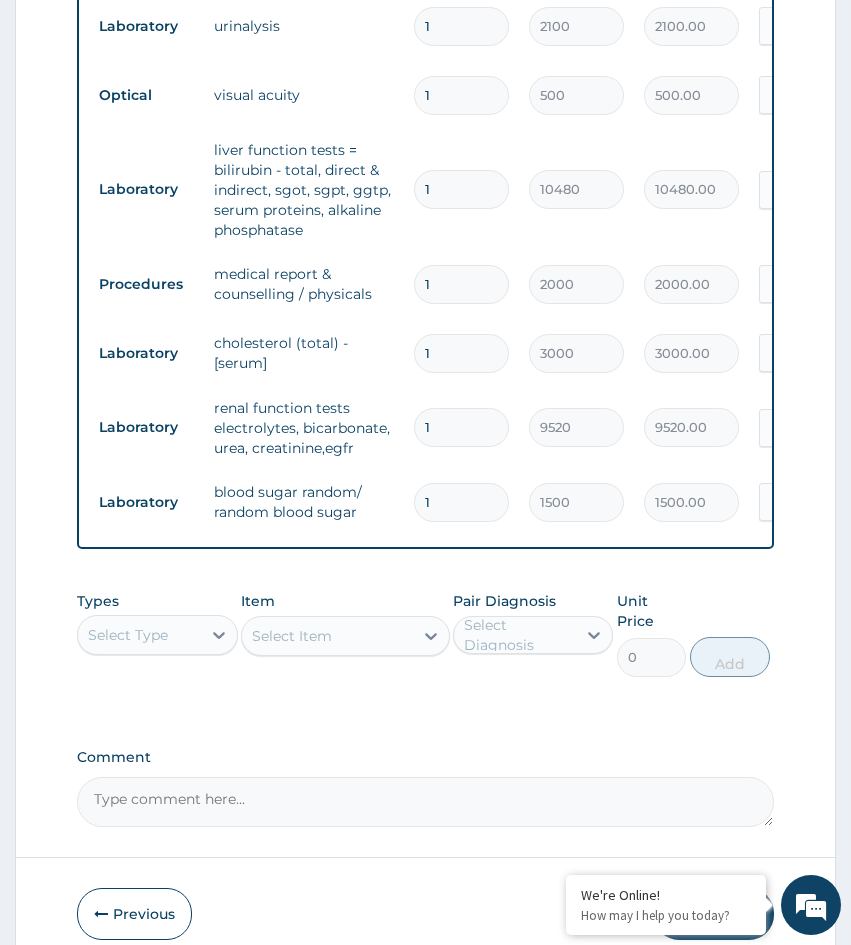 scroll, scrollTop: 1018, scrollLeft: 0, axis: vertical 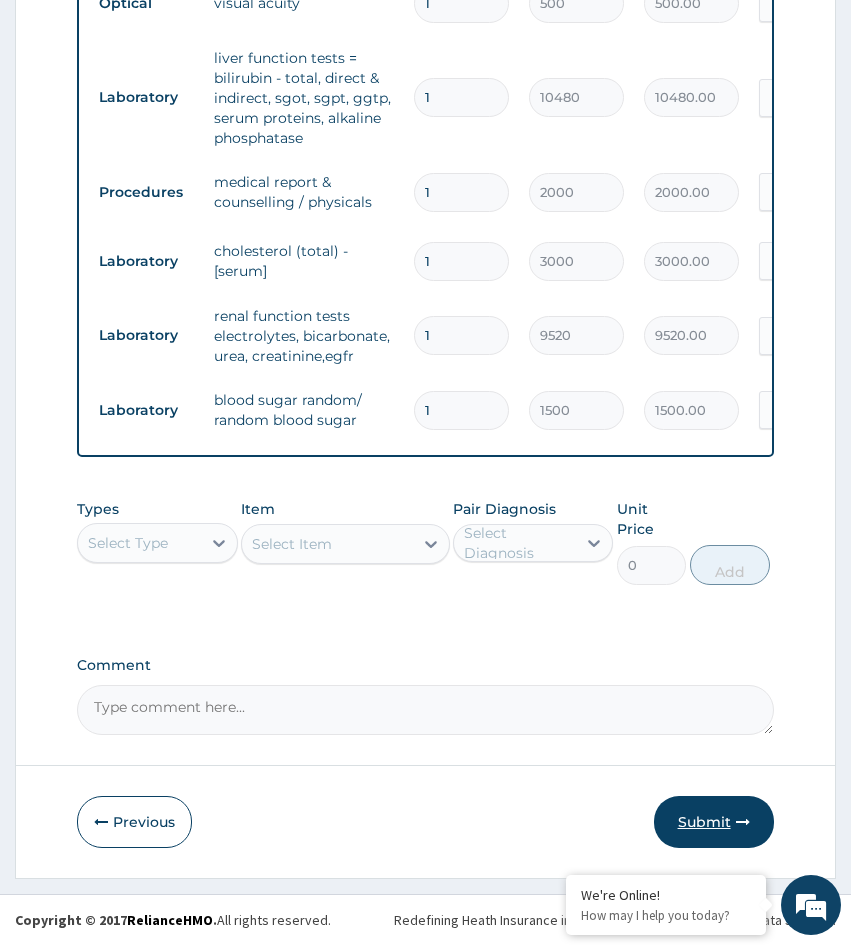 click on "Submit" at bounding box center (714, 822) 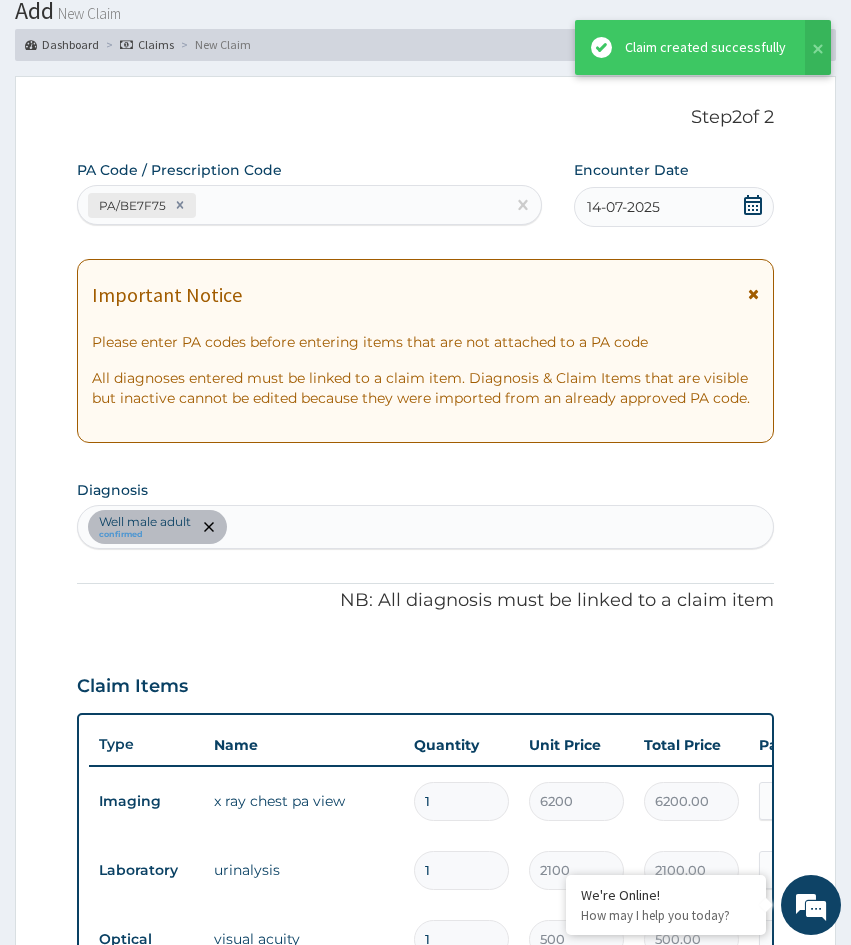 scroll, scrollTop: 1018, scrollLeft: 0, axis: vertical 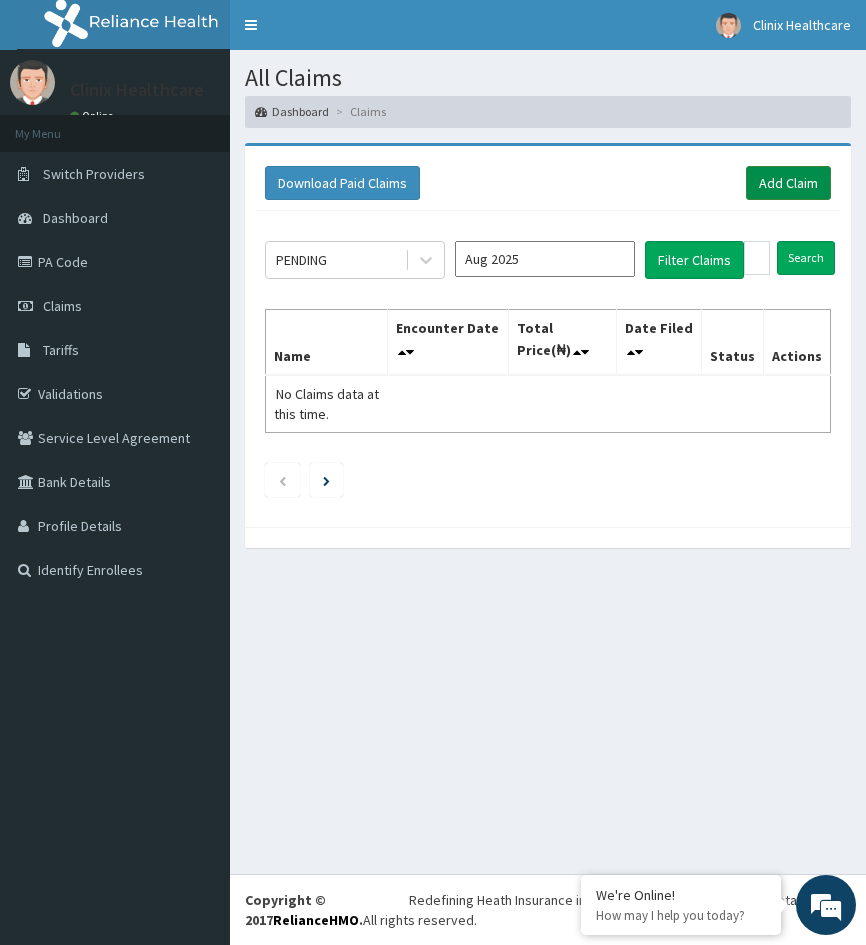 click on "Add Claim" at bounding box center [788, 183] 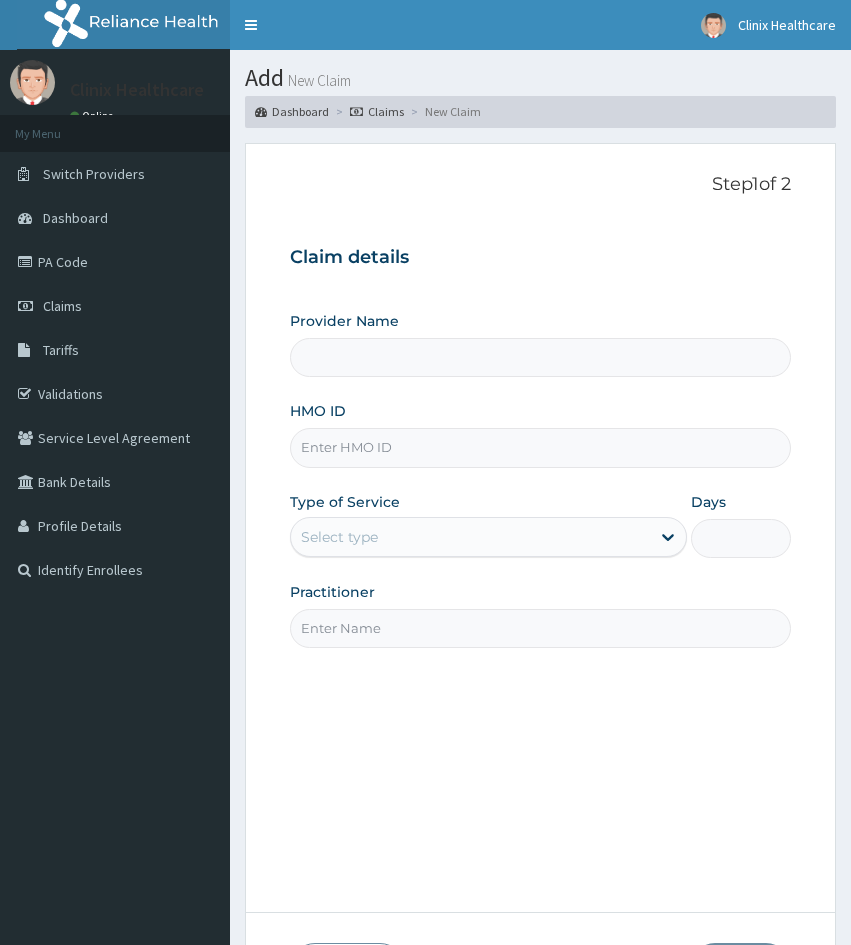 scroll, scrollTop: 0, scrollLeft: 0, axis: both 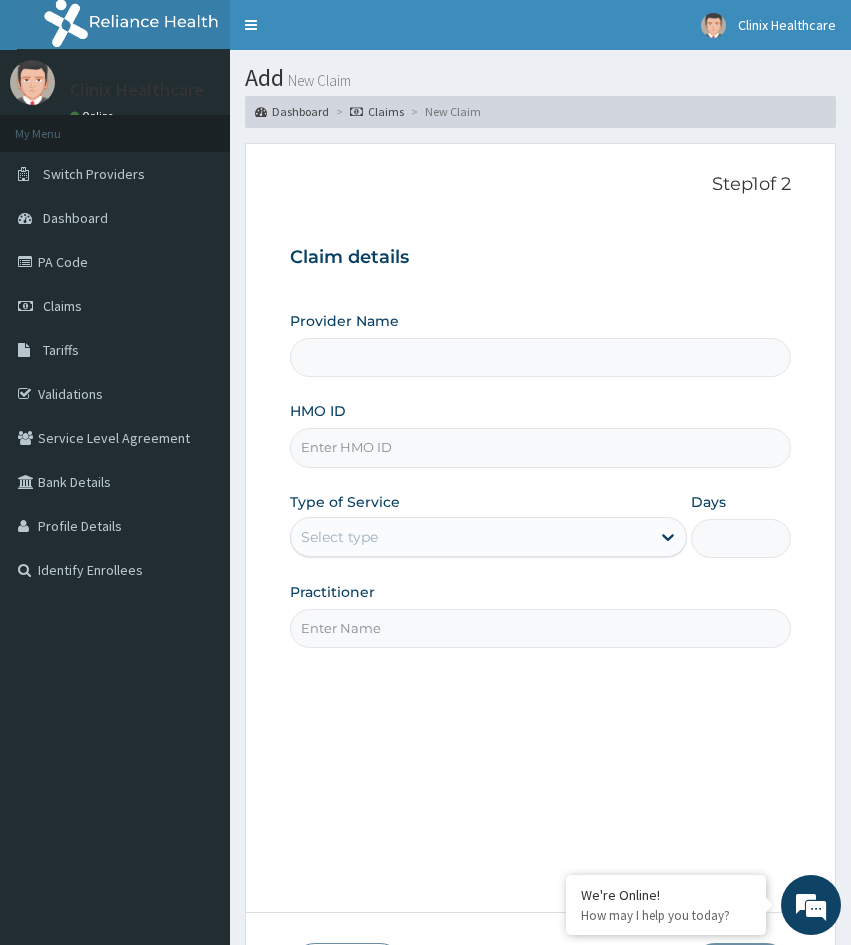 type on "Clinix Healthcare" 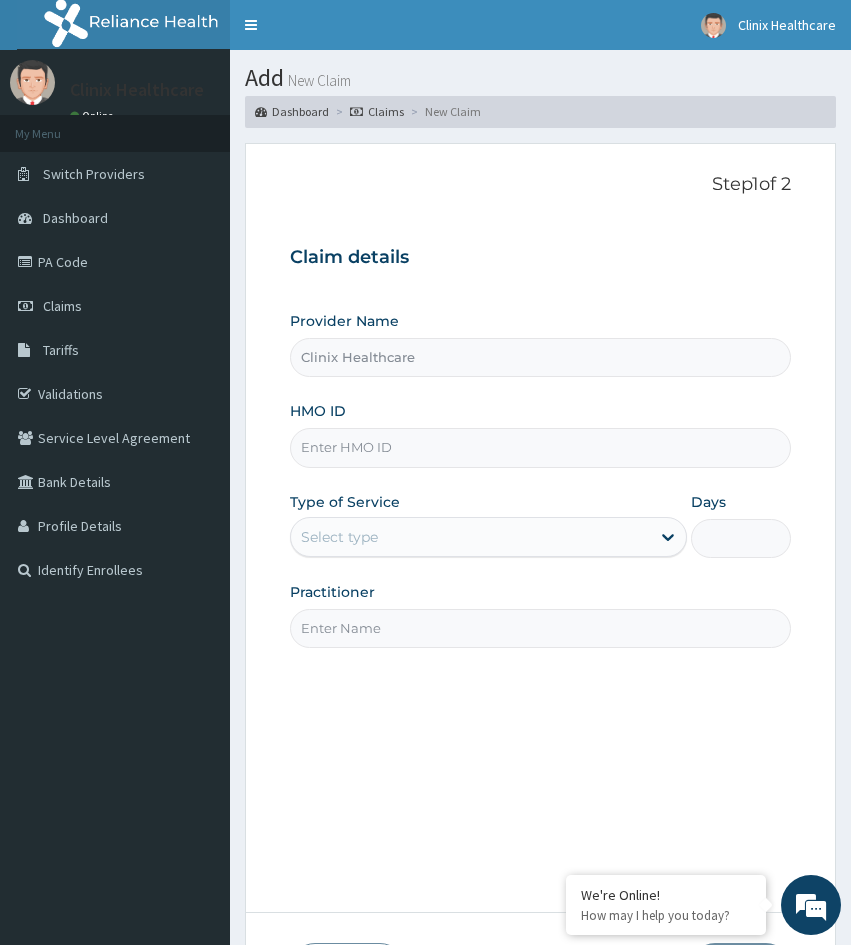 click on "HMO ID" at bounding box center (540, 447) 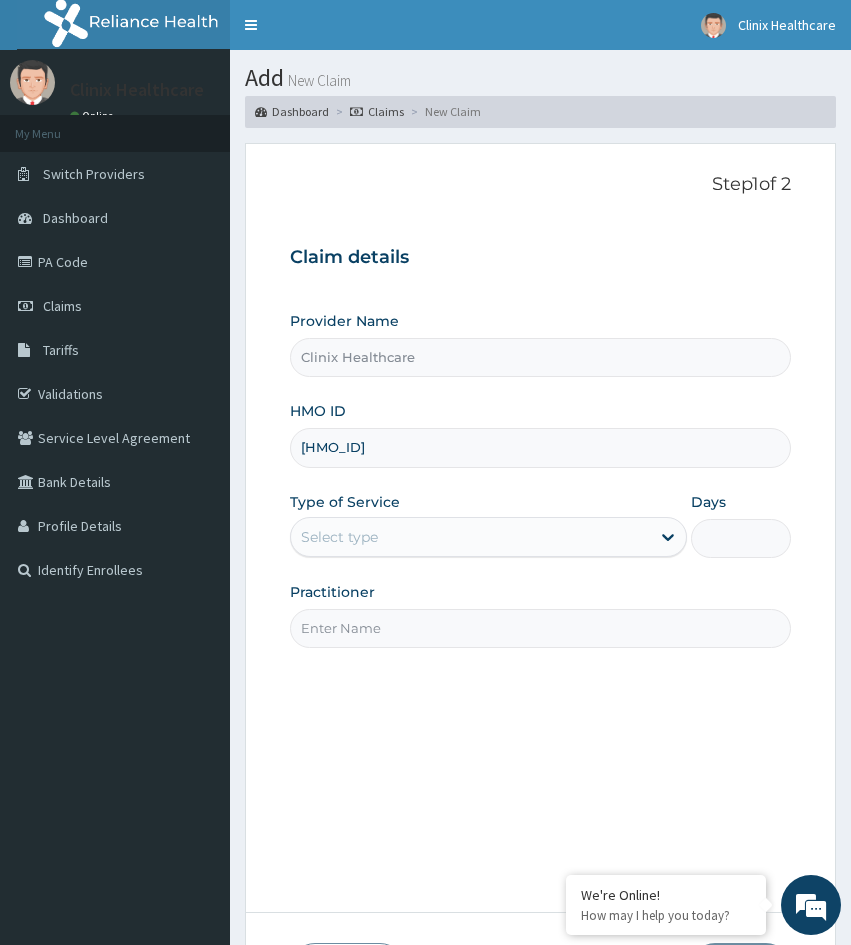 type on "[HMO_ID]" 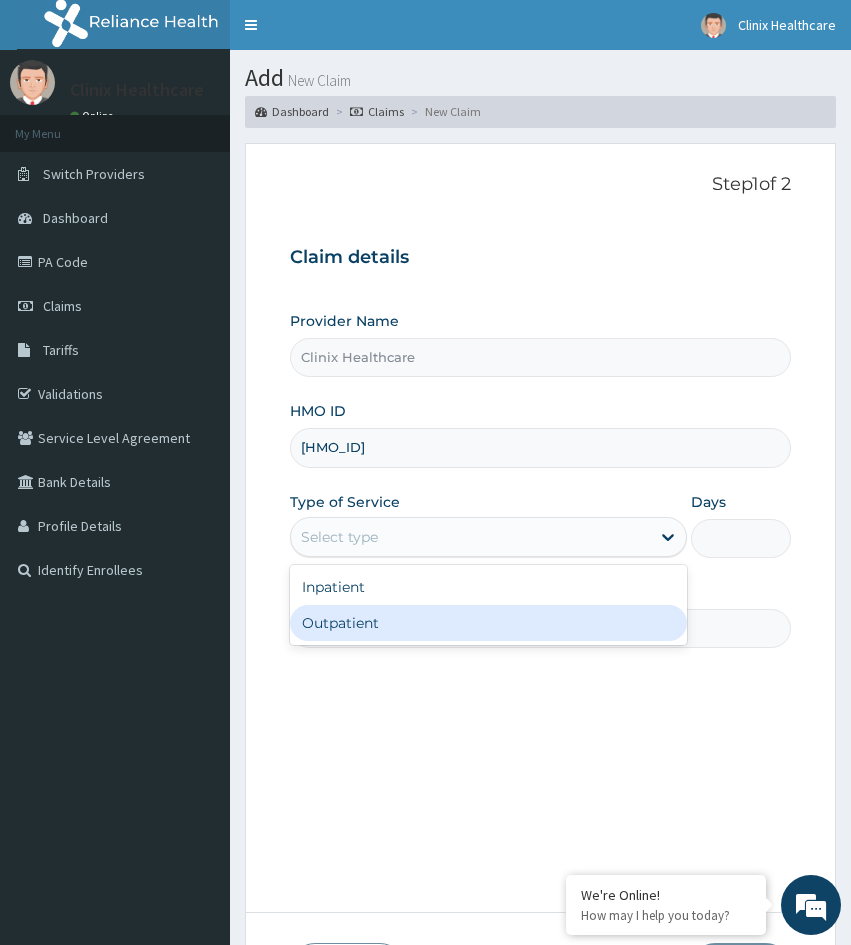 click on "Outpatient" at bounding box center (488, 623) 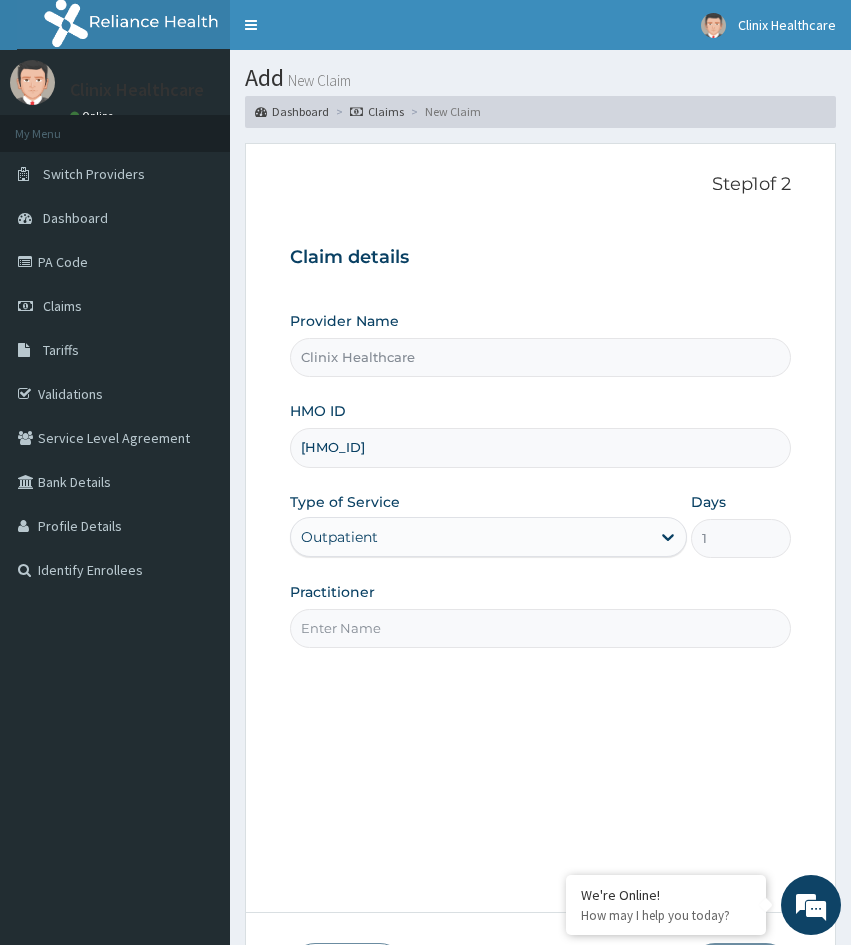 scroll, scrollTop: 0, scrollLeft: 0, axis: both 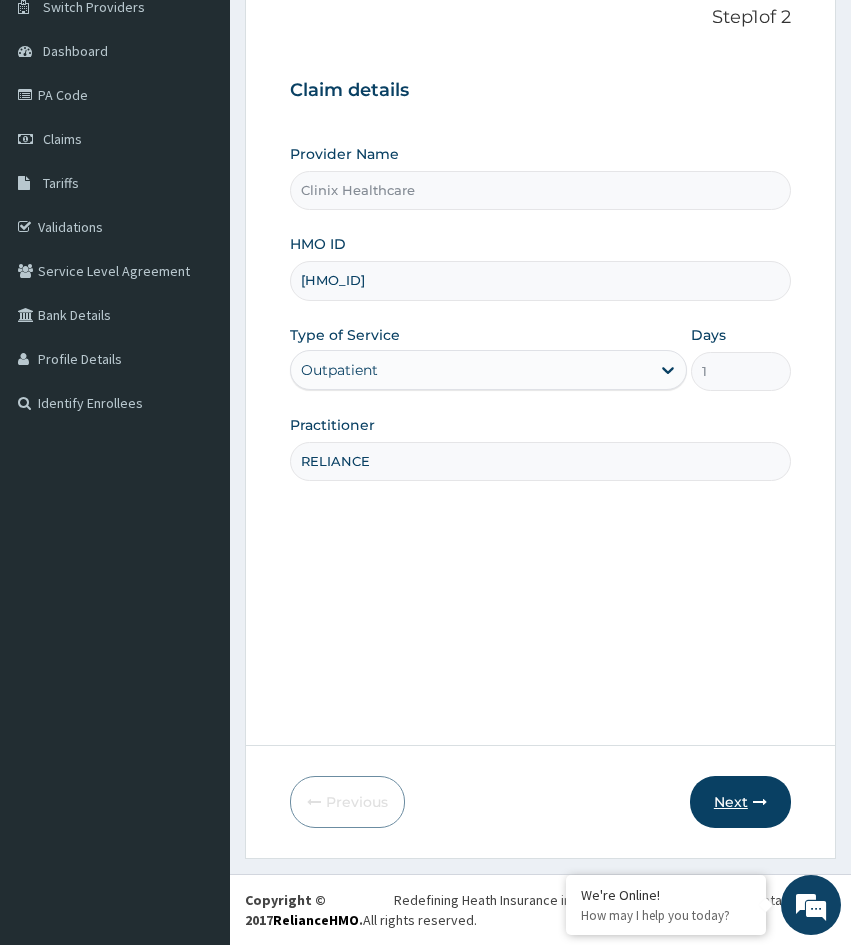 type on "RELIANCE" 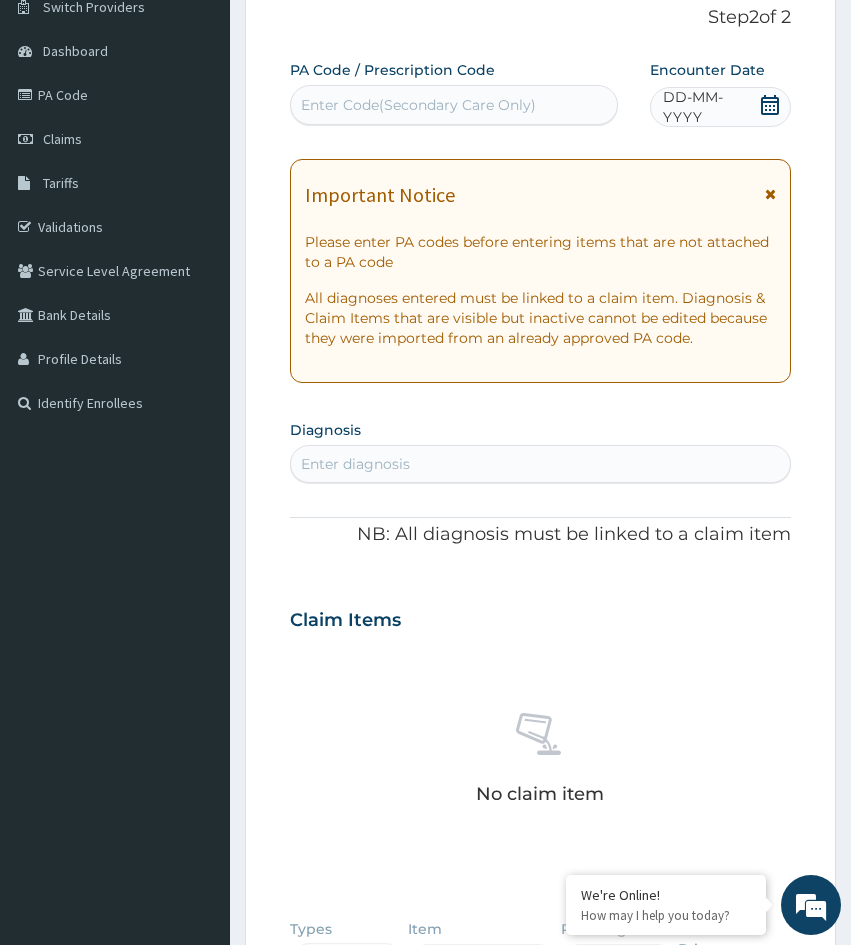 click on "Step  2  of 2 PA Code / Prescription Code Enter Code(Secondary Care Only) Encounter Date DD-MM-YYYY Important Notice Please enter PA codes before entering items that are not attached to a PA code   All diagnoses entered must be linked to a claim item. Diagnosis & Claim Items that are visible but inactive cannot be edited because they were imported from an already approved PA code. Diagnosis Enter diagnosis NB: All diagnosis must be linked to a claim item Claim Items No claim item Types Select Type Item Select Item Pair Diagnosis Select Diagnosis Unit Price 0 Add Comment     Previous   Submit" at bounding box center [540, 638] 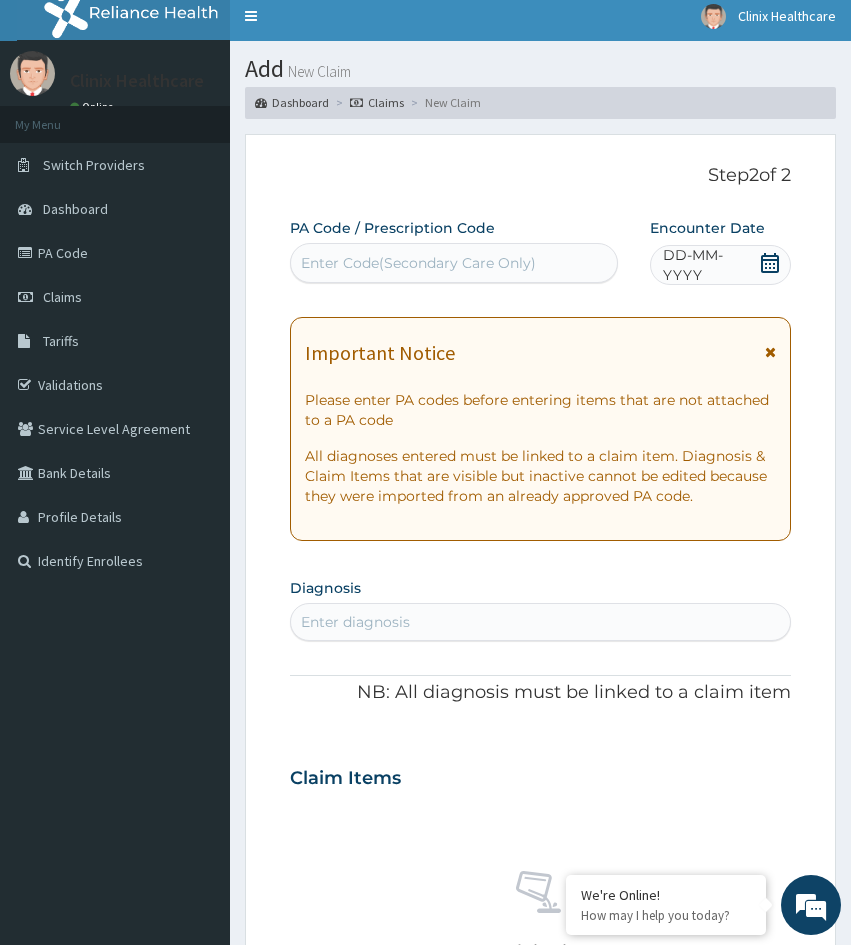 scroll, scrollTop: 0, scrollLeft: 0, axis: both 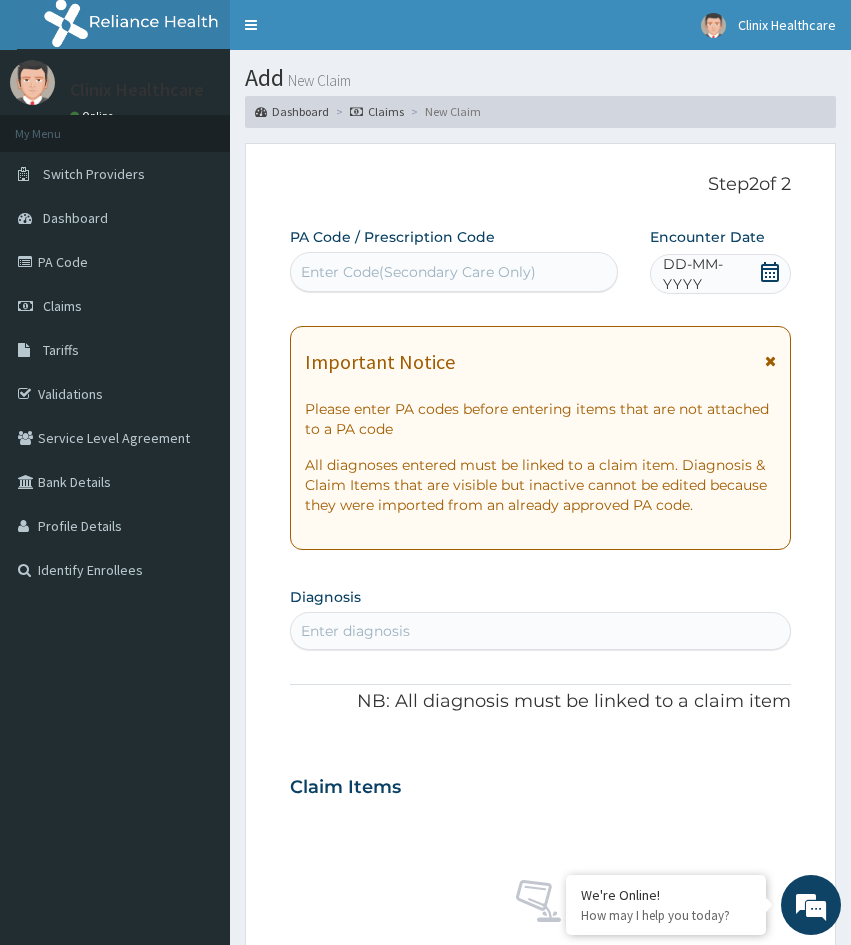click on "Enter Code(Secondary Care Only)" at bounding box center [418, 272] 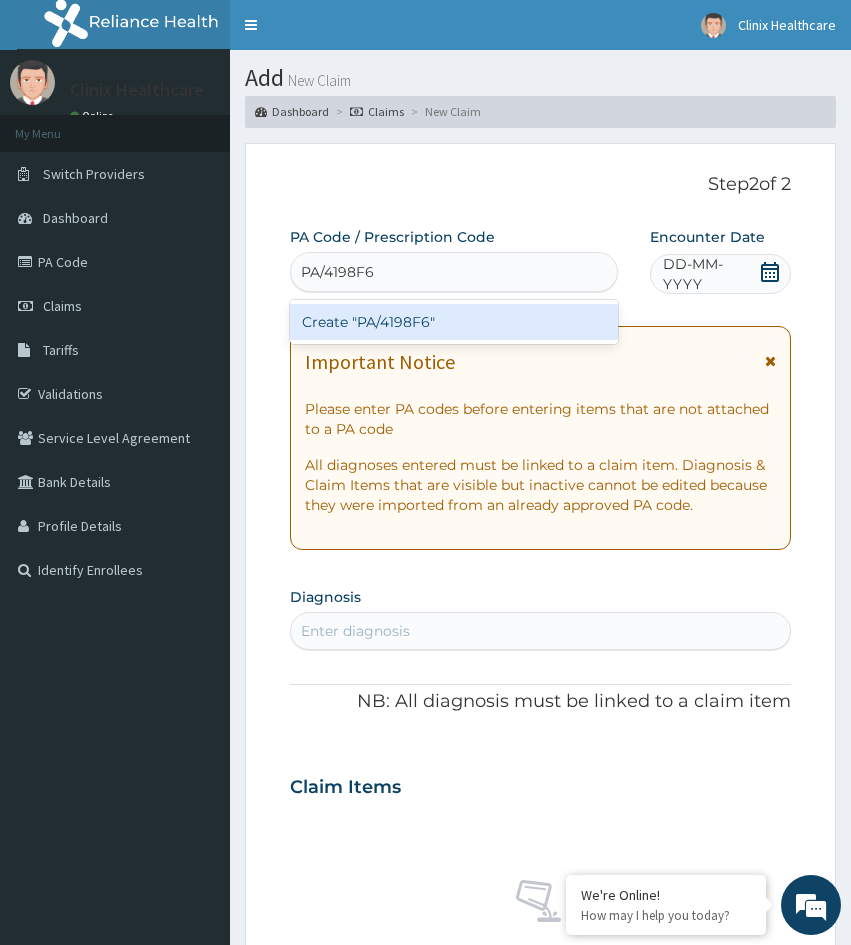 click on "Create "PA/4198F6"" at bounding box center (454, 322) 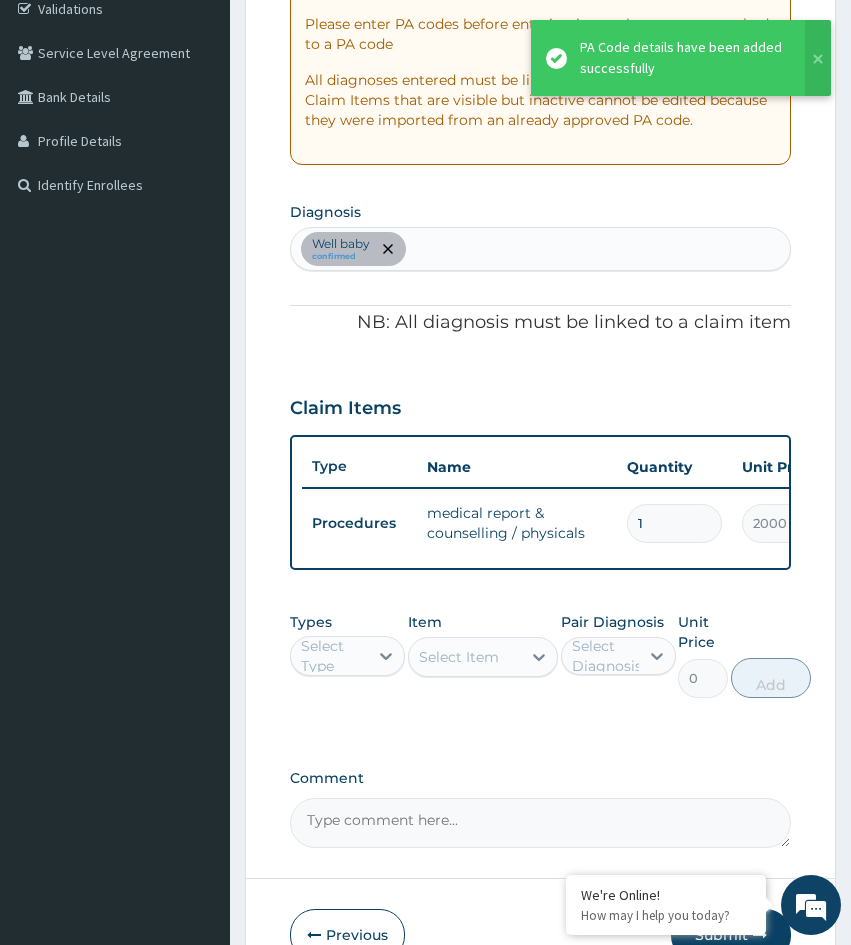 scroll, scrollTop: 500, scrollLeft: 0, axis: vertical 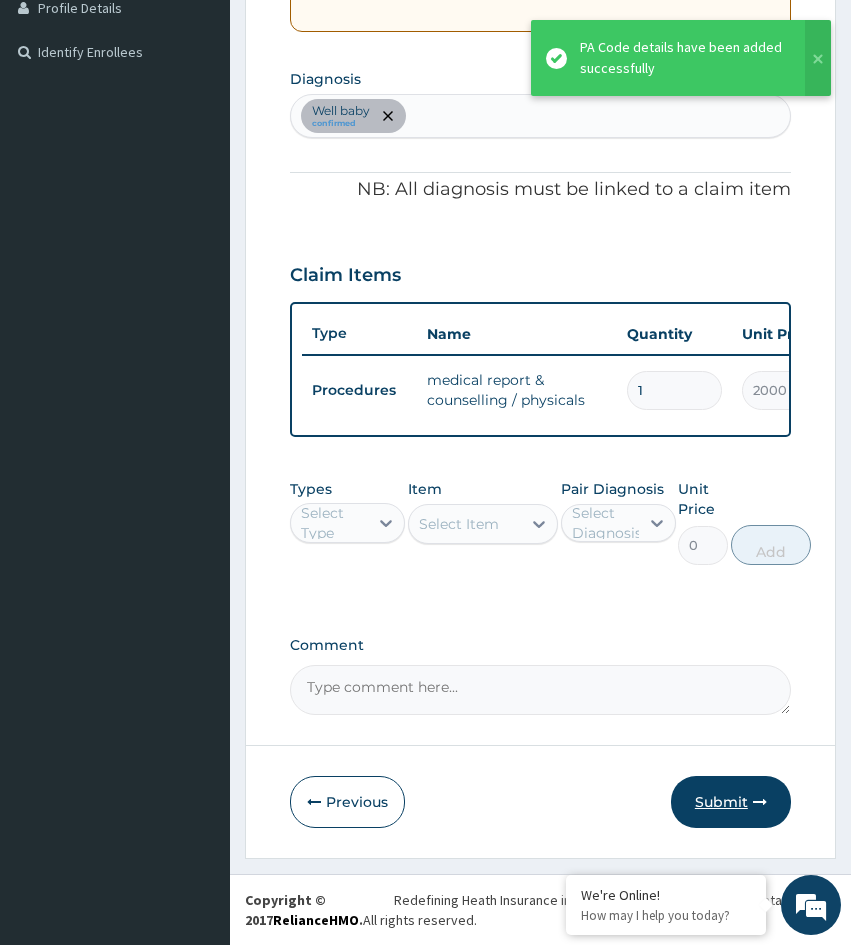 click on "Submit" at bounding box center (731, 802) 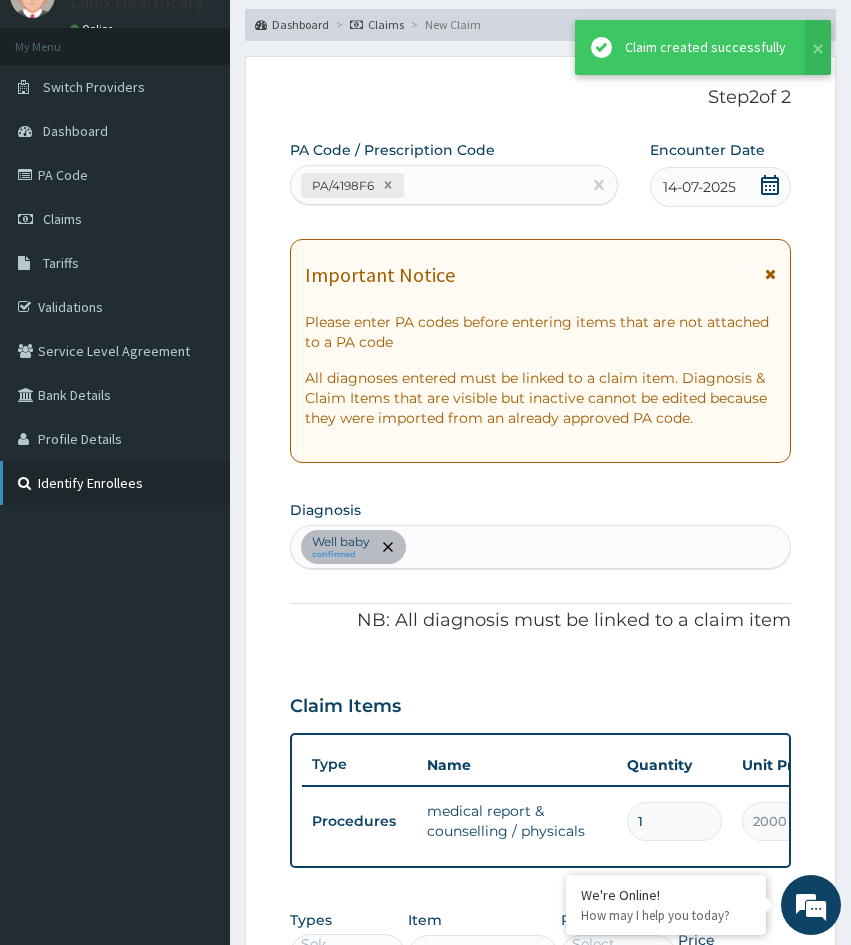 scroll, scrollTop: 533, scrollLeft: 0, axis: vertical 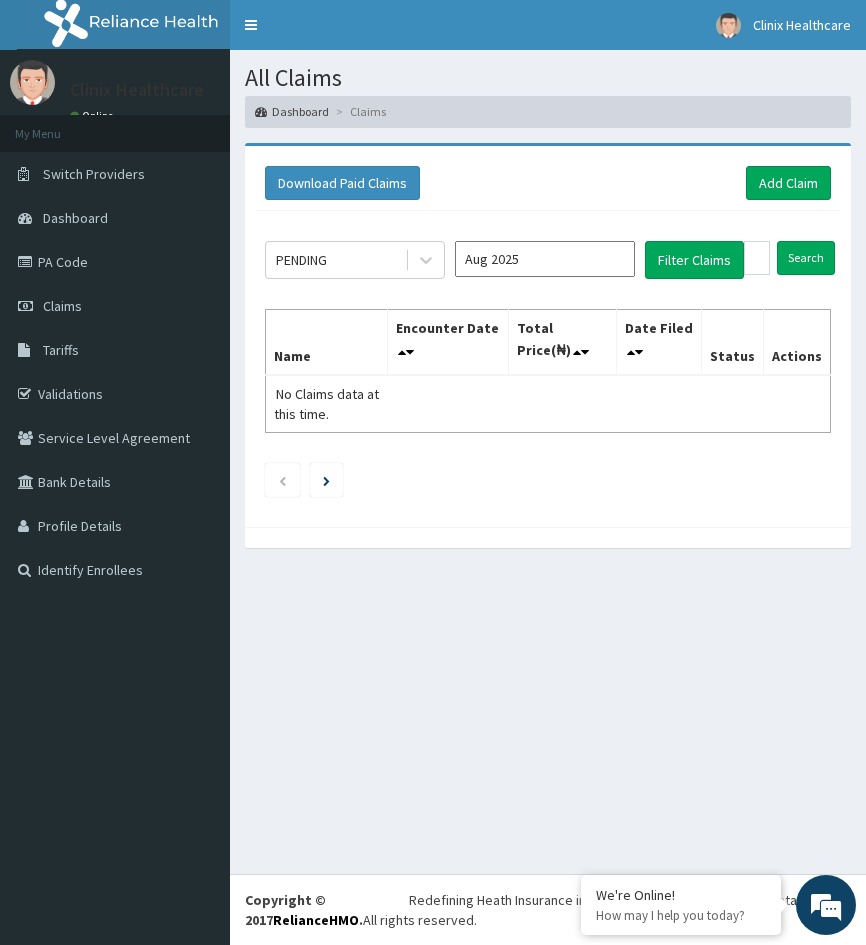 drag, startPoint x: 309, startPoint y: 593, endPoint x: 437, endPoint y: 426, distance: 210.4115 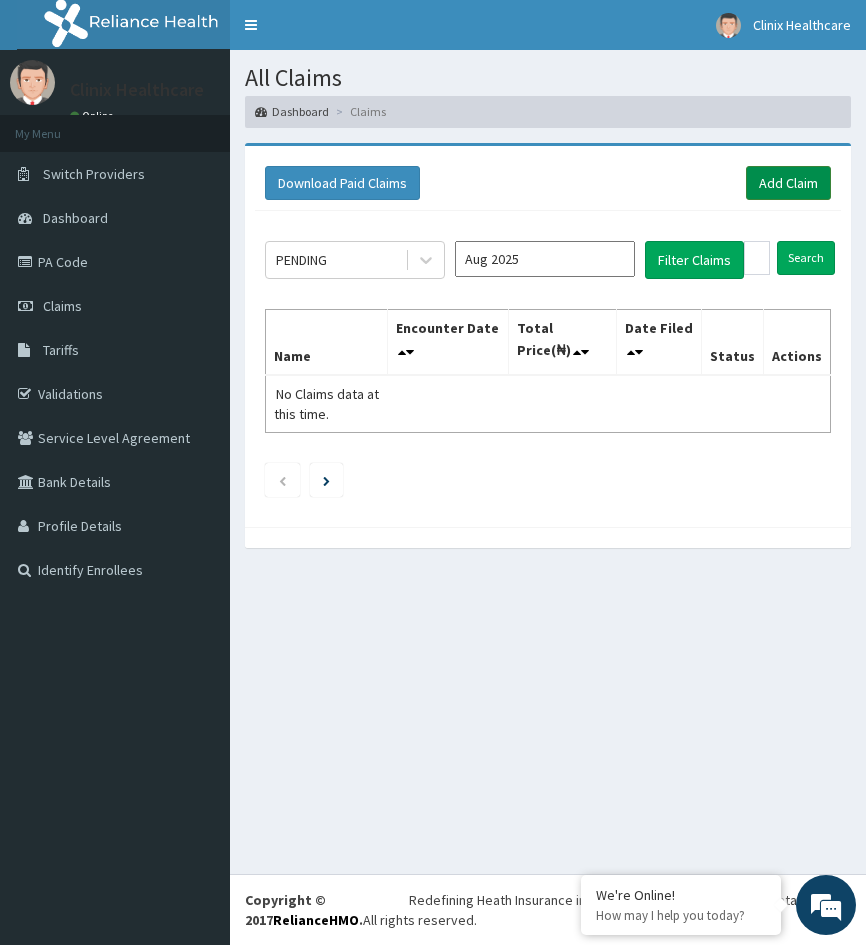 click on "Add Claim" at bounding box center (788, 183) 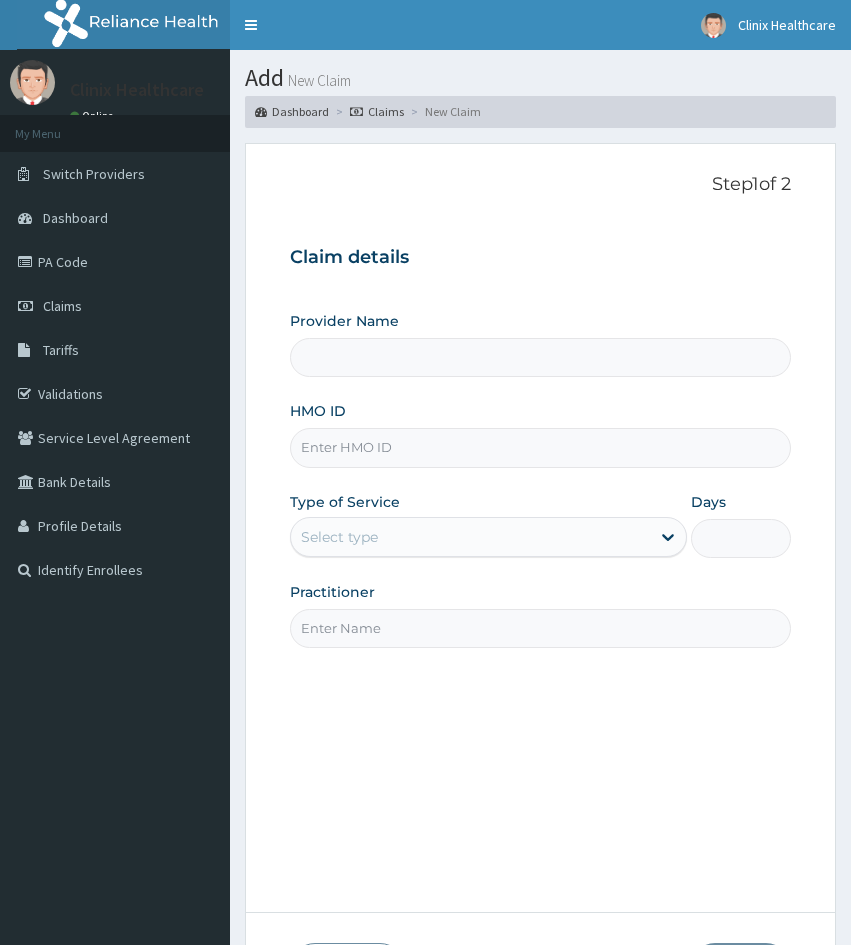 scroll, scrollTop: 0, scrollLeft: 0, axis: both 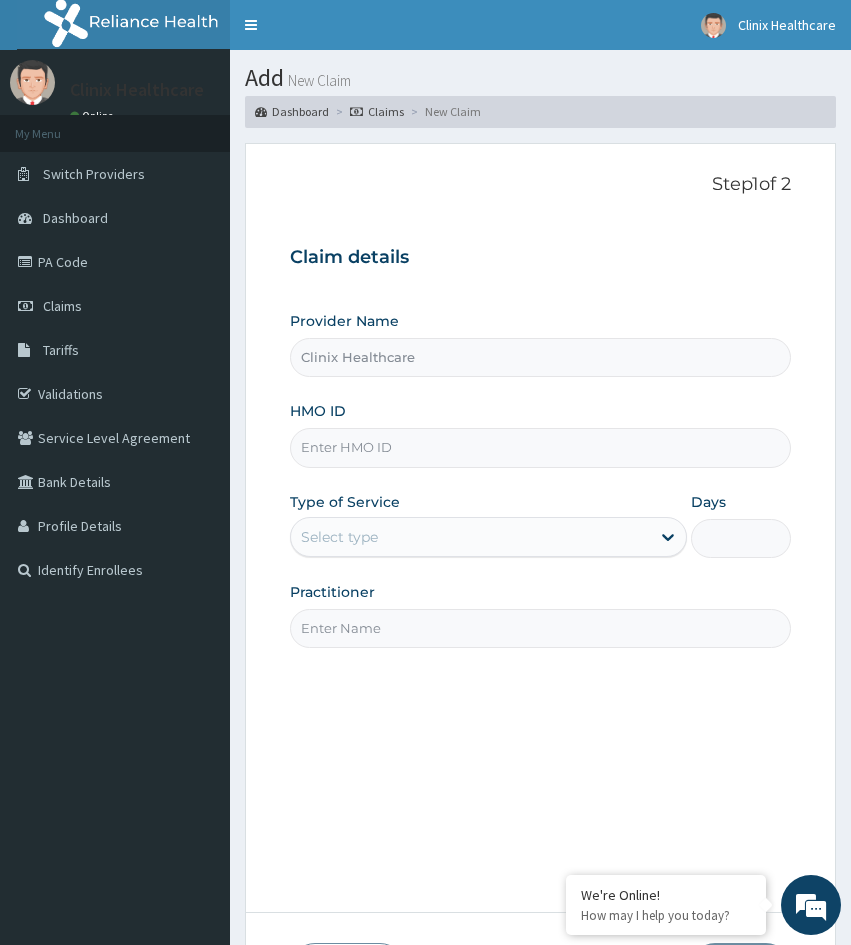 click on "Provider Name Clinix Healthcare HMO ID Type of Service Select type Days Practitioner" at bounding box center (540, 479) 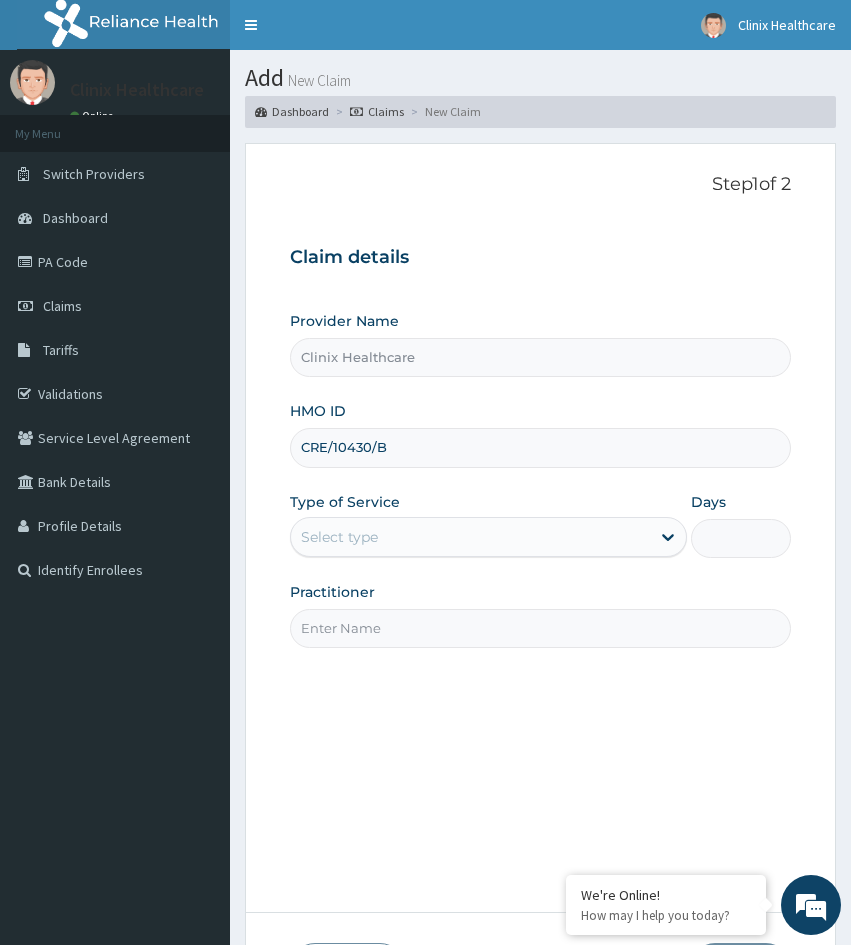 type on "CRE/10430/B" 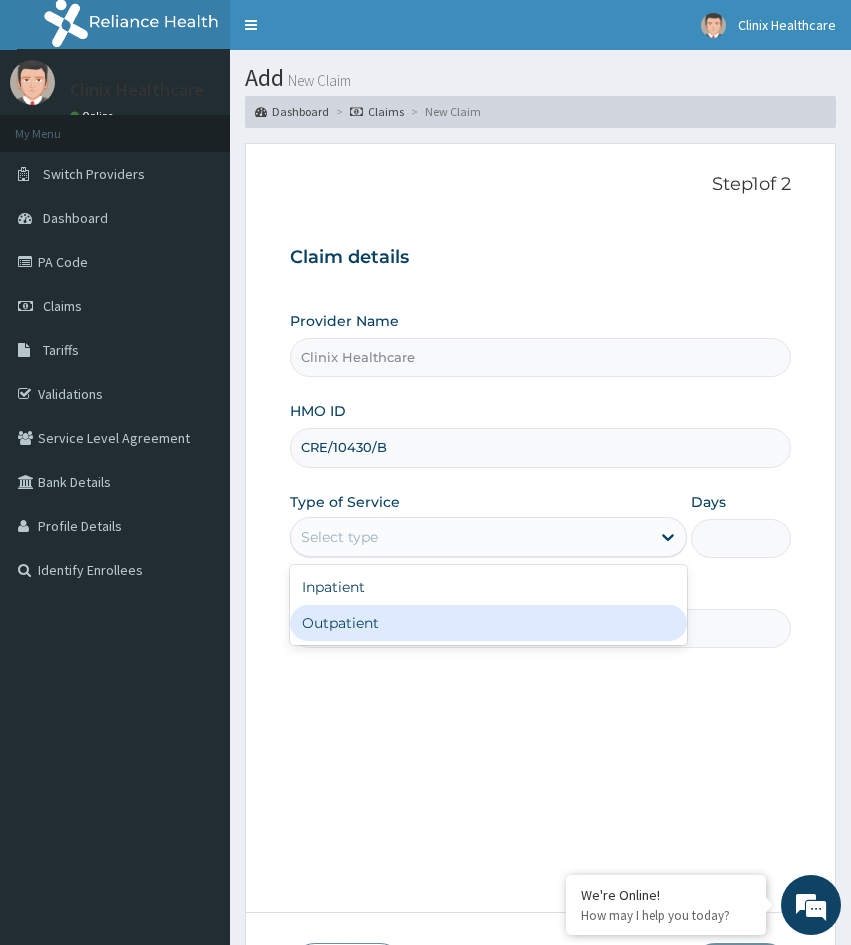 click on "Outpatient" at bounding box center [488, 623] 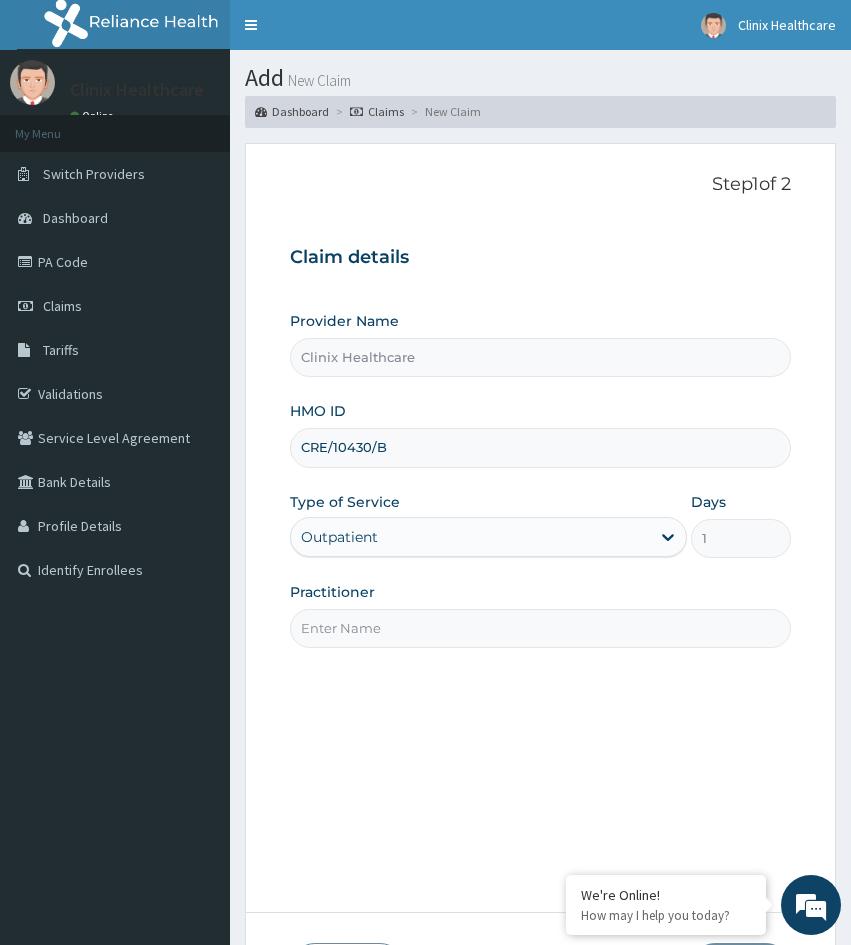 click on "Practitioner" at bounding box center [540, 628] 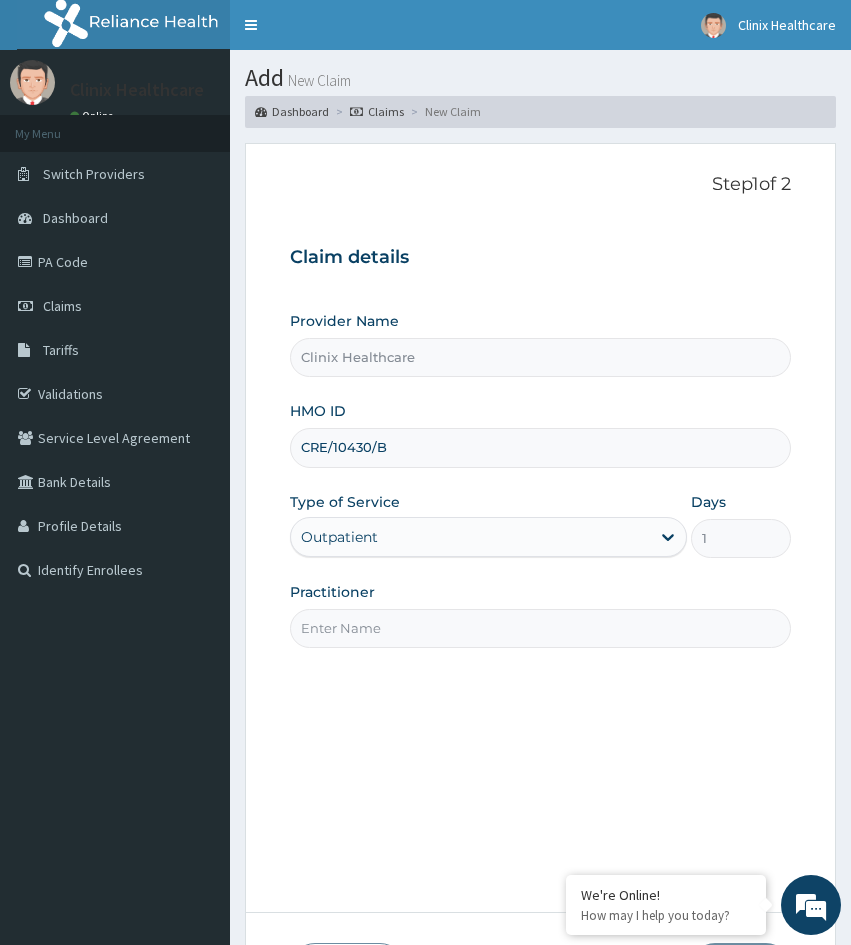 click on "Practitioner" at bounding box center [540, 628] 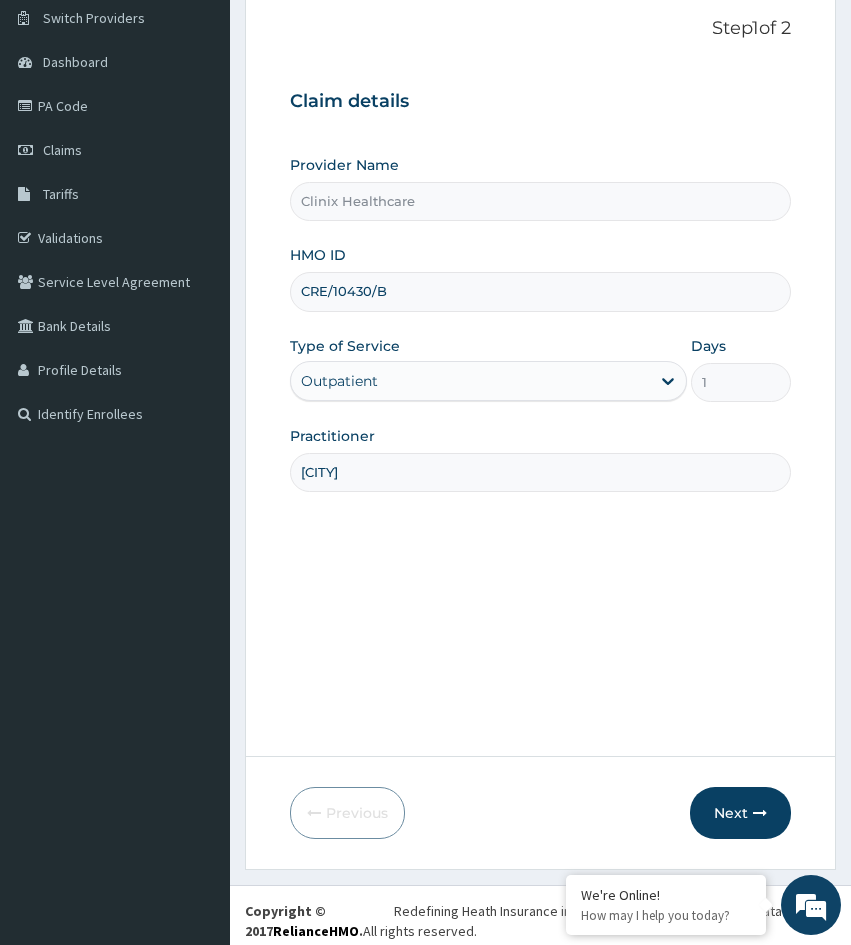 scroll, scrollTop: 167, scrollLeft: 0, axis: vertical 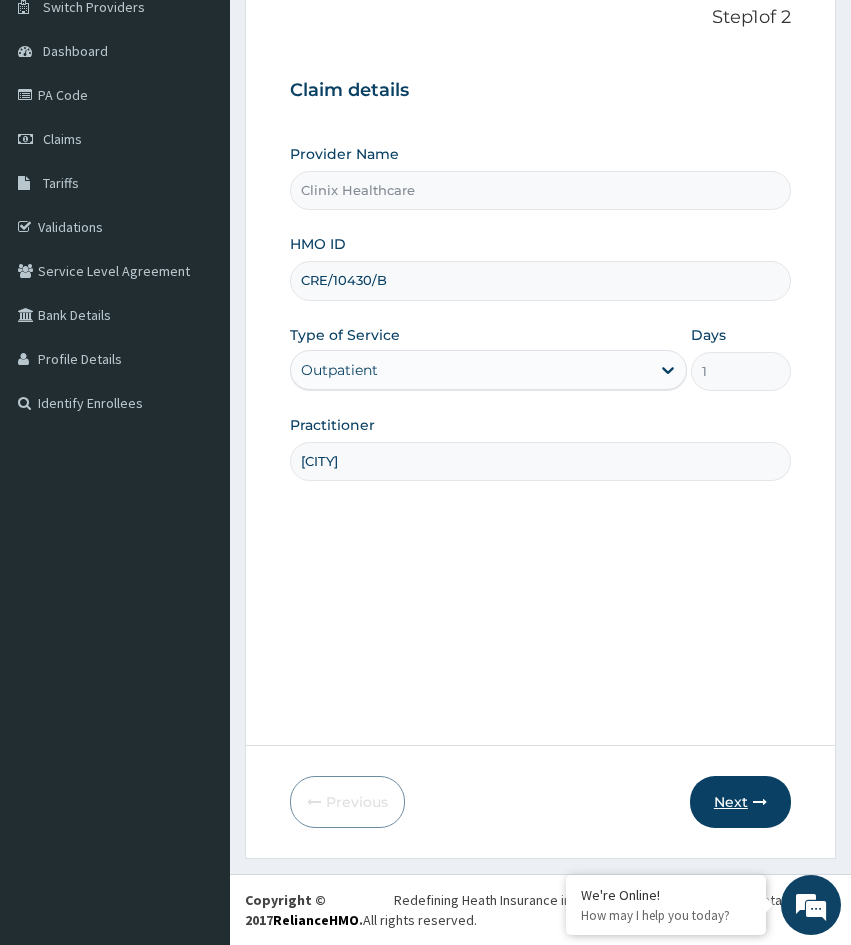type on "BROOKAHAVEN" 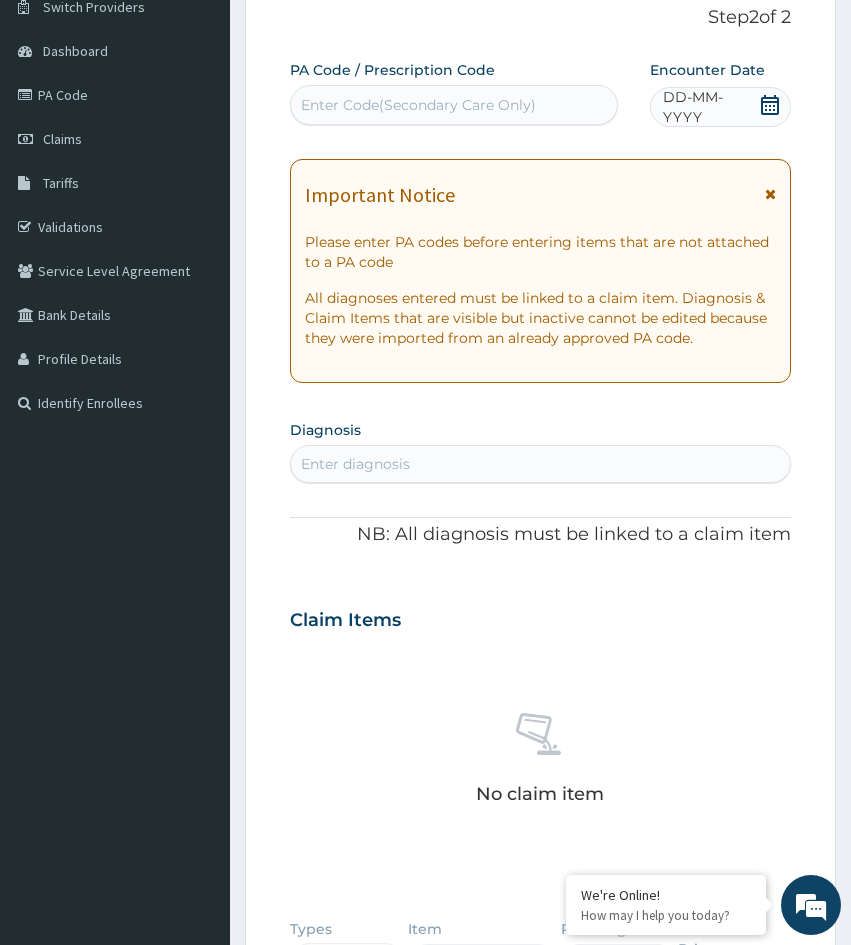 drag, startPoint x: 314, startPoint y: 724, endPoint x: 457, endPoint y: 501, distance: 264.91132 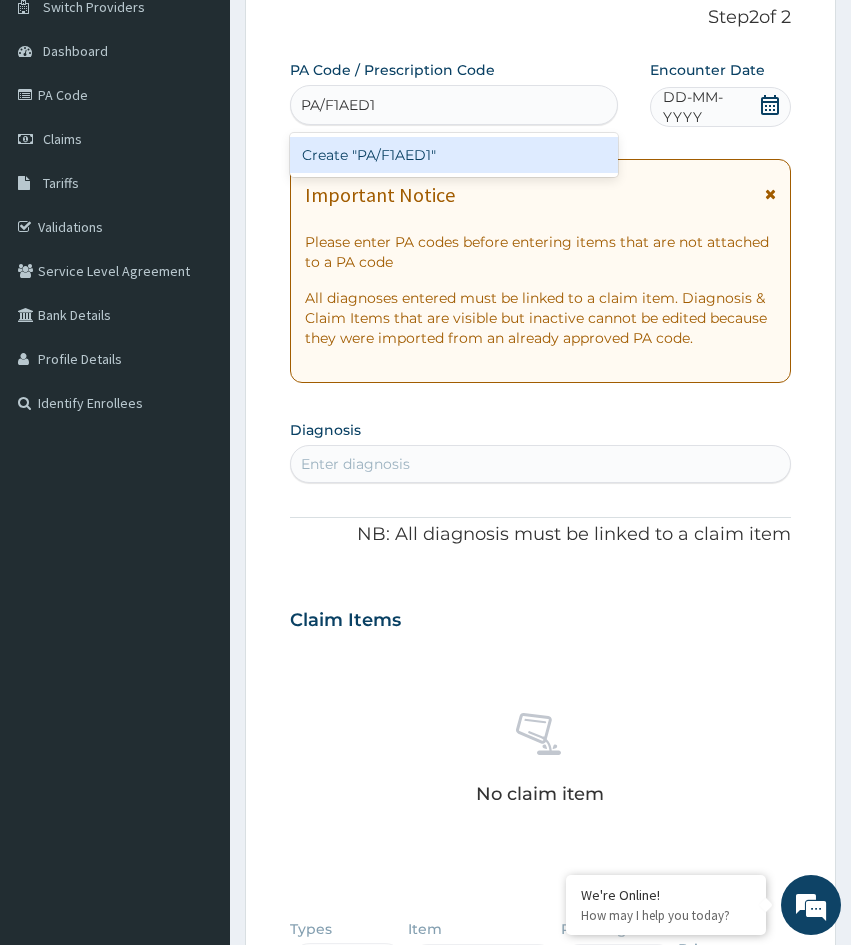 click on "Create "PA/F1AED1"" at bounding box center (454, 155) 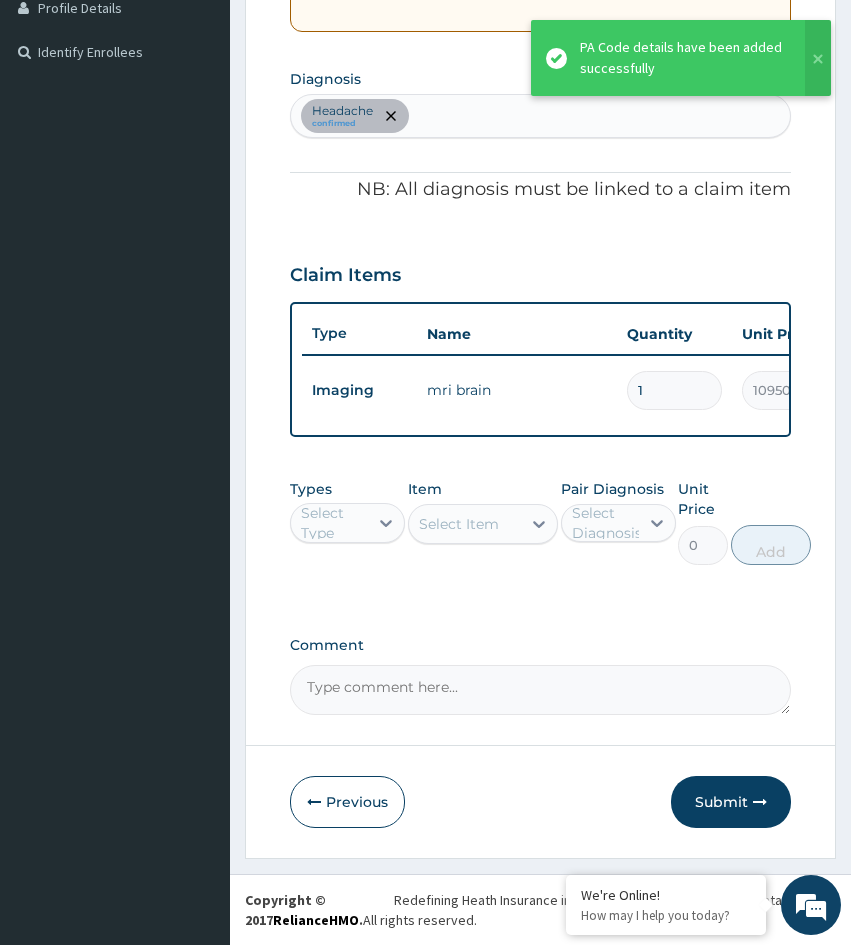 scroll, scrollTop: 533, scrollLeft: 0, axis: vertical 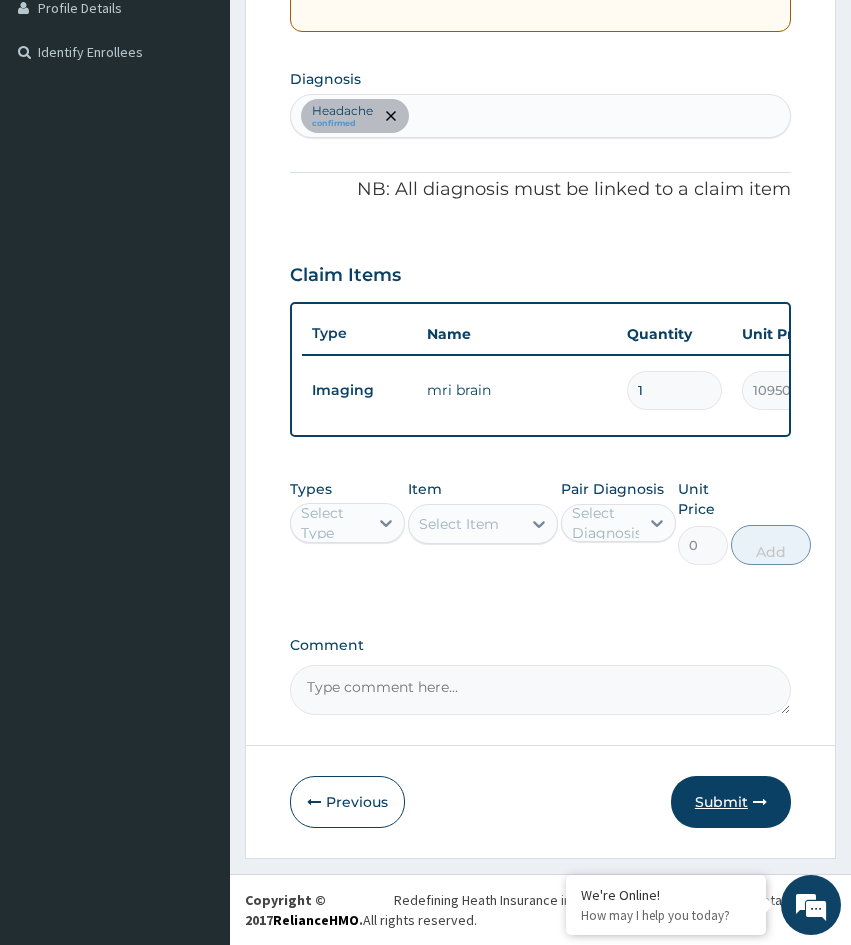 click on "Submit" at bounding box center [731, 802] 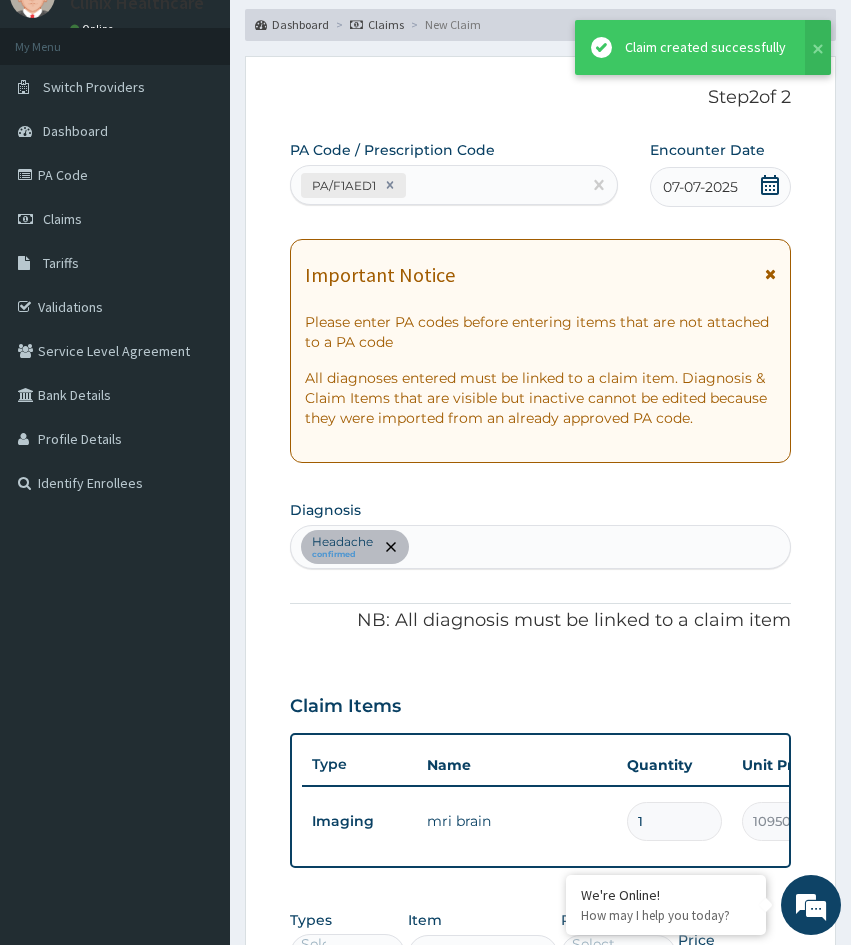 scroll, scrollTop: 533, scrollLeft: 0, axis: vertical 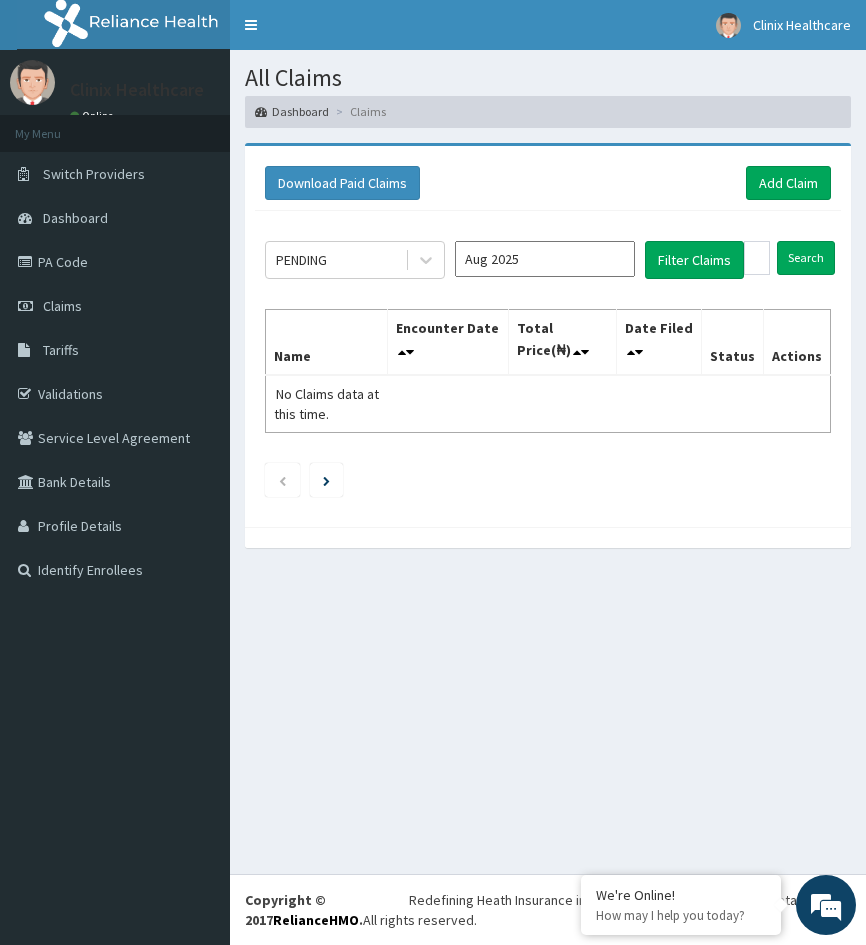 click on "All Claims
Dashboard
Claims
Download Paid Claims Add Claim × Note you can only download claims within a maximum of 1 year and the dates will auto-adjust when you select range that is greater than 1 year From 04-05-2025 To 04-08-2025 Close Download PENDING Aug 2025 Filter Claims Search Name Encounter Date Total Price(₦) Date Filed Status Actions No Claims data at this time." at bounding box center [548, 462] 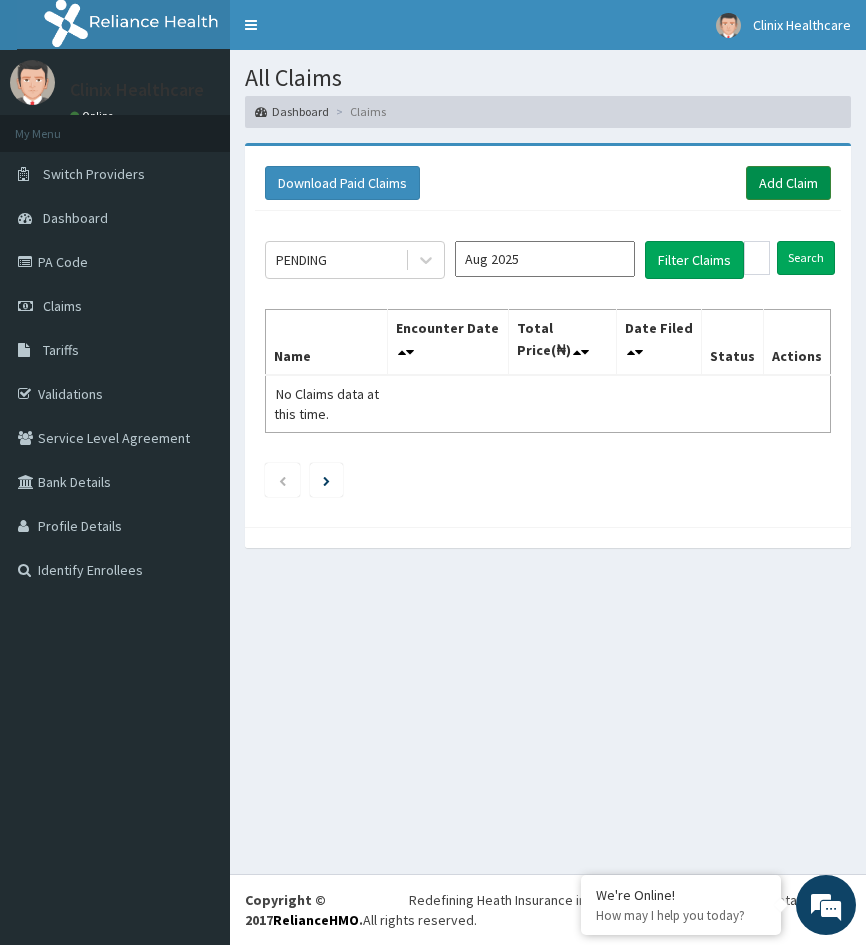 click on "Add Claim" at bounding box center (788, 183) 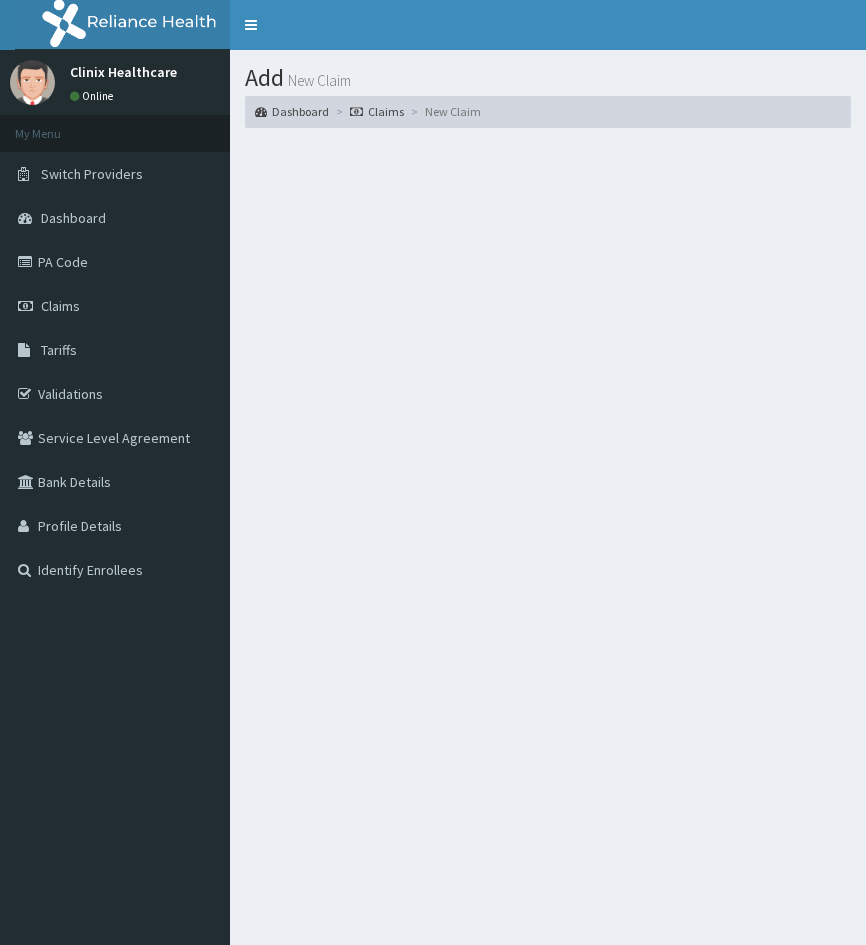 scroll, scrollTop: 0, scrollLeft: 0, axis: both 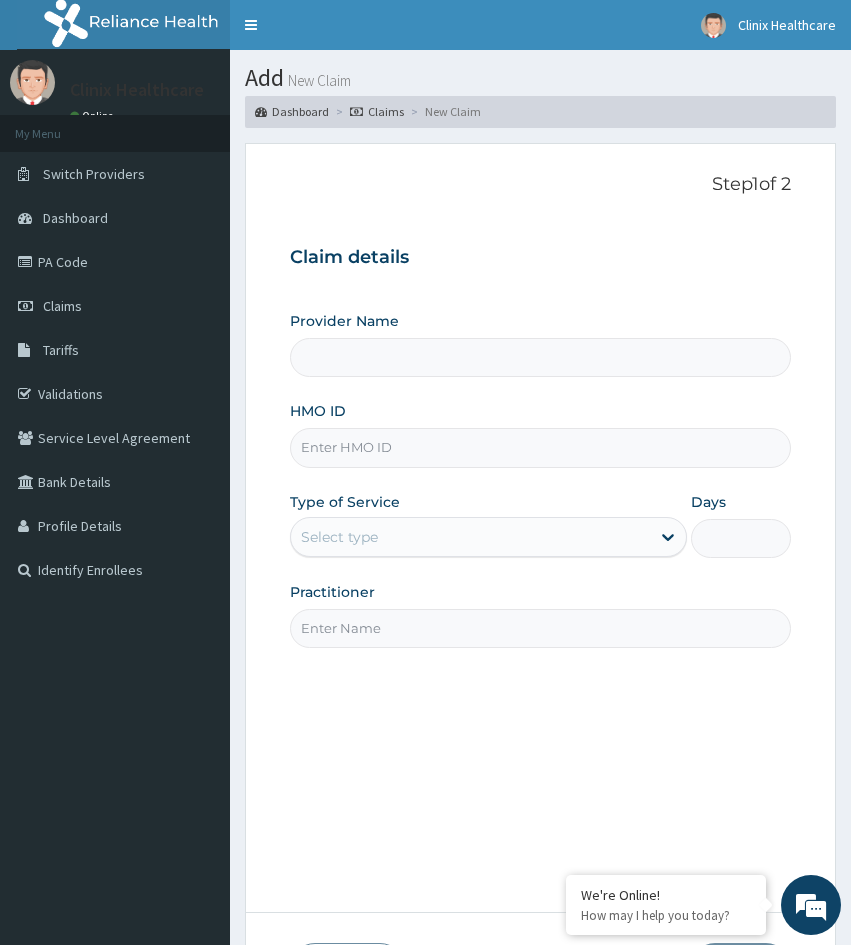 click on "Select type" at bounding box center (339, 537) 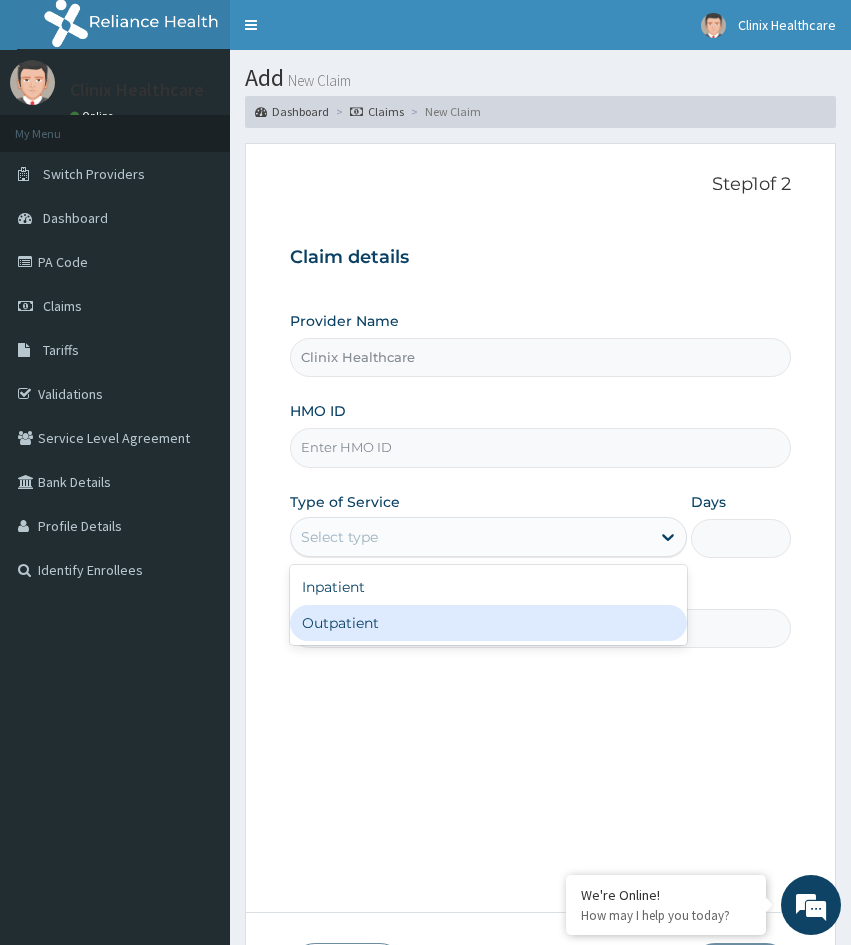 click on "Outpatient" at bounding box center [488, 623] 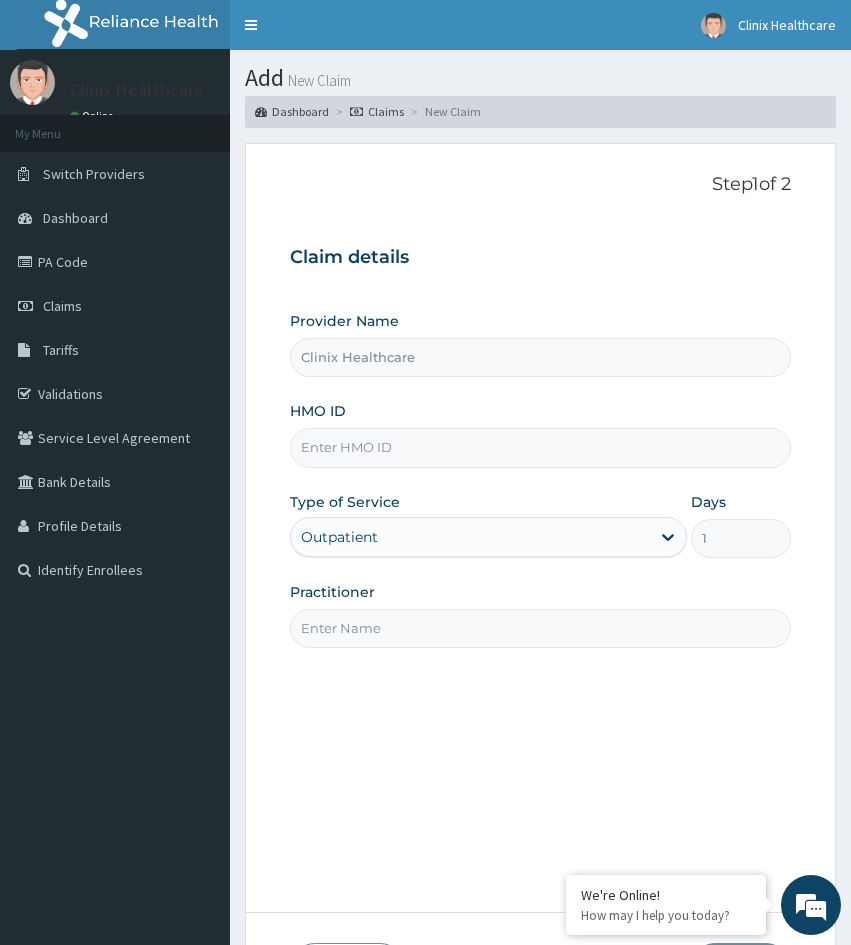 click on "HMO ID" at bounding box center (540, 447) 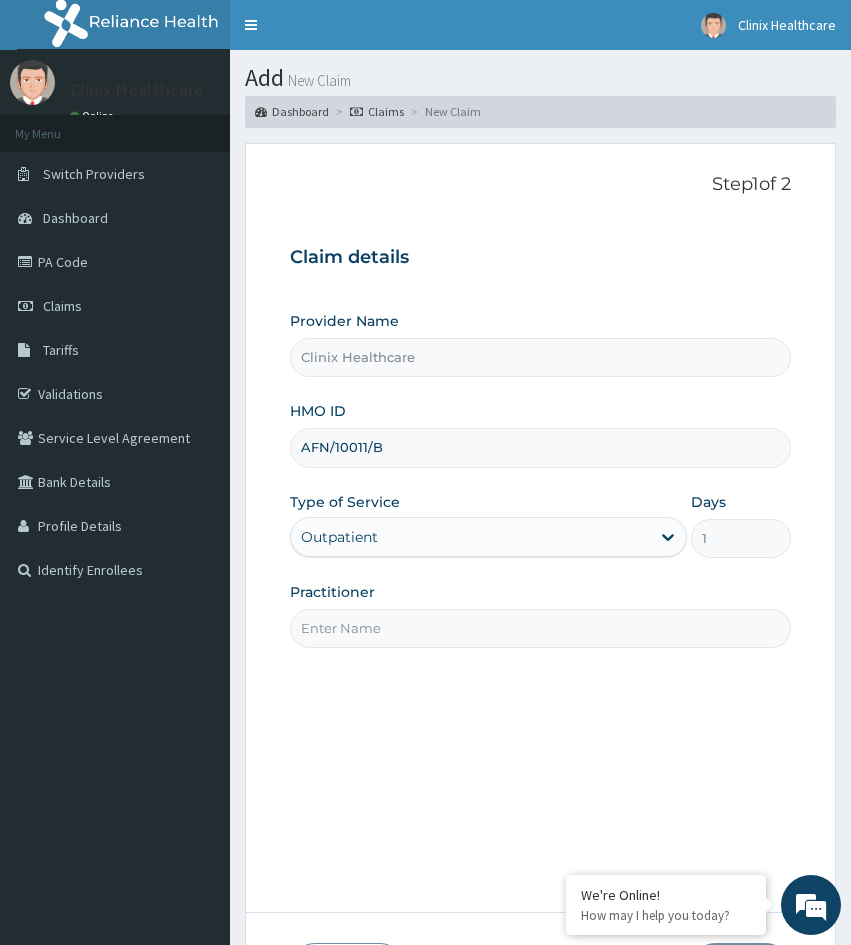 type on "AFN/10011/B" 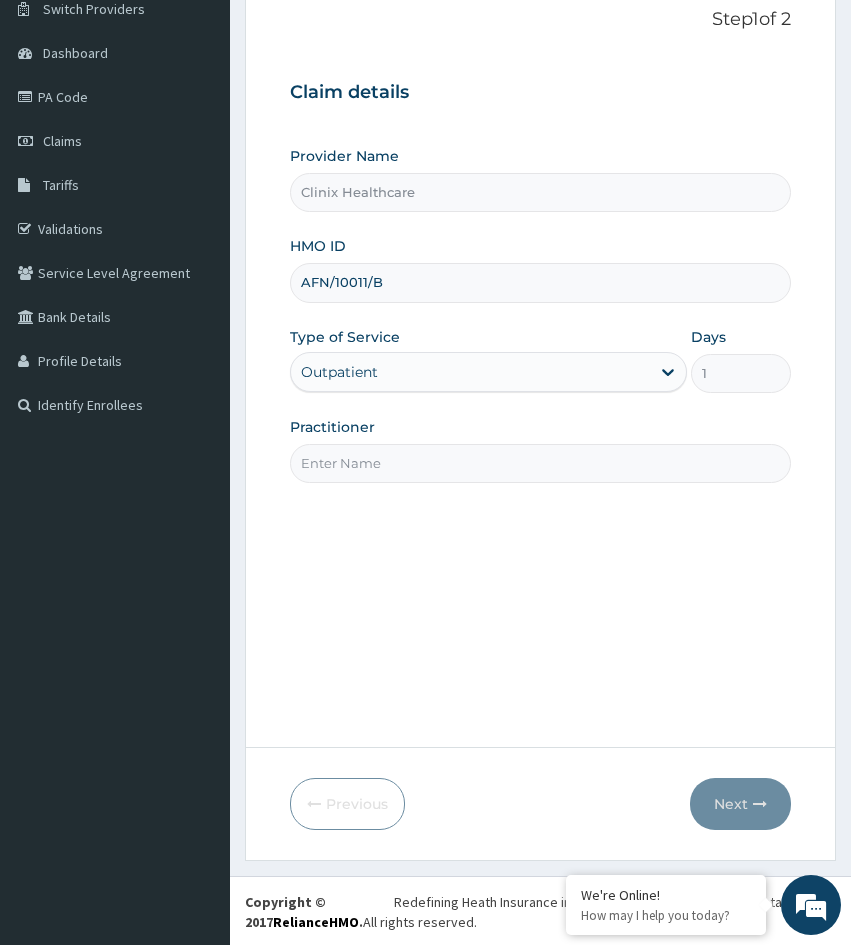scroll, scrollTop: 167, scrollLeft: 0, axis: vertical 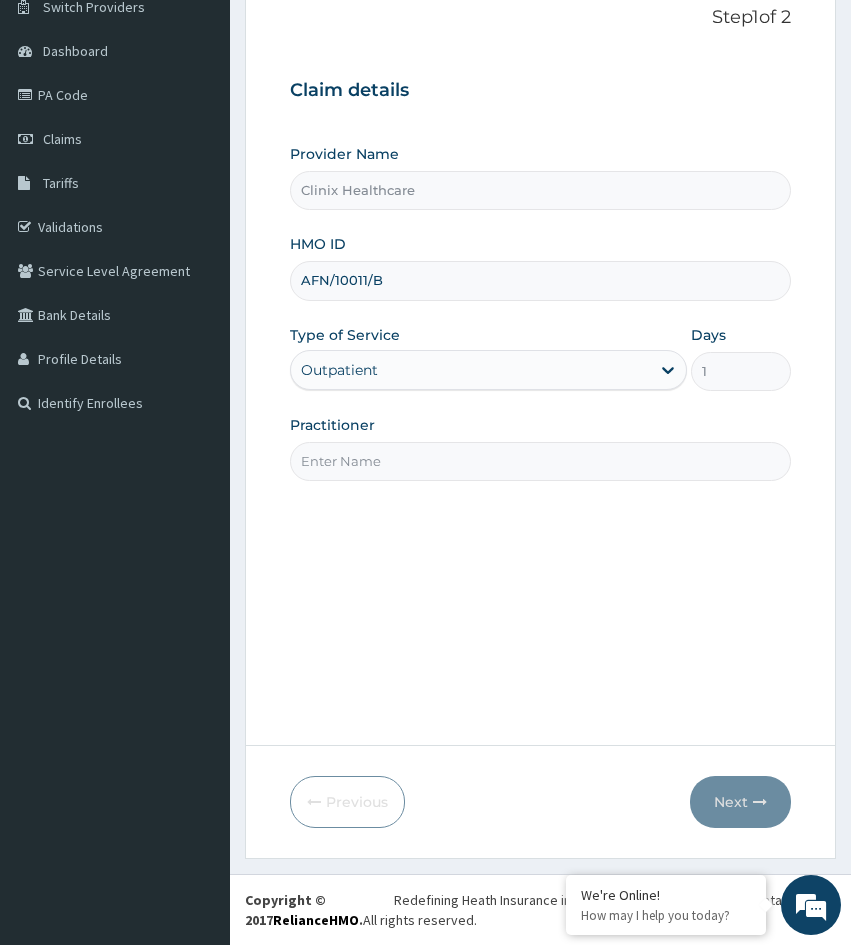drag, startPoint x: 324, startPoint y: 580, endPoint x: 363, endPoint y: 514, distance: 76.66159 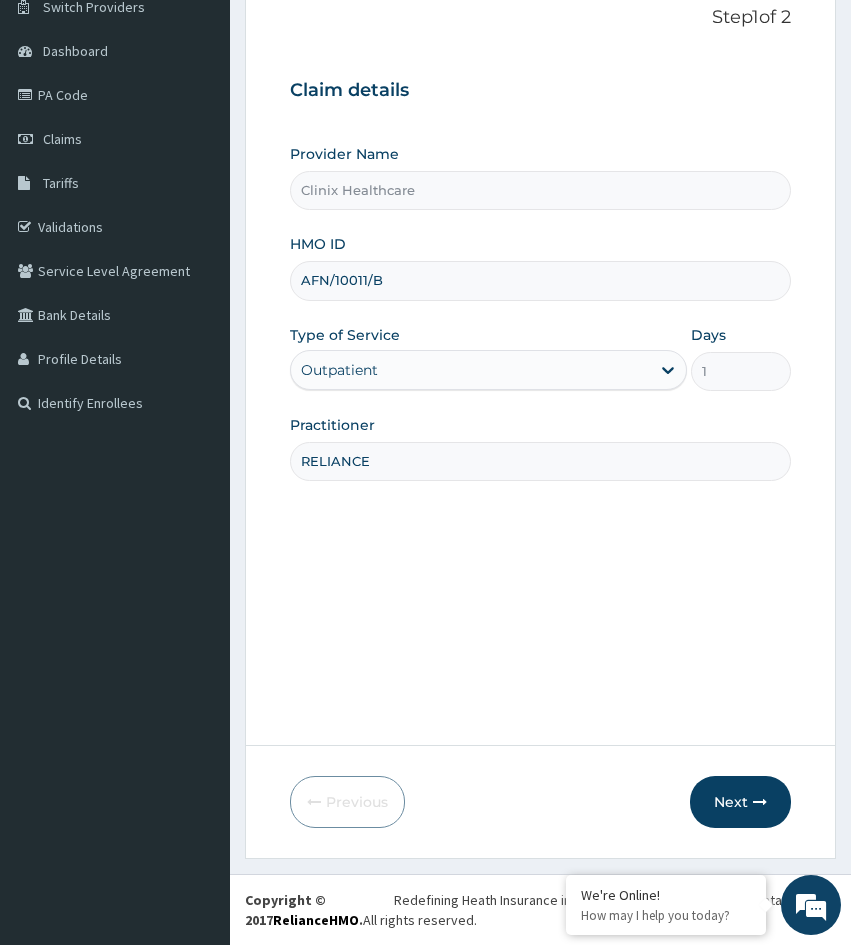 type on "RELIANCE" 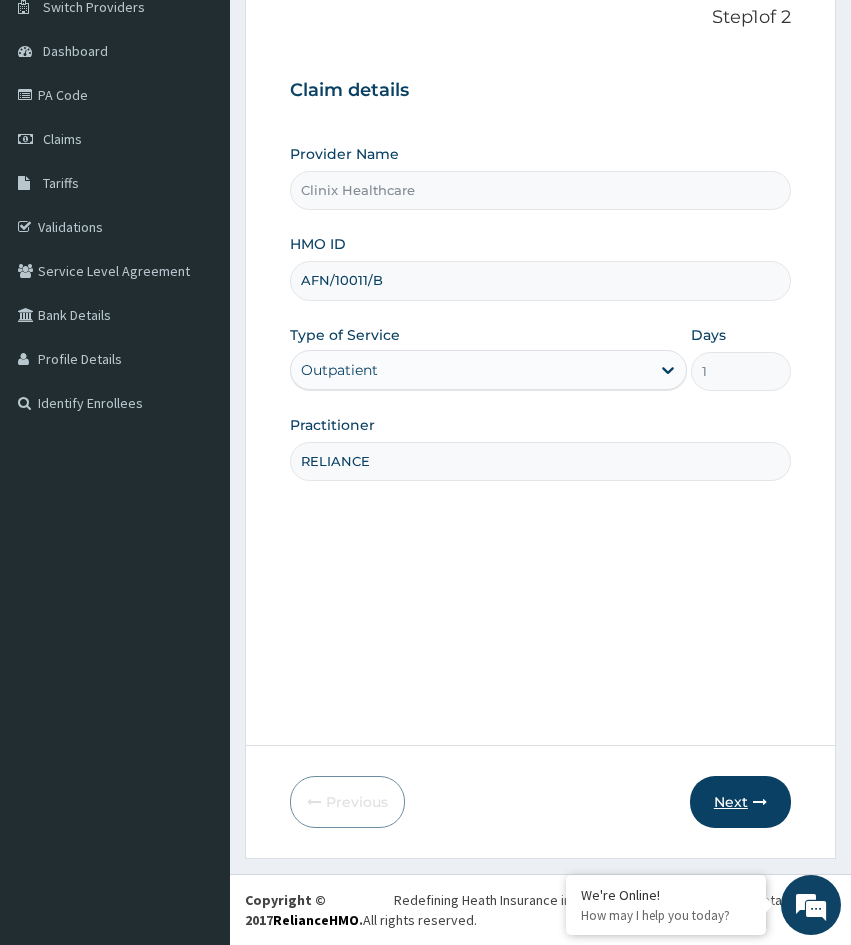 click on "Next" at bounding box center [740, 802] 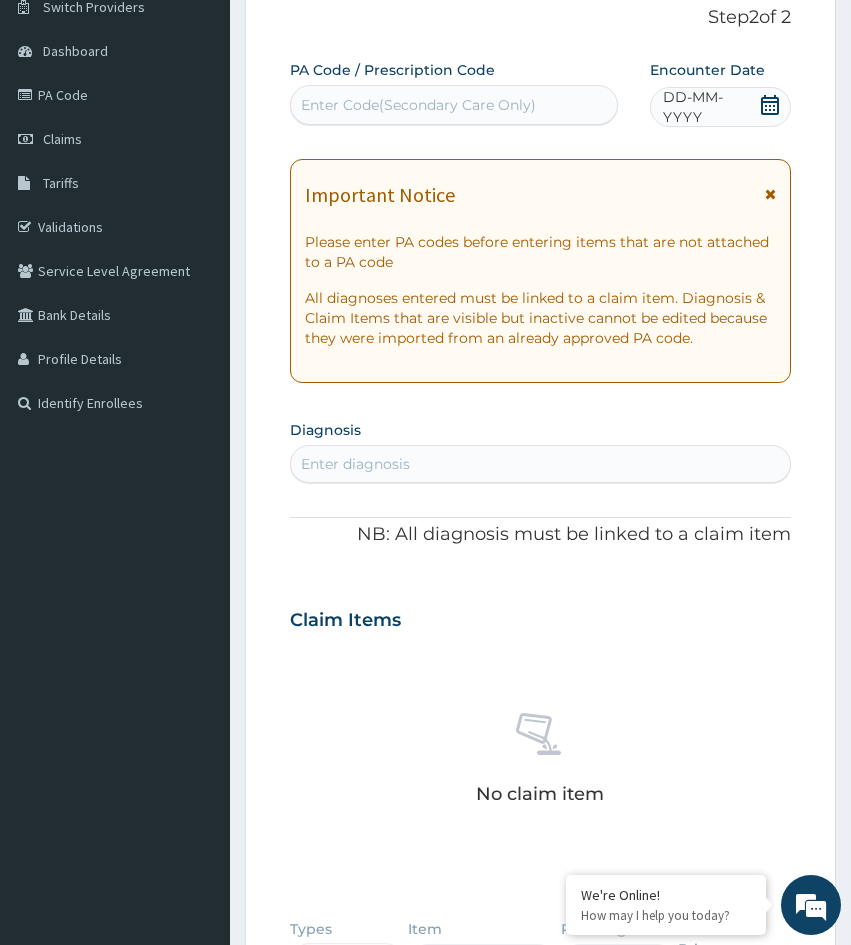 click on "Step  2  of 2 PA Code / Prescription Code Enter Code(Secondary Care Only) Encounter Date DD-MM-YYYY Important Notice Please enter PA codes before entering items that are not attached to a PA code   All diagnoses entered must be linked to a claim item. Diagnosis & Claim Items that are visible but inactive cannot be edited because they were imported from an already approved PA code. Diagnosis Enter diagnosis NB: All diagnosis must be linked to a claim item Claim Items No claim item Types Select Type Item Select Item Pair Diagnosis Select Diagnosis Unit Price 0 Add Comment     Previous   Submit" at bounding box center (540, 638) 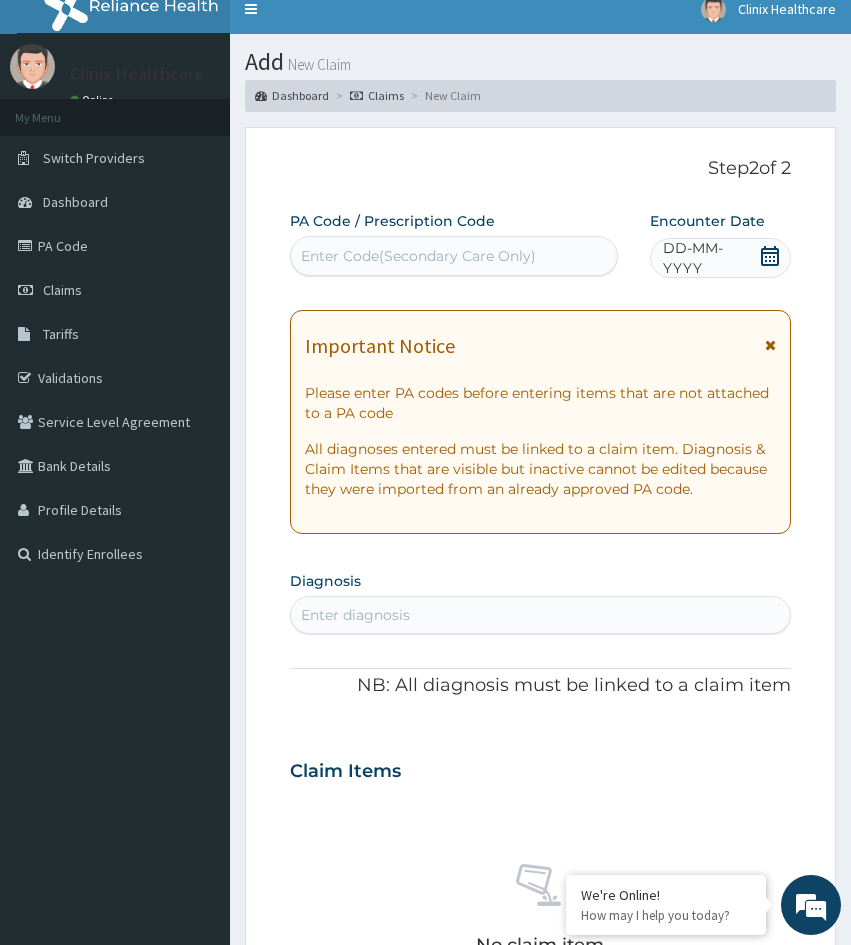 scroll, scrollTop: 0, scrollLeft: 0, axis: both 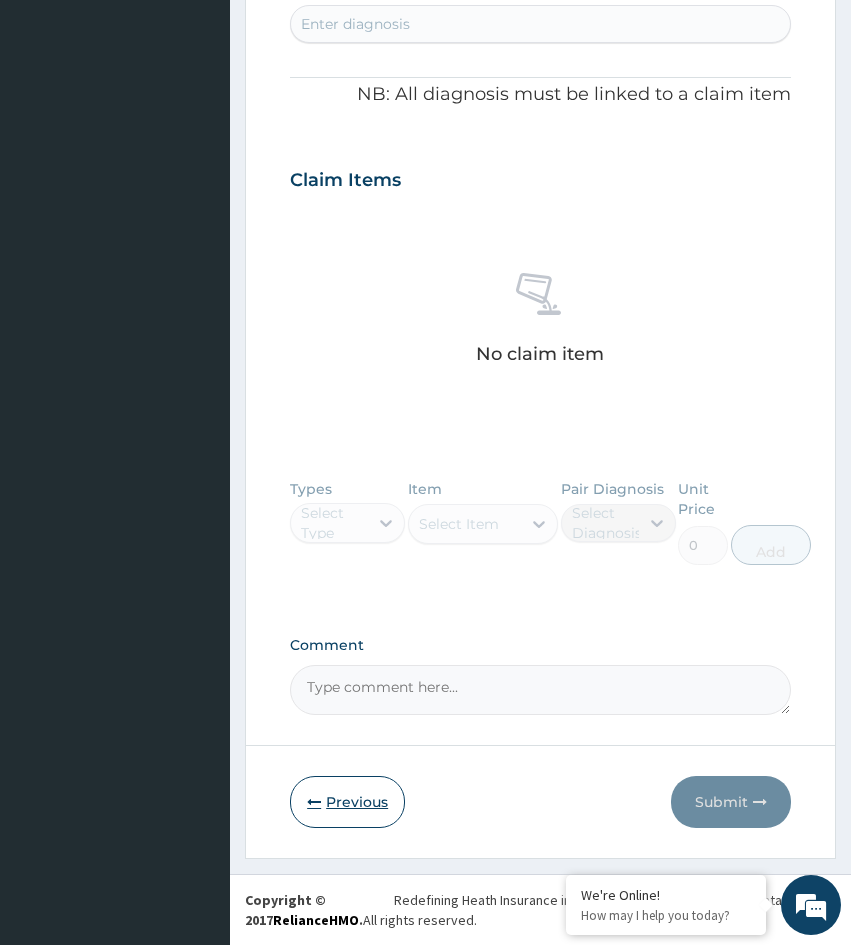 click on "Previous" at bounding box center (347, 802) 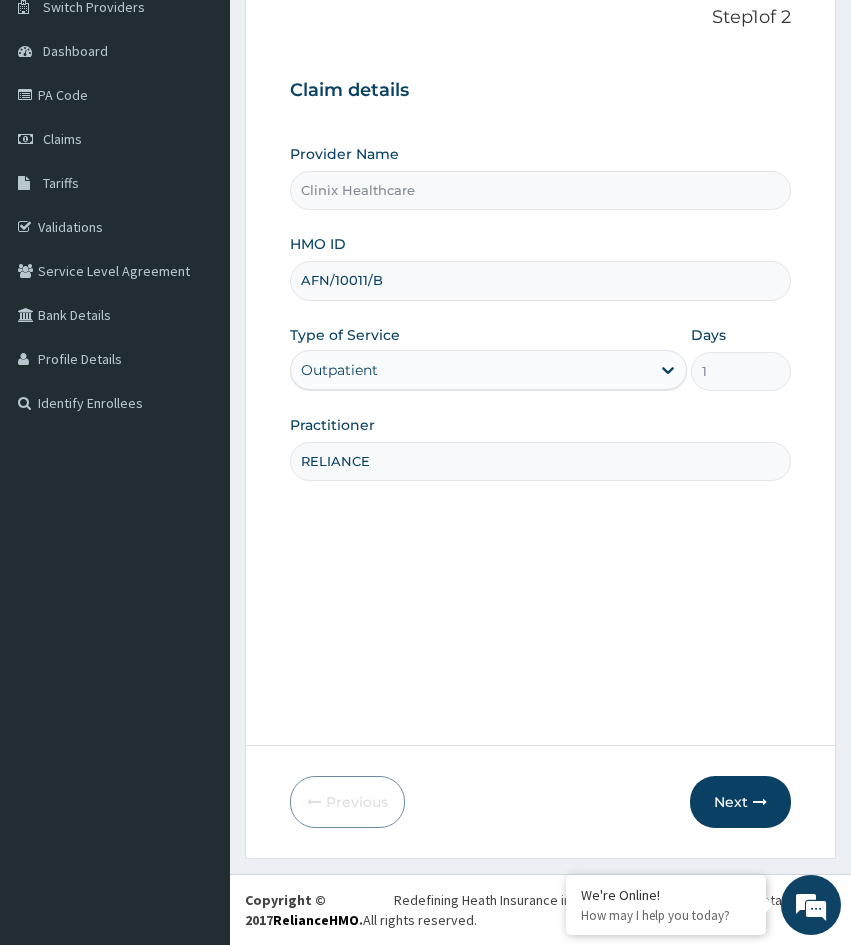 scroll, scrollTop: 67, scrollLeft: 0, axis: vertical 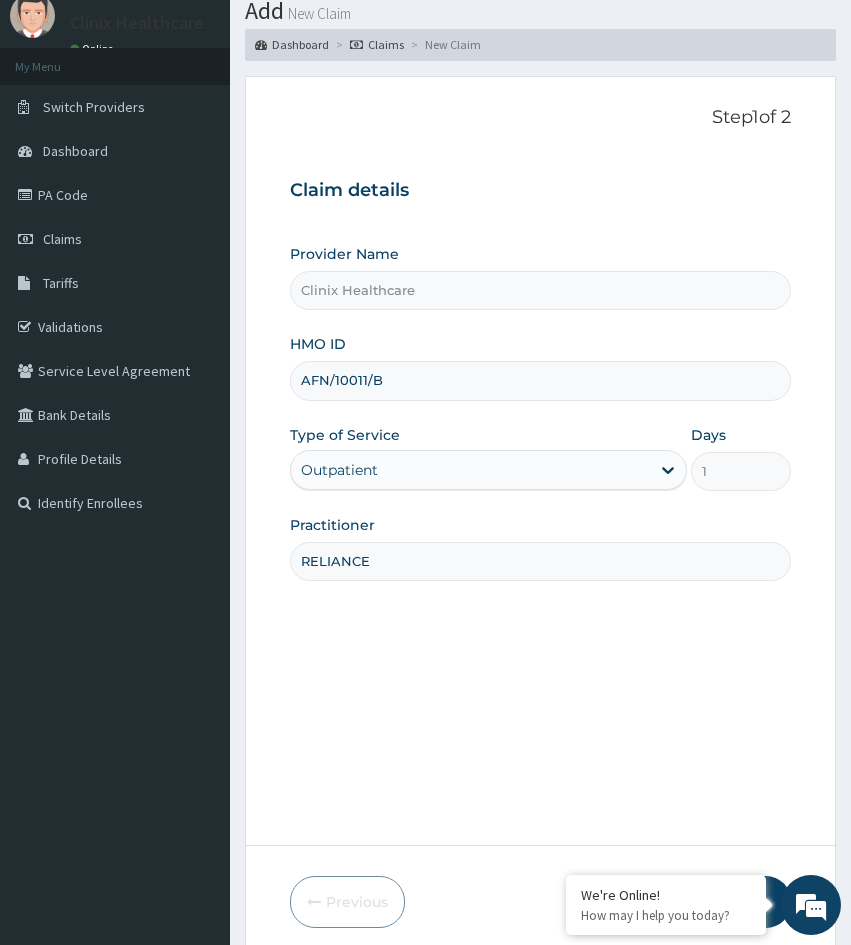 click on "AFN/10011/B" at bounding box center [540, 380] 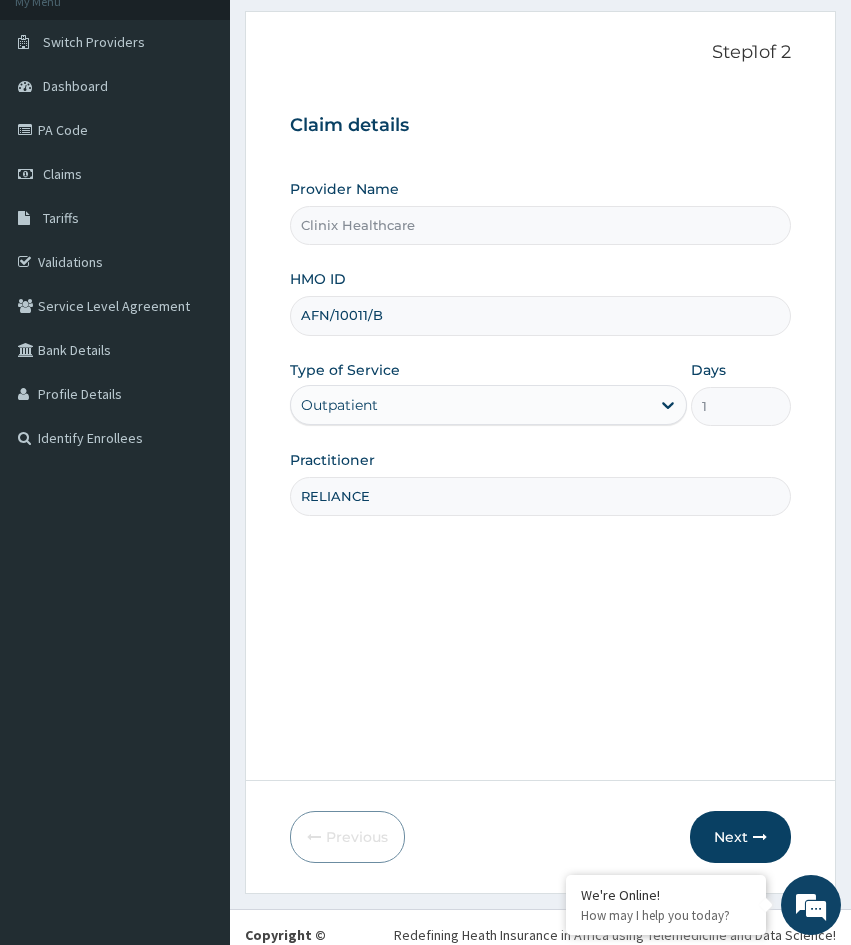 scroll, scrollTop: 167, scrollLeft: 0, axis: vertical 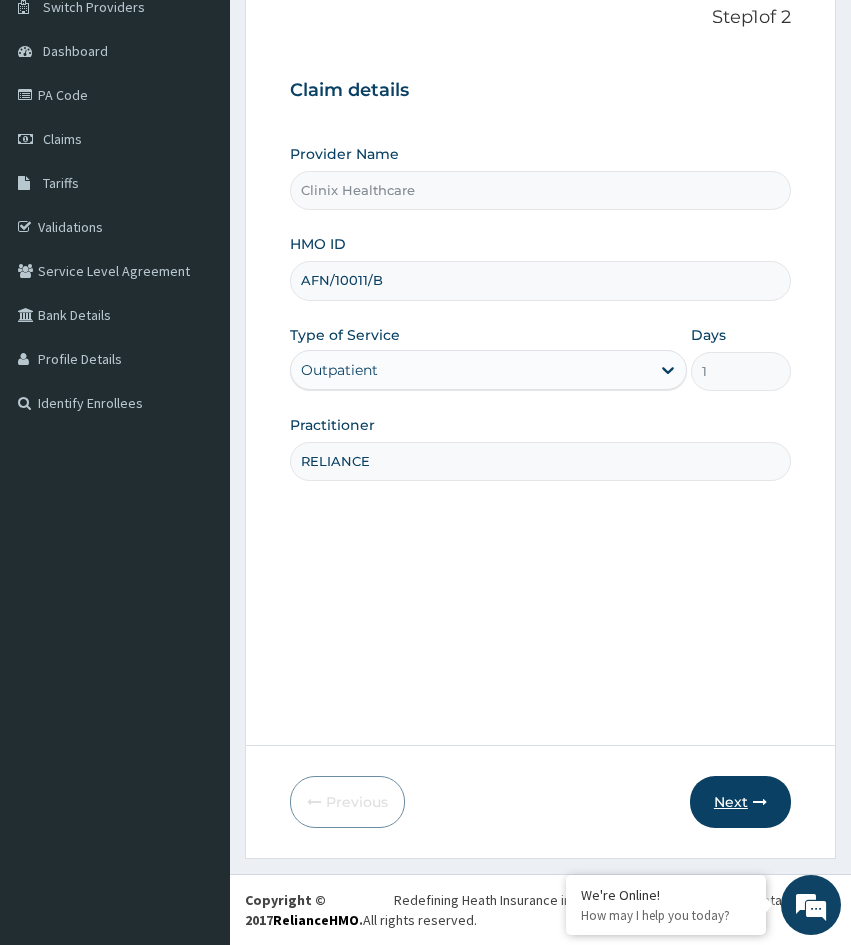 click on "Next" at bounding box center [740, 802] 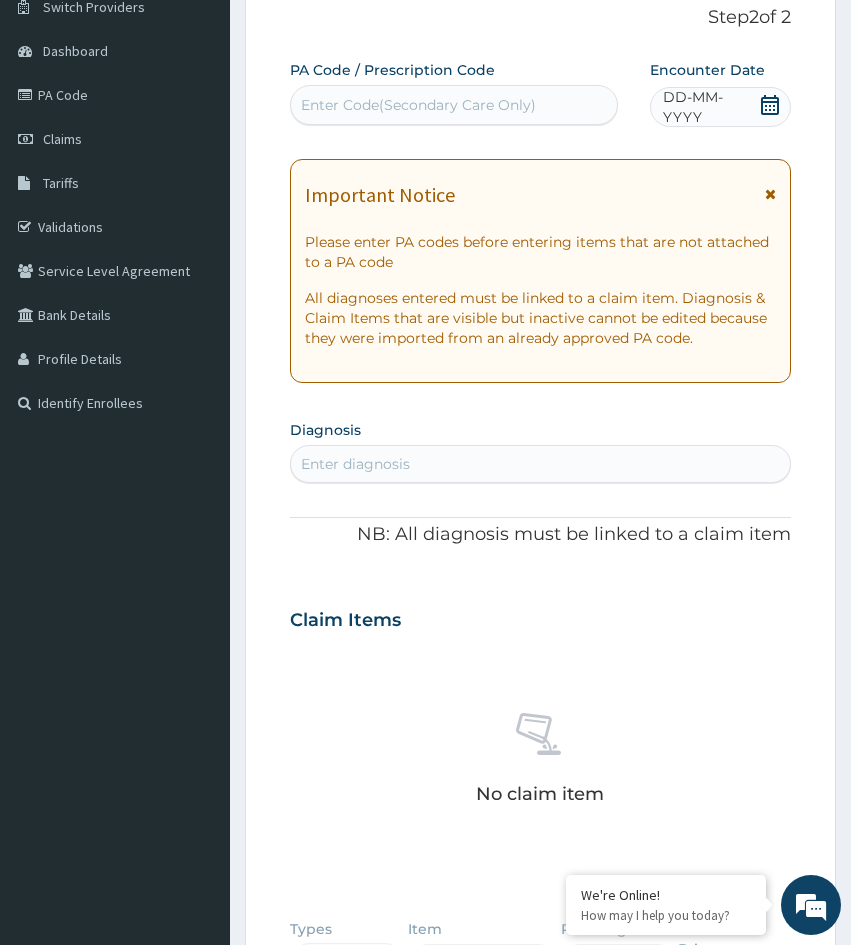 click on "No claim item" at bounding box center [540, 762] 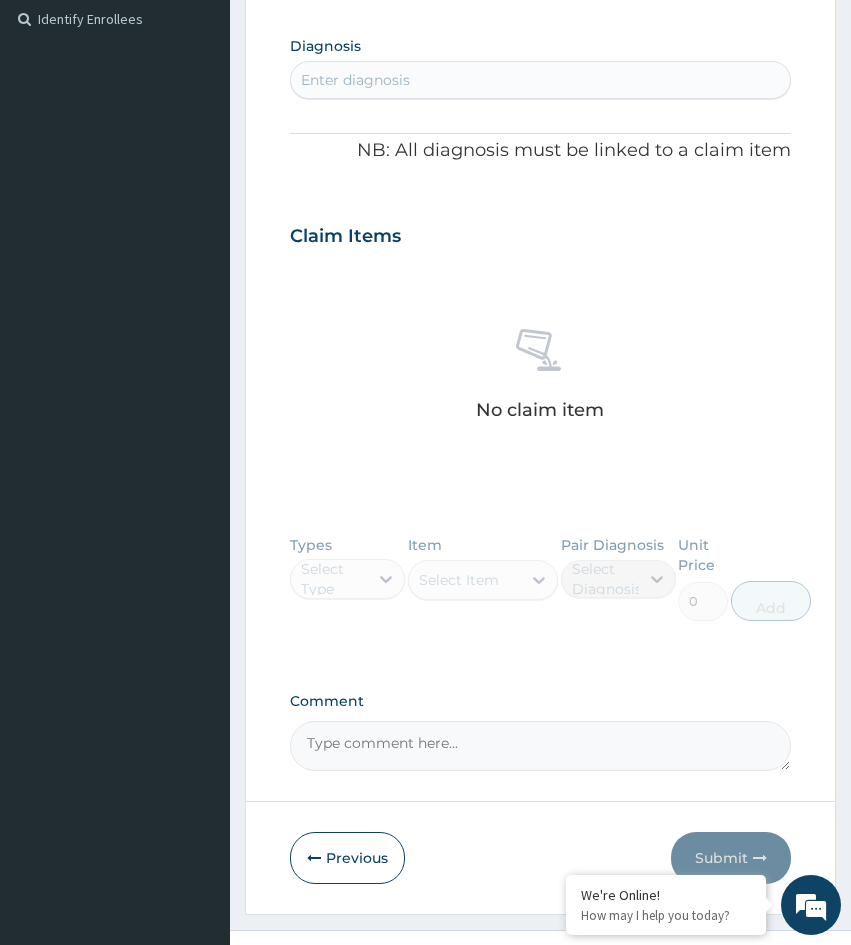 scroll, scrollTop: 607, scrollLeft: 0, axis: vertical 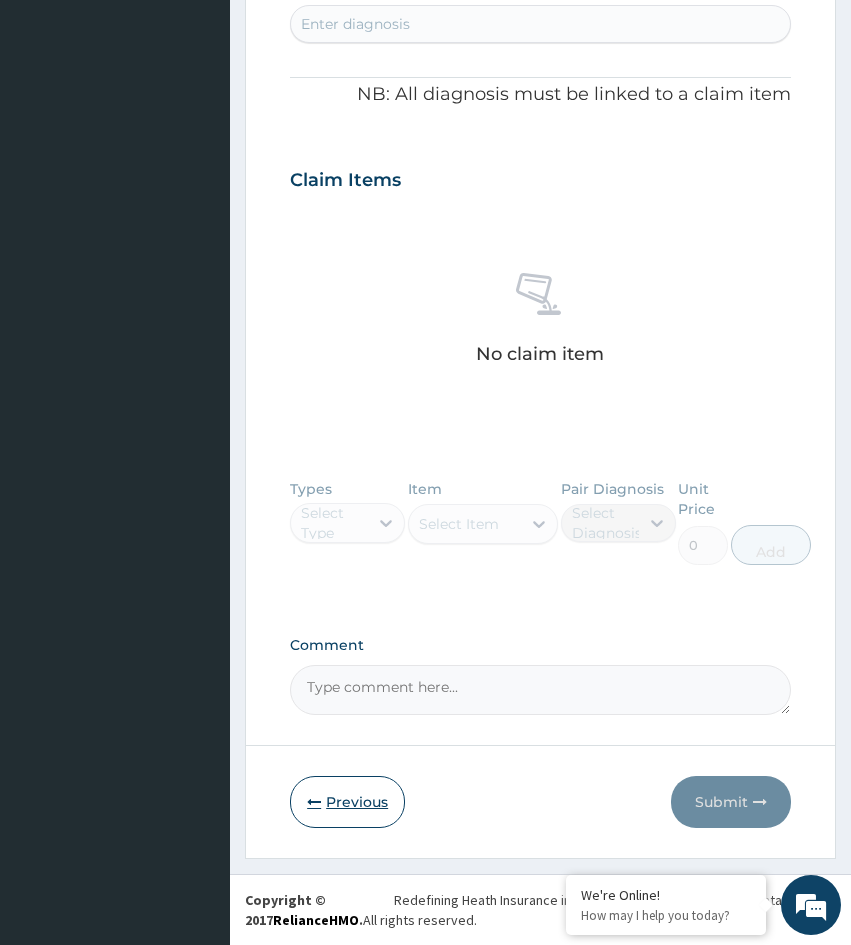 click on "Previous" at bounding box center [347, 802] 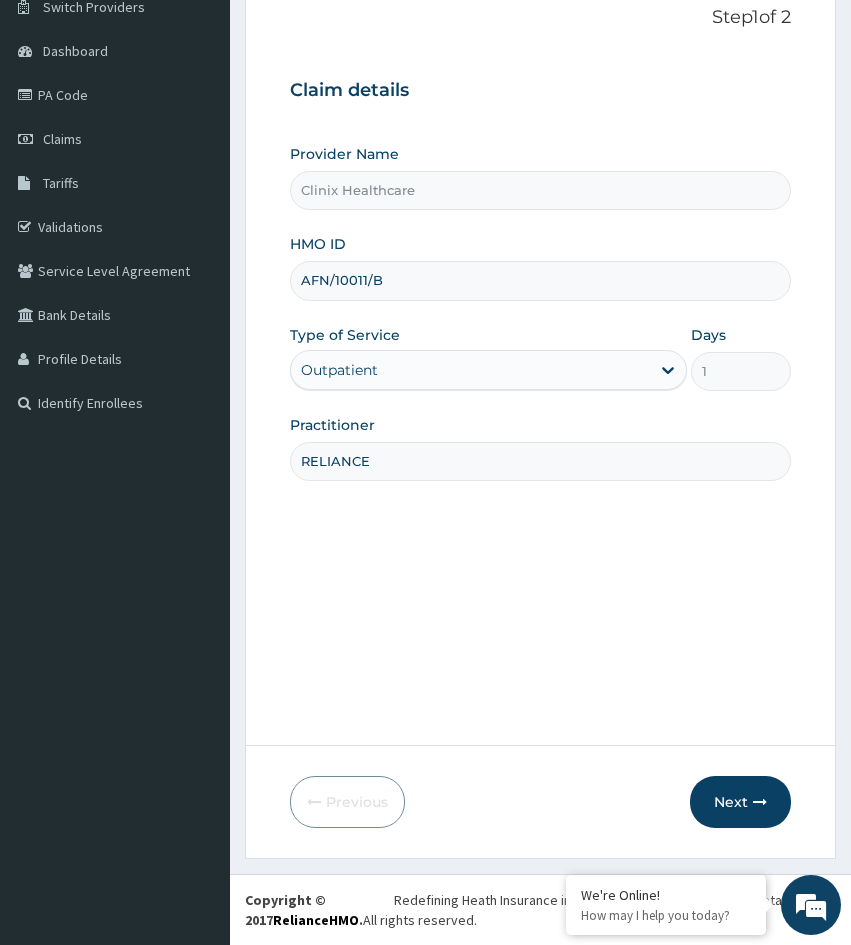 drag, startPoint x: 404, startPoint y: 281, endPoint x: 269, endPoint y: 275, distance: 135.13327 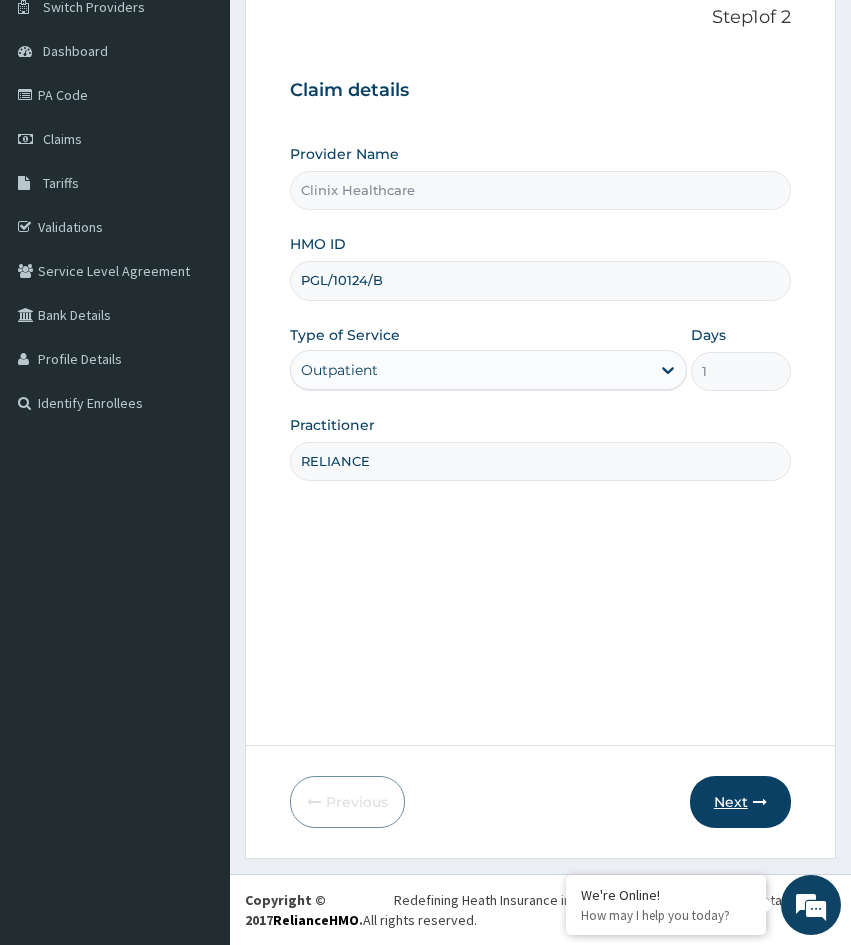 type on "PGL/10124/B" 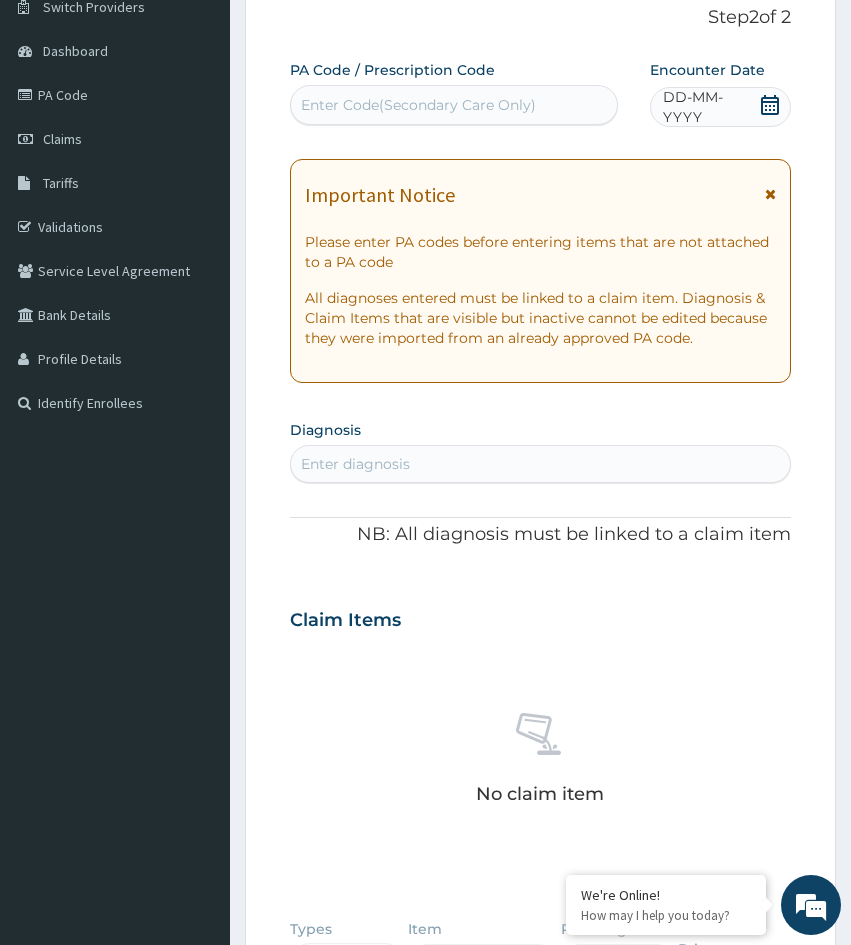 click on "Step  2  of 2 PA Code / Prescription Code Enter Code(Secondary Care Only) Encounter Date DD-MM-YYYY Important Notice Please enter PA codes before entering items that are not attached to a PA code   All diagnoses entered must be linked to a claim item. Diagnosis & Claim Items that are visible but inactive cannot be edited because they were imported from an already approved PA code. Diagnosis Enter diagnosis NB: All diagnosis must be linked to a claim item Claim Items No claim item Types Select Type Item Select Item Pair Diagnosis Select Diagnosis Unit Price 0 Add Comment     Previous   Submit" at bounding box center [540, 638] 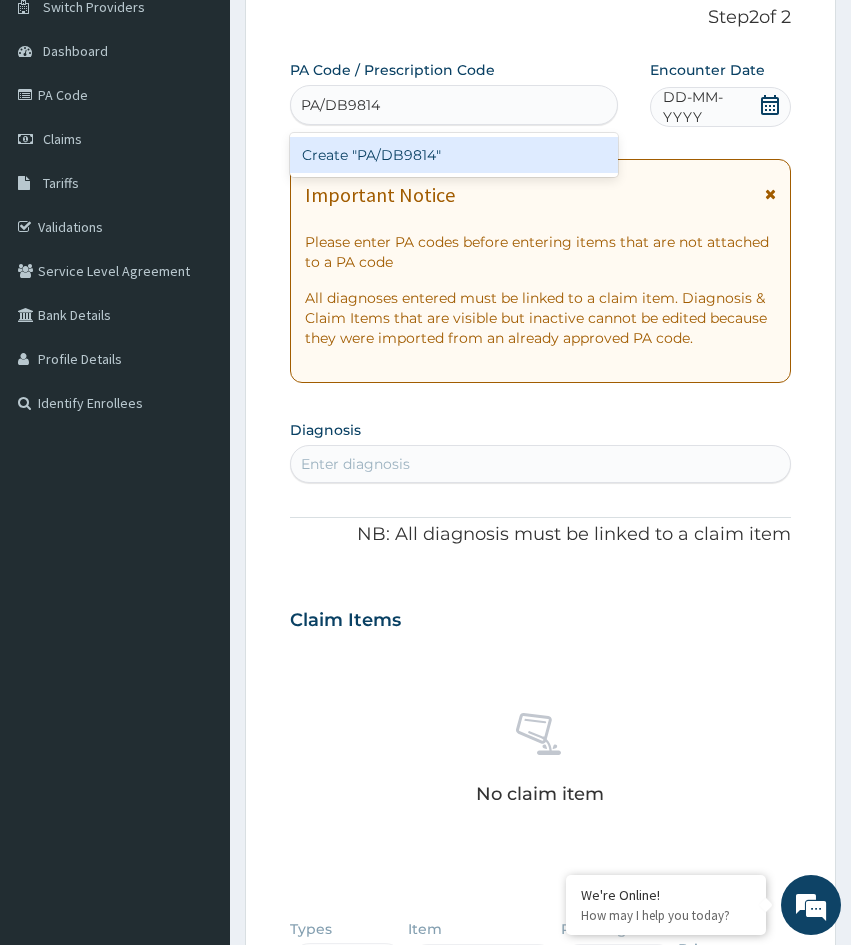 click on "Create "PA/DB9814"" at bounding box center [454, 155] 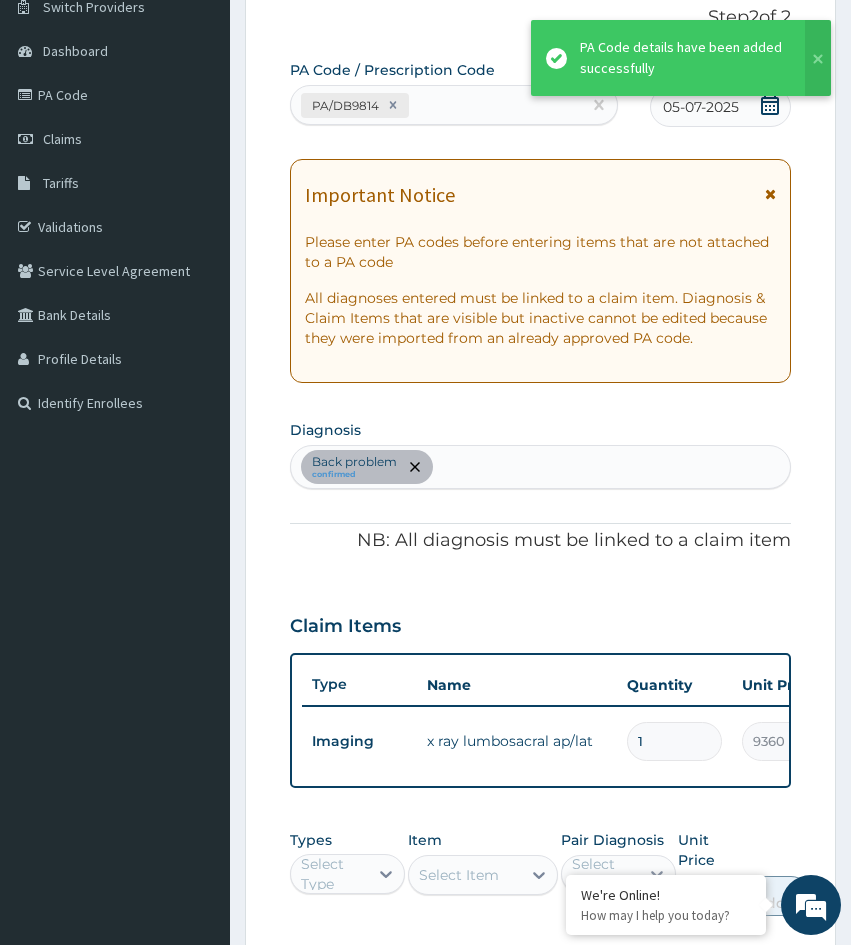 click on "Step  2  of 2 PA Code / Prescription Code PA/DB9814 Encounter Date 05-07-2025 Important Notice Please enter PA codes before entering items that are not attached to a PA code   All diagnoses entered must be linked to a claim item. Diagnosis & Claim Items that are visible but inactive cannot be edited because they were imported from an already approved PA code. Diagnosis Back problem confirmed NB: All diagnosis must be linked to a claim item Claim Items Type Name Quantity Unit Price Total Price Pair Diagnosis Actions Imaging x ray lumbosacral ap/lat 1 9360 9360.00 Back problem Delete Types Select Type Item Select Item Pair Diagnosis Select Diagnosis Unit Price 0 Add Comment     Previous   Submit" at bounding box center [540, 593] 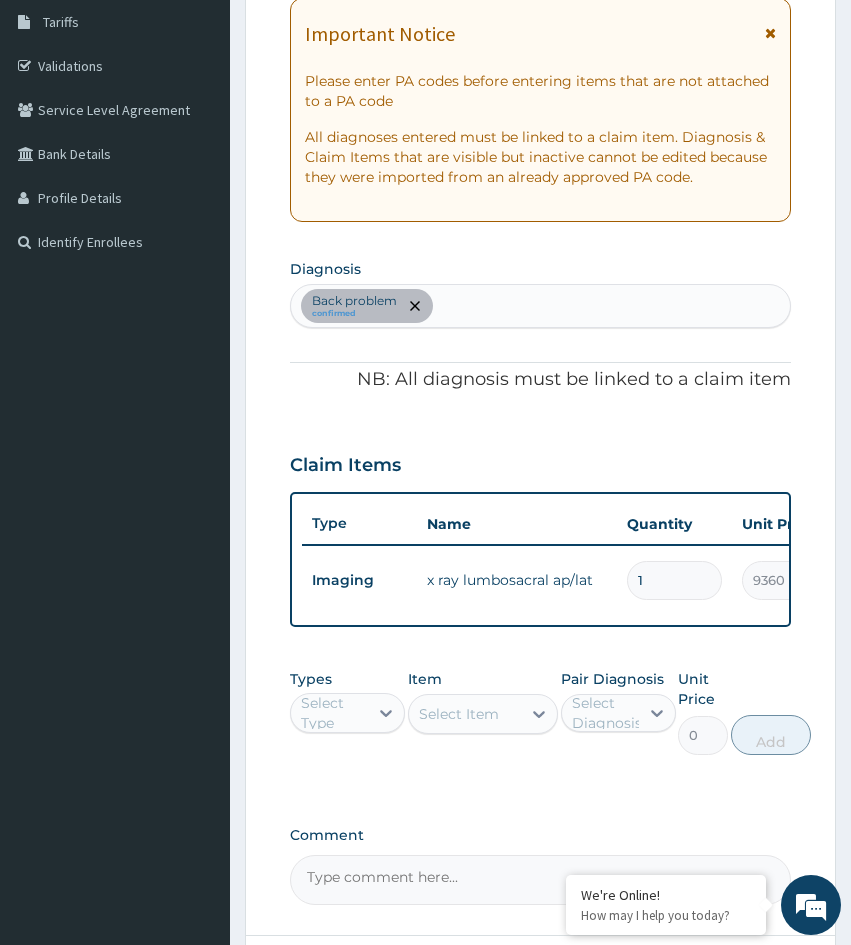 scroll, scrollTop: 367, scrollLeft: 0, axis: vertical 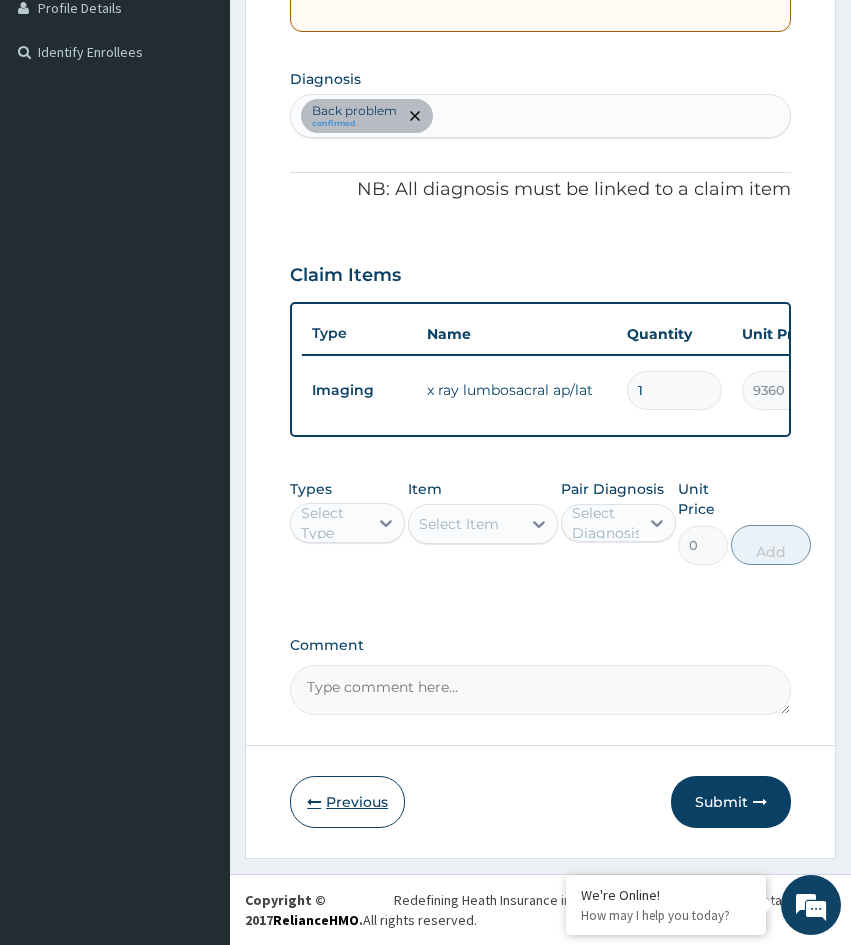 click on "Previous" at bounding box center (347, 802) 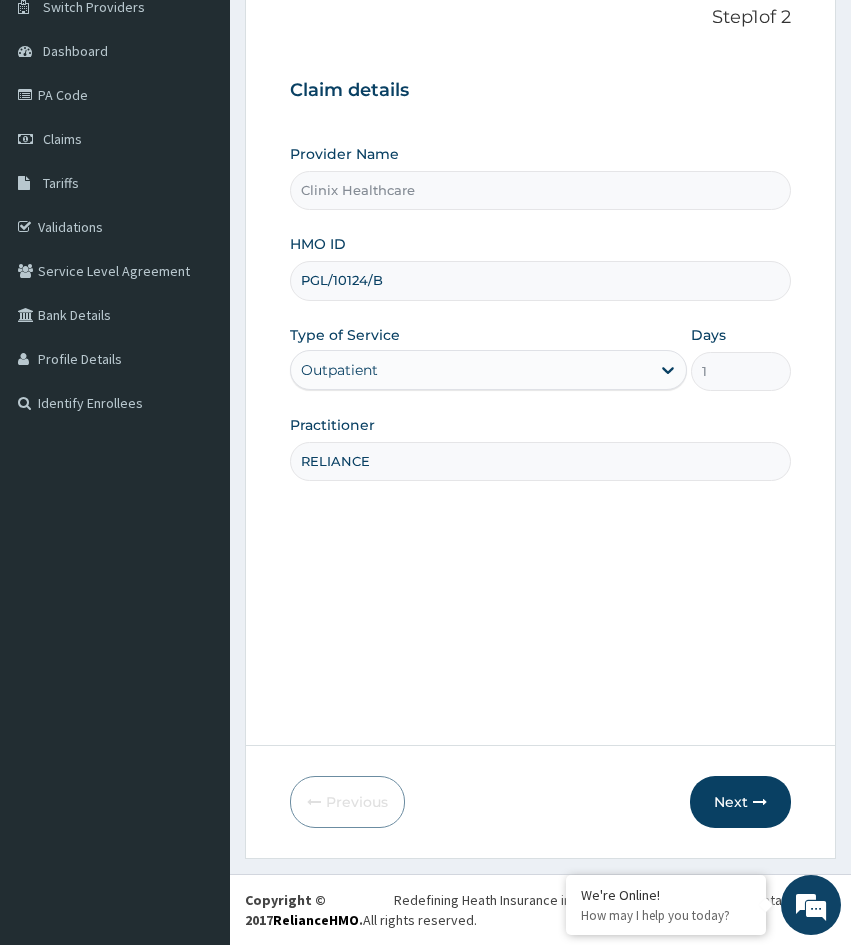 drag, startPoint x: 393, startPoint y: 460, endPoint x: 263, endPoint y: 460, distance: 130 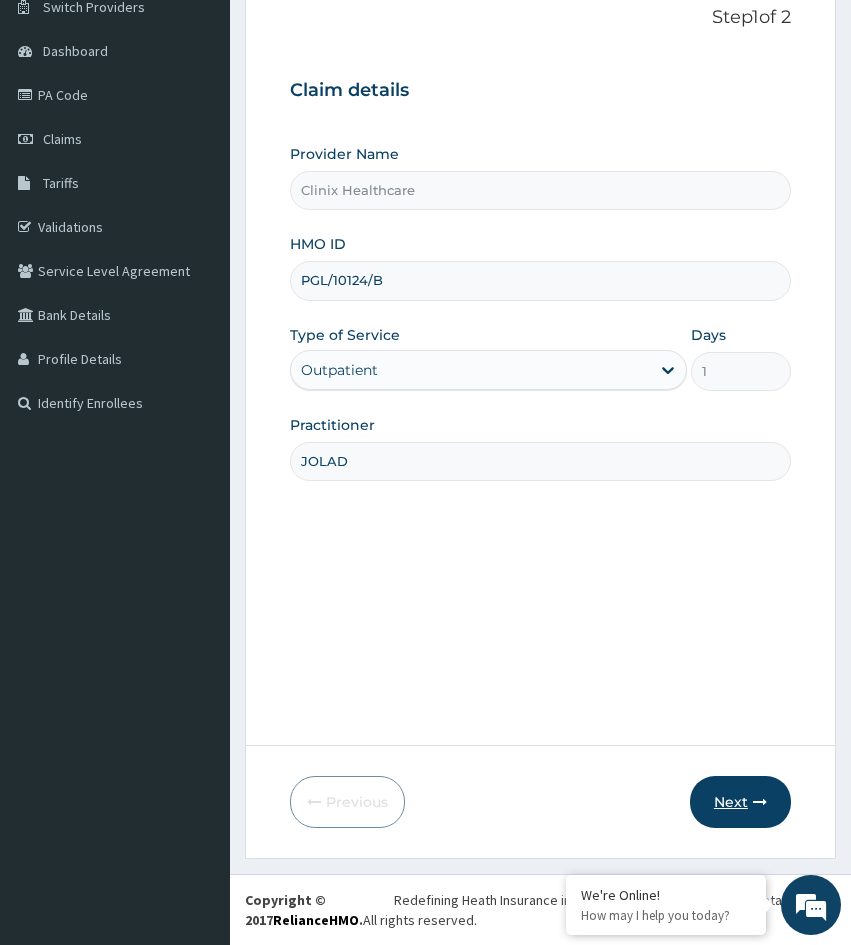 type on "JOLAD" 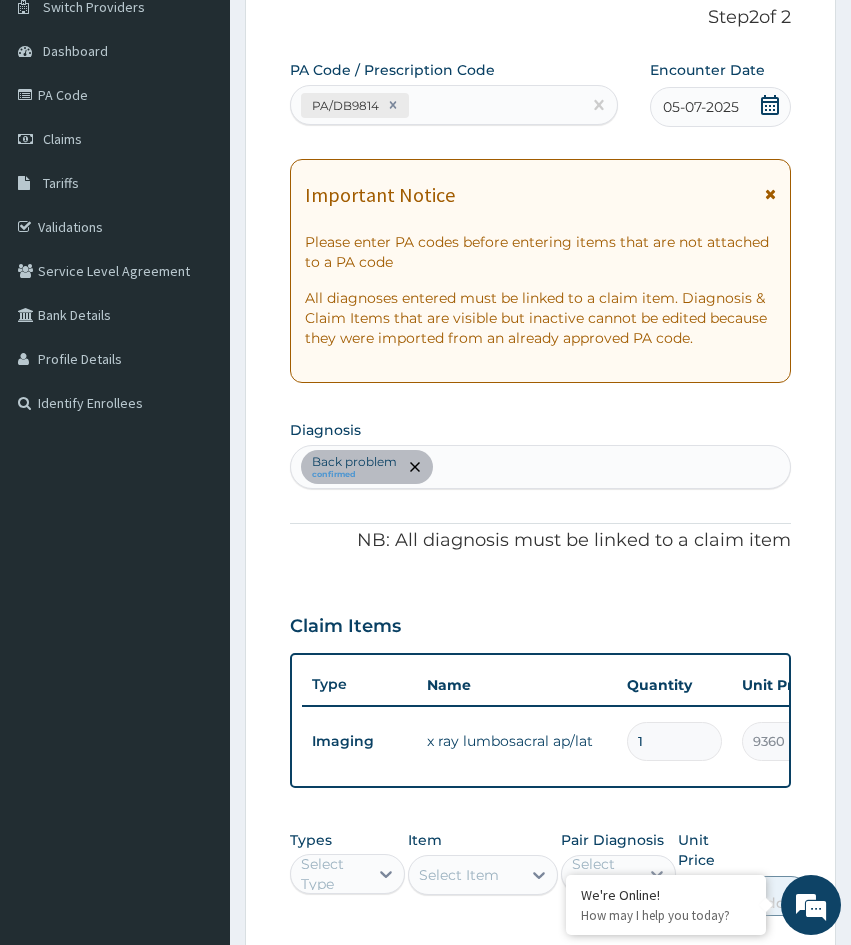click on "Imaging" at bounding box center [359, 741] 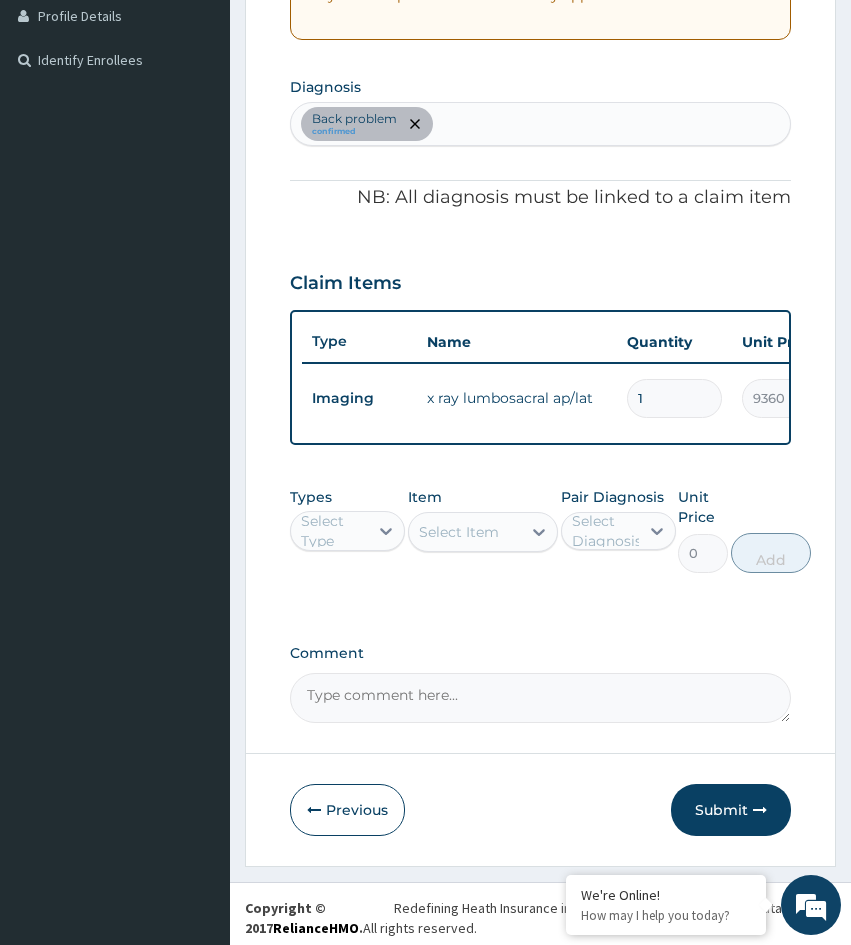scroll, scrollTop: 533, scrollLeft: 0, axis: vertical 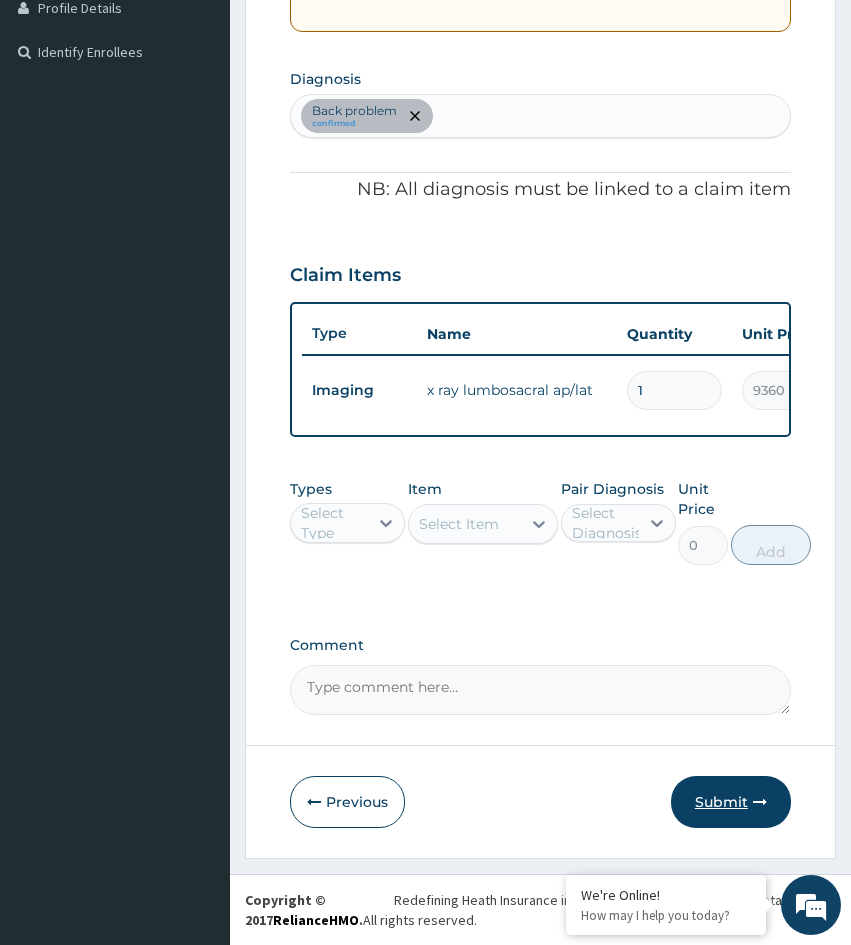 click on "Submit" at bounding box center [731, 802] 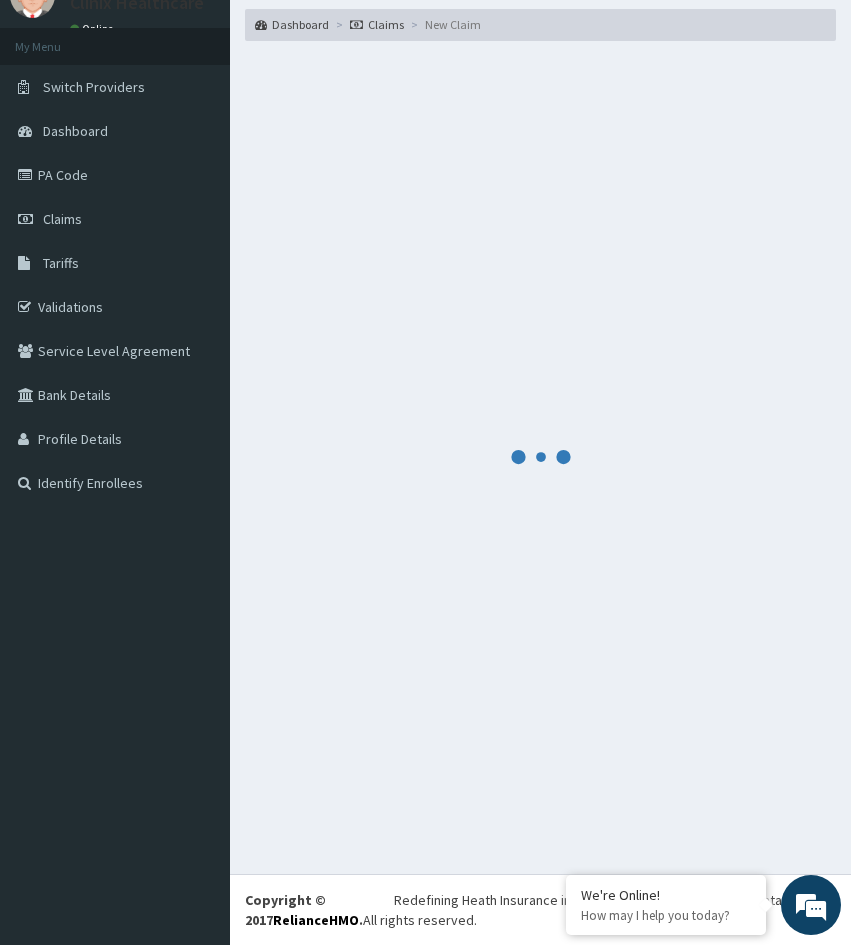 scroll, scrollTop: 533, scrollLeft: 0, axis: vertical 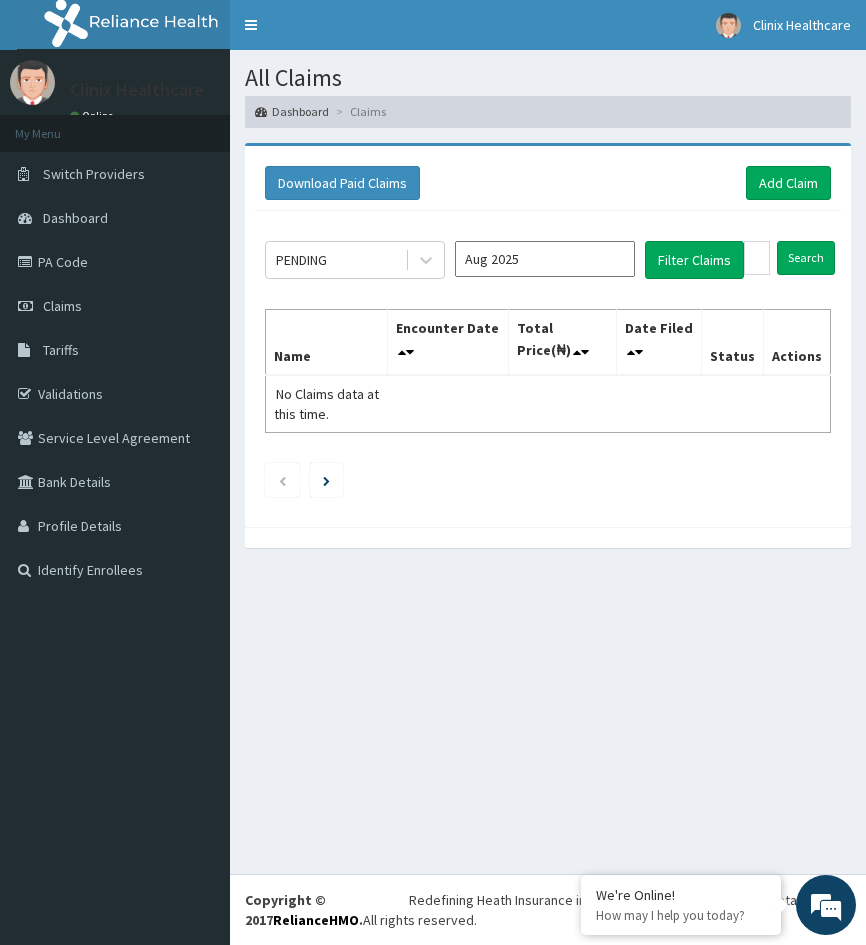 click on "All Claims
Dashboard
Claims
Download Paid Claims Add Claim × Note you can only download claims within a maximum of 1 year and the dates will auto-adjust when you select range that is greater than 1 year From 04-05-2025 To 04-08-2025 Close Download PENDING Aug 2025 Filter Claims Search Name Encounter Date Total Price(₦) Date Filed Status Actions No Claims data at this time." at bounding box center [548, 462] 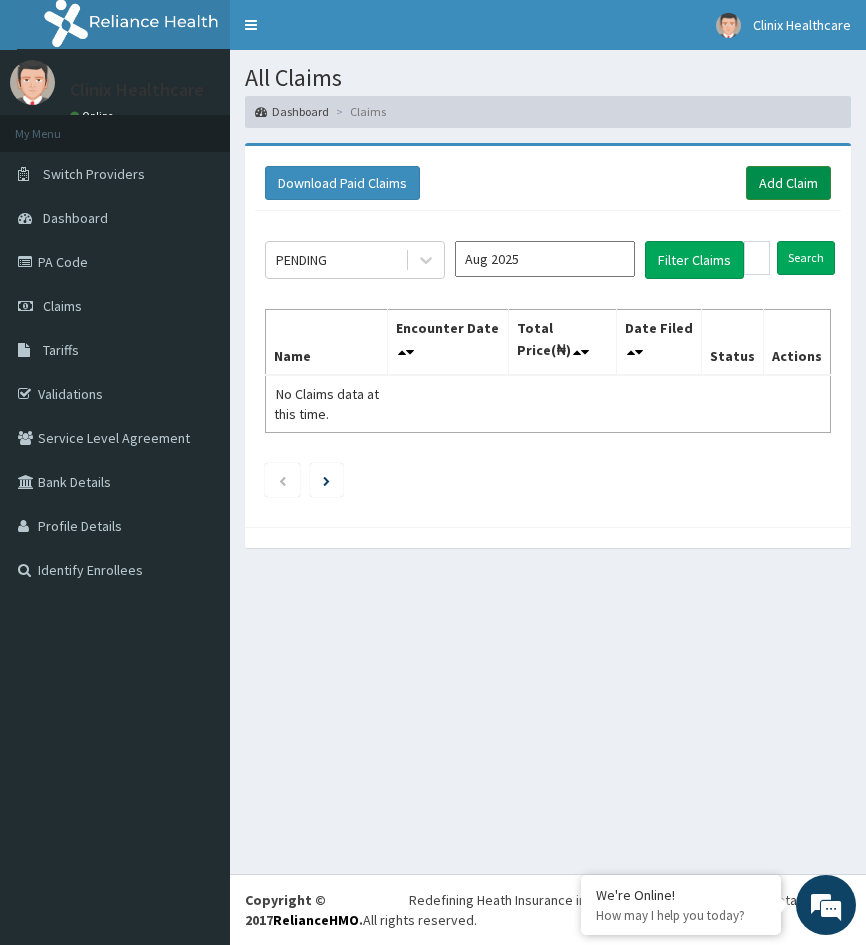 click on "Add Claim" at bounding box center (788, 183) 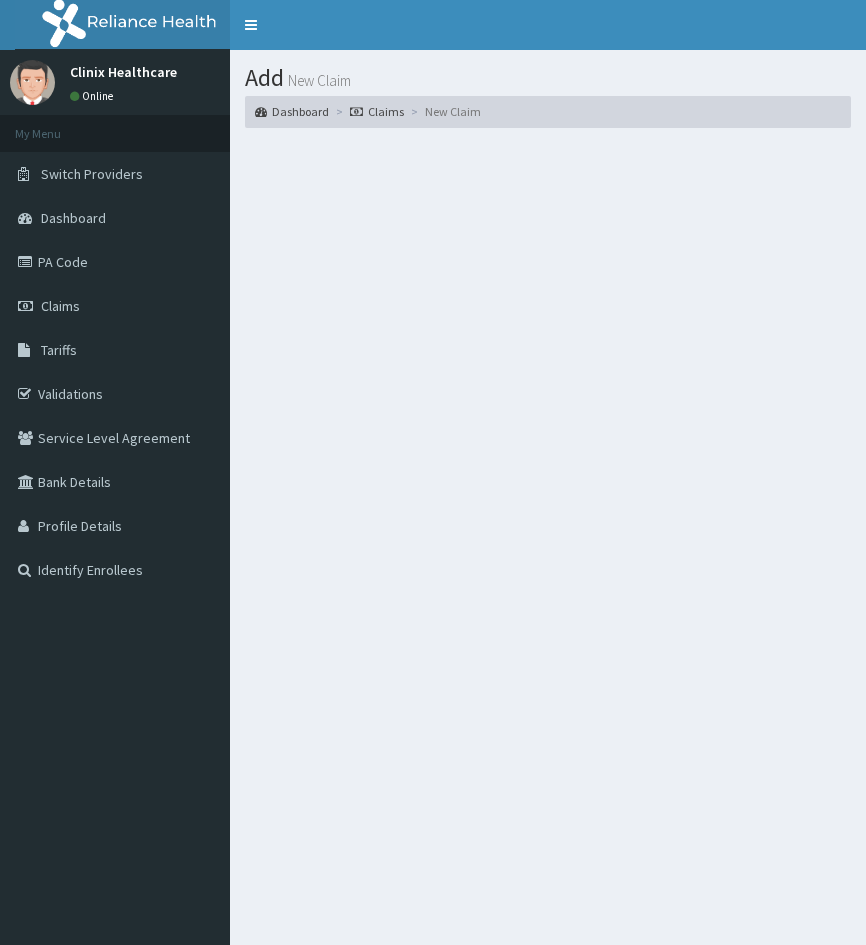 scroll, scrollTop: 0, scrollLeft: 0, axis: both 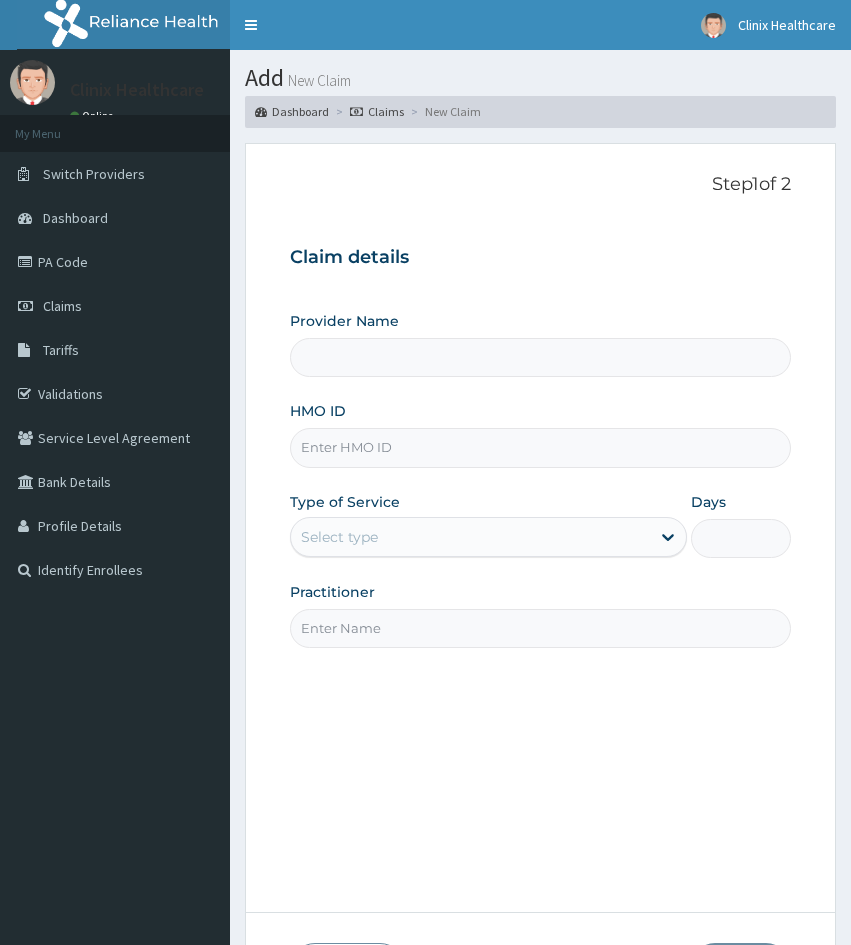 click on "Provider Name" at bounding box center [540, 357] 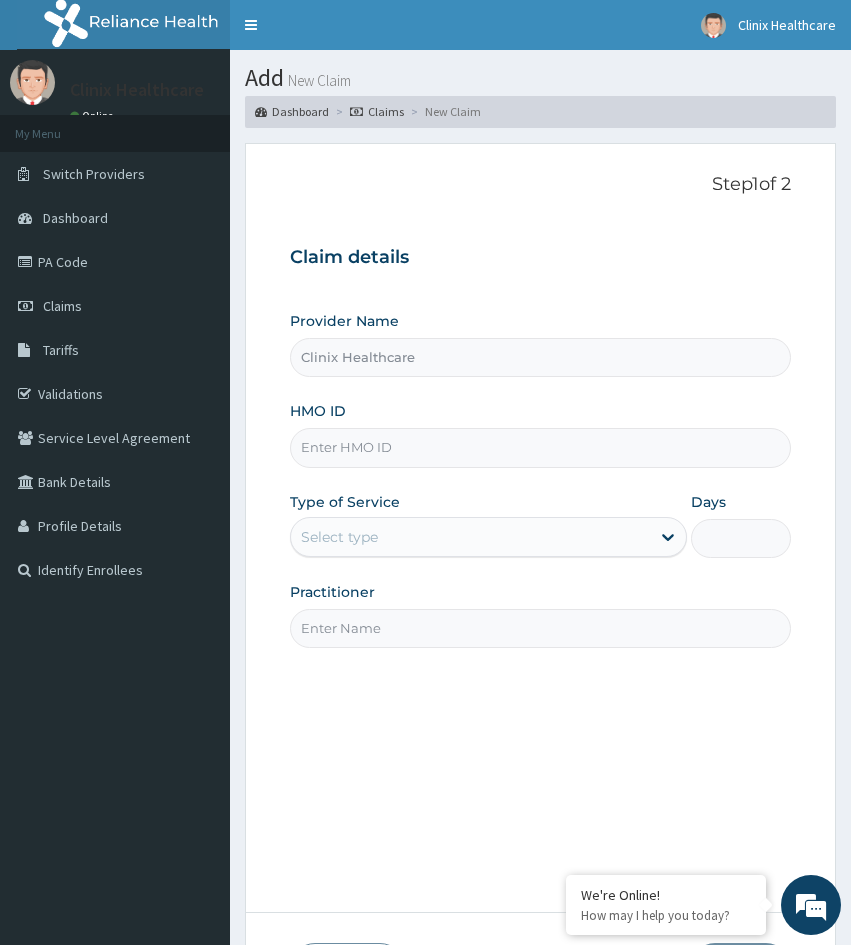 click on "HMO ID" at bounding box center [540, 447] 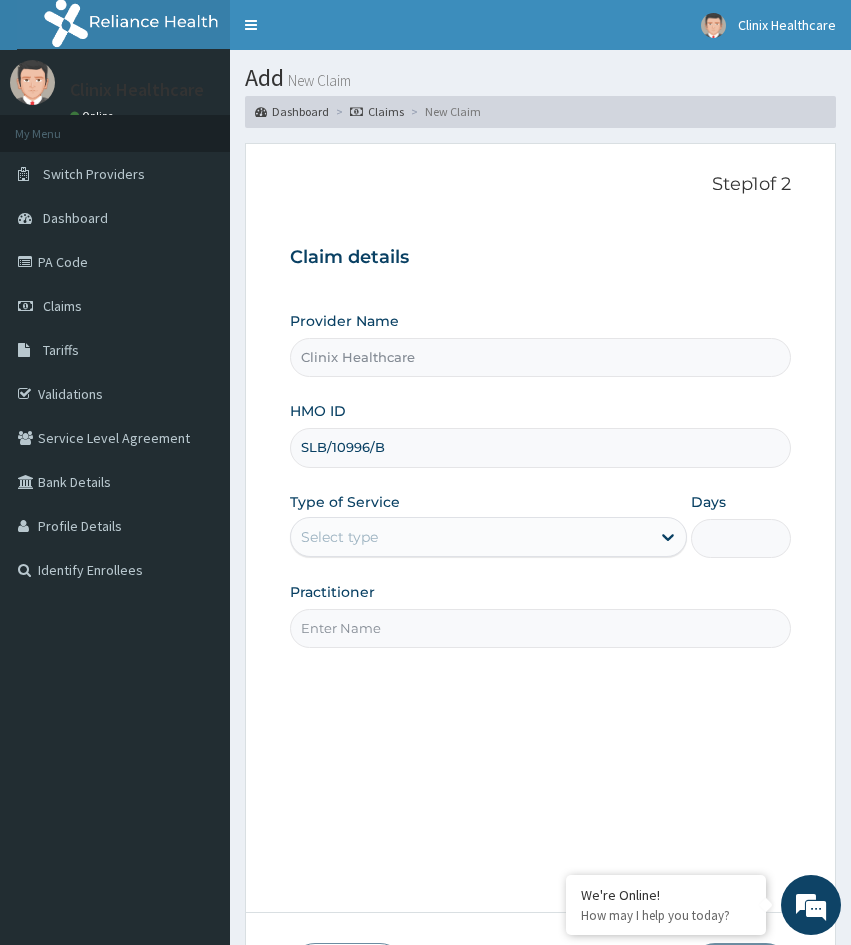 type on "SLB/10996/B" 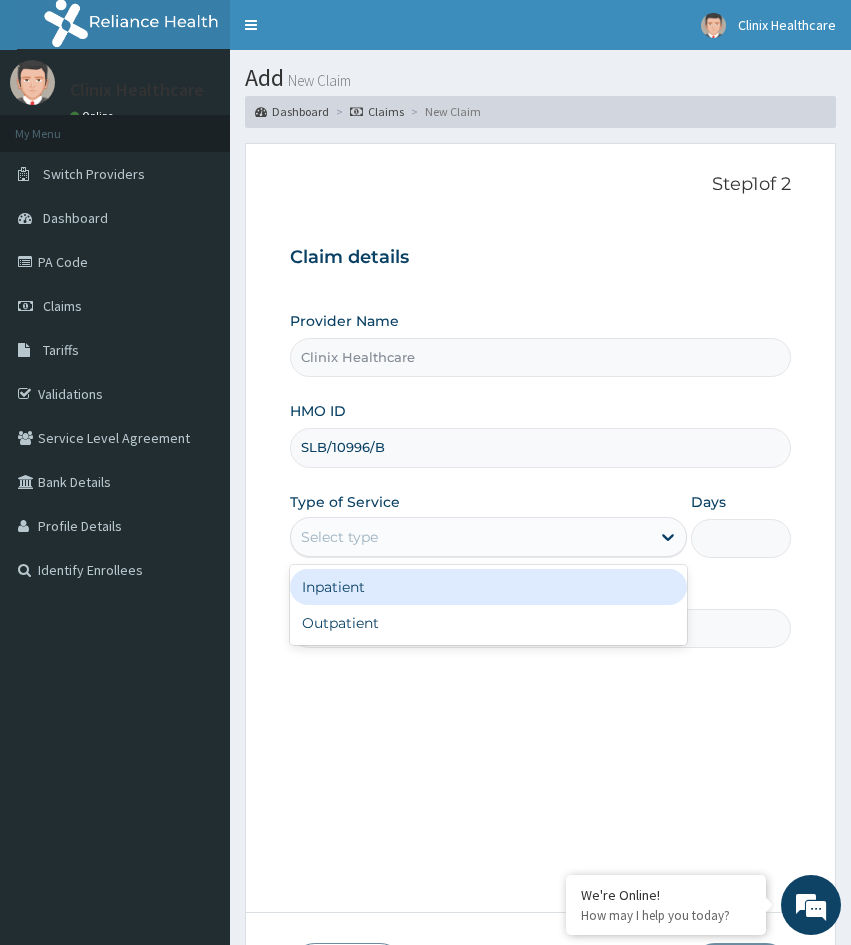 click on "Select type" at bounding box center [470, 537] 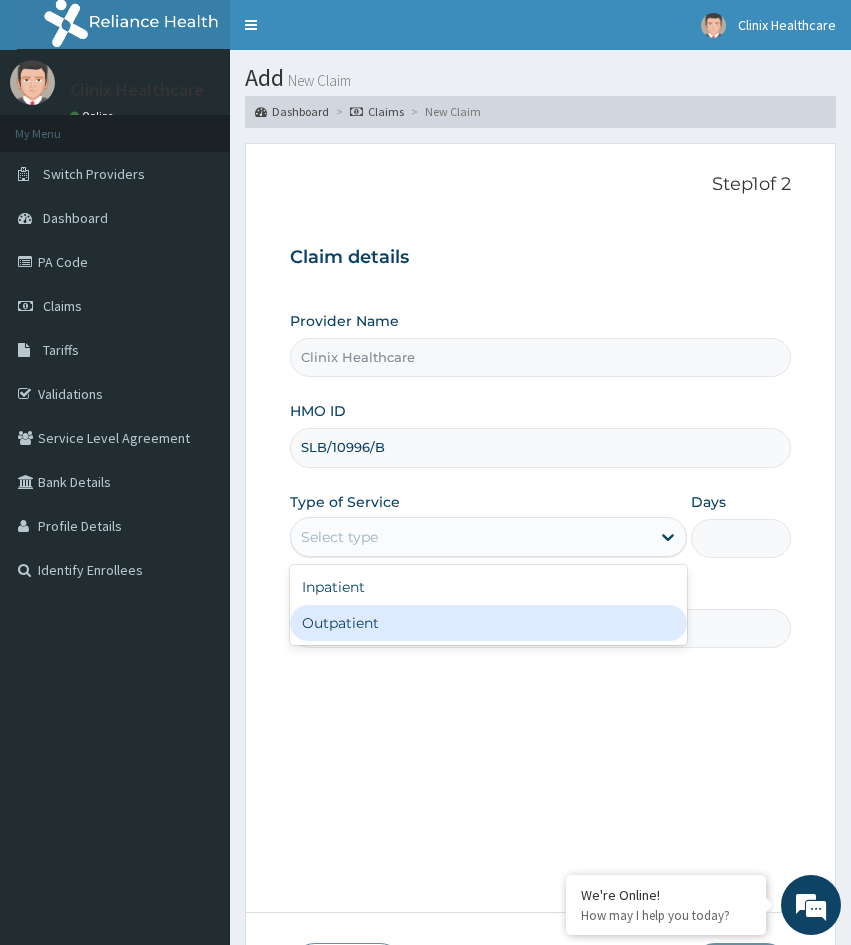 click on "Outpatient" at bounding box center (488, 623) 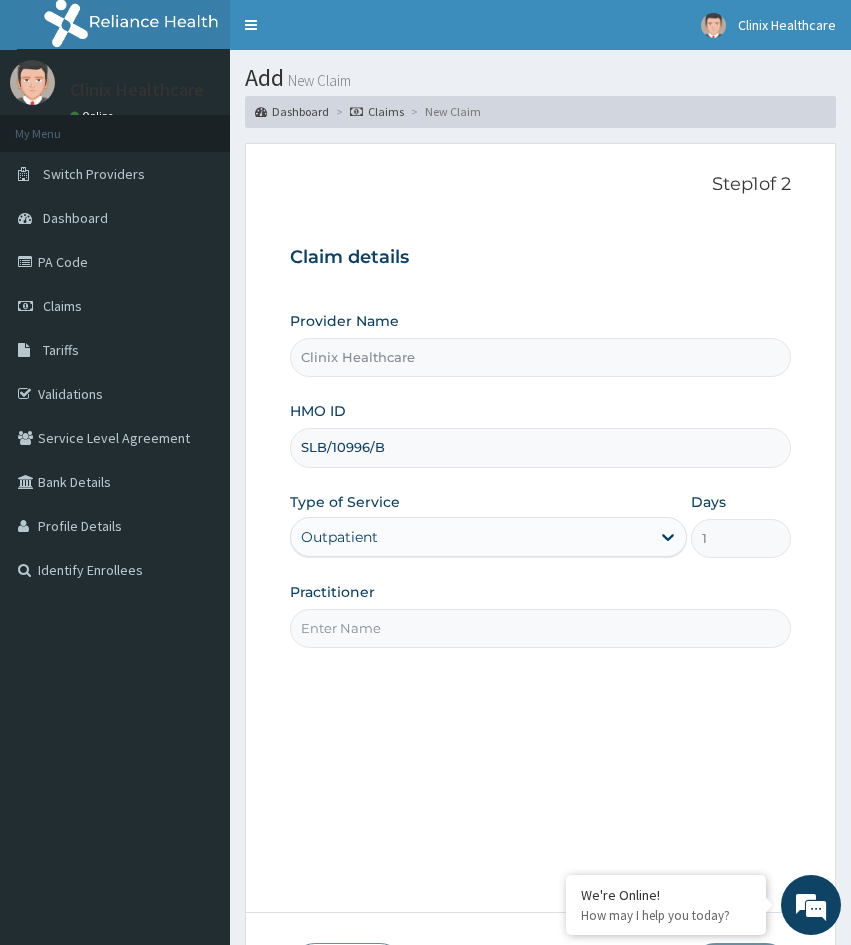click on "Step  1  of 2 Claim details Provider Name Clinix Healthcare HMO ID SLB/10996/B Type of Service Outpatient Days 1 Practitioner     Previous   Next" at bounding box center (540, 585) 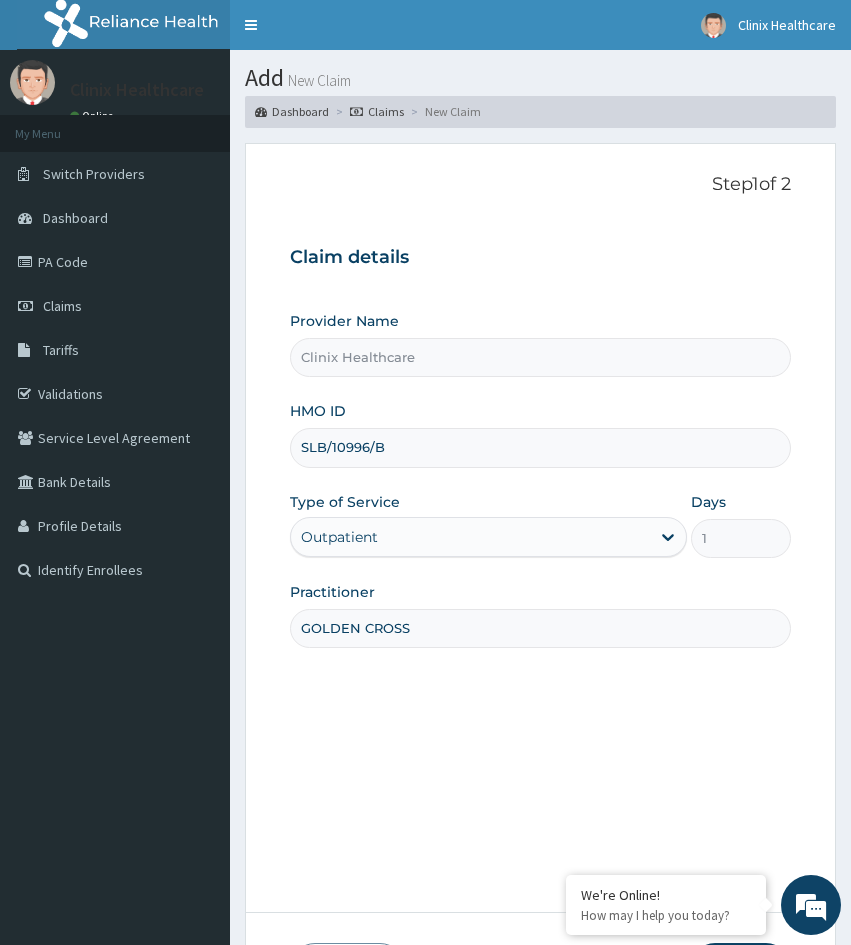 scroll, scrollTop: 0, scrollLeft: 0, axis: both 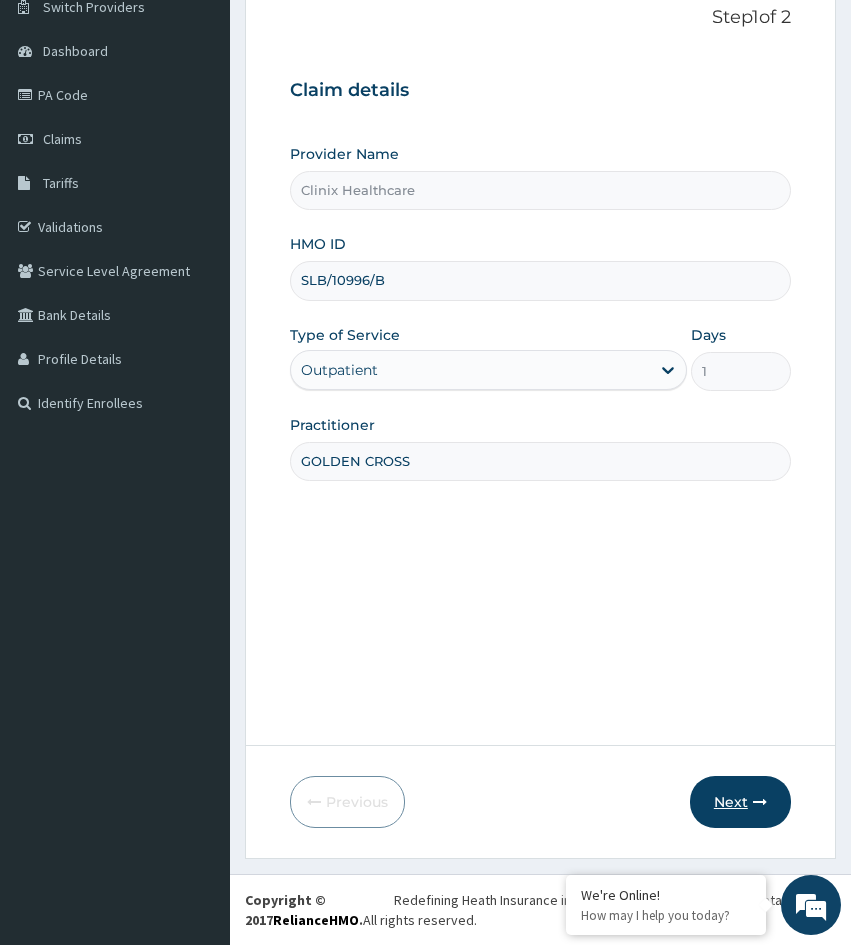 type on "GOLDEN CROSS" 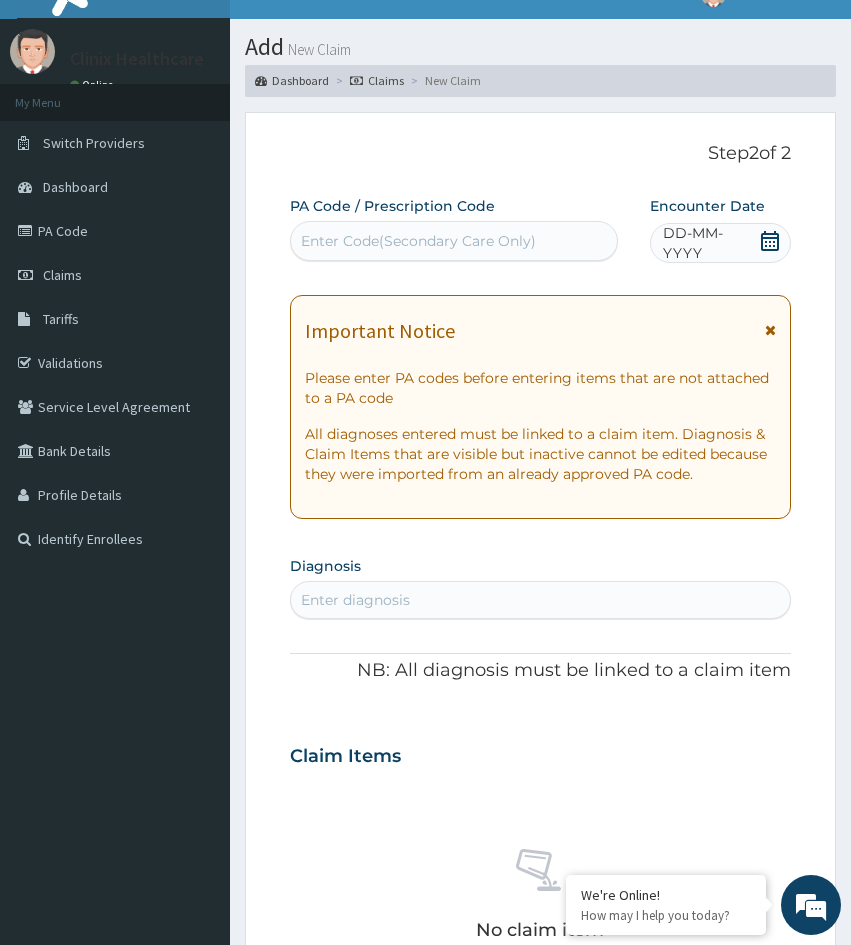 scroll, scrollTop: 0, scrollLeft: 0, axis: both 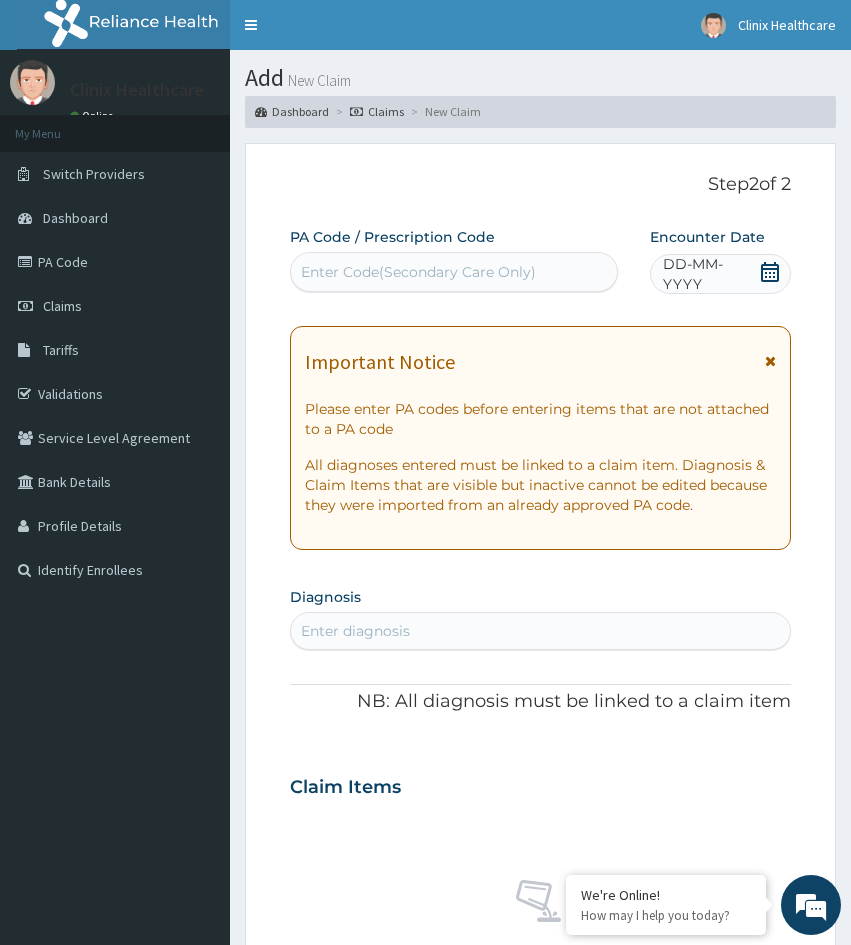 drag, startPoint x: 303, startPoint y: 720, endPoint x: 461, endPoint y: 391, distance: 364.9726 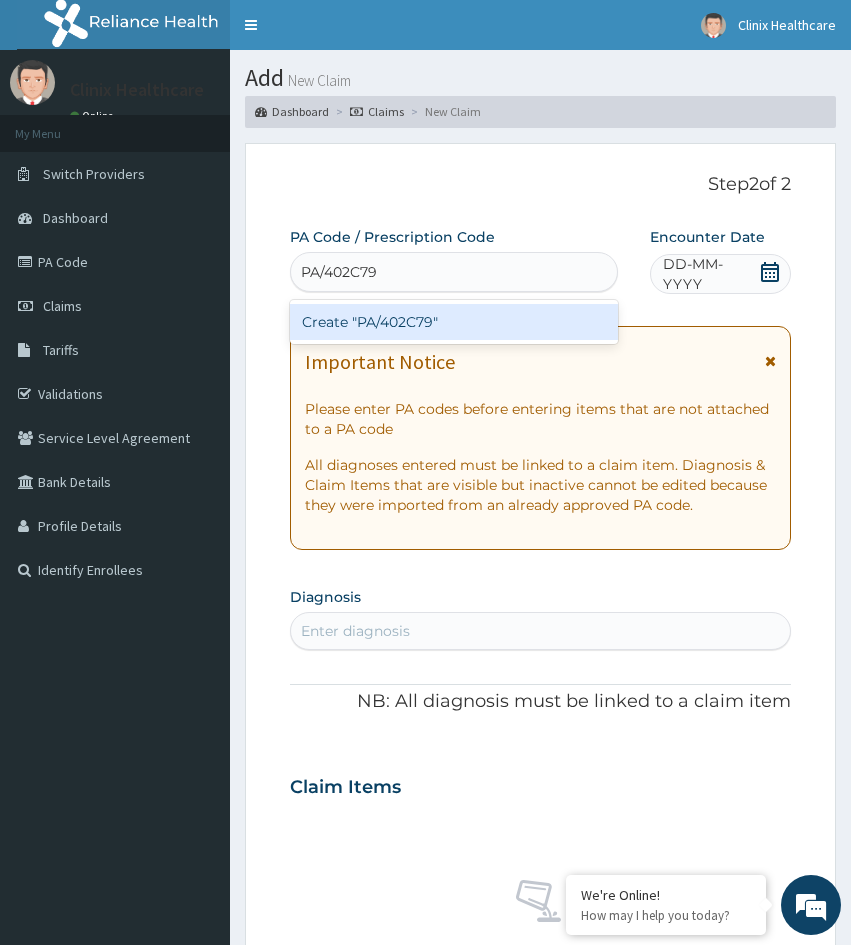 click on "Create "PA/402C79"" at bounding box center [454, 322] 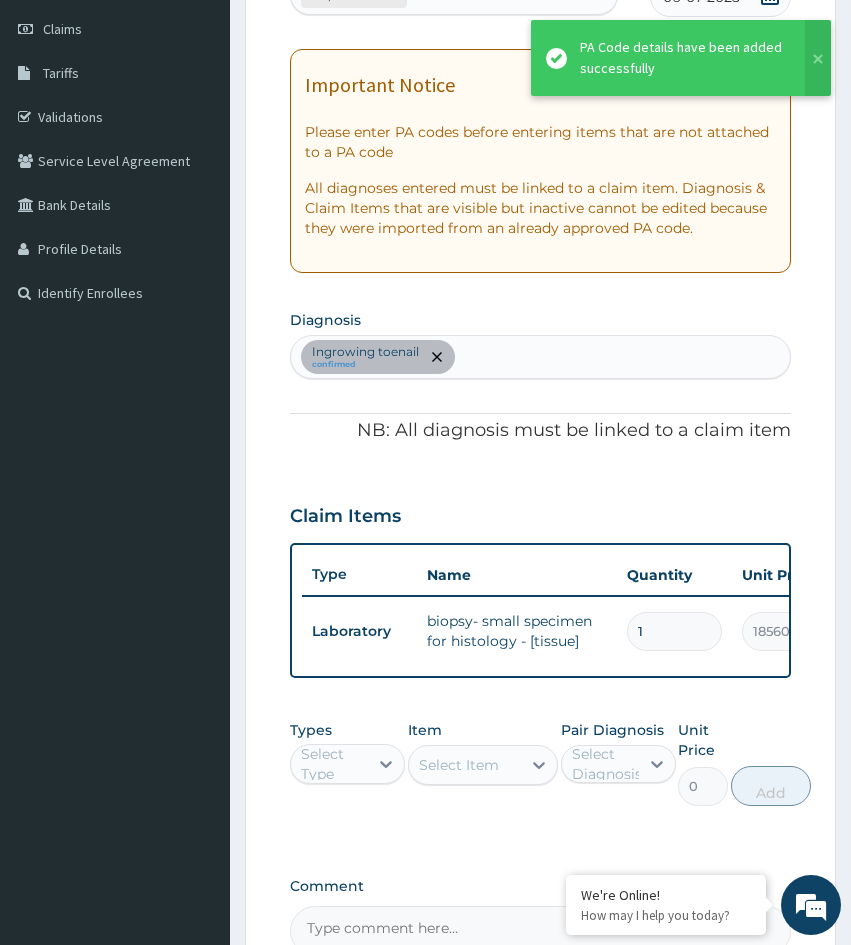 scroll, scrollTop: 300, scrollLeft: 0, axis: vertical 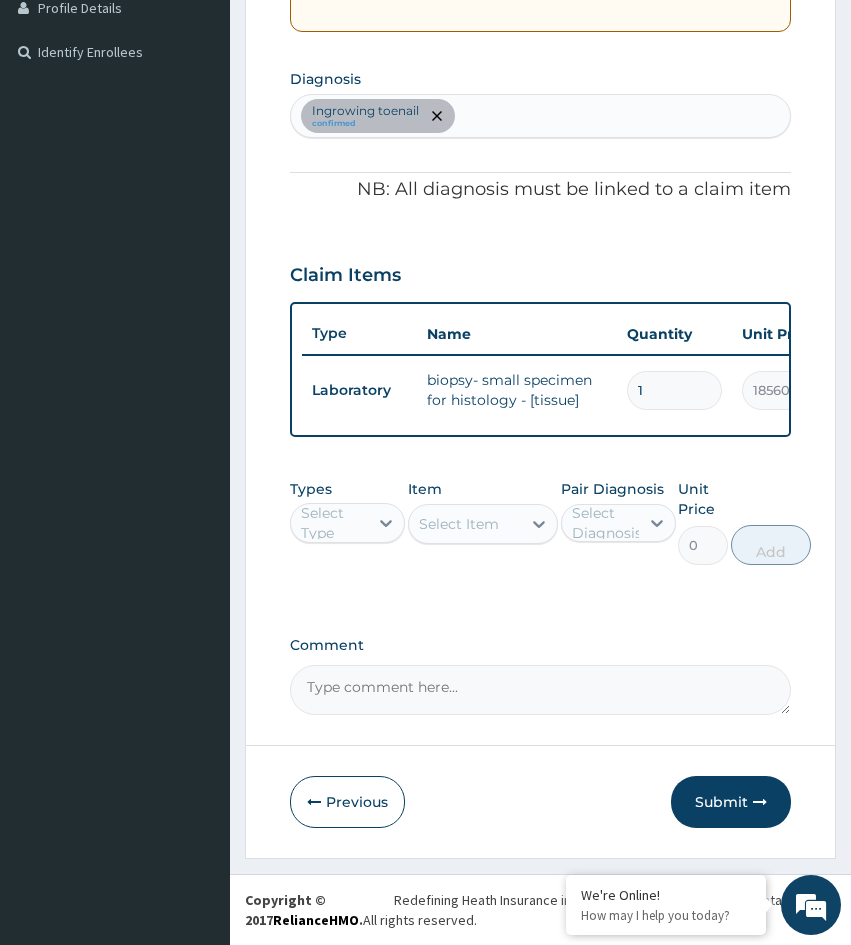 click on "Submit" at bounding box center (731, 802) 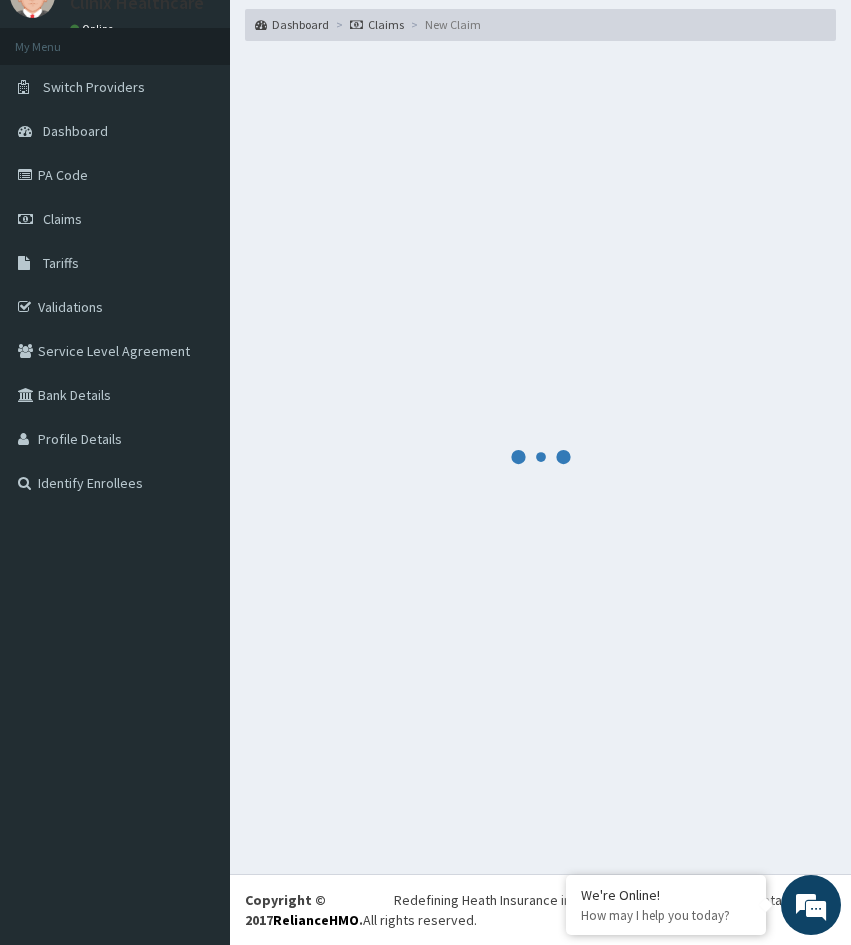 scroll, scrollTop: 533, scrollLeft: 0, axis: vertical 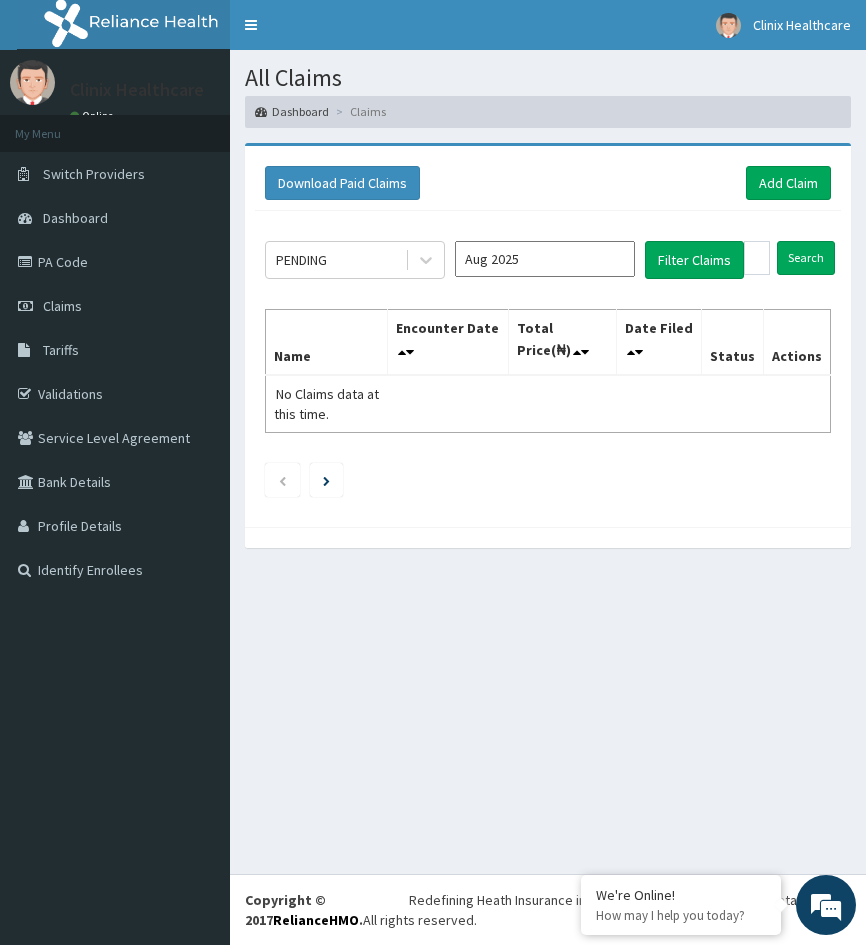 drag, startPoint x: 266, startPoint y: 650, endPoint x: 311, endPoint y: 609, distance: 60.876926 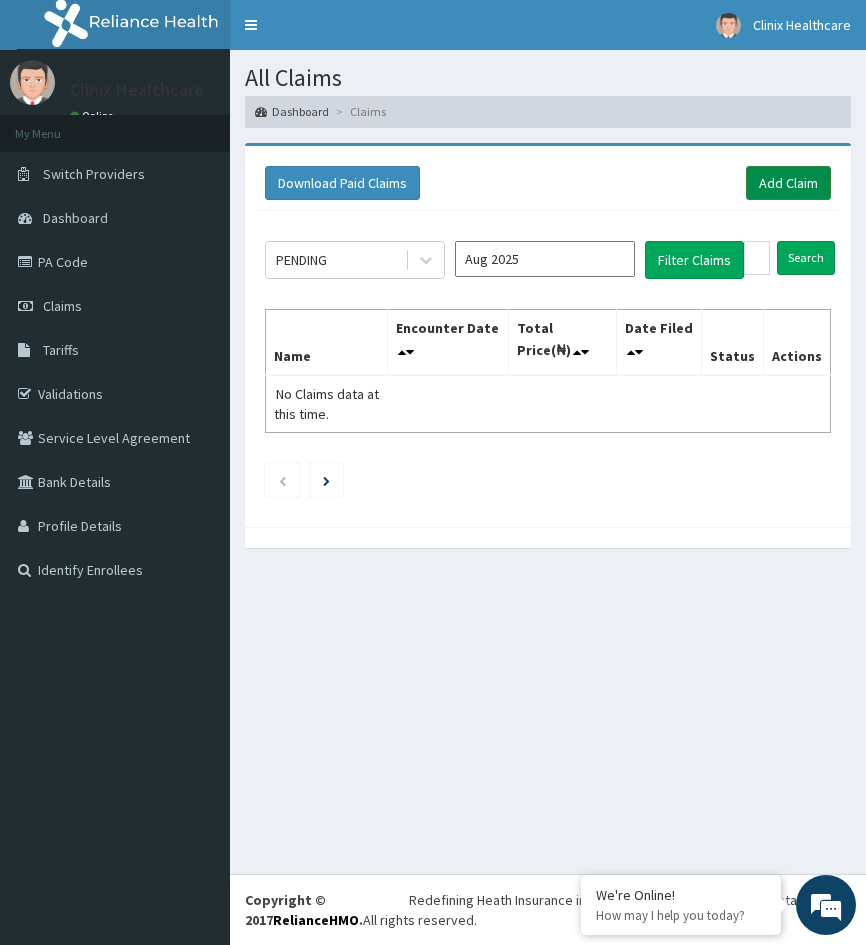 click on "Add Claim" at bounding box center [788, 183] 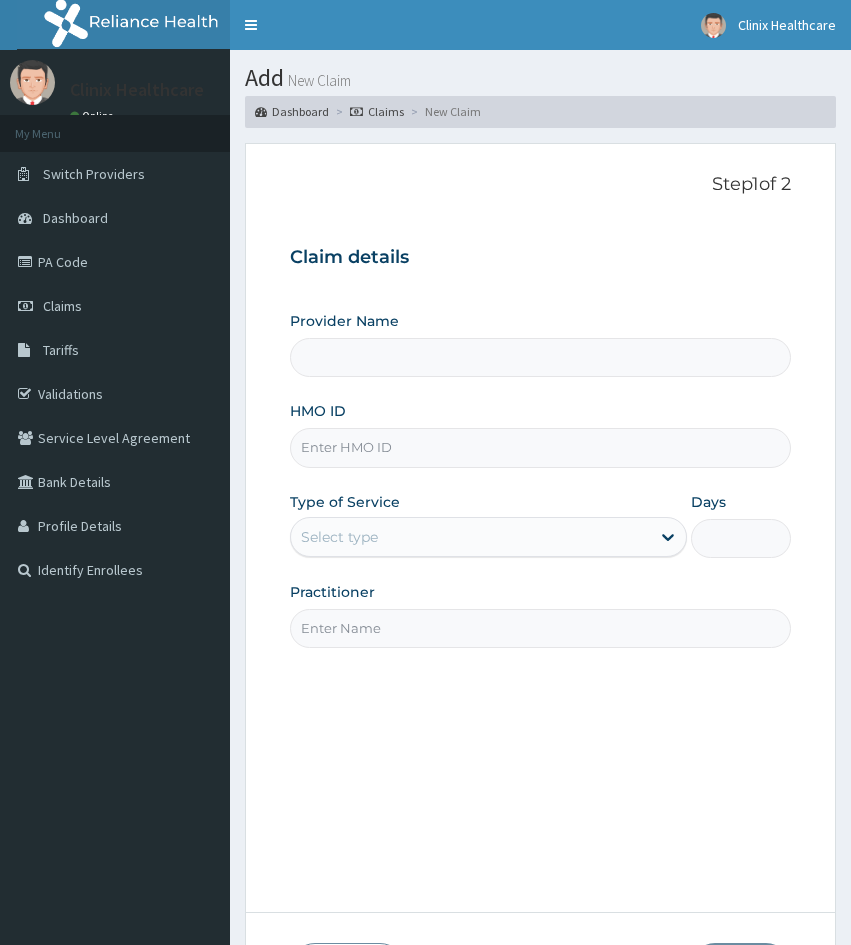 scroll, scrollTop: 0, scrollLeft: 0, axis: both 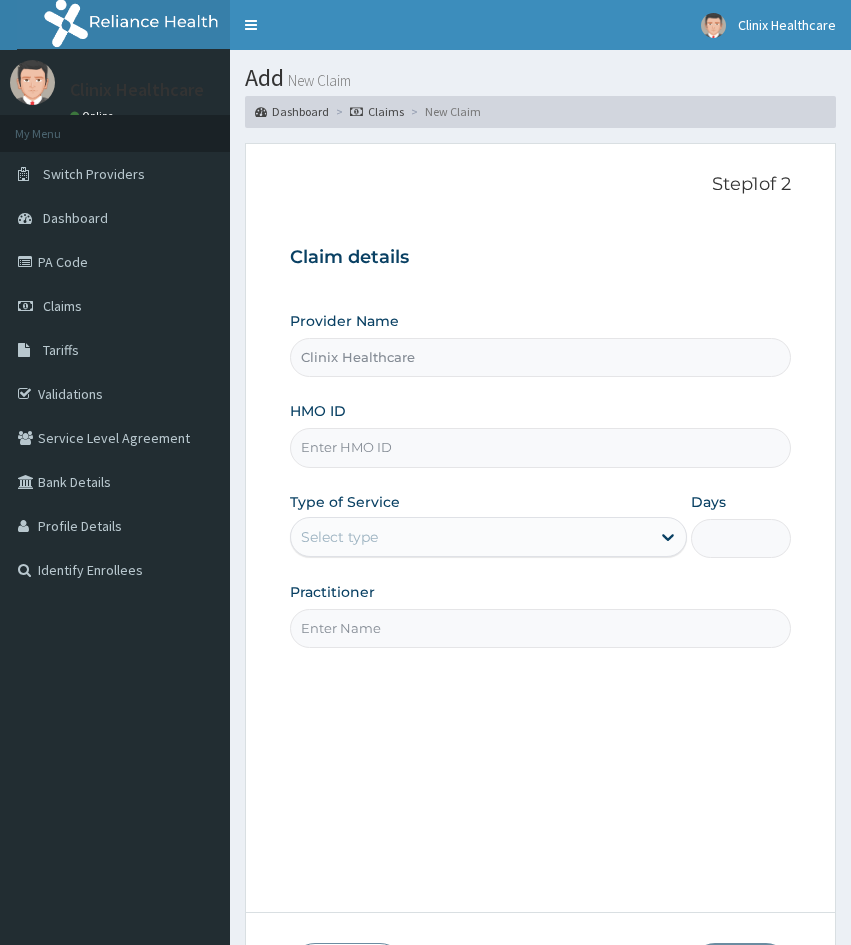 click on "HMO ID" at bounding box center [540, 447] 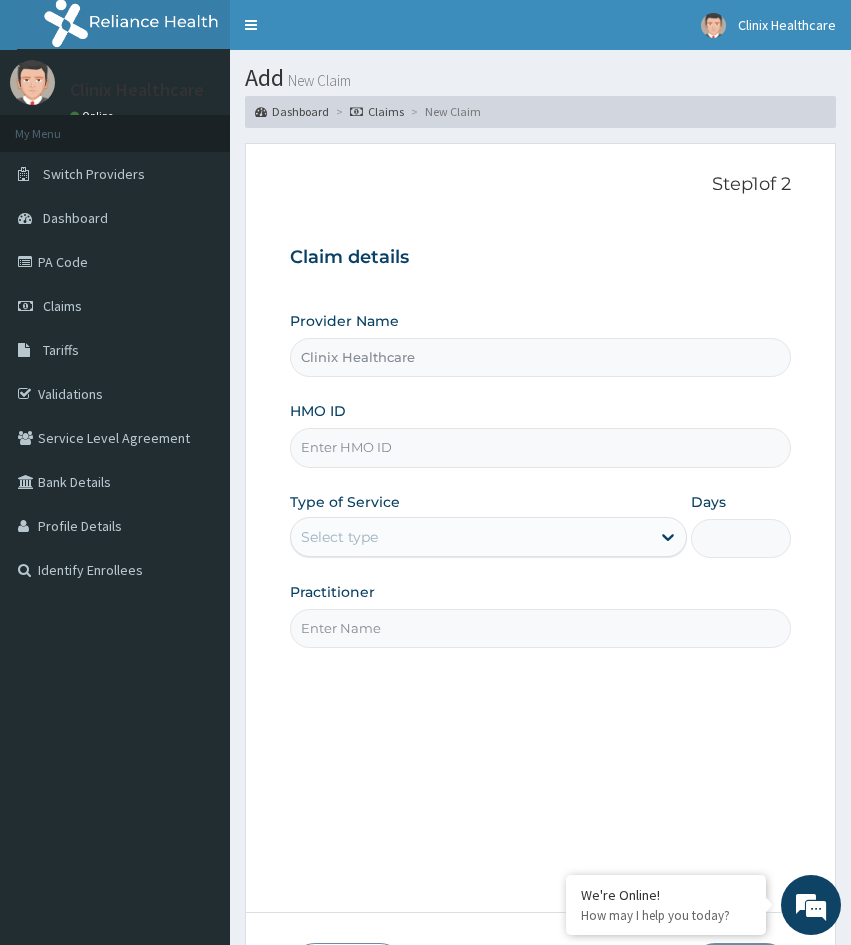 paste on "PGL/10059/A" 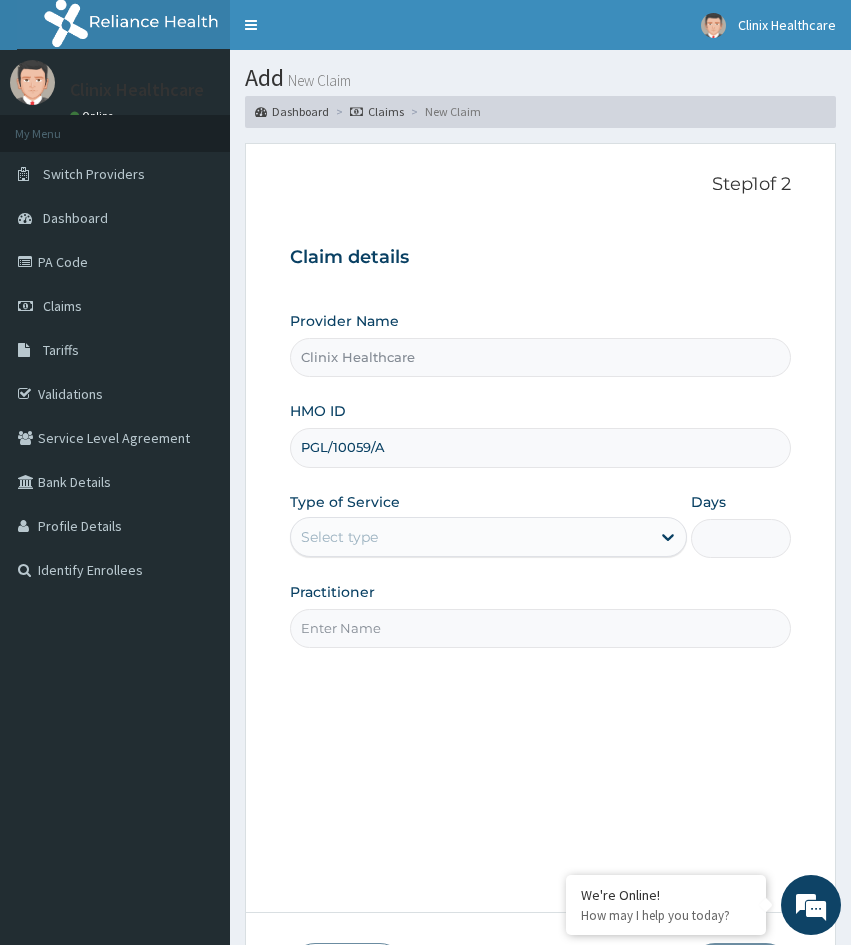 type on "PGL/10059/A" 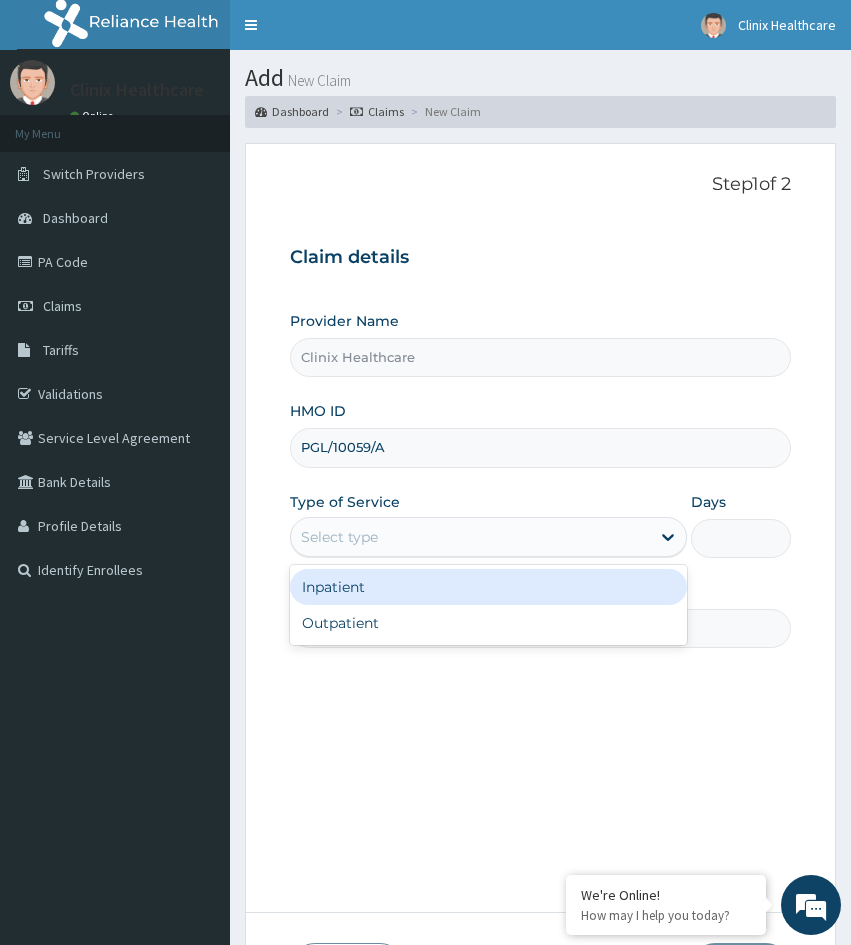 click on "Select type" at bounding box center [470, 537] 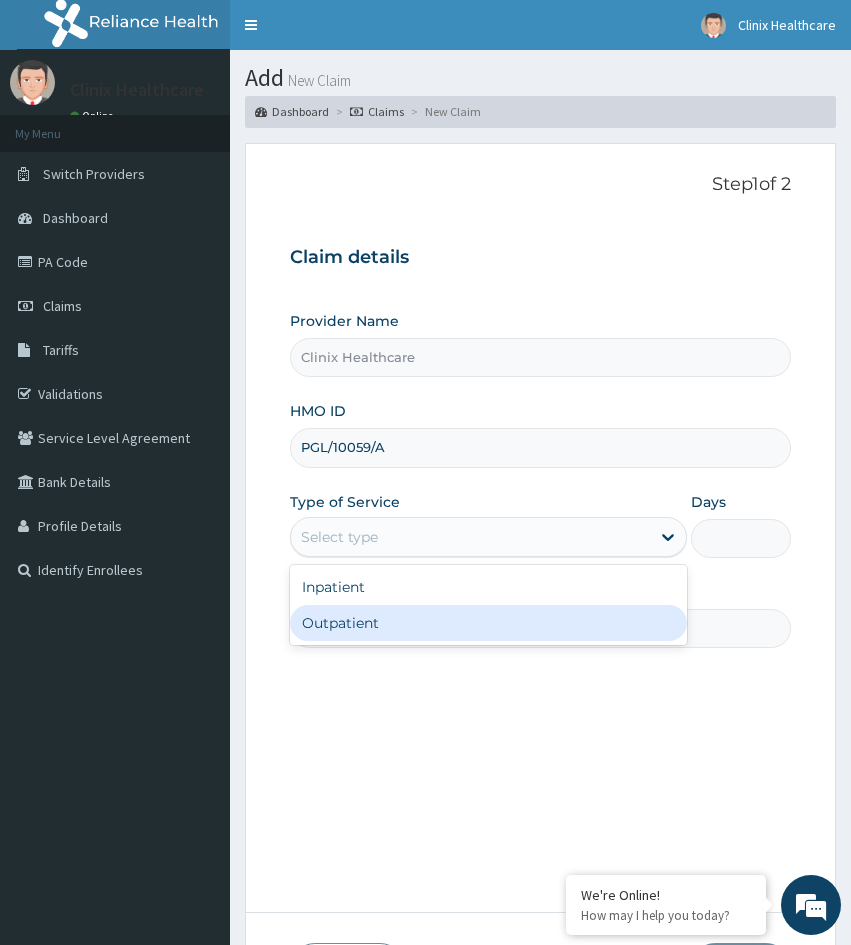 click on "Outpatient" at bounding box center (488, 623) 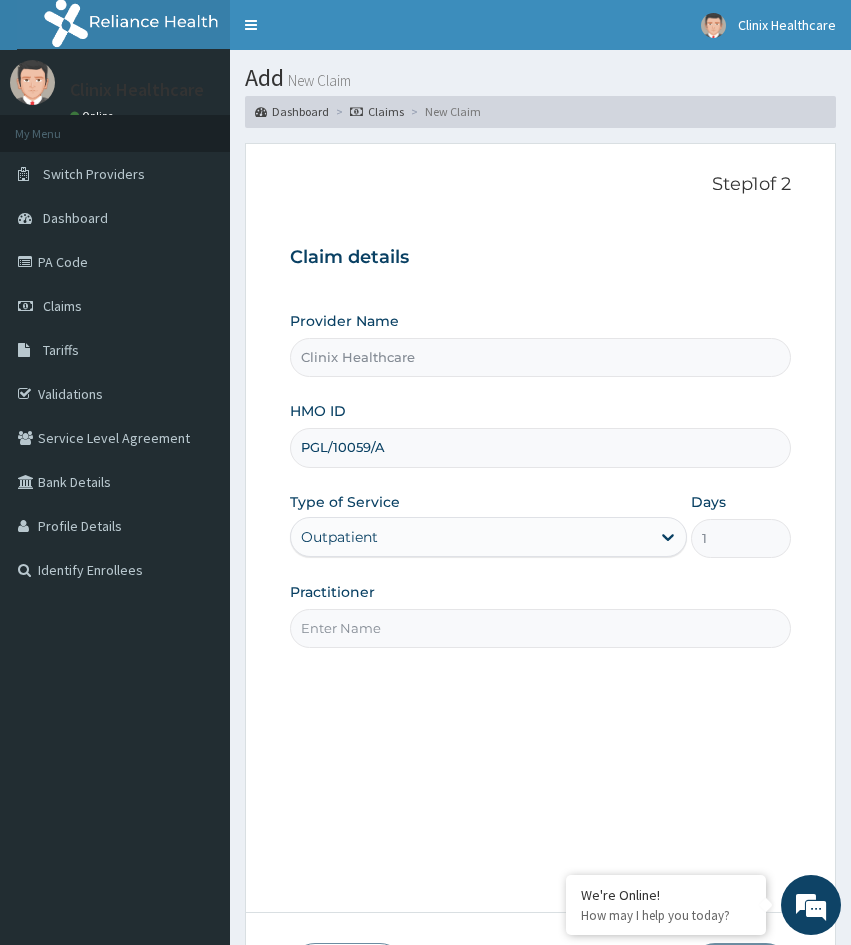 click on "Practitioner" at bounding box center (540, 628) 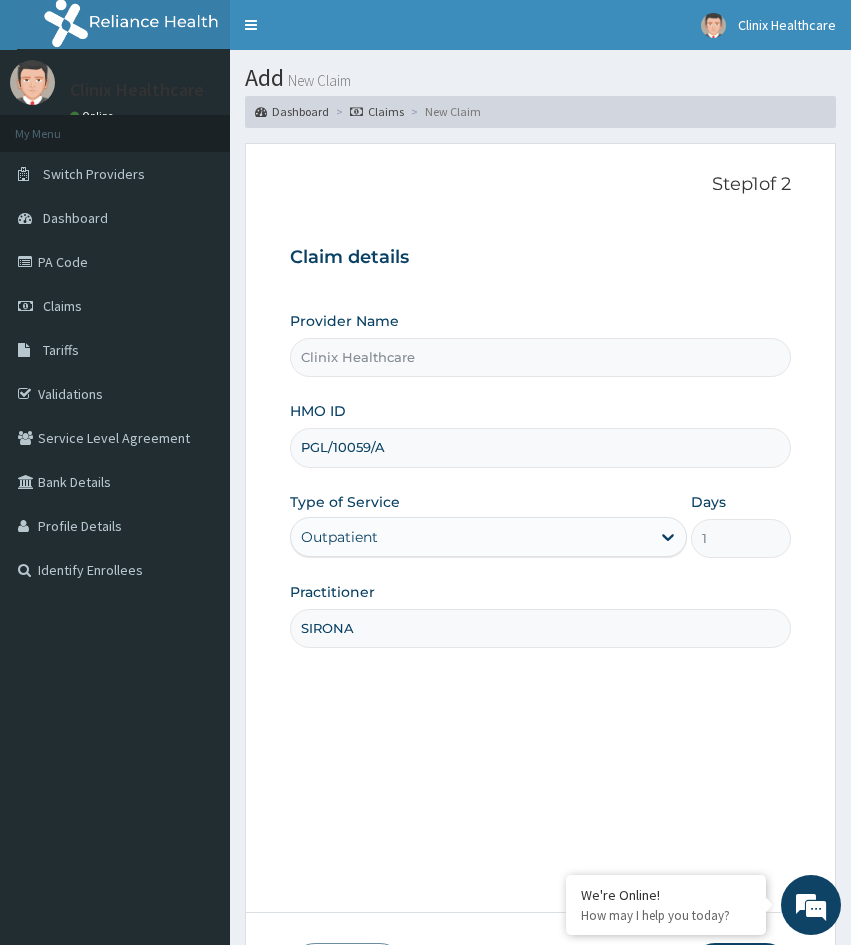type on "SIRONA" 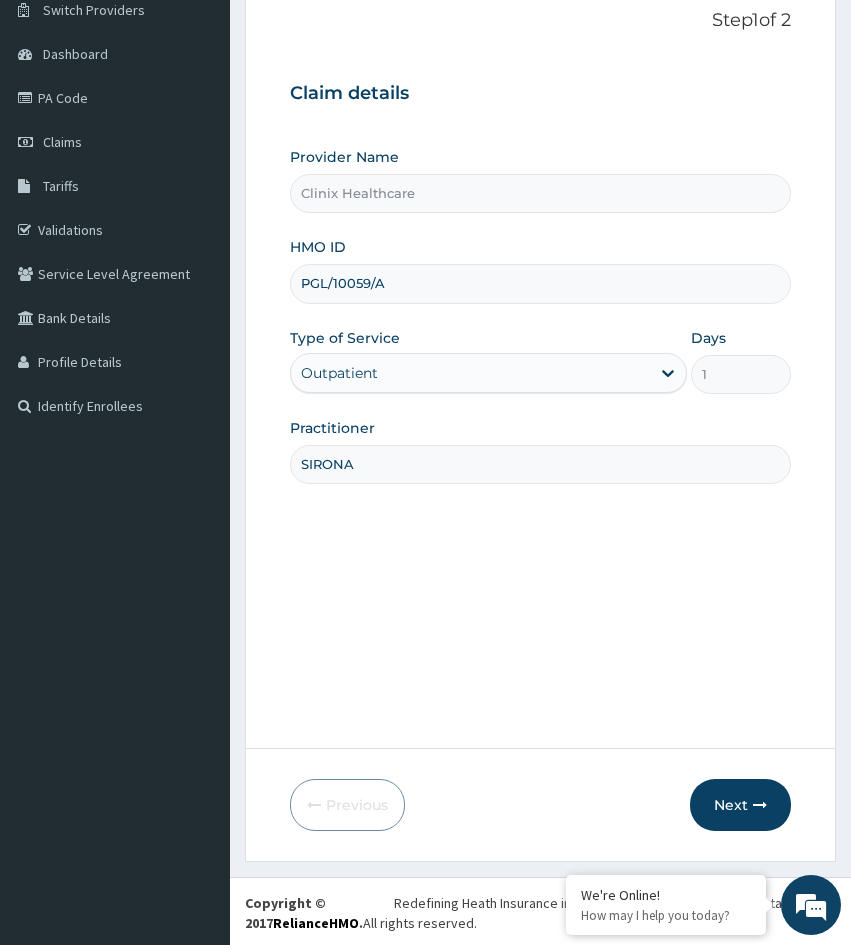scroll, scrollTop: 167, scrollLeft: 0, axis: vertical 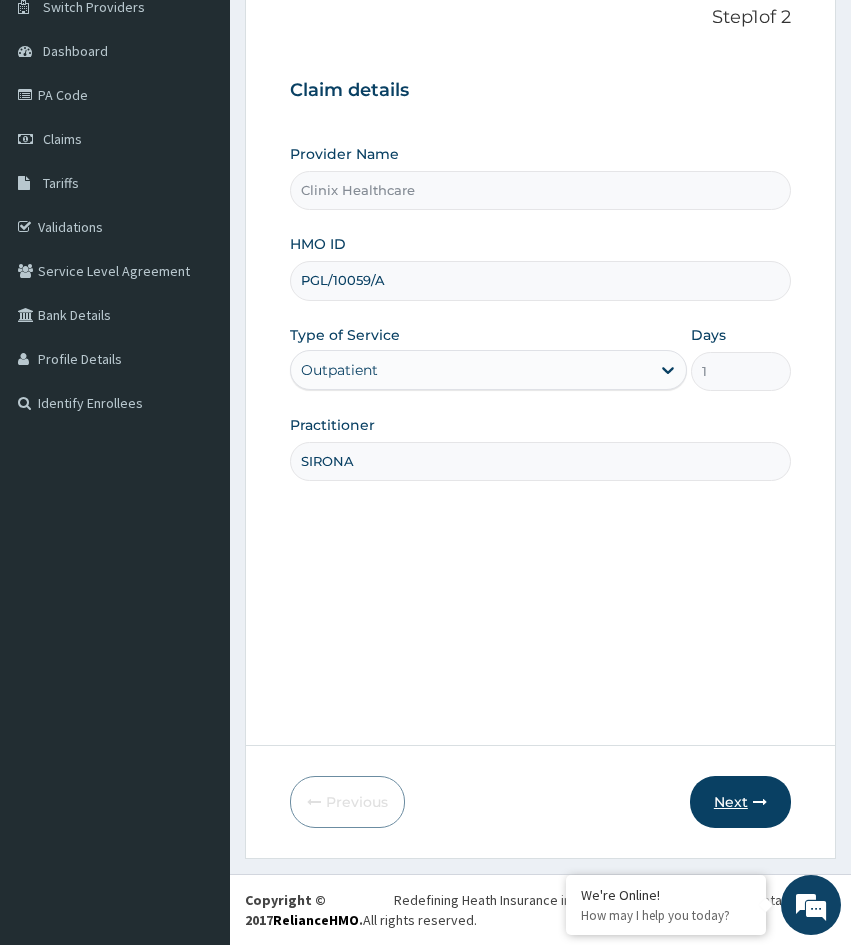 click on "Next" at bounding box center (740, 802) 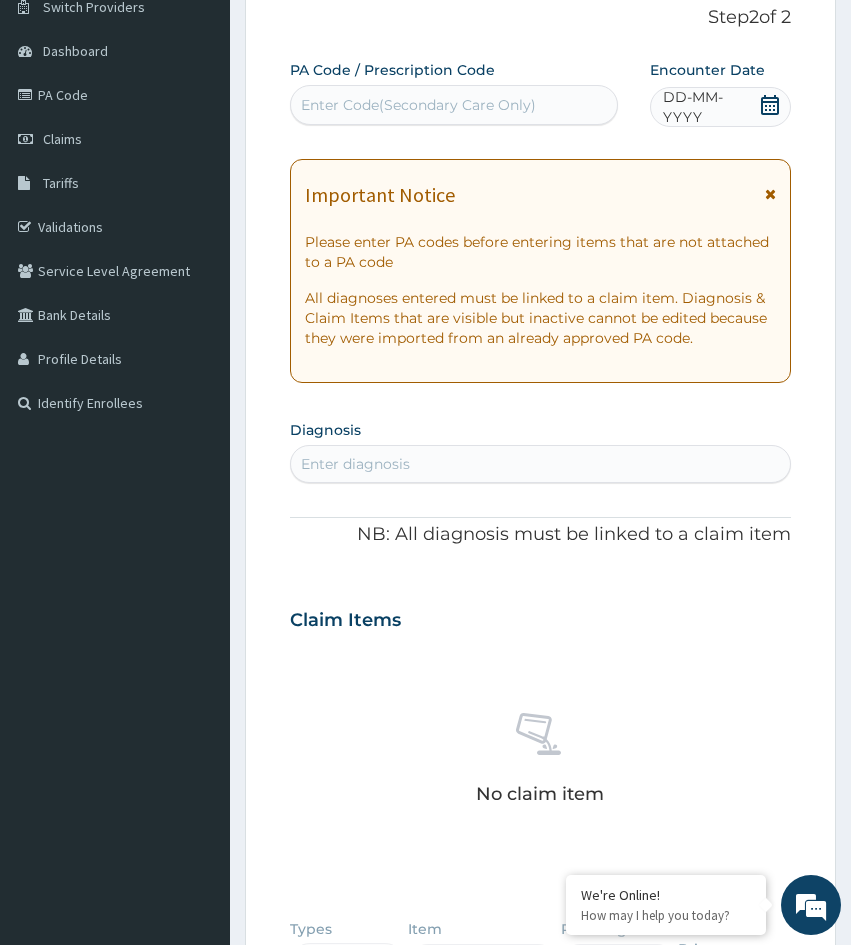 click on "Enter Code(Secondary Care Only)" at bounding box center (418, 105) 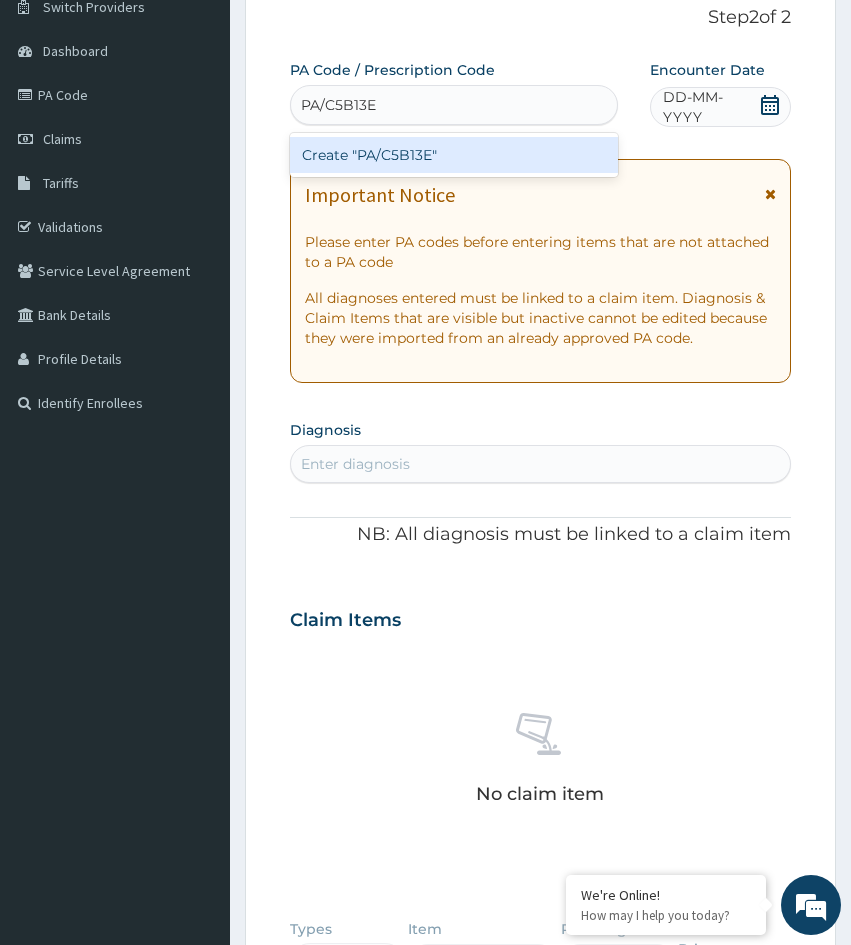 click on "Create "PA/C5B13E"" at bounding box center (454, 155) 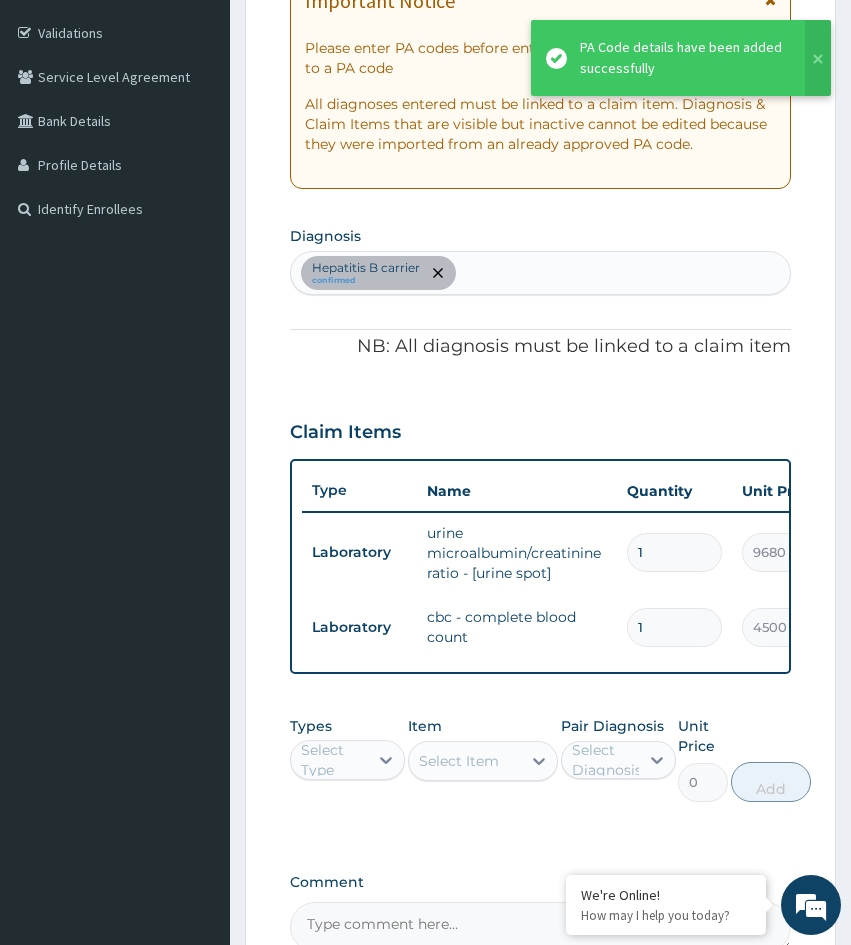 scroll, scrollTop: 367, scrollLeft: 0, axis: vertical 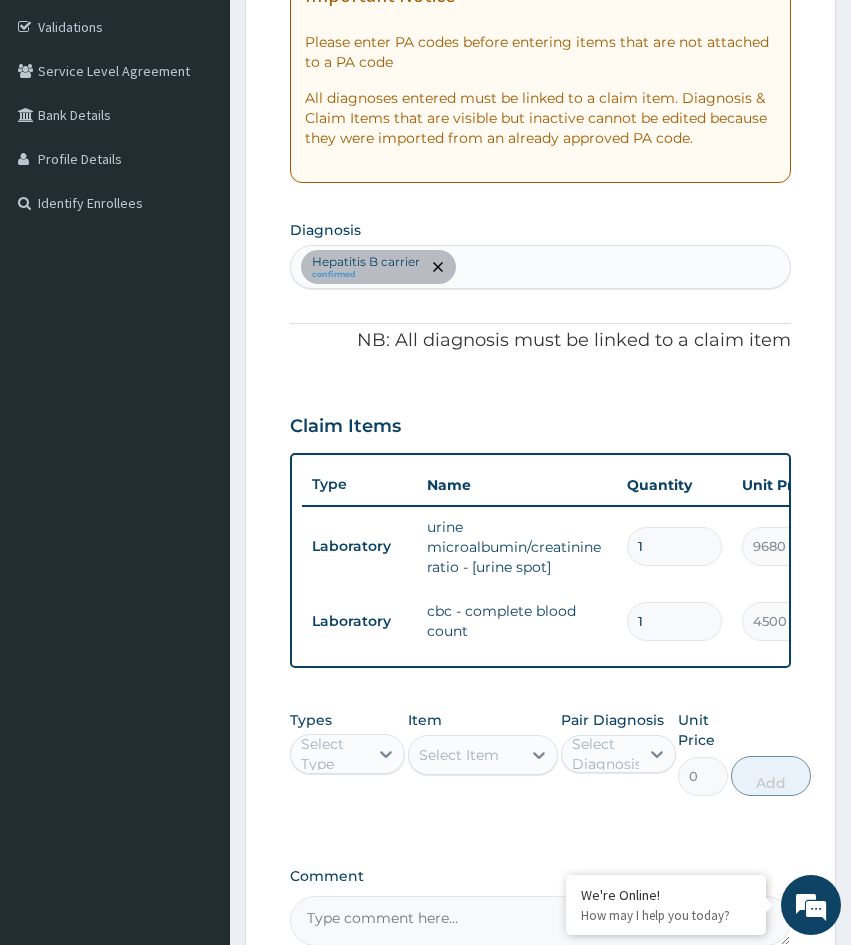 click on "Step  2  of 2 PA Code / Prescription Code PA/C5B13E Encounter Date 06-07-2025 Important Notice Please enter PA codes before entering items that are not attached to a PA code   All diagnoses entered must be linked to a claim item. Diagnosis & Claim Items that are visible but inactive cannot be edited because they were imported from an already approved PA code. Diagnosis Hepatitis B carrier confirmed NB: All diagnosis must be linked to a claim item Claim Items Type Name Quantity Unit Price Total Price Pair Diagnosis Actions Laboratory urine microalbumin/creatinine ratio - [urine spot] 1 9680 9680.00 Hepatitis B carrier Delete Laboratory cbc - complete blood count 1 4500 4500.00 Hepatitis B carrier Delete Types Select Type Item Select Item Pair Diagnosis Select Diagnosis Unit Price 0 Add Comment     Previous   Submit" at bounding box center [540, 433] 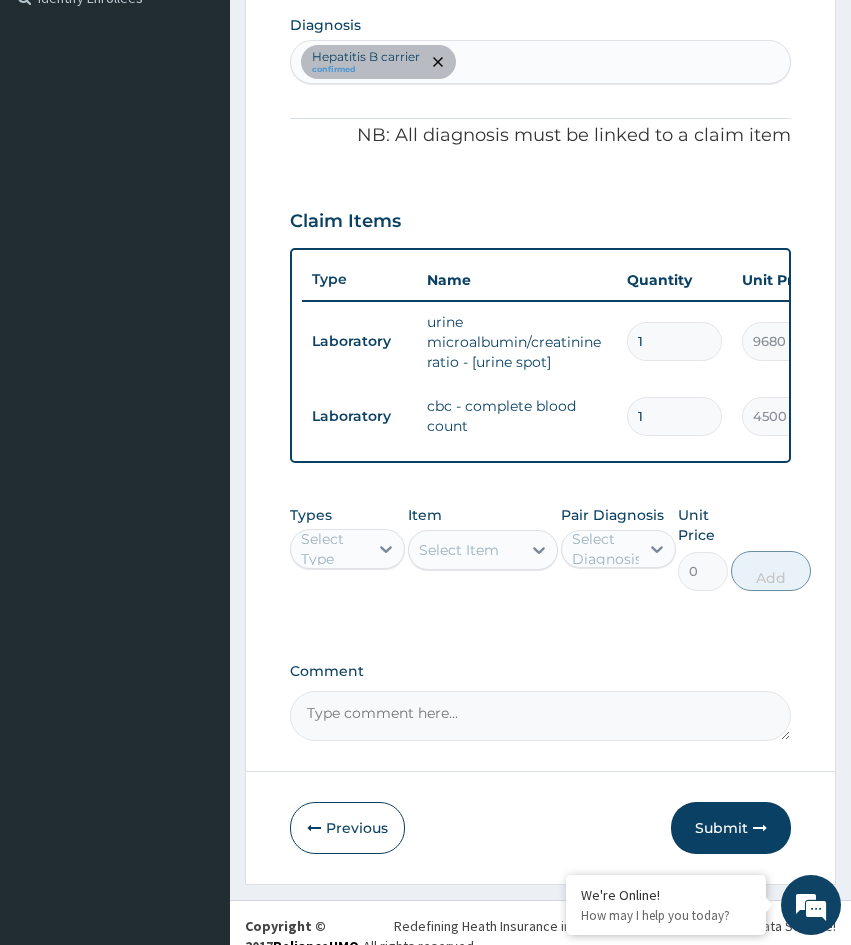 scroll, scrollTop: 613, scrollLeft: 0, axis: vertical 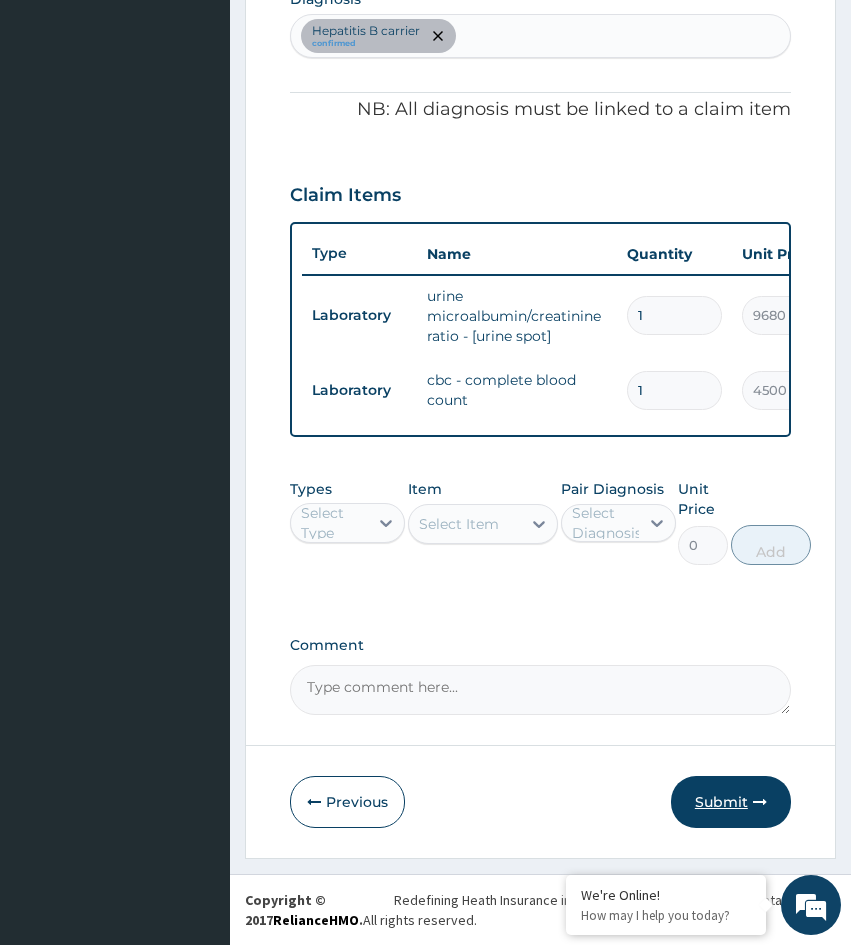 click on "Submit" at bounding box center (731, 802) 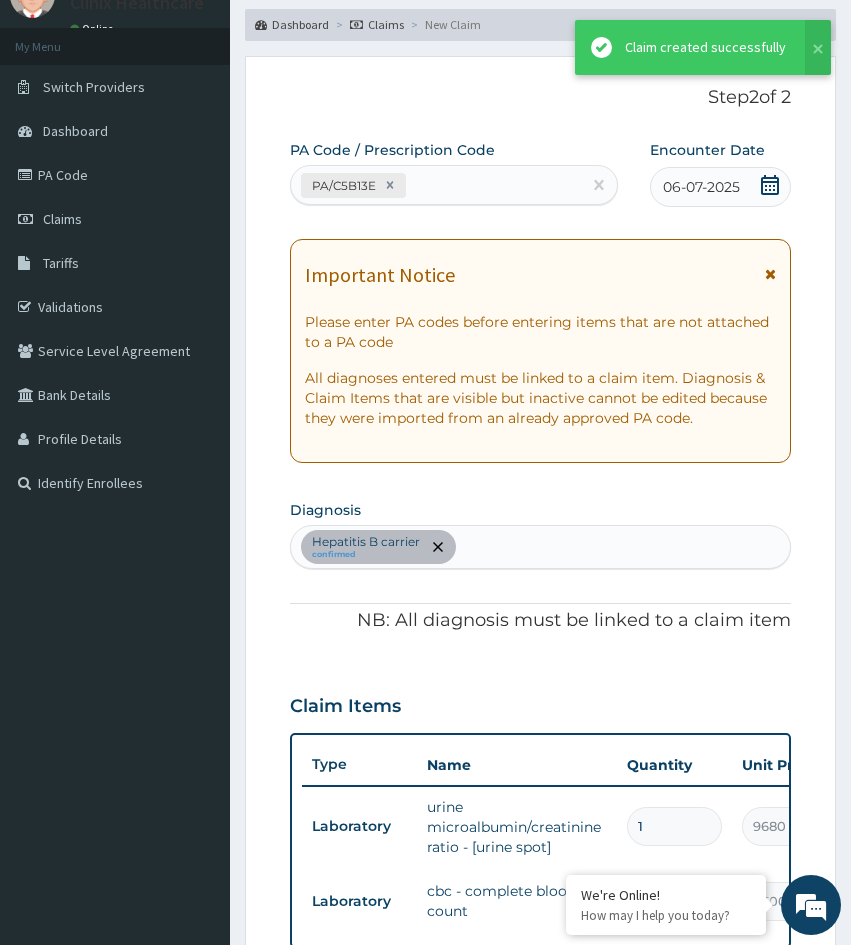 scroll, scrollTop: 613, scrollLeft: 0, axis: vertical 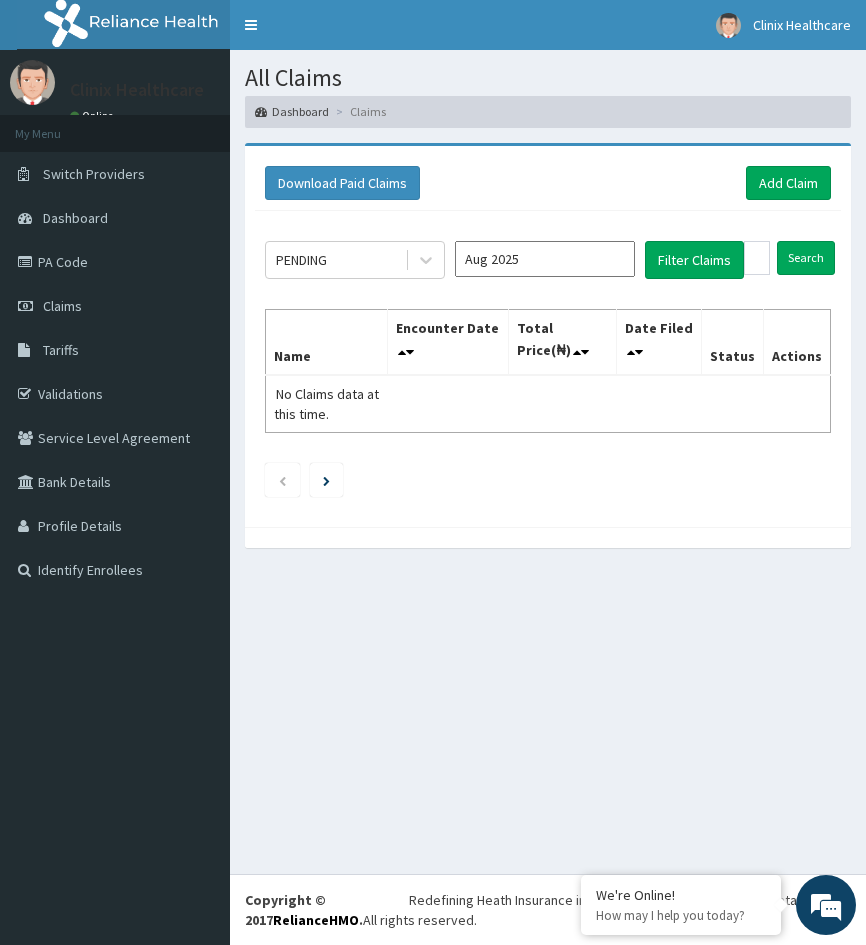 click on "Encounter Date" at bounding box center (448, 342) 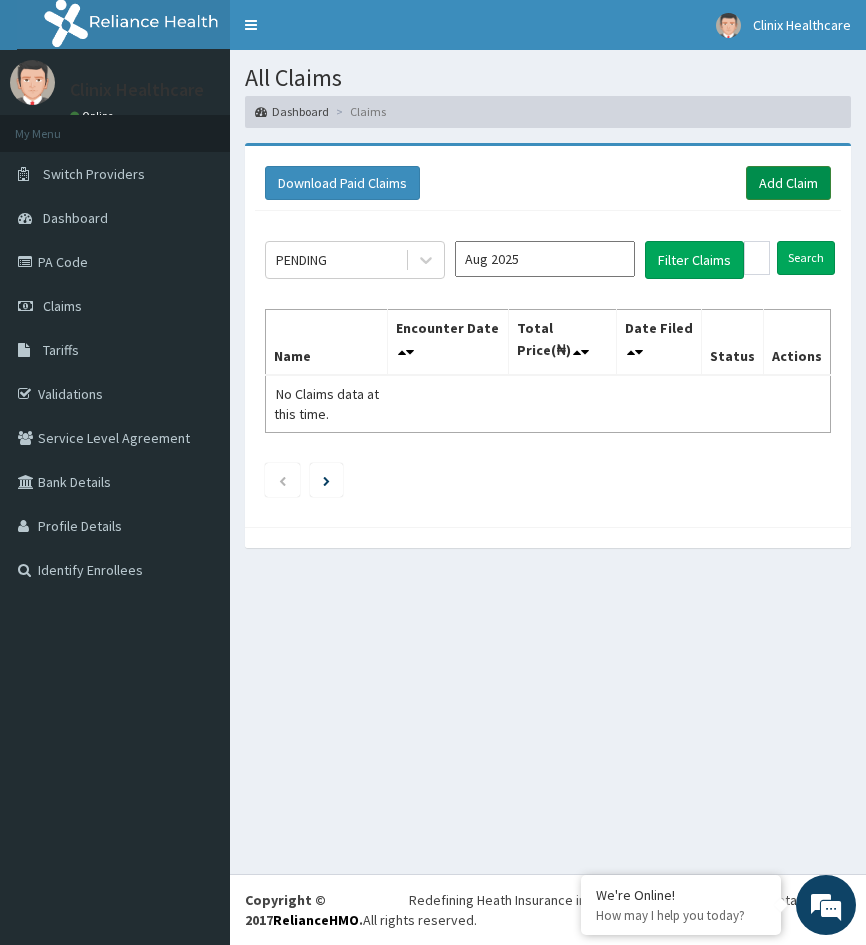 click on "Add Claim" at bounding box center [788, 183] 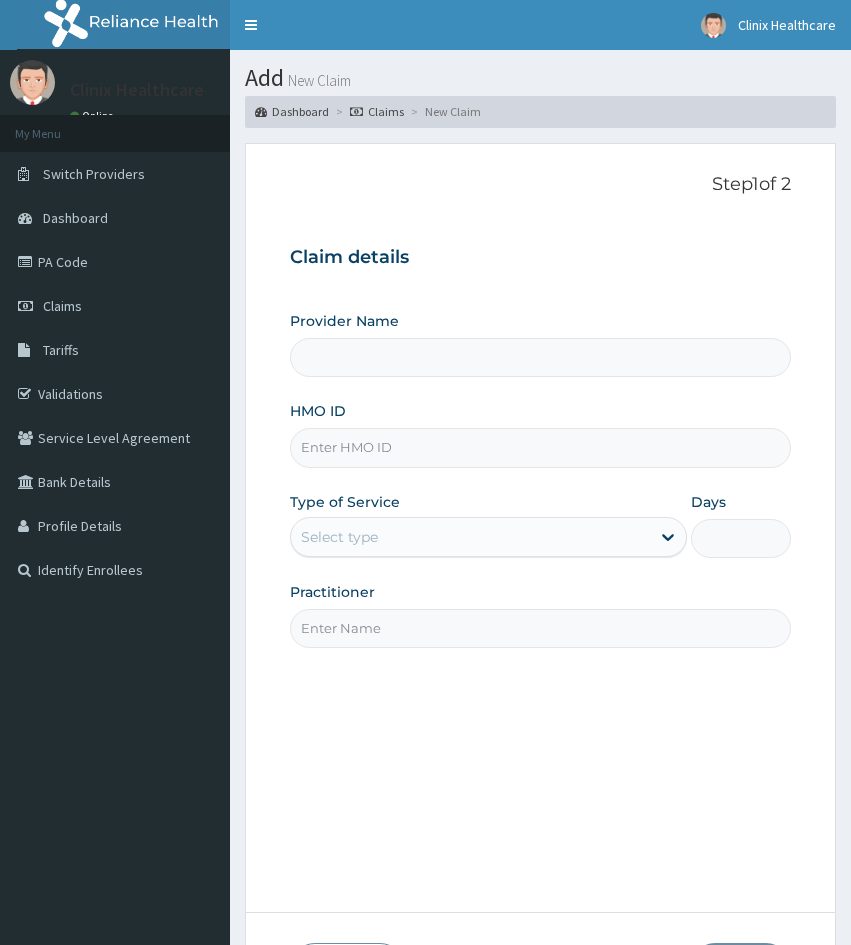 scroll, scrollTop: 0, scrollLeft: 0, axis: both 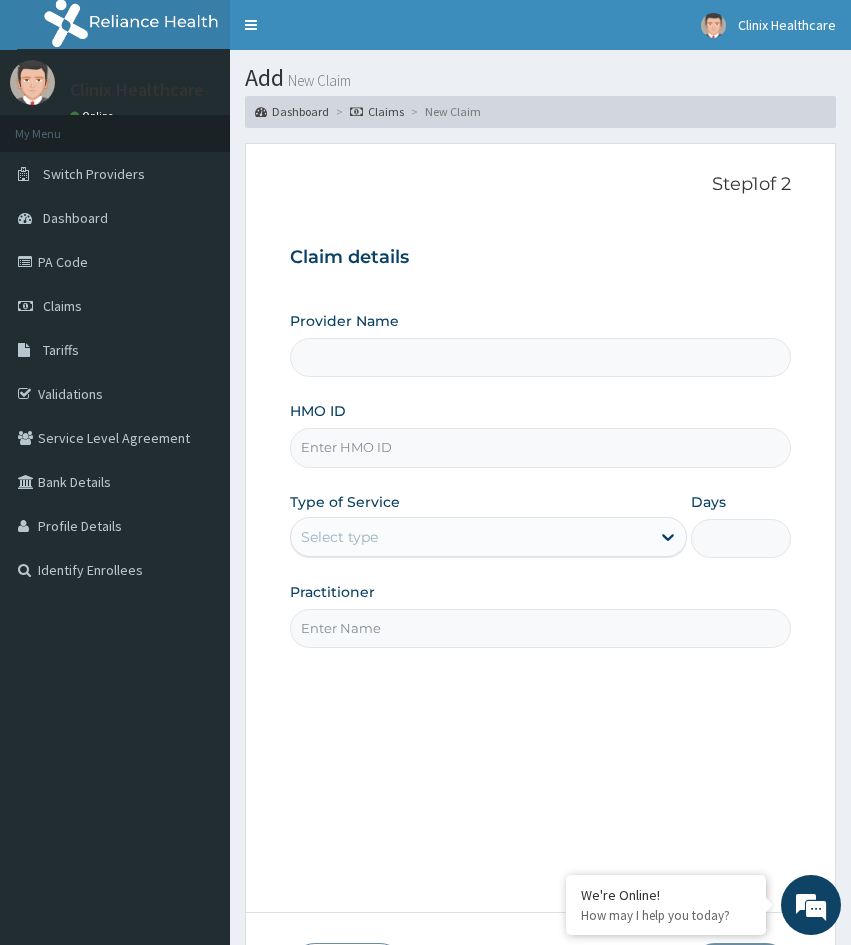 type on "Clinix Healthcare" 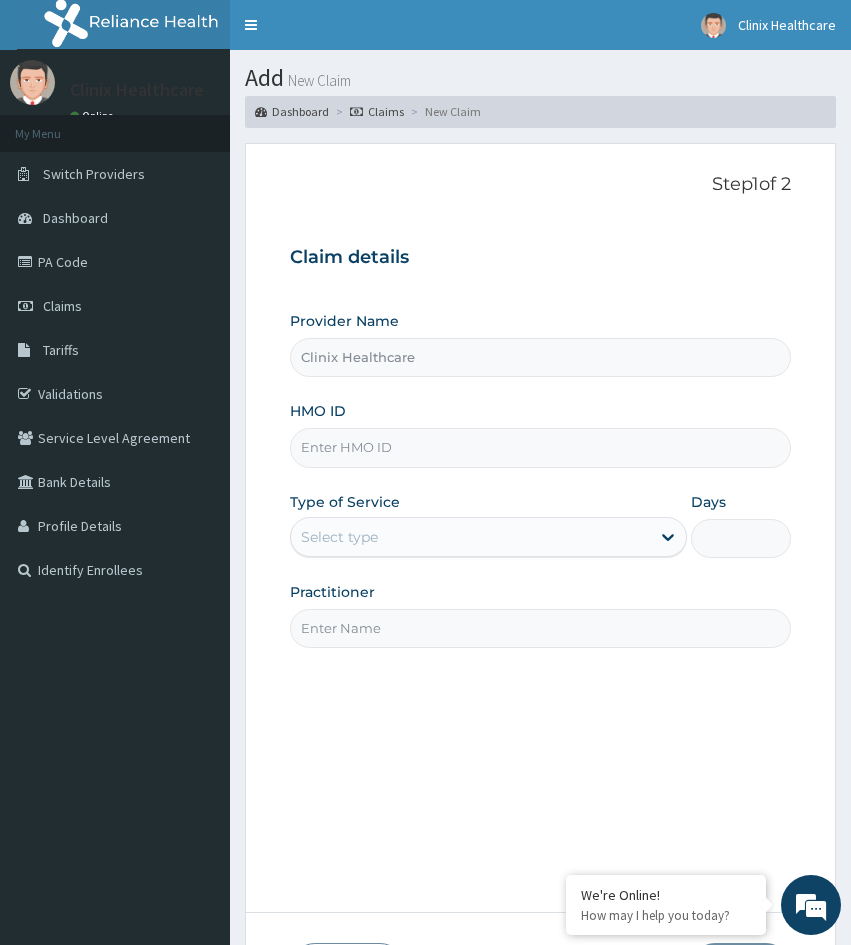 scroll, scrollTop: 0, scrollLeft: 0, axis: both 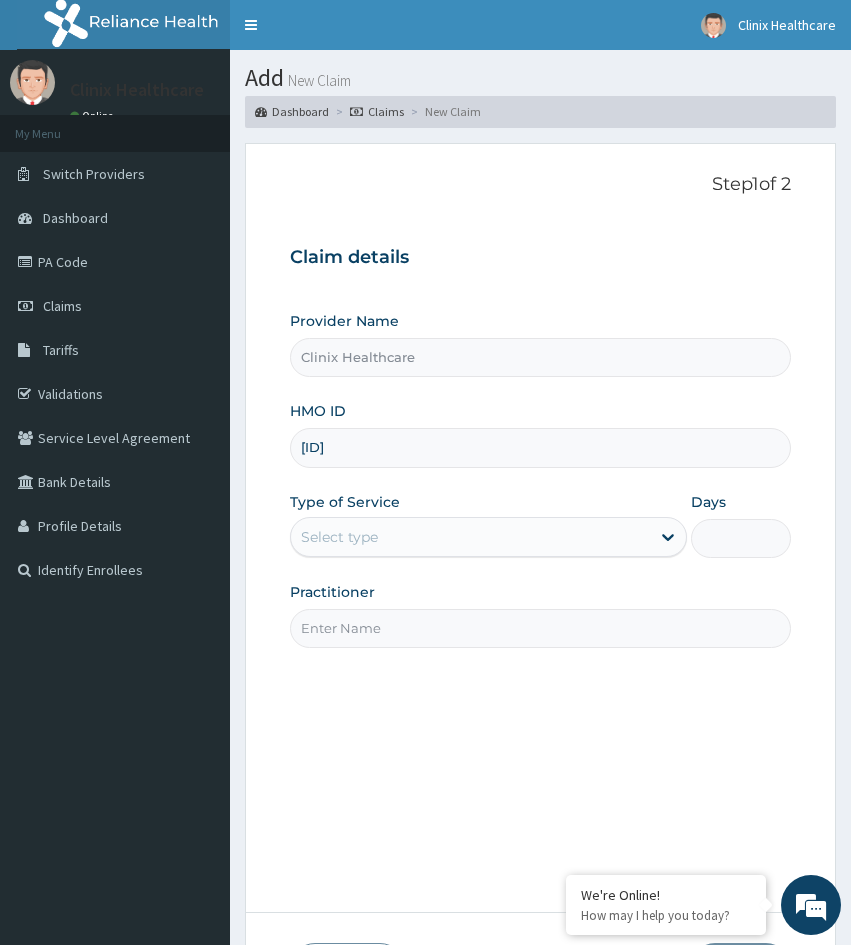type on "[ID]" 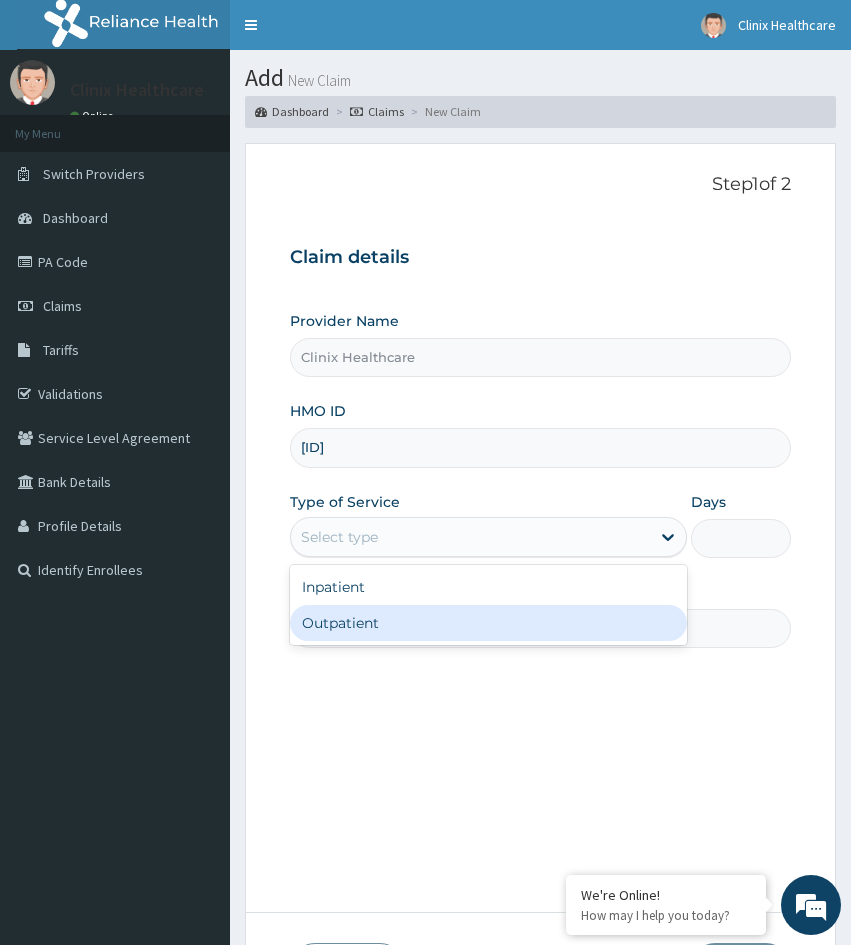 click on "Outpatient" at bounding box center (488, 623) 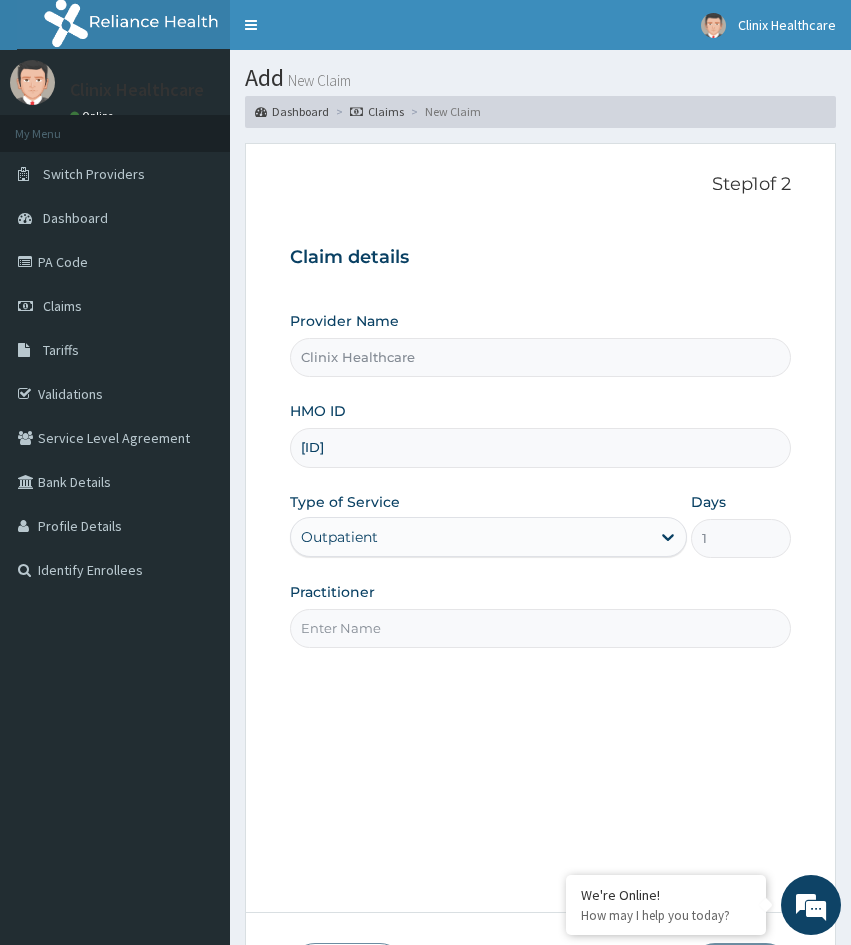 click on "Practitioner" at bounding box center [540, 628] 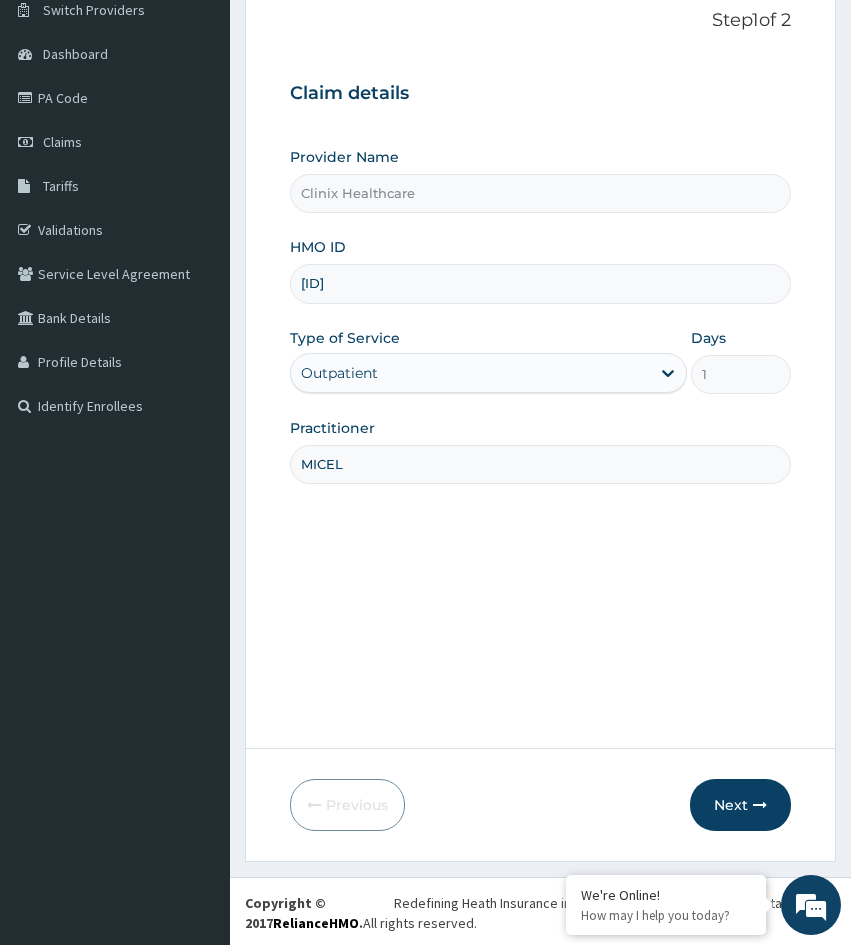 scroll, scrollTop: 167, scrollLeft: 0, axis: vertical 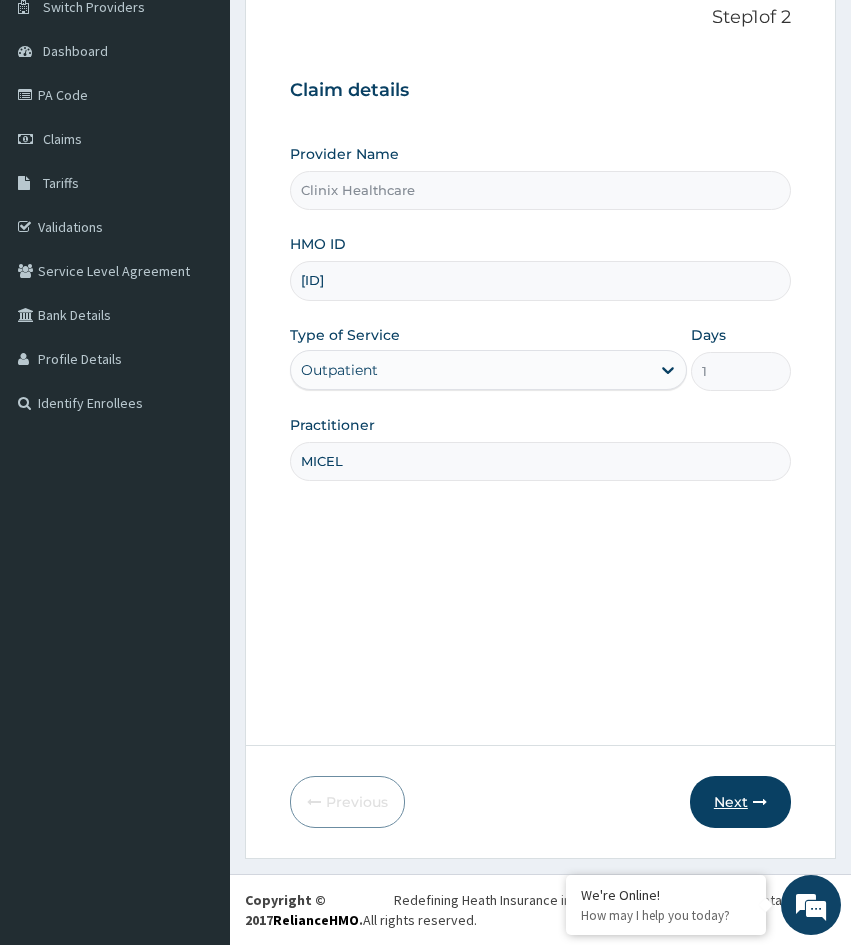 type on "MICEL" 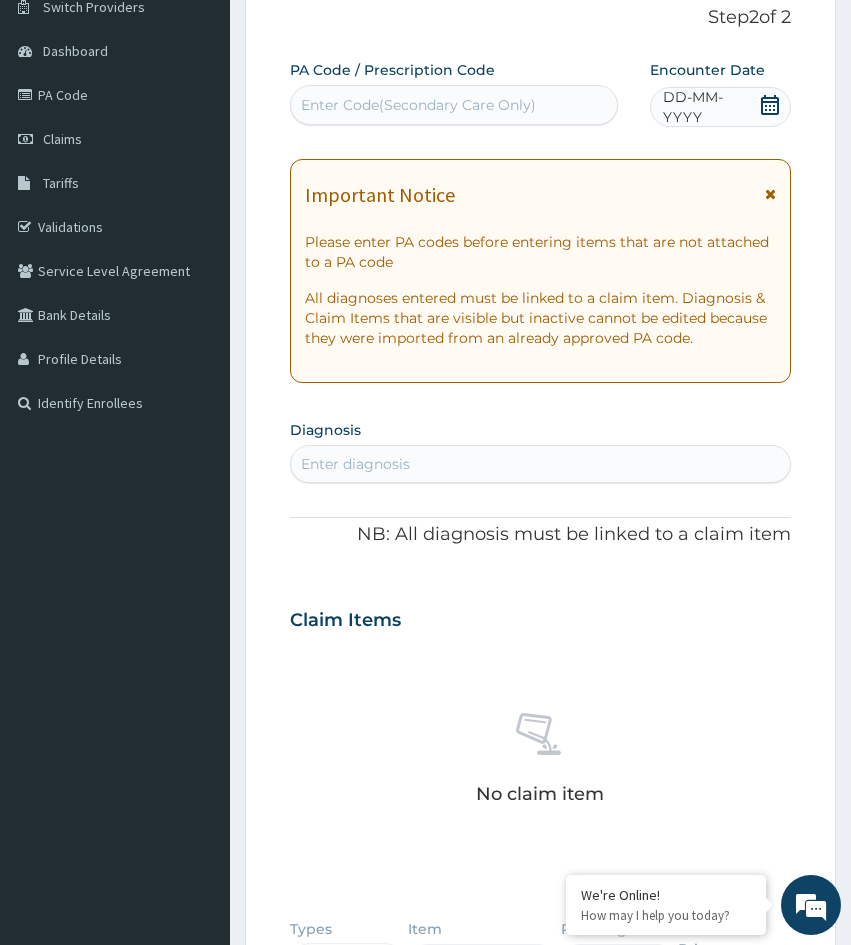 drag, startPoint x: 297, startPoint y: 713, endPoint x: 306, endPoint y: 705, distance: 12.0415945 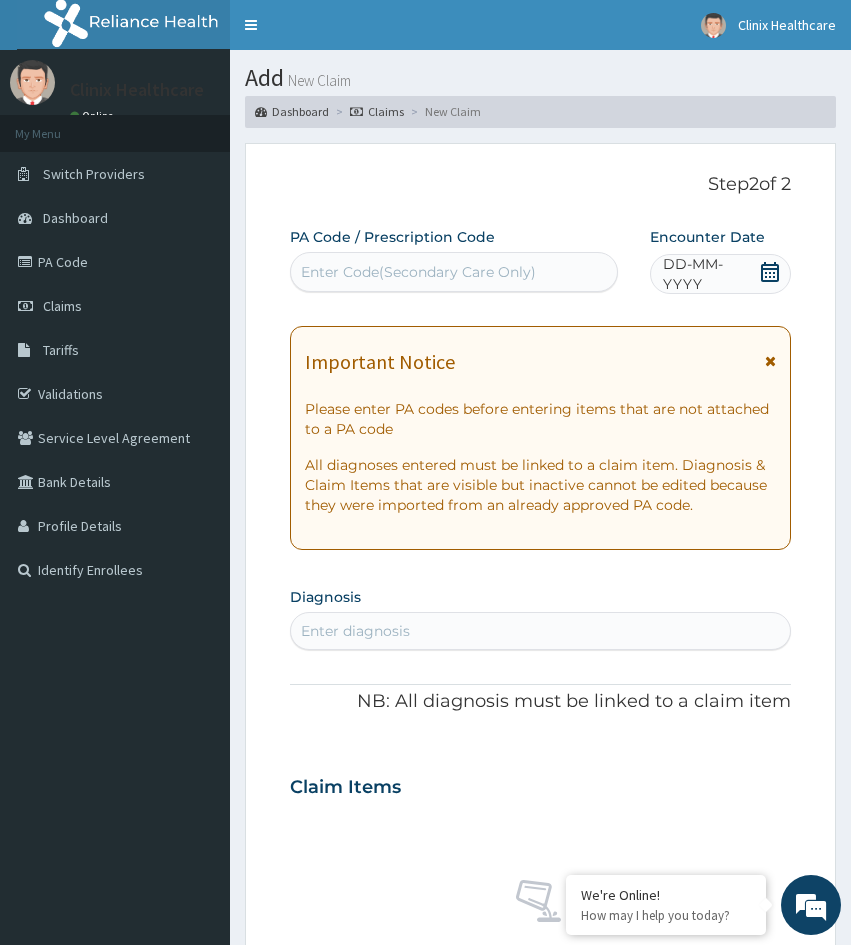 click on "Enter Code(Secondary Care Only)" at bounding box center [454, 272] 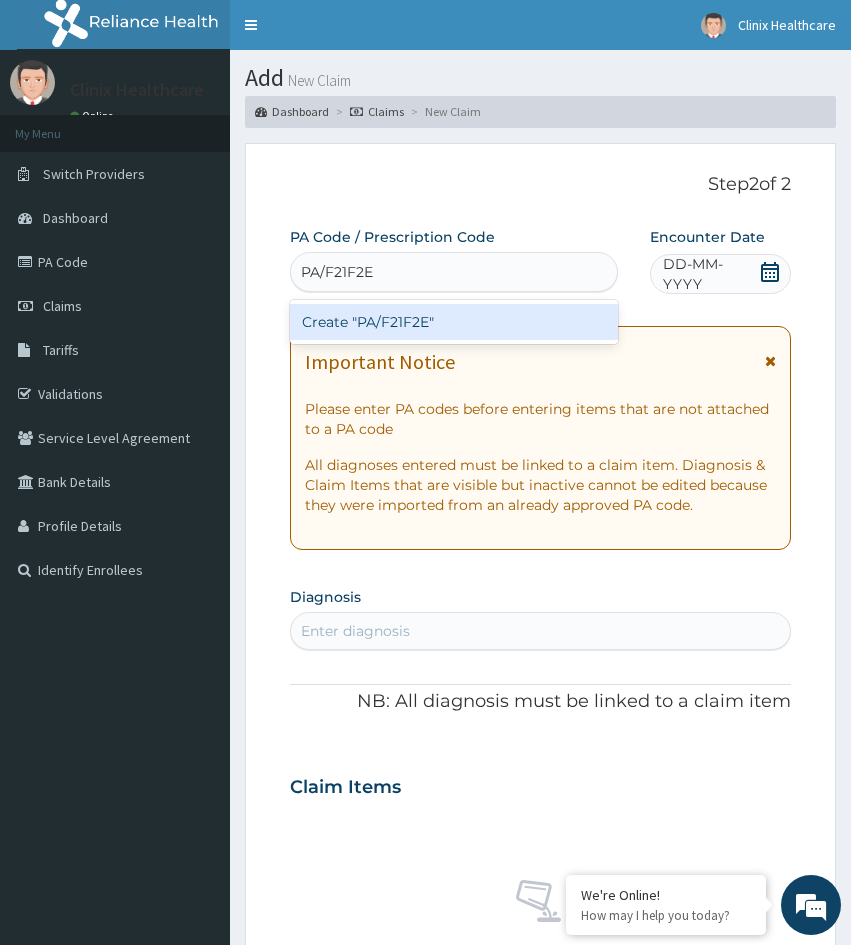 type on "PA/F21F2E" 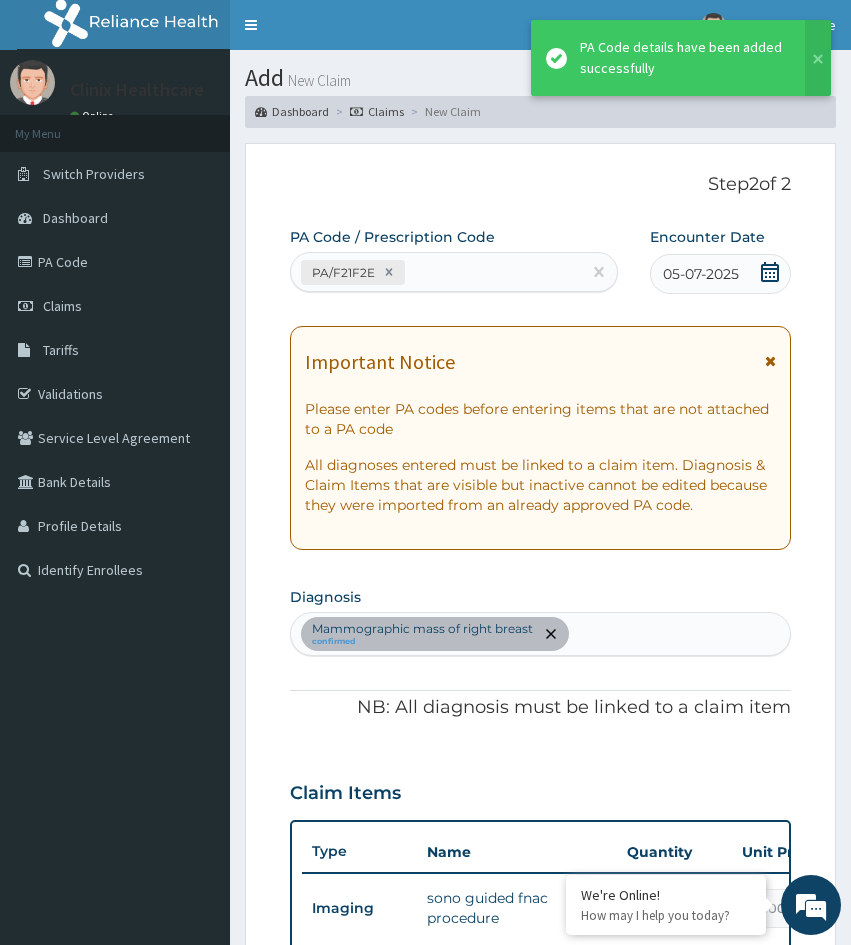 scroll, scrollTop: 602, scrollLeft: 0, axis: vertical 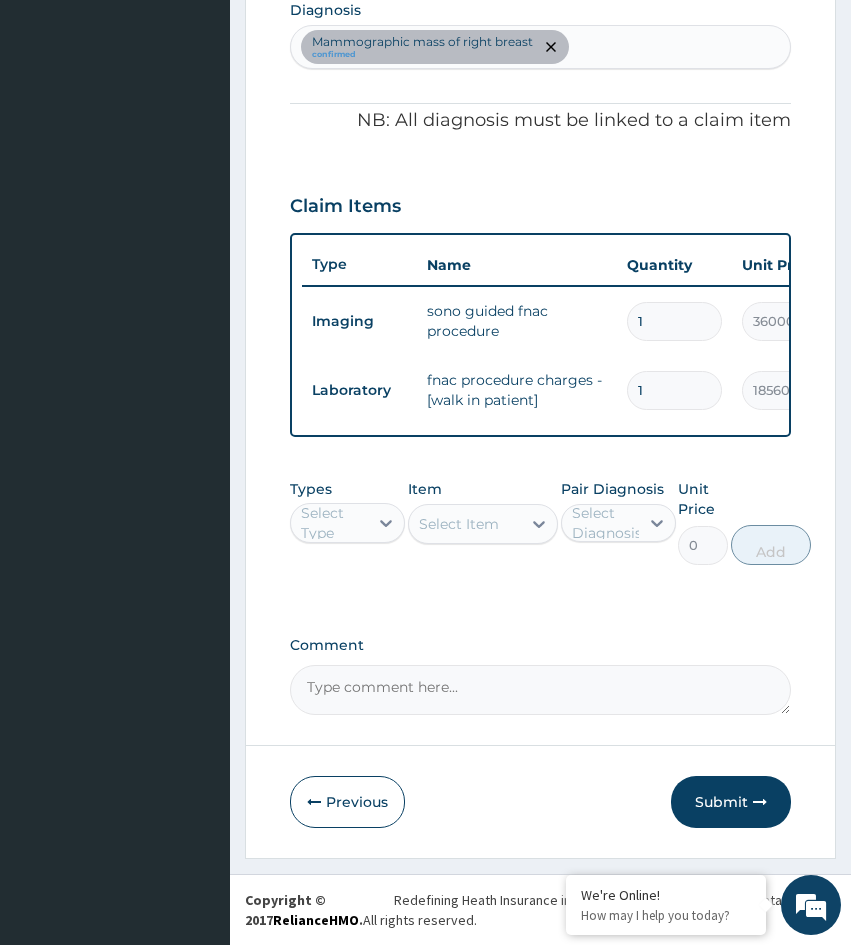 click on "Submit" at bounding box center [731, 802] 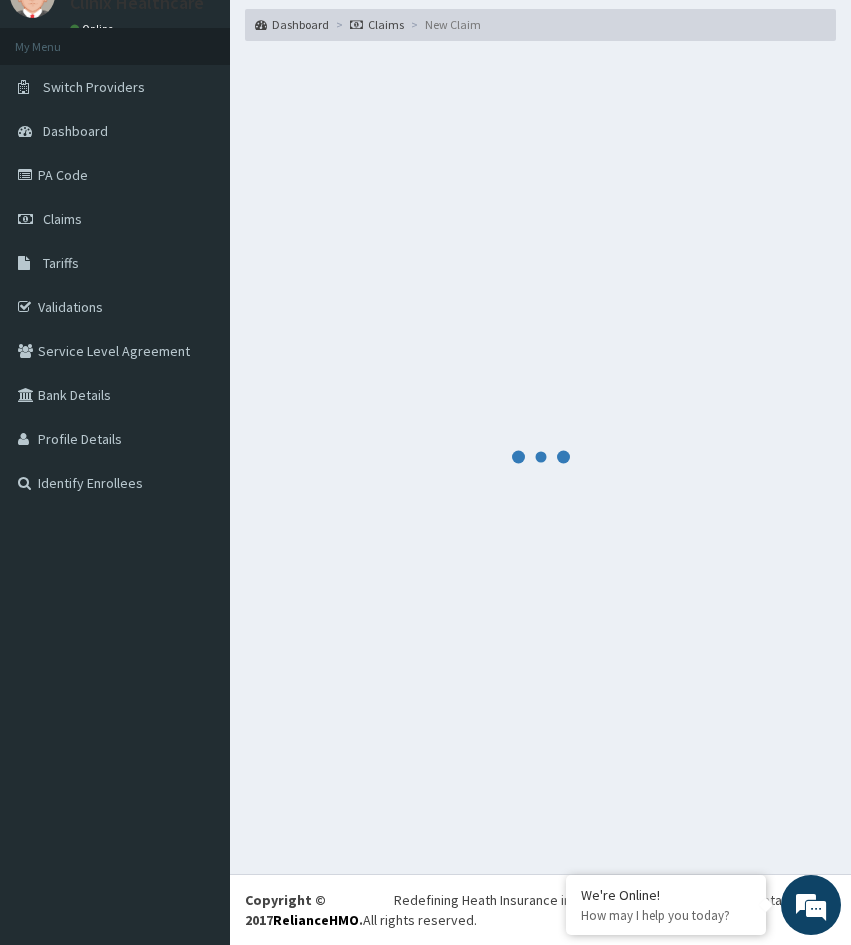 scroll, scrollTop: 602, scrollLeft: 0, axis: vertical 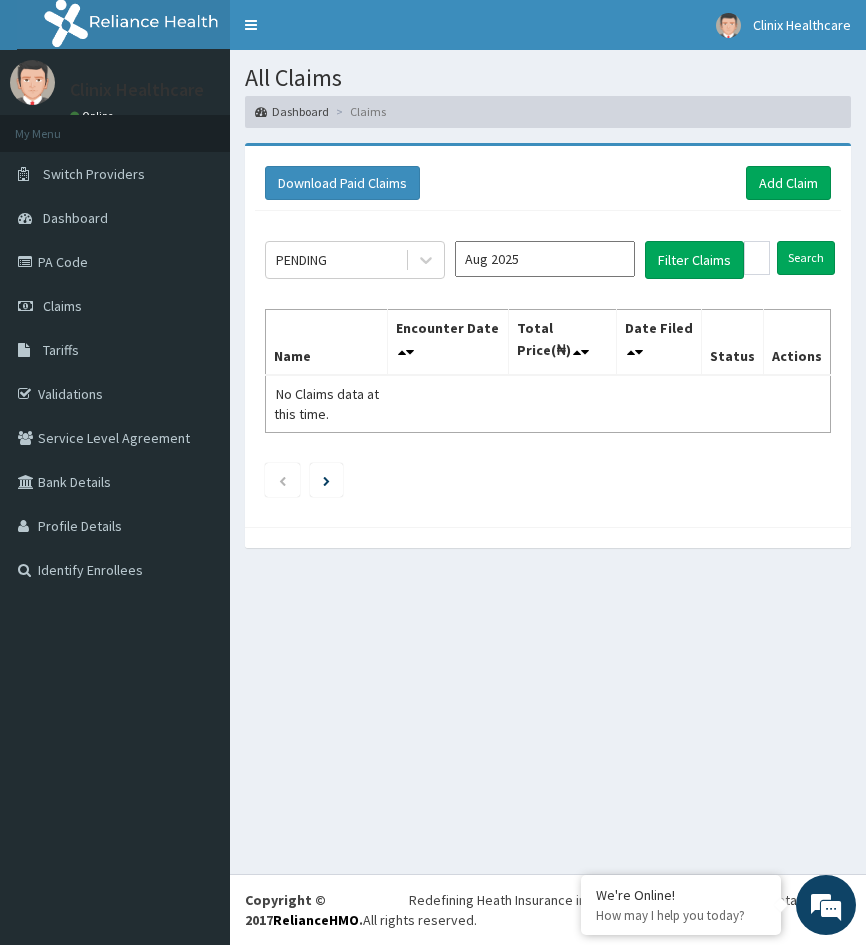 click on "All Claims
Dashboard
Claims
Download Paid Claims Add Claim × Note you can only download claims within a maximum of 1 year and the dates will auto-adjust when you select range that is greater than 1 year From 04-05-2025 To 04-08-2025 Close Download PENDING Aug 2025 Filter Claims Search Name Encounter Date Total Price(₦) Date Filed Status Actions No Claims data at this time." at bounding box center [548, 462] 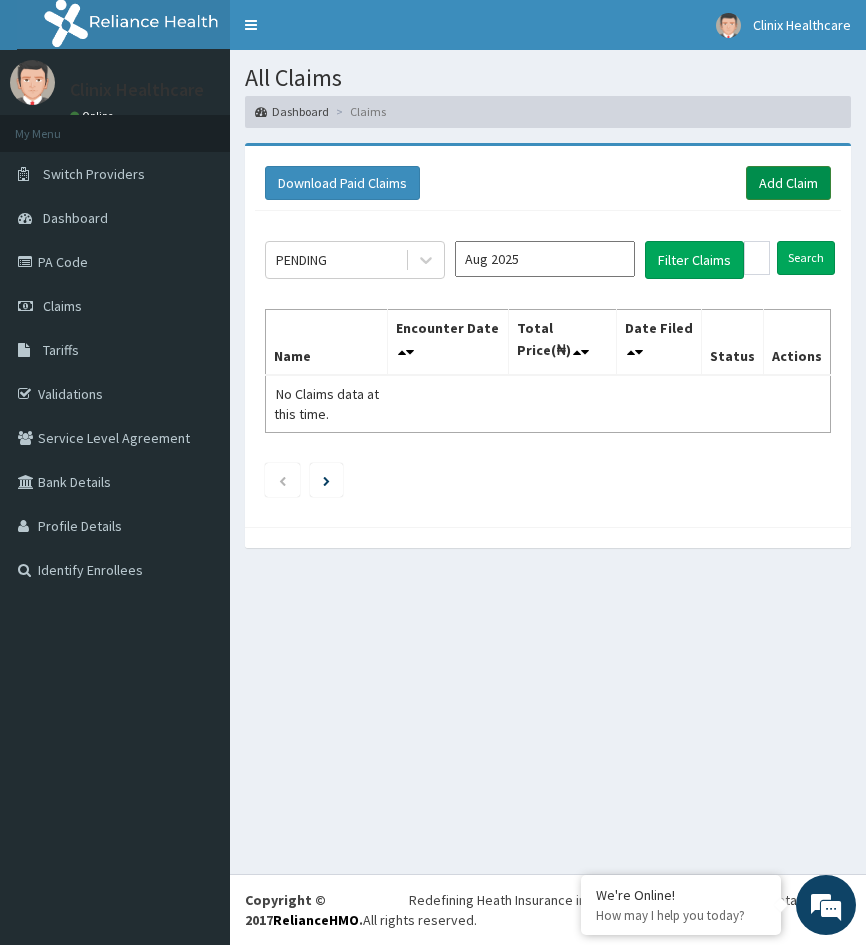 click on "Add Claim" at bounding box center [788, 183] 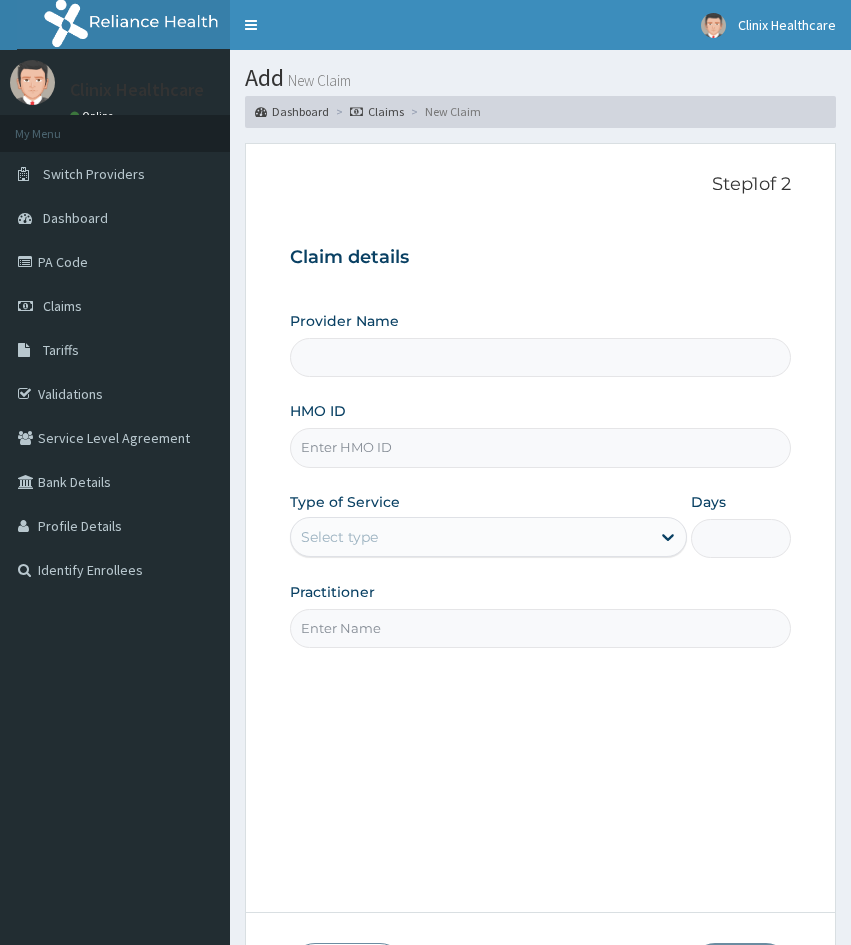 scroll, scrollTop: 0, scrollLeft: 0, axis: both 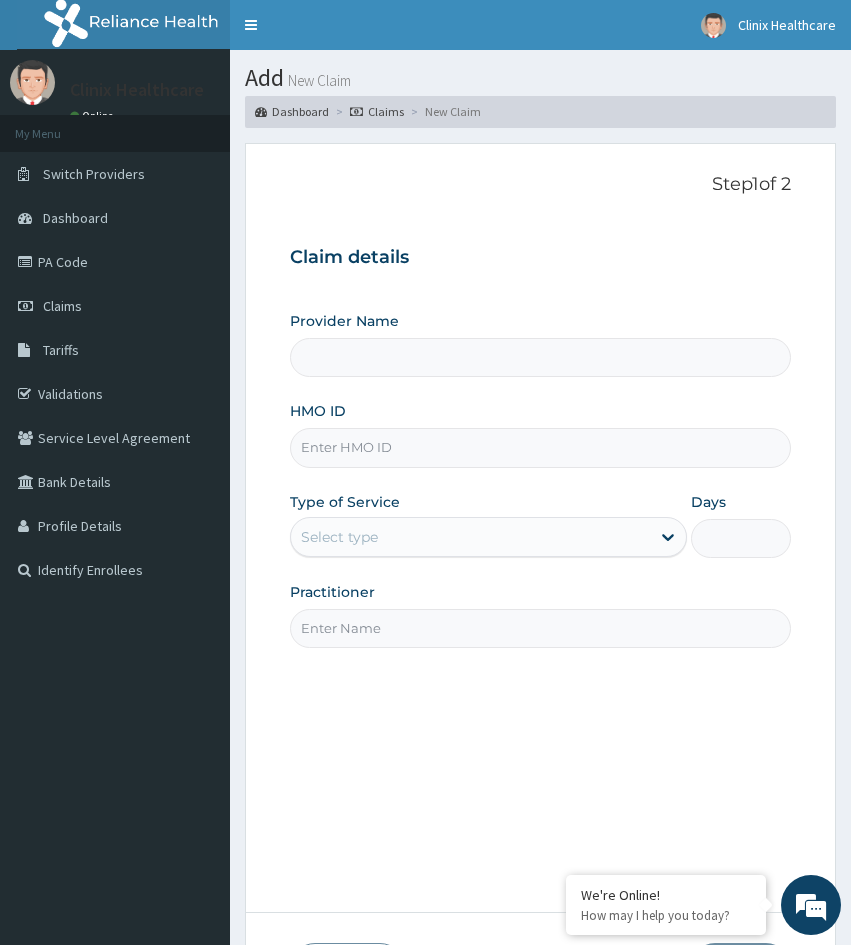 type on "Clinix Healthcare" 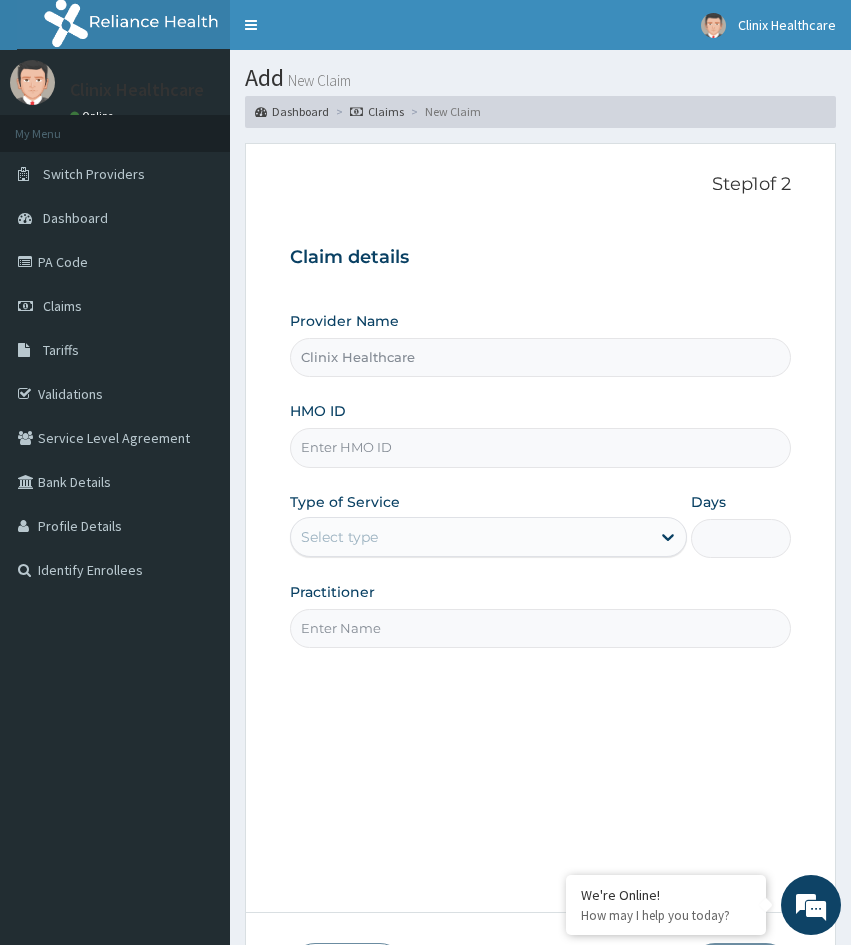 scroll, scrollTop: 0, scrollLeft: 0, axis: both 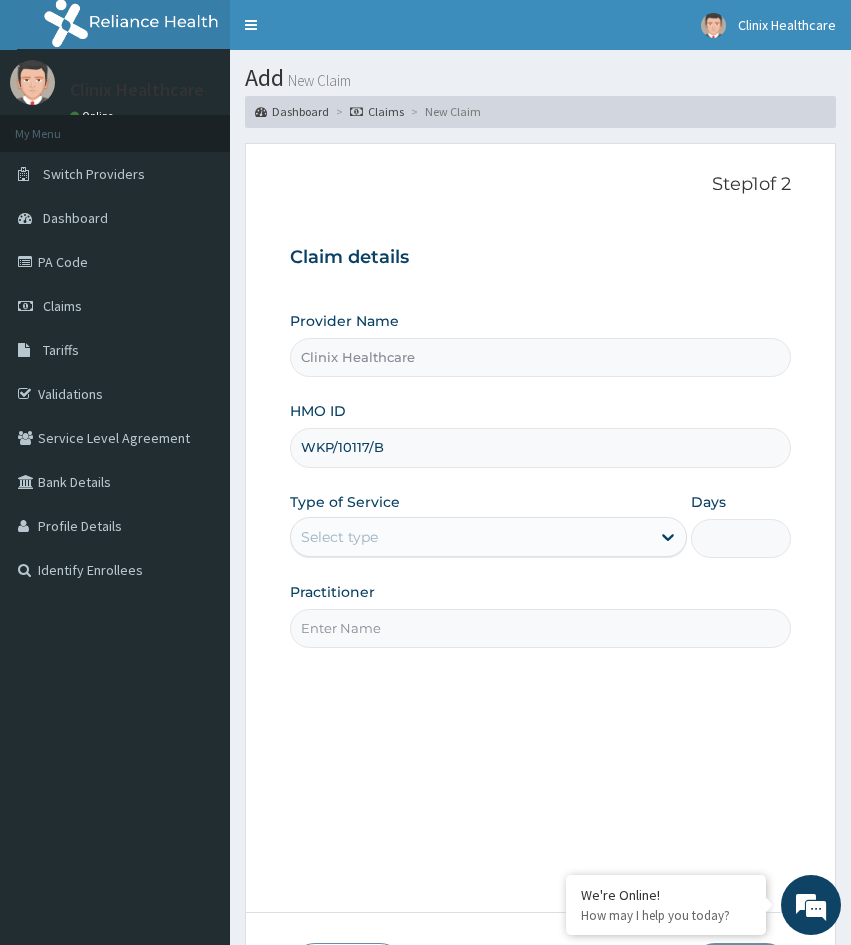 type on "WKP/10117/B" 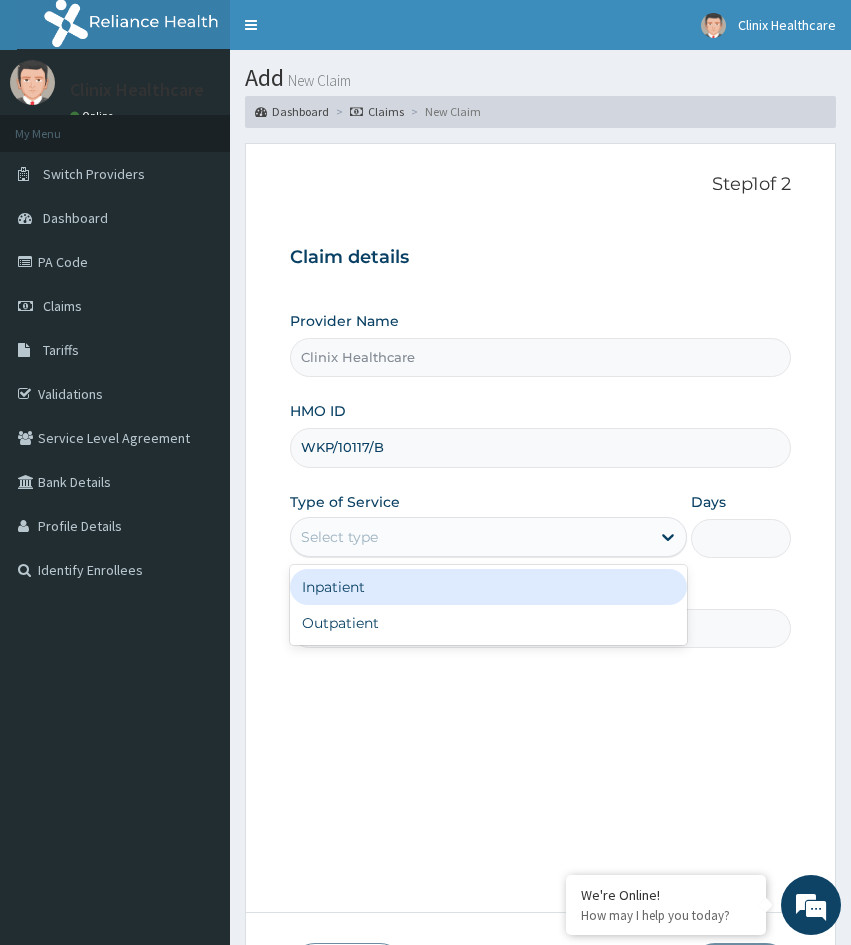 click on "Select type" at bounding box center [470, 537] 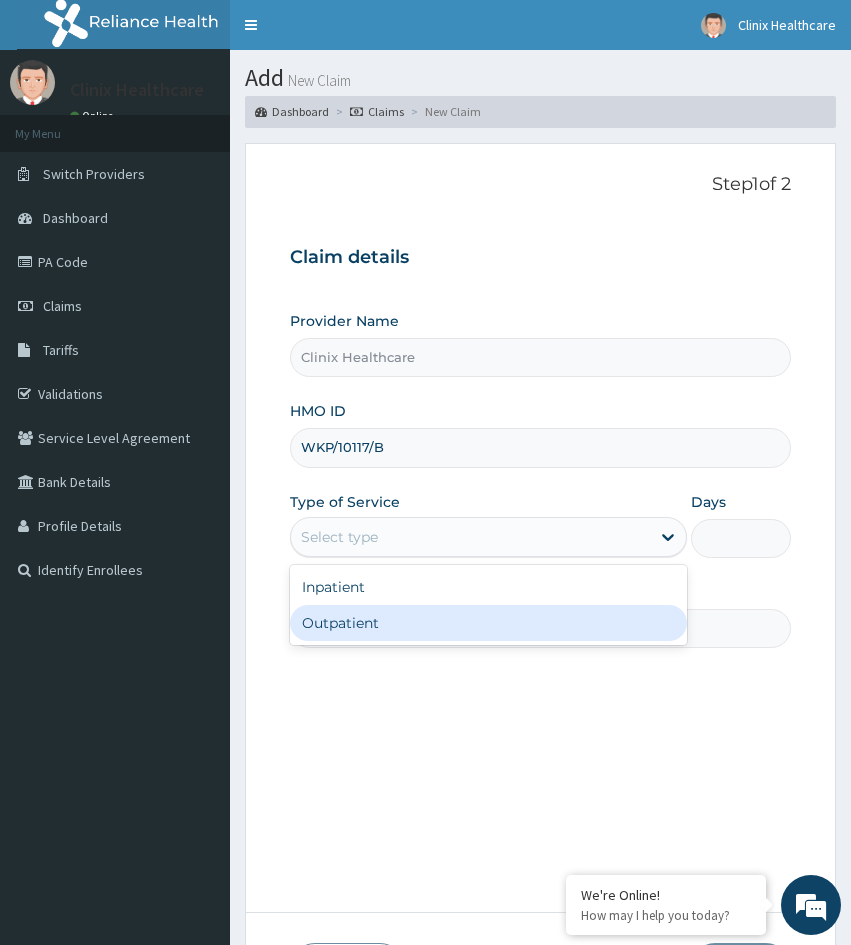 click on "Outpatient" at bounding box center (488, 623) 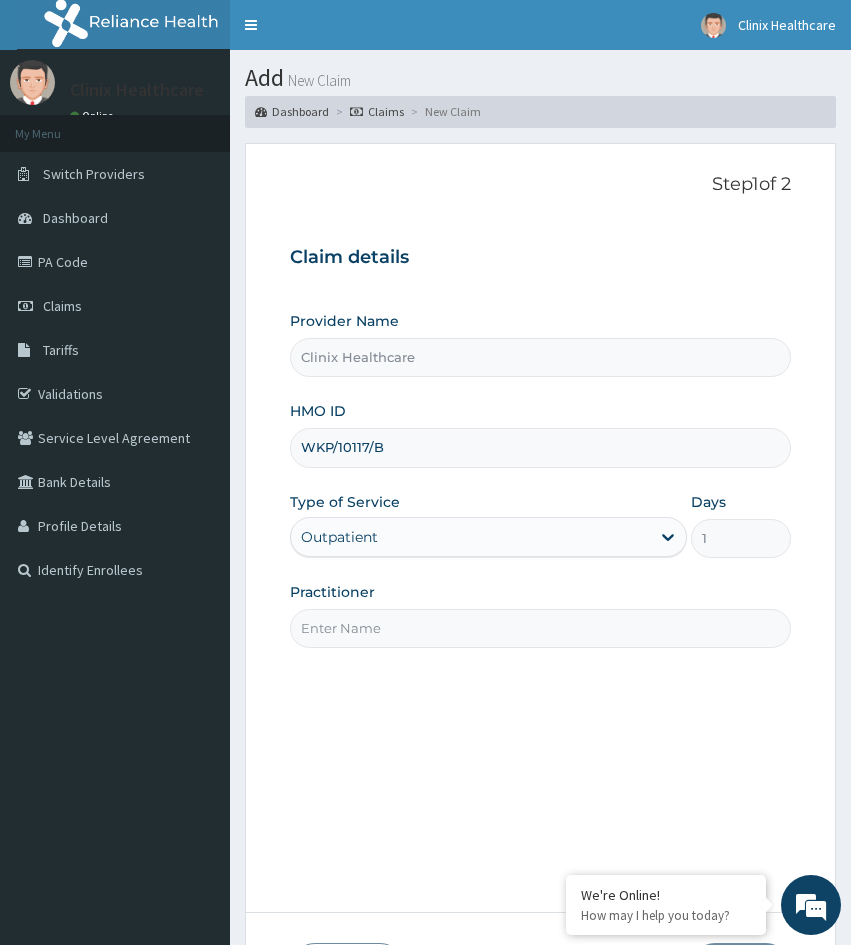 drag, startPoint x: 333, startPoint y: 744, endPoint x: 404, endPoint y: 659, distance: 110.751976 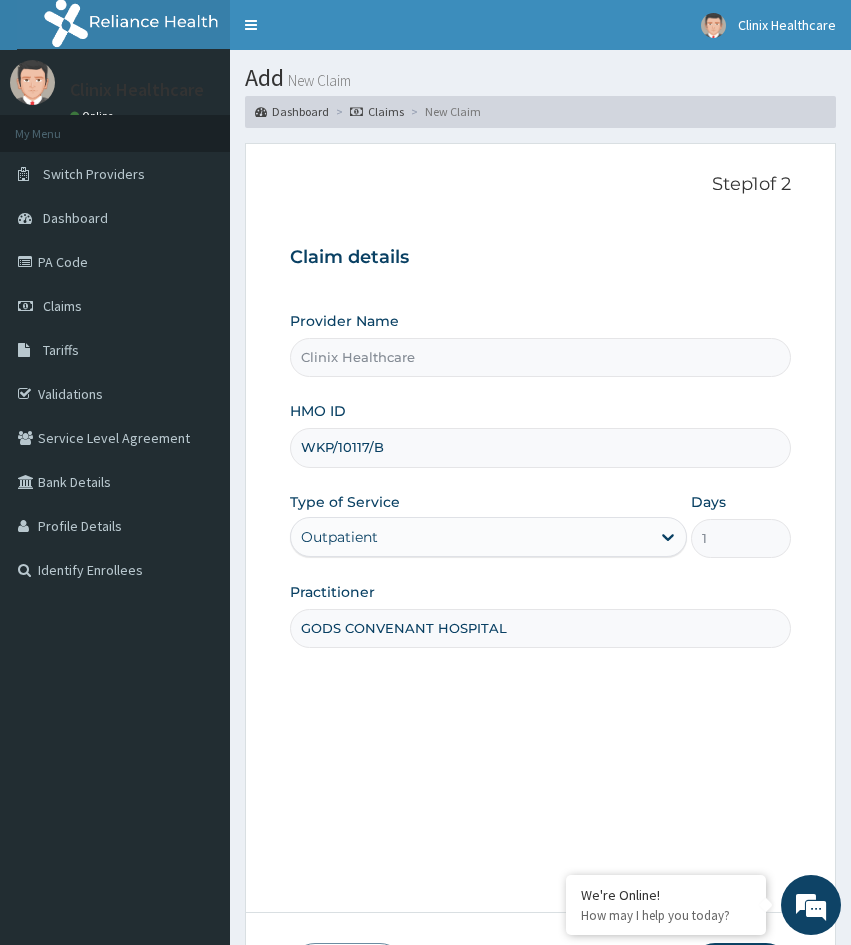 type on "GODS CONVENANT HOSPITAL" 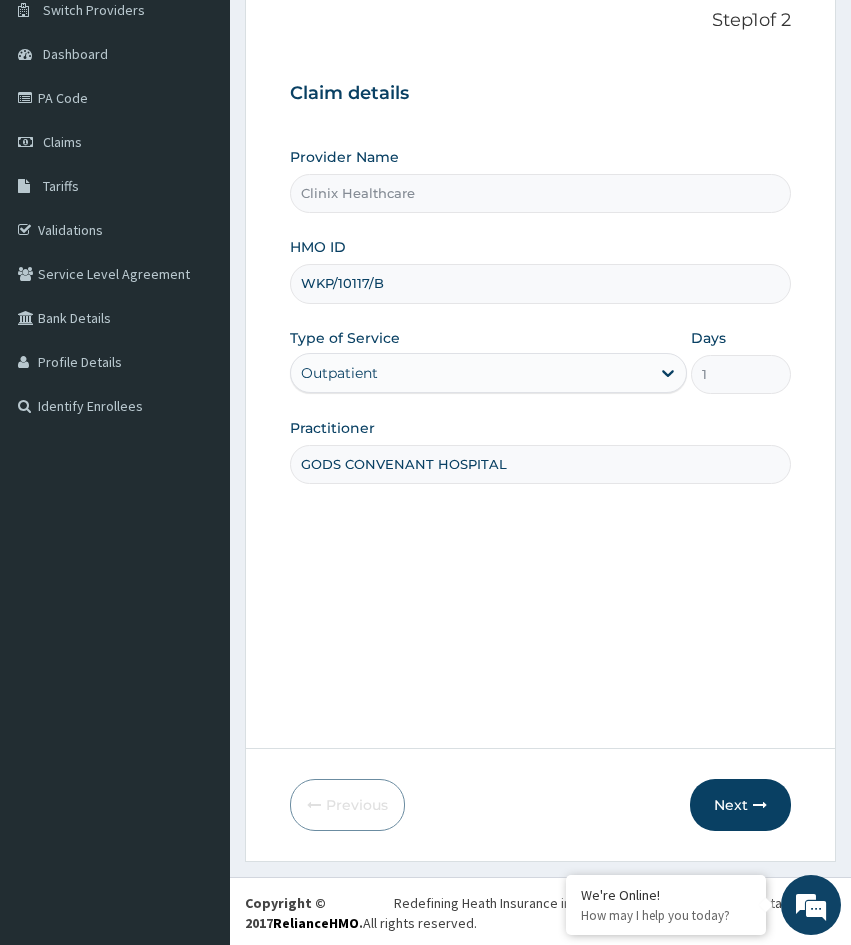 scroll, scrollTop: 167, scrollLeft: 0, axis: vertical 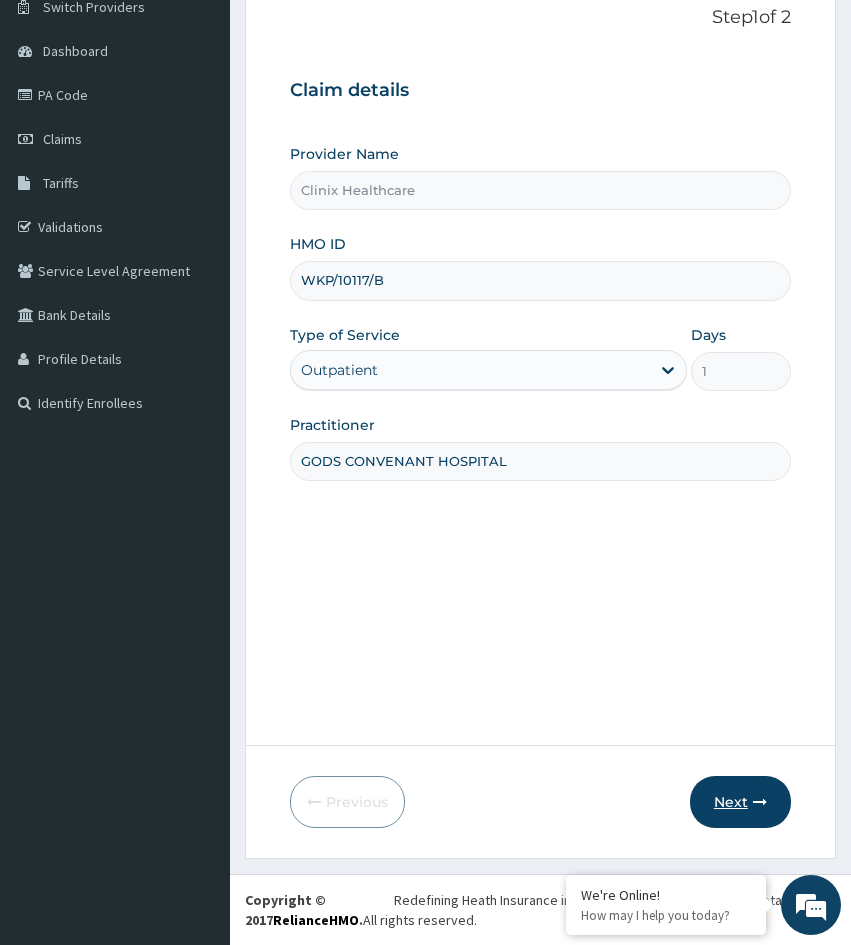 click on "Next" at bounding box center (740, 802) 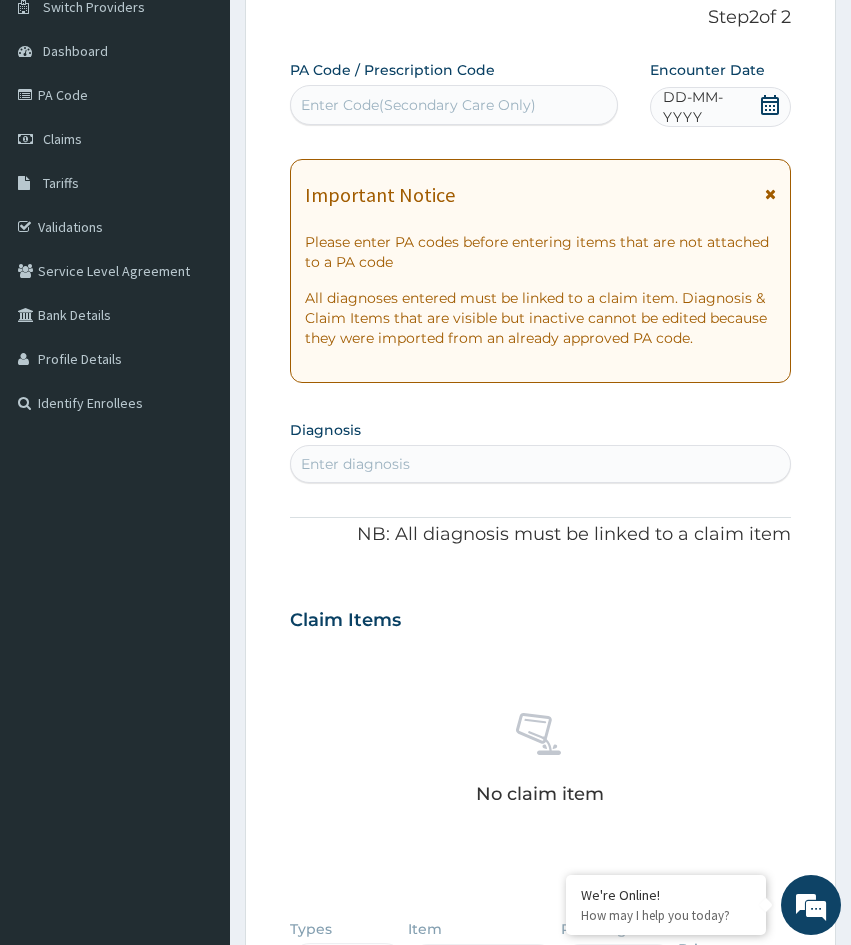 click on "No claim item" at bounding box center [540, 762] 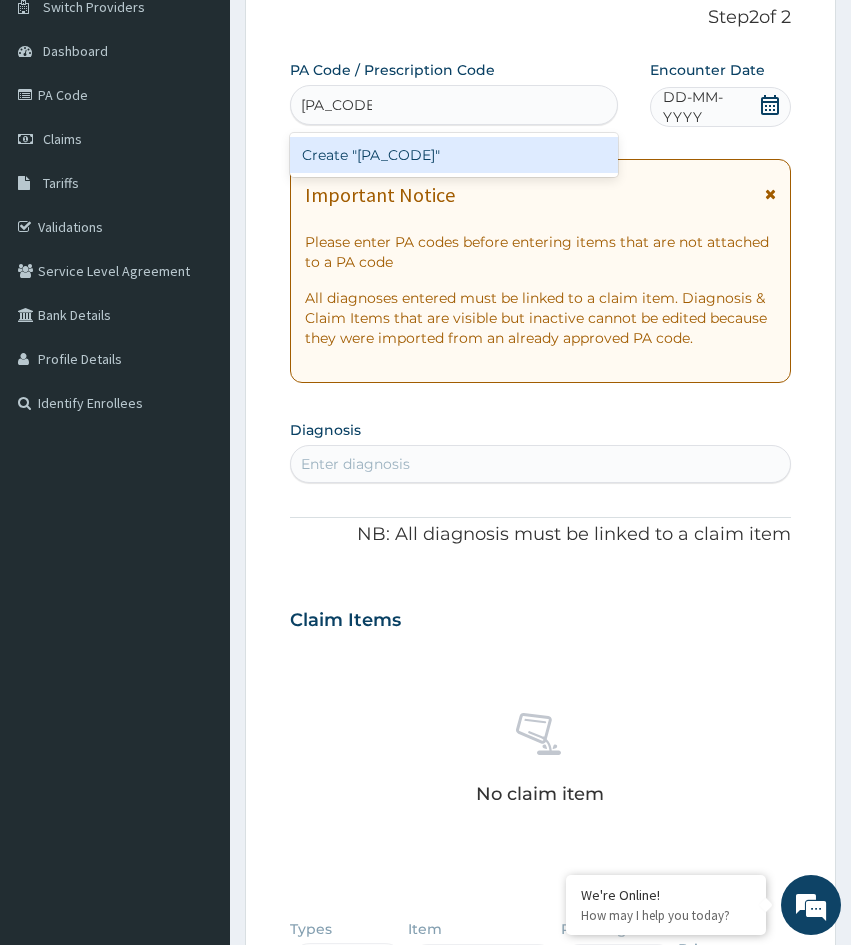 click on "Create "PA/12123C"" at bounding box center (454, 155) 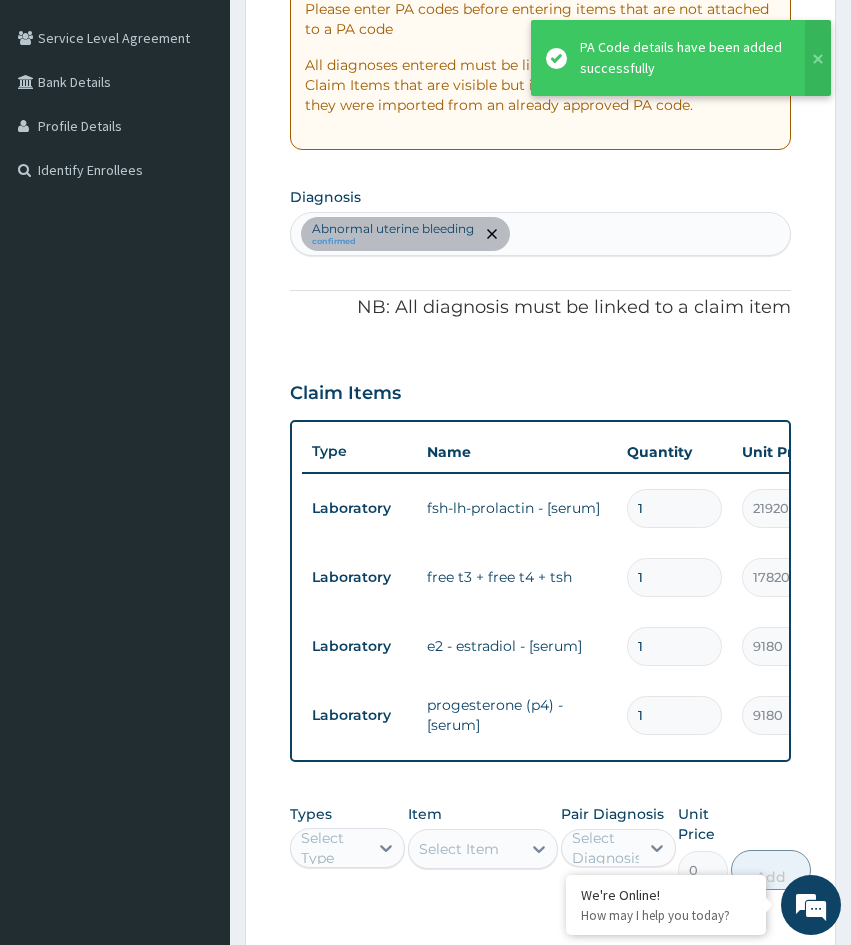 scroll, scrollTop: 500, scrollLeft: 0, axis: vertical 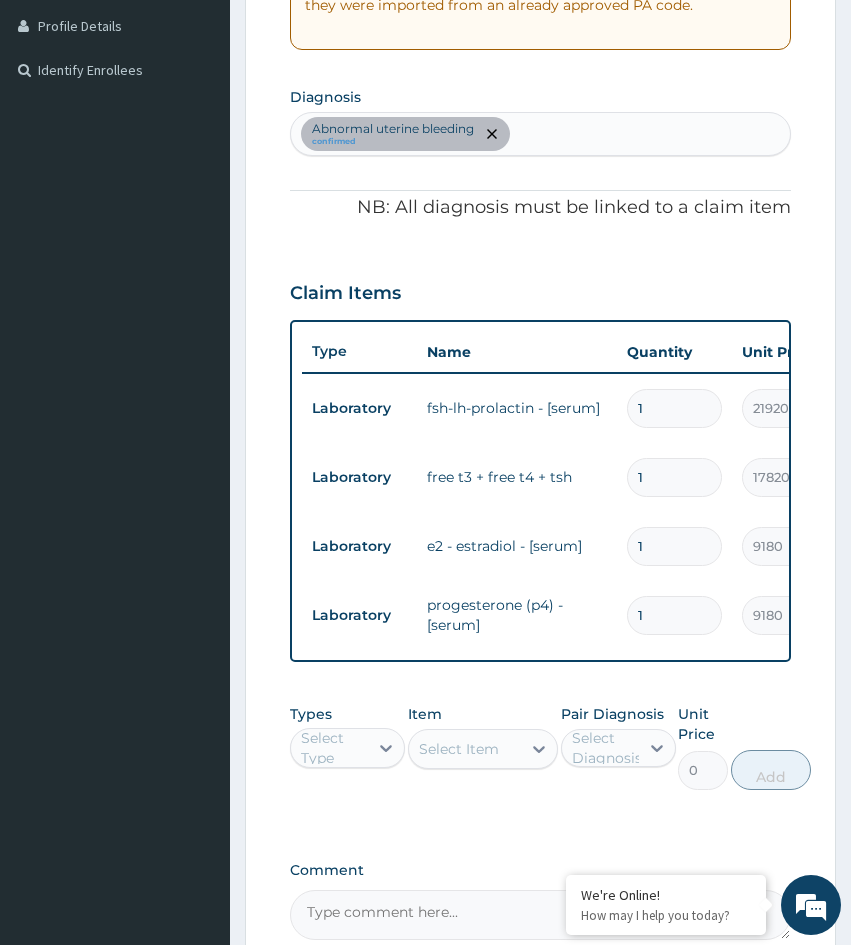 click on "Clinix Healthcare
Online
My Menu
Switch Providers
Dashboard
PA Code
Claims
Tariffs
Validations
Service Level Agreement
Bank Details
Profile Details
Identify Enrollees" at bounding box center [115, 335] 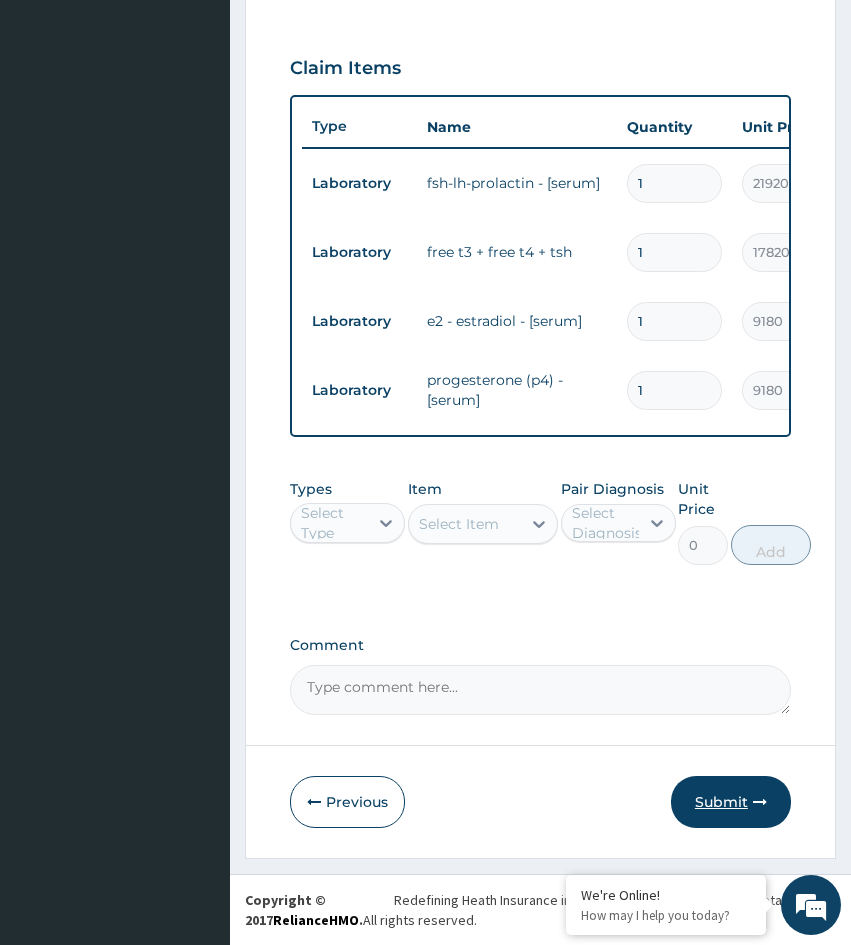 click on "Submit" at bounding box center [731, 802] 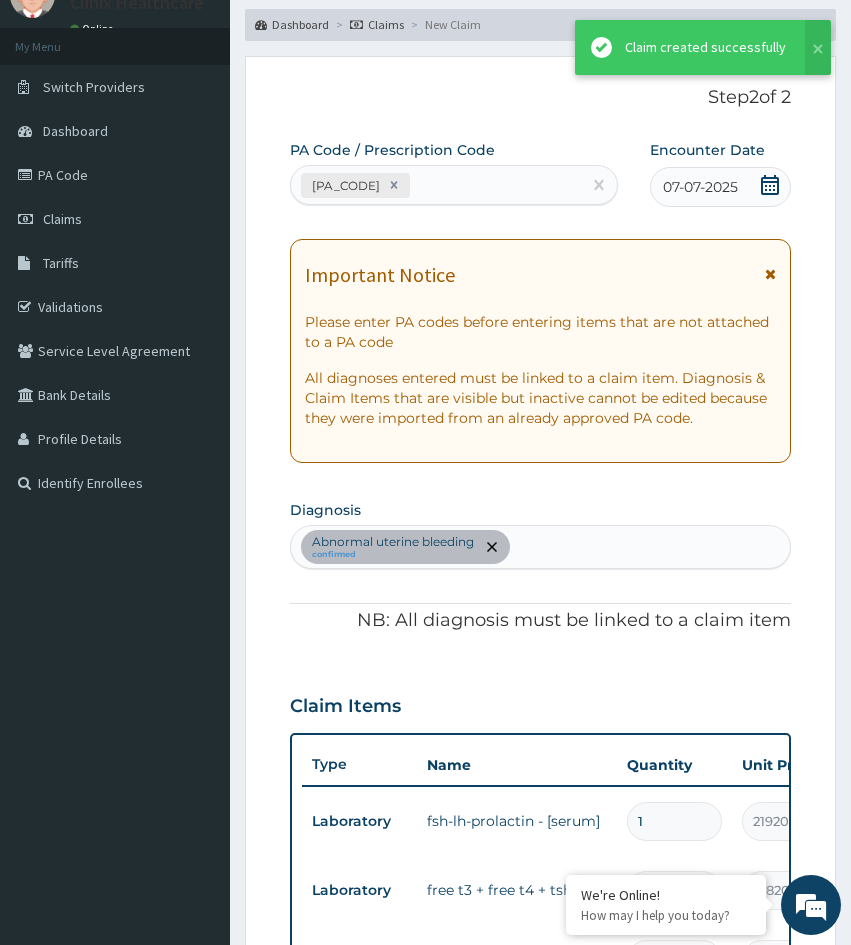 scroll, scrollTop: 740, scrollLeft: 0, axis: vertical 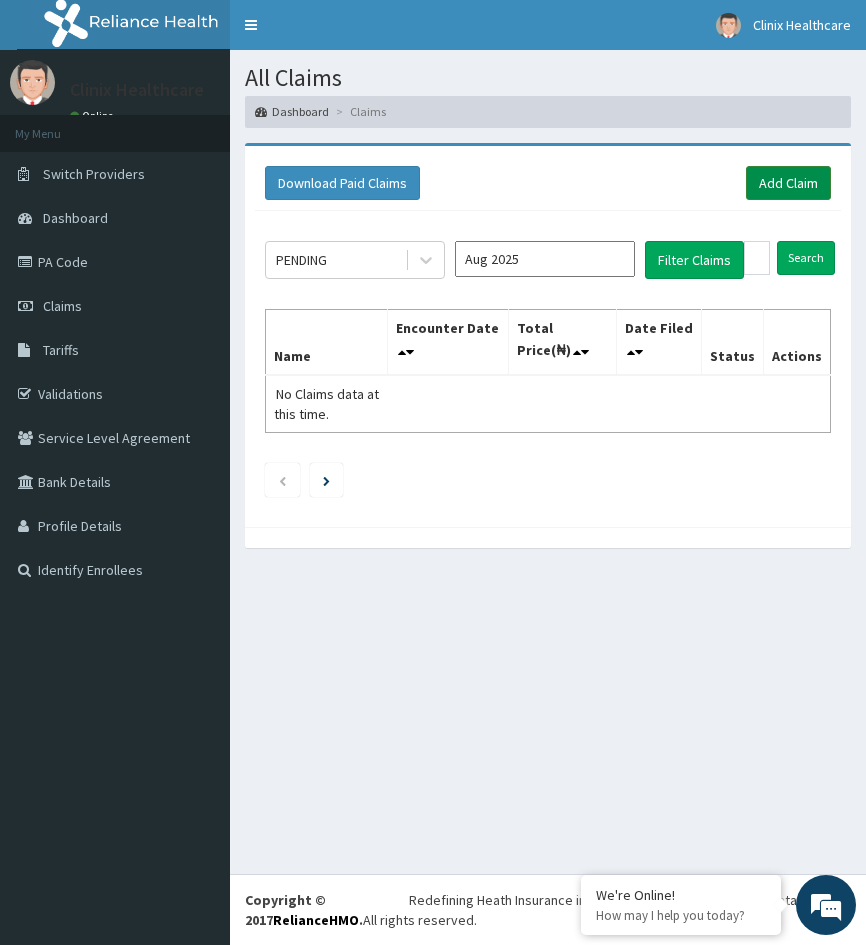 click on "Add Claim" at bounding box center [788, 183] 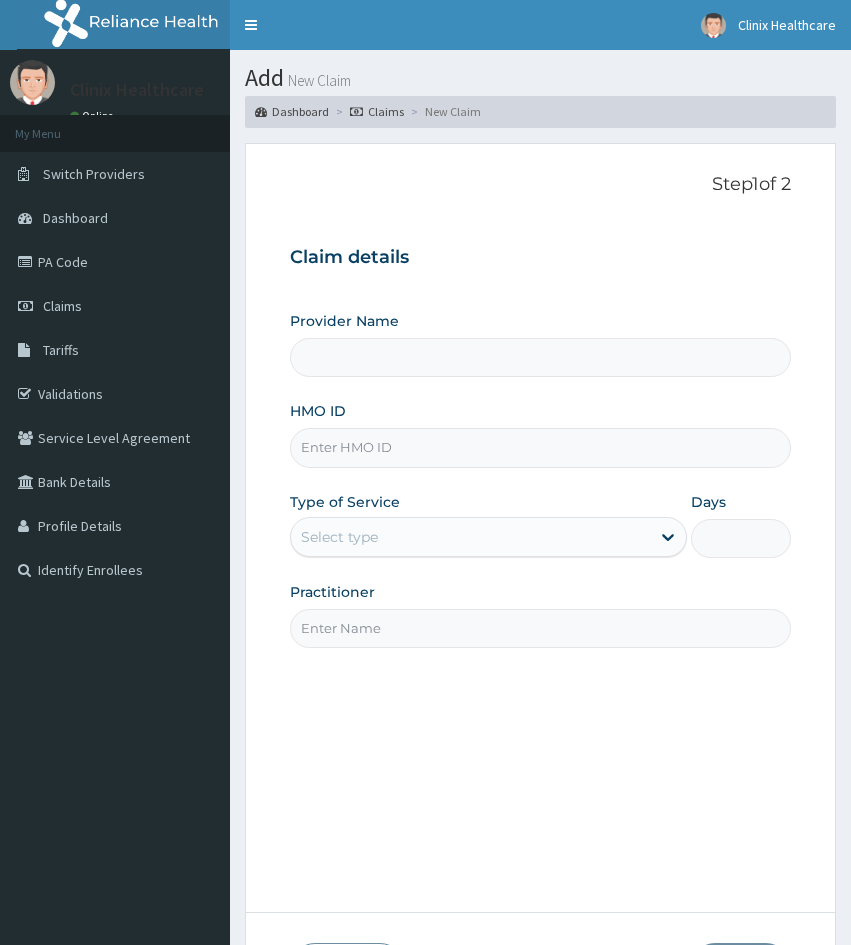 scroll, scrollTop: 0, scrollLeft: 0, axis: both 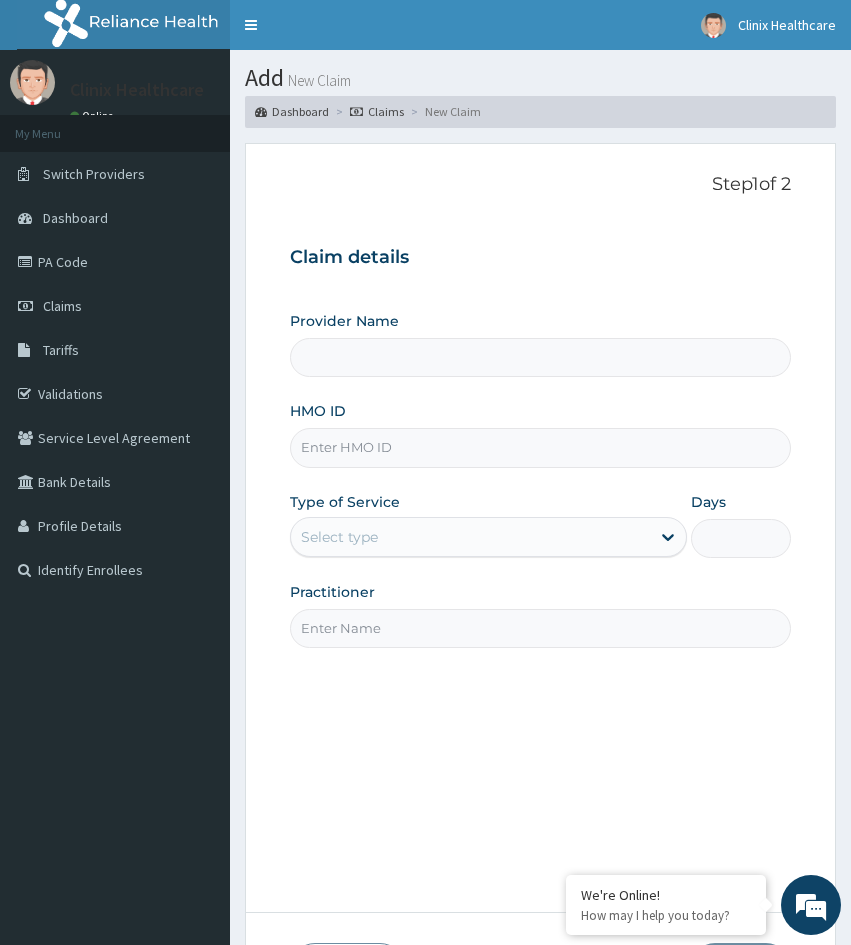 type on "Clinix Healthcare" 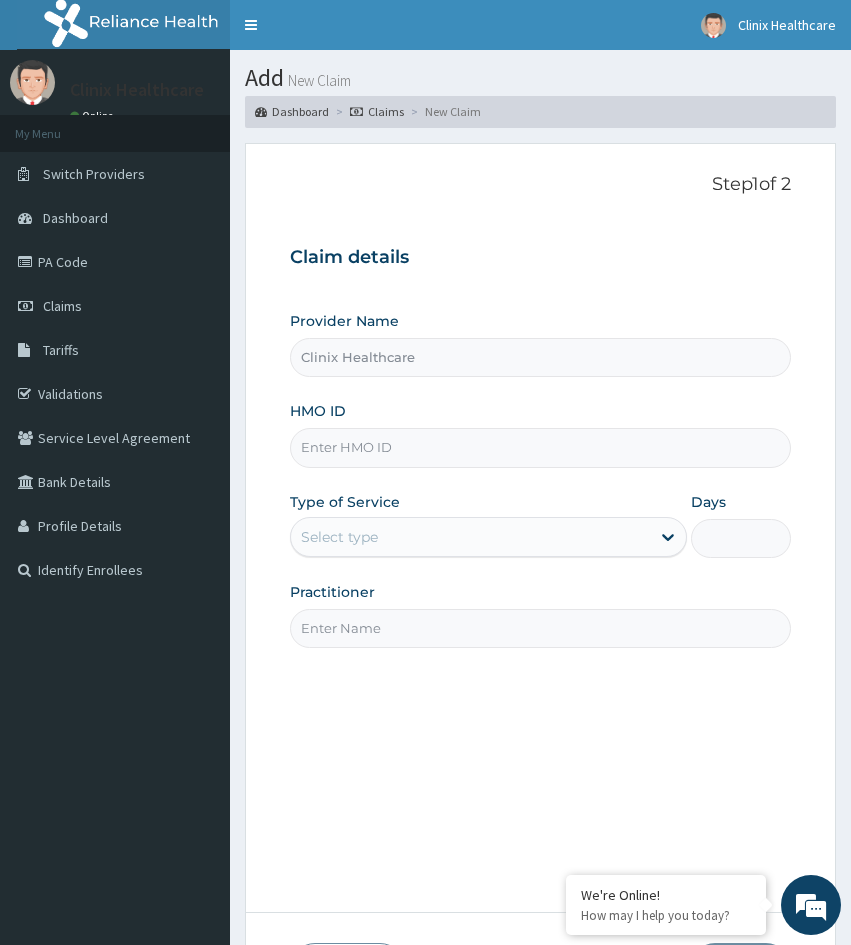scroll, scrollTop: 0, scrollLeft: 0, axis: both 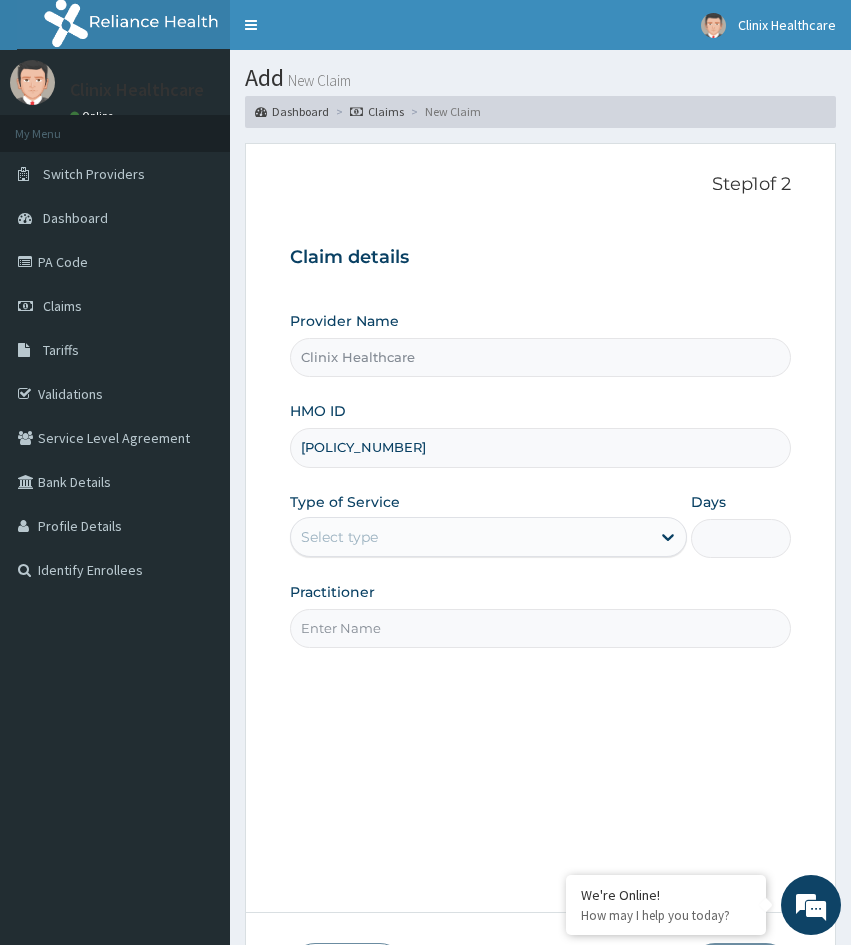 type on "CYA/10181/A" 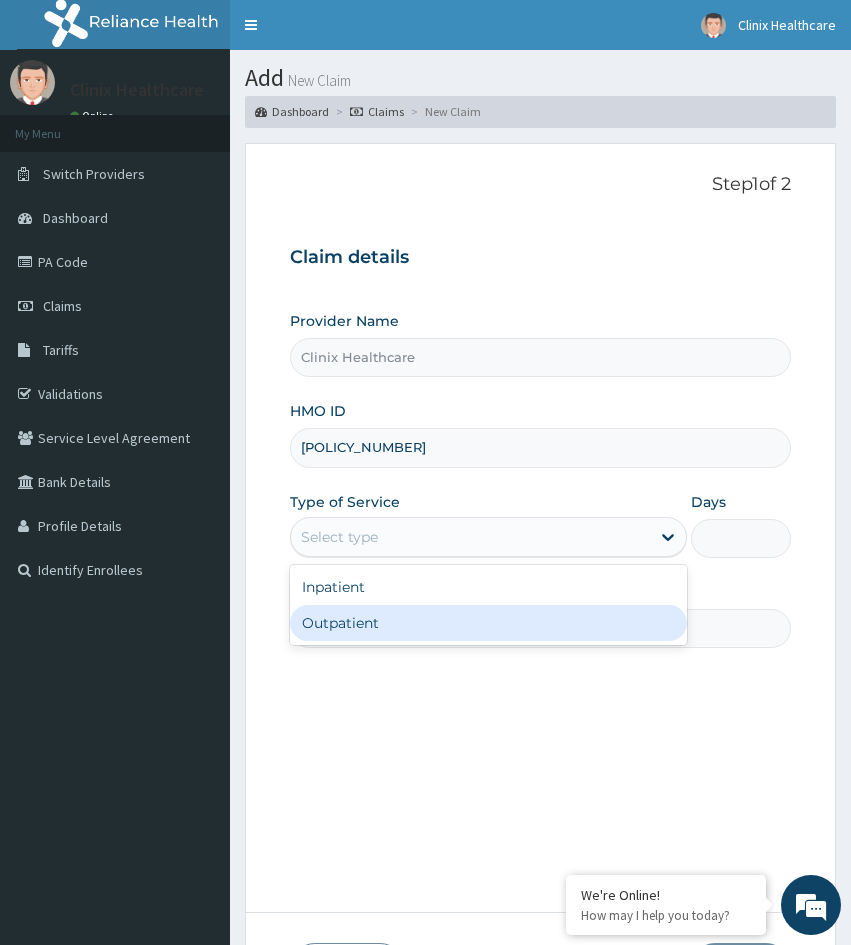 click on "Outpatient" at bounding box center (488, 623) 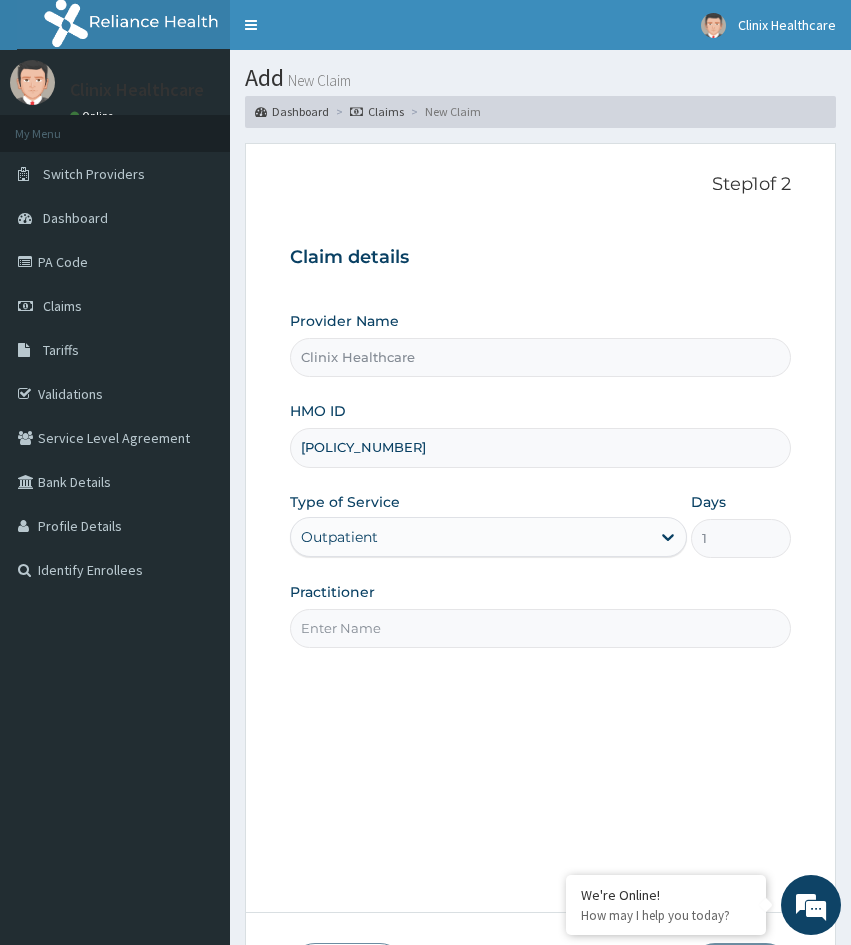 drag, startPoint x: 319, startPoint y: 752, endPoint x: 331, endPoint y: 741, distance: 16.27882 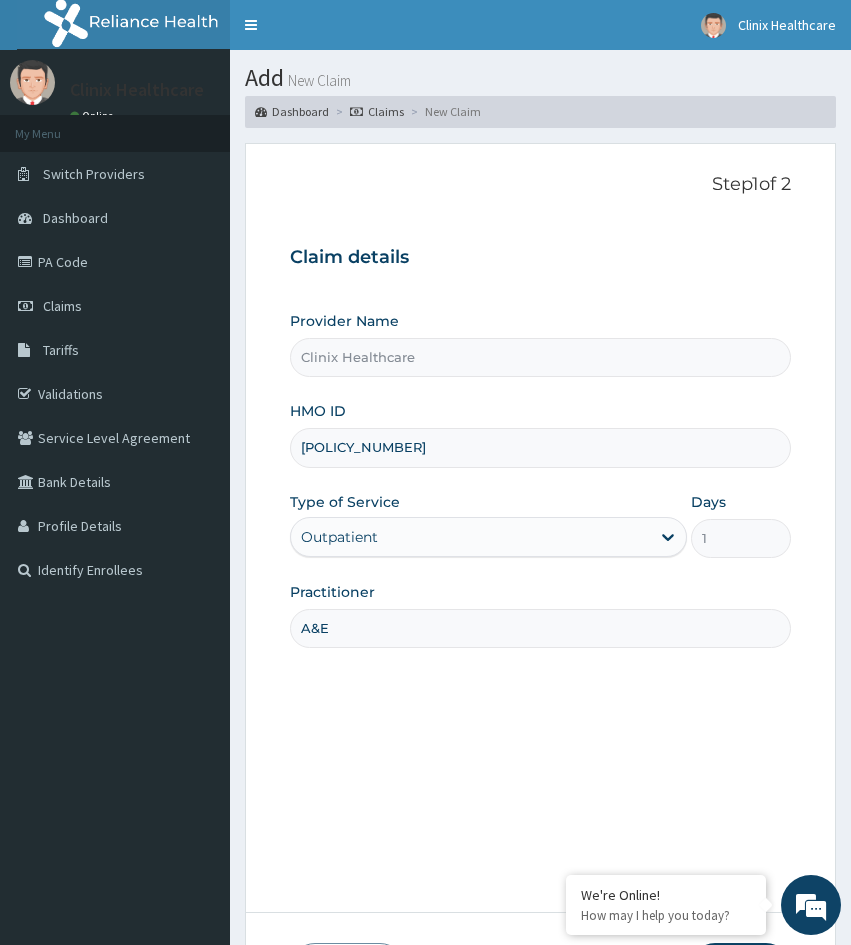 type on "A&E" 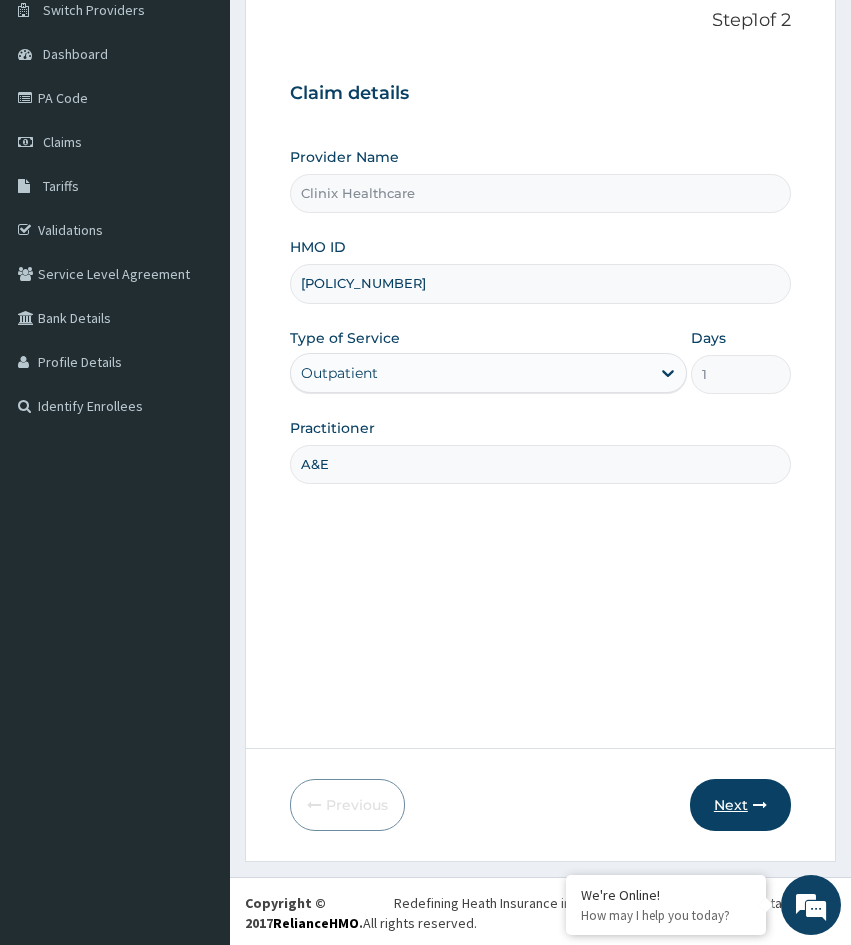 scroll, scrollTop: 167, scrollLeft: 0, axis: vertical 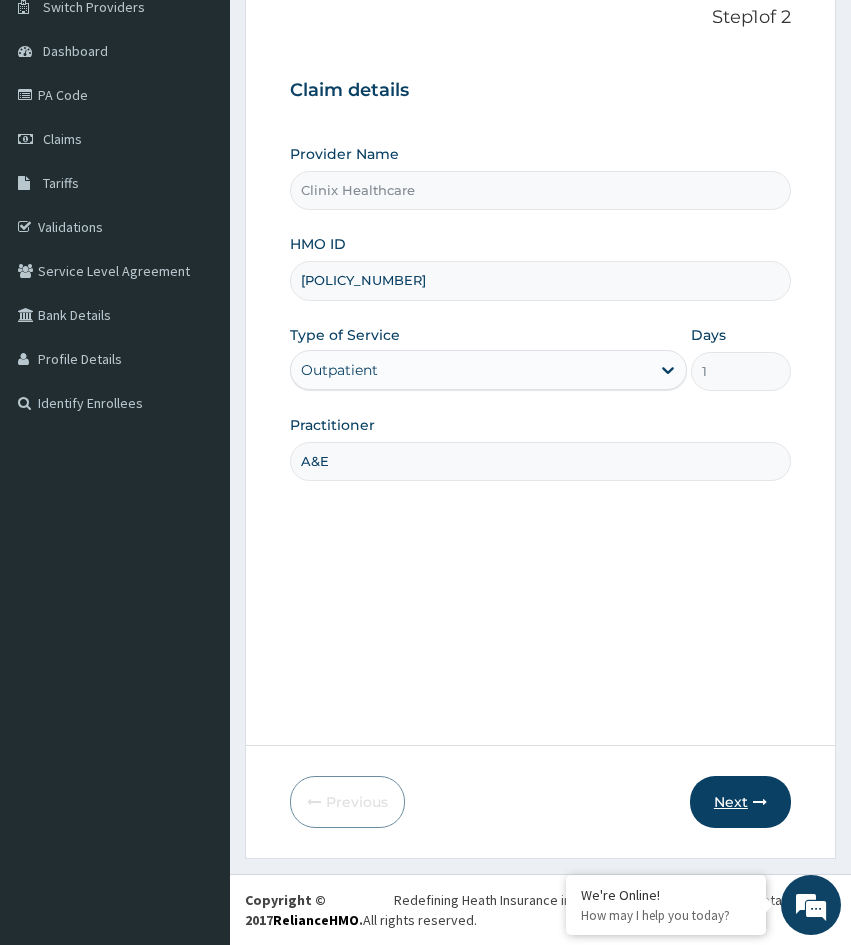 click on "Next" at bounding box center (740, 802) 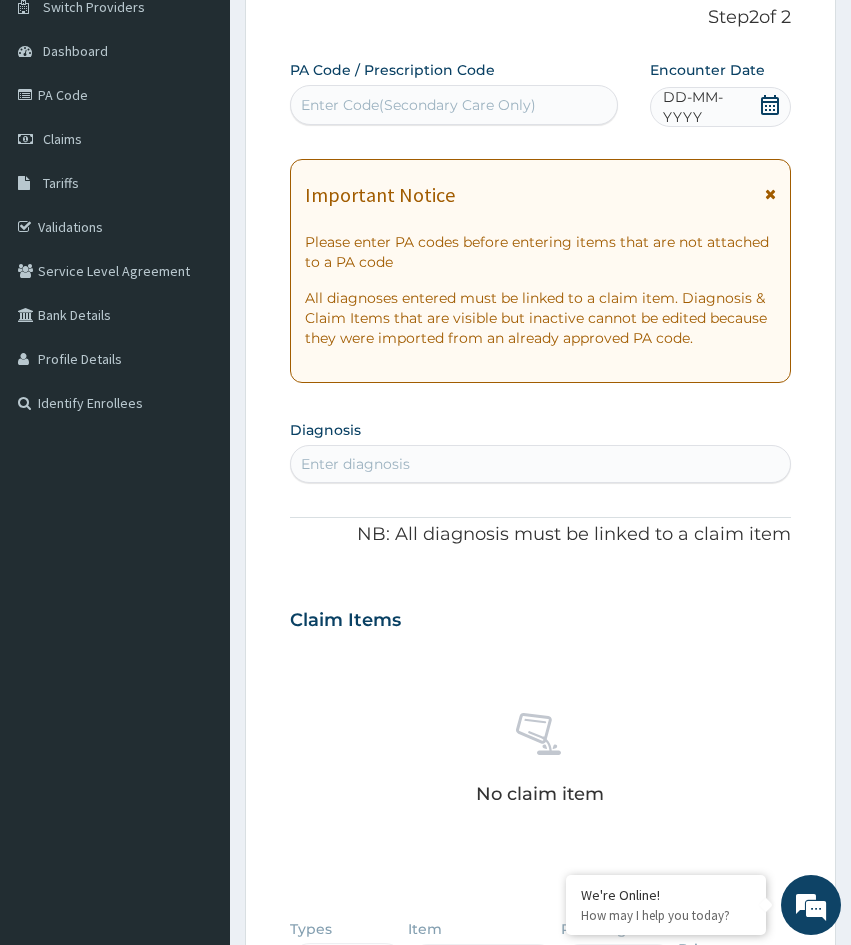 drag, startPoint x: 270, startPoint y: 723, endPoint x: 362, endPoint y: 616, distance: 141.11343 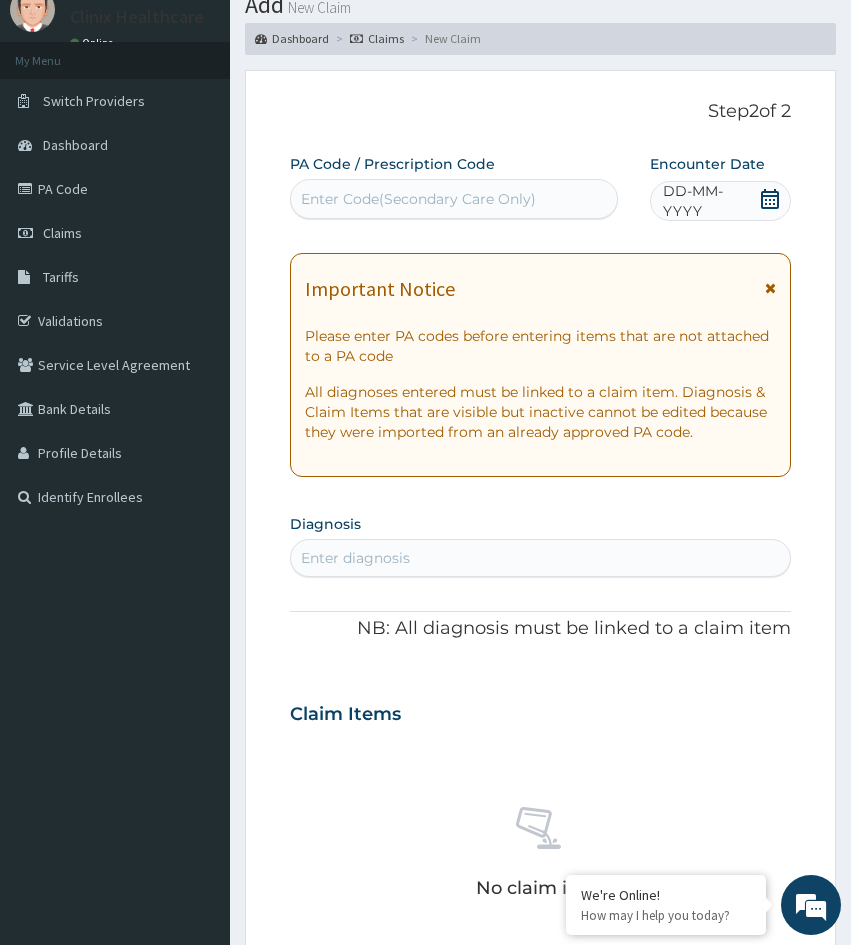 scroll, scrollTop: 0, scrollLeft: 0, axis: both 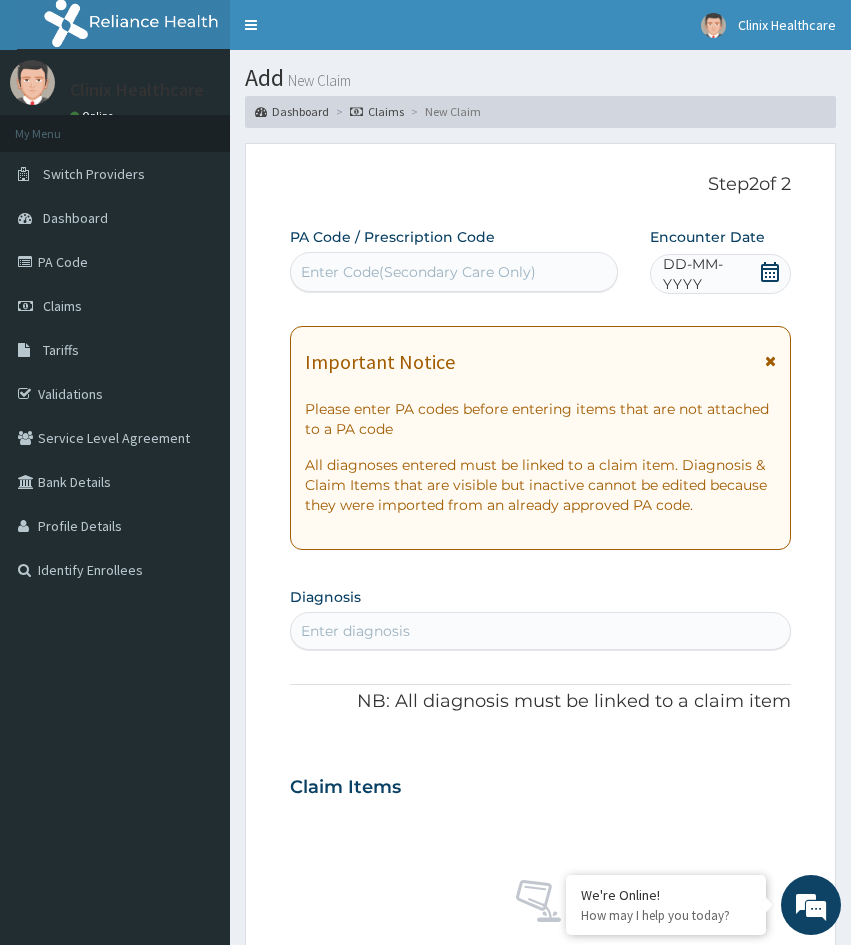 click on "Enter Code(Secondary Care Only)" at bounding box center (454, 272) 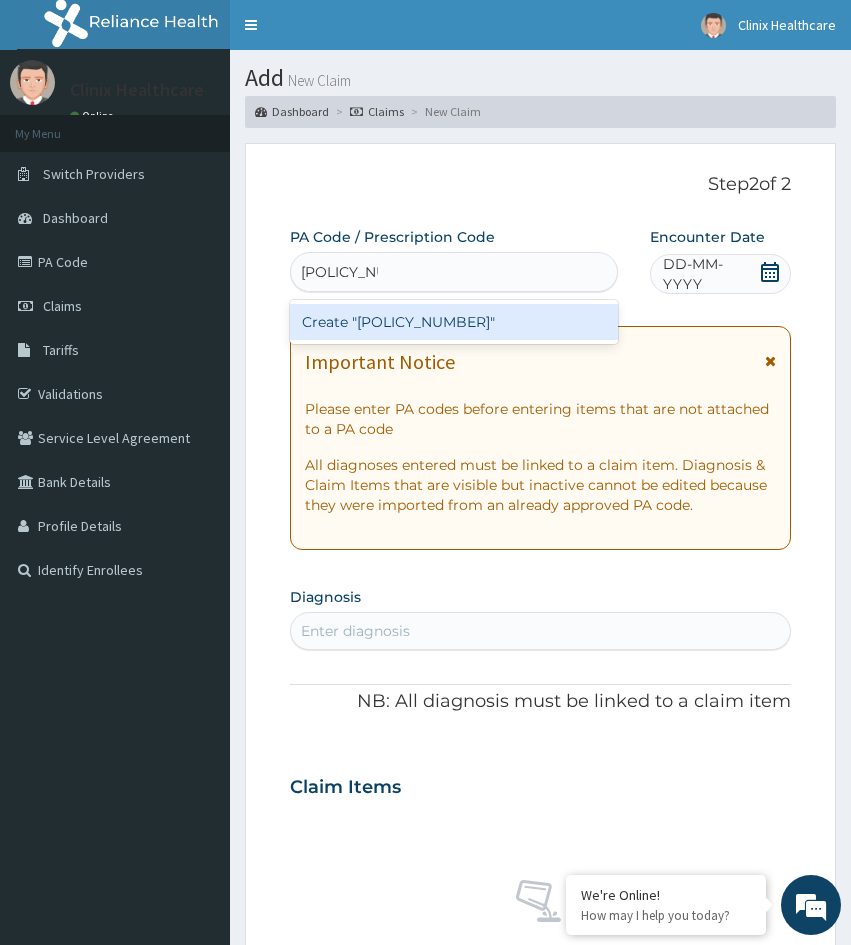 click on "Create "PA/46C623"" at bounding box center (454, 322) 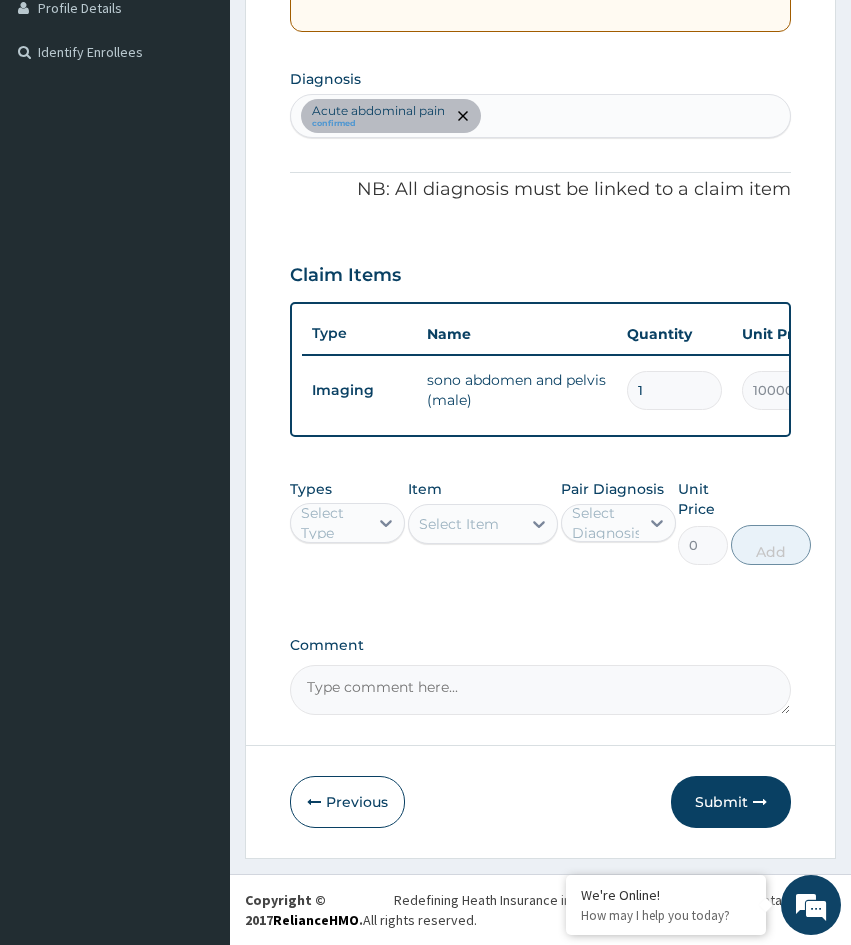 scroll, scrollTop: 533, scrollLeft: 0, axis: vertical 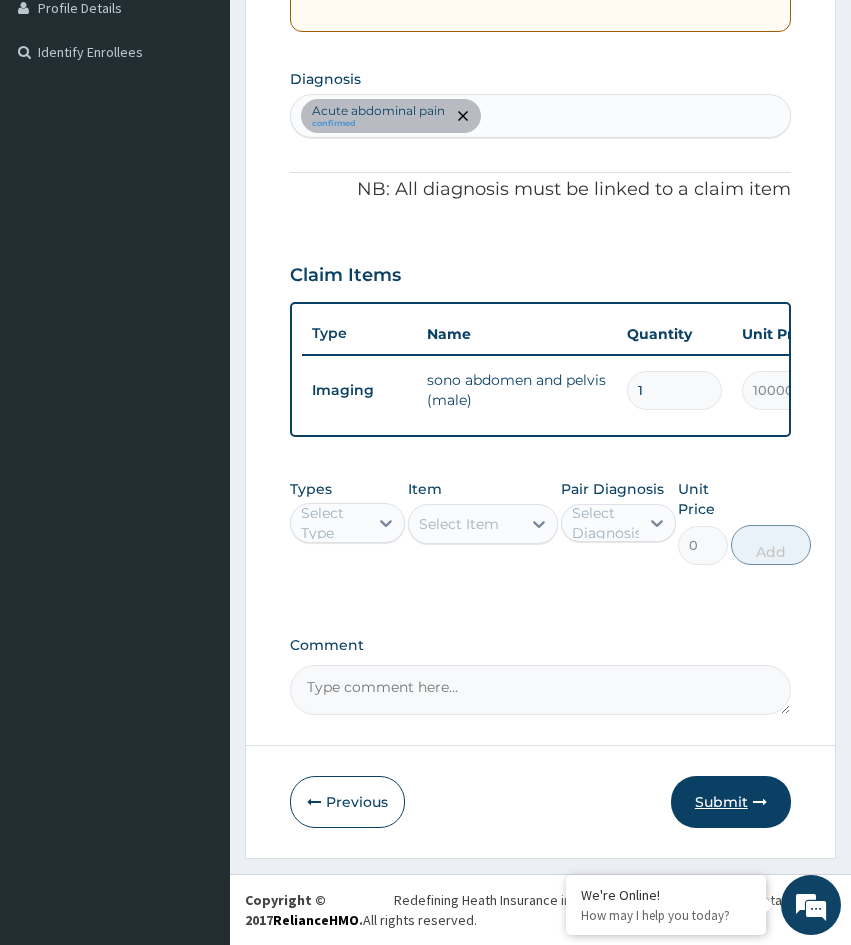 click on "Submit" at bounding box center [731, 802] 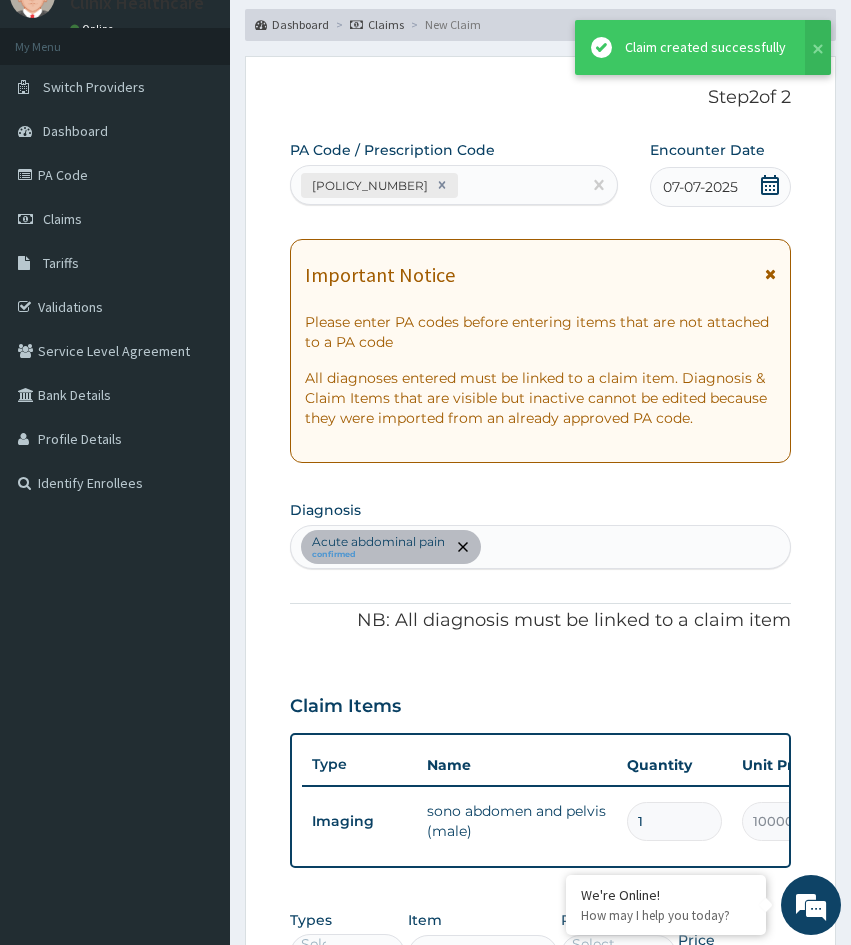 scroll, scrollTop: 533, scrollLeft: 0, axis: vertical 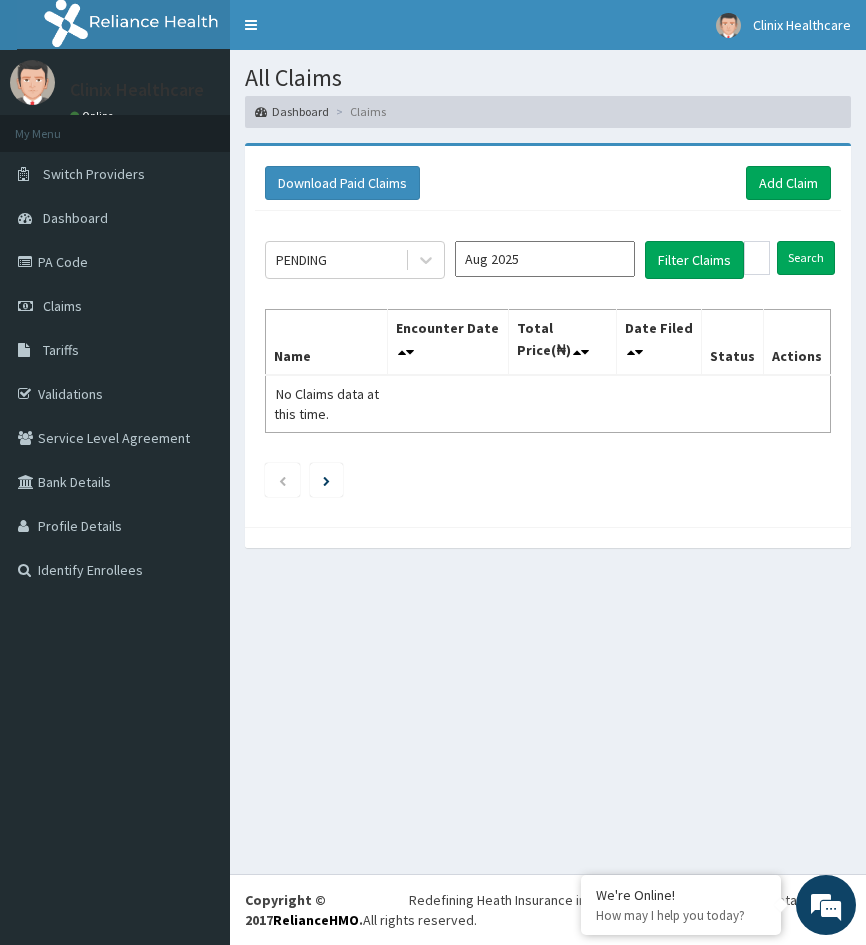 drag, startPoint x: 244, startPoint y: 735, endPoint x: 319, endPoint y: 638, distance: 122.61321 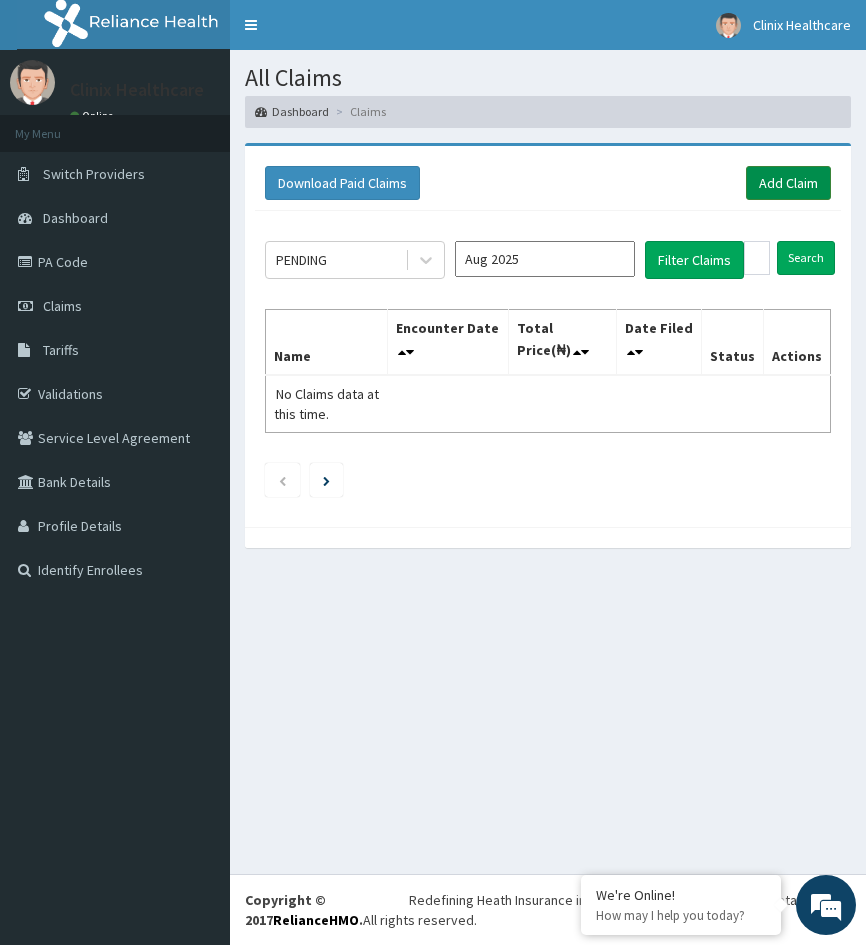 click on "Add Claim" at bounding box center [788, 183] 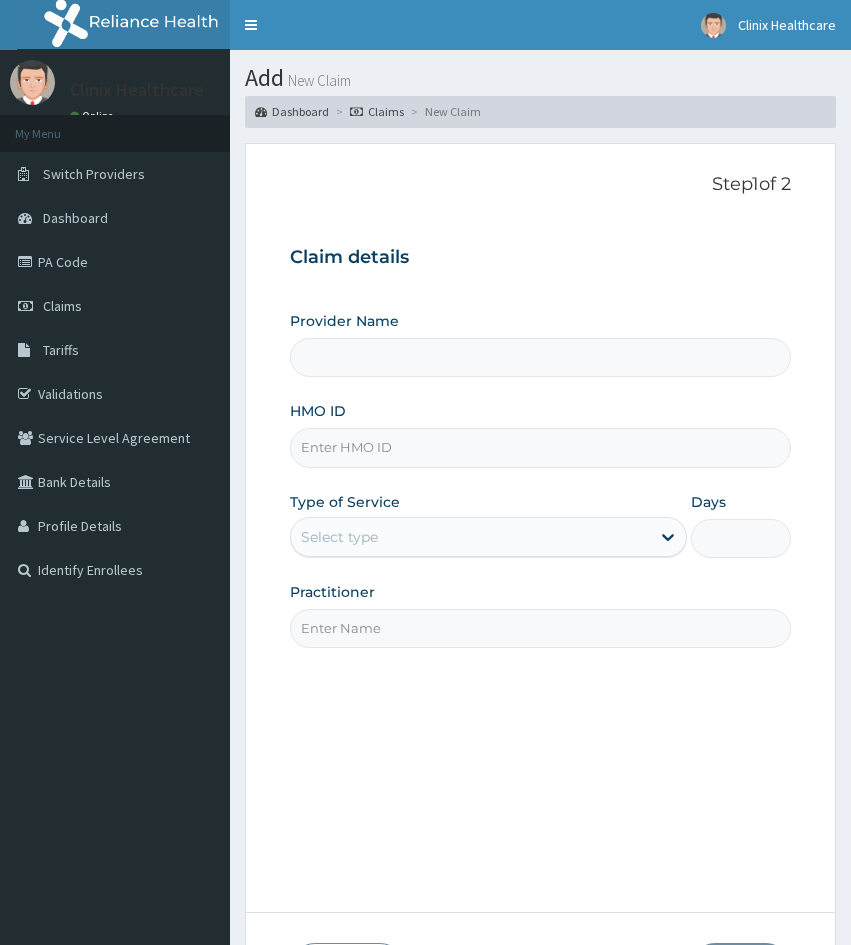 scroll, scrollTop: 0, scrollLeft: 0, axis: both 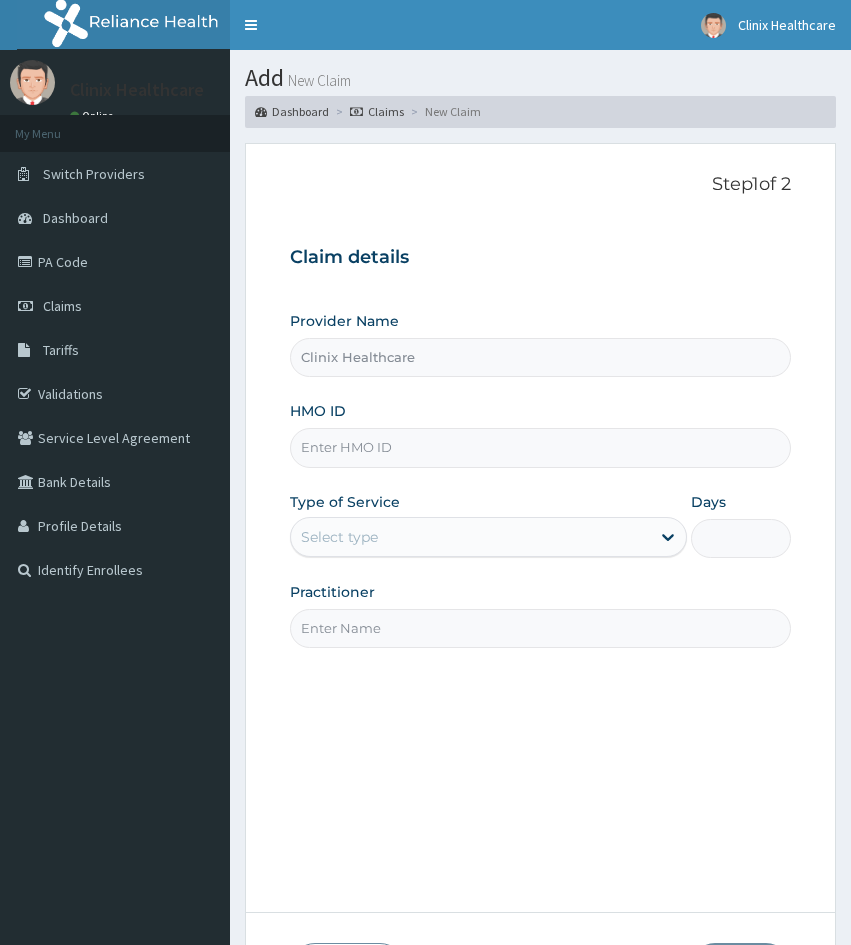 paste on "TDP/10342/A" 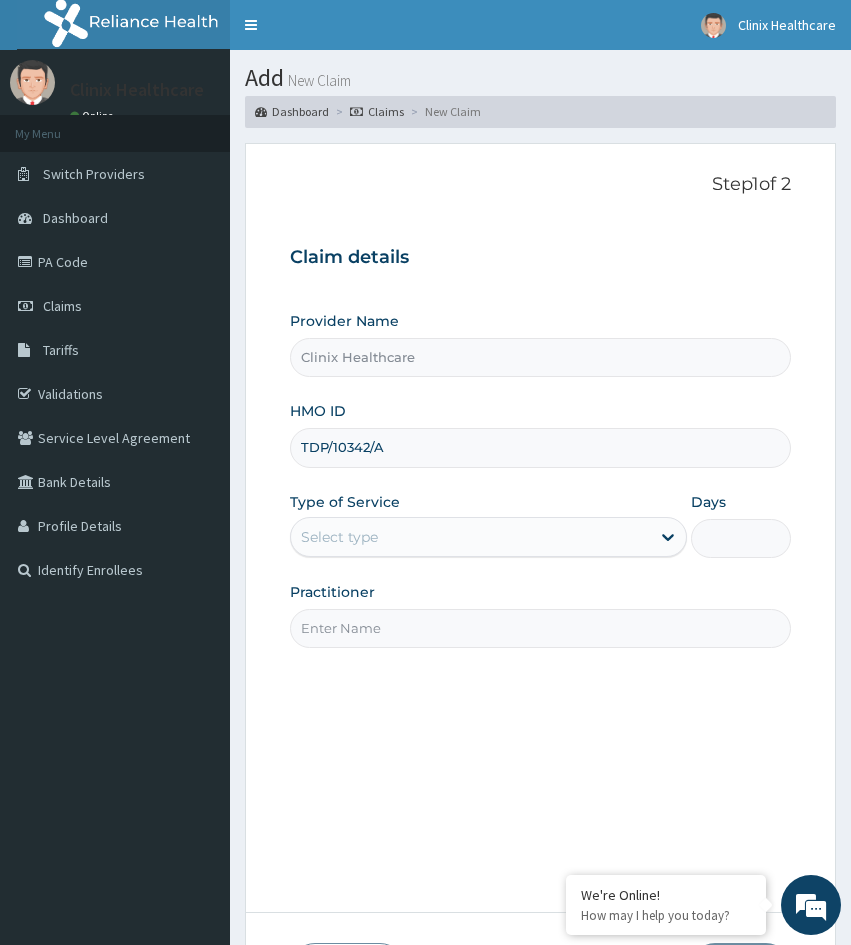 type on "TDP/10342/A" 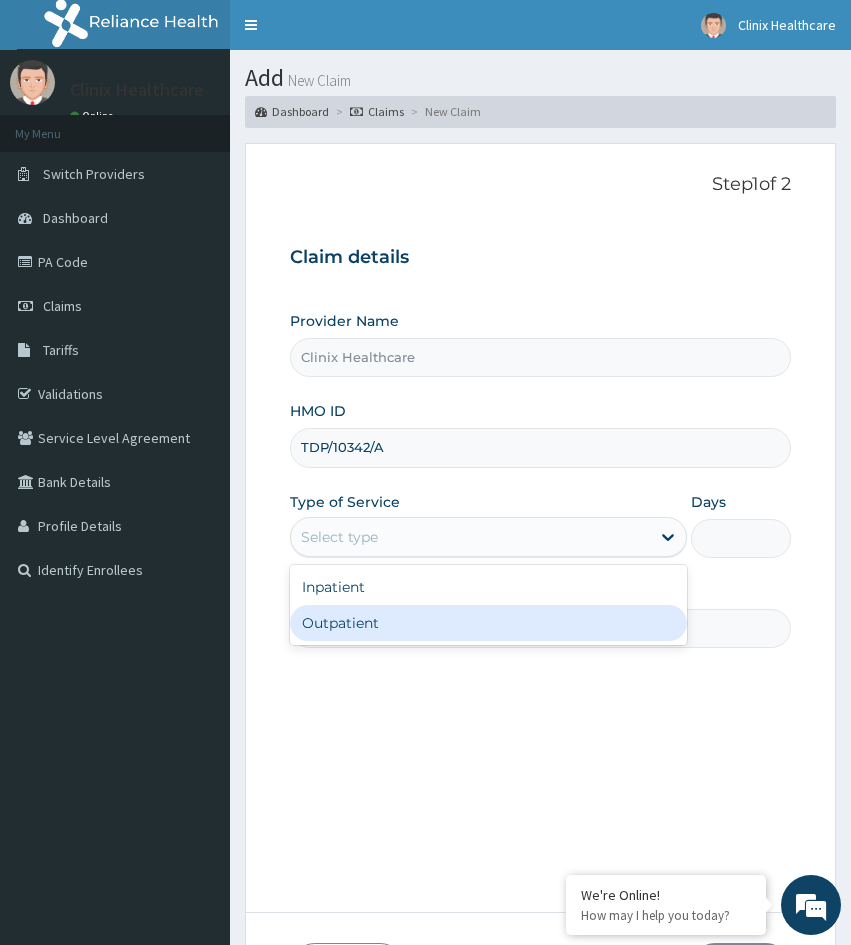 drag, startPoint x: 449, startPoint y: 619, endPoint x: 848, endPoint y: 577, distance: 401.20444 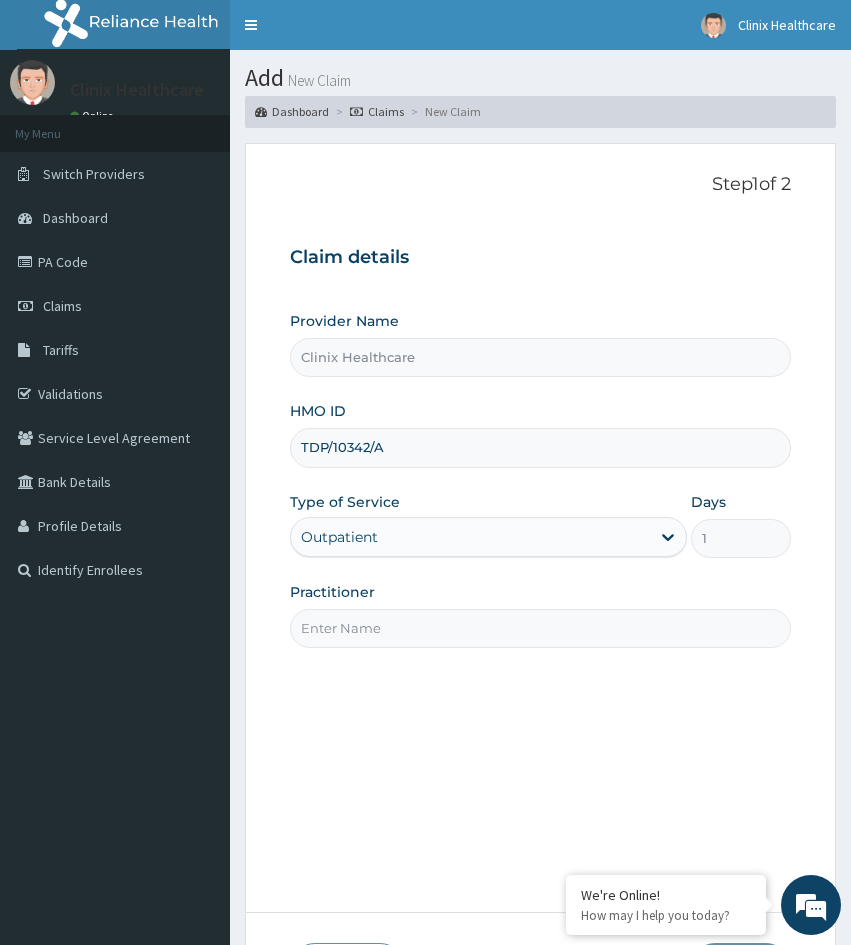 drag, startPoint x: 336, startPoint y: 720, endPoint x: 395, endPoint y: 630, distance: 107.61505 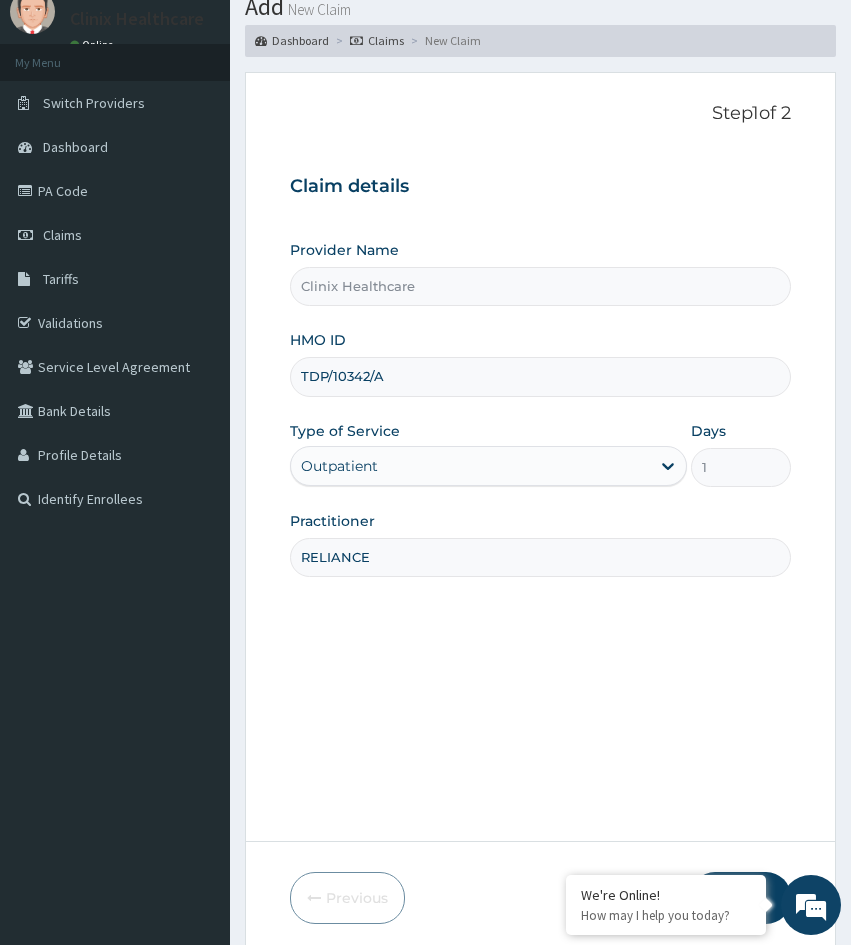 scroll, scrollTop: 167, scrollLeft: 0, axis: vertical 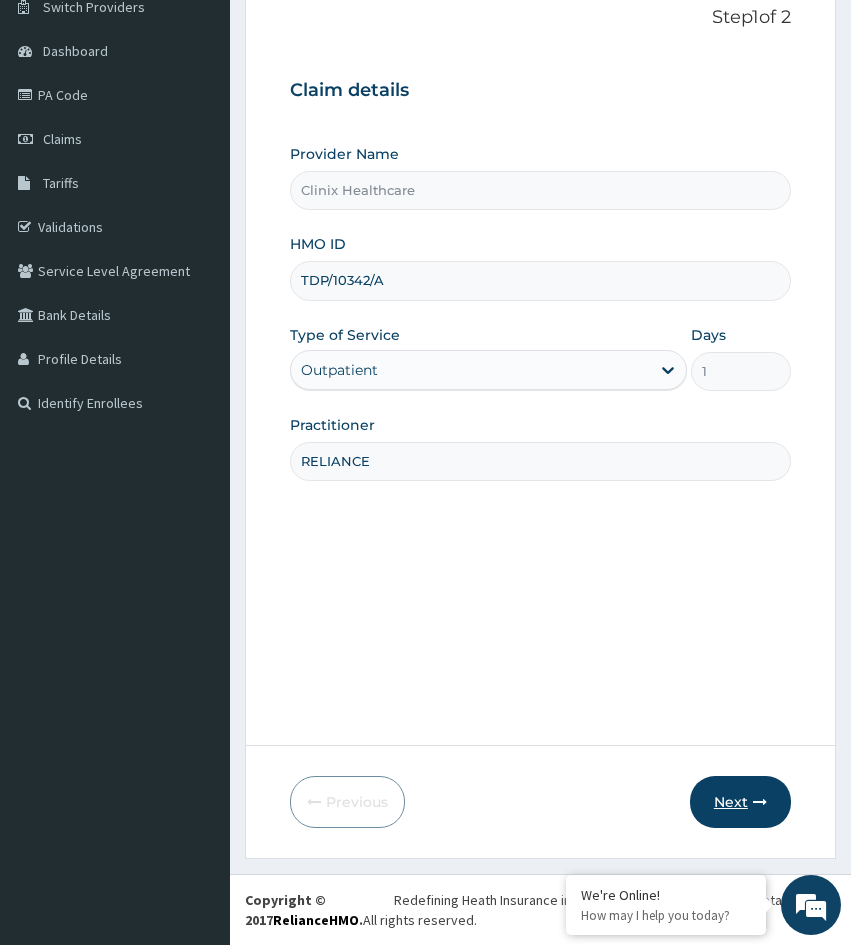 type on "RELIANCE" 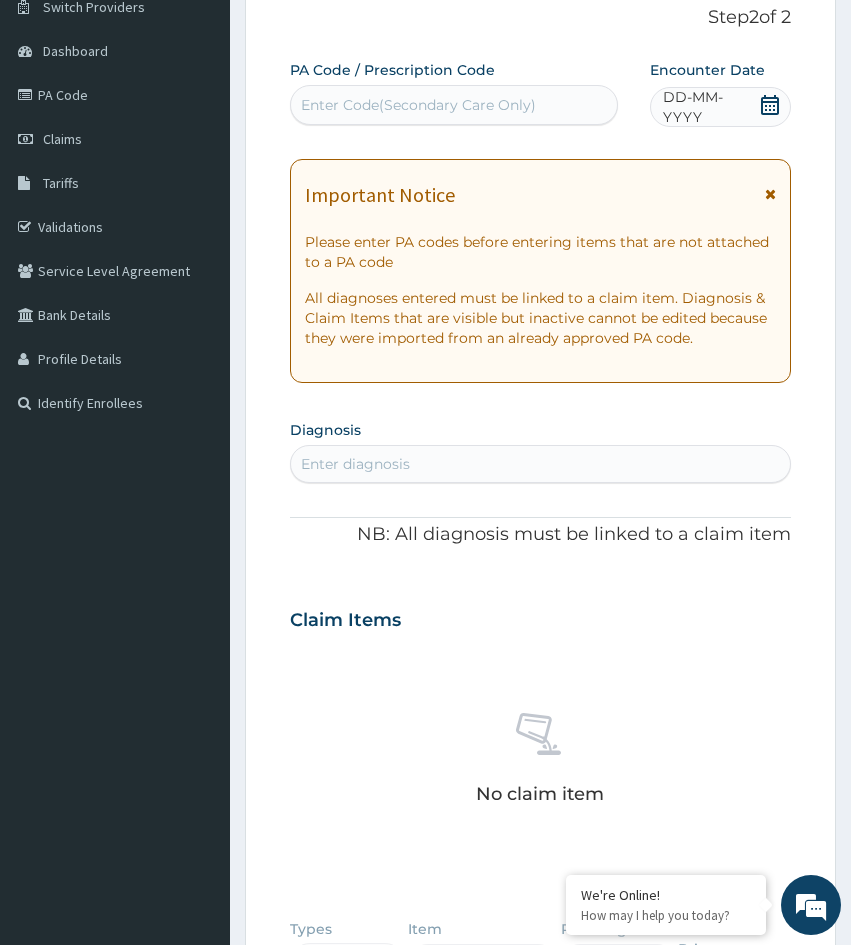 drag, startPoint x: 290, startPoint y: 714, endPoint x: 367, endPoint y: 506, distance: 221.79495 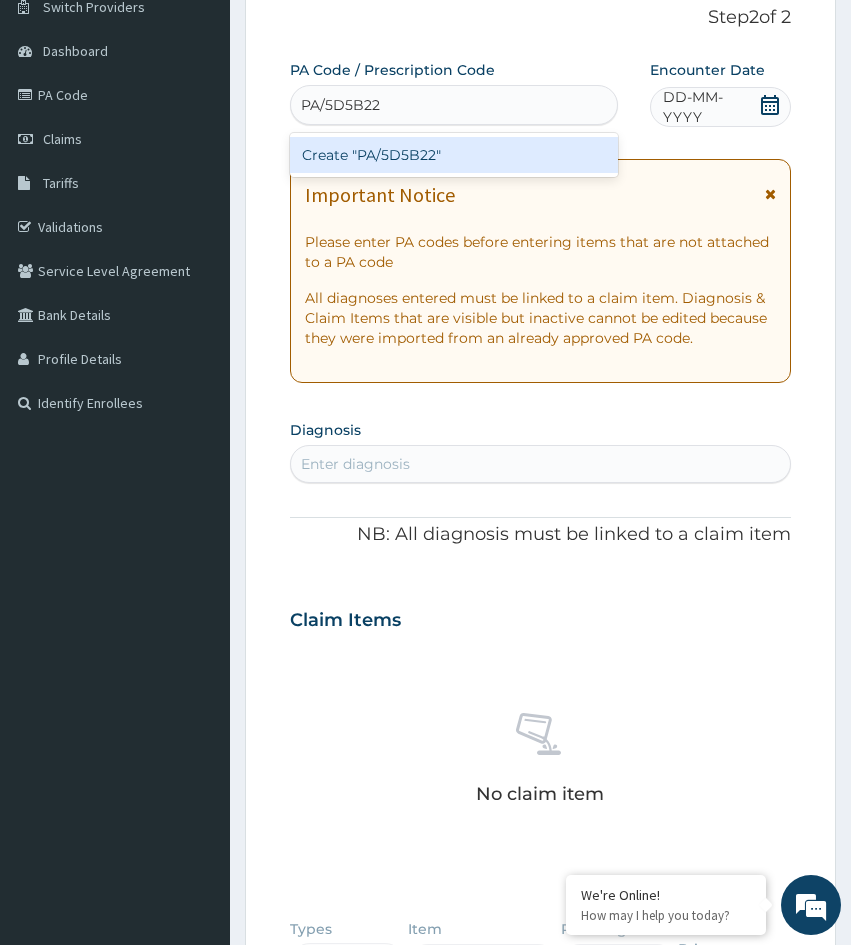 click on "Create "PA/5D5B22"" at bounding box center (454, 155) 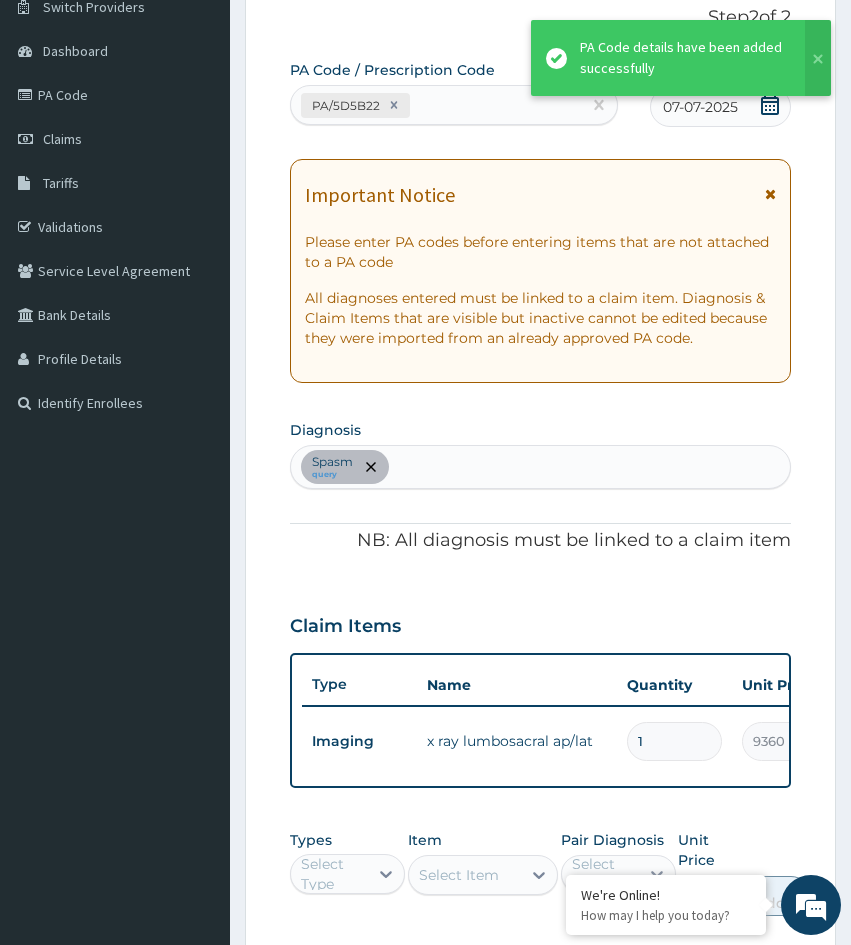 click on "PA Code / Prescription Code PA/5D5B22 Encounter Date 07-07-2025 Important Notice Please enter PA codes before entering items that are not attached to a PA code   All diagnoses entered must be linked to a claim item. Diagnosis & Claim Items that are visible but inactive cannot be edited because they were imported from an already approved PA code. Diagnosis Spasm query NB: All diagnosis must be linked to a claim item Claim Items Type Name Quantity Unit Price Total Price Pair Diagnosis Actions Imaging x ray lumbosacral ap/lat 1 9360 9360.00 Spasm Delete Types Select Type Item Select Item Pair Diagnosis Select Diagnosis Unit Price 0 Add Comment" at bounding box center [540, 563] 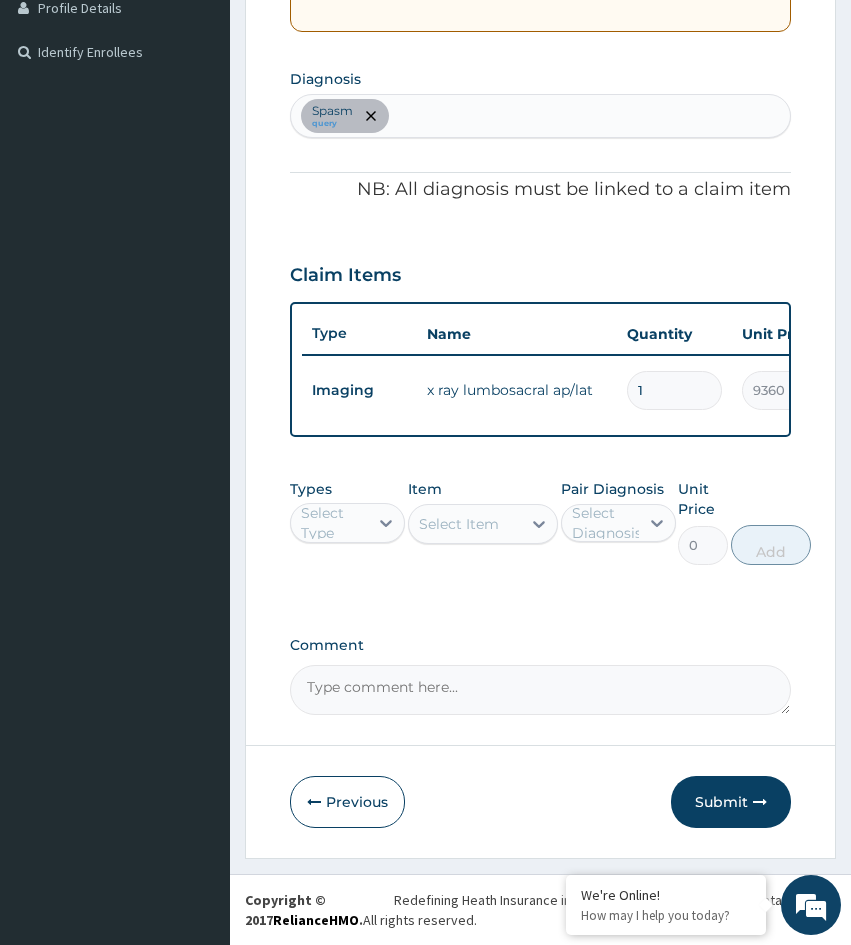 scroll, scrollTop: 533, scrollLeft: 0, axis: vertical 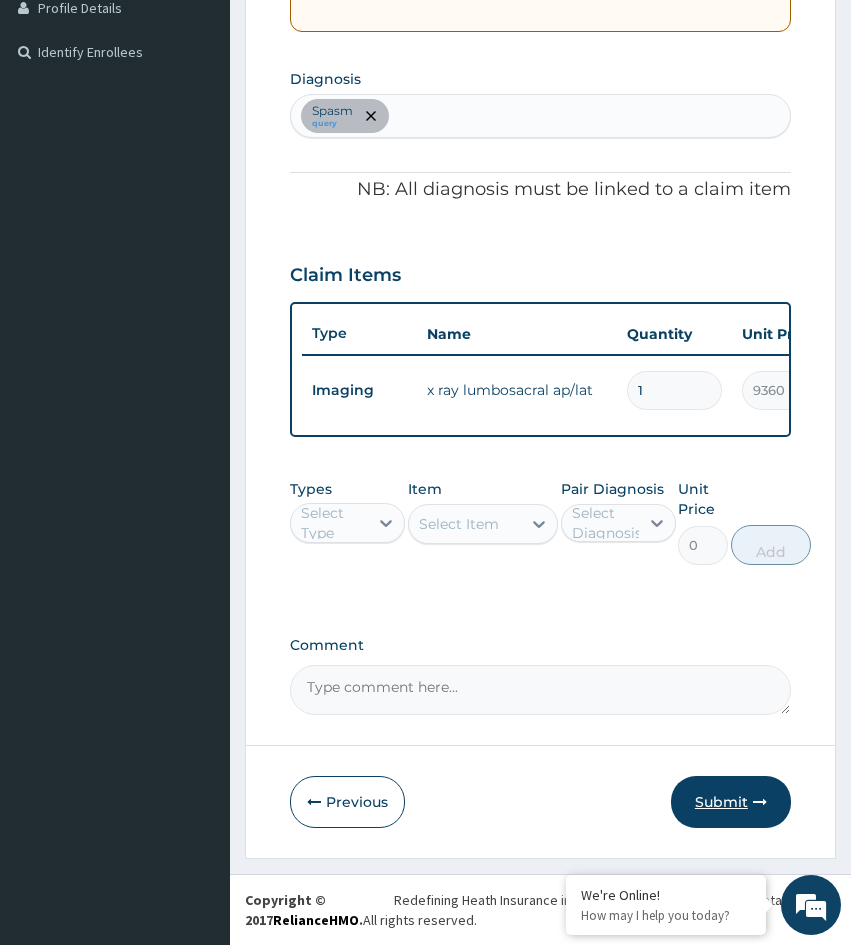 drag, startPoint x: 714, startPoint y: 800, endPoint x: 23, endPoint y: 592, distance: 721.62665 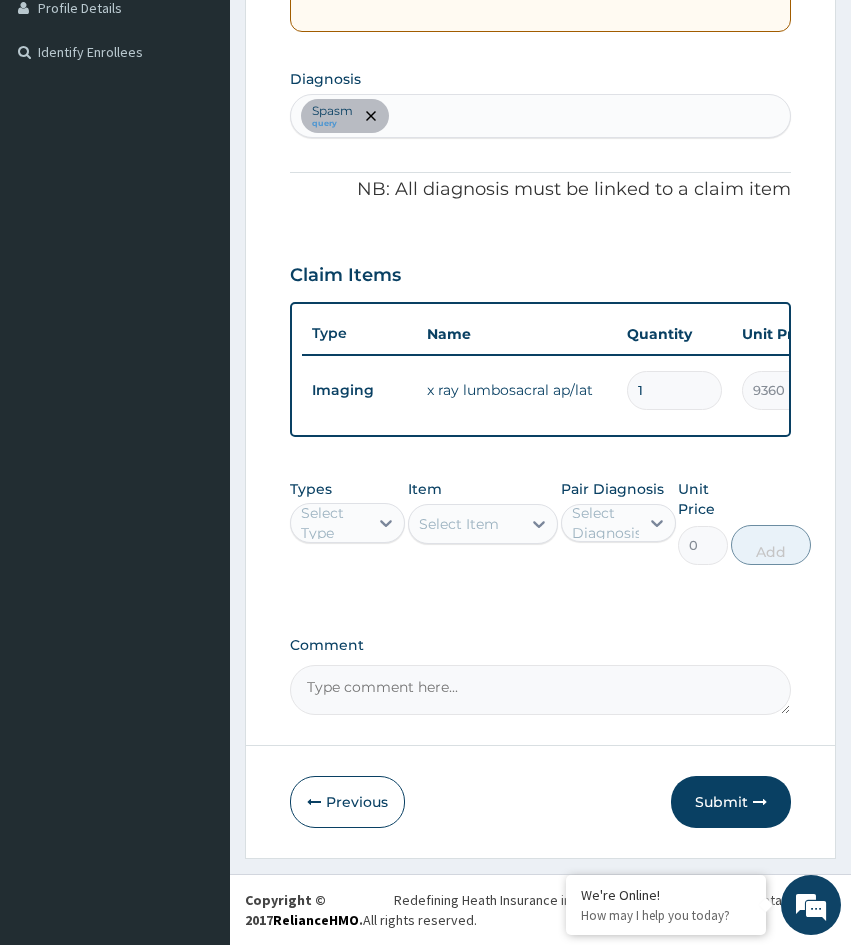 click on "Submit" at bounding box center [731, 802] 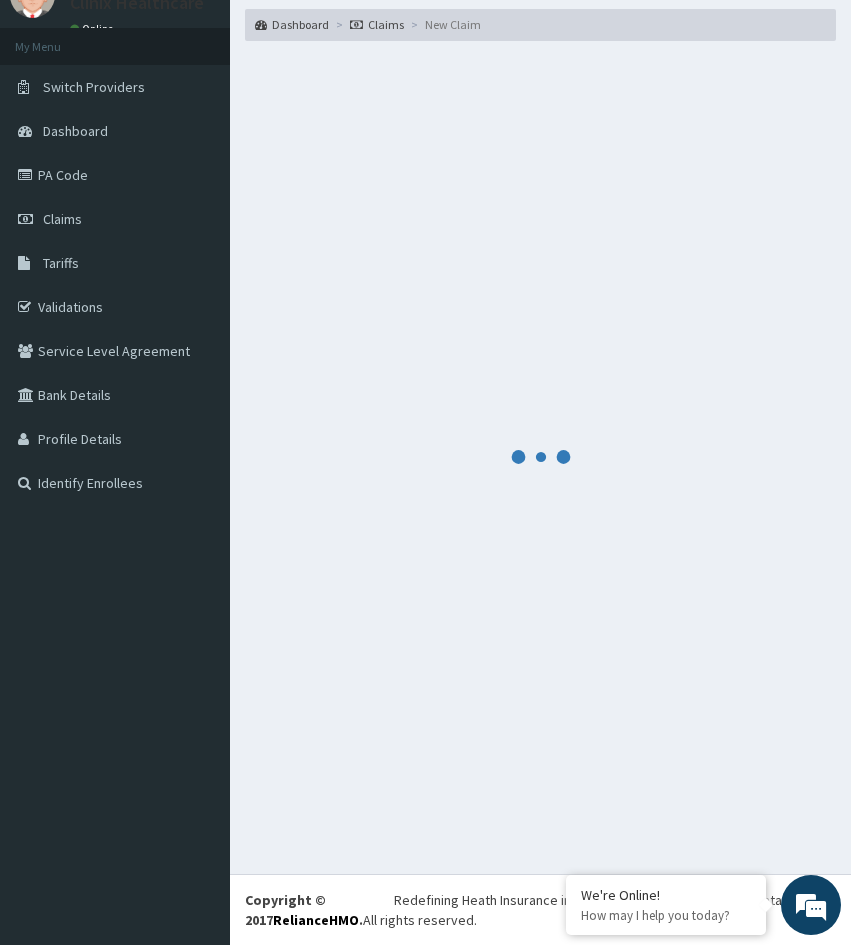 scroll, scrollTop: 533, scrollLeft: 0, axis: vertical 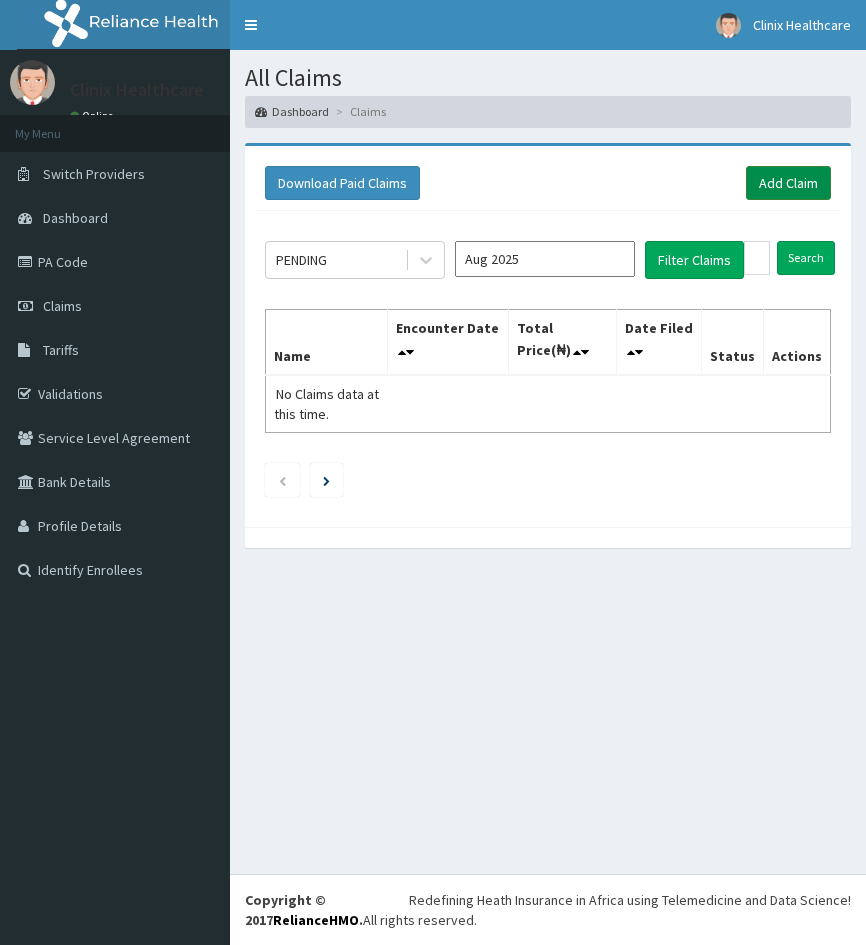 click on "Add Claim" at bounding box center [788, 183] 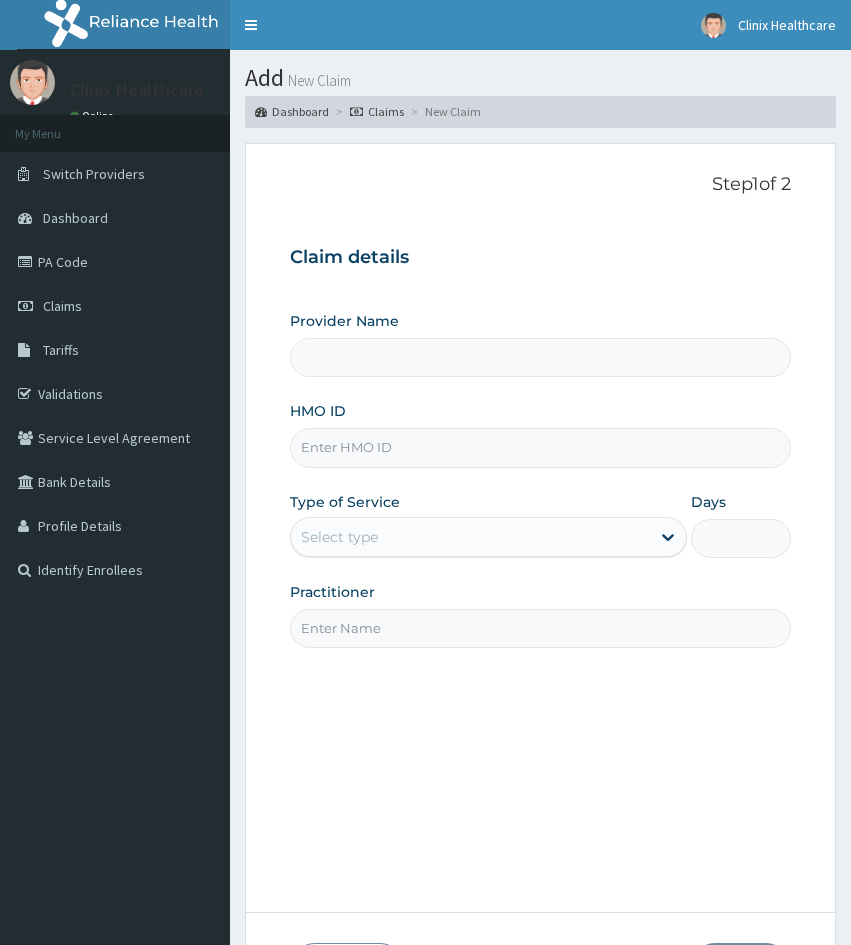 scroll, scrollTop: 0, scrollLeft: 0, axis: both 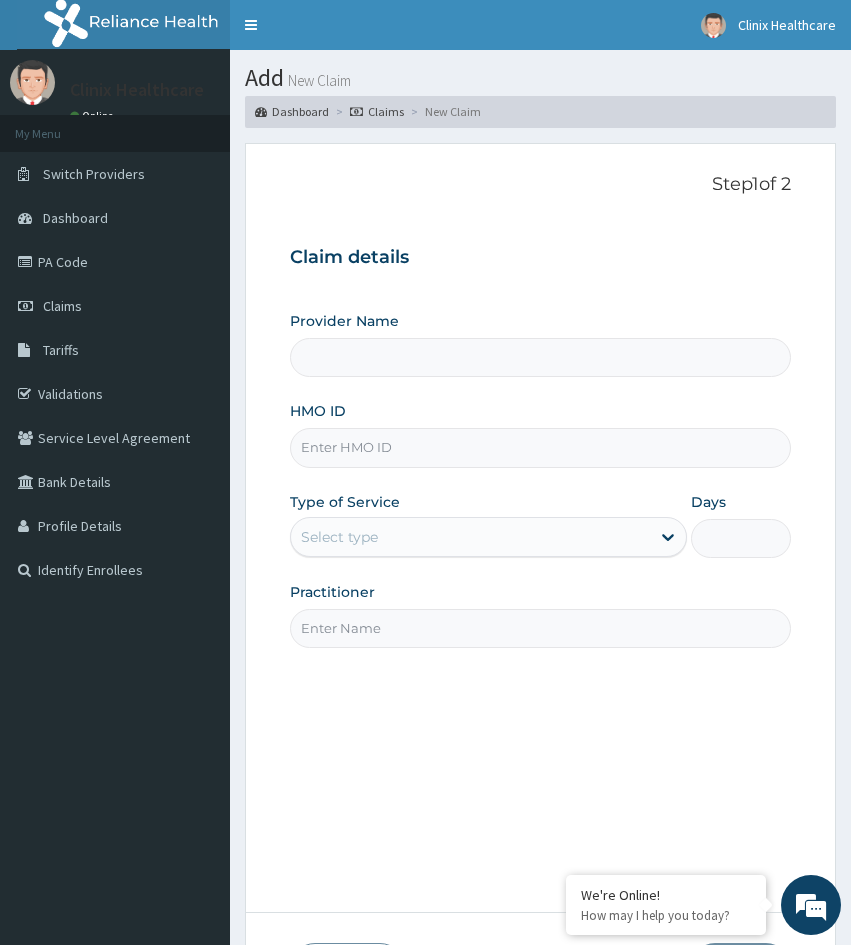 type on "Clinix Healthcare" 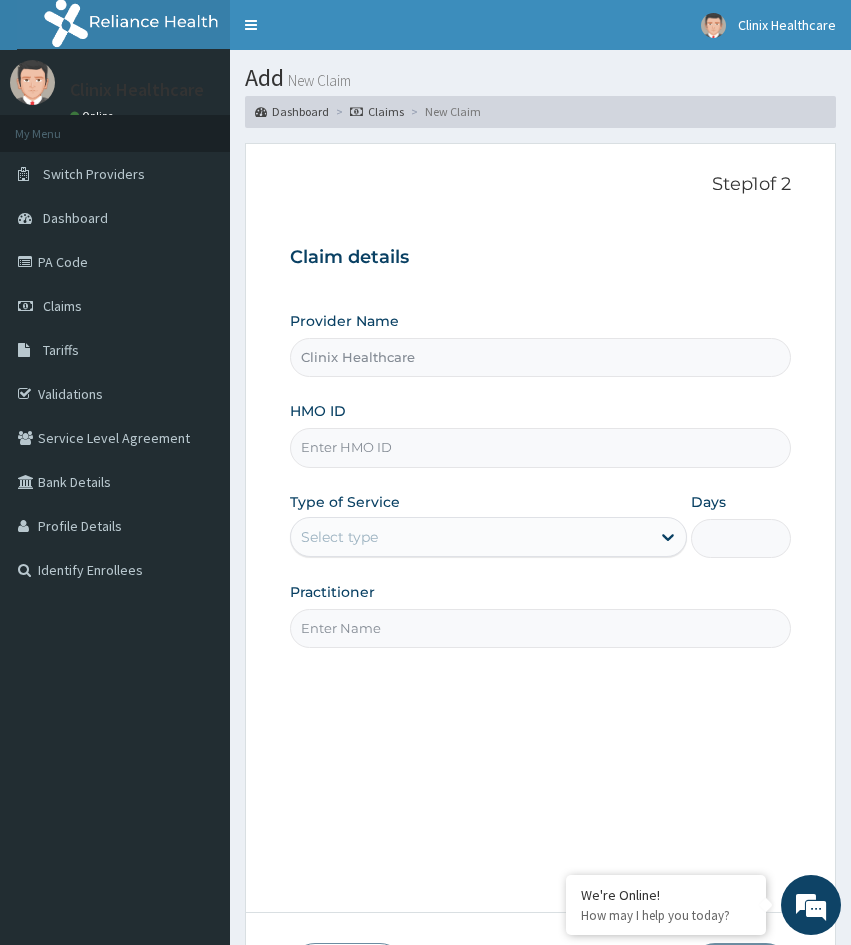 scroll, scrollTop: 0, scrollLeft: 0, axis: both 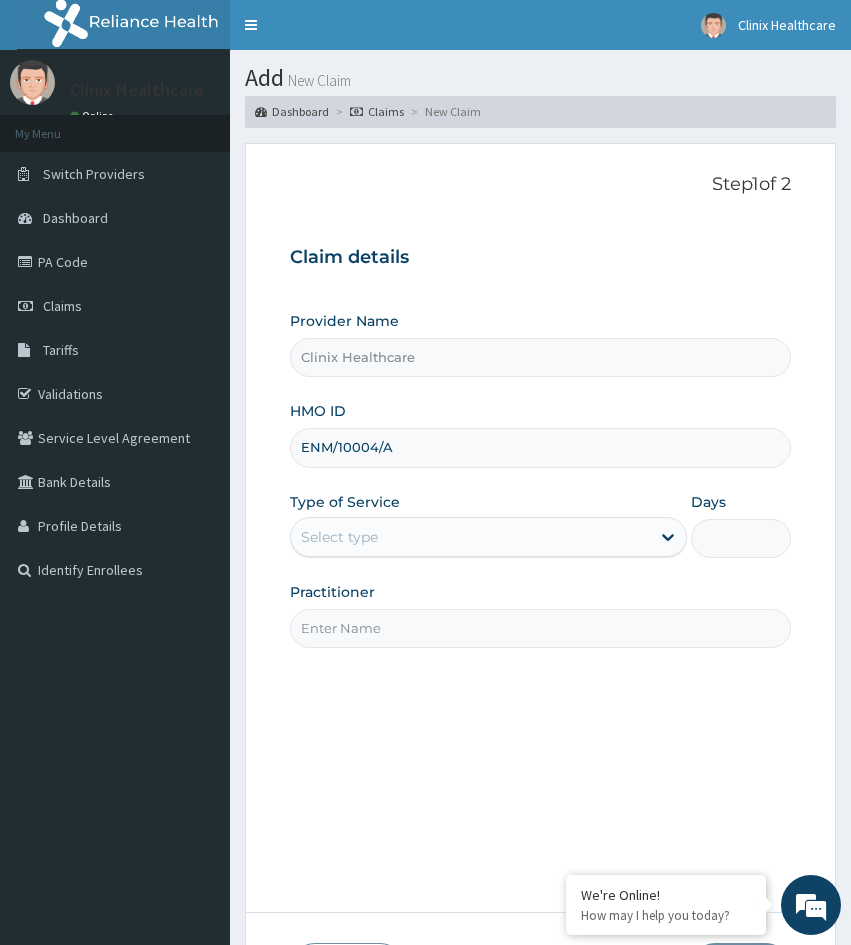 type on "ENM/10004/A" 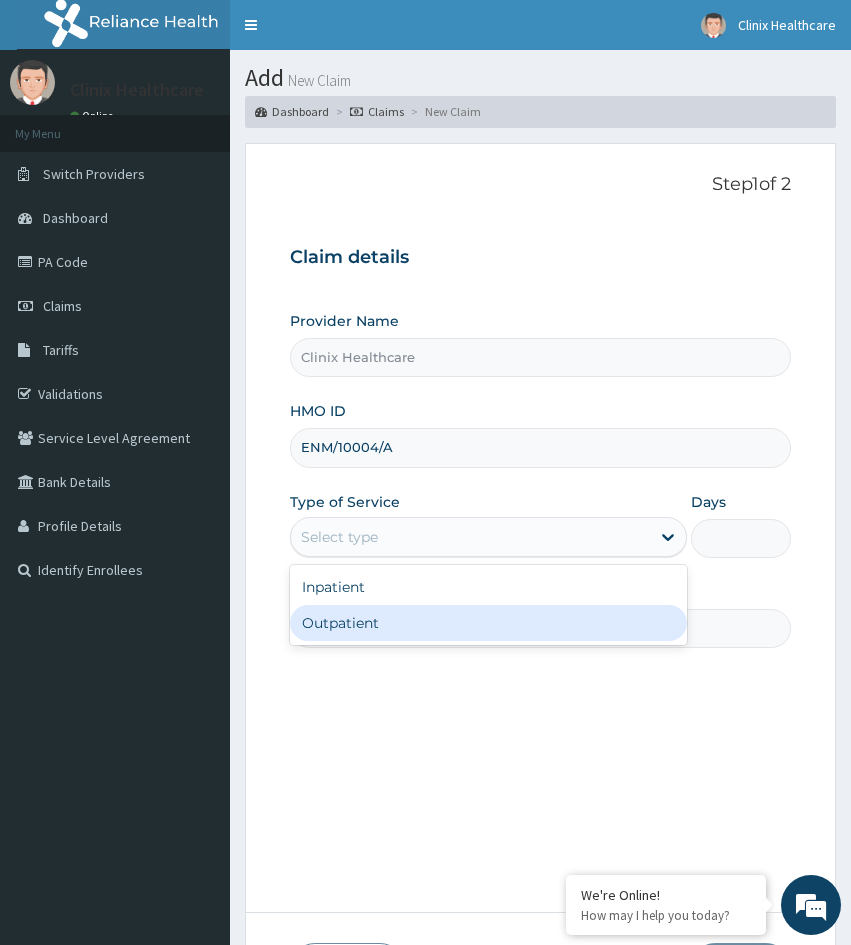 click on "Outpatient" at bounding box center (488, 623) 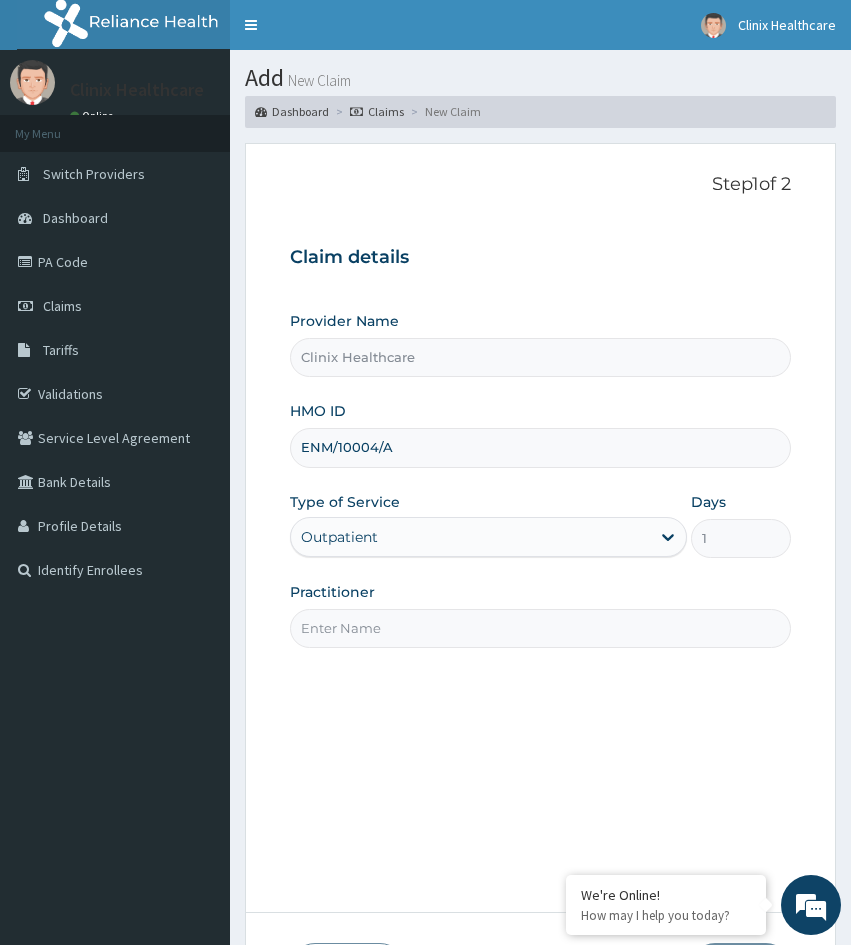 drag, startPoint x: 285, startPoint y: 755, endPoint x: 303, endPoint y: 746, distance: 20.12461 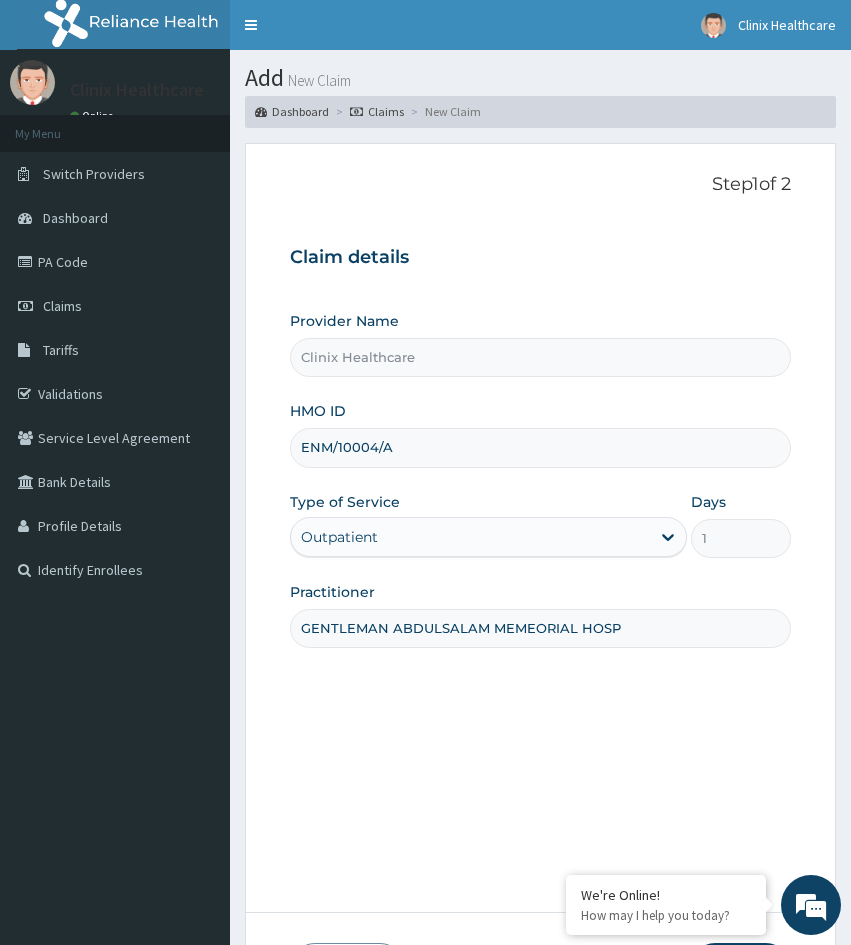 type on "GENTLEMAN ABDULSALAM MEMEORIAL HOSP" 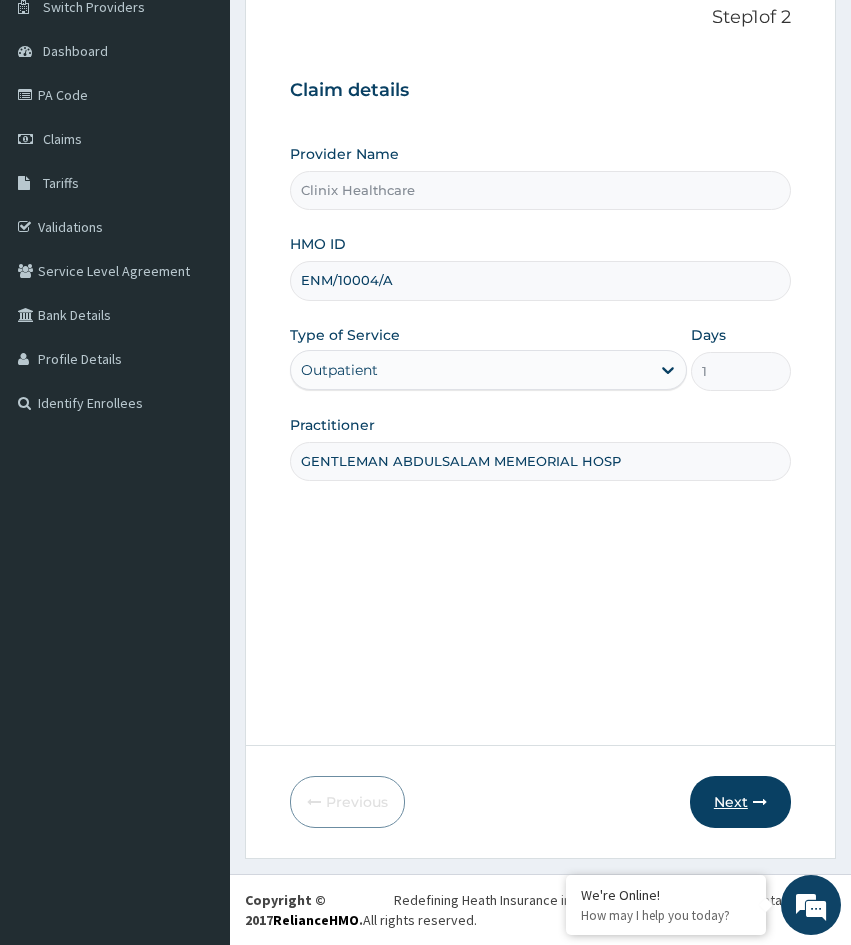 click on "Next" at bounding box center [740, 802] 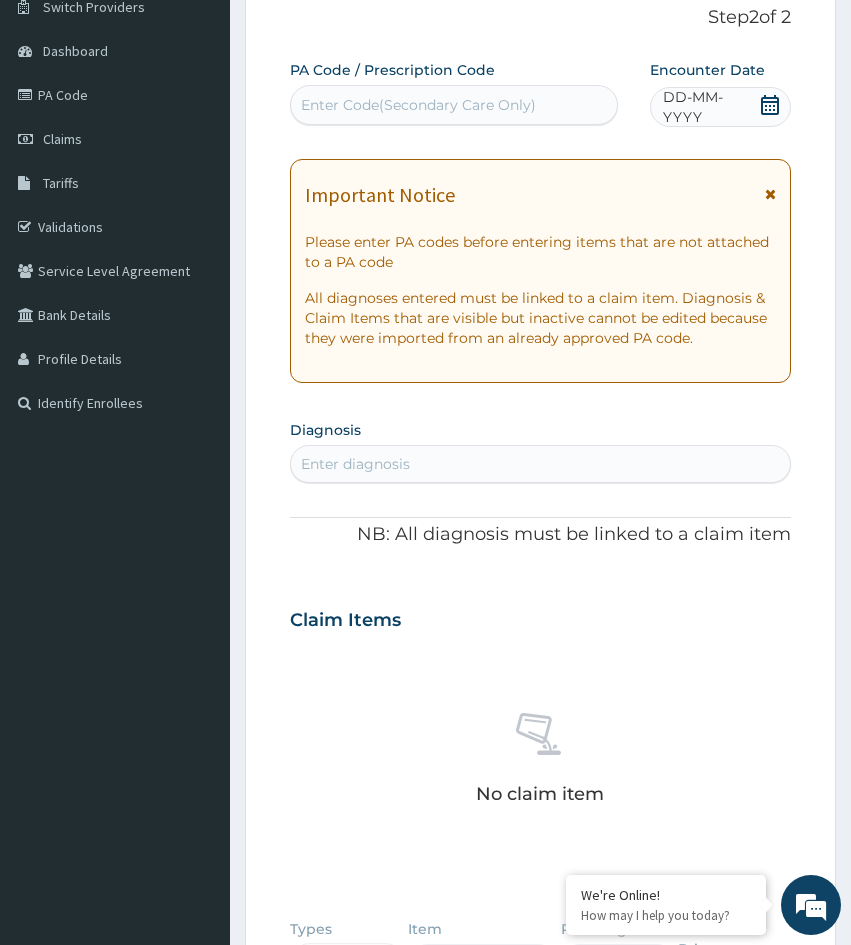 drag, startPoint x: 337, startPoint y: 746, endPoint x: 463, endPoint y: 344, distance: 421.28375 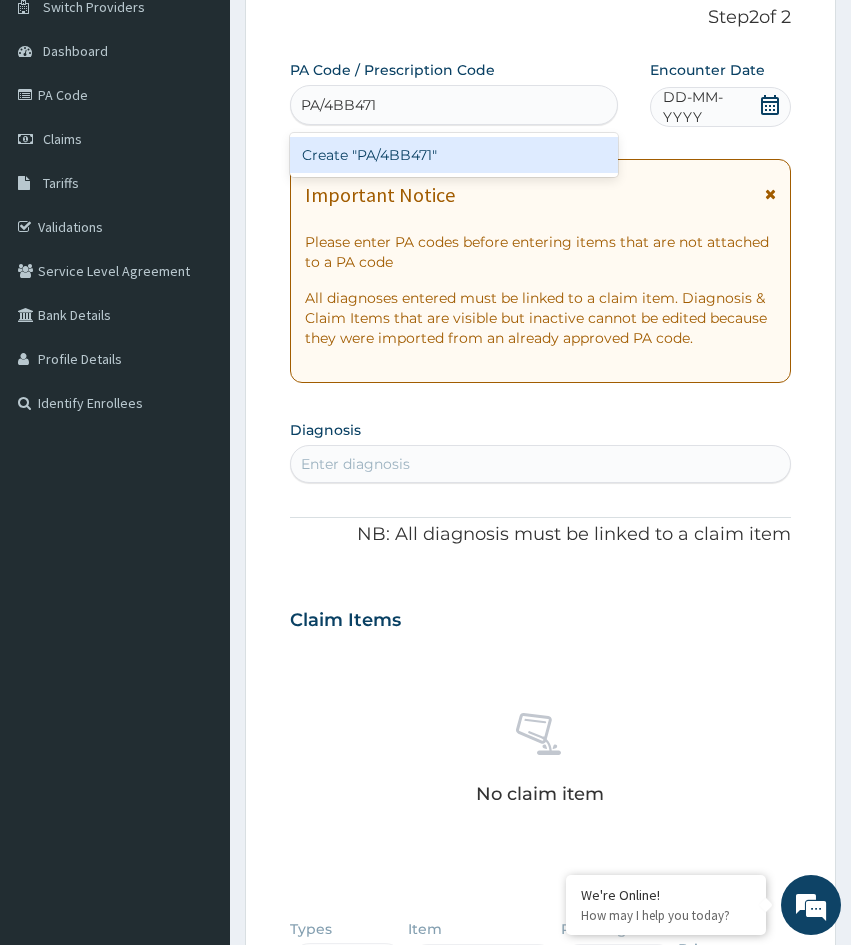 click on "Create "PA/4BB471"" at bounding box center [454, 155] 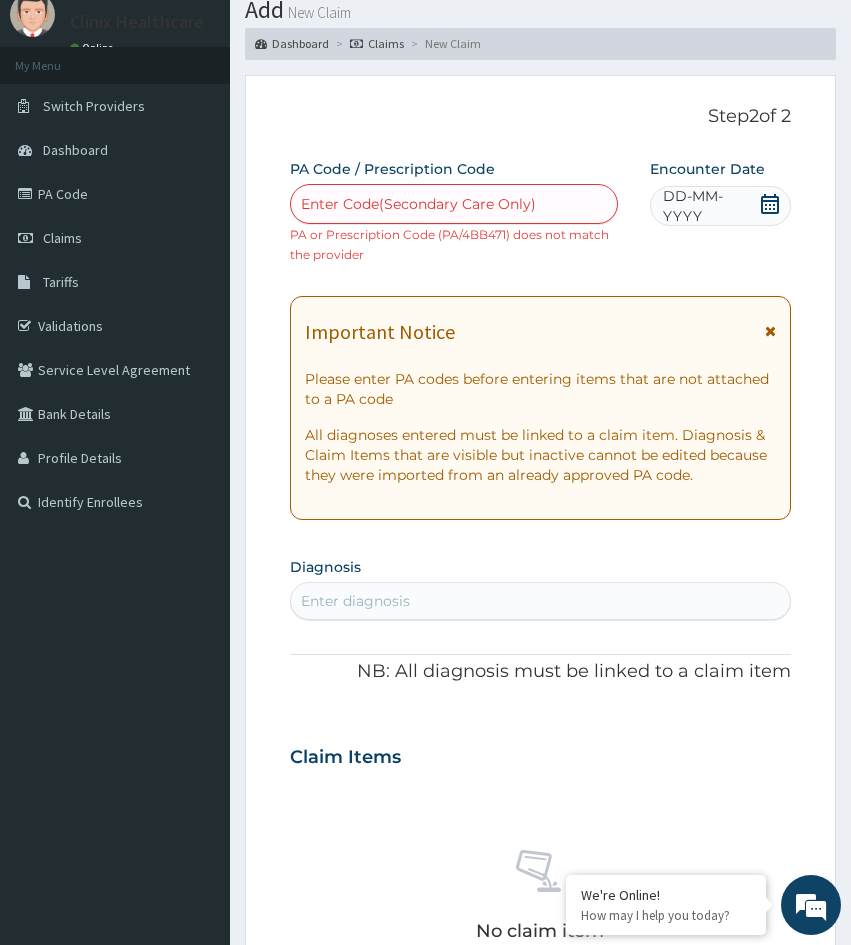 scroll, scrollTop: 0, scrollLeft: 0, axis: both 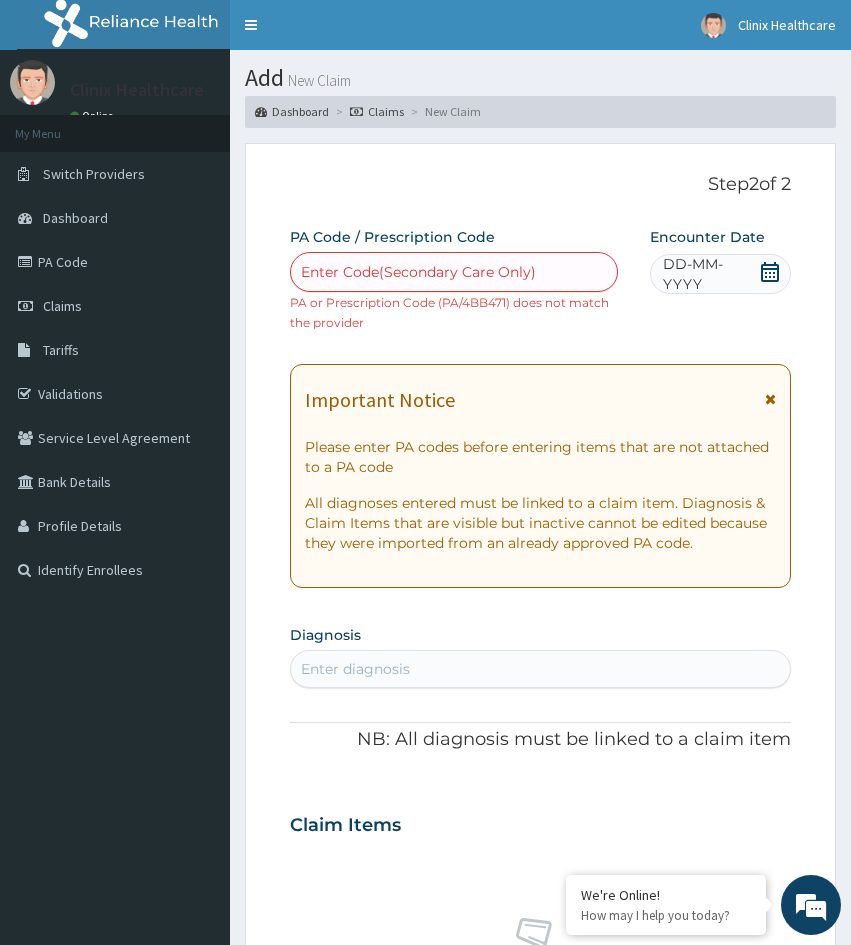click on "Enter Code(Secondary Care Only)" at bounding box center (418, 272) 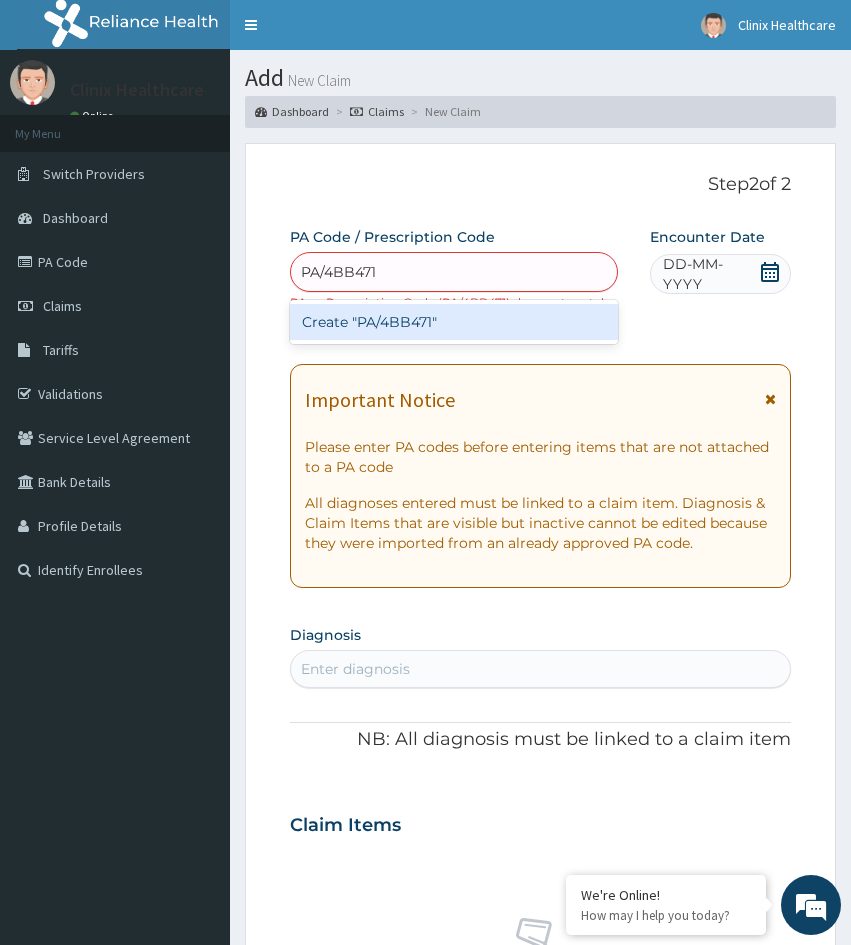 drag, startPoint x: 372, startPoint y: 270, endPoint x: 392, endPoint y: 271, distance: 20.024984 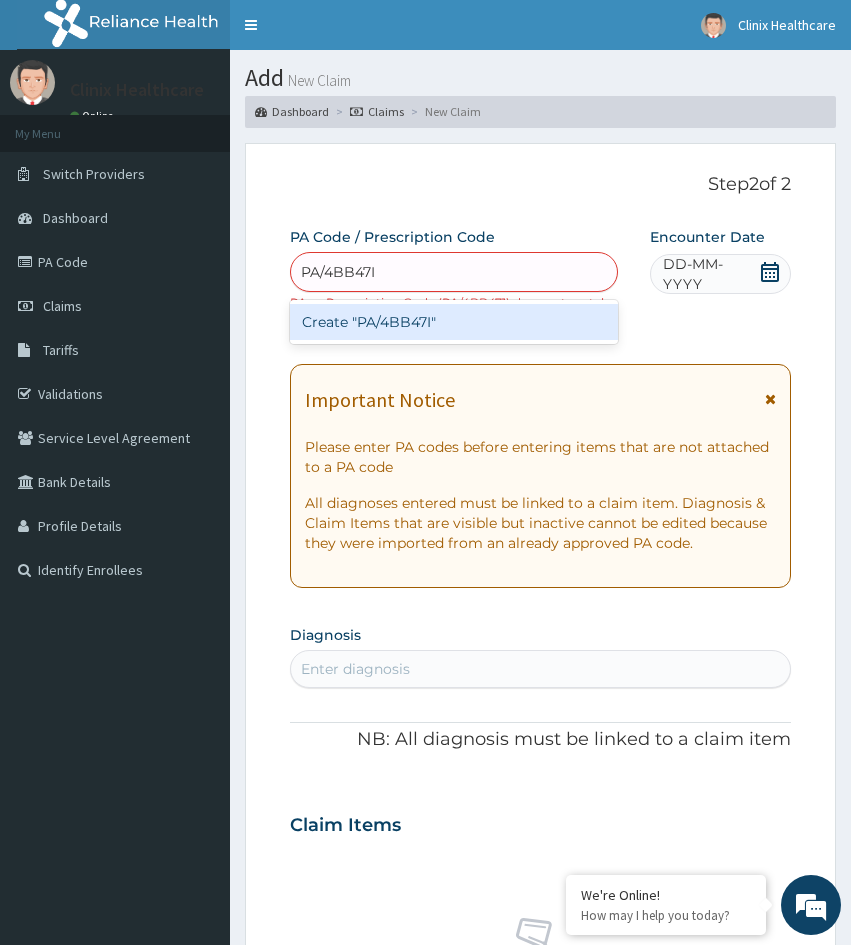 click on "Create "PA/4BB47I"" at bounding box center (454, 322) 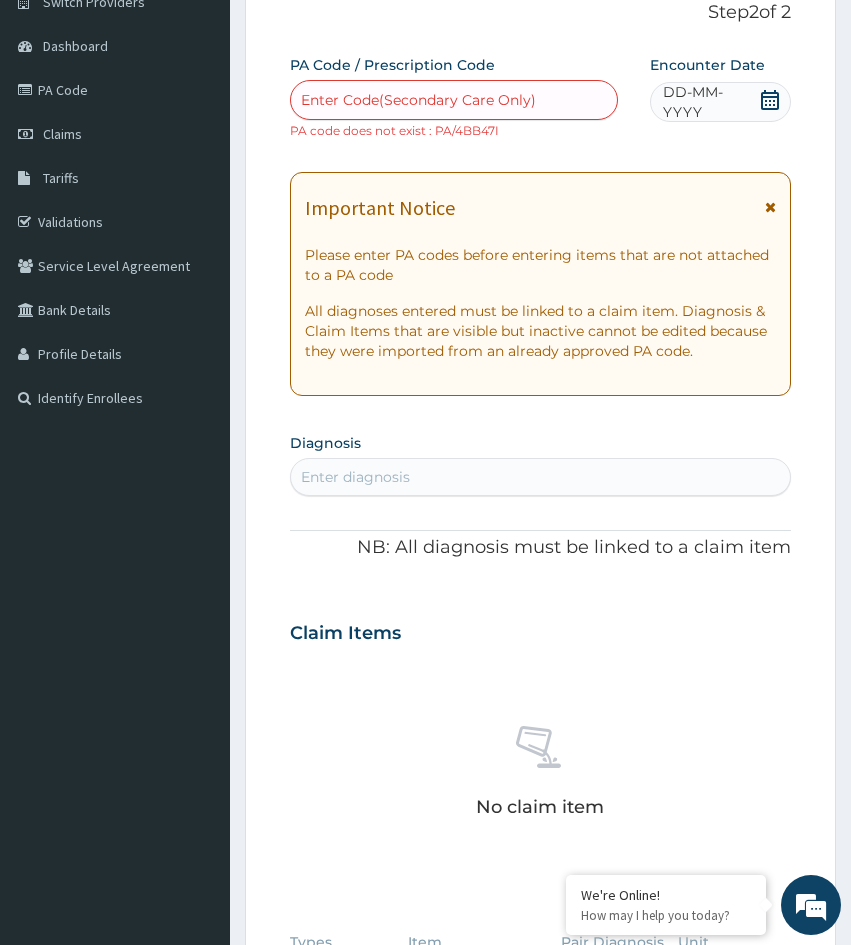 scroll, scrollTop: 300, scrollLeft: 0, axis: vertical 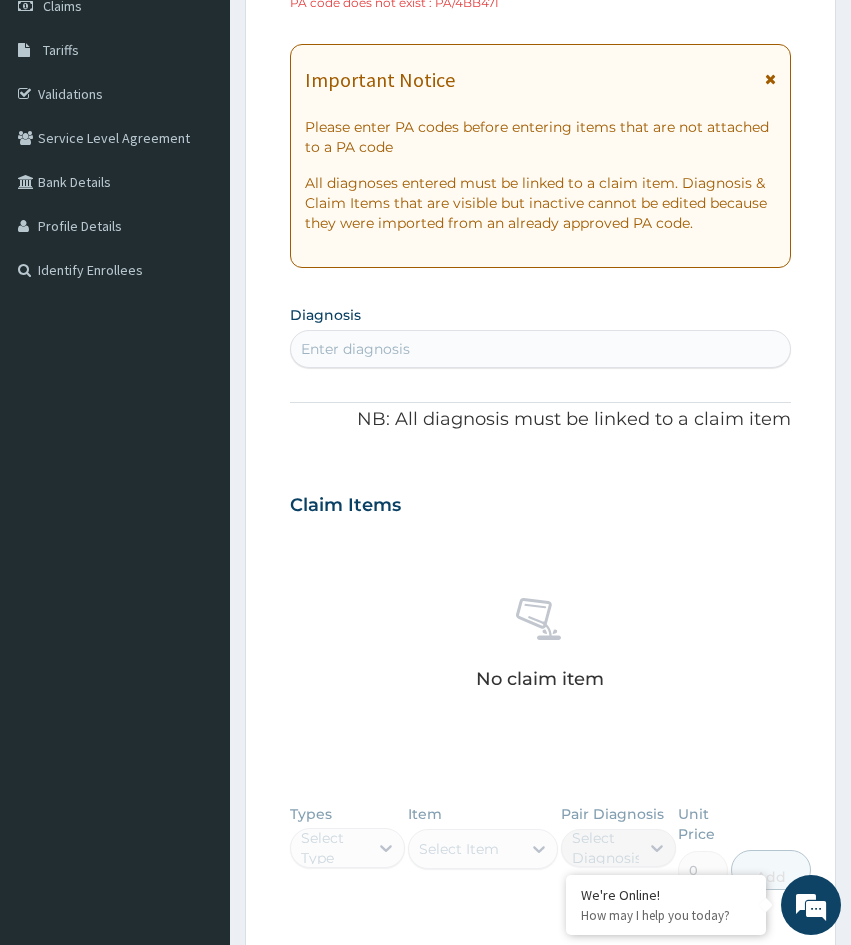 click on "Step  2  of 2 PA Code / Prescription Code Enter Code(Secondary Care Only) PA code does not exist : PA/4BB47I Encounter Date DD-MM-YYYY Important Notice Please enter PA codes before entering items that are not attached to a PA code   All diagnoses entered must be linked to a claim item. Diagnosis & Claim Items that are visible but inactive cannot be edited because they were imported from an already approved PA code. Diagnosis Enter diagnosis NB: All diagnosis must be linked to a claim item Claim Items No claim item Types Select Type Item Select Item Pair Diagnosis Select Diagnosis Unit Price 0 Add Comment     Previous   Submit" at bounding box center (540, 514) 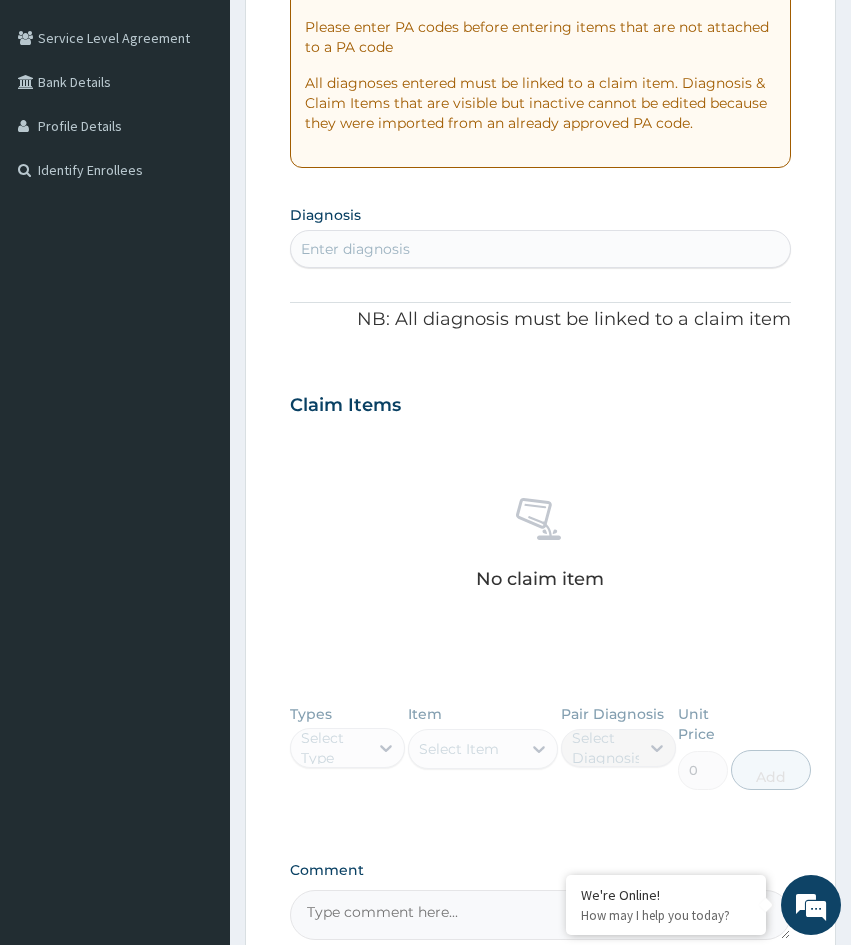 scroll, scrollTop: 625, scrollLeft: 0, axis: vertical 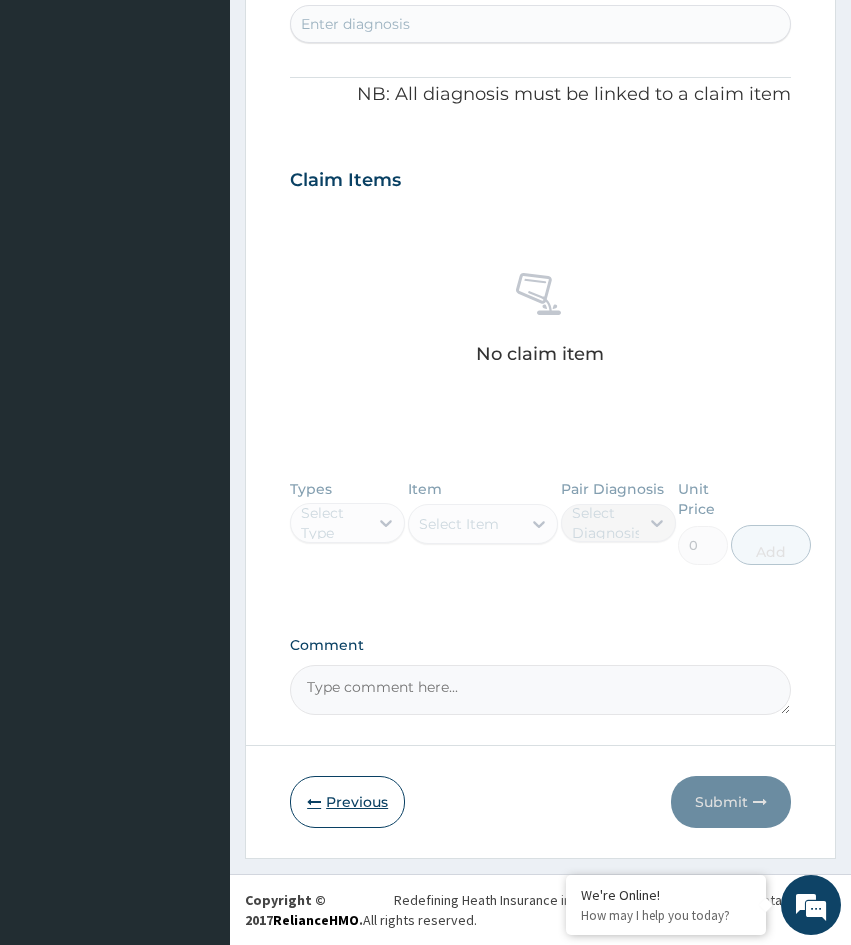 click at bounding box center (314, 802) 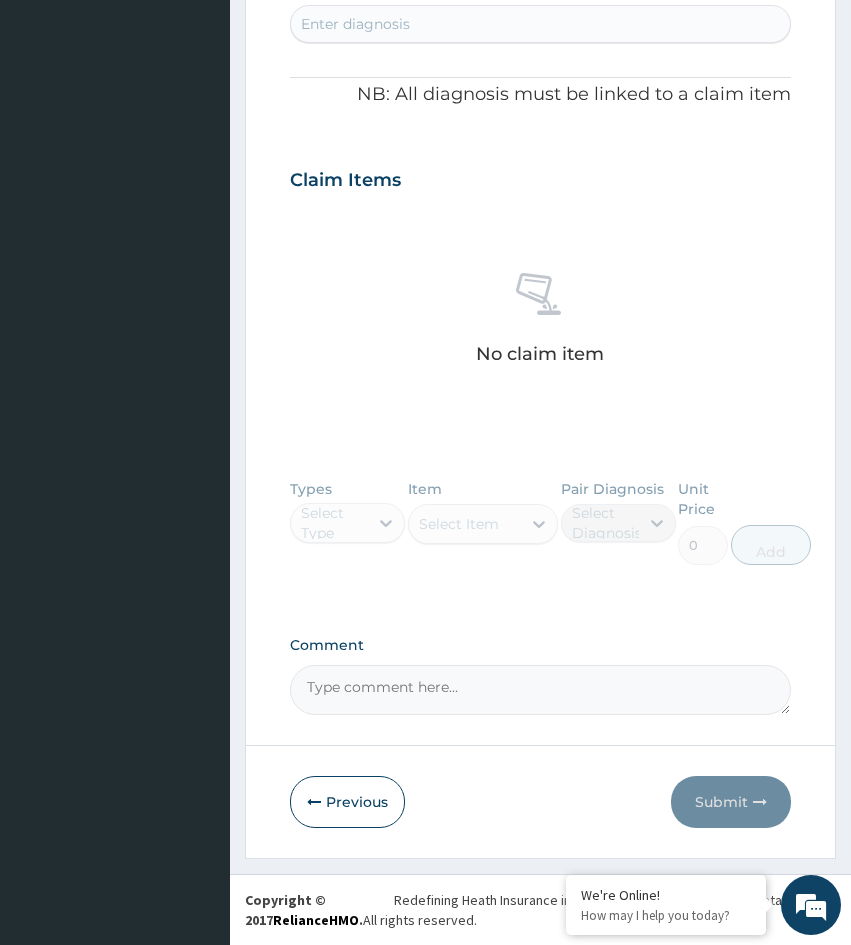 scroll, scrollTop: 167, scrollLeft: 0, axis: vertical 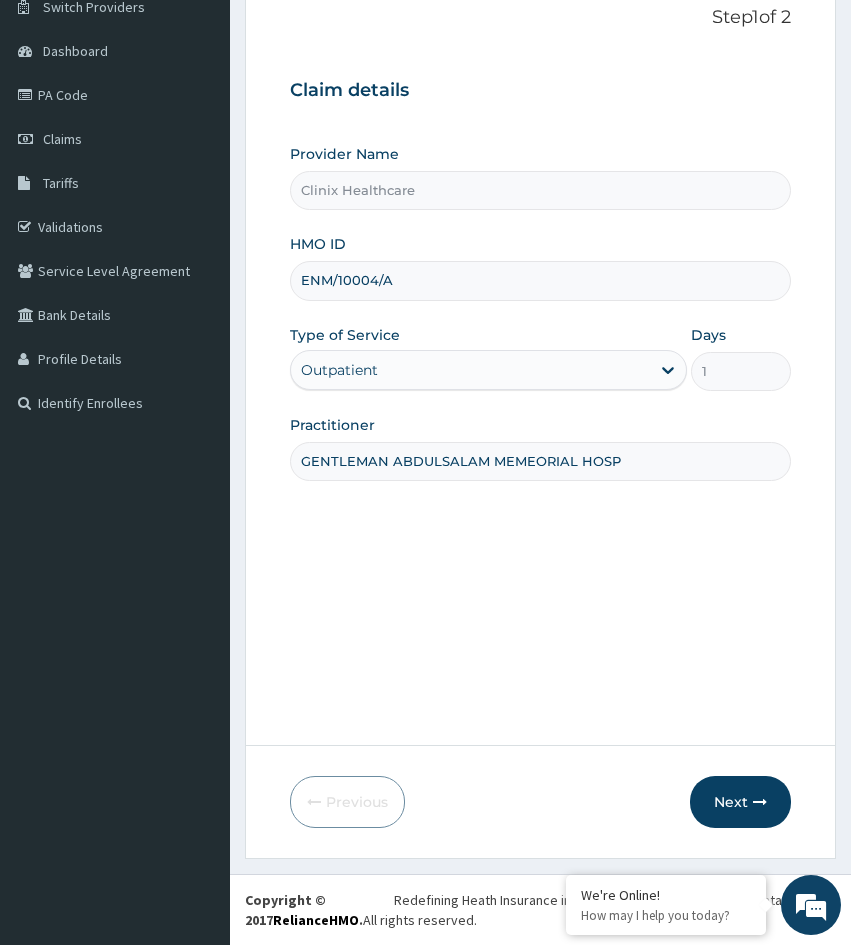 drag, startPoint x: 409, startPoint y: 282, endPoint x: 270, endPoint y: 282, distance: 139 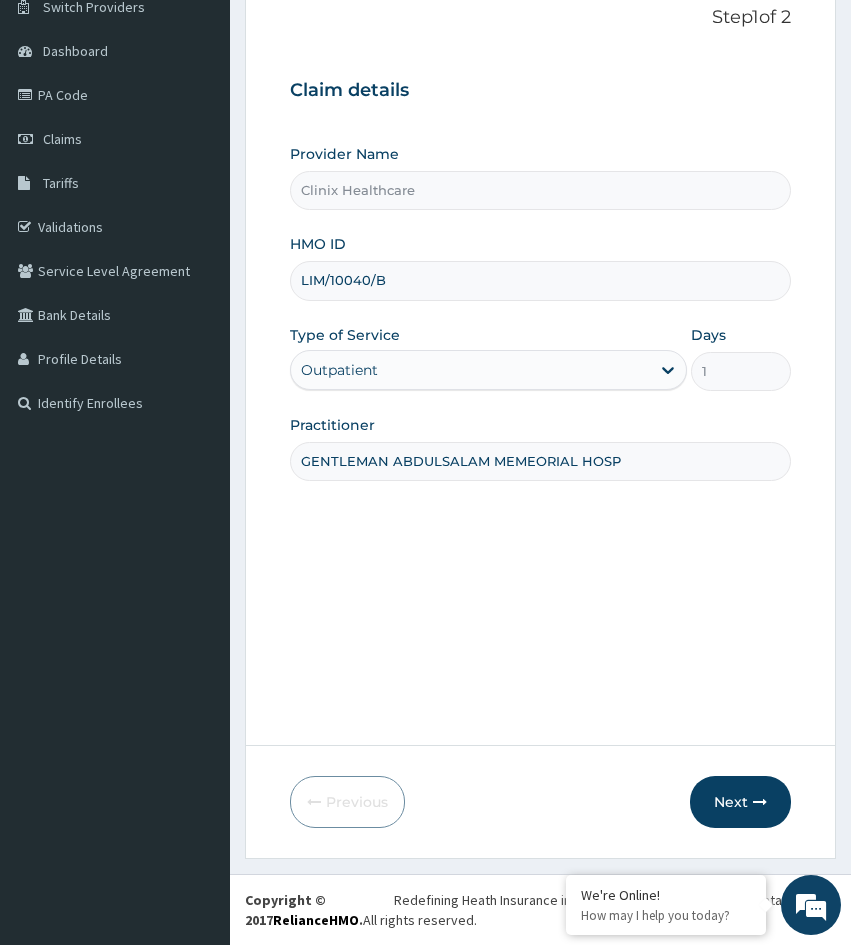type on "LIM/10040/B" 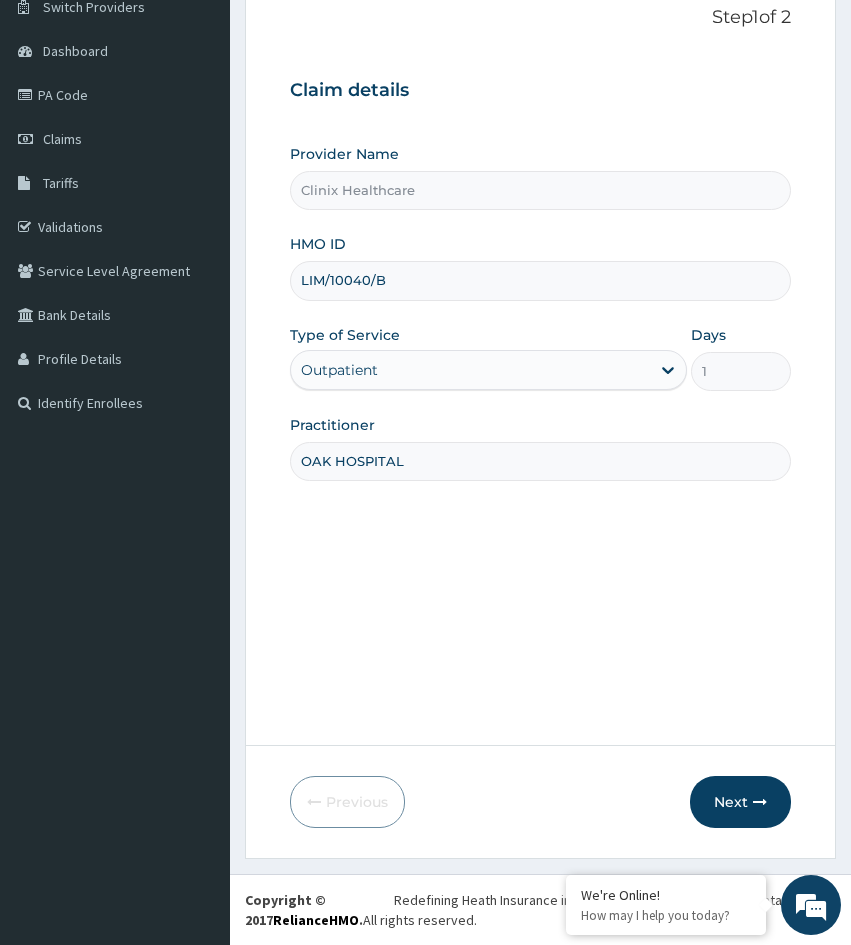 type on "OAK HOSPITAL" 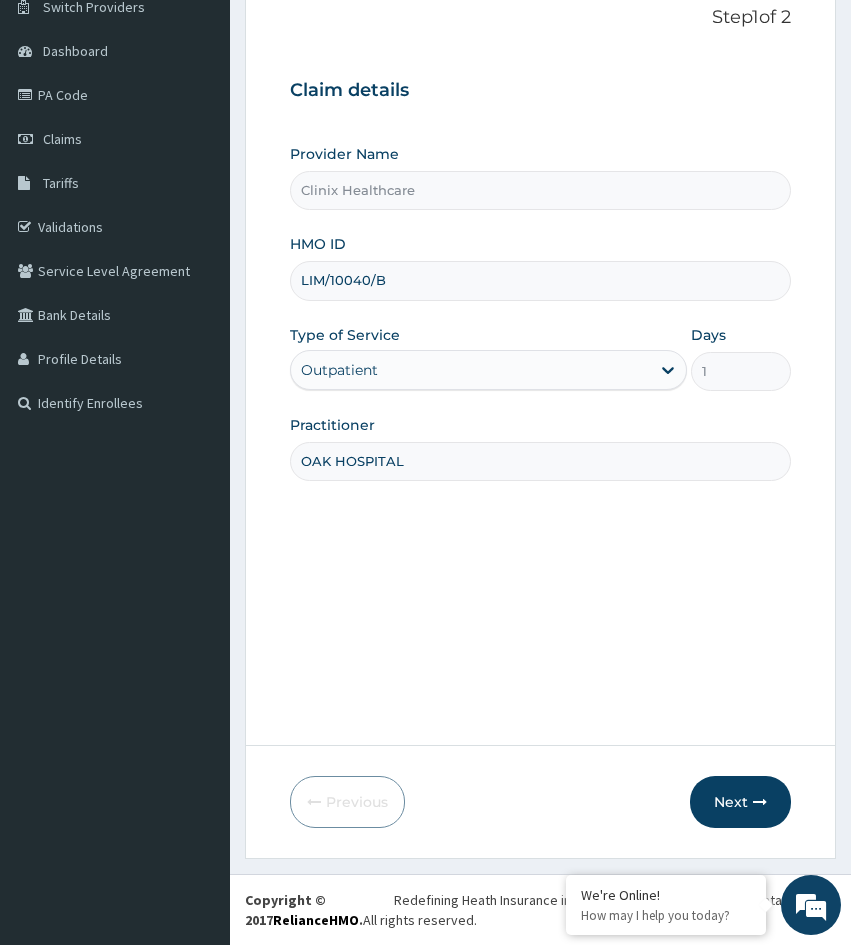 click on "Step  1  of 2 Claim details Provider Name Clinix Healthcare HMO ID LIM/10040/B Type of Service Outpatient Days 1 Practitioner OAK HOSPITAL" at bounding box center (540, 361) 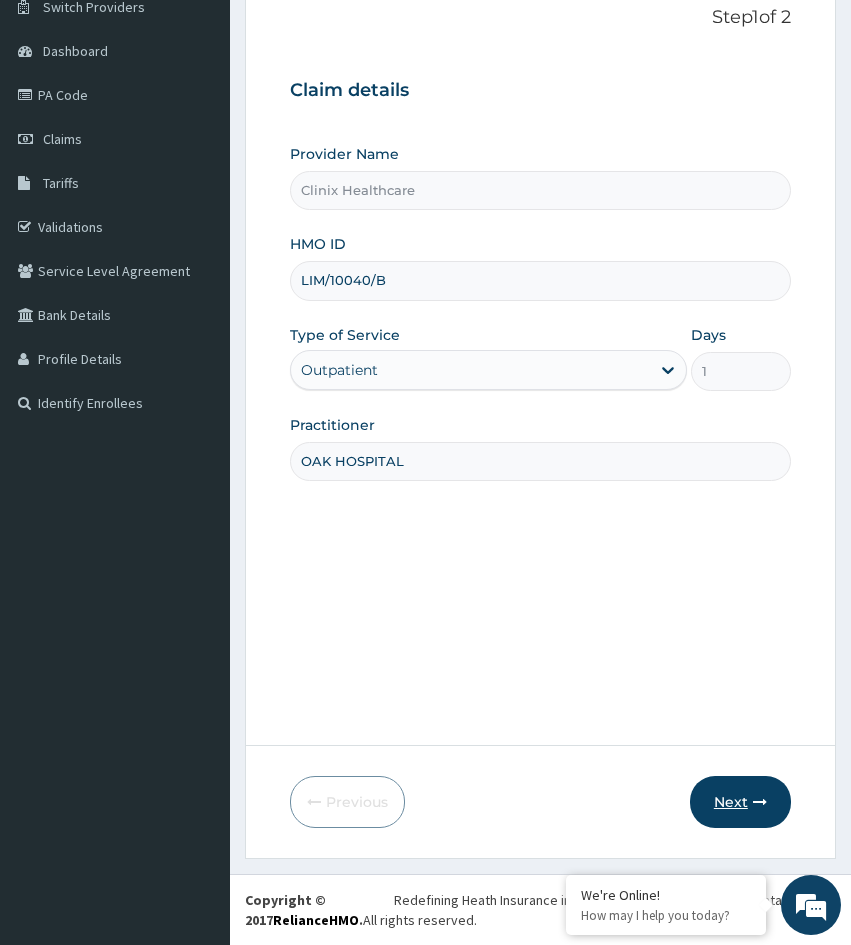 click on "Next" at bounding box center (740, 802) 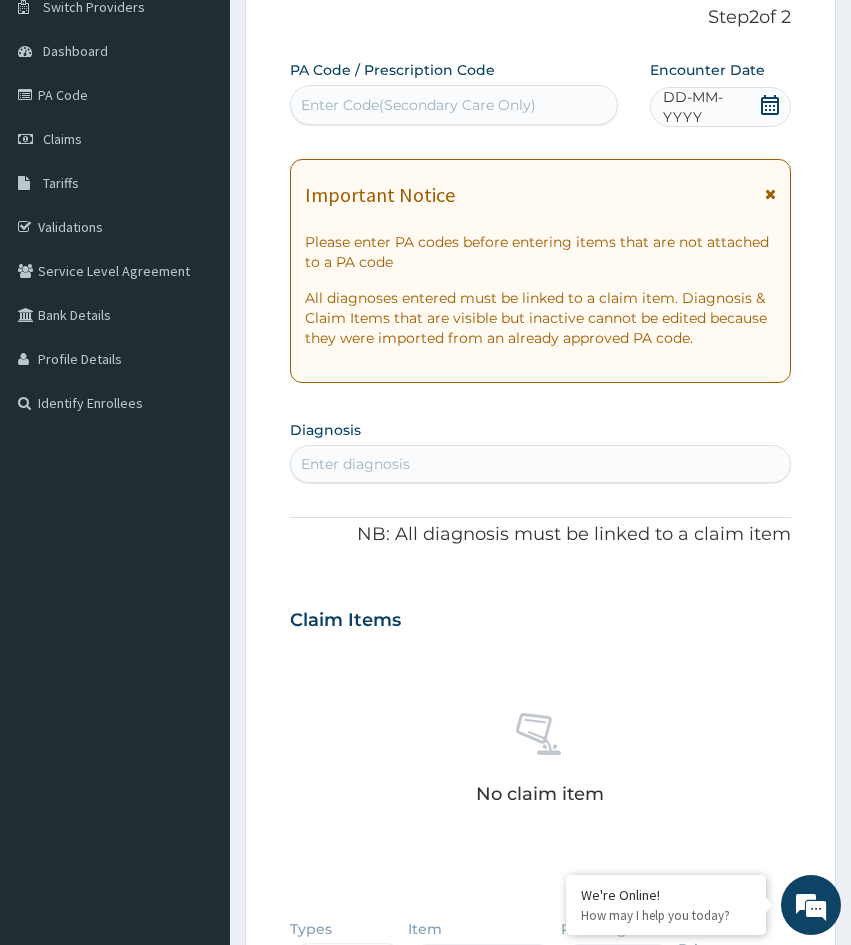 click on "Enter Code(Secondary Care Only)" at bounding box center (418, 105) 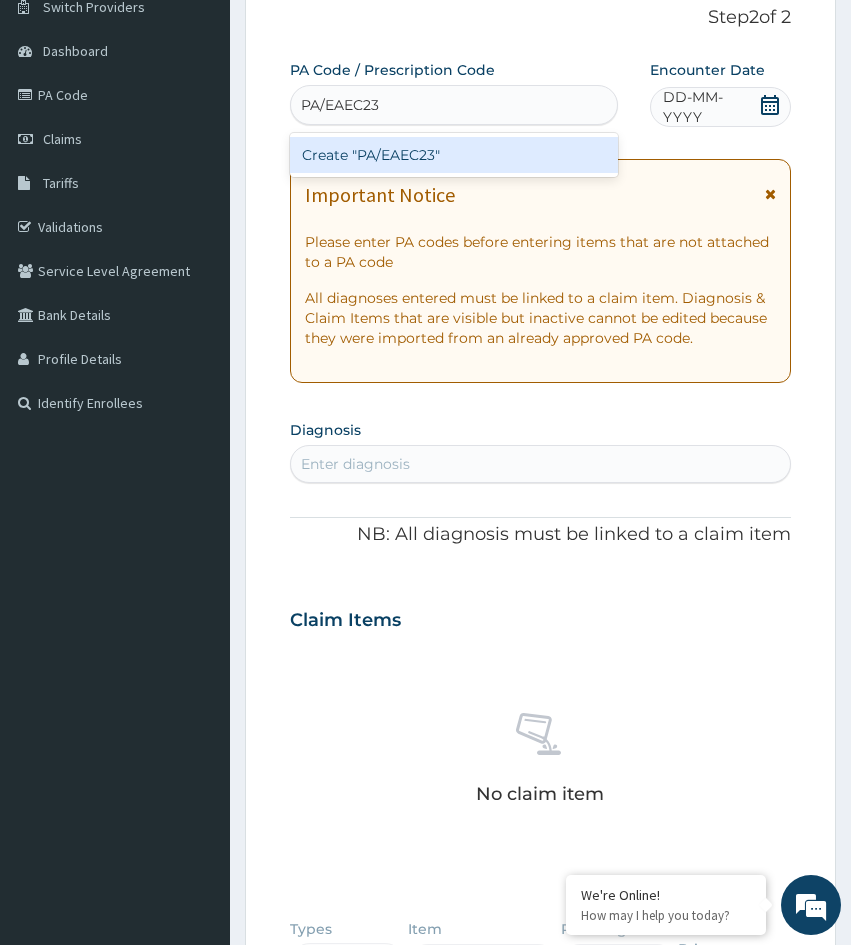 click on "Create "PA/EAEC23"" at bounding box center (454, 155) 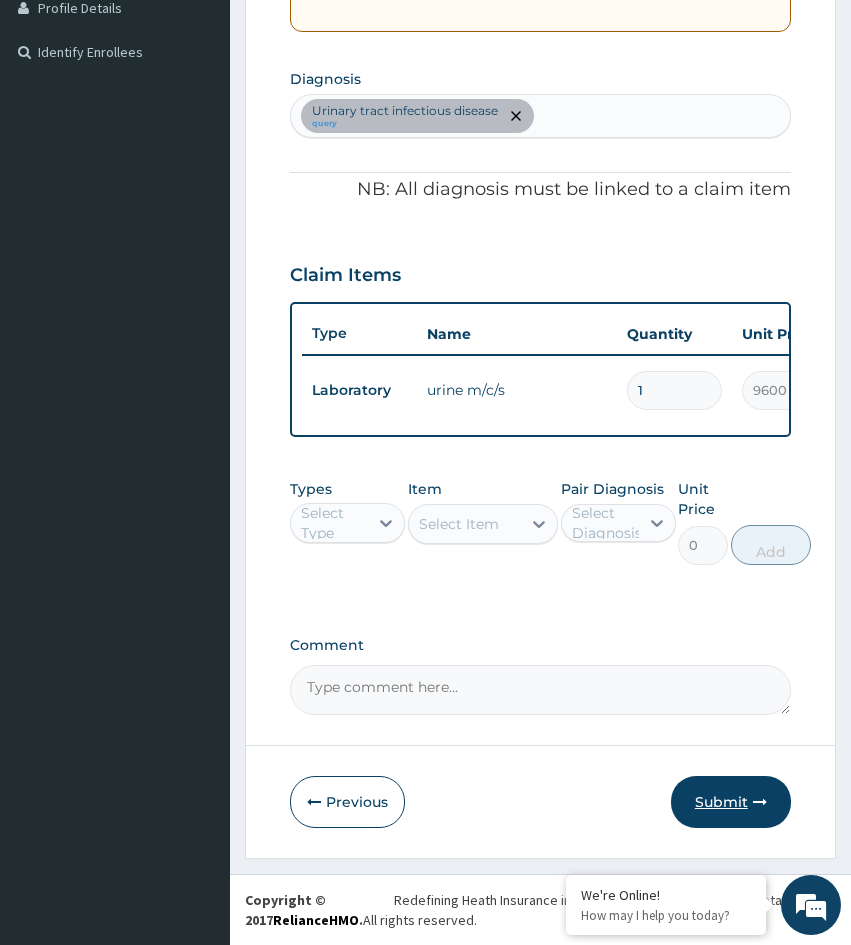 click on "Submit" at bounding box center (731, 802) 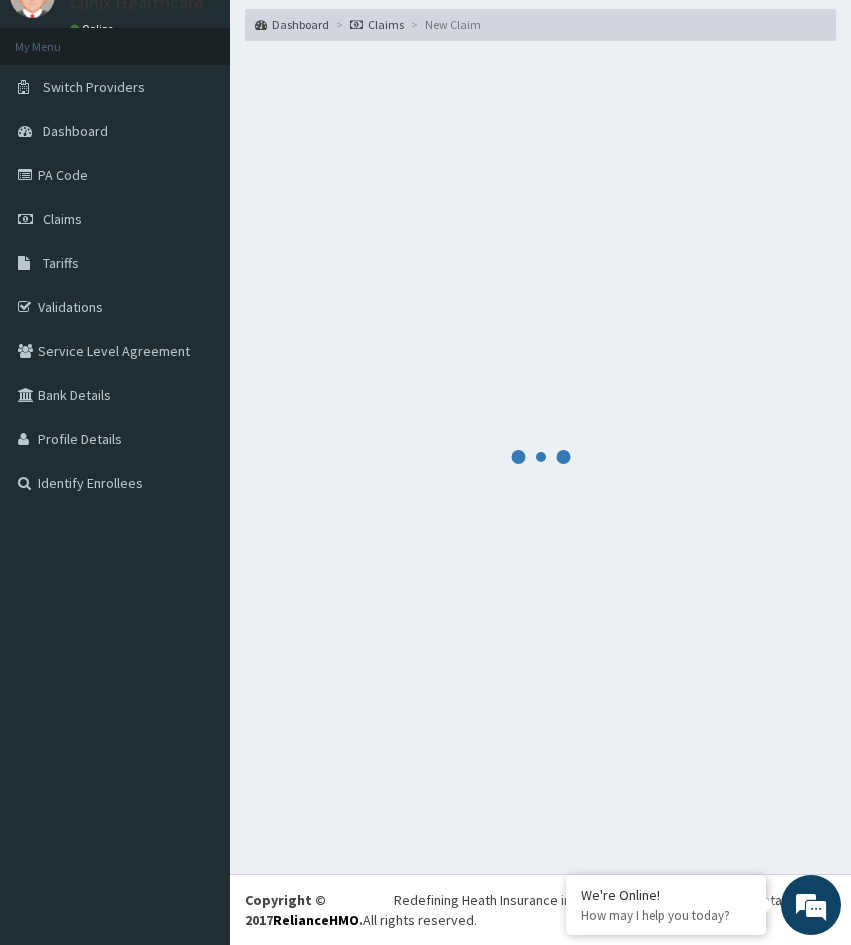 scroll, scrollTop: 533, scrollLeft: 0, axis: vertical 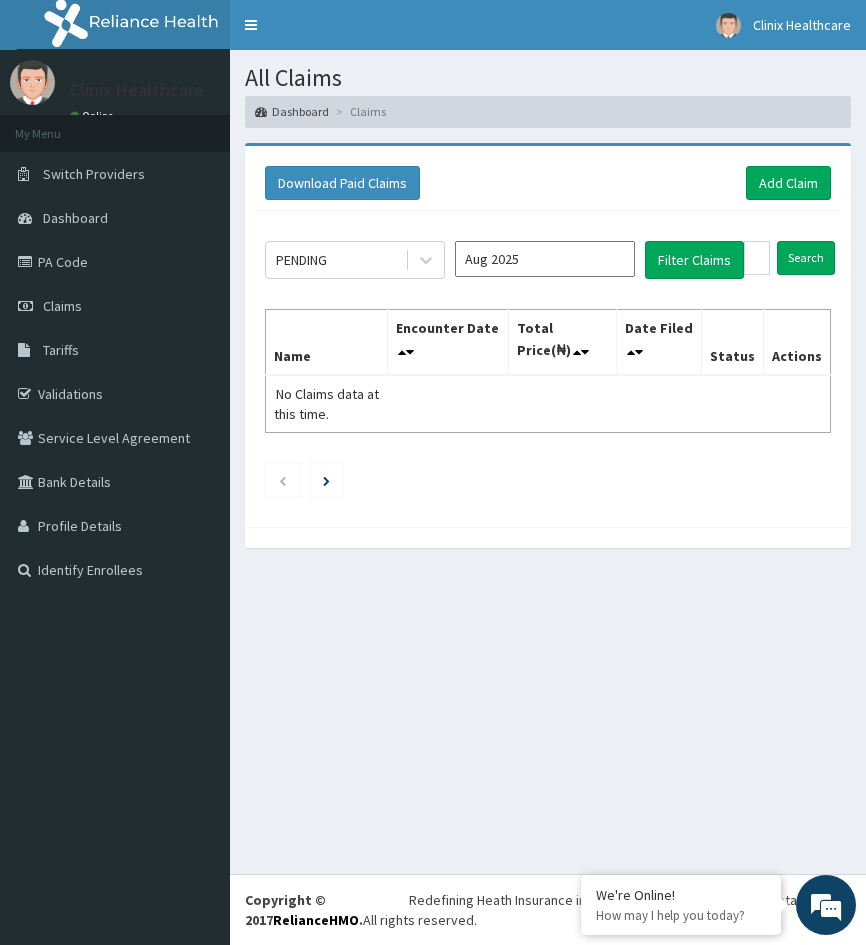 click on "All Claims
Dashboard
Claims
Download Paid Claims Add Claim × Note you can only download claims within a maximum of 1 year and the dates will auto-adjust when you select range that is greater than 1 year From 04-05-2025 To 04-08-2025 Close Download PENDING Aug 2025 Filter Claims Search Name Encounter Date Total Price(₦) Date Filed Status Actions No Claims data at this time." at bounding box center (548, 462) 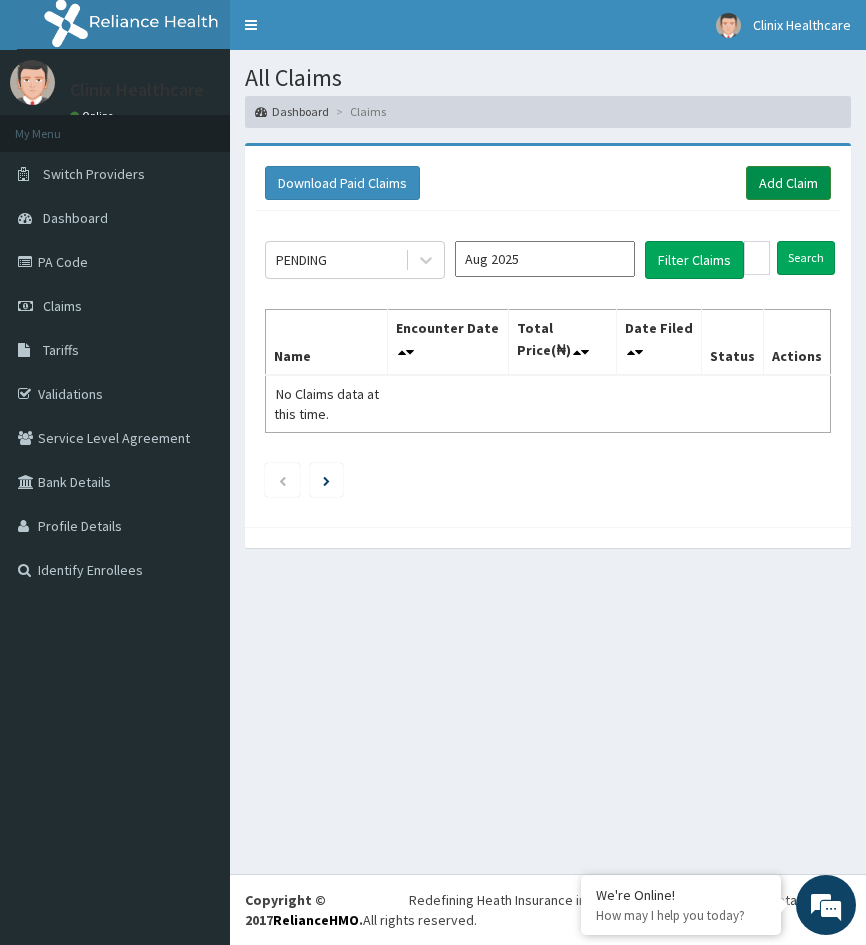 click on "Add Claim" at bounding box center (788, 183) 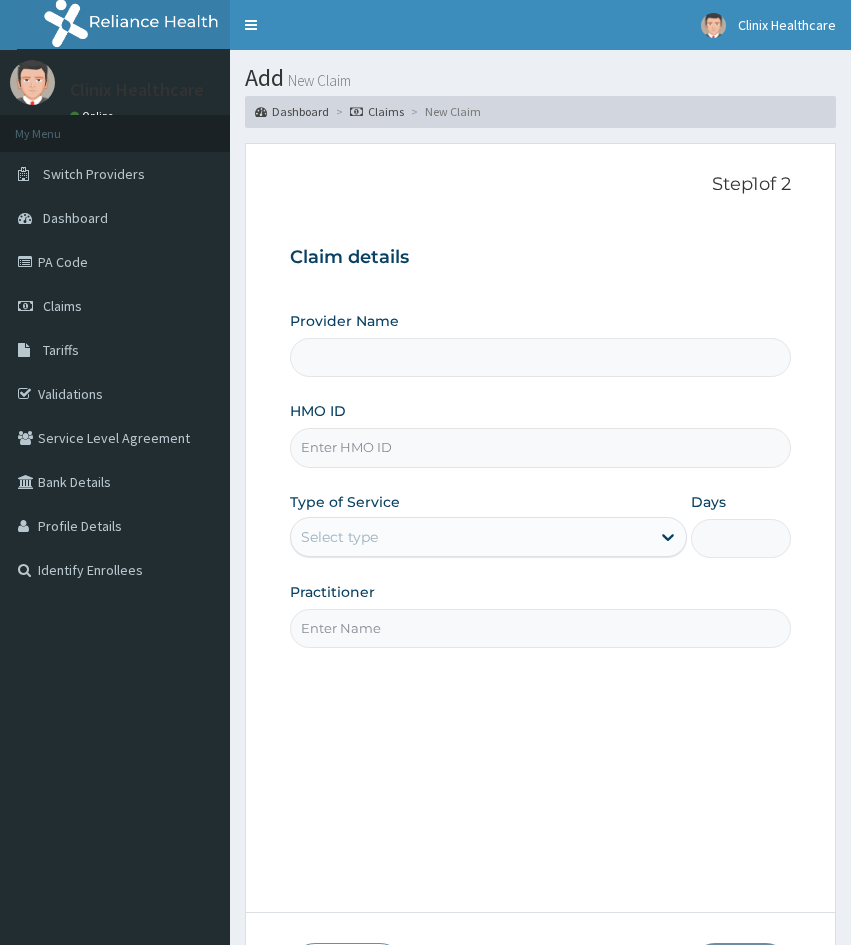 scroll, scrollTop: 0, scrollLeft: 0, axis: both 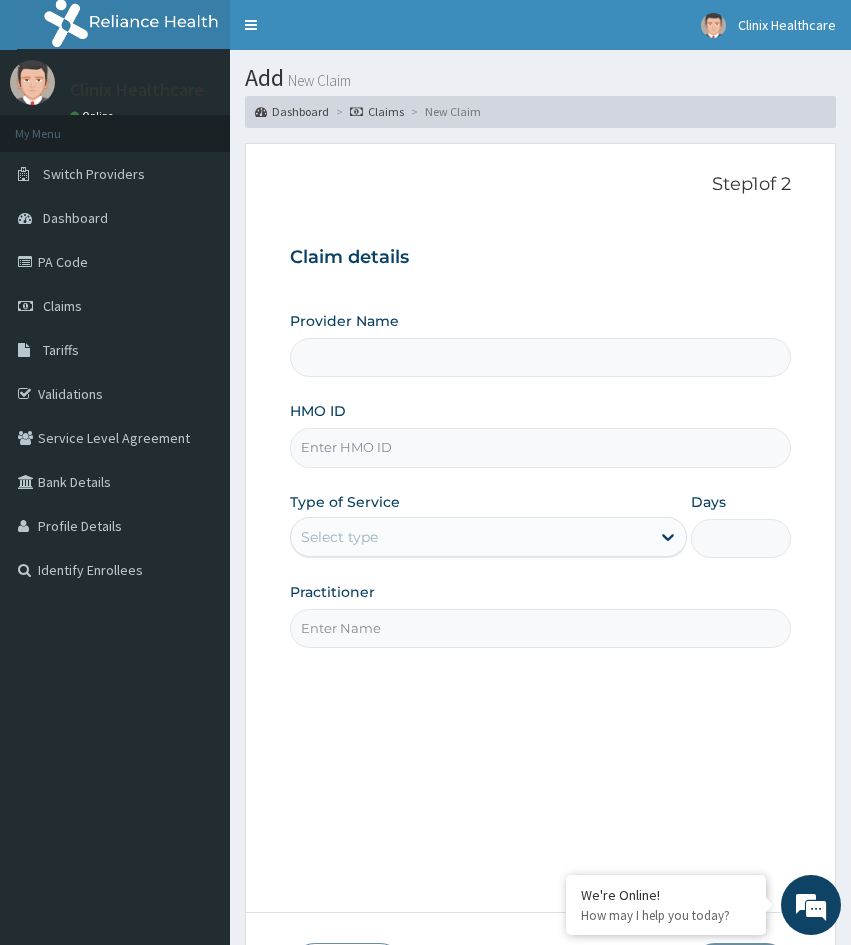 paste on "TML/10032/C" 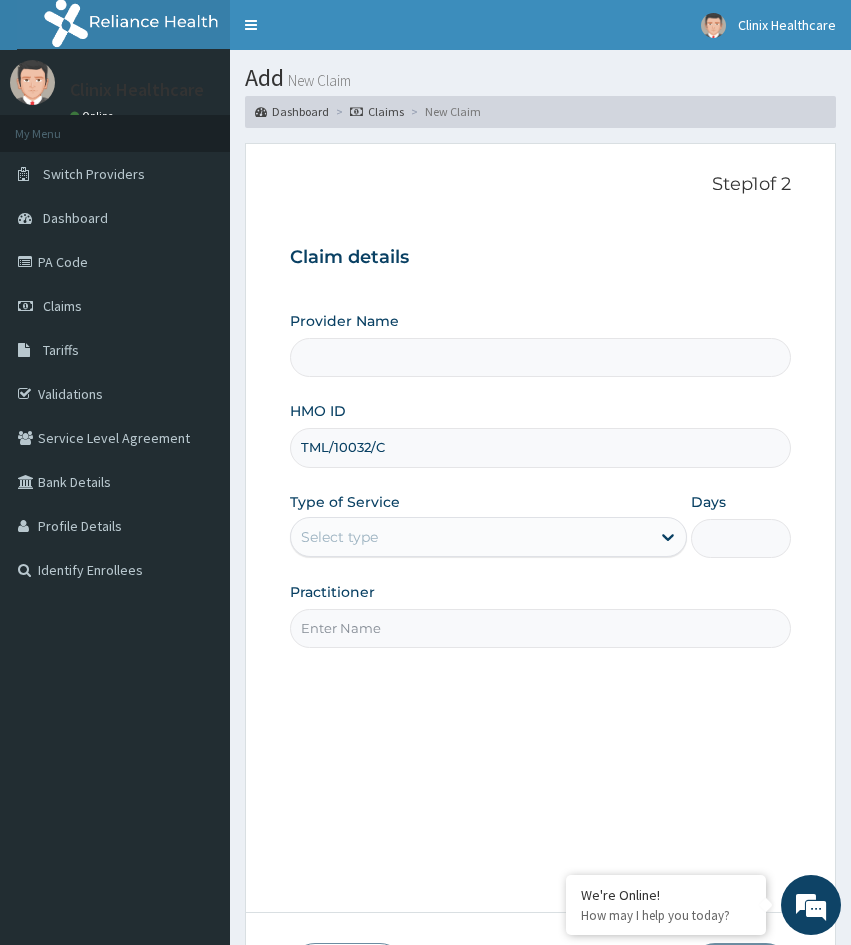 type on "Clinix Healthcare" 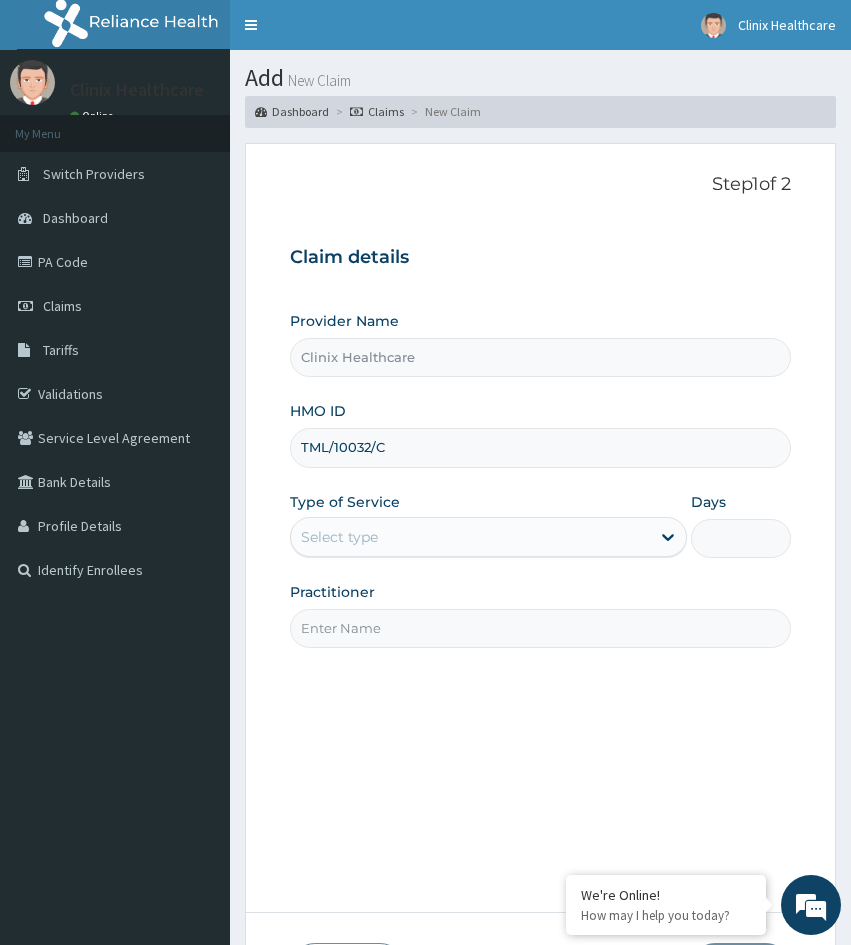 type on "TML/10032/C" 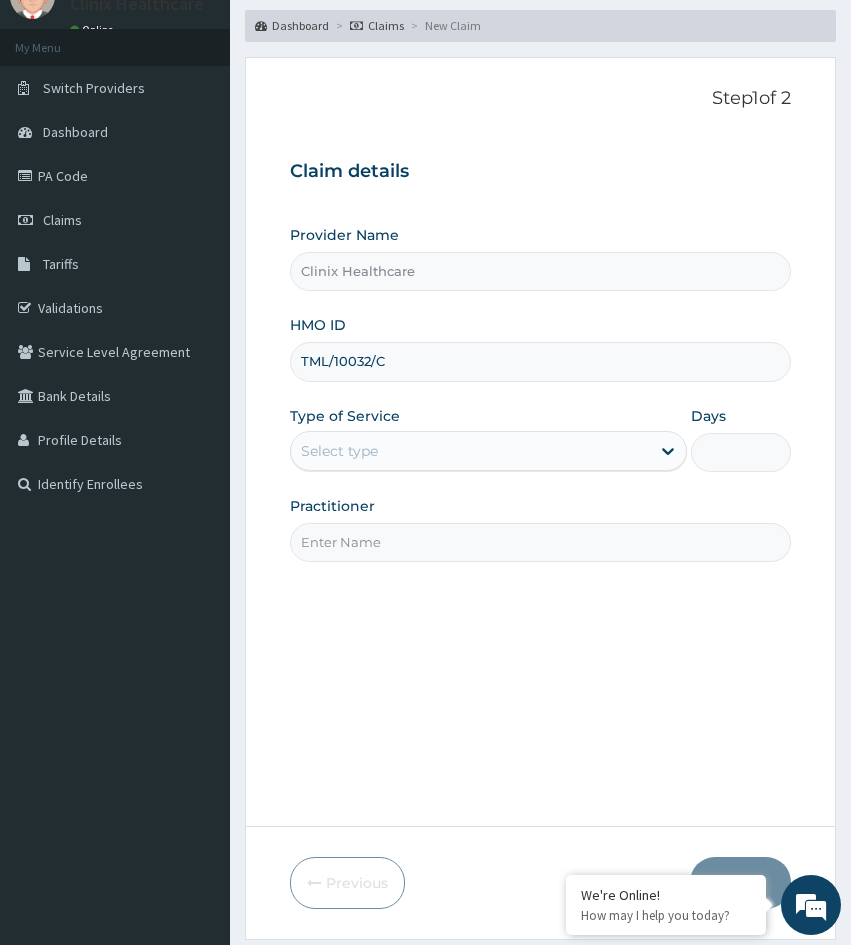scroll, scrollTop: 167, scrollLeft: 0, axis: vertical 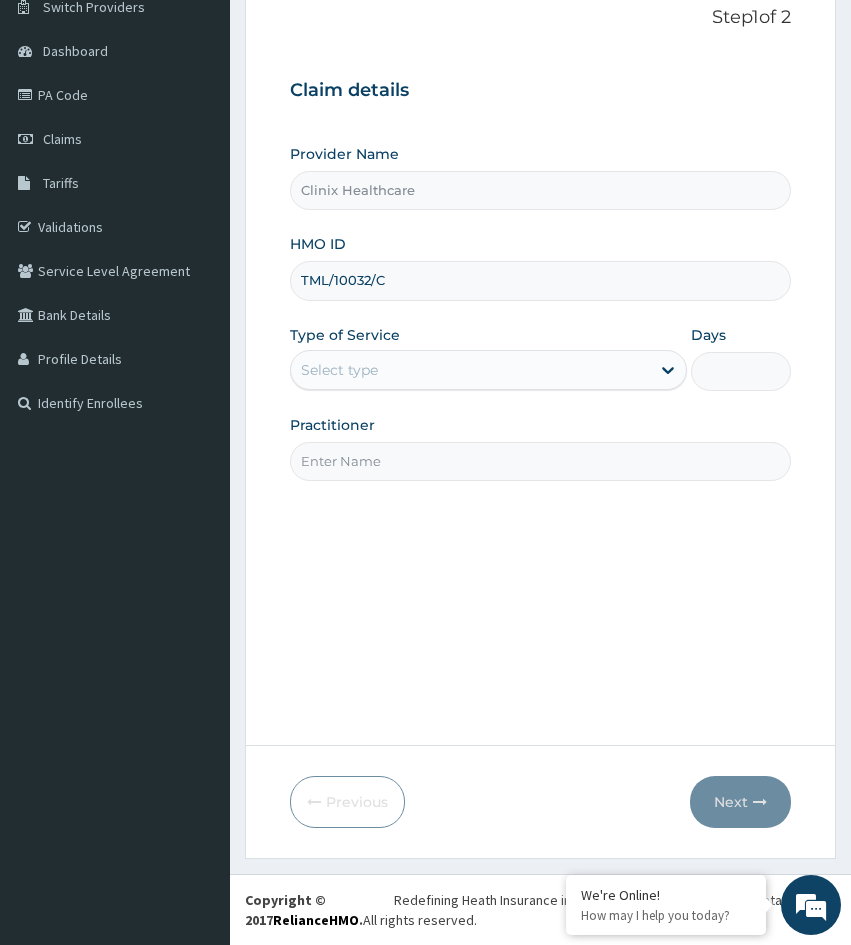 click on "Practitioner" at bounding box center [540, 461] 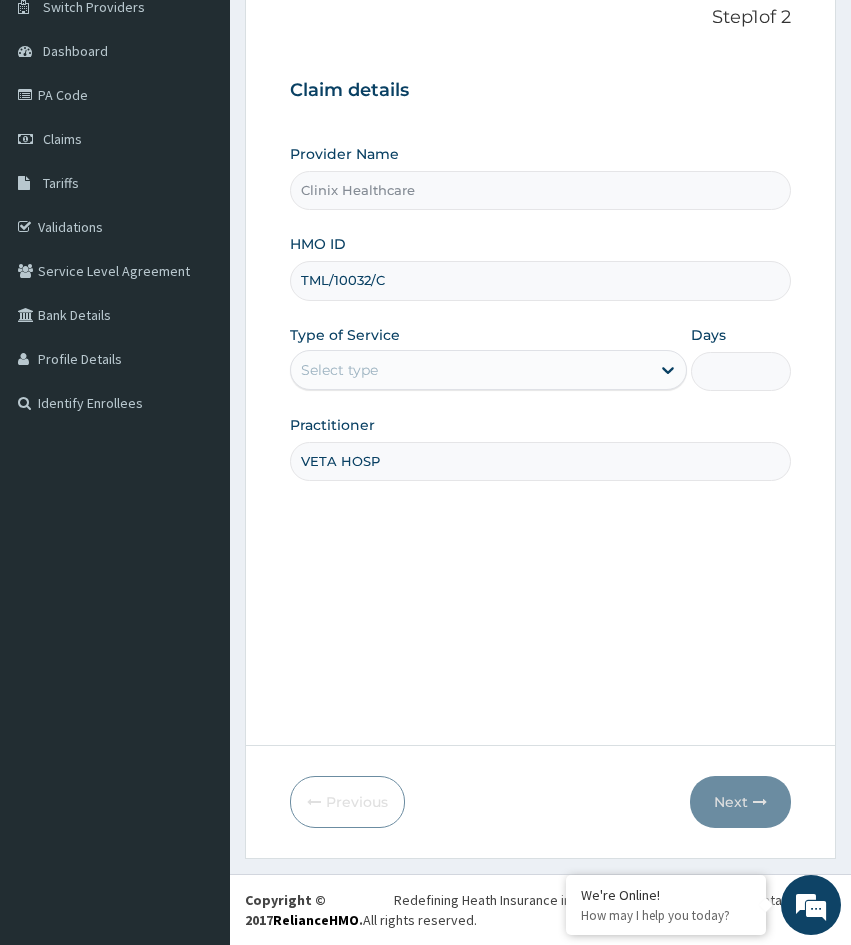 type on "VETA HOSP" 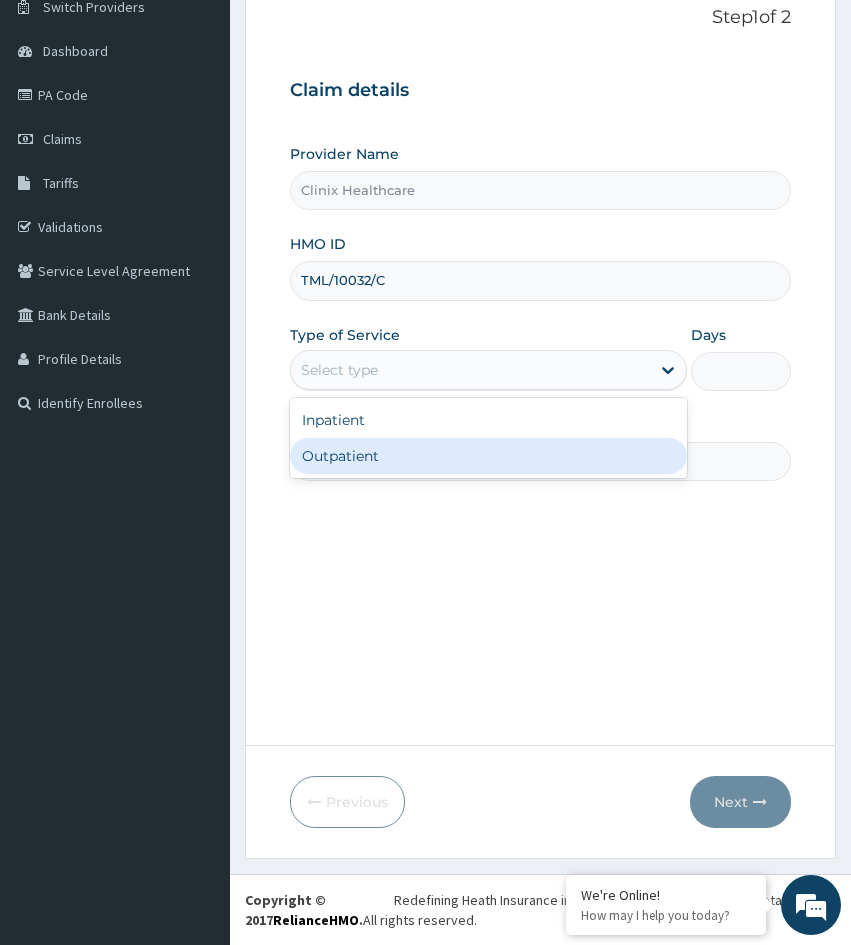 click on "Outpatient" at bounding box center (488, 456) 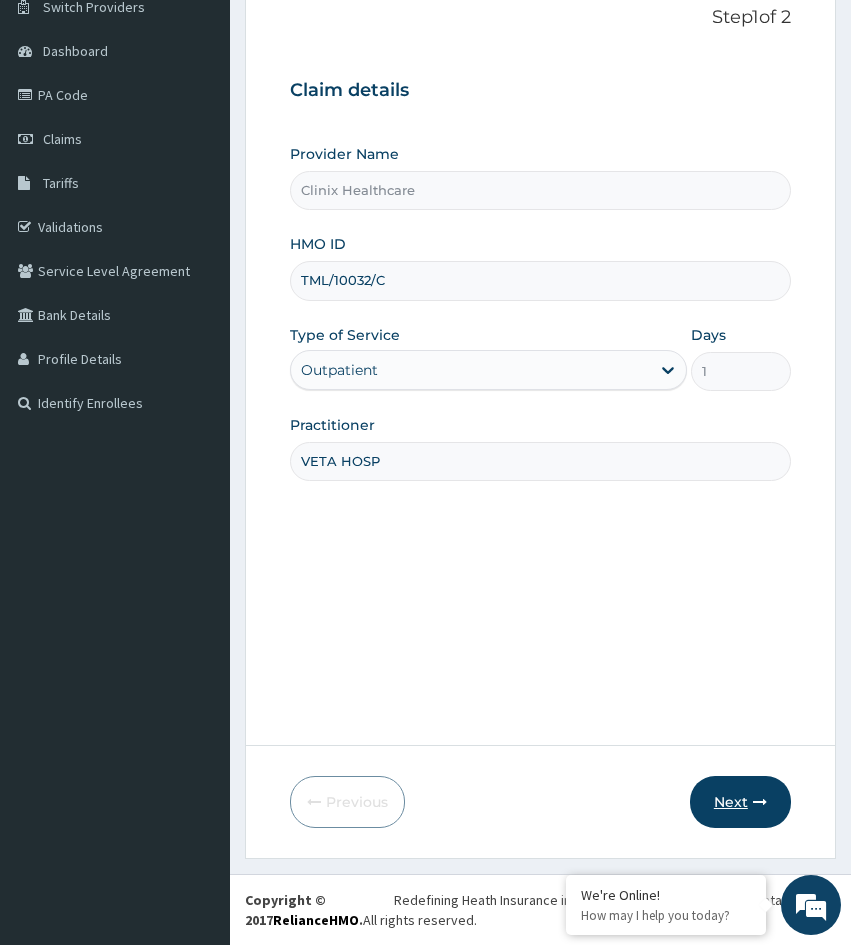 click on "Next" at bounding box center [740, 802] 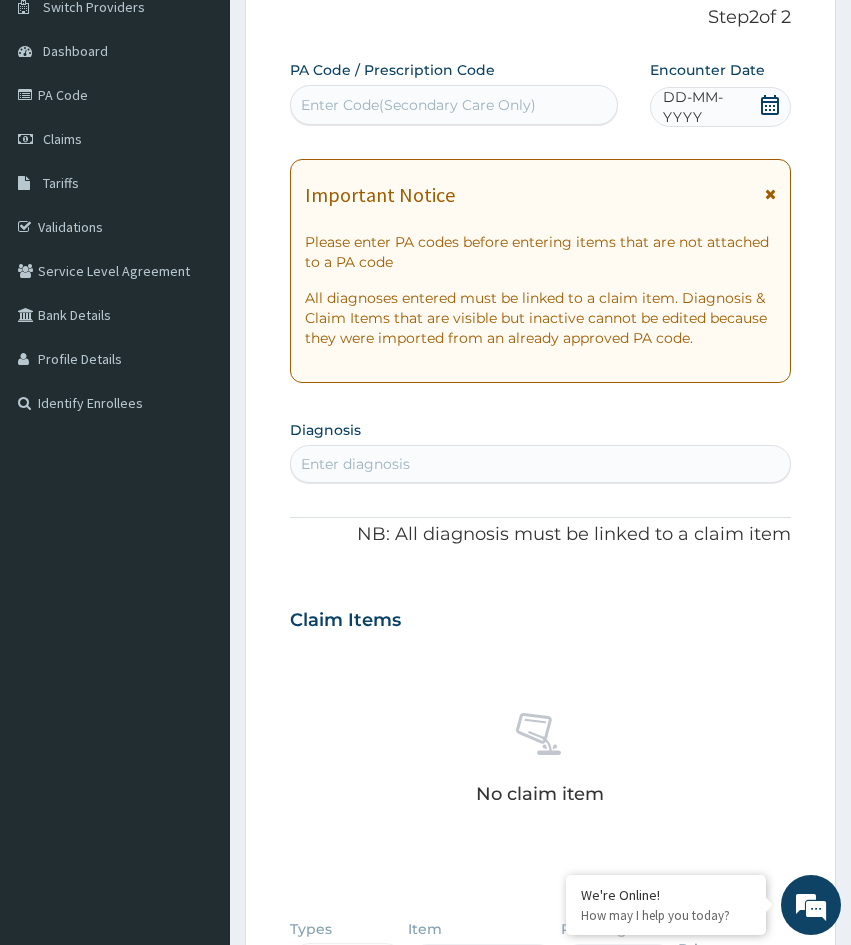 click on "Enter Code(Secondary Care Only)" at bounding box center [454, 105] 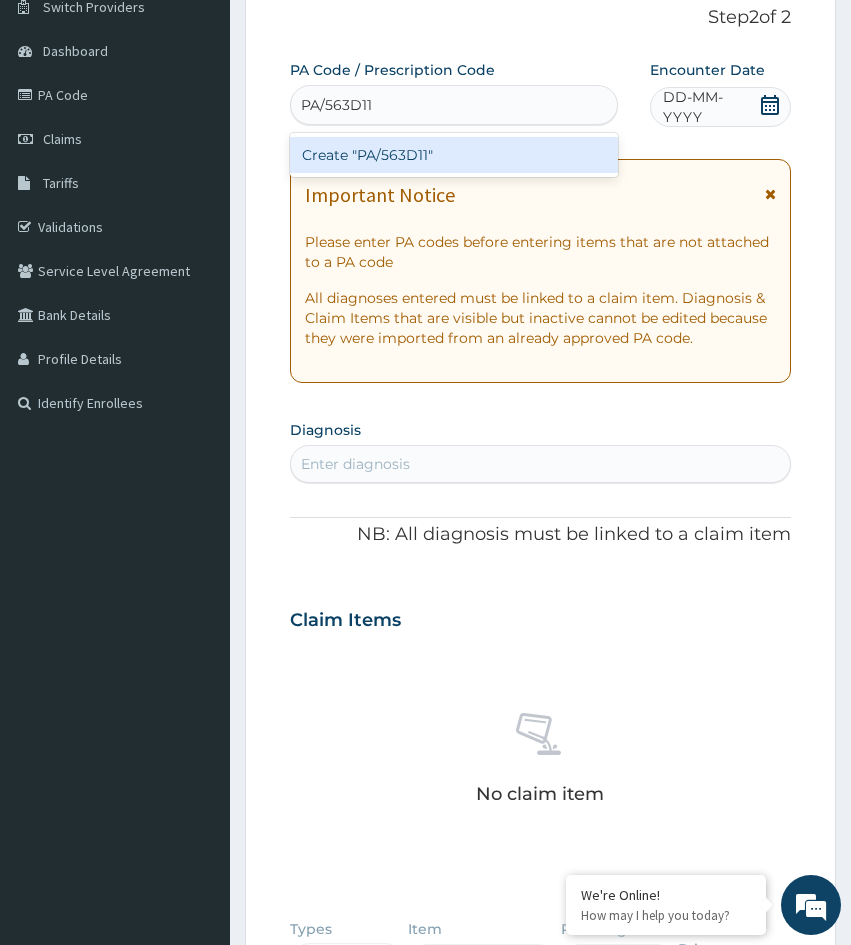 click on "Create "PA/563D11"" at bounding box center (454, 155) 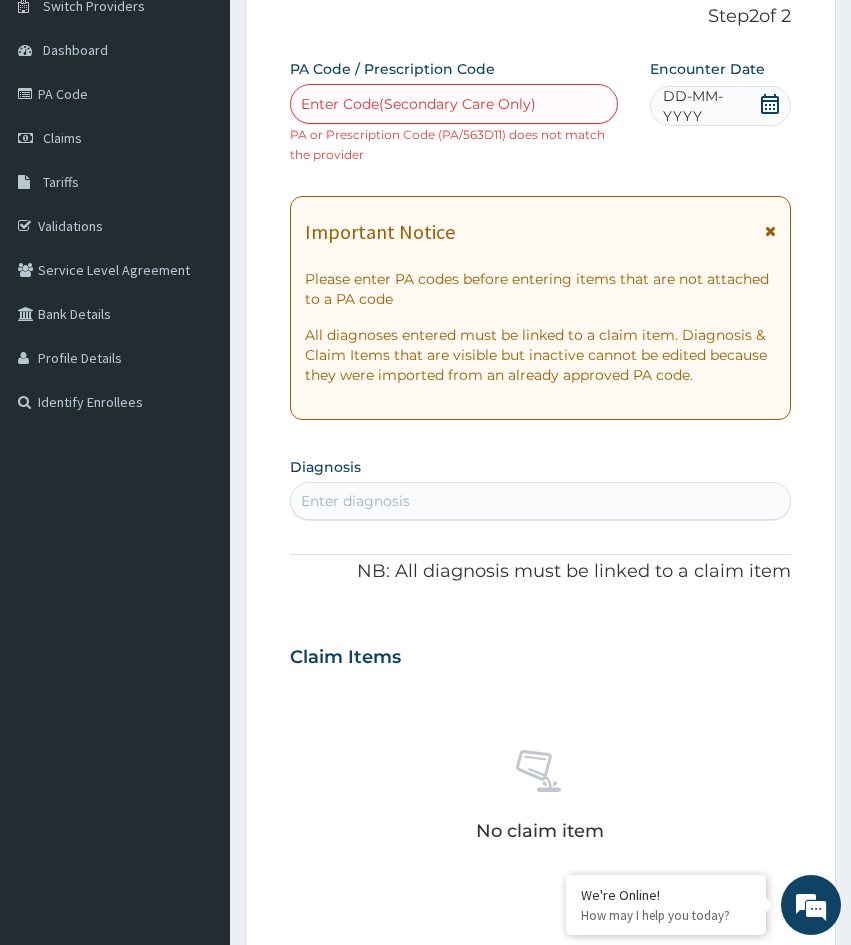 scroll, scrollTop: 167, scrollLeft: 0, axis: vertical 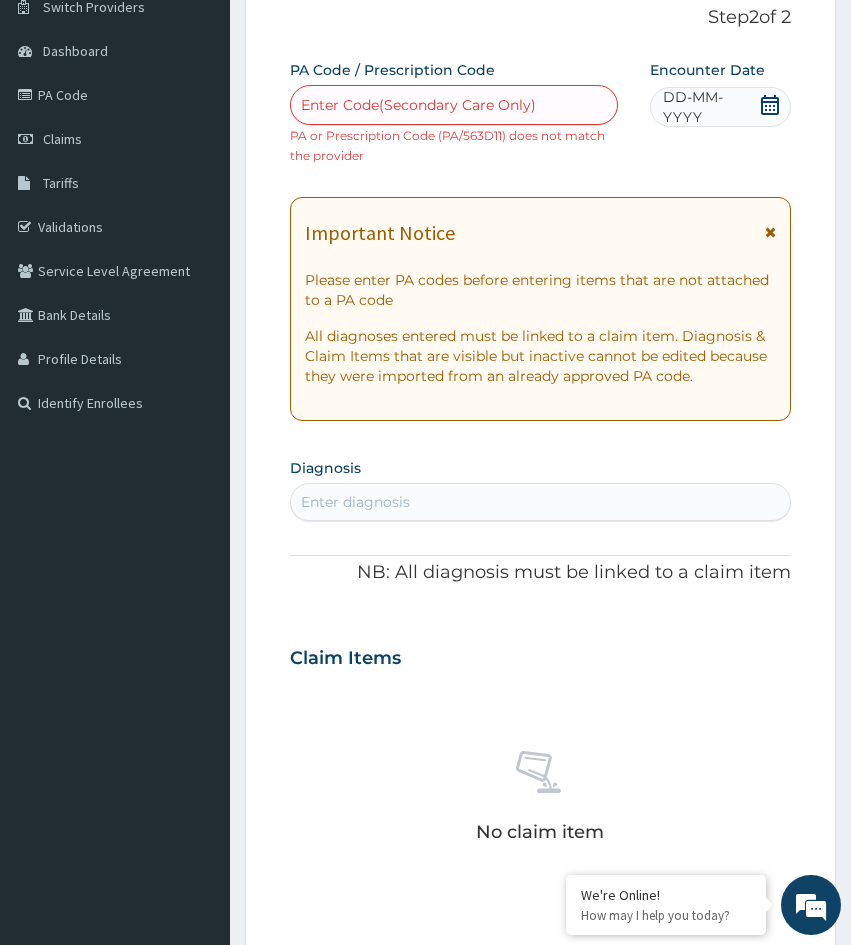 drag, startPoint x: 291, startPoint y: 588, endPoint x: 26, endPoint y: 521, distance: 273.33862 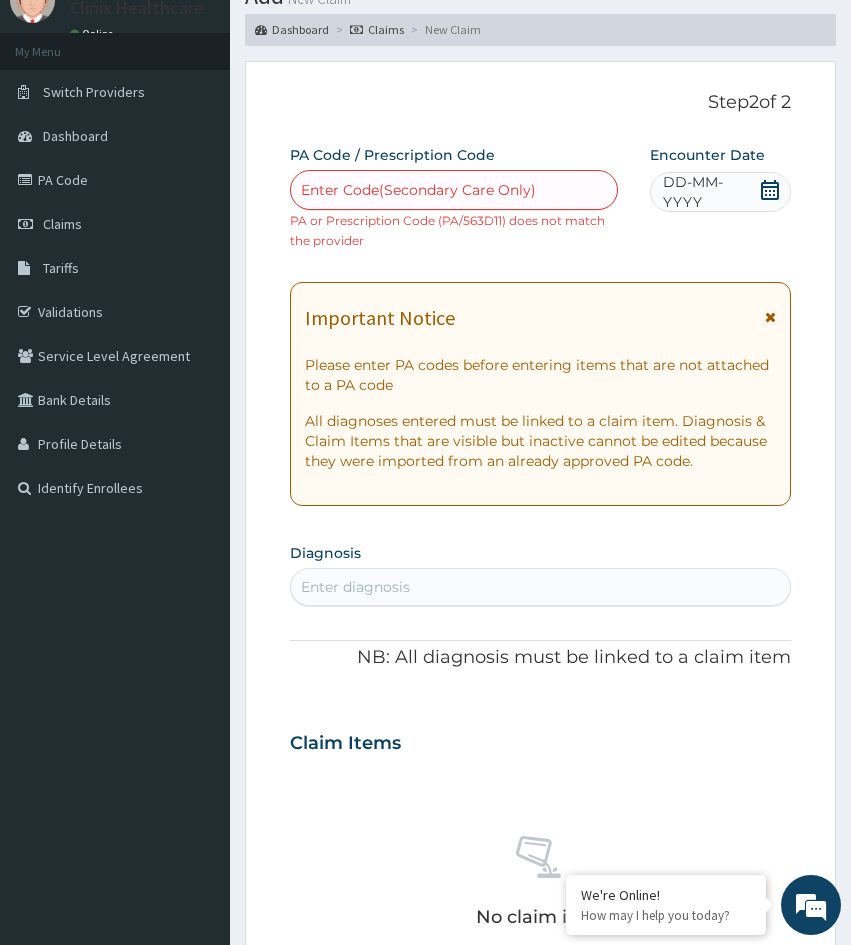 scroll, scrollTop: 0, scrollLeft: 0, axis: both 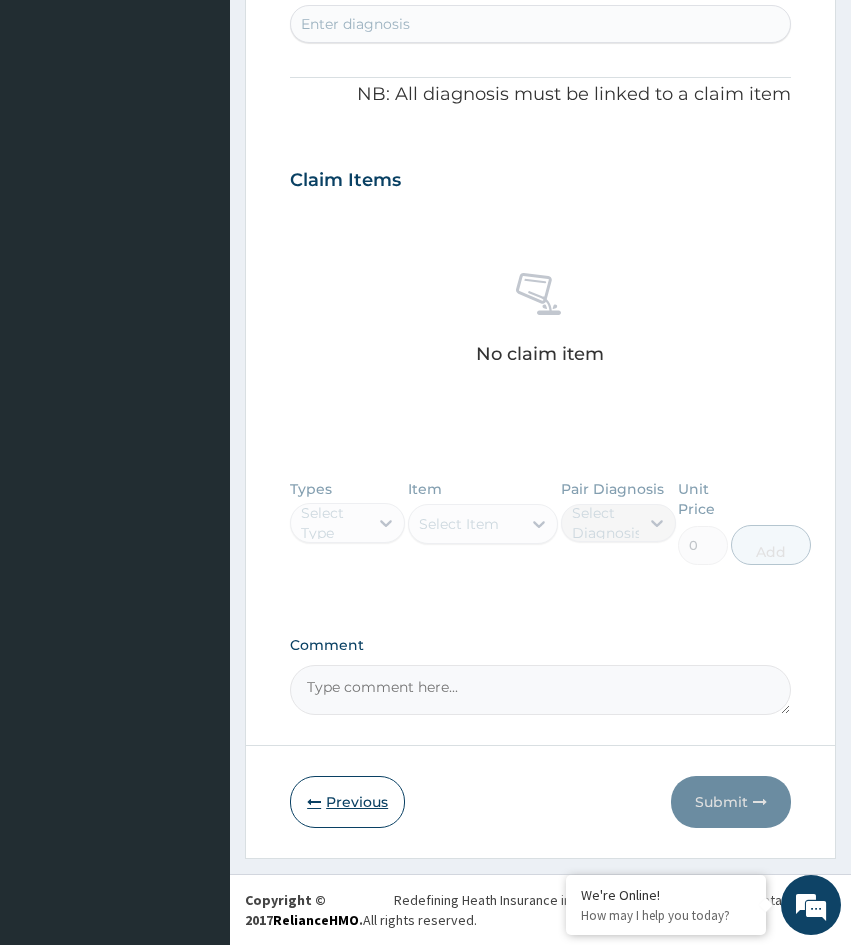 click on "Previous" at bounding box center [347, 802] 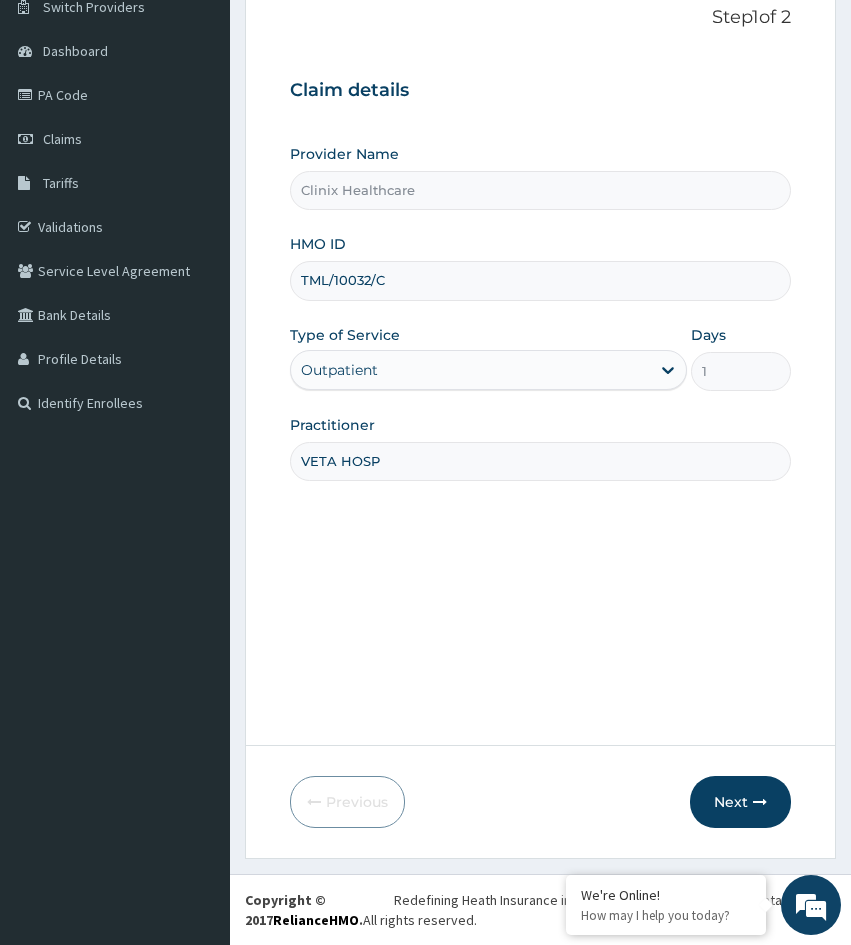 drag, startPoint x: 410, startPoint y: 275, endPoint x: 243, endPoint y: 278, distance: 167.02695 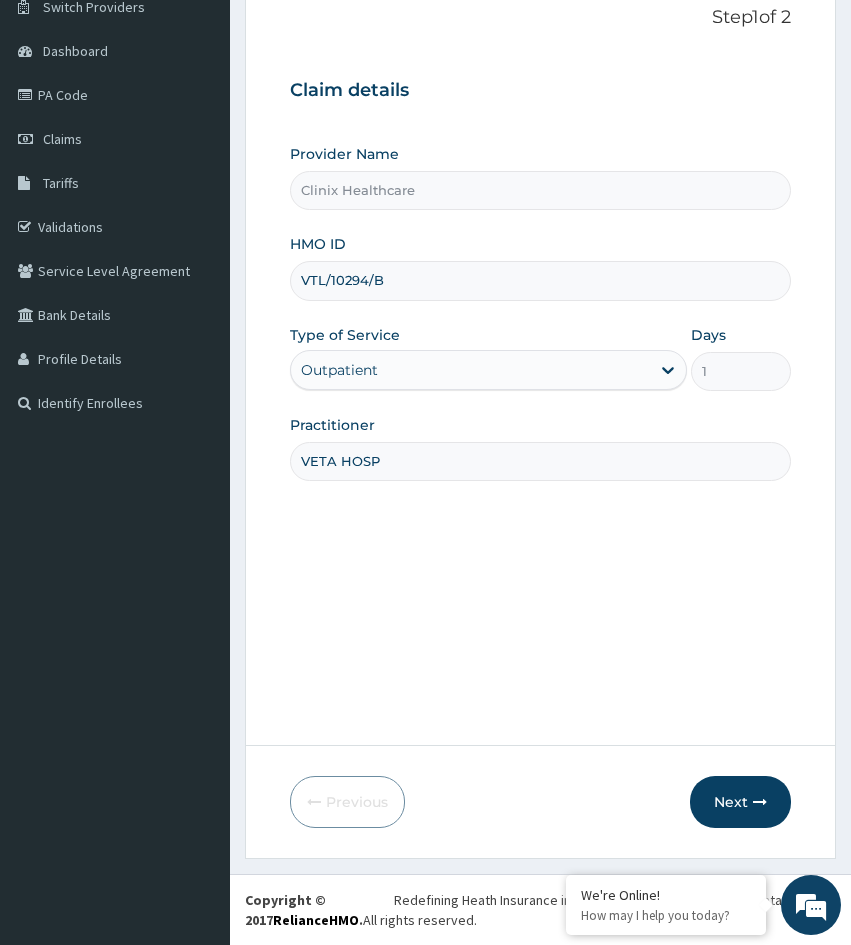 type on "VTL/10294/B" 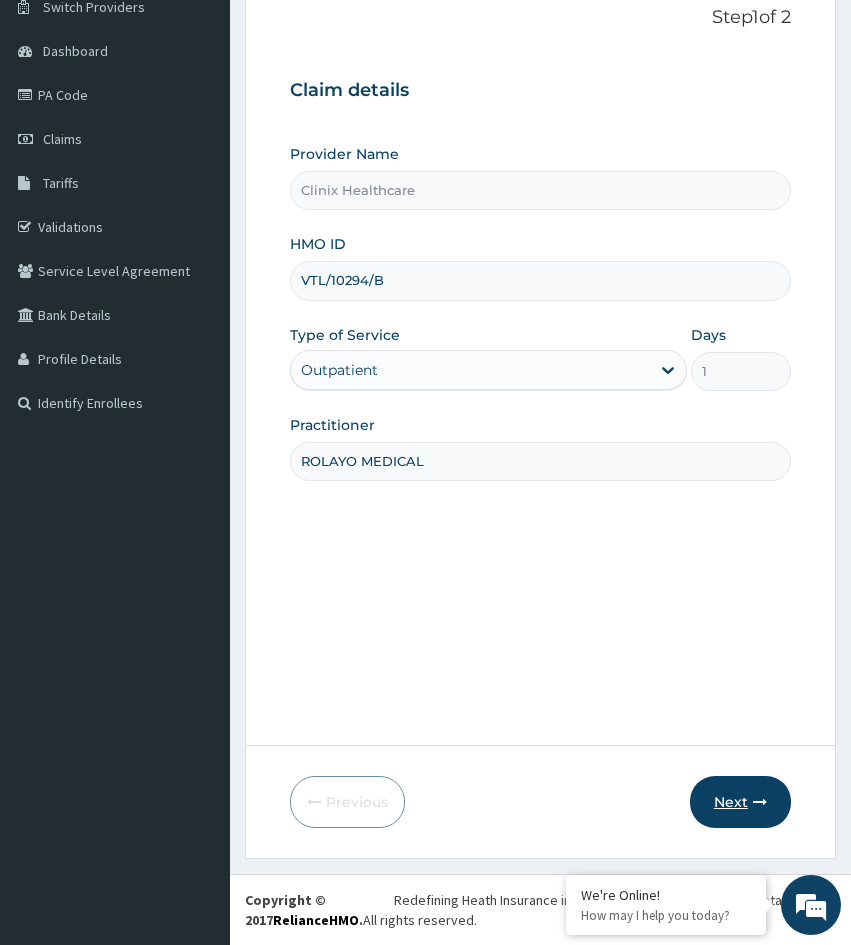 type on "ROLAYO MEDICAL" 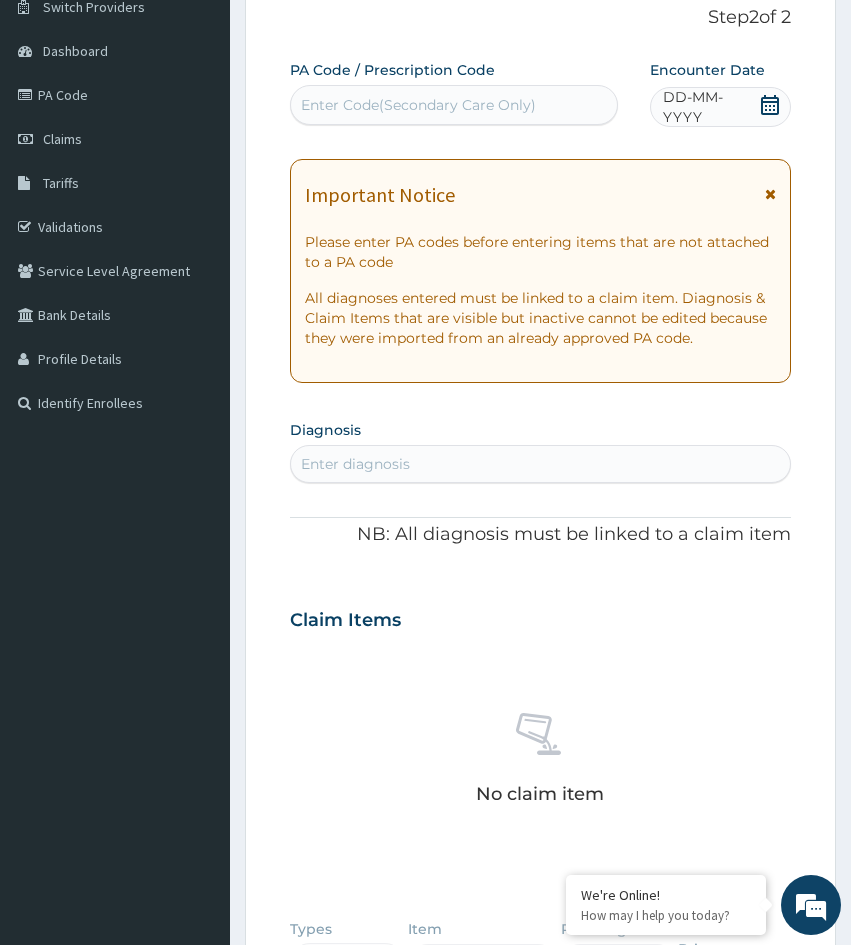 drag, startPoint x: 283, startPoint y: 781, endPoint x: 485, endPoint y: 187, distance: 627.40735 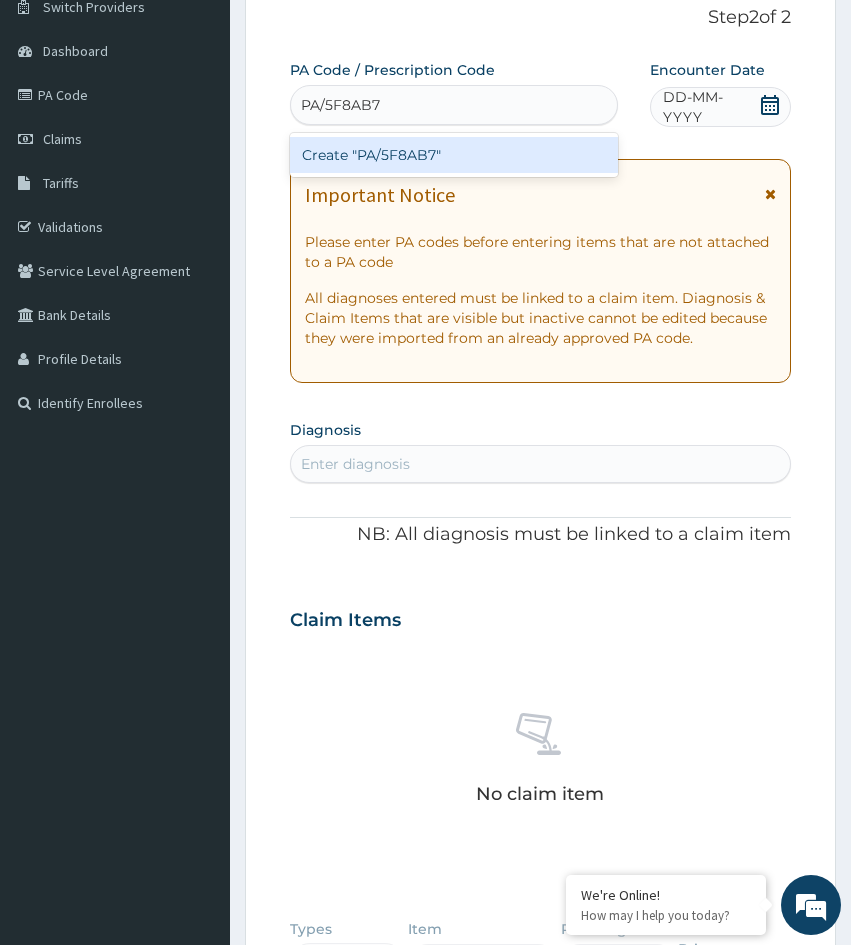 click on "Create "PA/5F8AB7"" at bounding box center (454, 155) 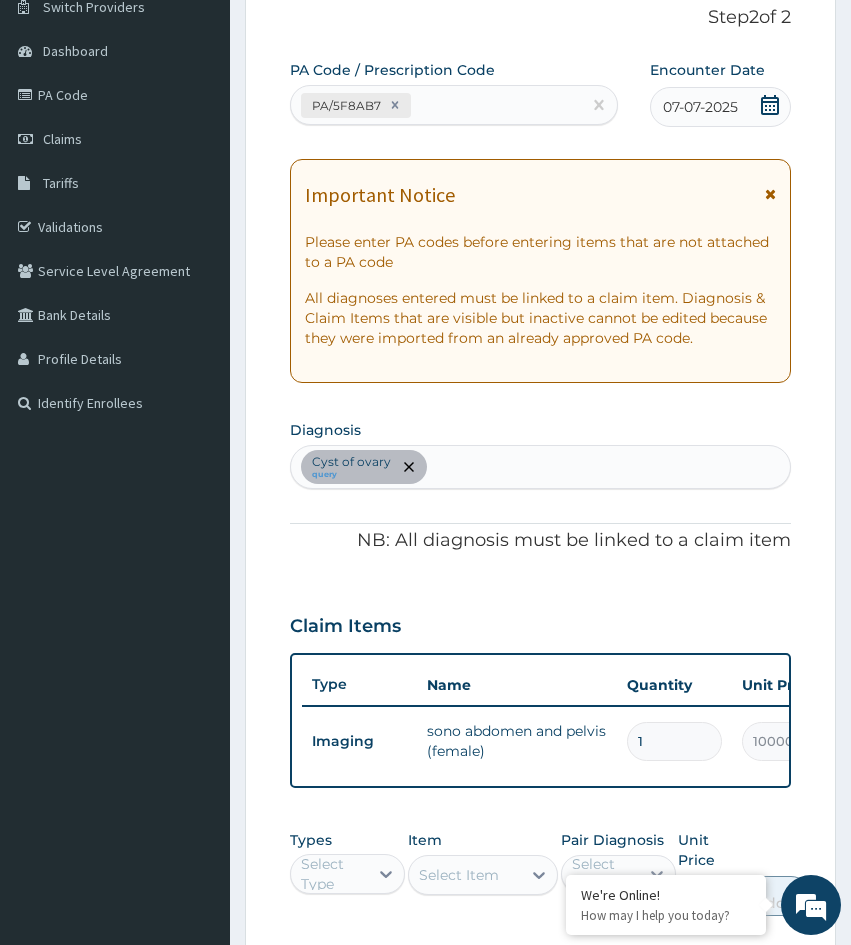 click on "Step  2  of 2 PA Code / Prescription Code PA/5F8AB7 Encounter Date 07-07-2025 Important Notice Please enter PA codes before entering items that are not attached to a PA code   All diagnoses entered must be linked to a claim item. Diagnosis & Claim Items that are visible but inactive cannot be edited because they were imported from an already approved PA code. Diagnosis Cyst of ovary query NB: All diagnosis must be linked to a claim item Claim Items Type Name Quantity Unit Price Total Price Pair Diagnosis Actions Imaging sono abdomen and pelvis (female) 1 10000 10000.00 Cyst of ovary Delete Types Select Type Item Select Item Pair Diagnosis Select Diagnosis Unit Price 0 Add Comment     Previous   Submit" at bounding box center [540, 593] 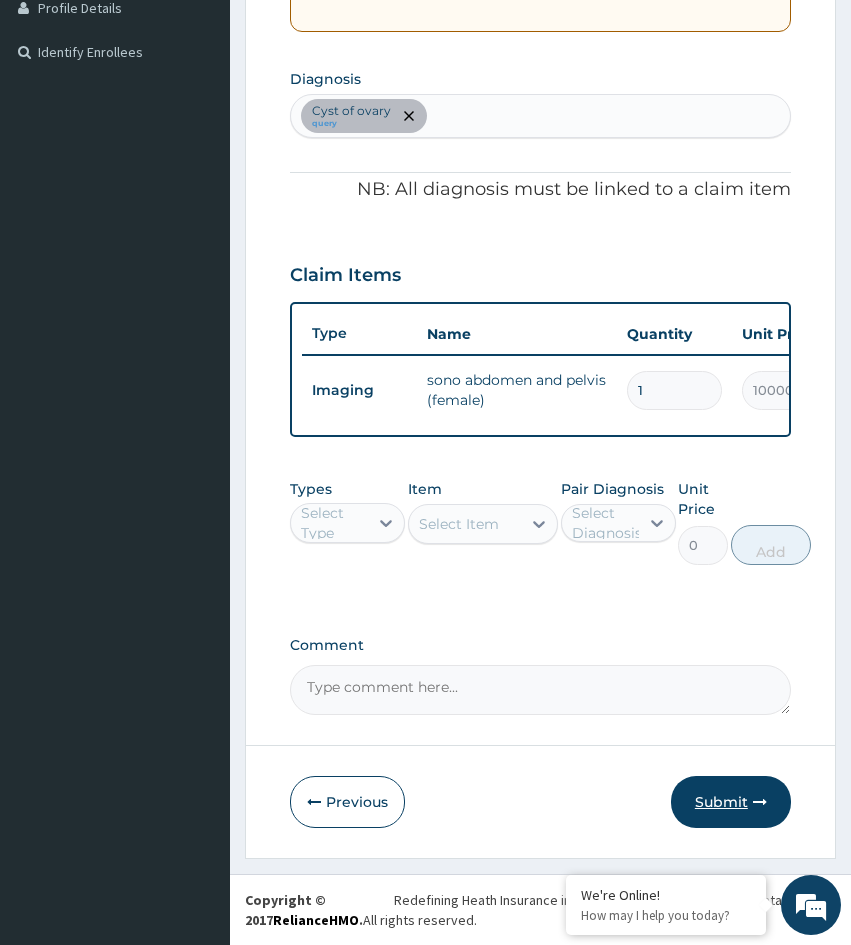click on "Submit" at bounding box center (731, 802) 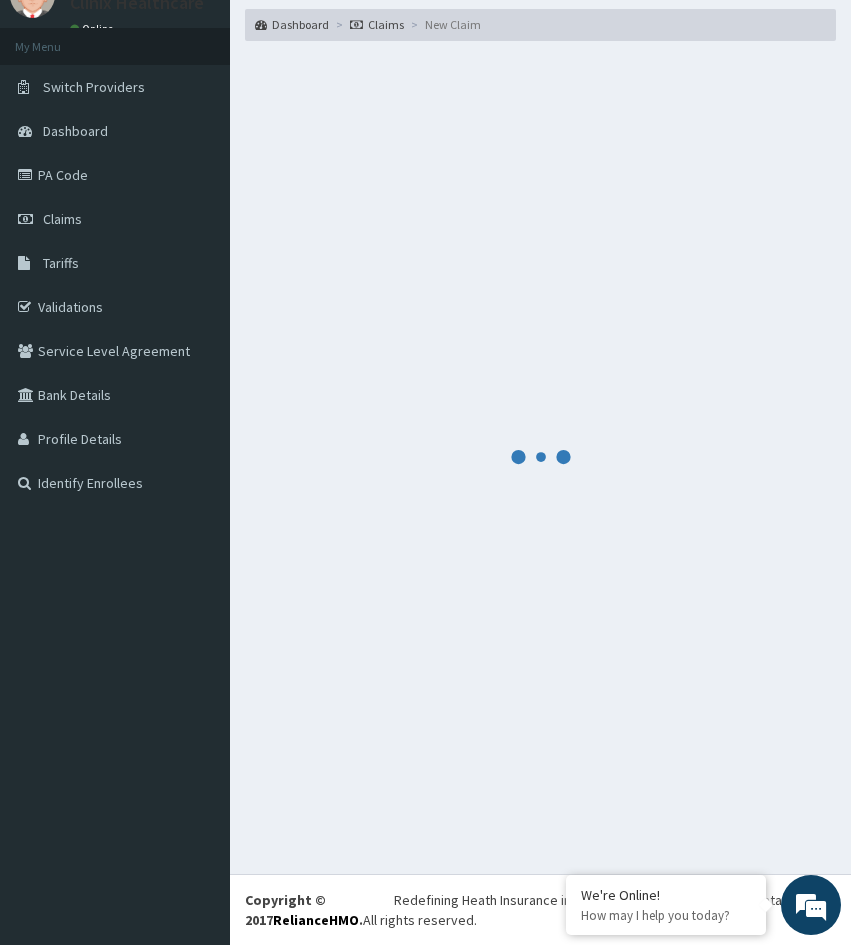 scroll, scrollTop: 533, scrollLeft: 0, axis: vertical 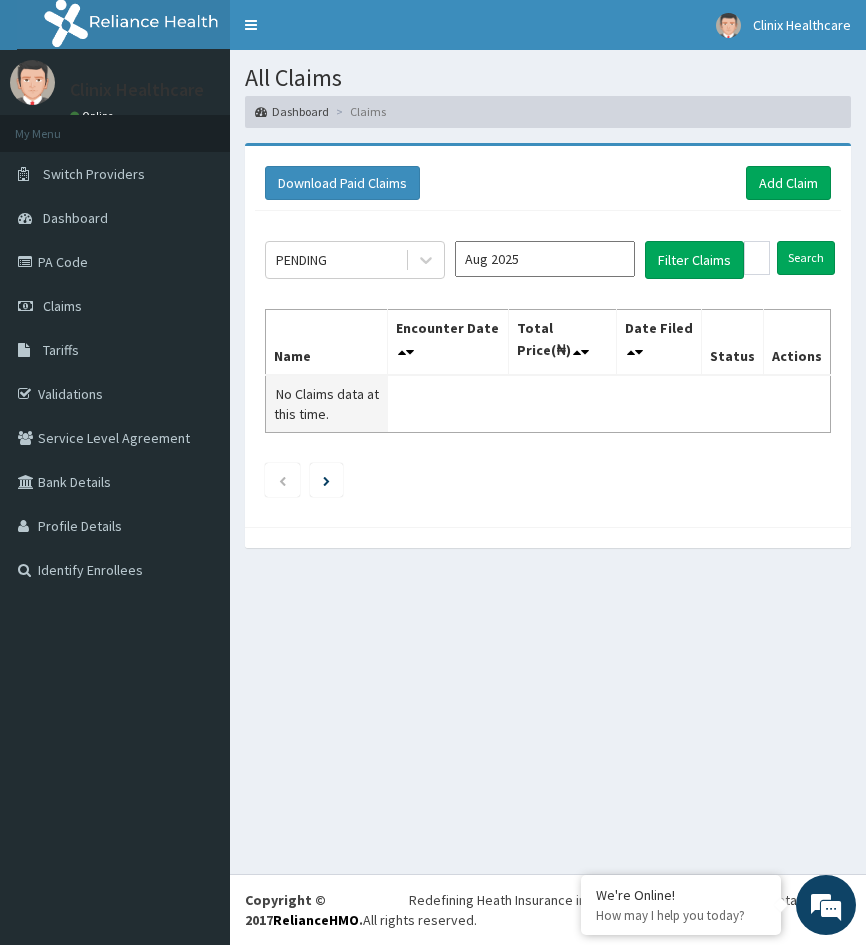 drag, startPoint x: 272, startPoint y: 585, endPoint x: 368, endPoint y: 425, distance: 186.59045 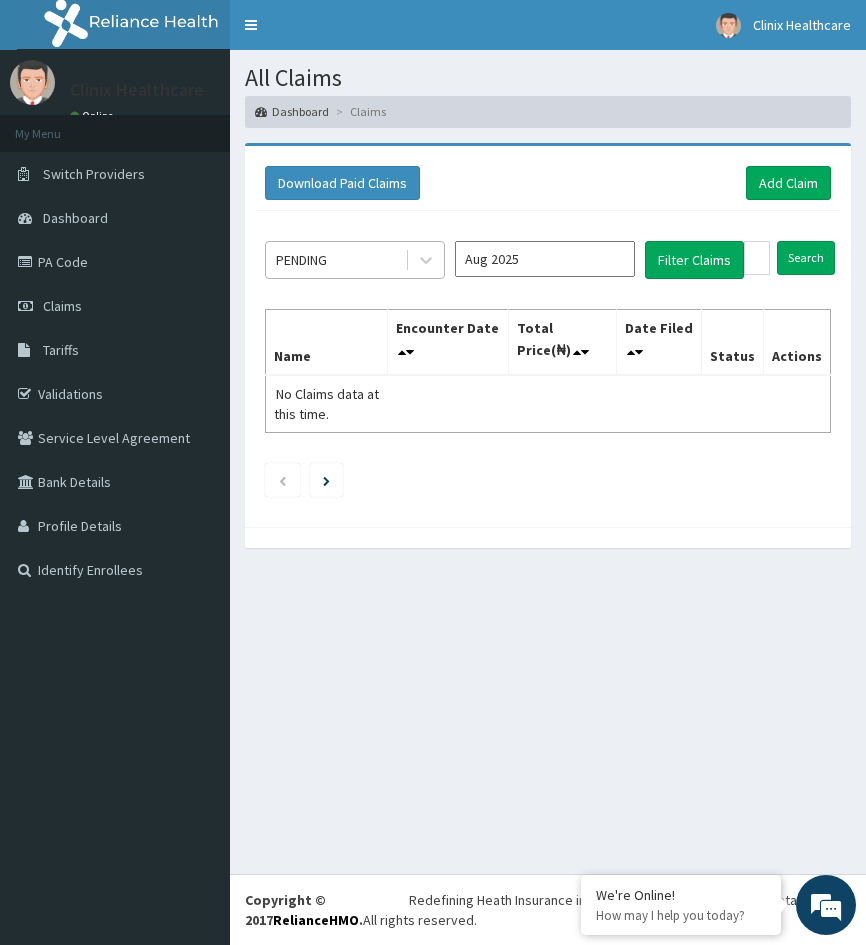 scroll, scrollTop: 0, scrollLeft: 0, axis: both 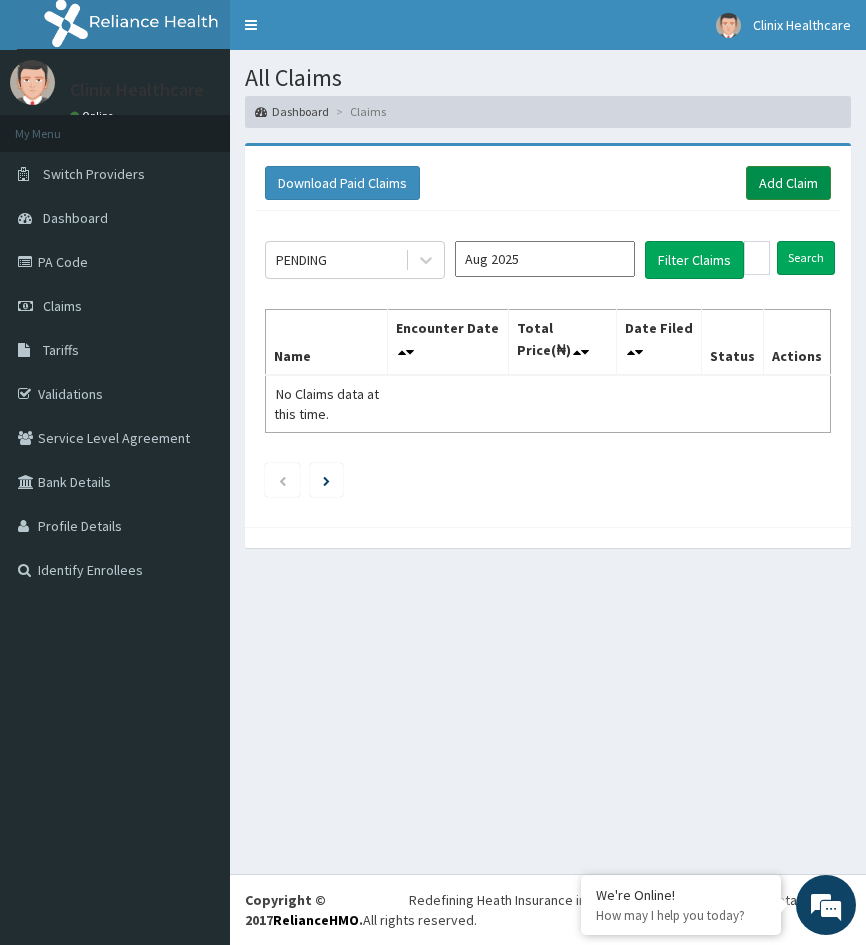 click on "Add Claim" at bounding box center [788, 183] 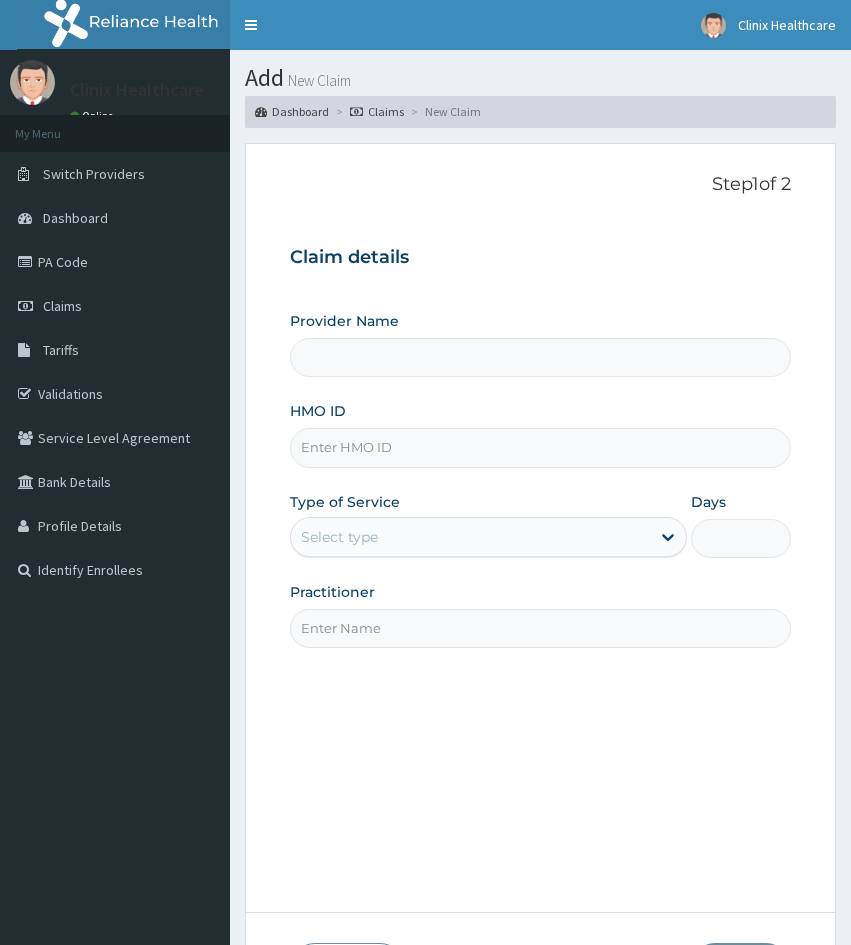scroll, scrollTop: 0, scrollLeft: 0, axis: both 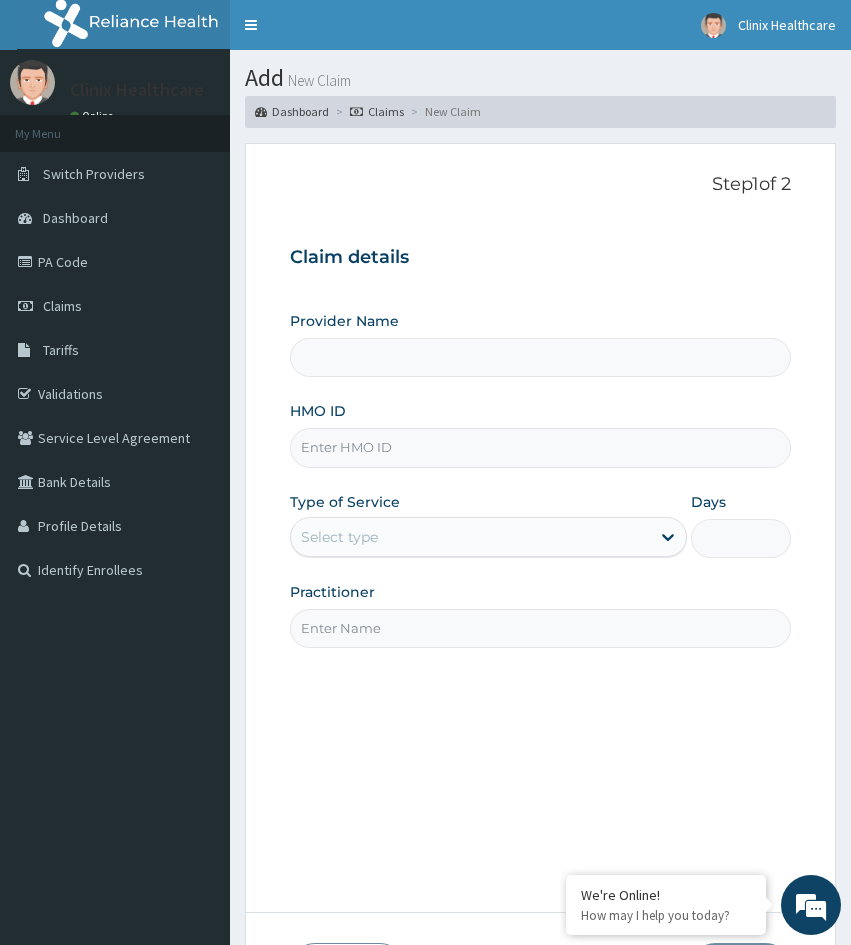 click on "HMO ID" at bounding box center [540, 447] 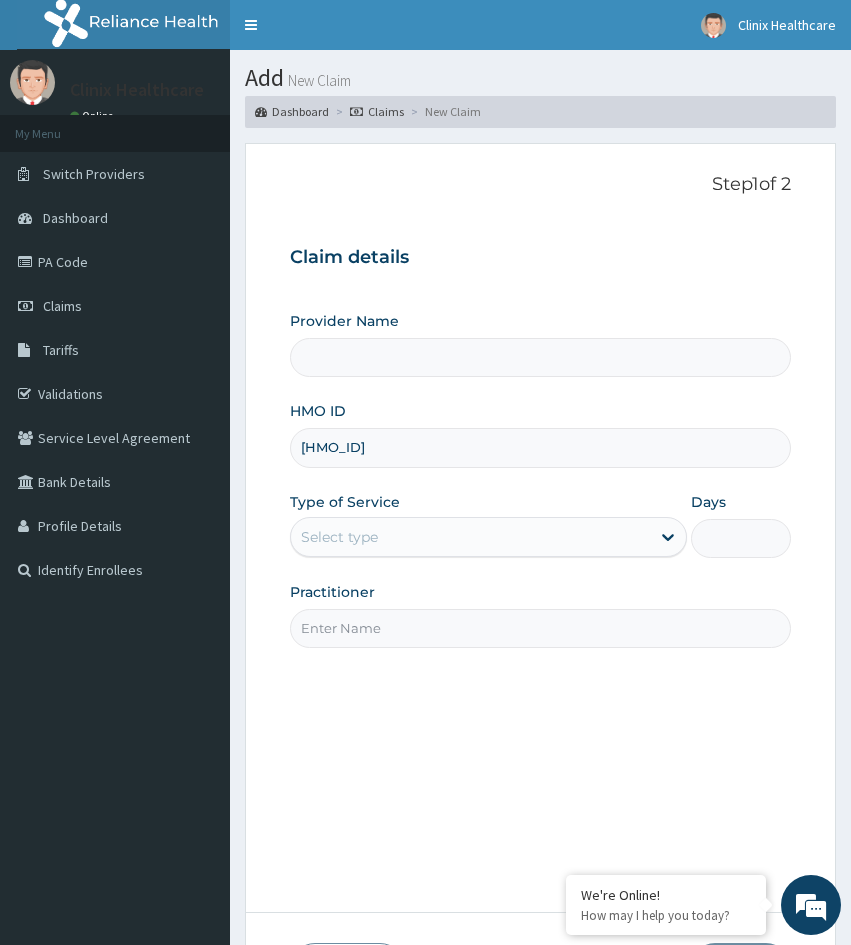 type on "Clinix Healthcare" 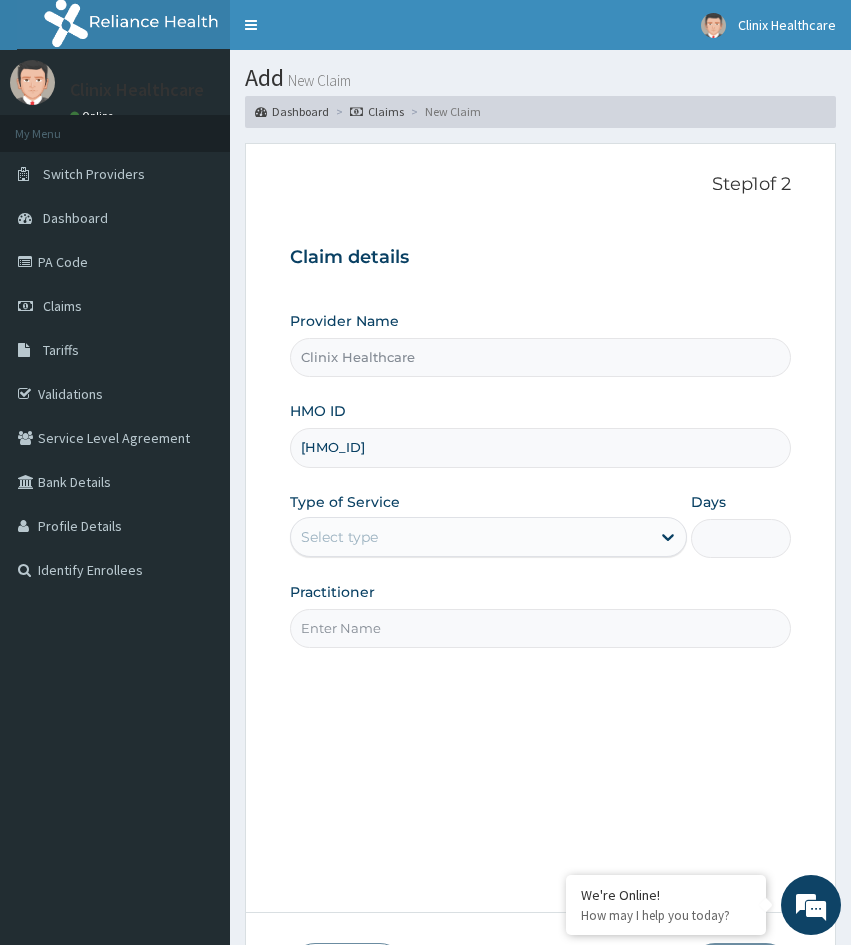 type on "DSR/10002/A" 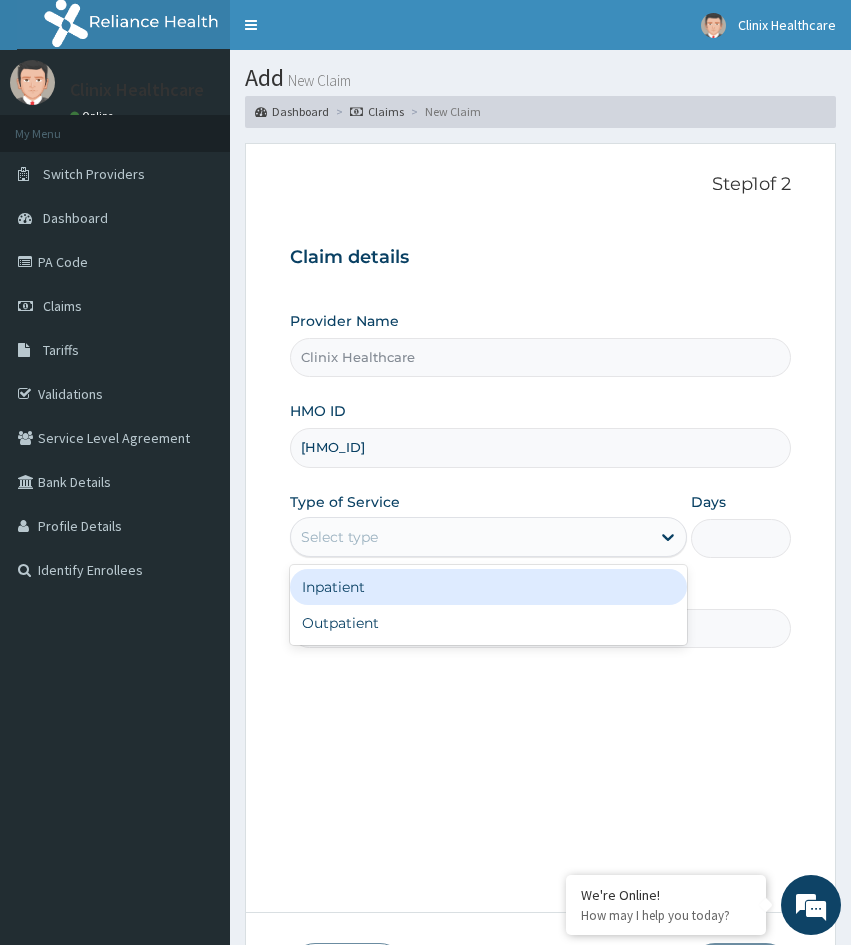 click on "Select type" at bounding box center (339, 537) 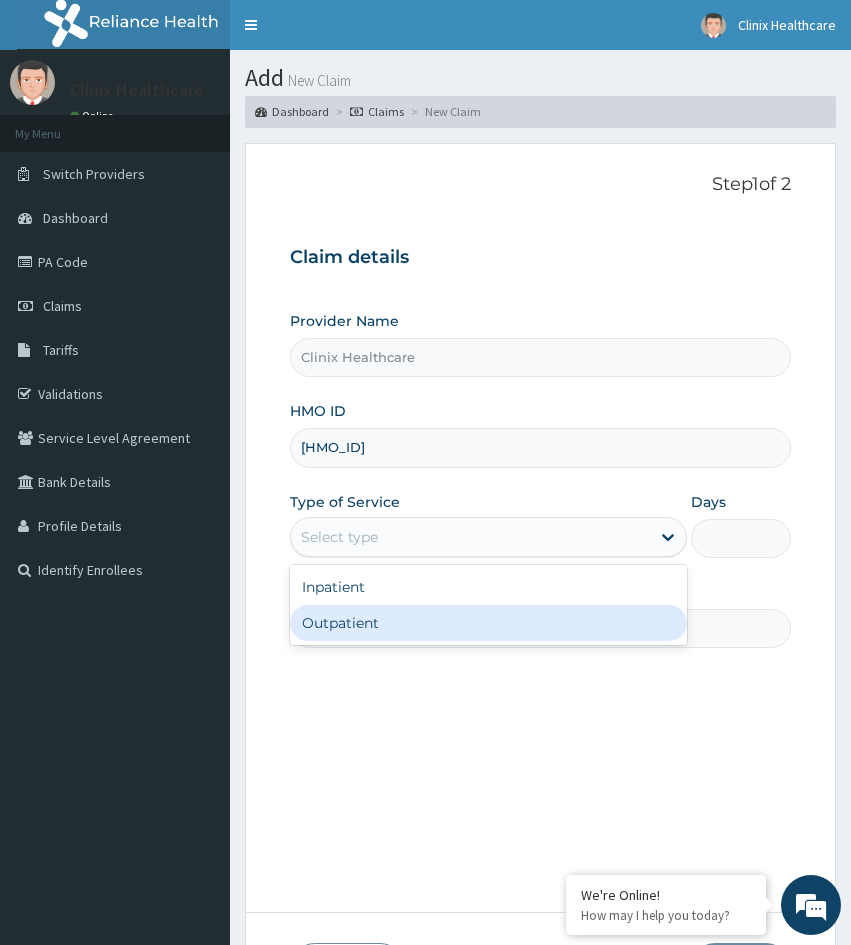 click on "Outpatient" at bounding box center (488, 623) 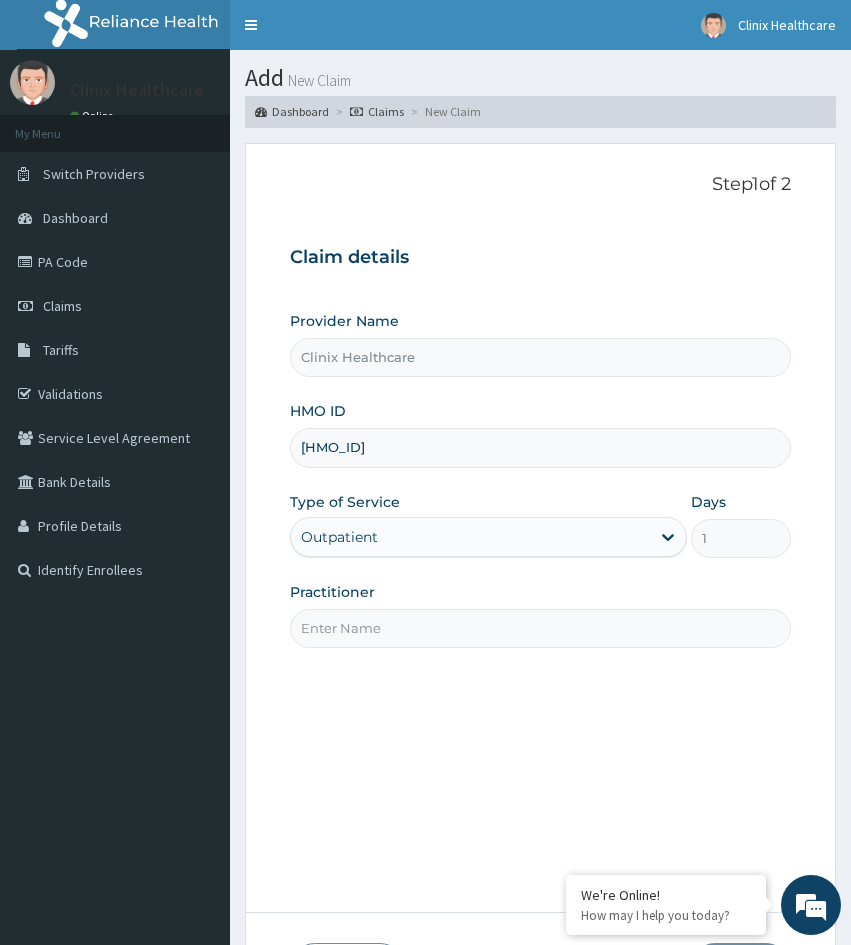 drag, startPoint x: 329, startPoint y: 694, endPoint x: 384, endPoint y: 635, distance: 80.65978 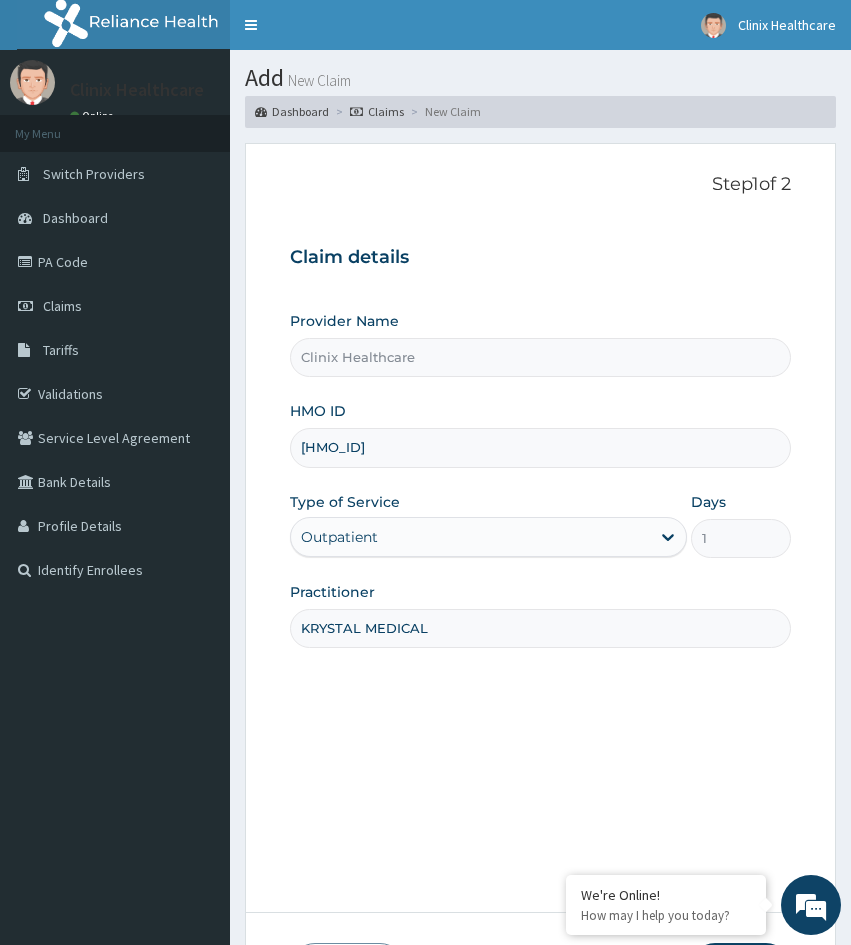 type on "KRYSTAL MEDICAL" 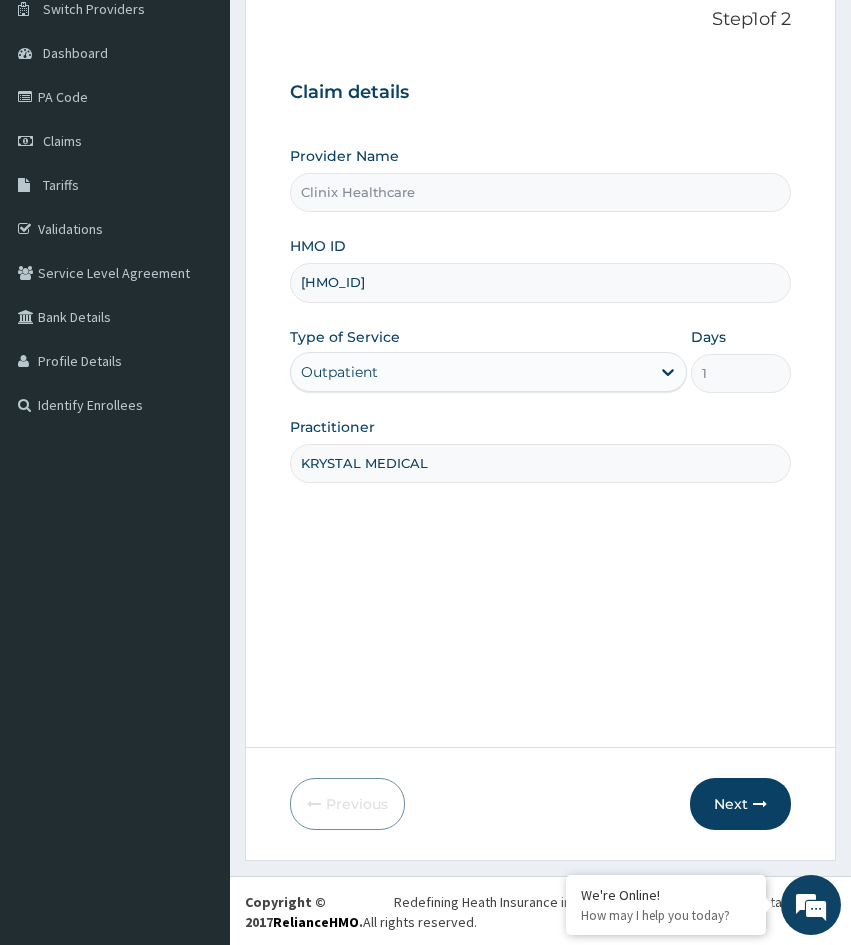 scroll, scrollTop: 167, scrollLeft: 0, axis: vertical 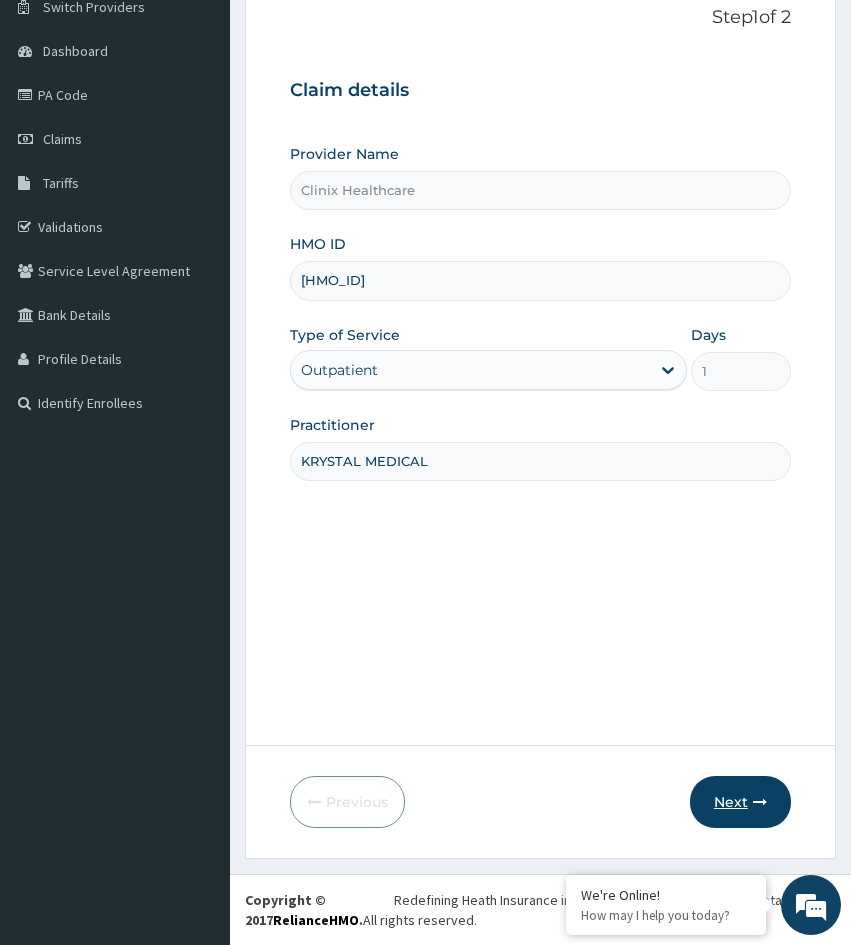 click on "Next" at bounding box center (740, 802) 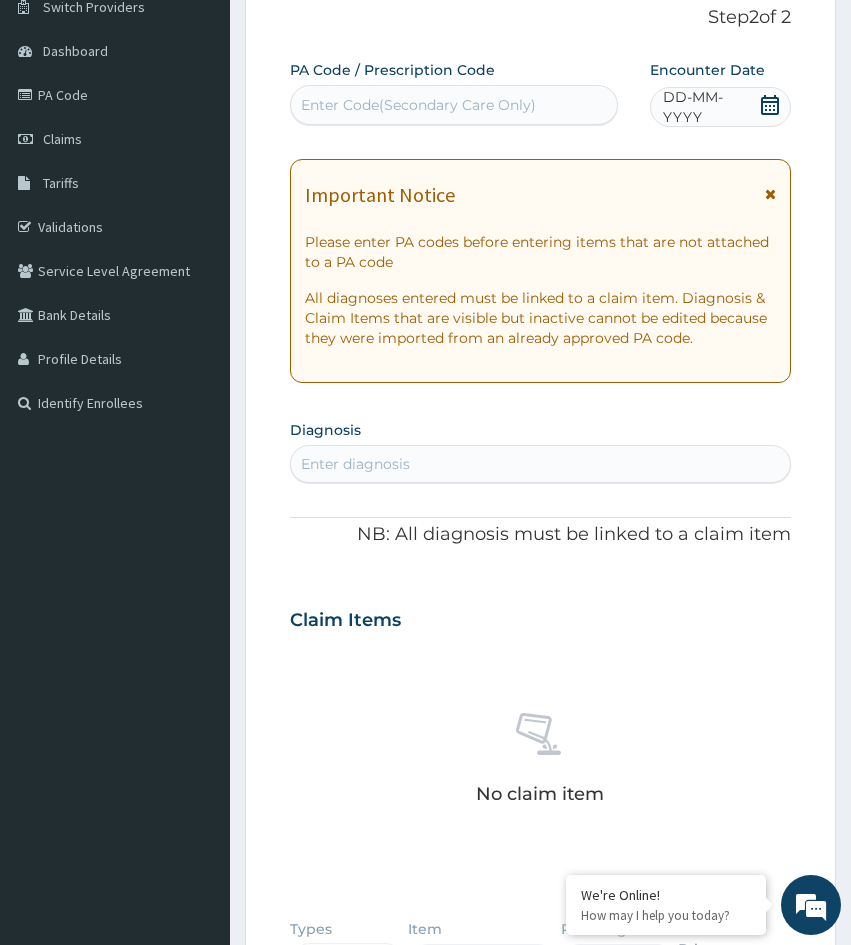 click on "Enter diagnosis" at bounding box center (355, 464) 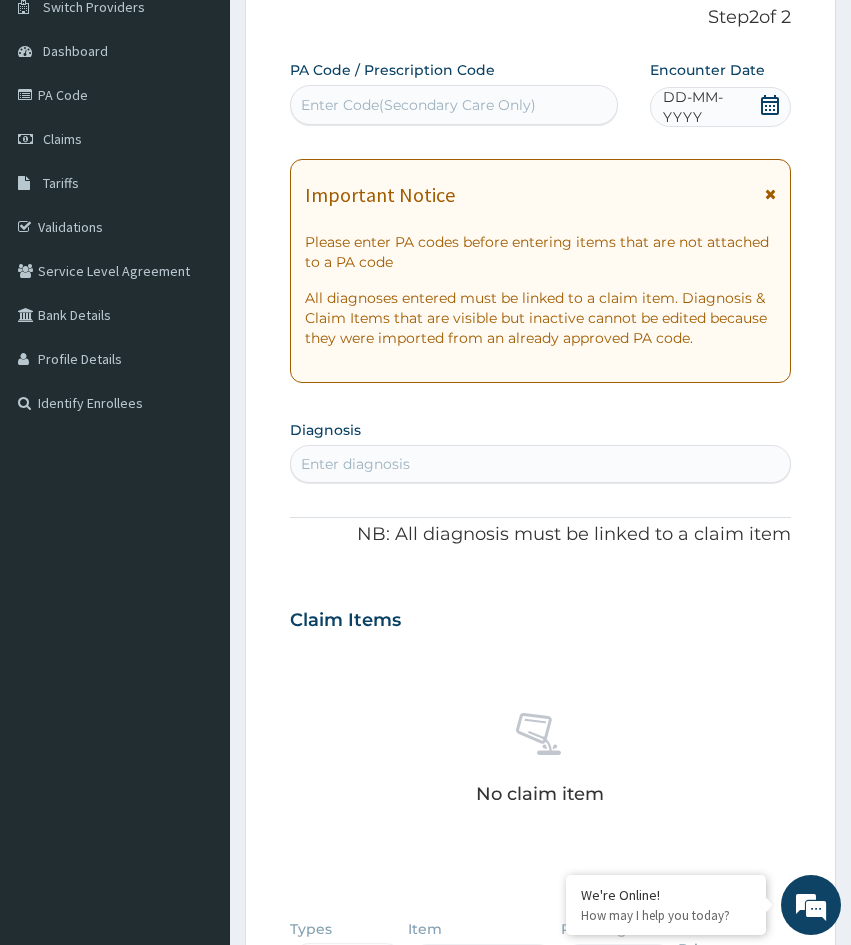click on "Enter Code(Secondary Care Only)" at bounding box center [454, 105] 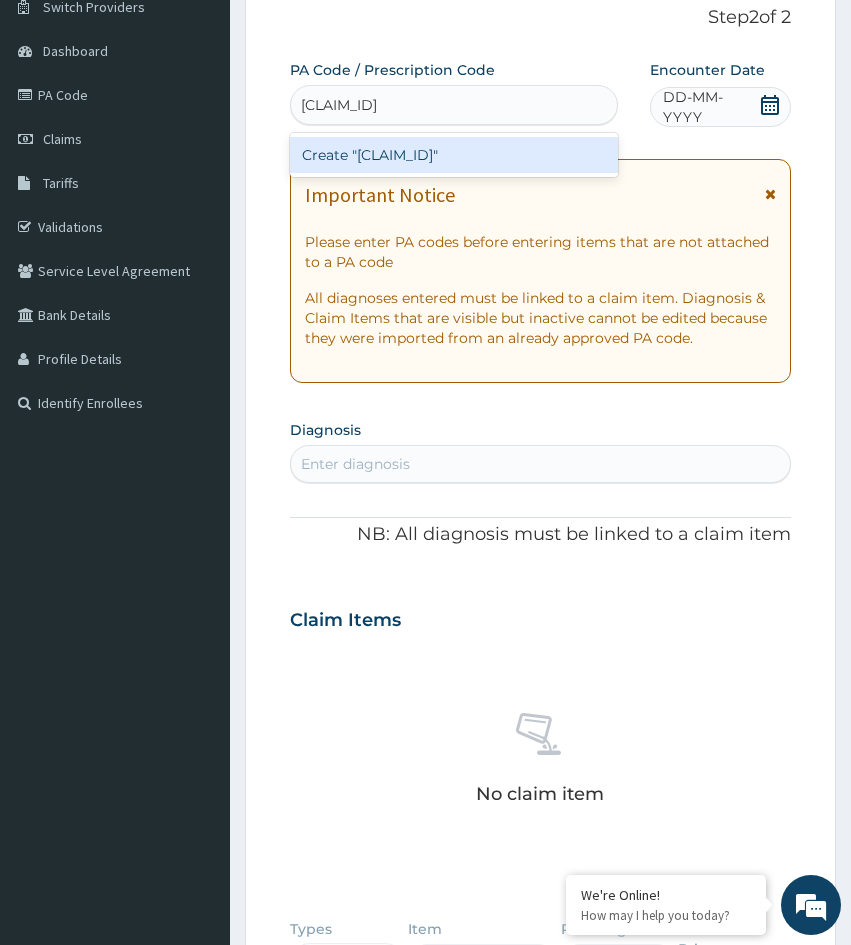 click on "Create "PA/5CF207"" at bounding box center (454, 155) 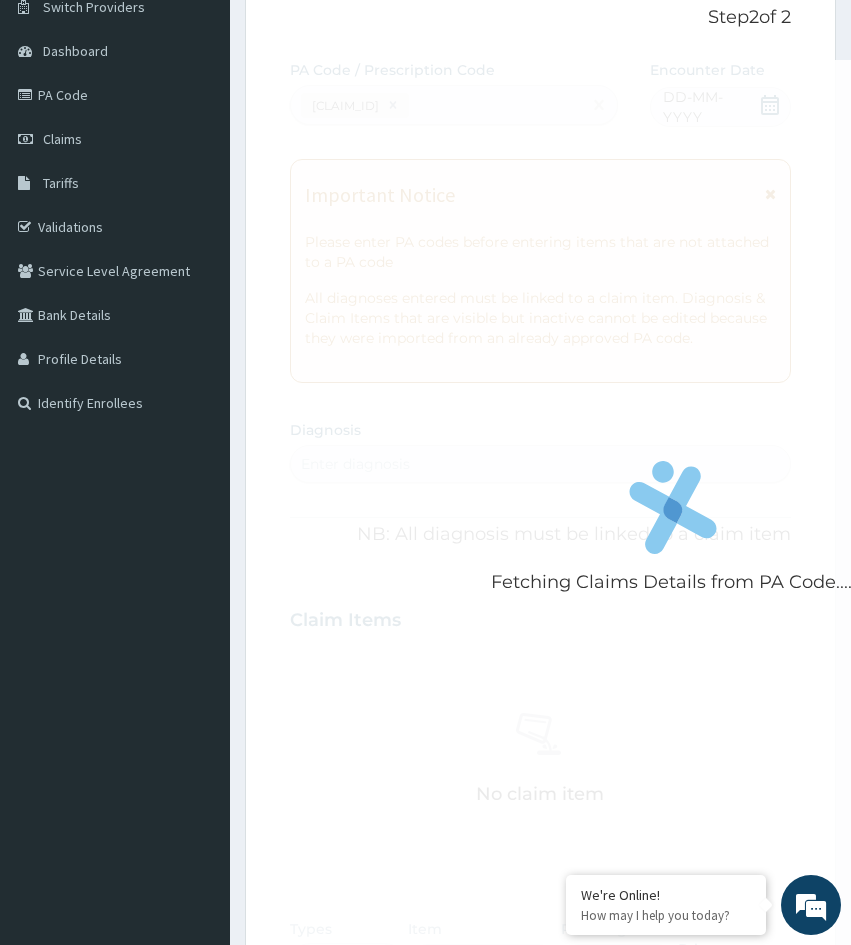 click on "Fetching Claims Details from PA Code....." at bounding box center (673, 532) 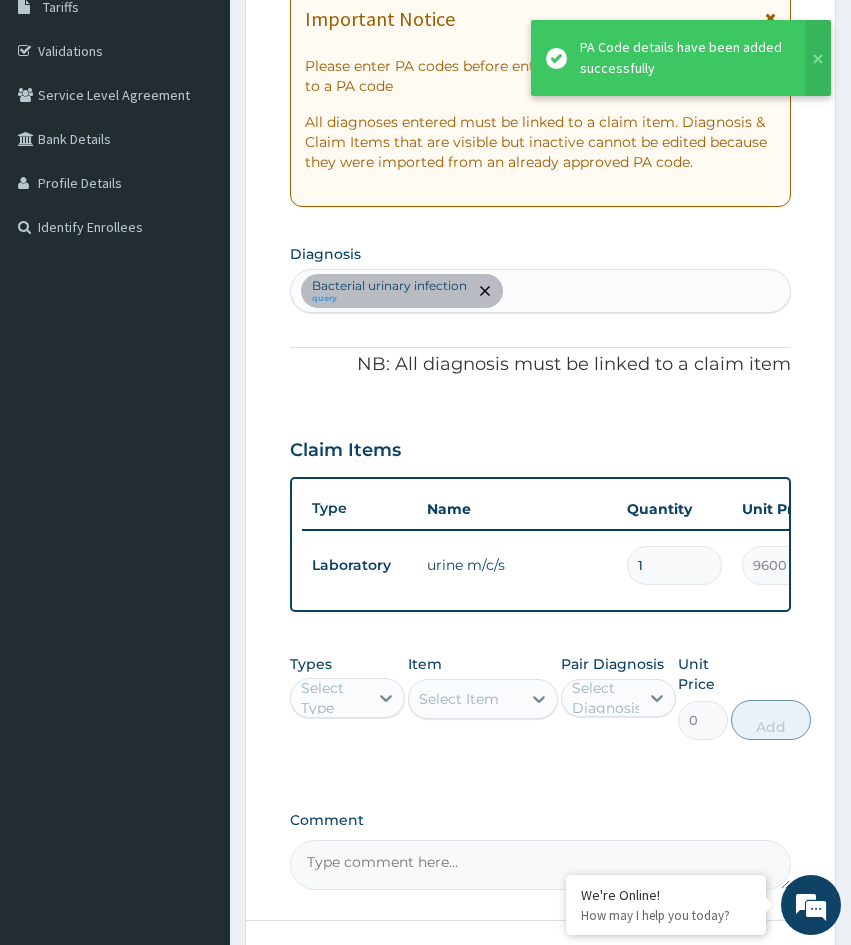scroll, scrollTop: 367, scrollLeft: 0, axis: vertical 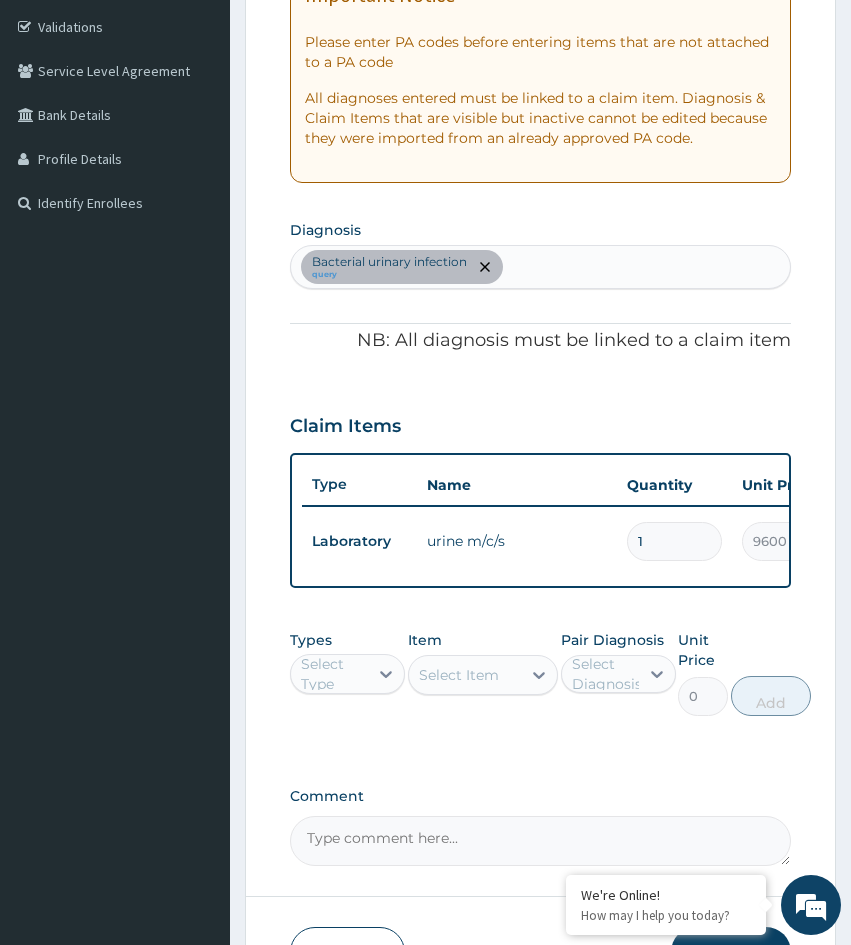 click on "Step  2  of 2 PA Code / Prescription Code PA/5CF207 Encounter Date 07-07-2025 Important Notice Please enter PA codes before entering items that are not attached to a PA code   All diagnoses entered must be linked to a claim item. Diagnosis & Claim Items that are visible but inactive cannot be edited because they were imported from an already approved PA code. Diagnosis Bacterial urinary infection query NB: All diagnosis must be linked to a claim item Claim Items Type Name Quantity Unit Price Total Price Pair Diagnosis Actions Laboratory urine m/c/s 1 9600 9600.00 Bacterial urinary infection Delete Types Select Type Item Select Item Pair Diagnosis Select Diagnosis Unit Price 0 Add Comment     Previous   Submit" at bounding box center [540, 393] 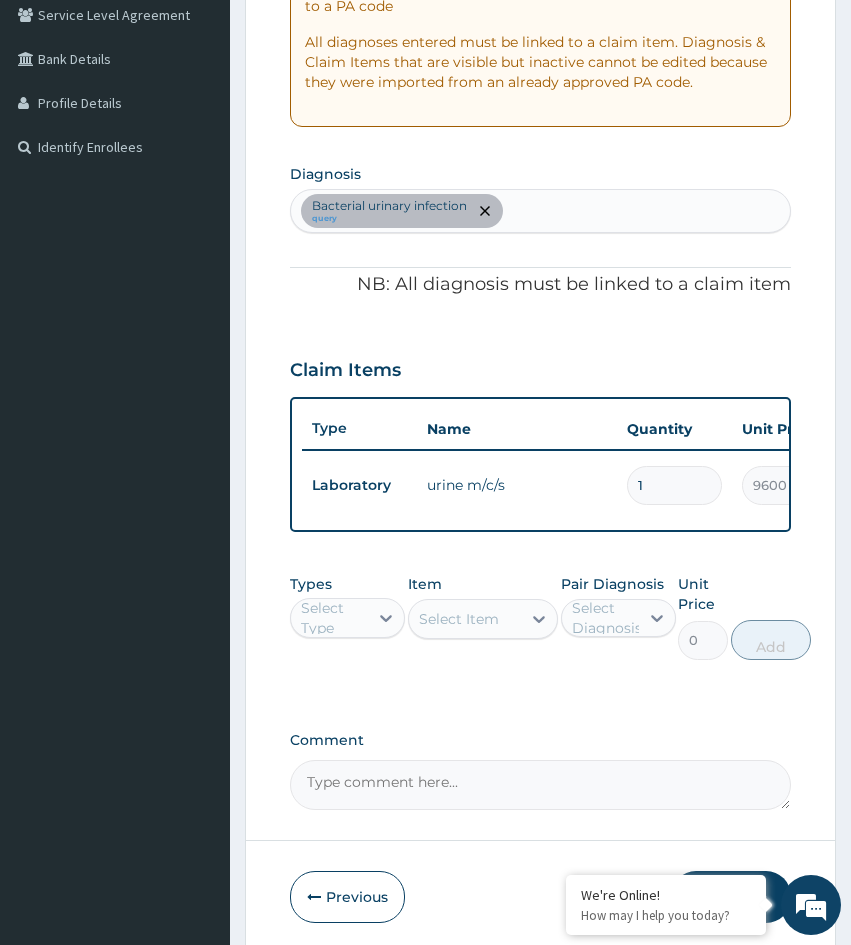 scroll, scrollTop: 533, scrollLeft: 0, axis: vertical 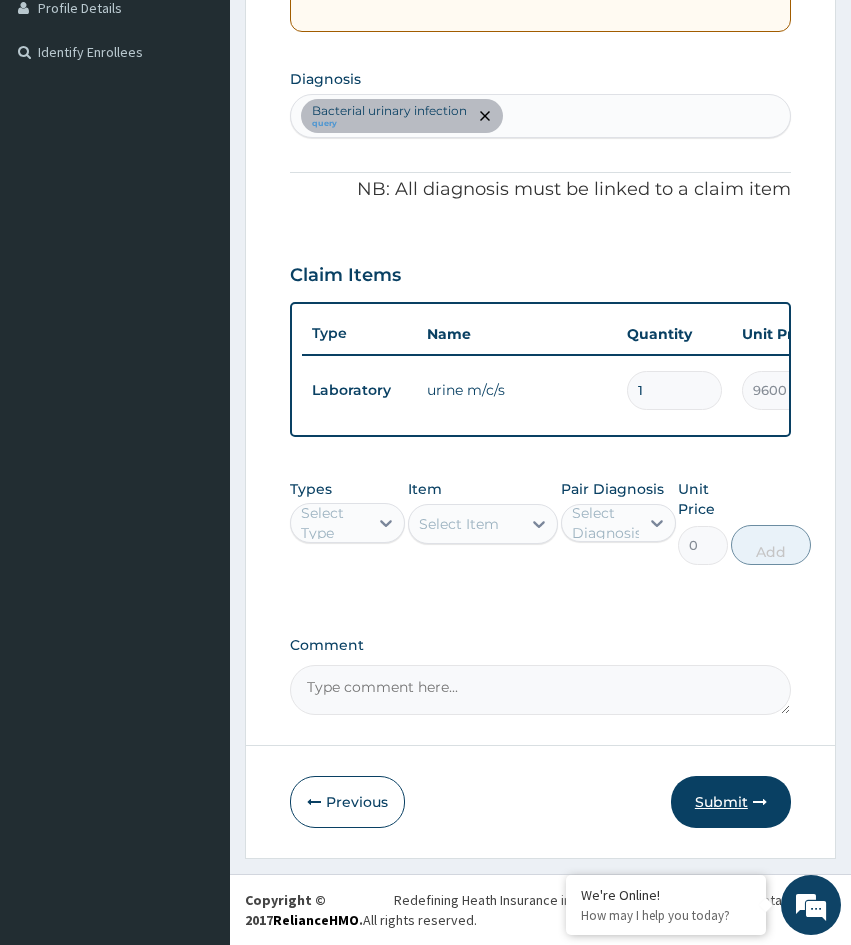 click on "Submit" at bounding box center (731, 802) 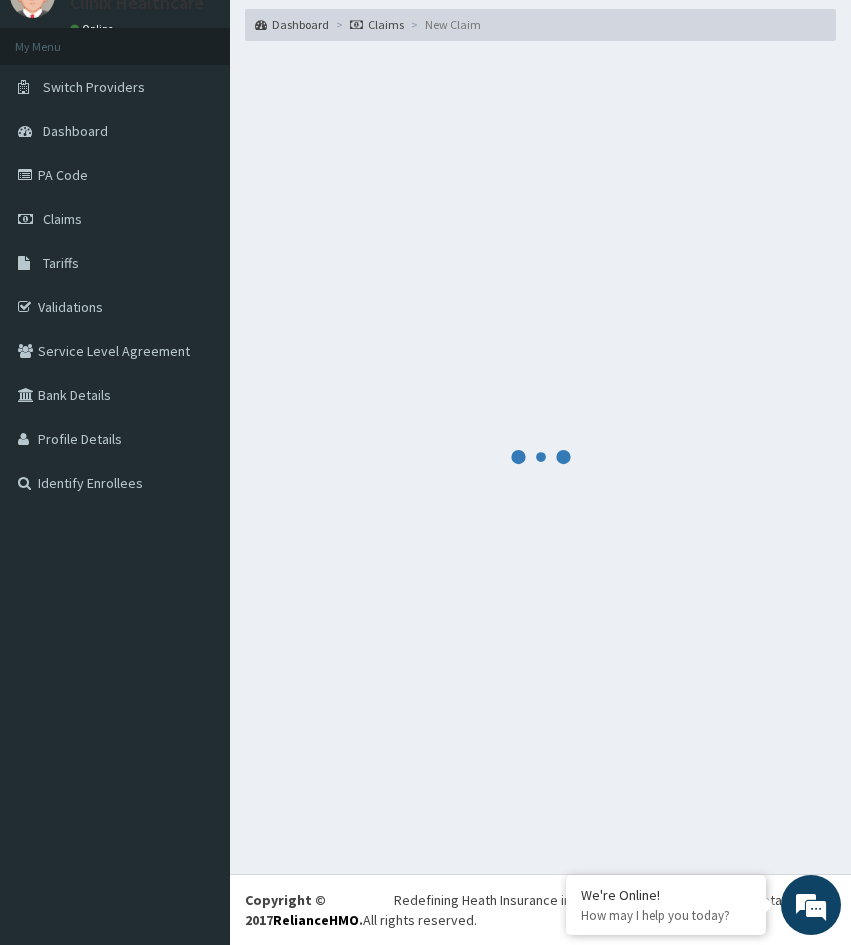 scroll, scrollTop: 533, scrollLeft: 0, axis: vertical 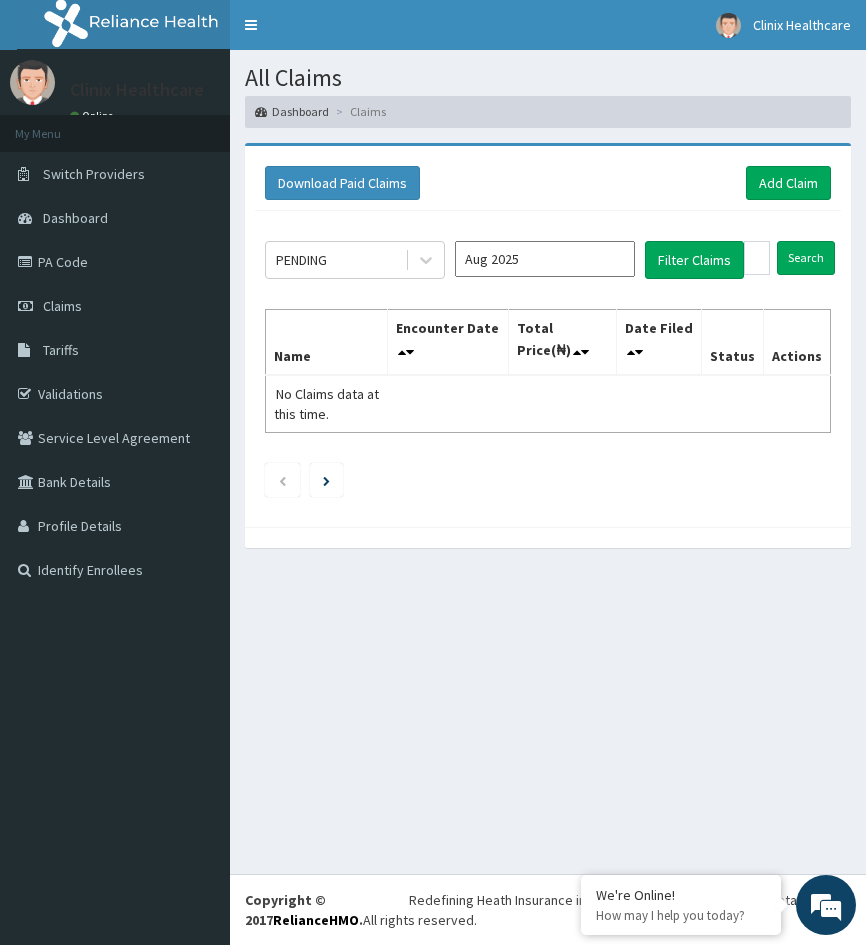 click on "All Claims
Dashboard
Claims
Download Paid Claims Add Claim × Note you can only download claims within a maximum of 1 year and the dates will auto-adjust when you select range that is greater than 1 year From 04-05-2025 To 04-08-2025 Close Download PENDING Aug 2025 Filter Claims Search Name Encounter Date Total Price(₦) Date Filed Status Actions No Claims data at this time." at bounding box center [548, 462] 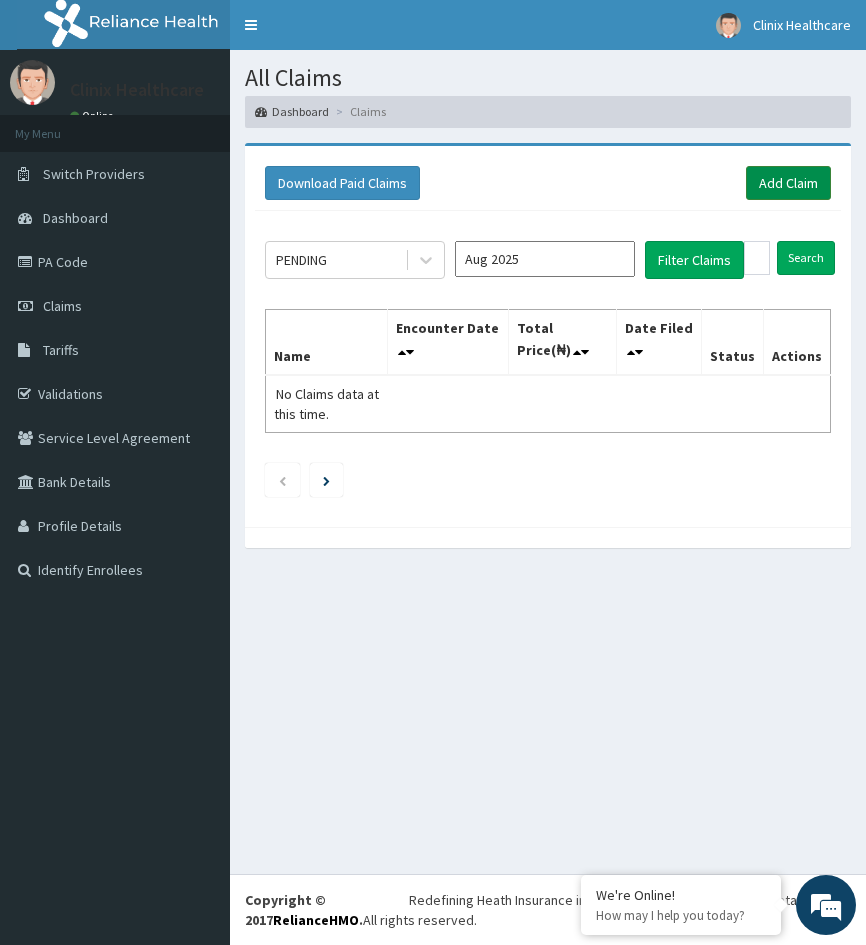 click on "Add Claim" at bounding box center (788, 183) 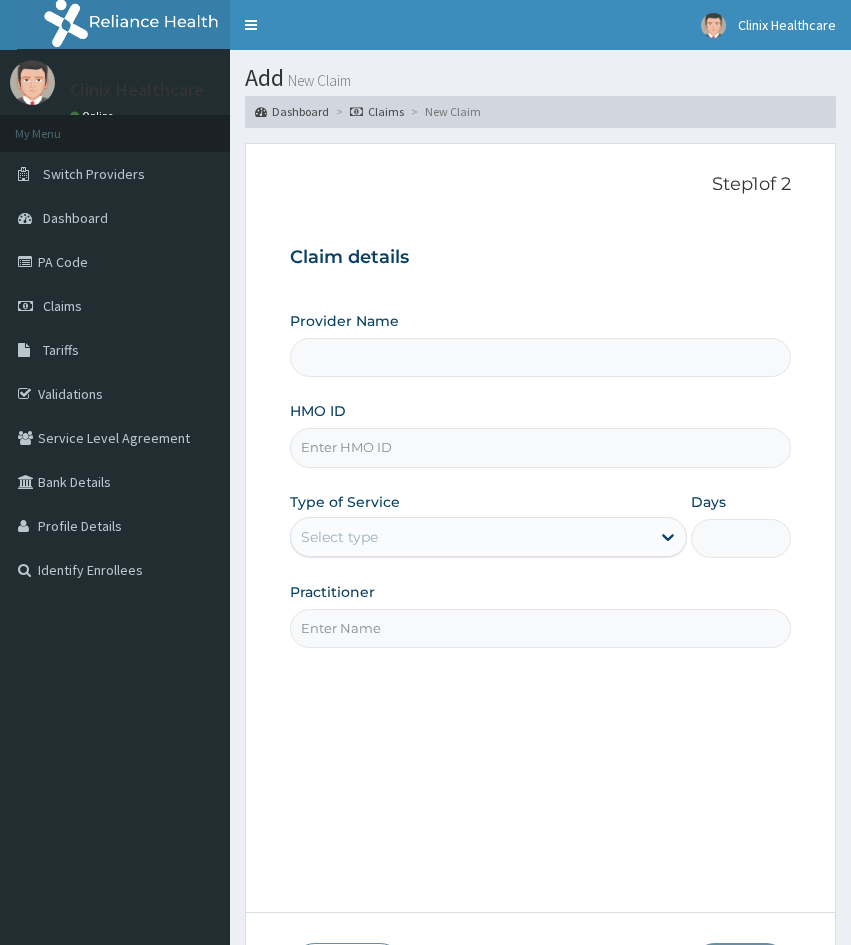 scroll, scrollTop: 0, scrollLeft: 0, axis: both 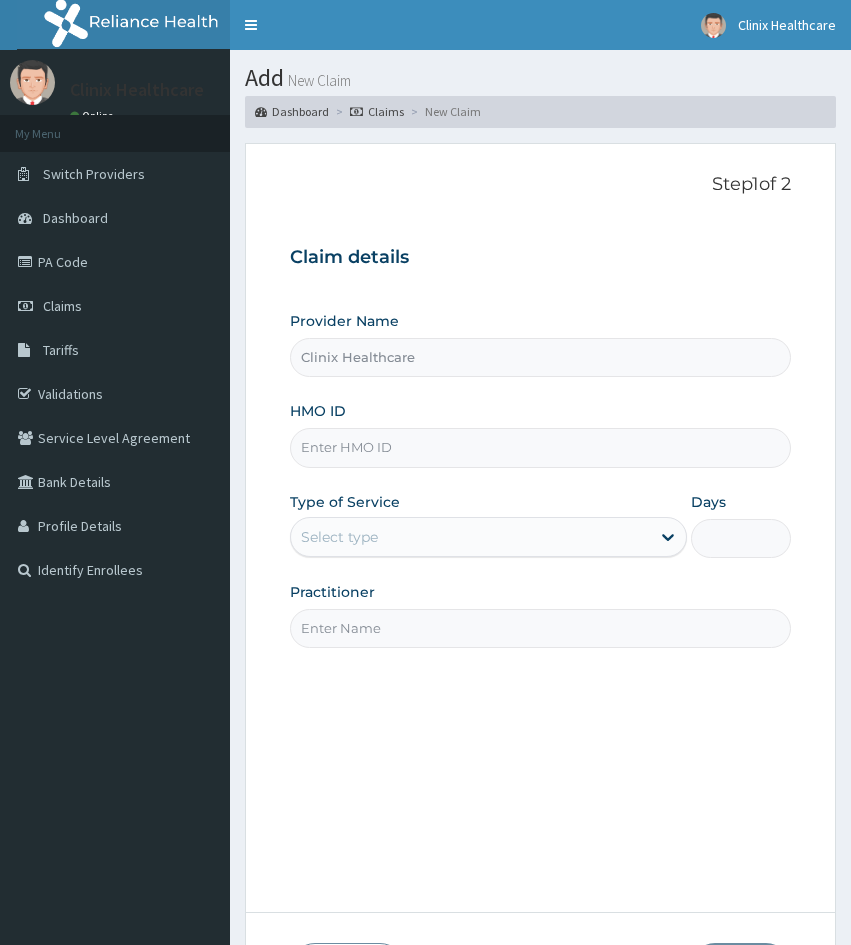 paste on "TSC/10003/B" 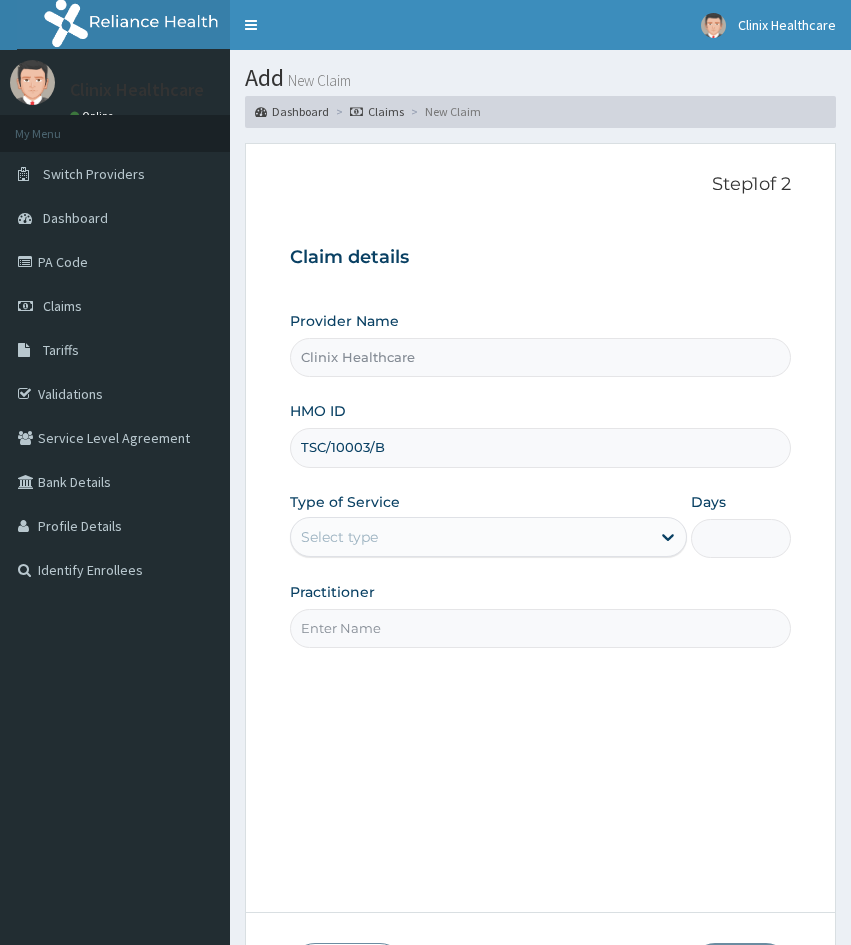 type on "TSC/10003/B" 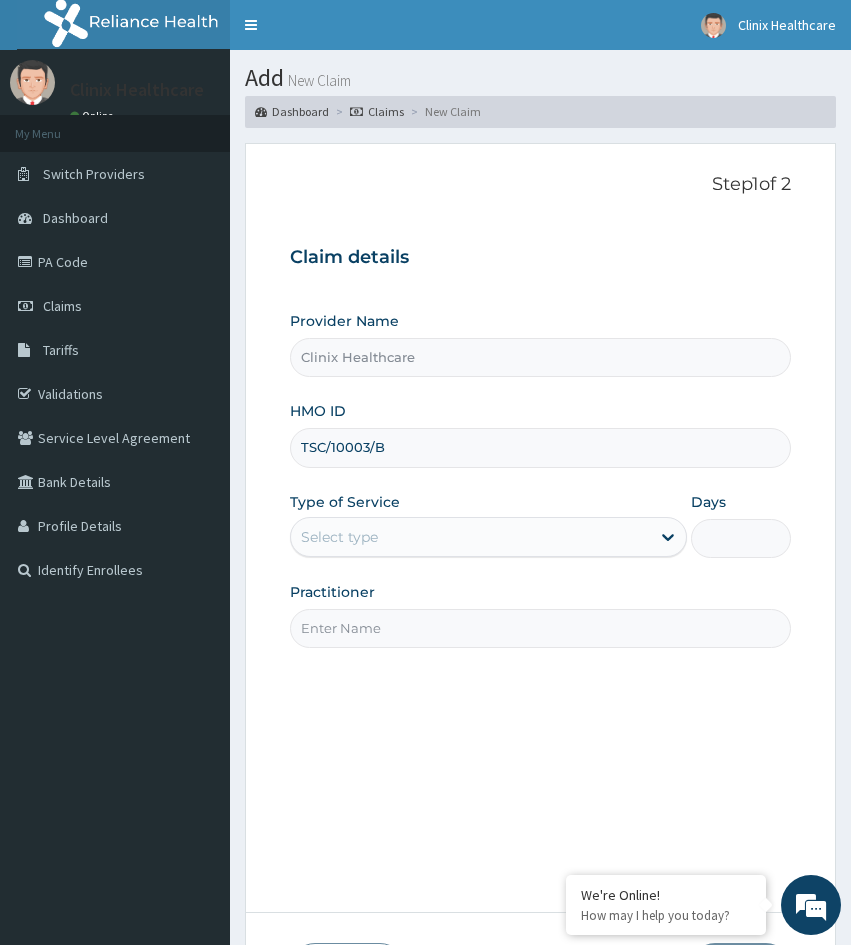 drag, startPoint x: 325, startPoint y: 766, endPoint x: 362, endPoint y: 686, distance: 88.14193 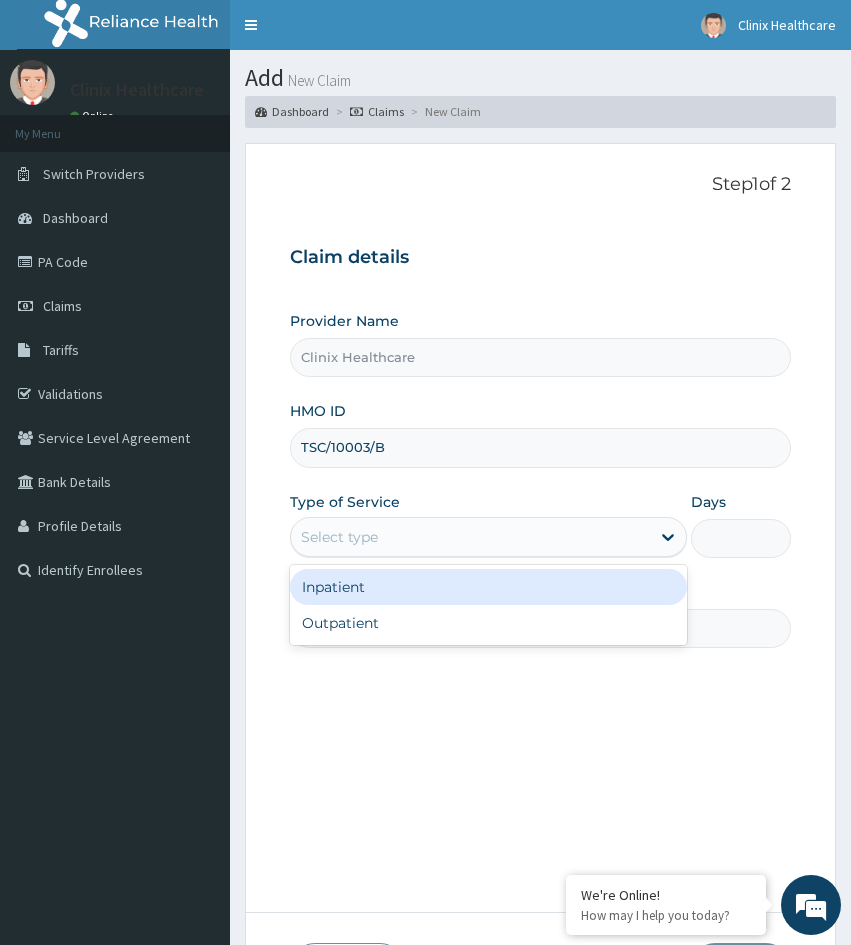 click on "Select type" at bounding box center (470, 537) 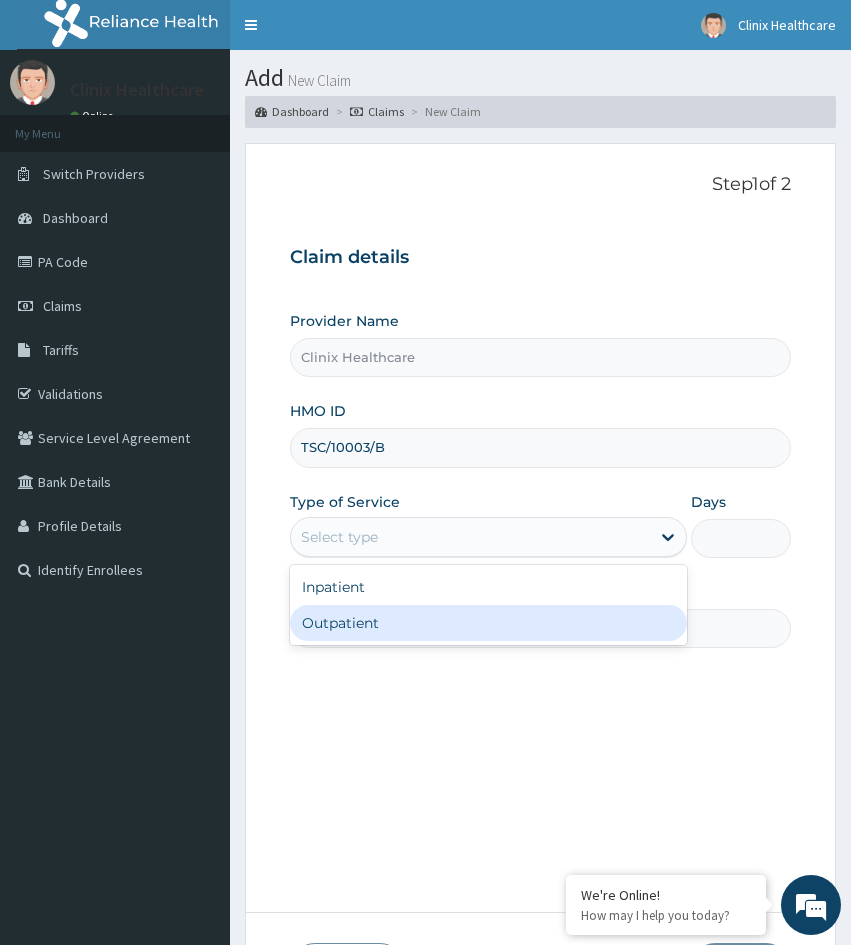 click on "Outpatient" at bounding box center (488, 623) 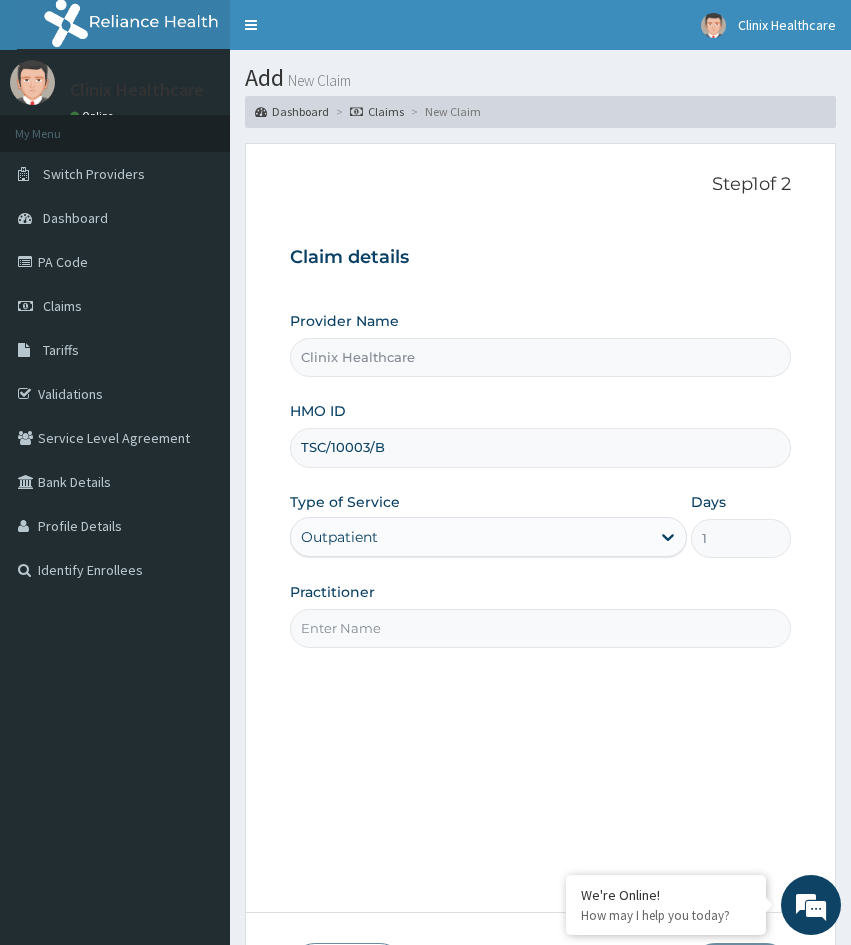 click on "Practitioner" at bounding box center (540, 628) 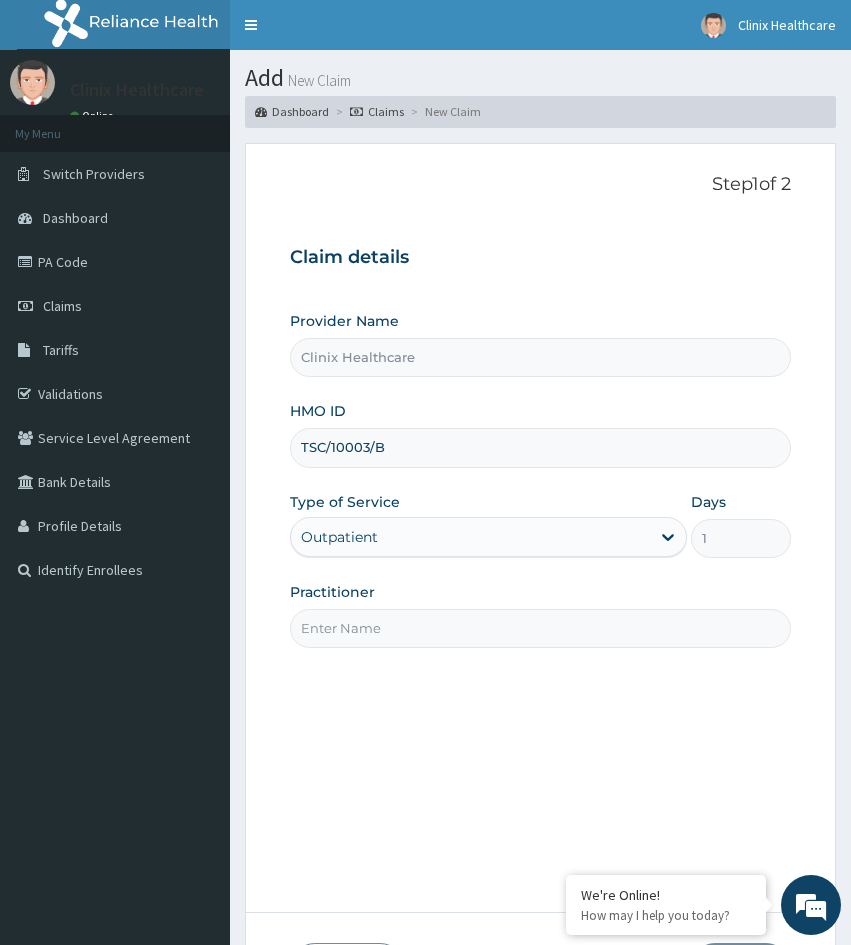 type on "RELIANCE" 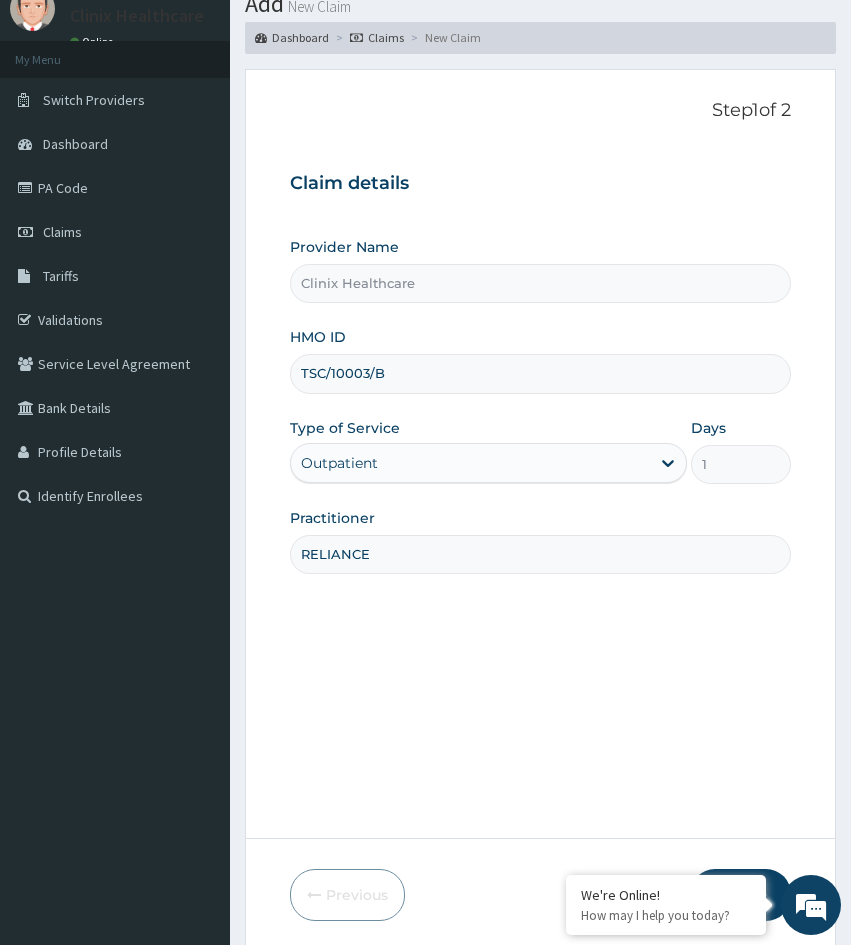 scroll, scrollTop: 167, scrollLeft: 0, axis: vertical 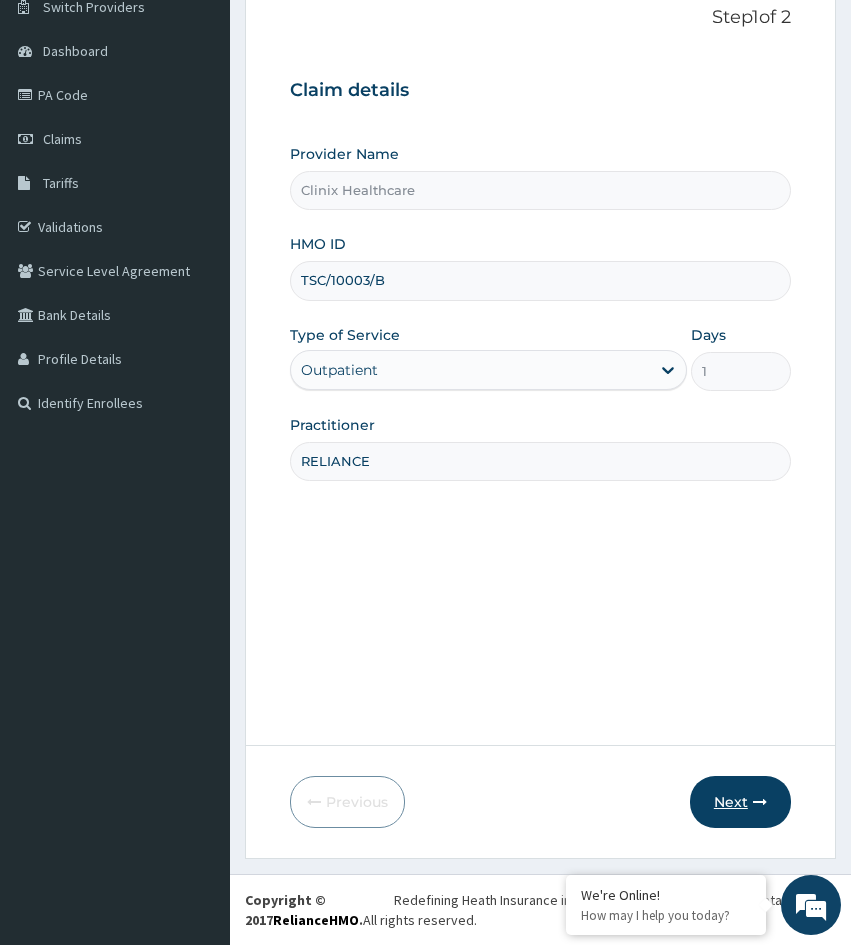 click on "Next" at bounding box center [740, 802] 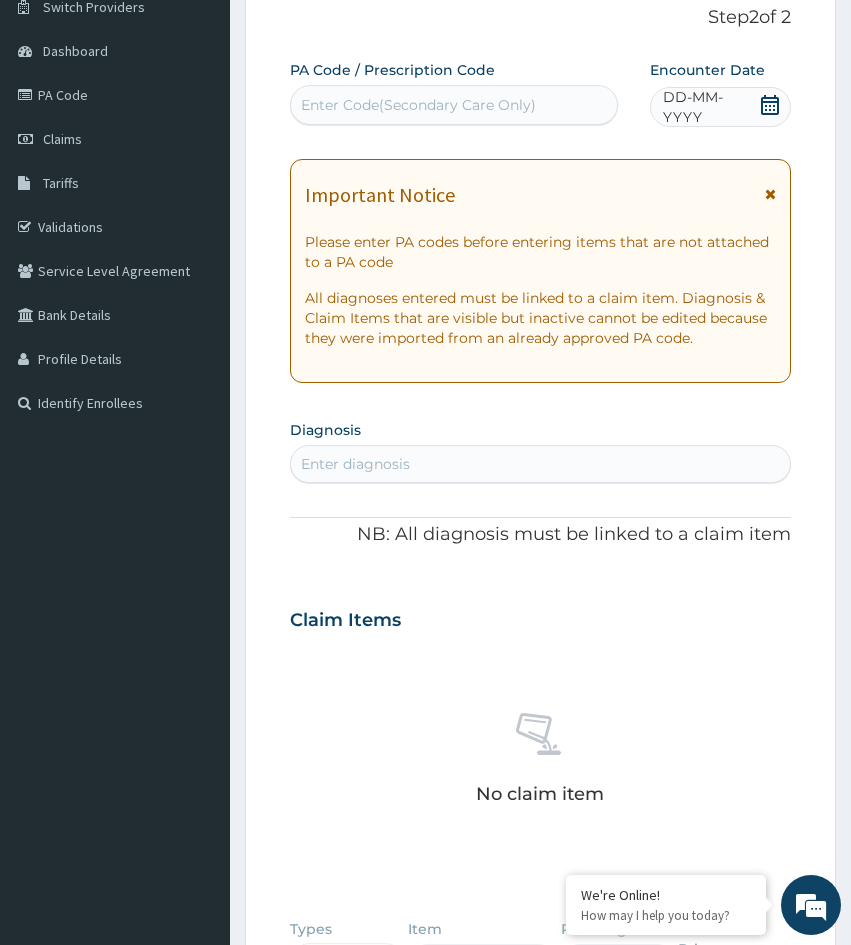 drag, startPoint x: 301, startPoint y: 666, endPoint x: 341, endPoint y: 634, distance: 51.224995 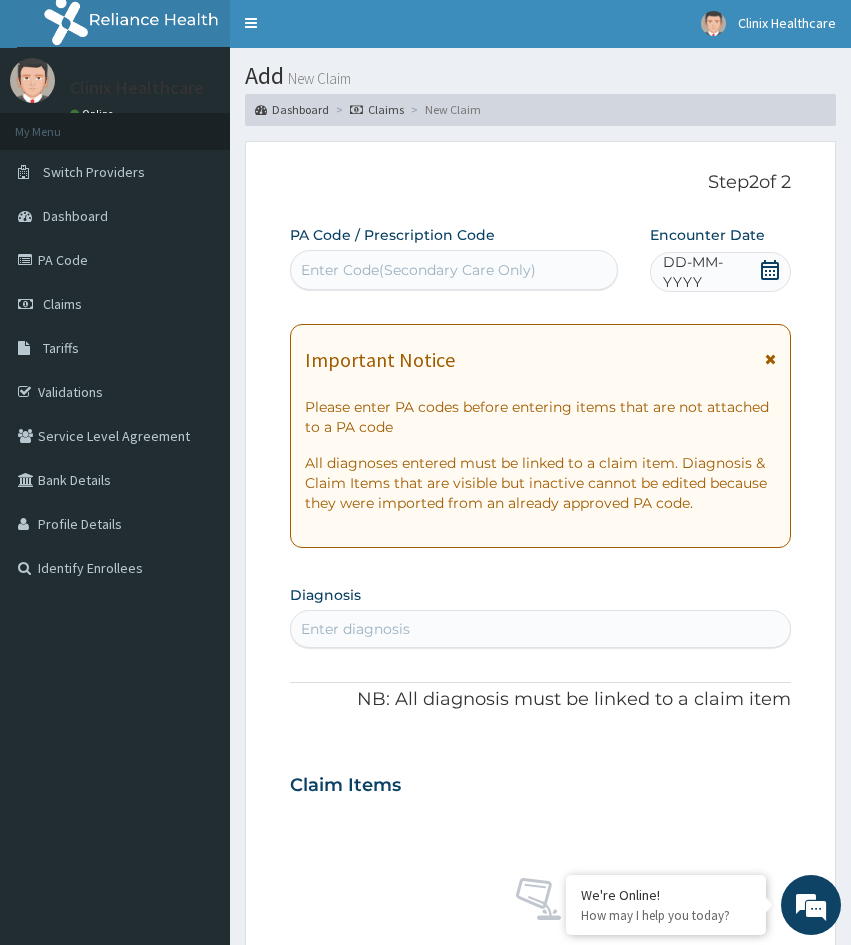 scroll, scrollTop: 0, scrollLeft: 0, axis: both 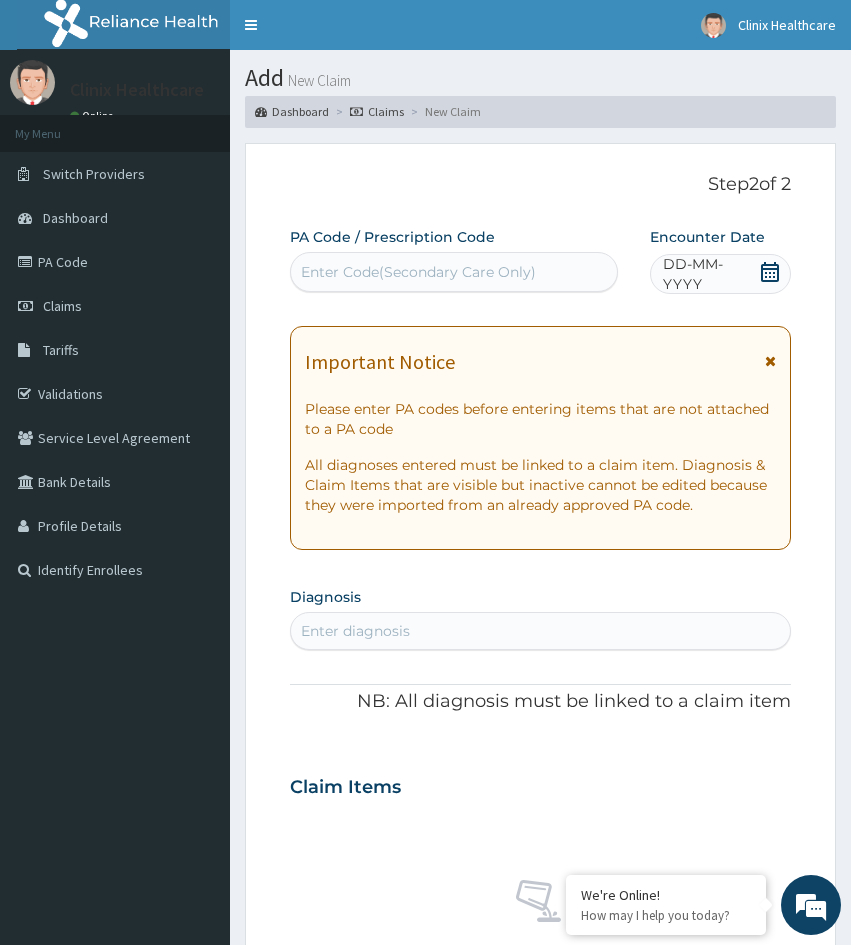 click on "Enter Code(Secondary Care Only)" at bounding box center (454, 272) 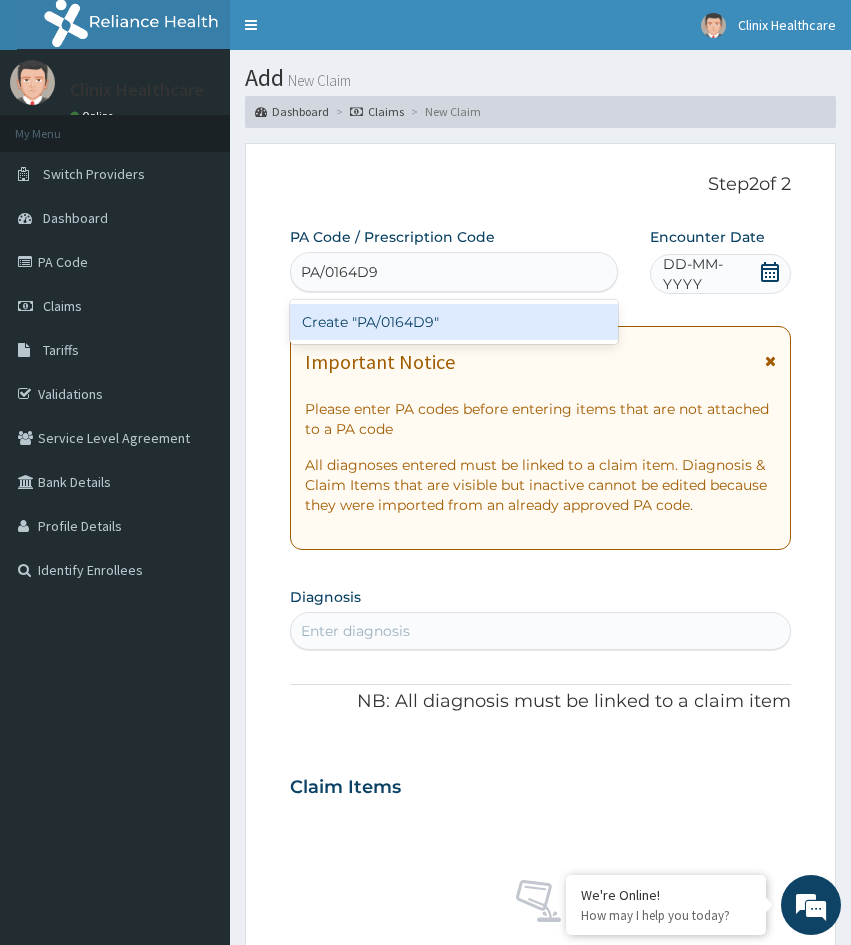 click on "Create "PA/0164D9"" at bounding box center [454, 322] 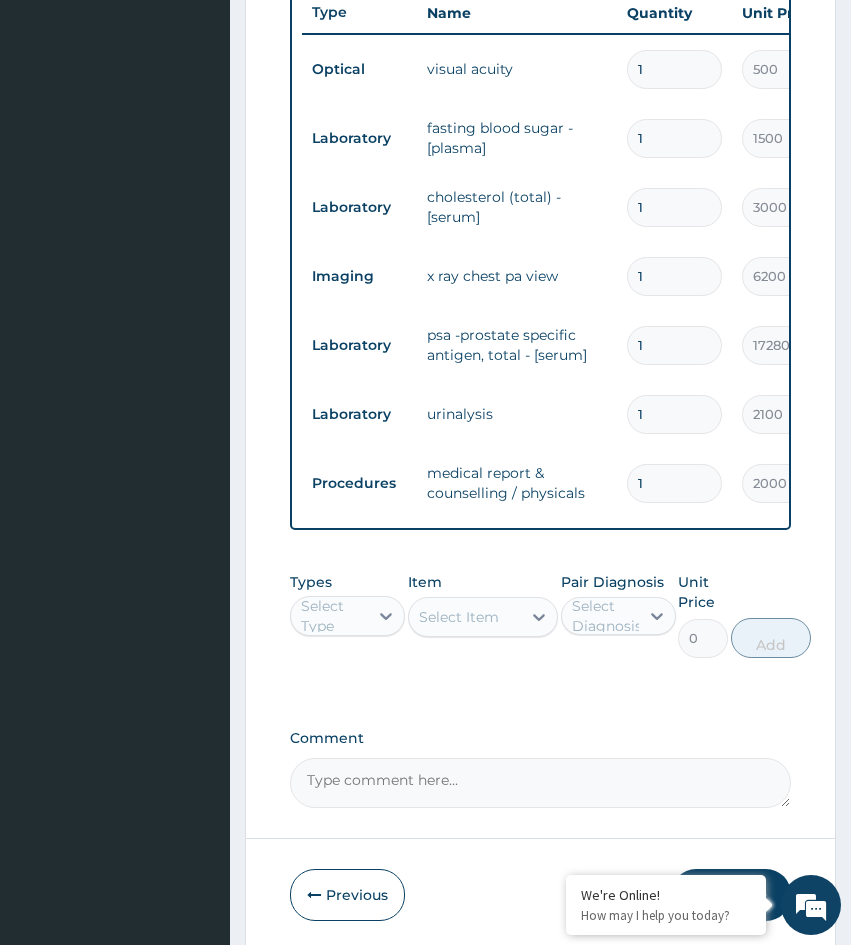 scroll, scrollTop: 947, scrollLeft: 0, axis: vertical 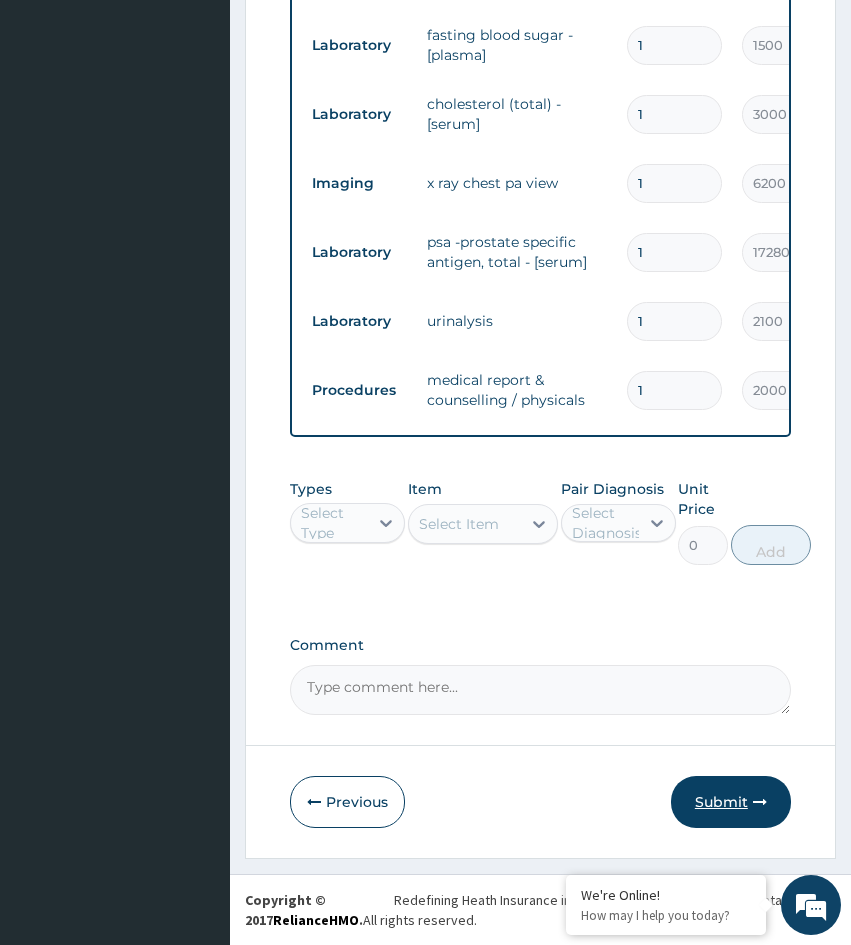 click on "Submit" at bounding box center [731, 802] 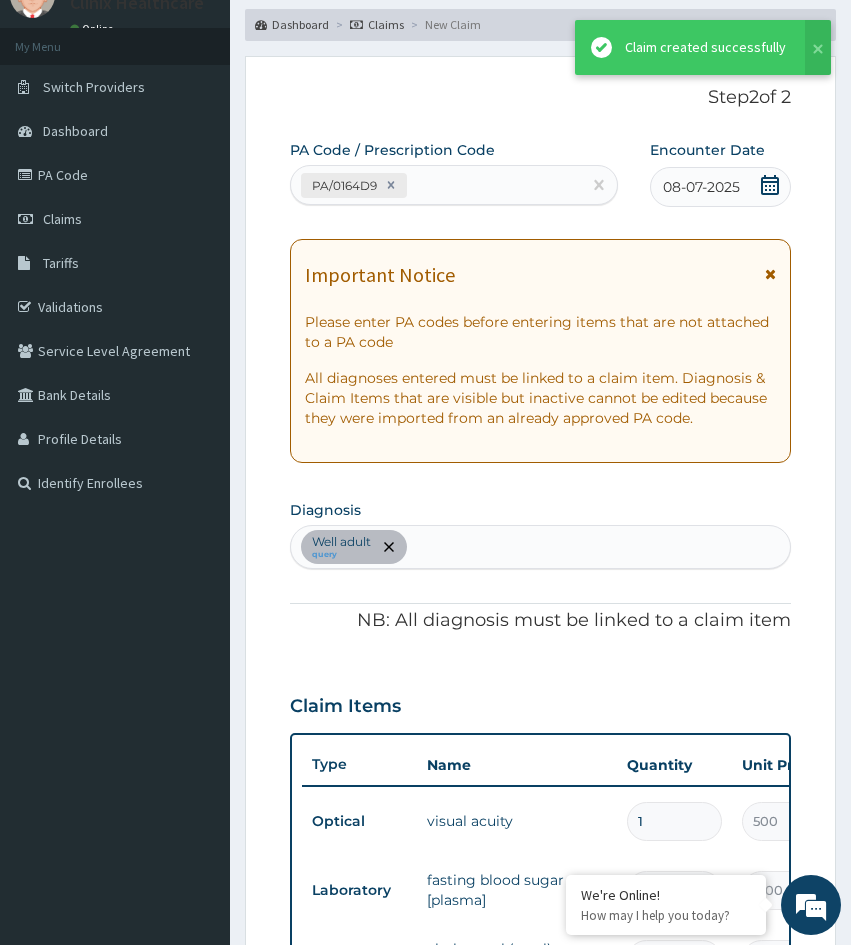 scroll, scrollTop: 947, scrollLeft: 0, axis: vertical 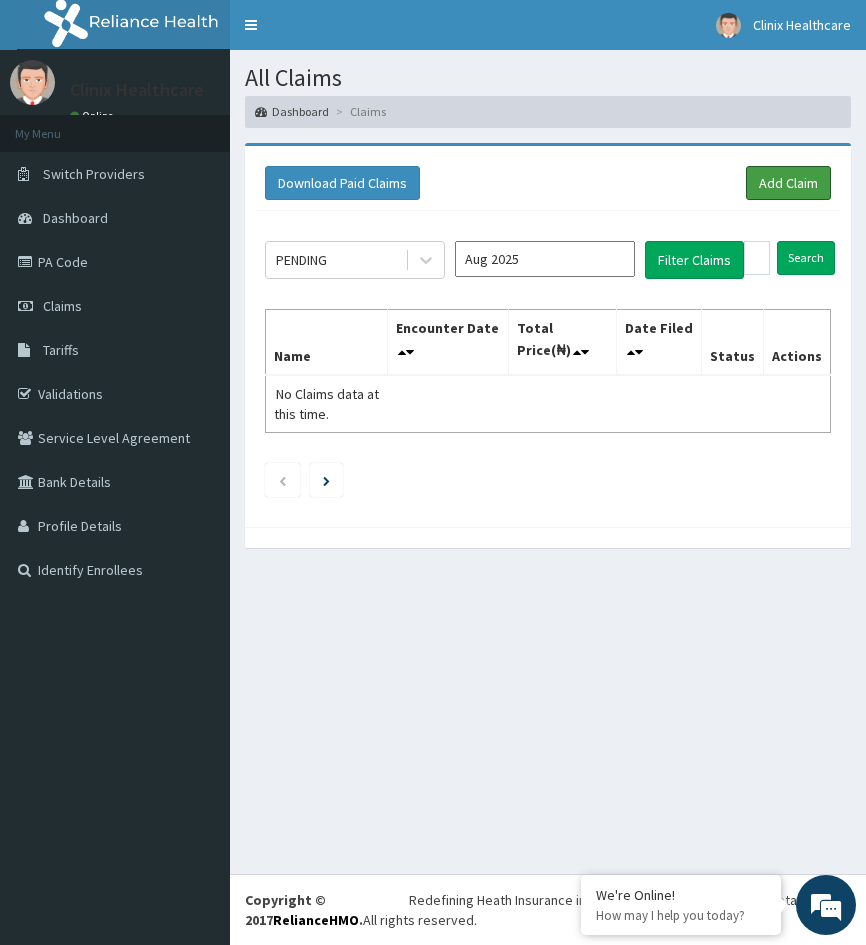 drag, startPoint x: 796, startPoint y: 174, endPoint x: 845, endPoint y: 258, distance: 97.24711 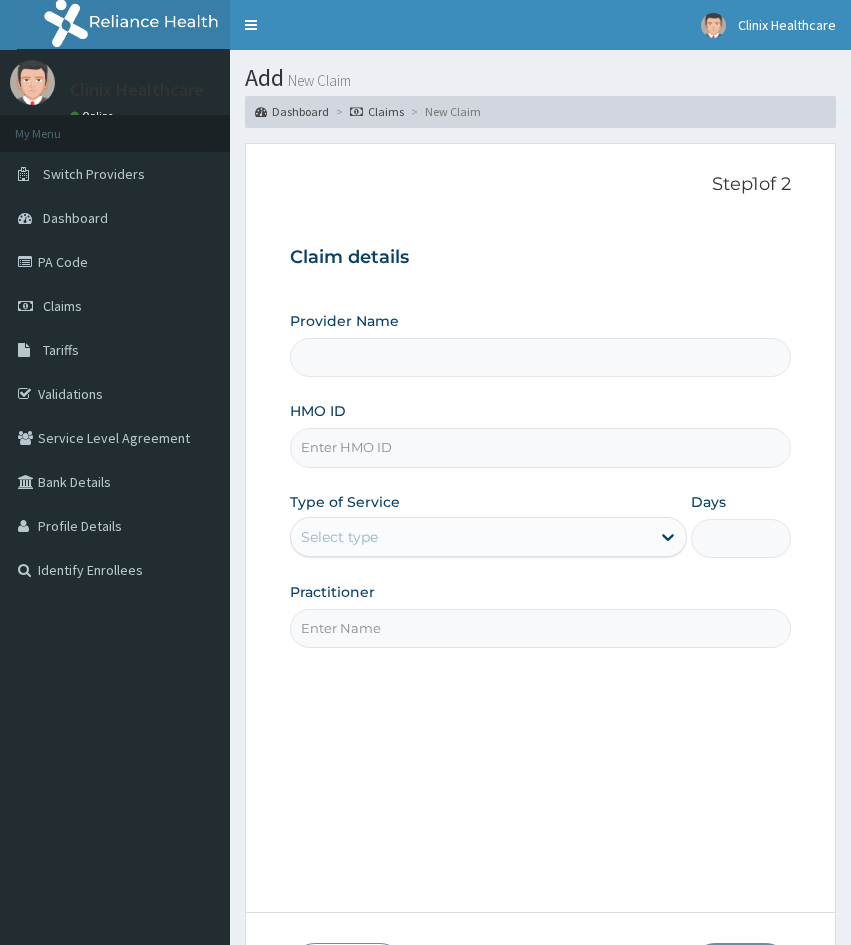 scroll, scrollTop: 0, scrollLeft: 0, axis: both 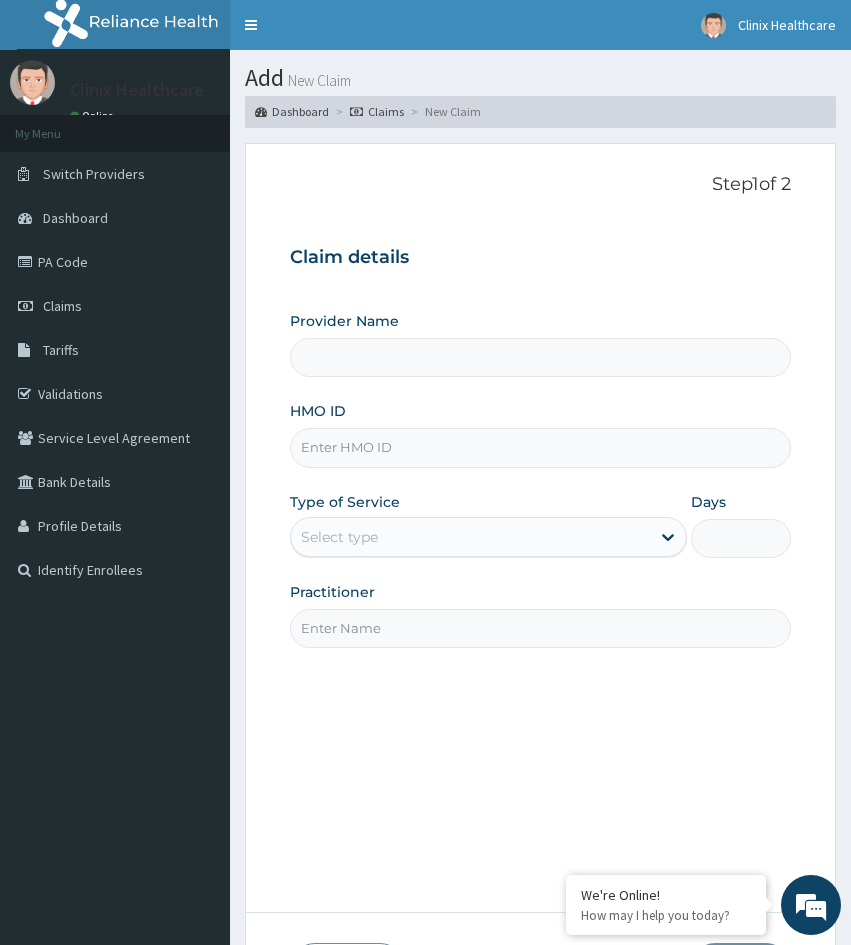 type on "Clinix Healthcare" 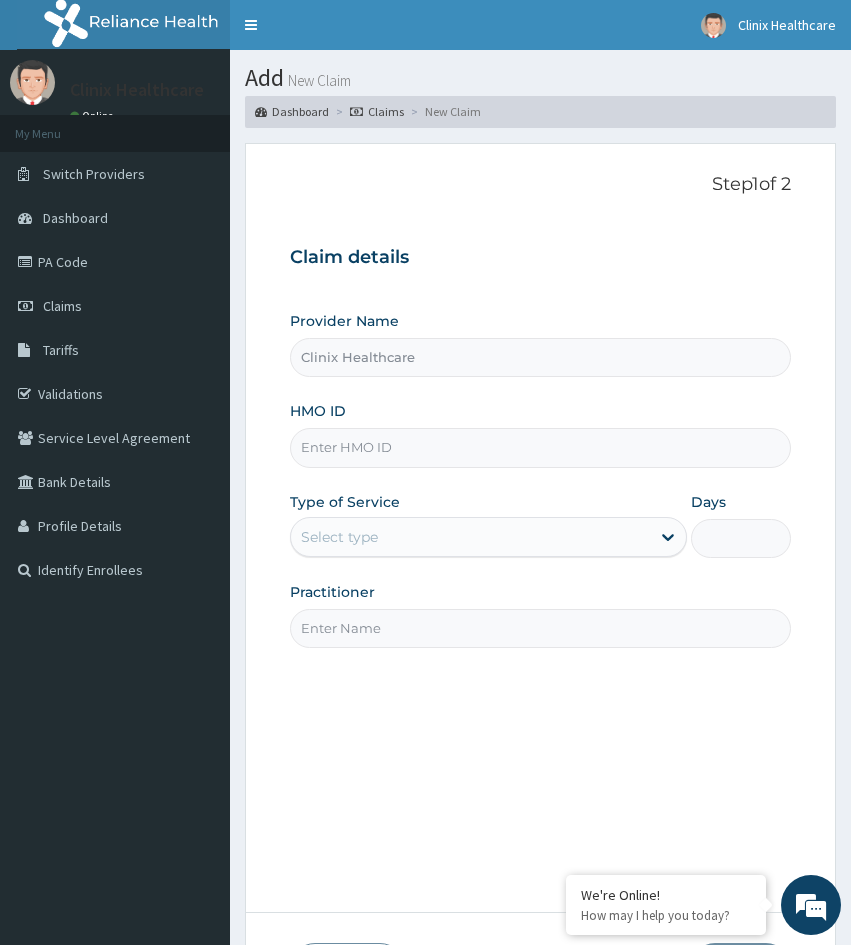 scroll, scrollTop: 0, scrollLeft: 0, axis: both 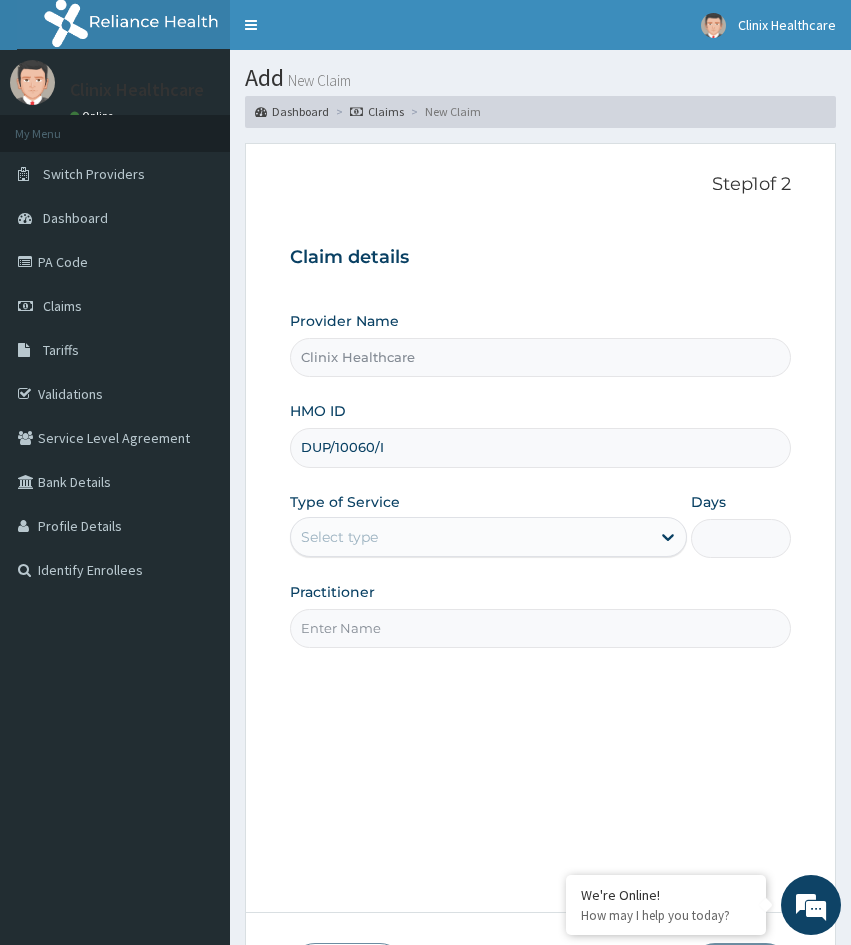 click on "DUP/10060/I" at bounding box center (540, 447) 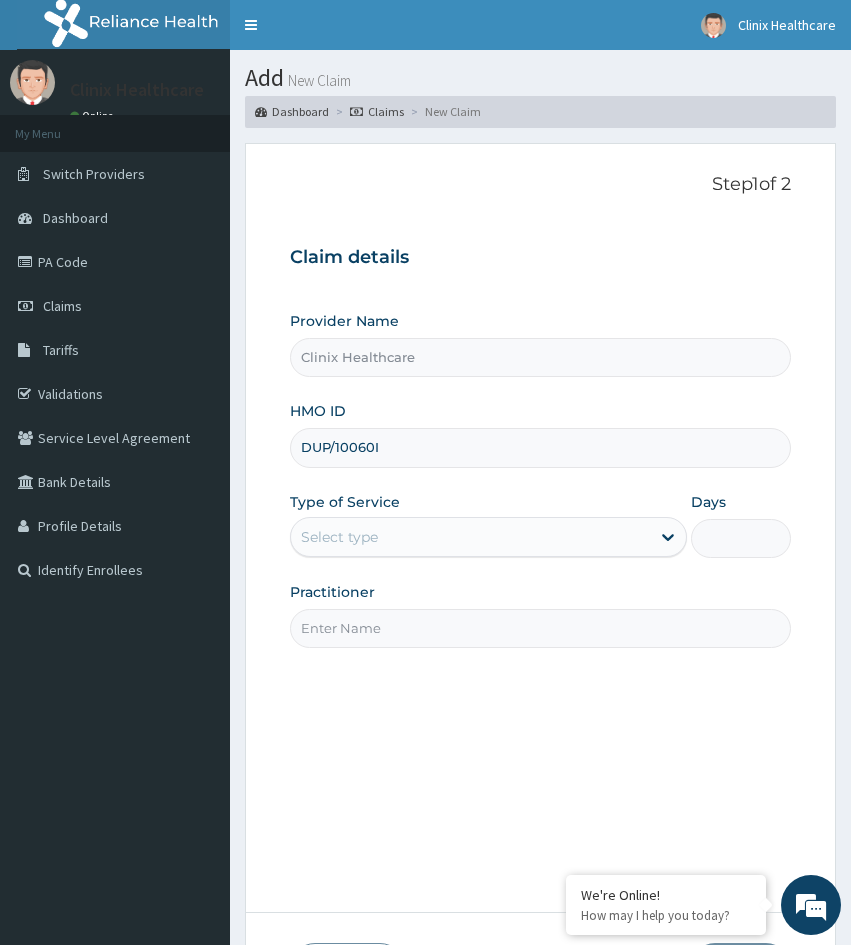 type on "DUP/10060I" 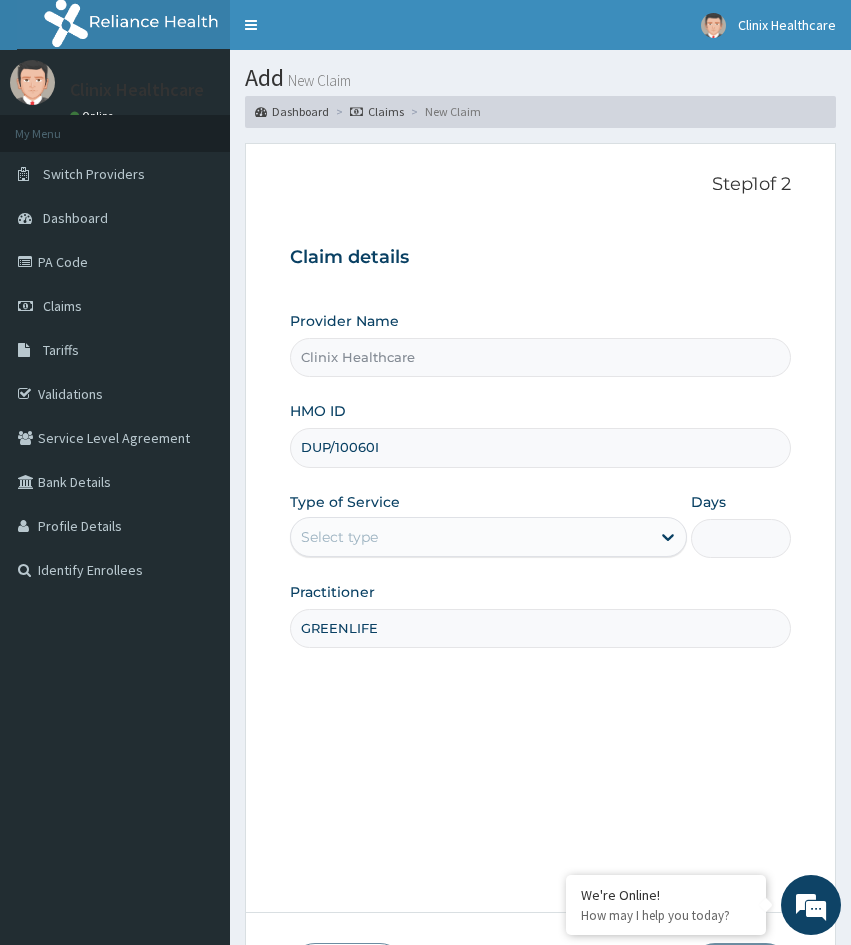type on "GREENLIFE" 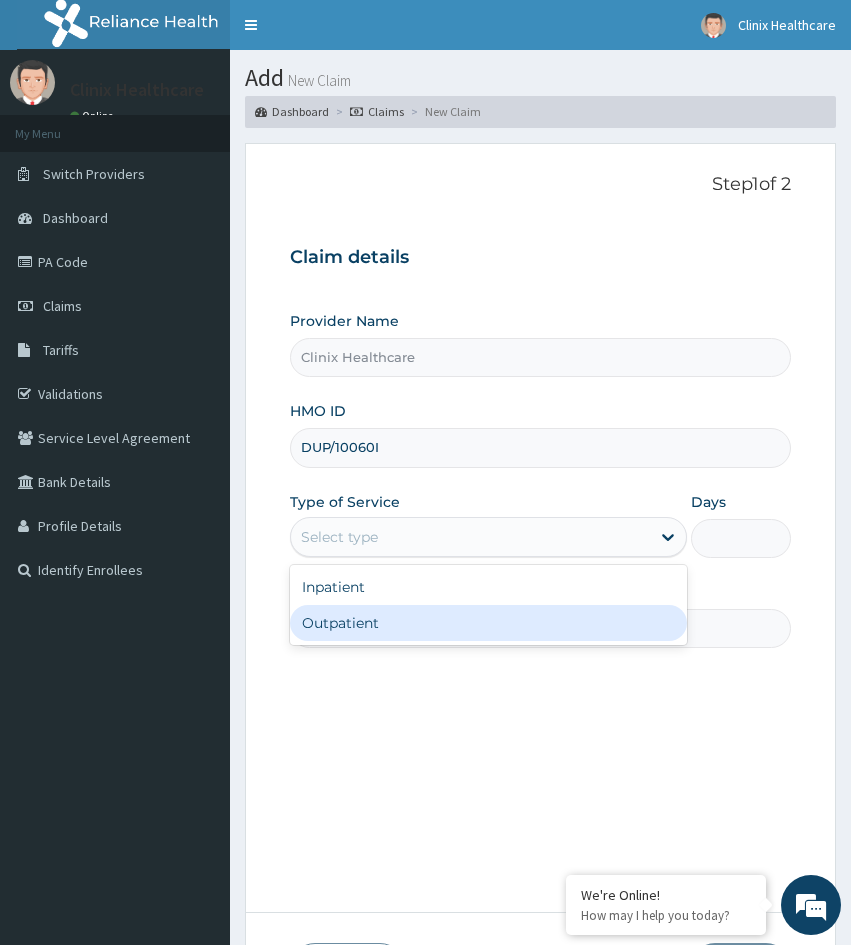 click on "Outpatient" at bounding box center [488, 623] 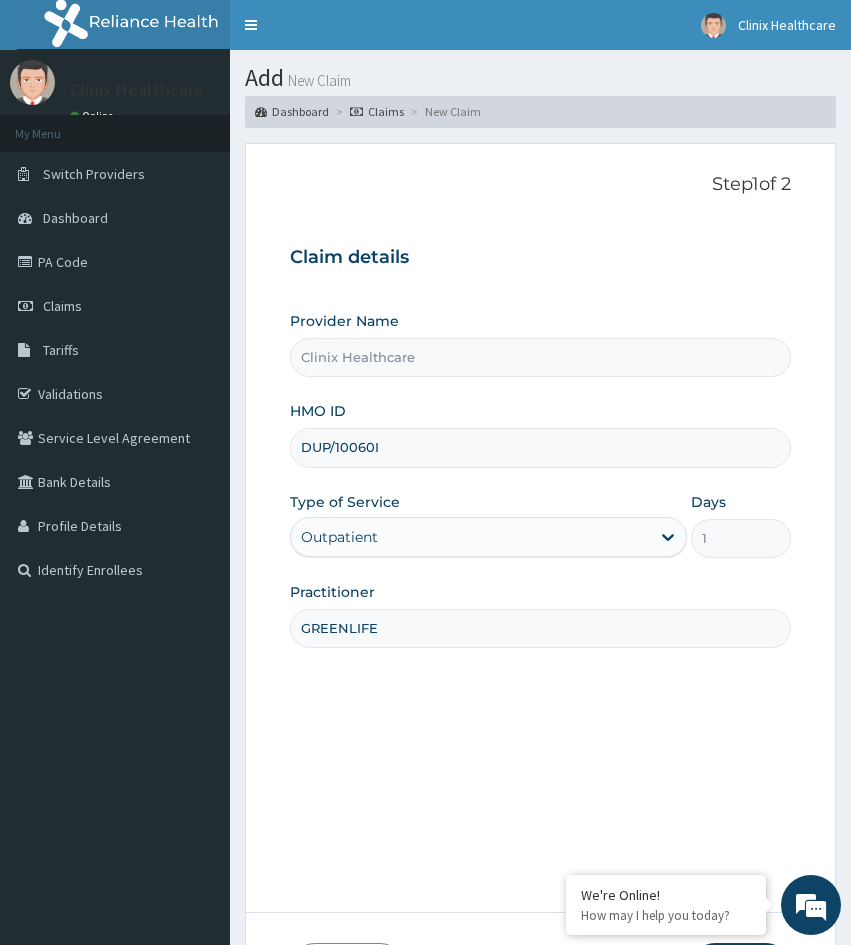 drag, startPoint x: 261, startPoint y: 802, endPoint x: 335, endPoint y: 653, distance: 166.36406 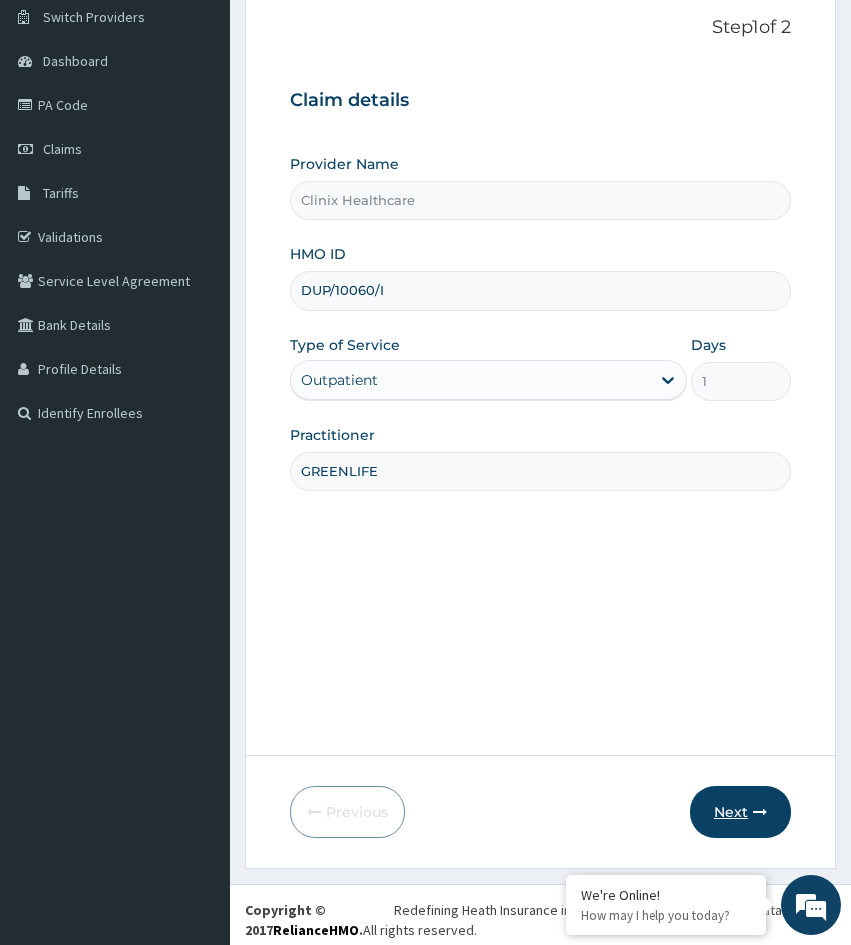 scroll, scrollTop: 167, scrollLeft: 0, axis: vertical 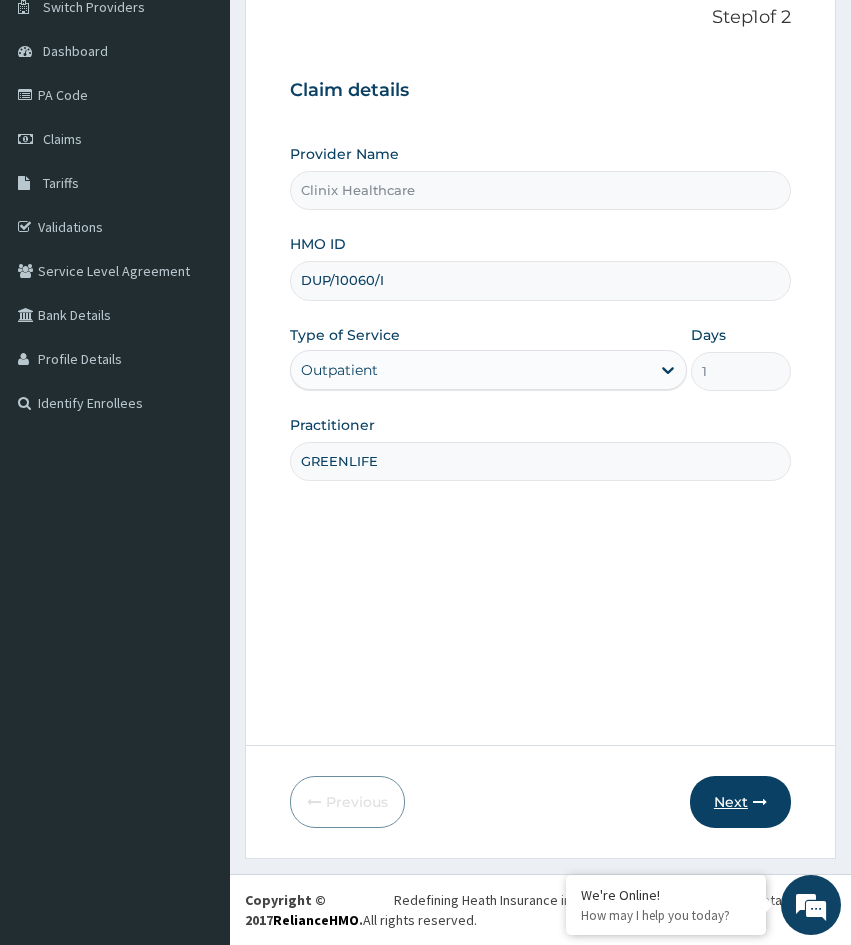type on "DUP/10060/I" 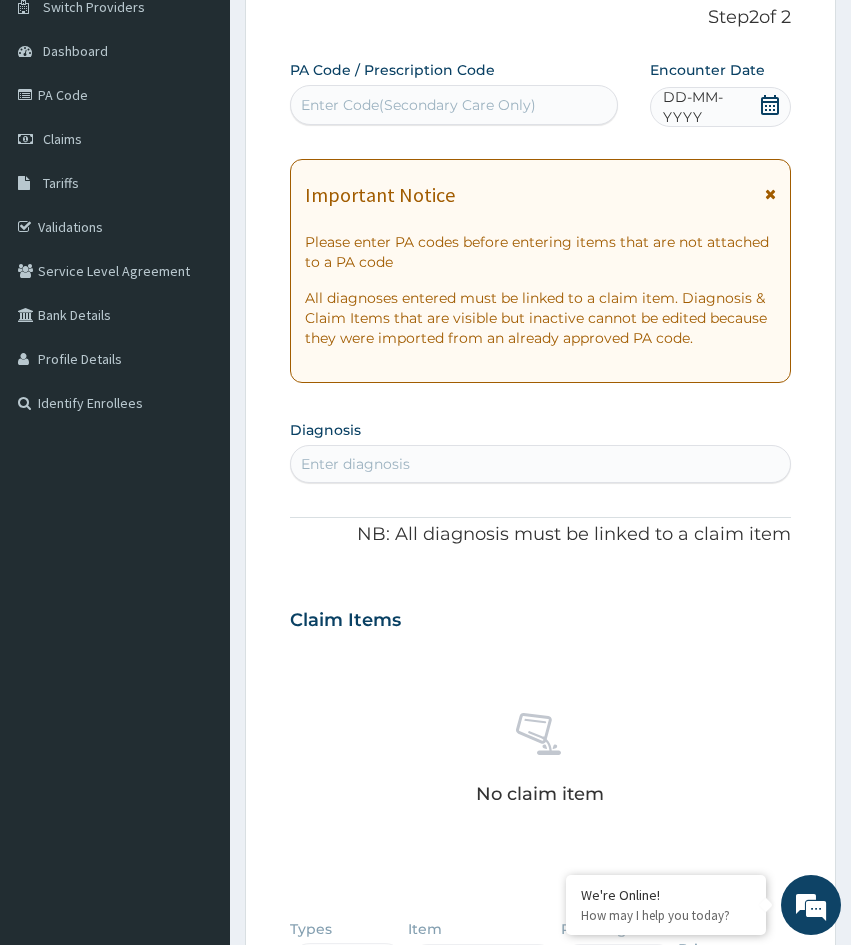 drag, startPoint x: 306, startPoint y: 800, endPoint x: 316, endPoint y: 778, distance: 24.166092 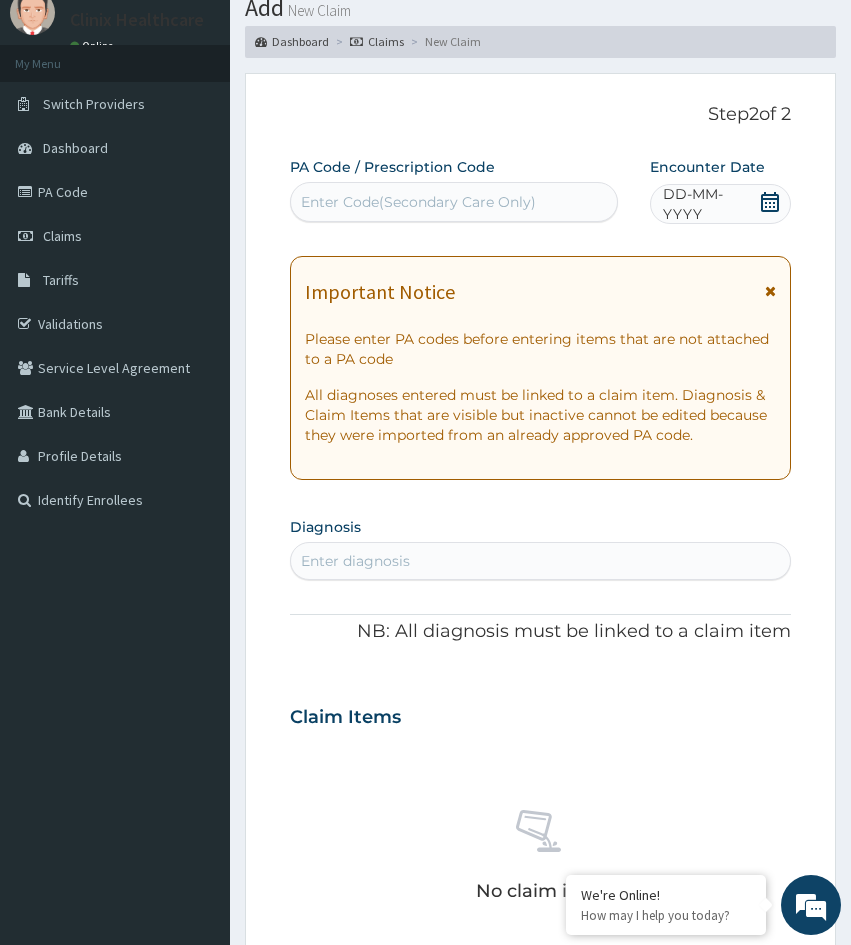 scroll, scrollTop: 0, scrollLeft: 0, axis: both 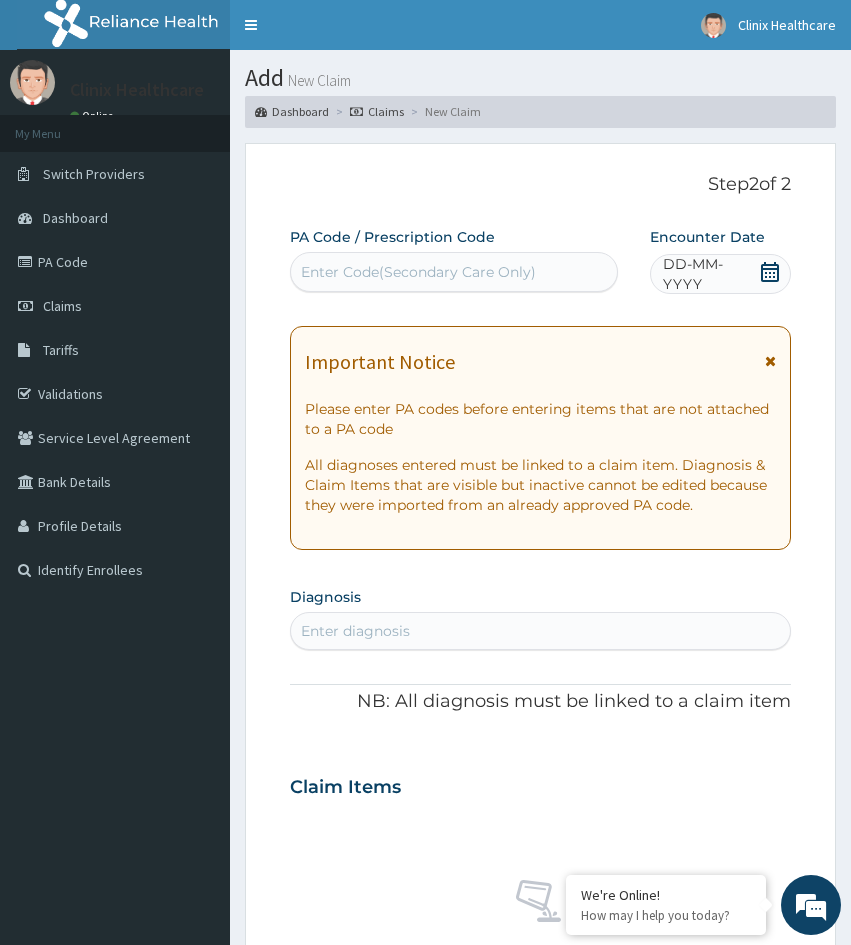 click on "Enter Code(Secondary Care Only)" at bounding box center (418, 272) 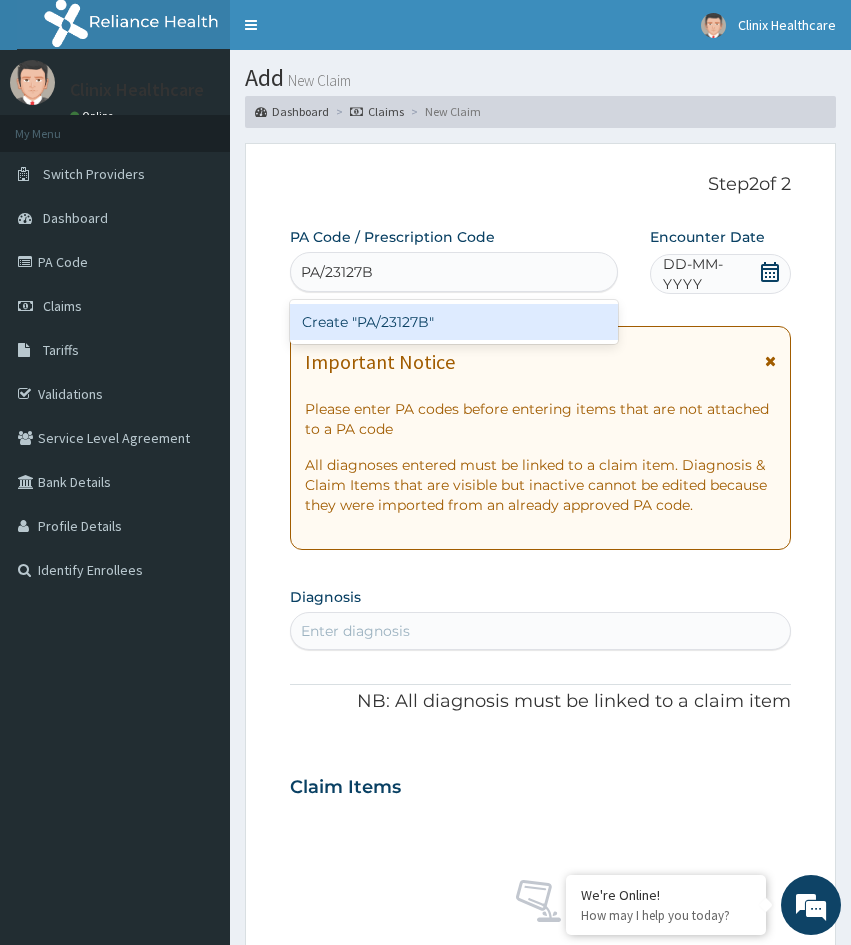click on "Create "PA/23127B"" at bounding box center (454, 322) 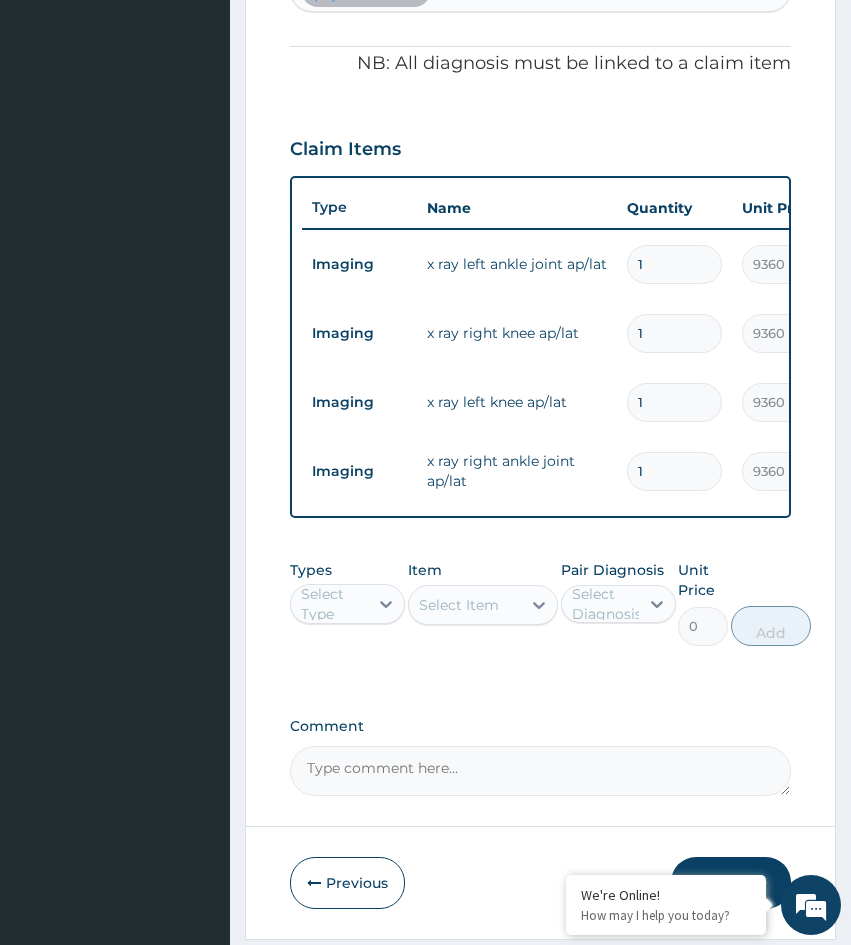 scroll, scrollTop: 740, scrollLeft: 0, axis: vertical 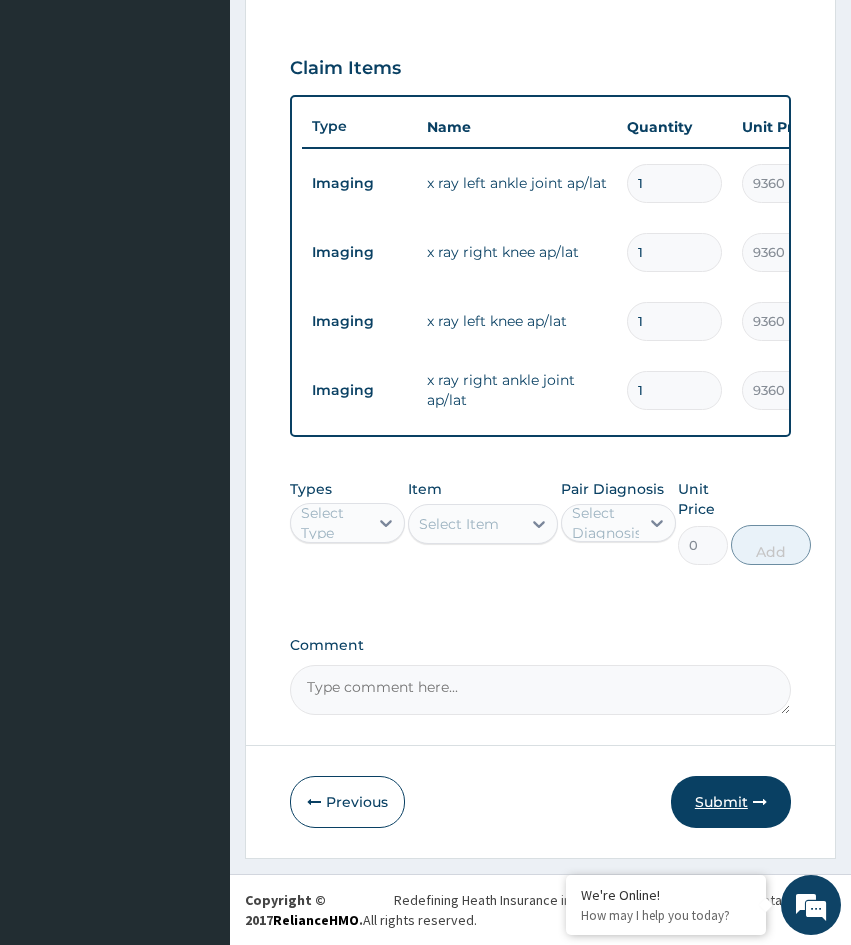 click on "Submit" at bounding box center (731, 802) 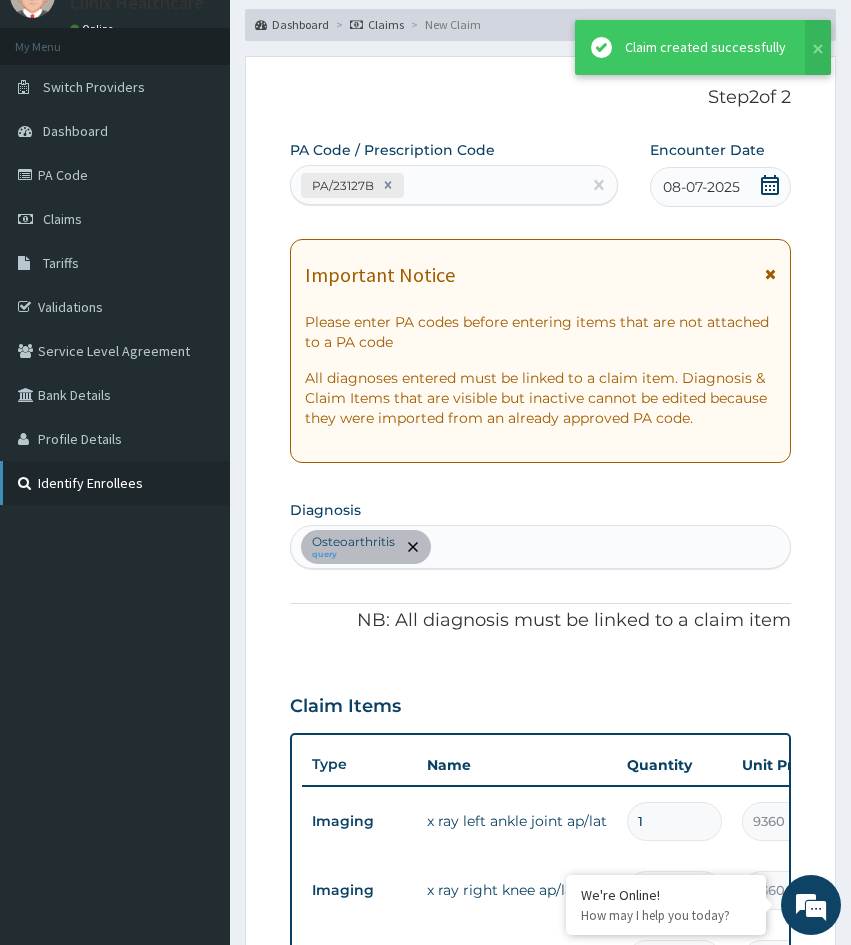 scroll, scrollTop: 740, scrollLeft: 0, axis: vertical 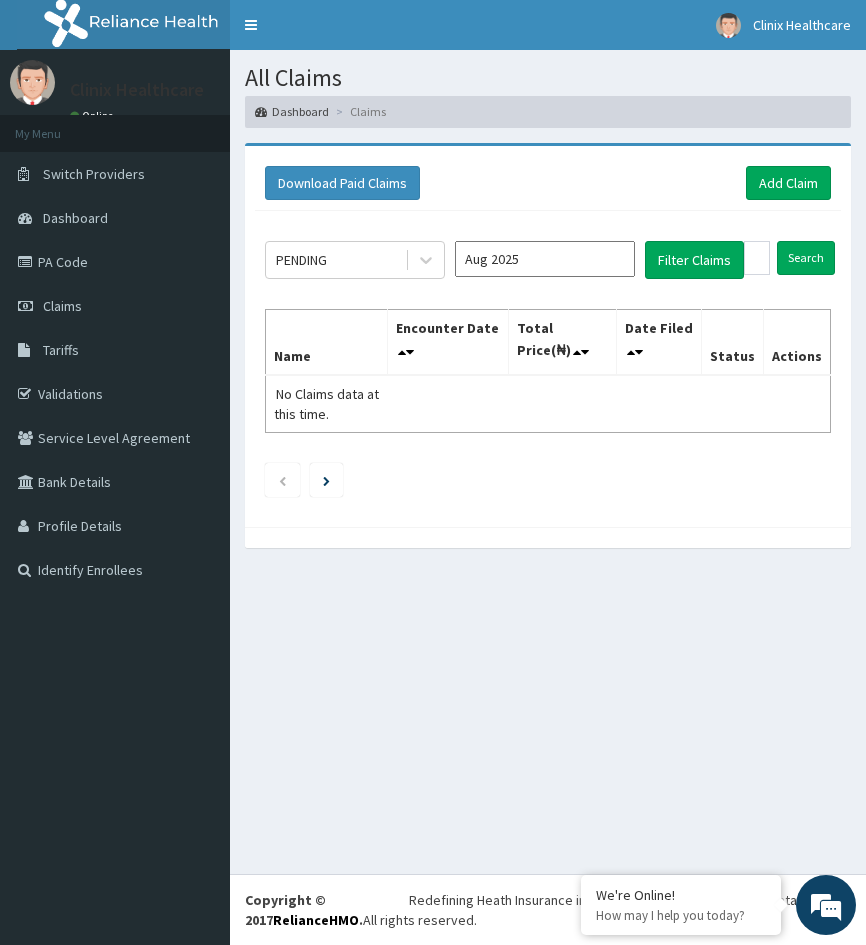 drag, startPoint x: 318, startPoint y: 641, endPoint x: 328, endPoint y: 624, distance: 19.723083 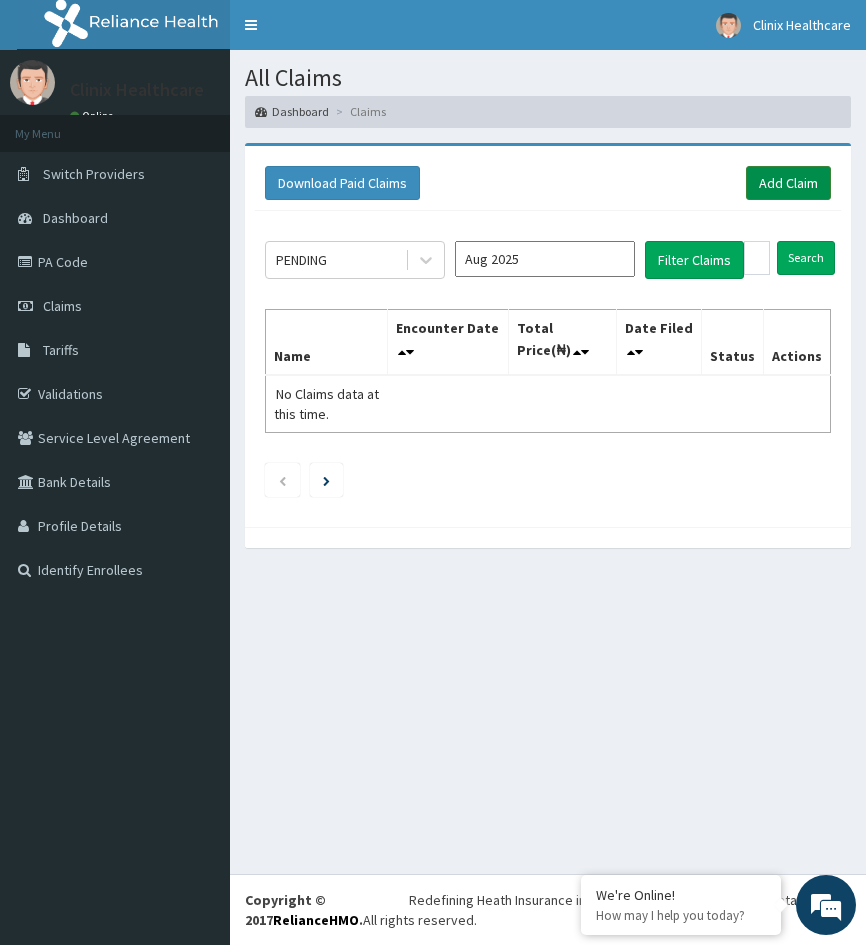 click on "Add Claim" at bounding box center (788, 183) 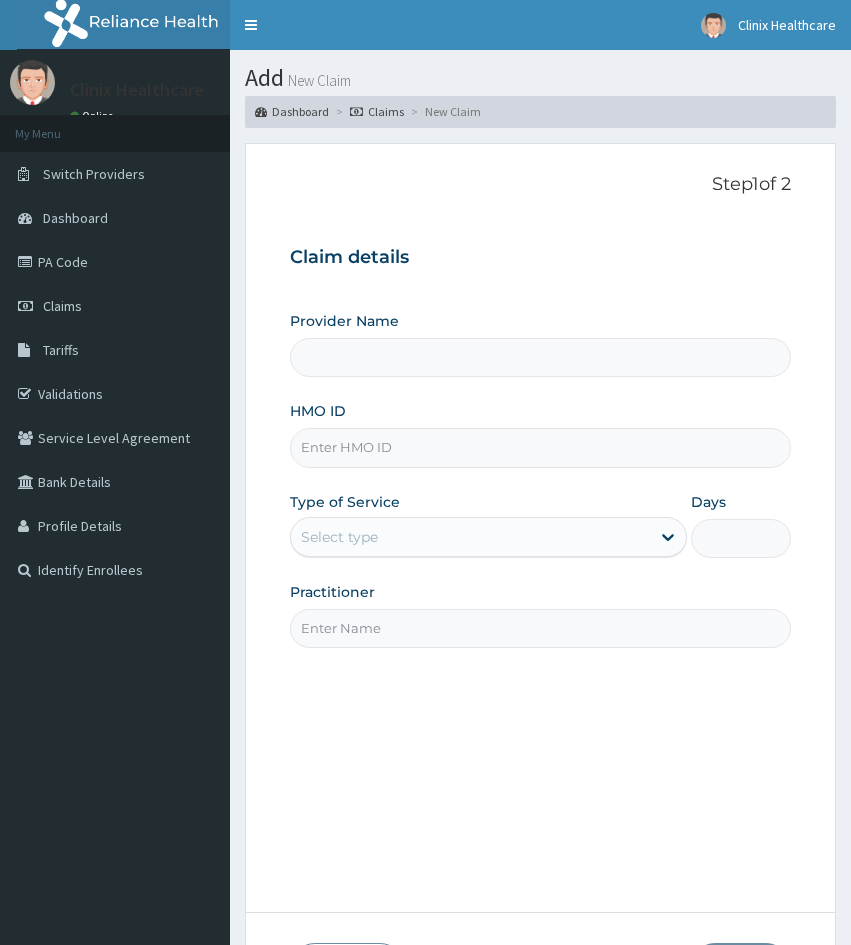 scroll, scrollTop: 0, scrollLeft: 0, axis: both 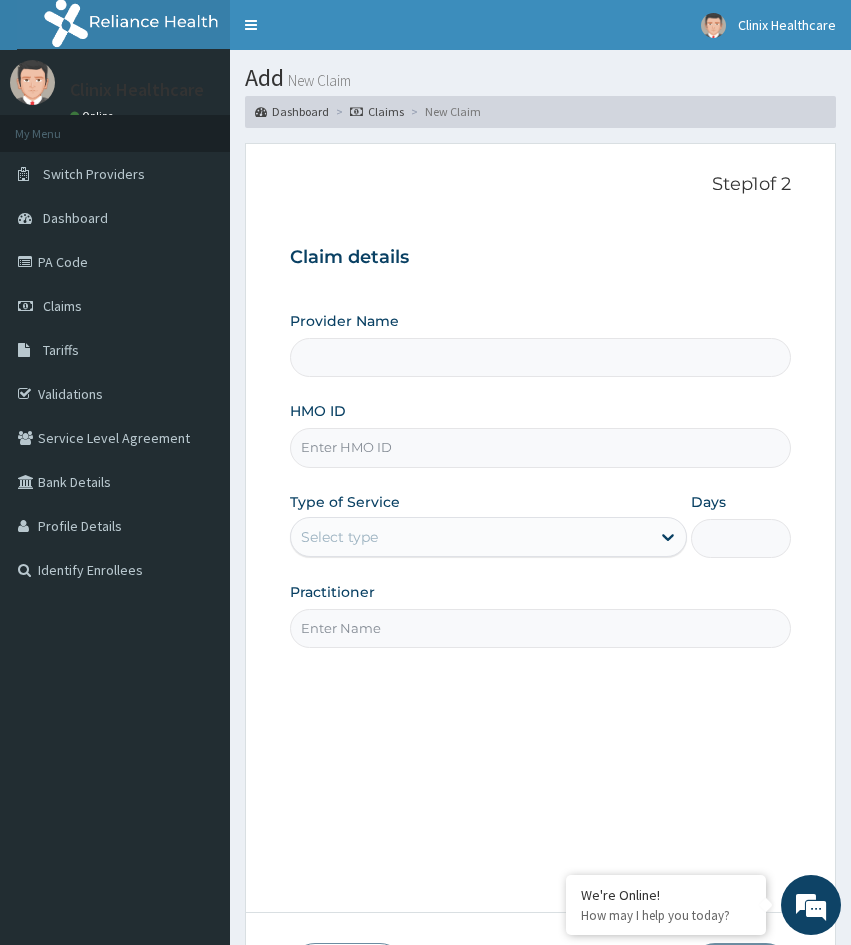 paste on "SRS/10424/A" 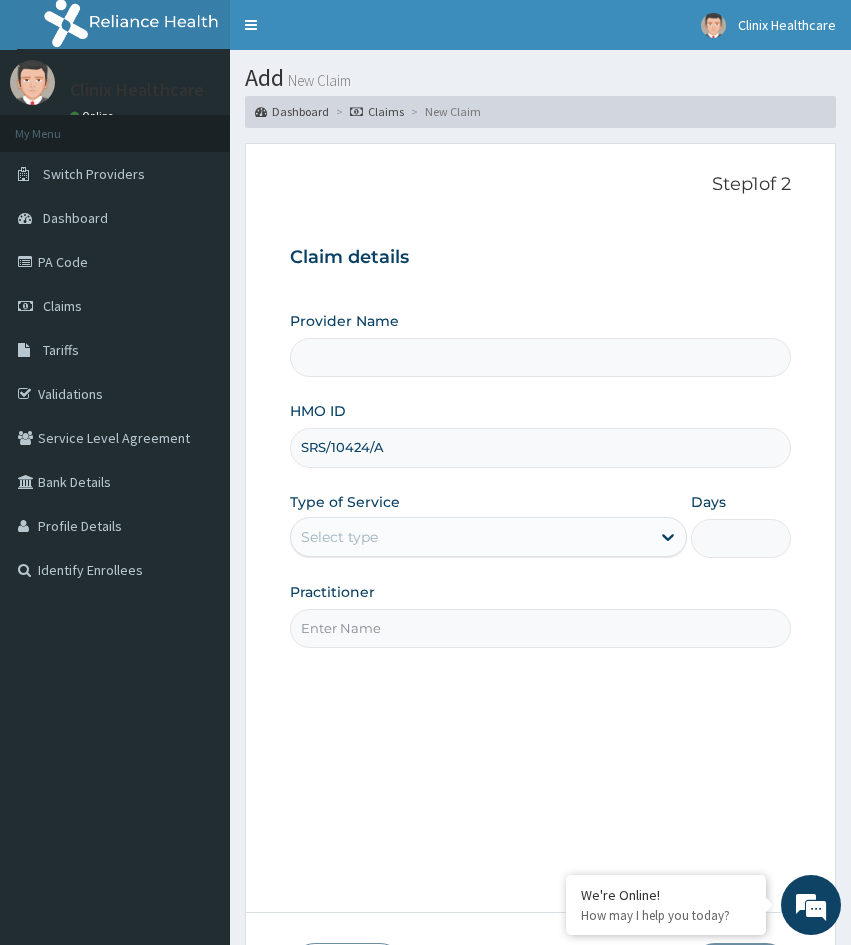 type on "Clinix Healthcare" 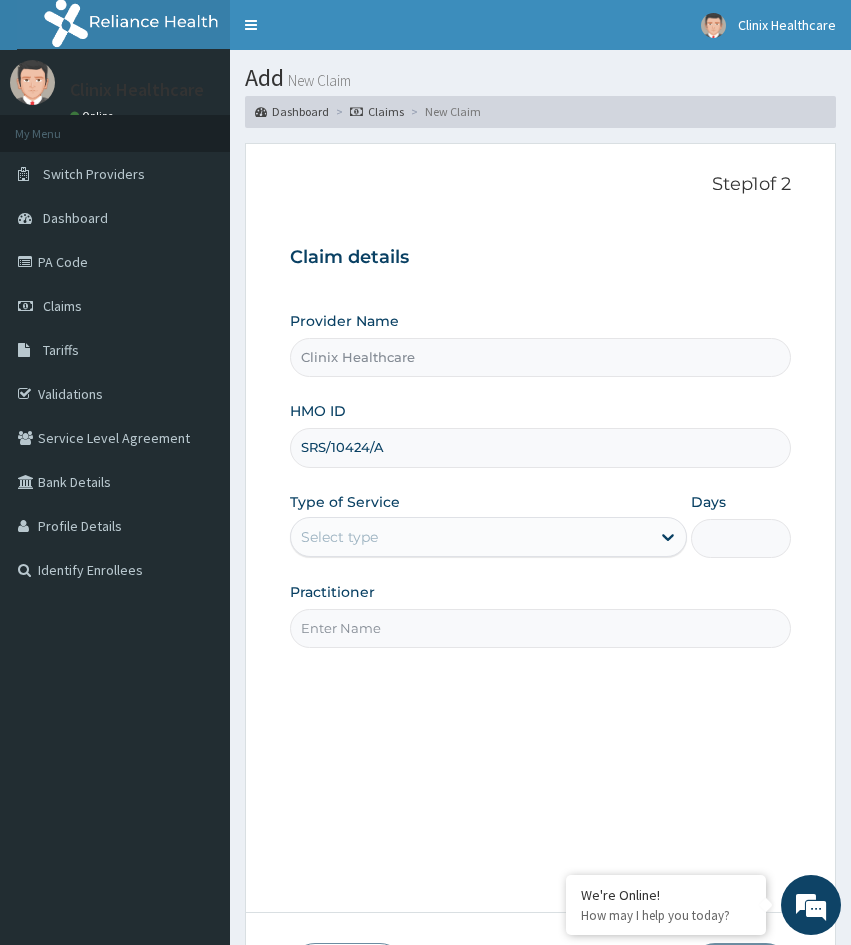 type on "SRS/10424/A" 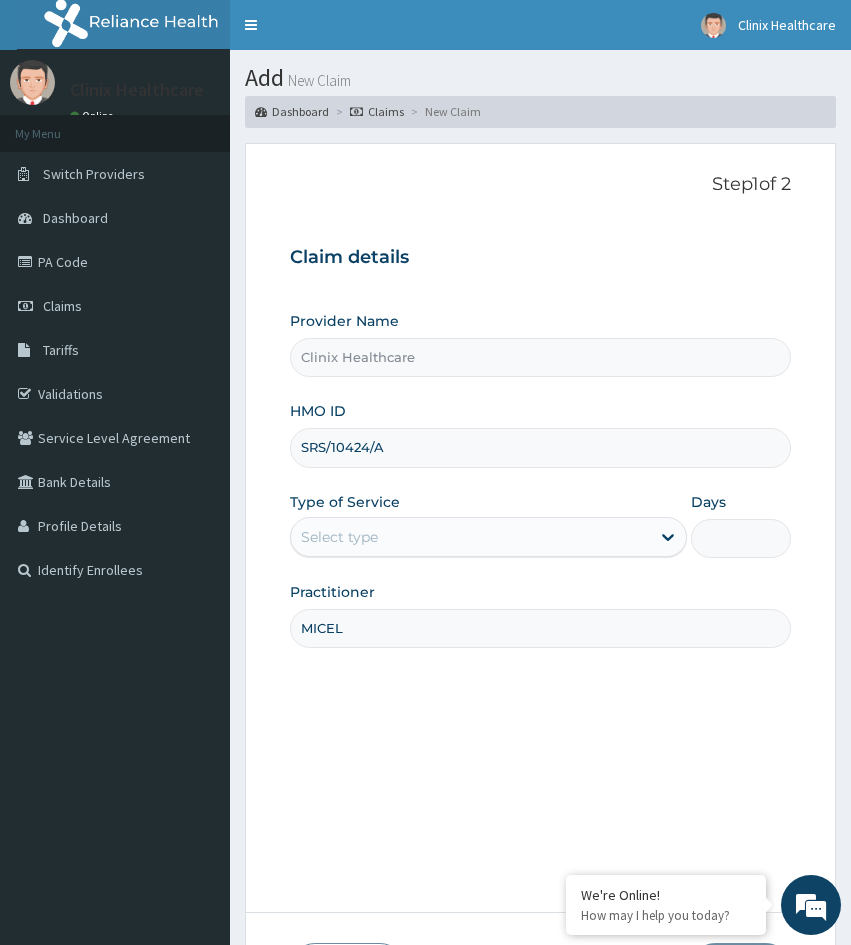 type on "MICEL" 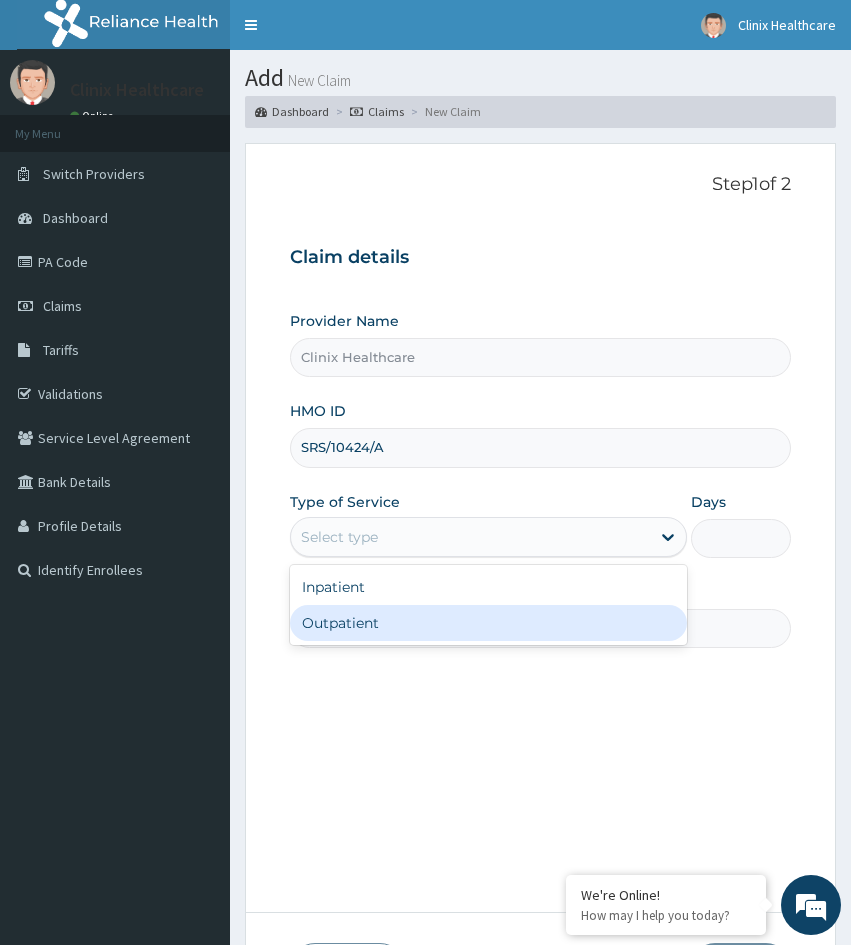 click on "Outpatient" at bounding box center [488, 623] 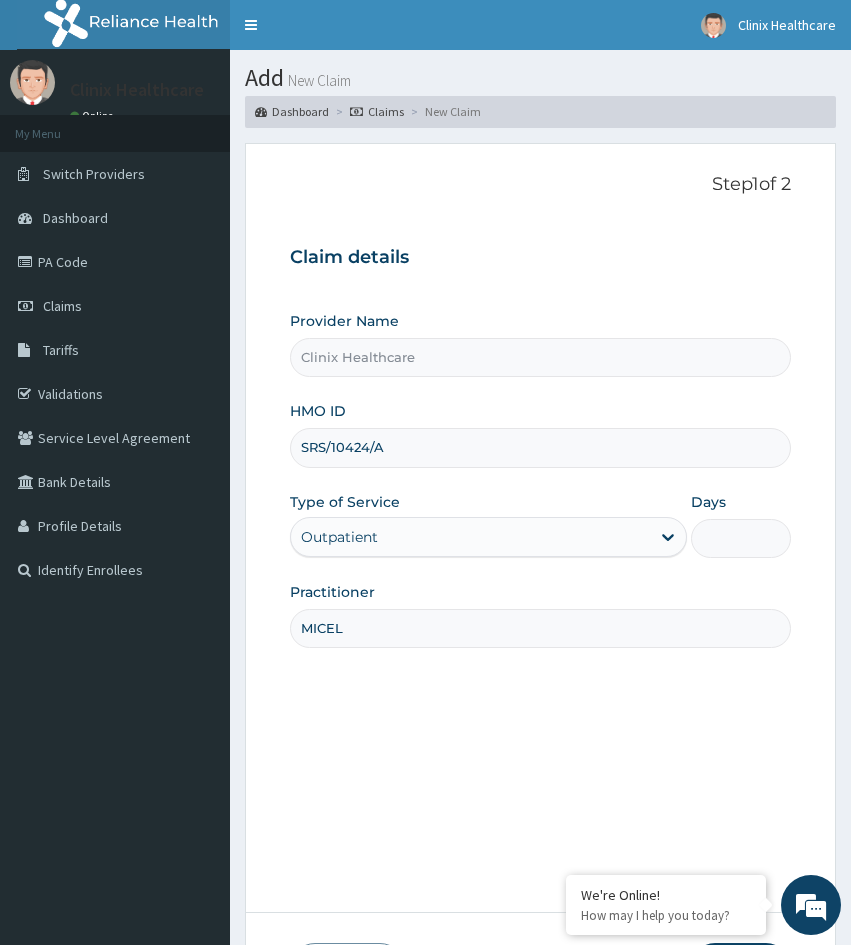 type on "1" 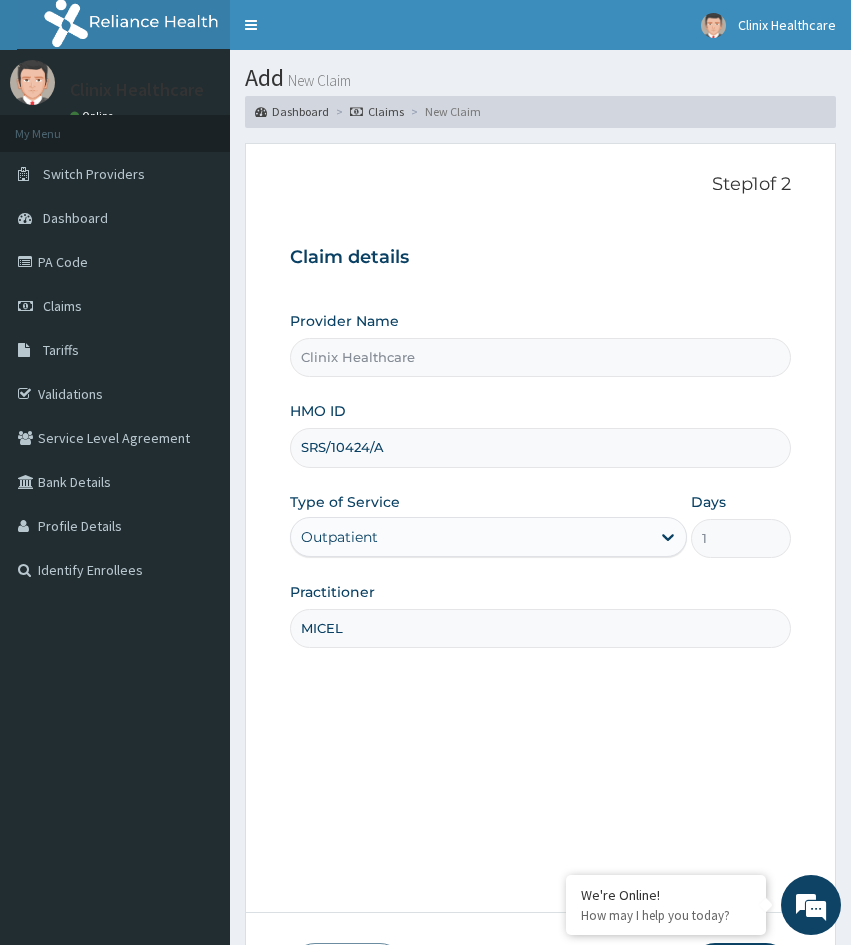 drag, startPoint x: 327, startPoint y: 716, endPoint x: 341, endPoint y: 590, distance: 126.77539 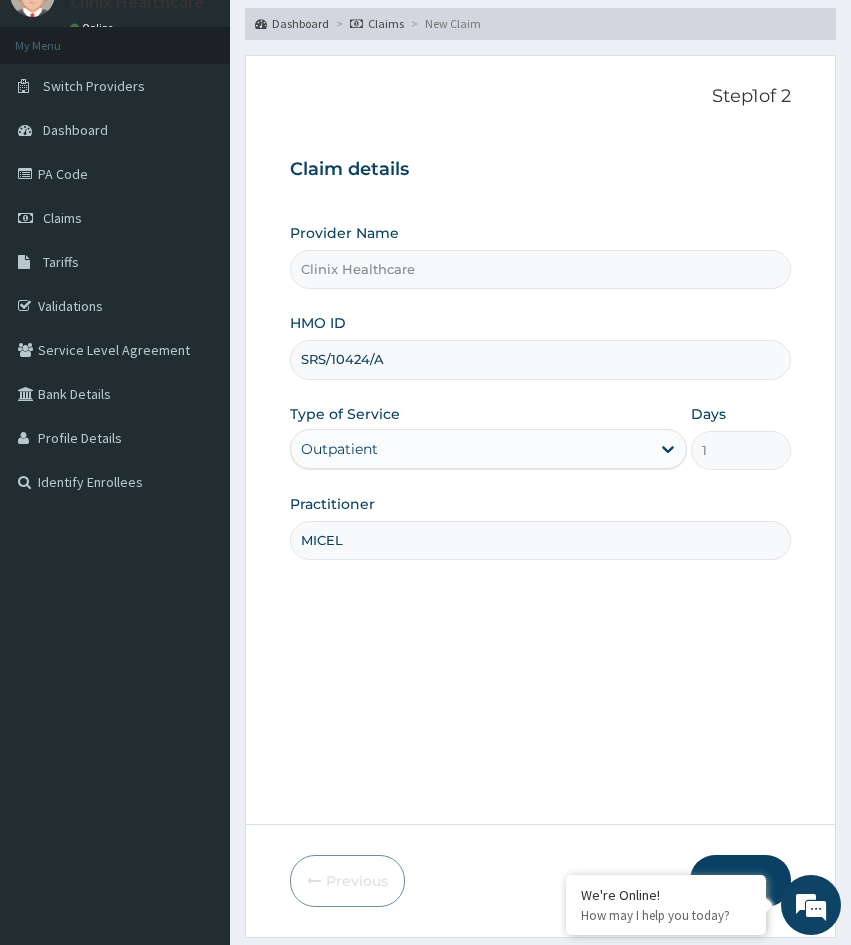 scroll, scrollTop: 167, scrollLeft: 0, axis: vertical 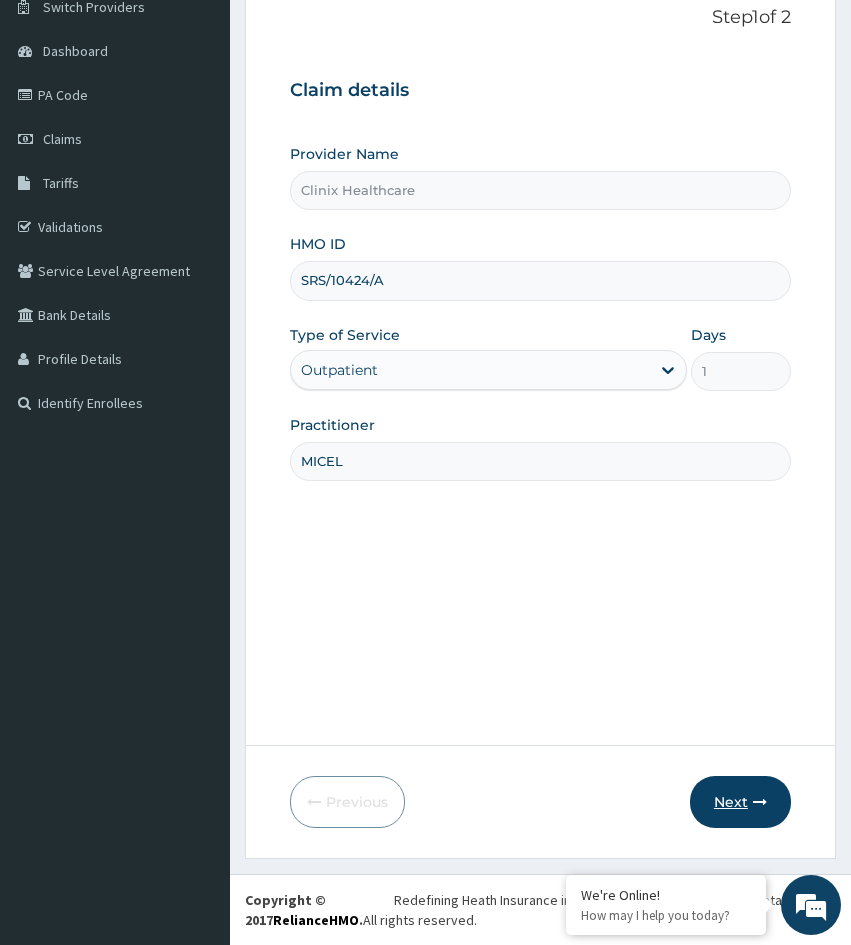 click on "Next" at bounding box center (740, 802) 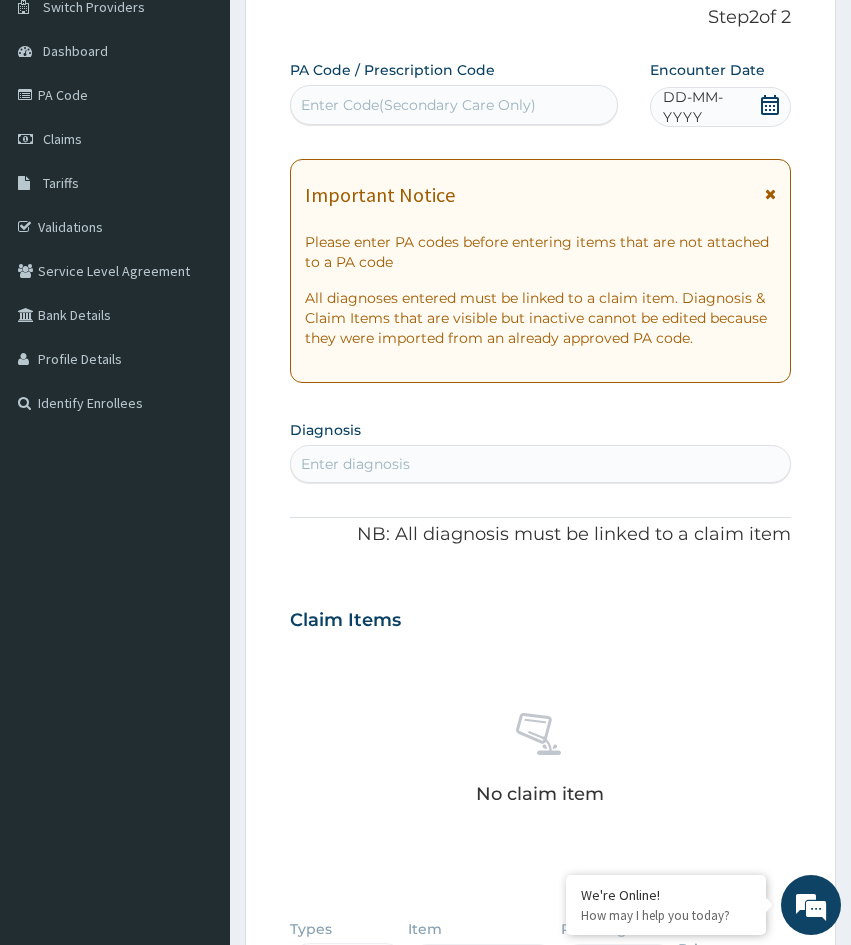 scroll, scrollTop: 0, scrollLeft: 0, axis: both 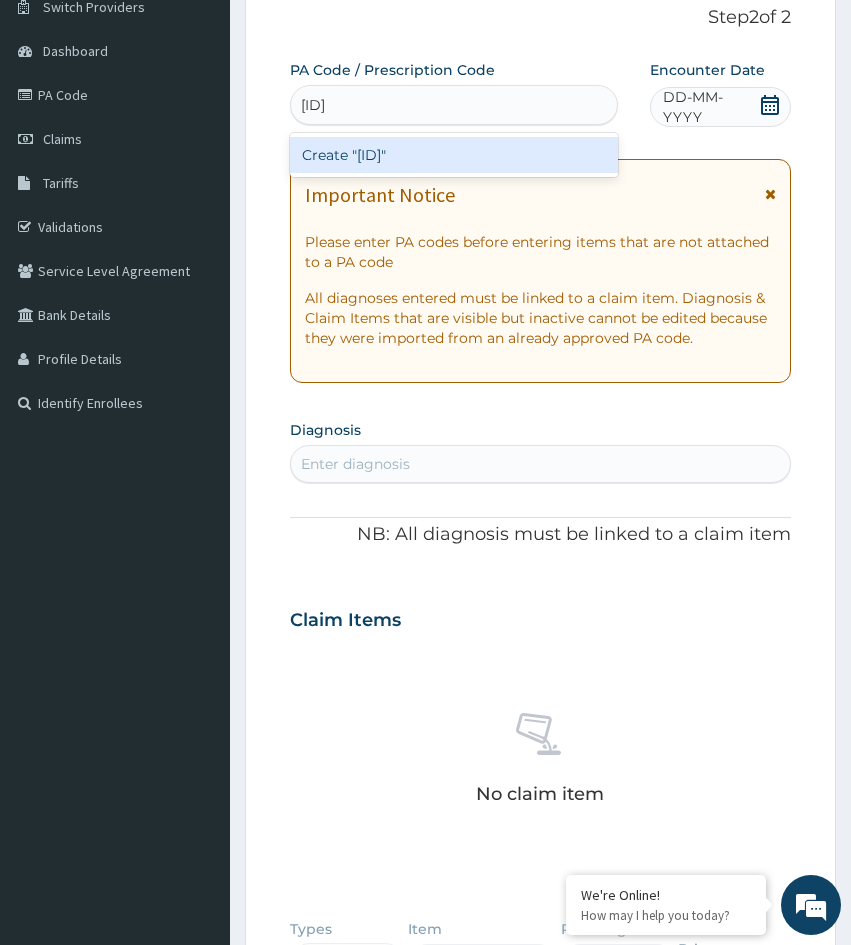 click on "Create "[ID]"" at bounding box center [454, 155] 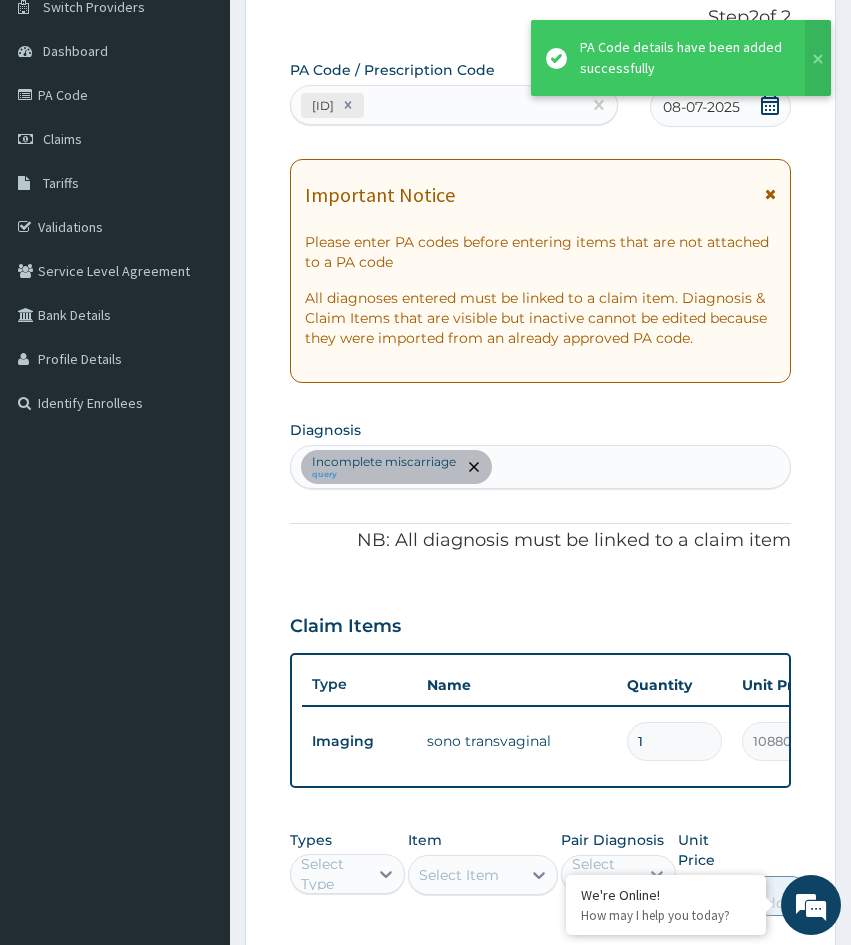 click on "Step  2  of 2 PA Code / Prescription Code [ID] Encounter Date [DATE] Important Notice Please enter PA codes before entering items that are not attached to a PA code   All diagnoses entered must be linked to a claim item. Diagnosis & Claim Items that are visible but inactive cannot be edited because they were imported from an already approved PA code. Diagnosis Incomplete miscarriage query NB: All diagnosis must be linked to a claim item Claim Items Type Name Quantity Unit Price Total Price Pair Diagnosis Actions Imaging sono transvaginal 1 10880 10880.00 Incomplete miscarriage Delete Types Select Type Item Select Item Pair Diagnosis Select Diagnosis Unit Price 0 Add Comment     Previous   Submit" at bounding box center (540, 593) 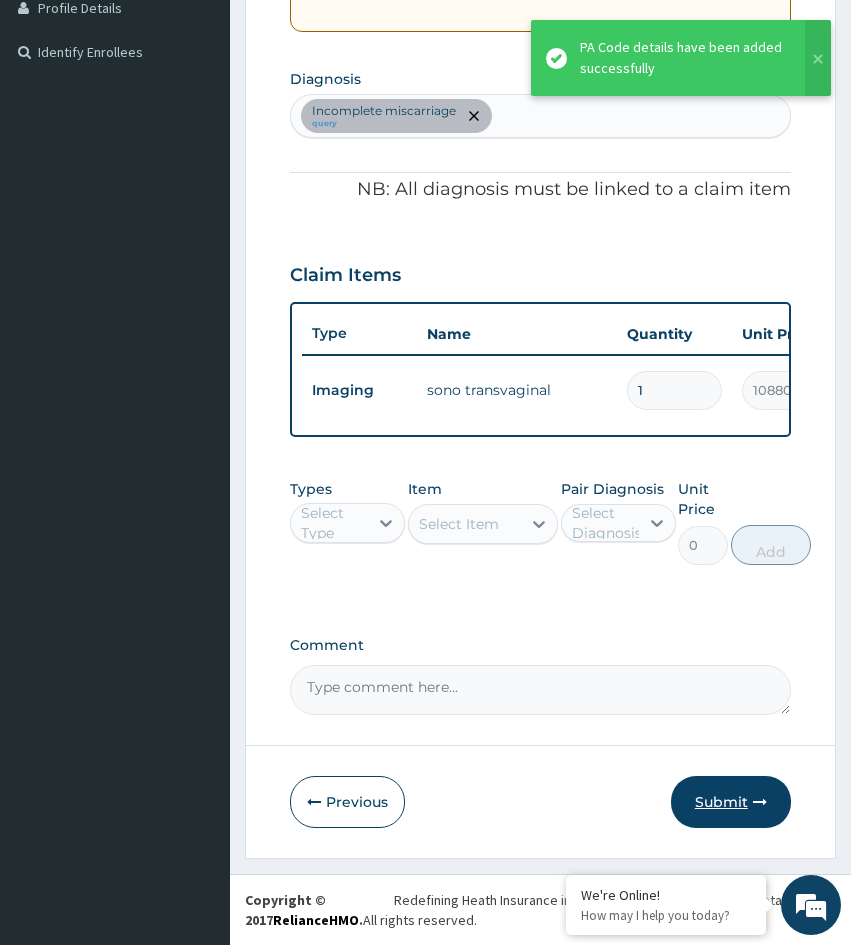 click on "Submit" at bounding box center [731, 802] 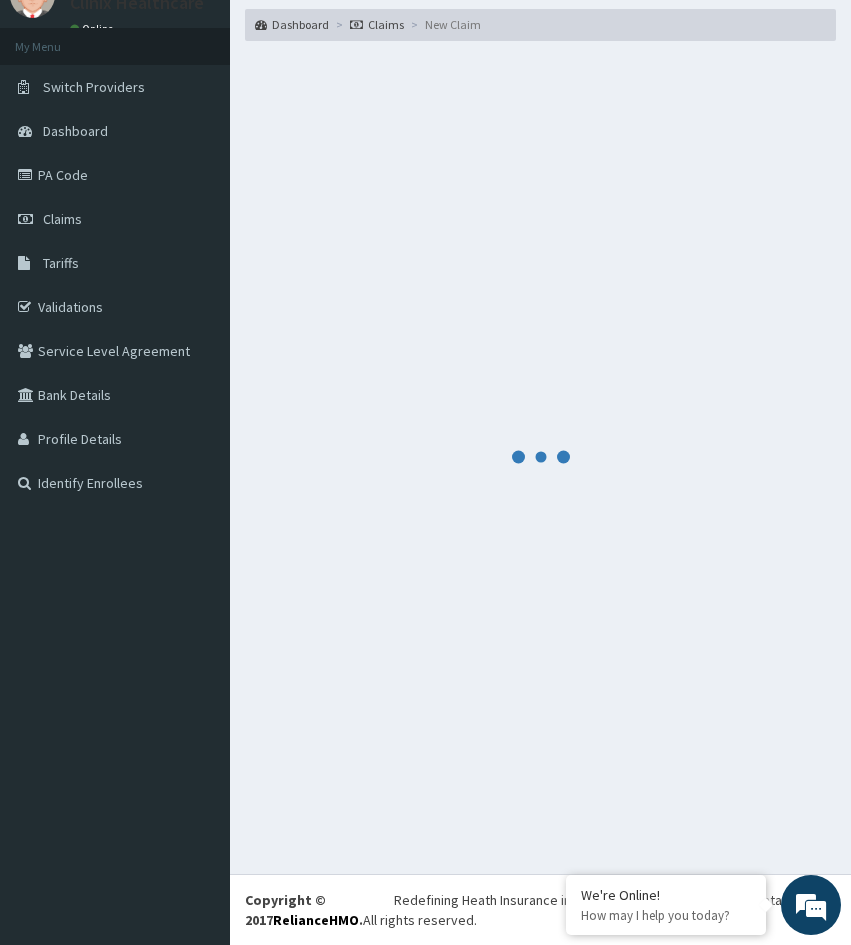 scroll, scrollTop: 533, scrollLeft: 0, axis: vertical 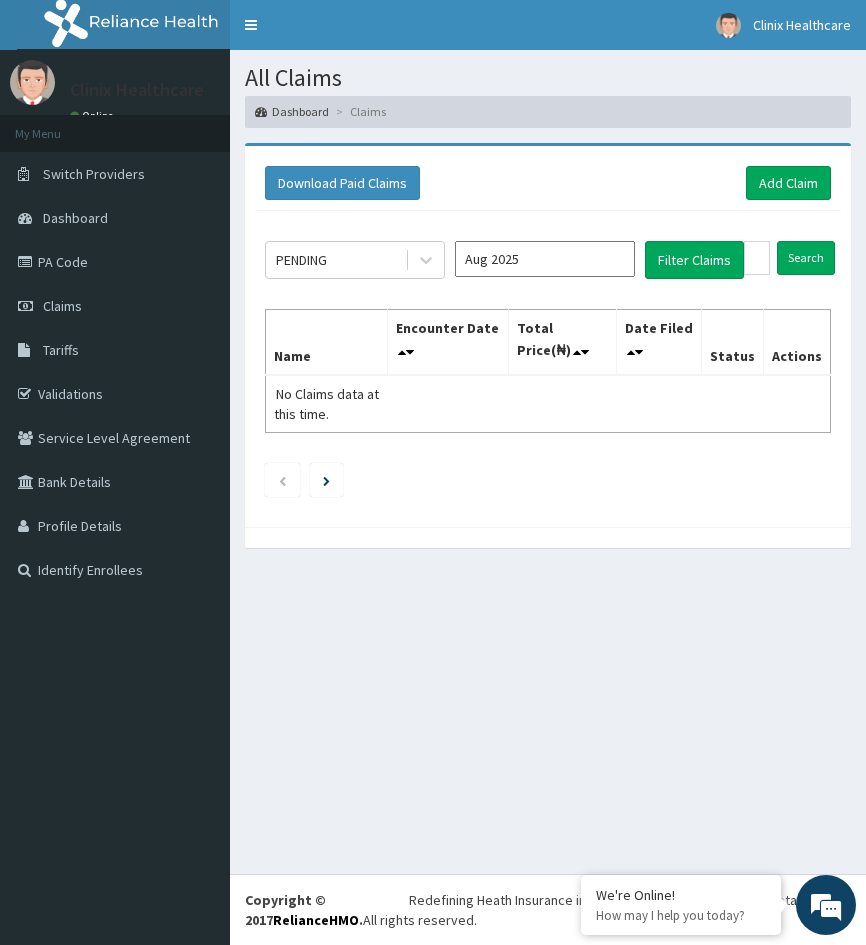 drag, startPoint x: 263, startPoint y: 682, endPoint x: 365, endPoint y: 510, distance: 199.97 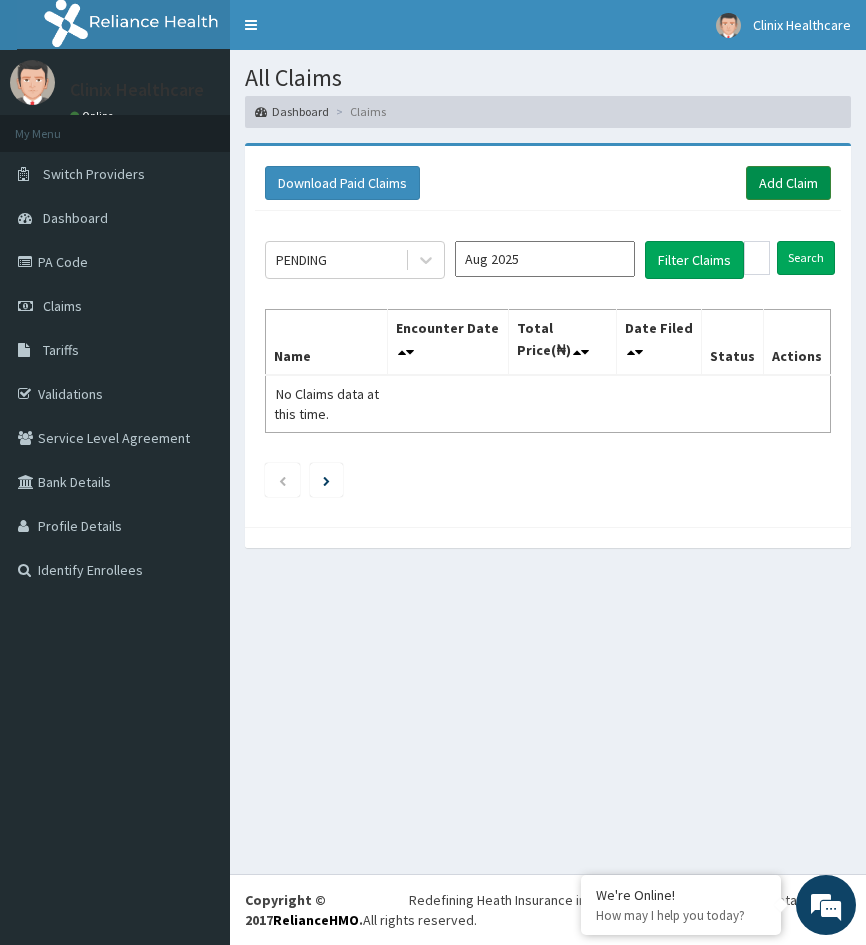 click on "Add Claim" at bounding box center [788, 183] 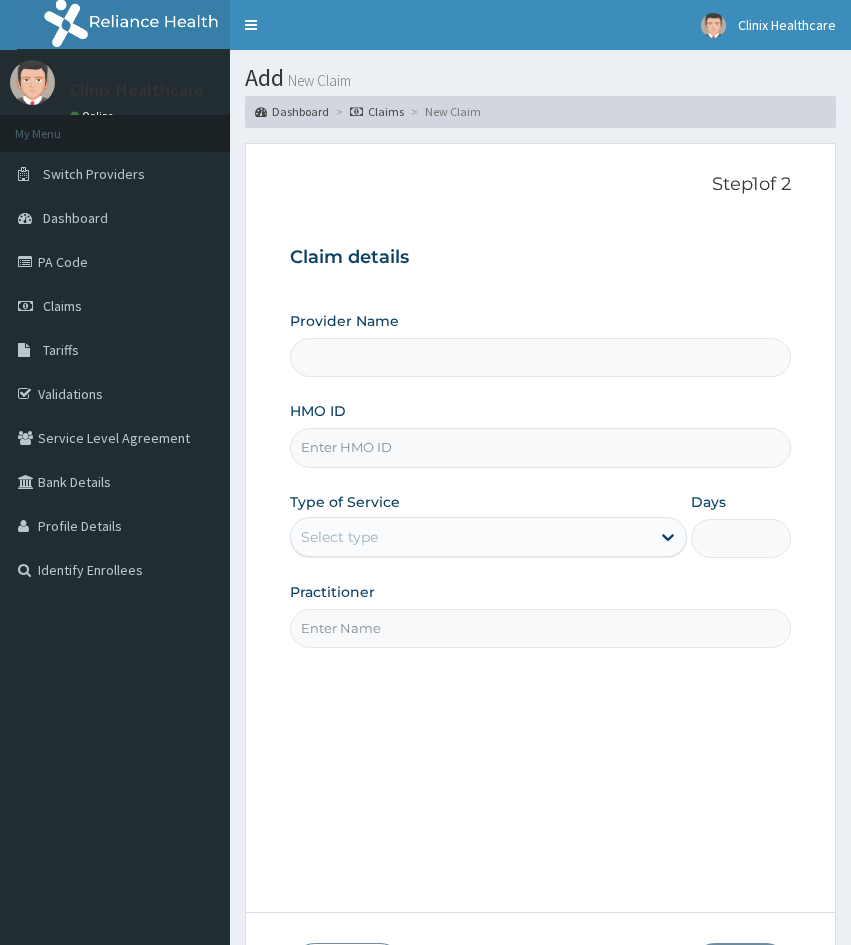 scroll, scrollTop: 0, scrollLeft: 0, axis: both 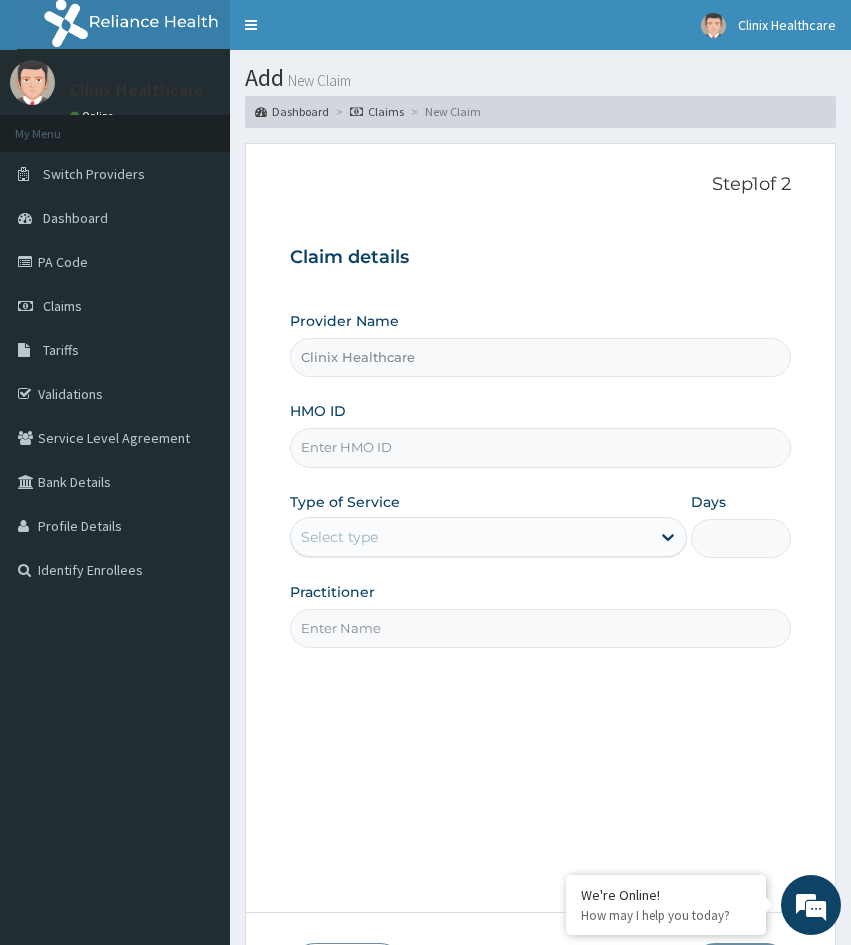click on "HMO ID" at bounding box center (540, 447) 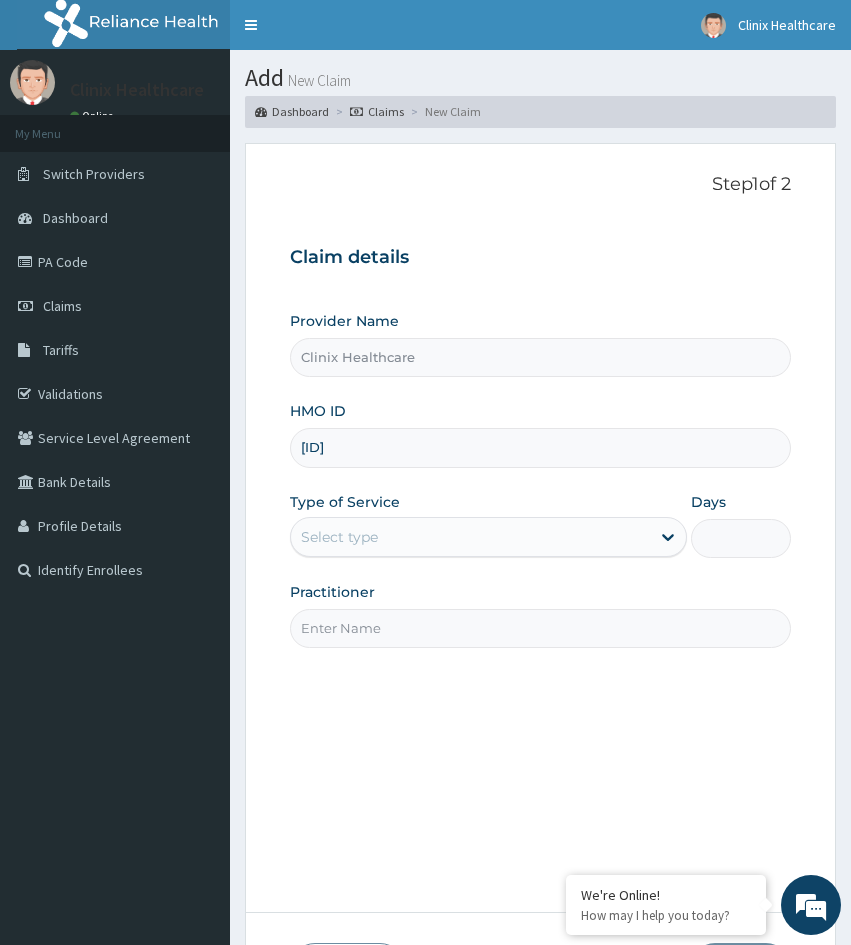 type on "PIT/10091/A" 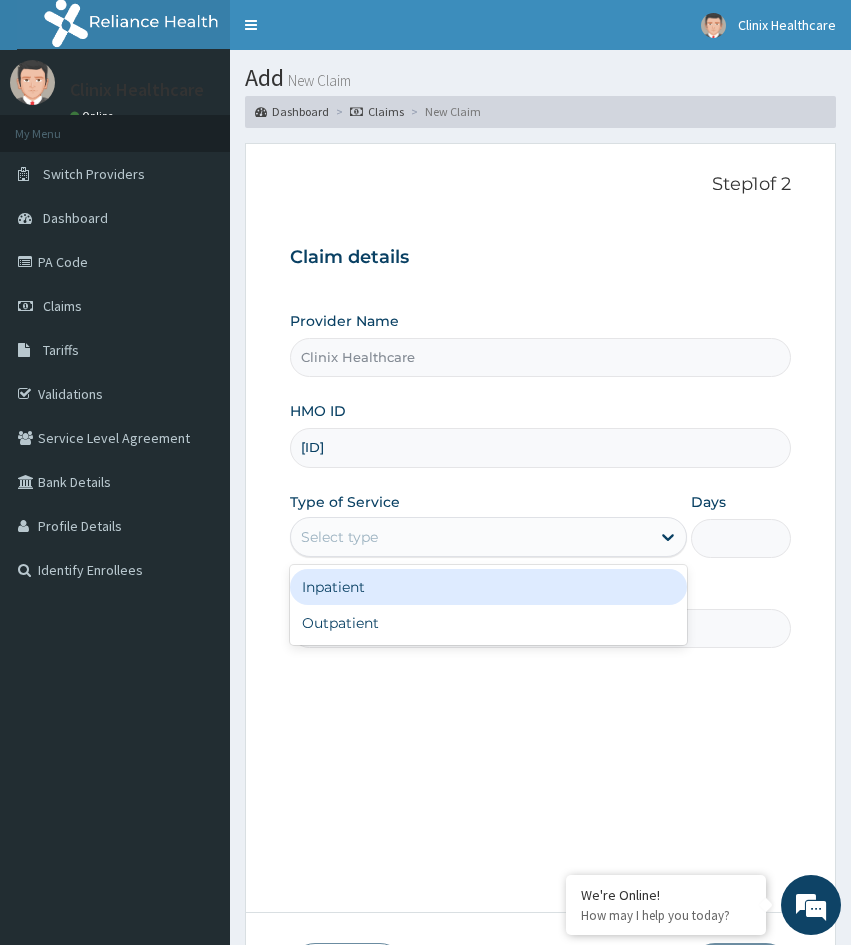 click on "Select type" at bounding box center [339, 537] 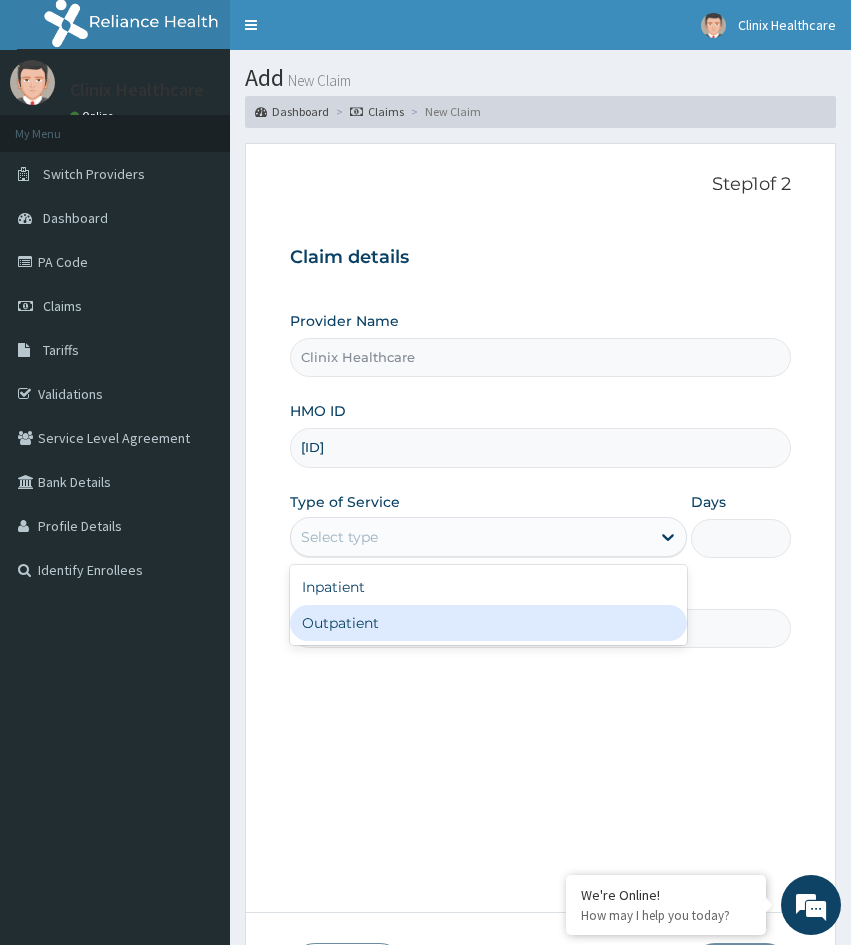 click on "Outpatient" at bounding box center [488, 623] 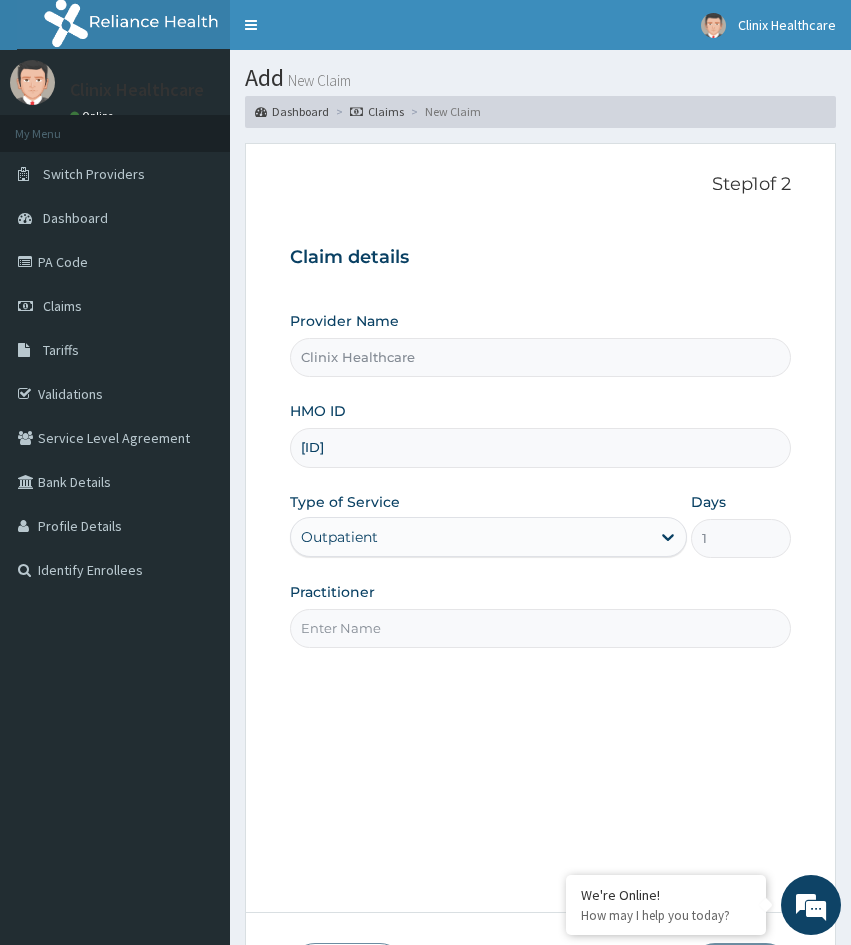 drag, startPoint x: 267, startPoint y: 671, endPoint x: 341, endPoint y: 642, distance: 79.47956 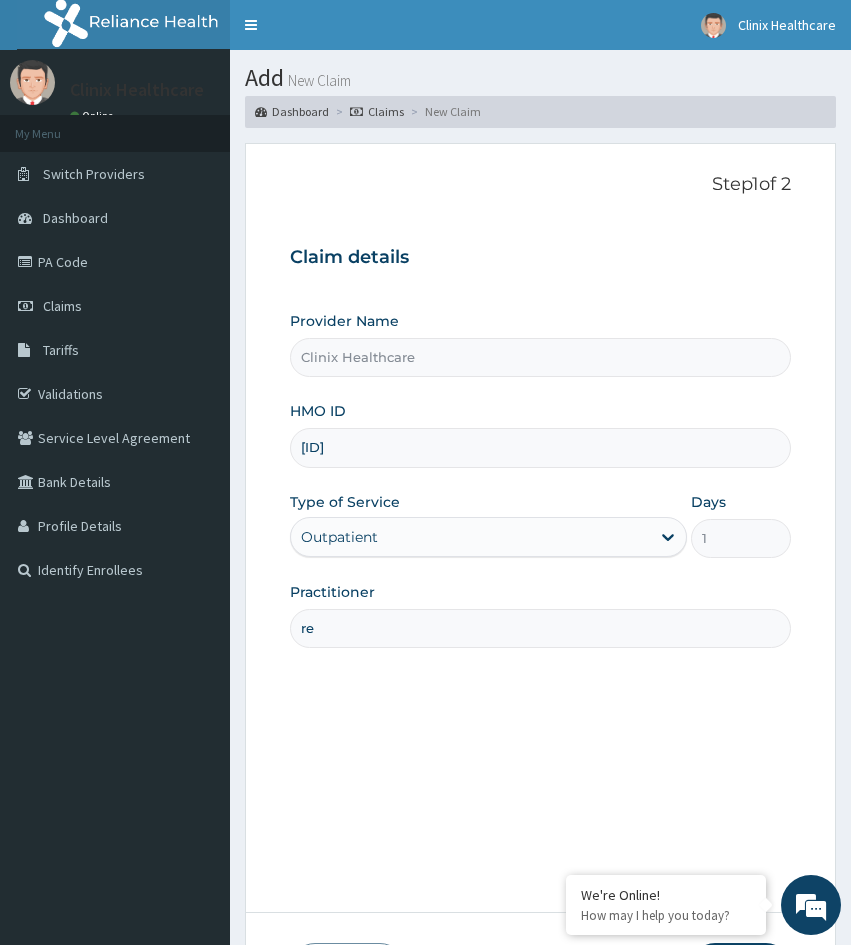 type on "RELIANCE" 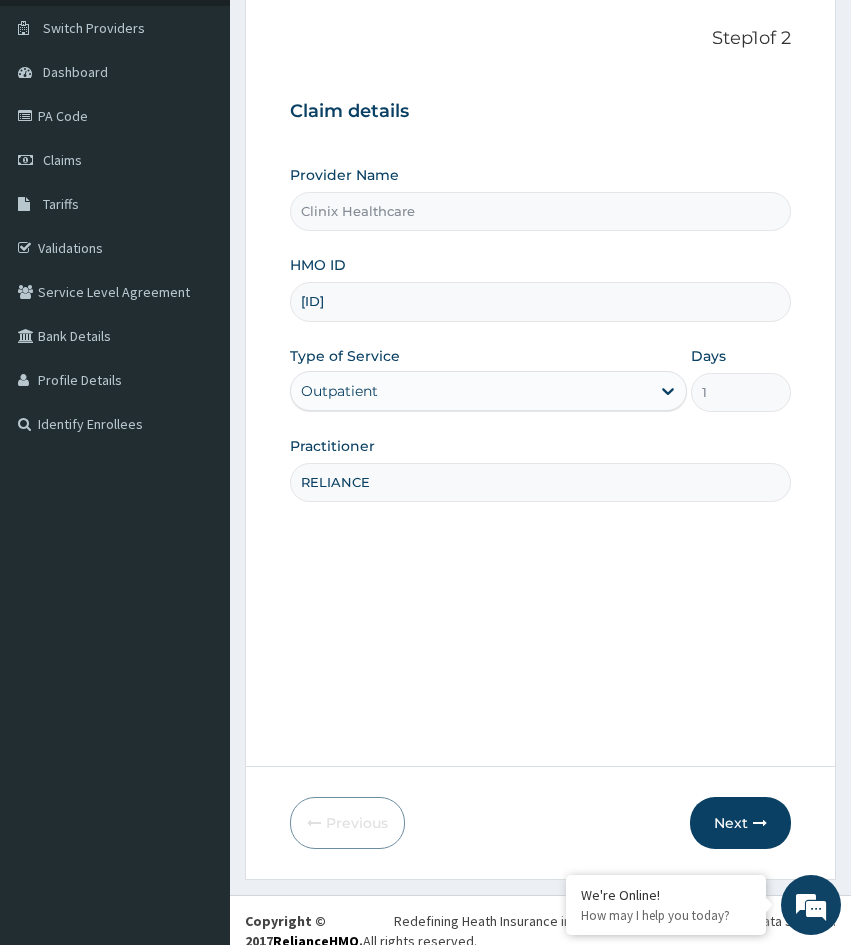 scroll, scrollTop: 167, scrollLeft: 0, axis: vertical 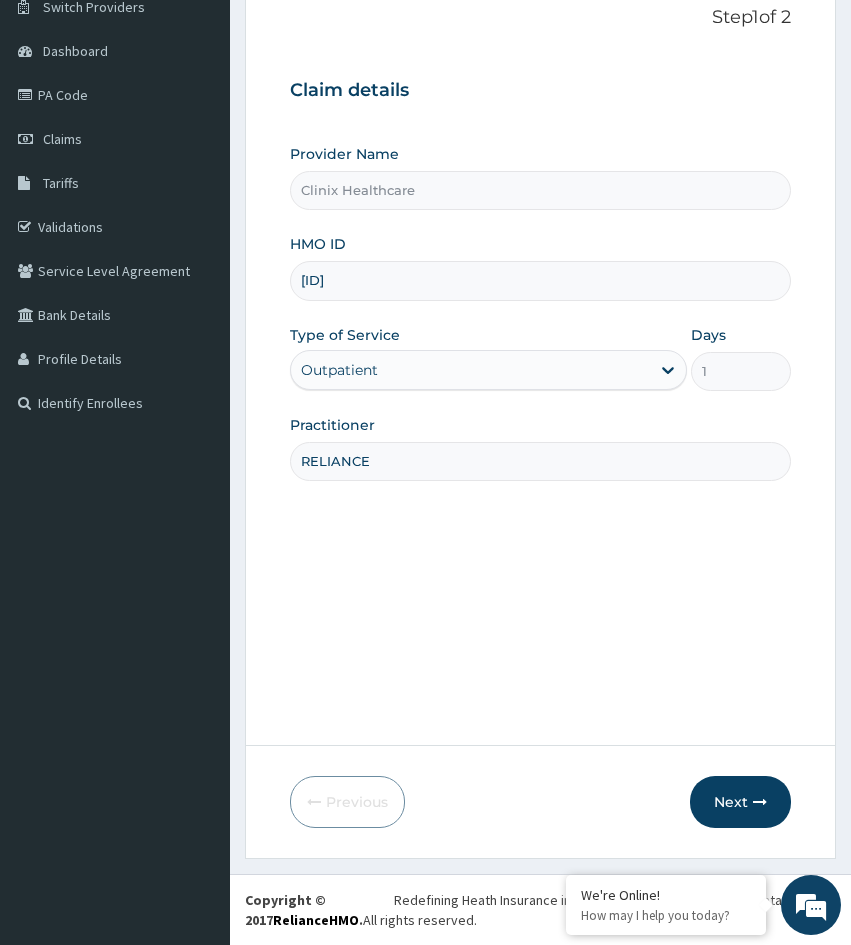 drag, startPoint x: 738, startPoint y: 790, endPoint x: 861, endPoint y: 721, distance: 141.0319 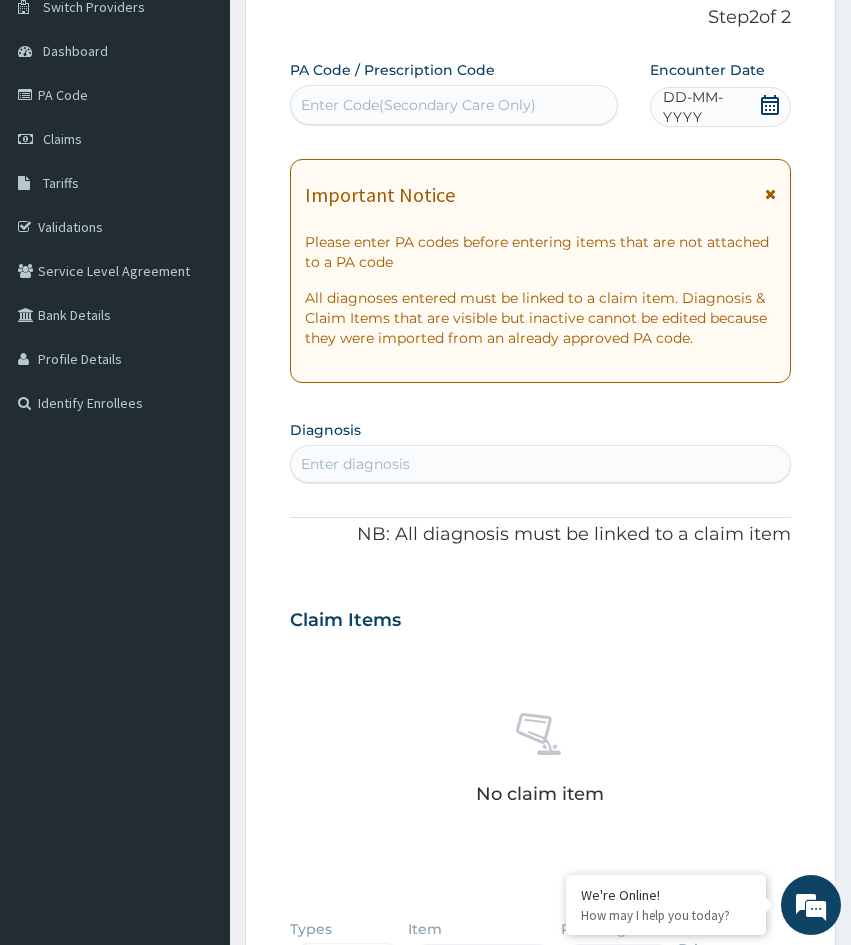scroll, scrollTop: 0, scrollLeft: 0, axis: both 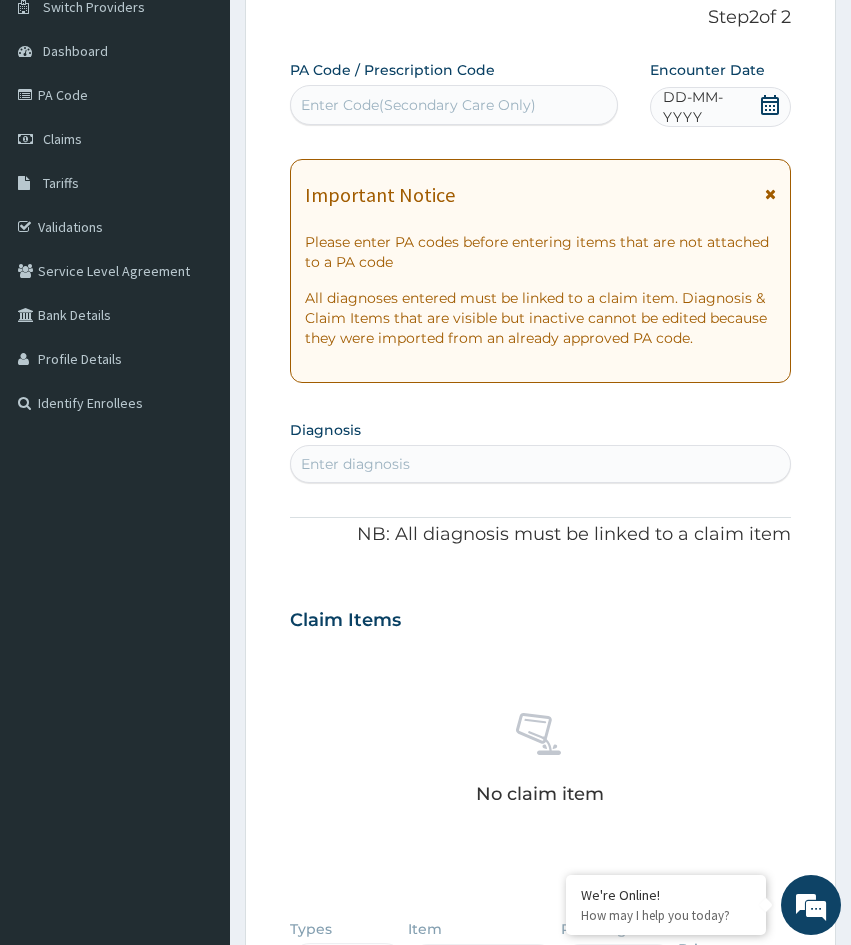 drag, startPoint x: 306, startPoint y: 693, endPoint x: 361, endPoint y: 577, distance: 128.37834 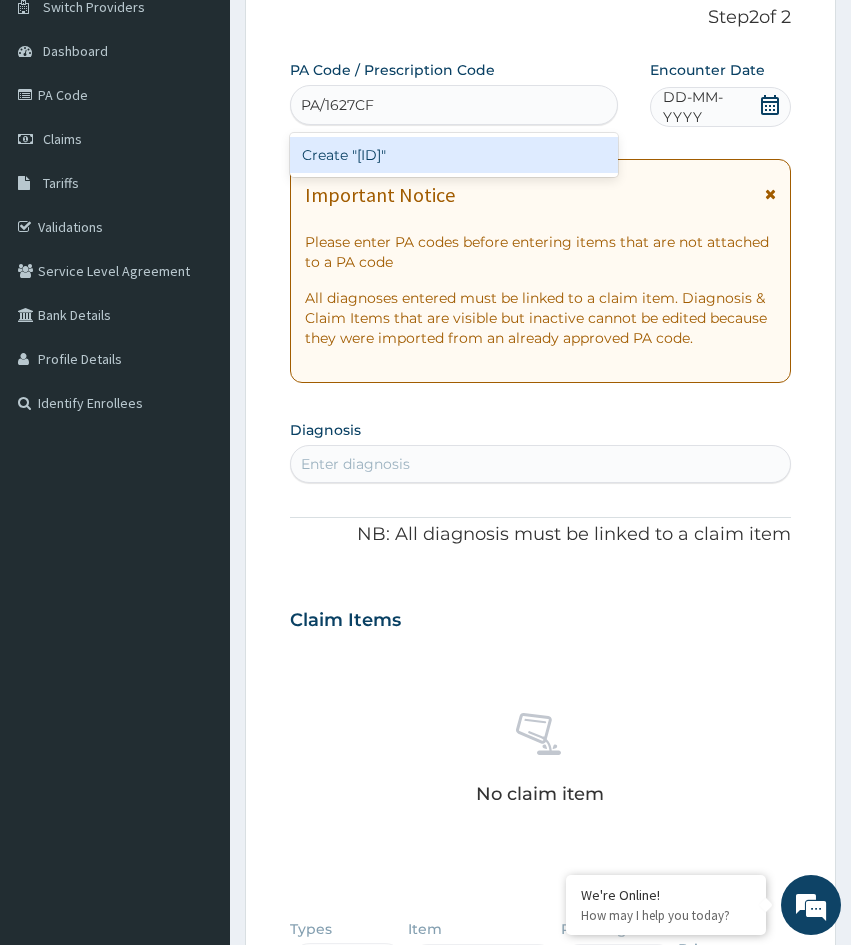 click on "Create "PA/1627CF"" at bounding box center [454, 155] 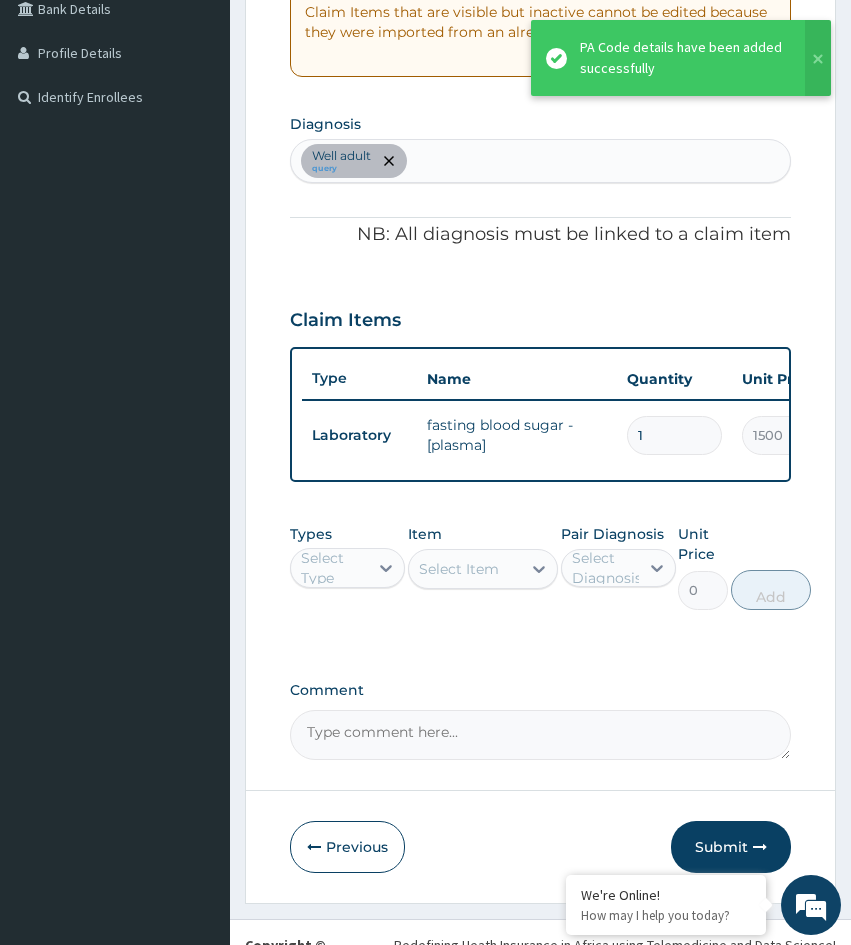 scroll, scrollTop: 533, scrollLeft: 0, axis: vertical 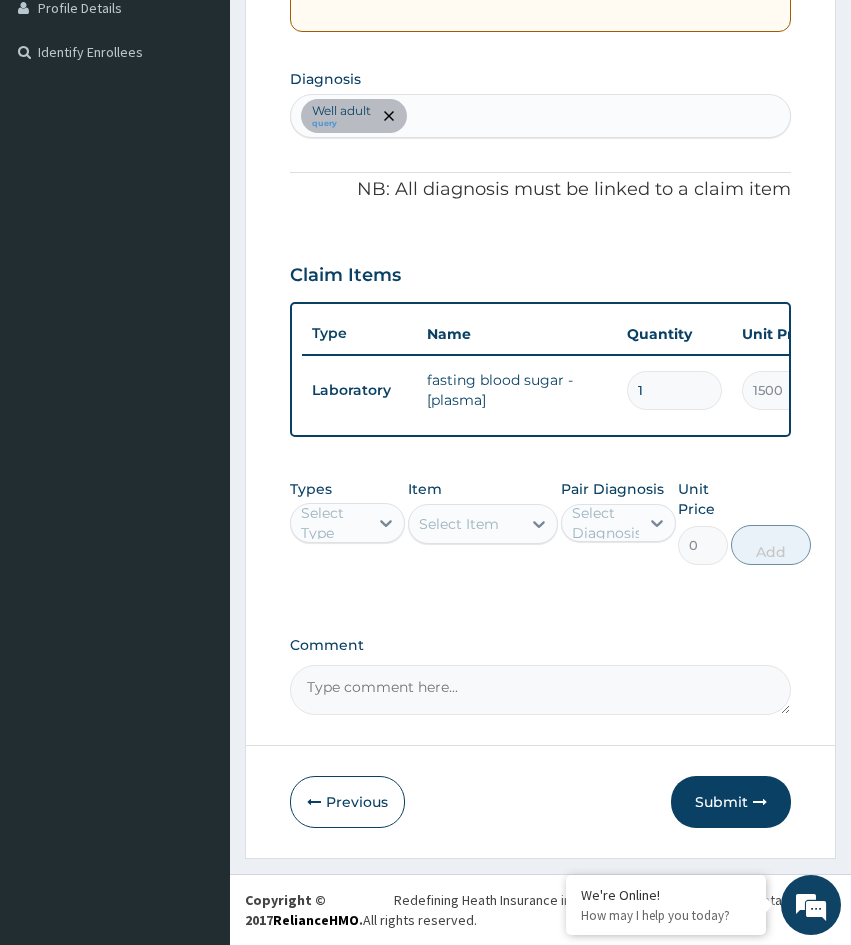 click on "Type Name Quantity Unit Price Total Price Pair Diagnosis Actions Laboratory fasting blood sugar -[plasma] 1 1500 1500.00 Well adult Delete" at bounding box center (540, 369) 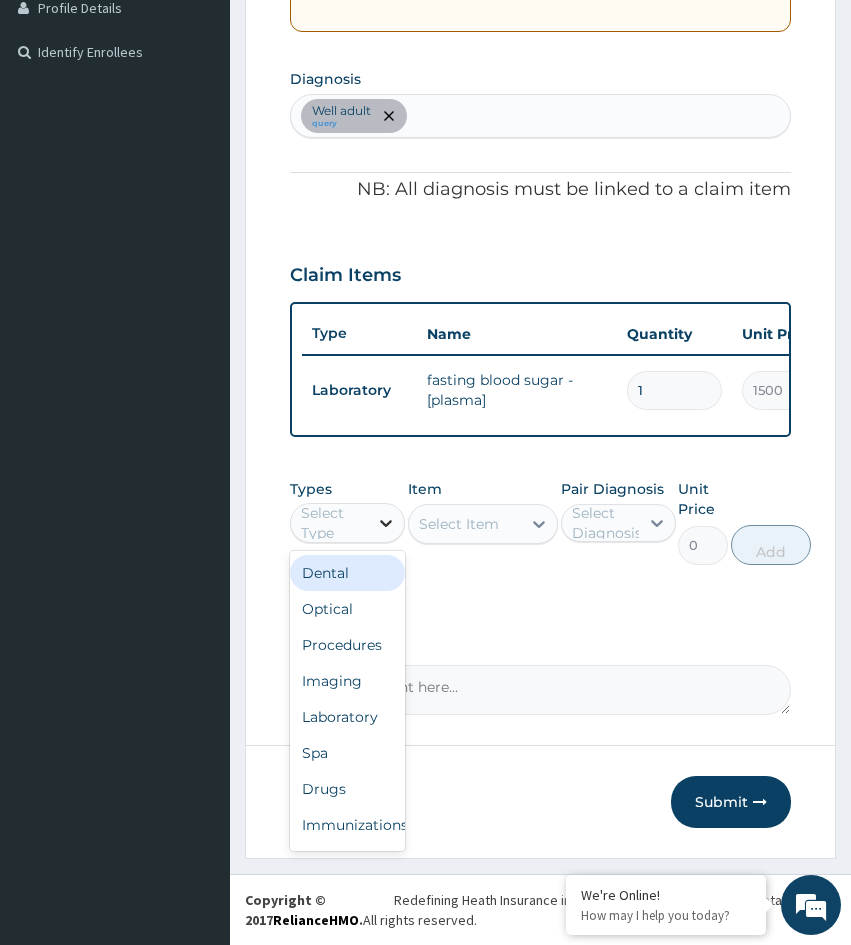 click 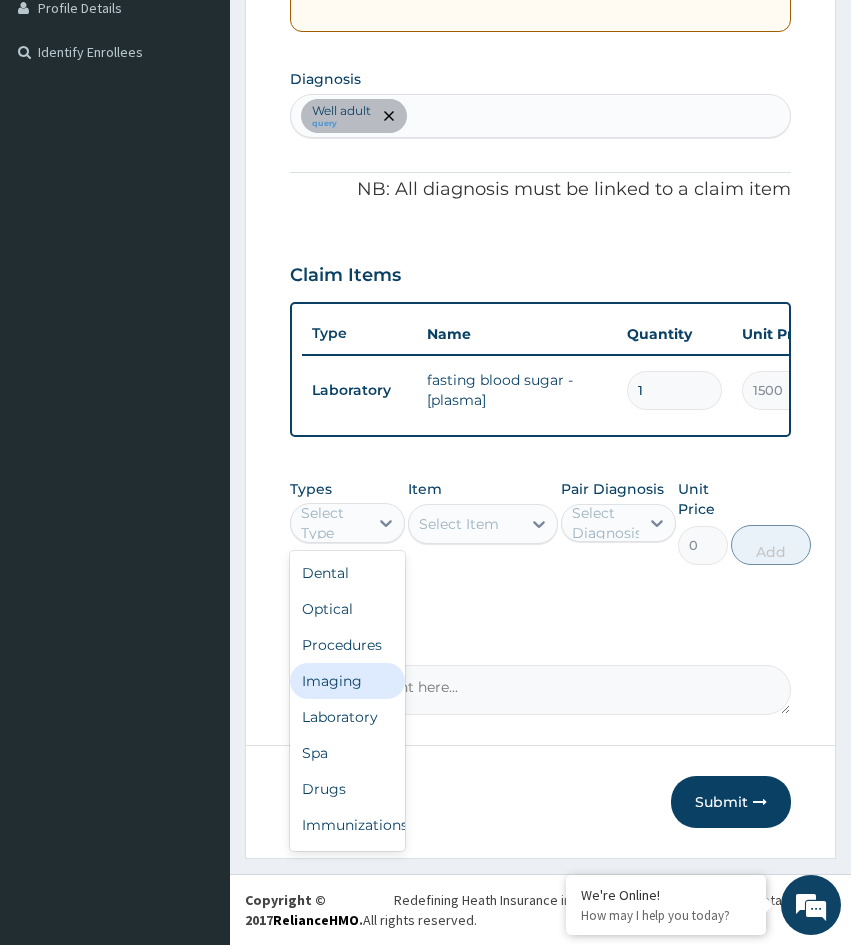 click on "Imaging" at bounding box center [347, 681] 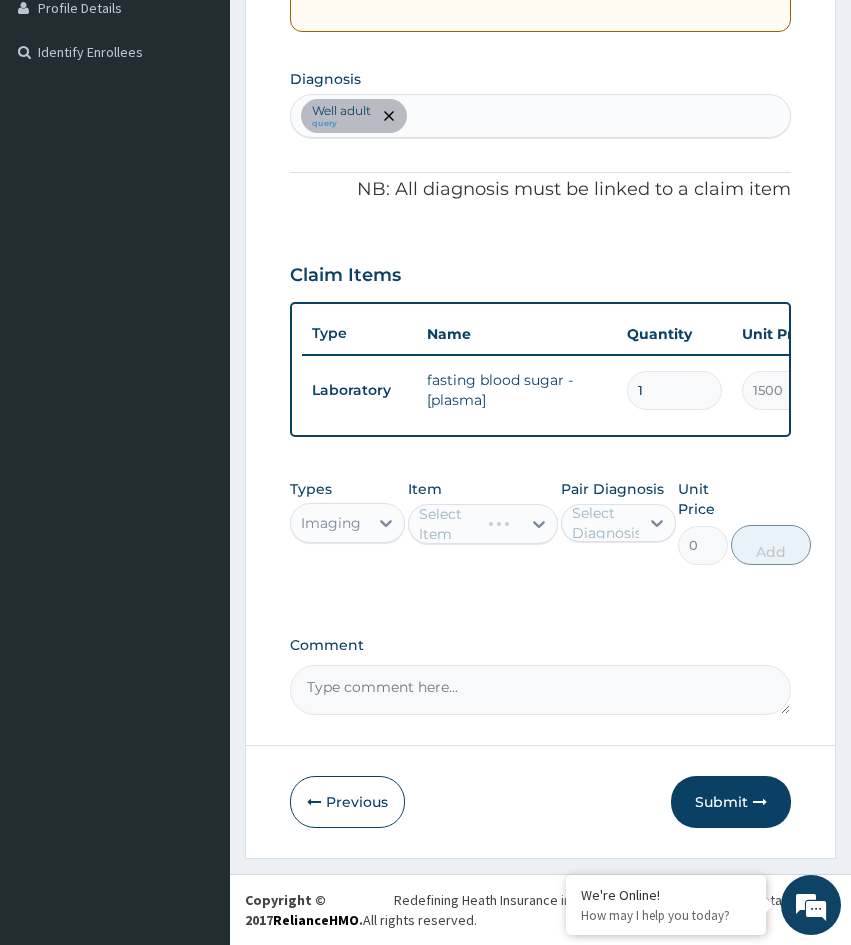 click on "Select Item" at bounding box center (483, 524) 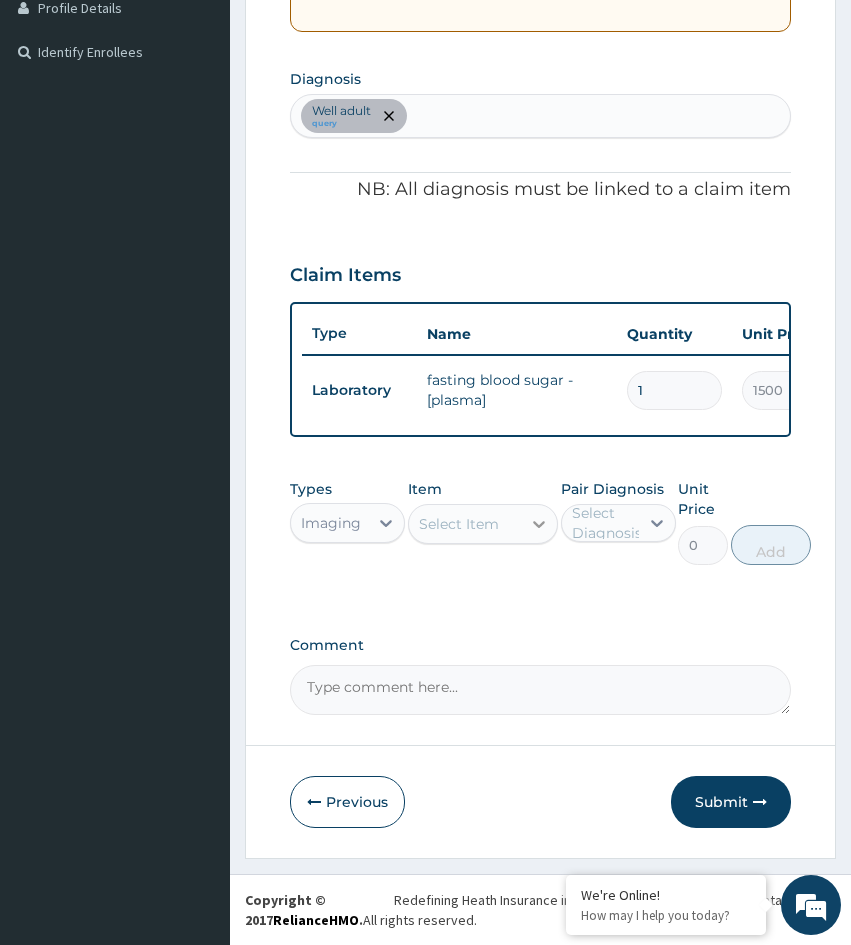 click 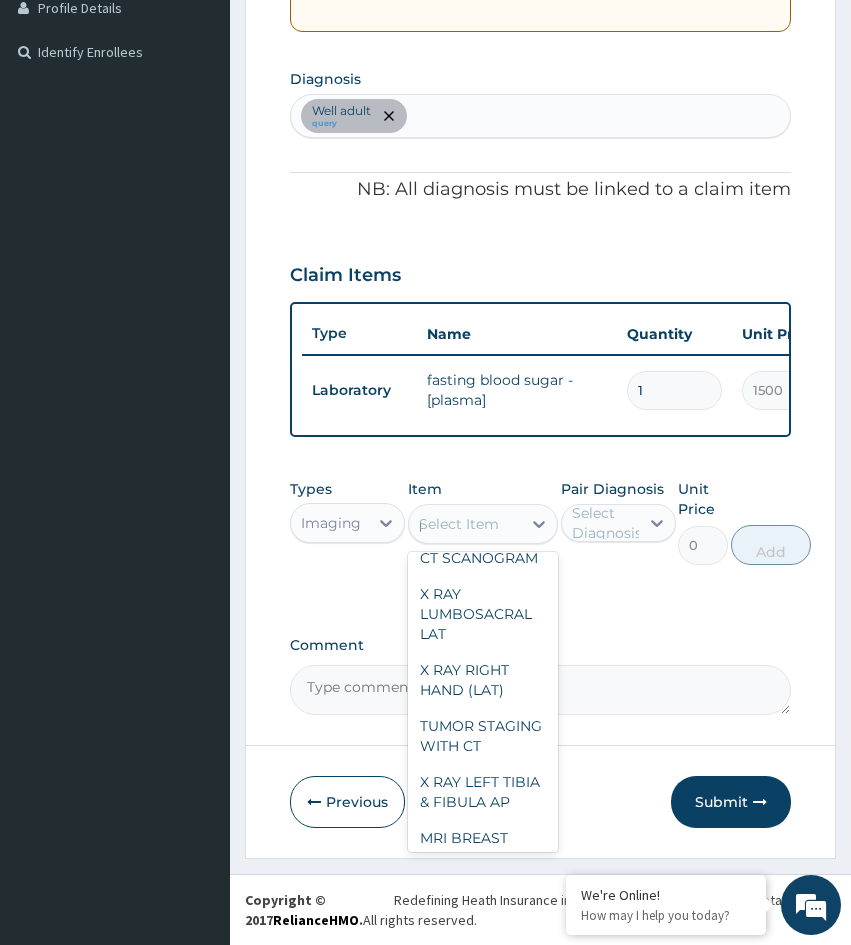 scroll, scrollTop: 1931, scrollLeft: 0, axis: vertical 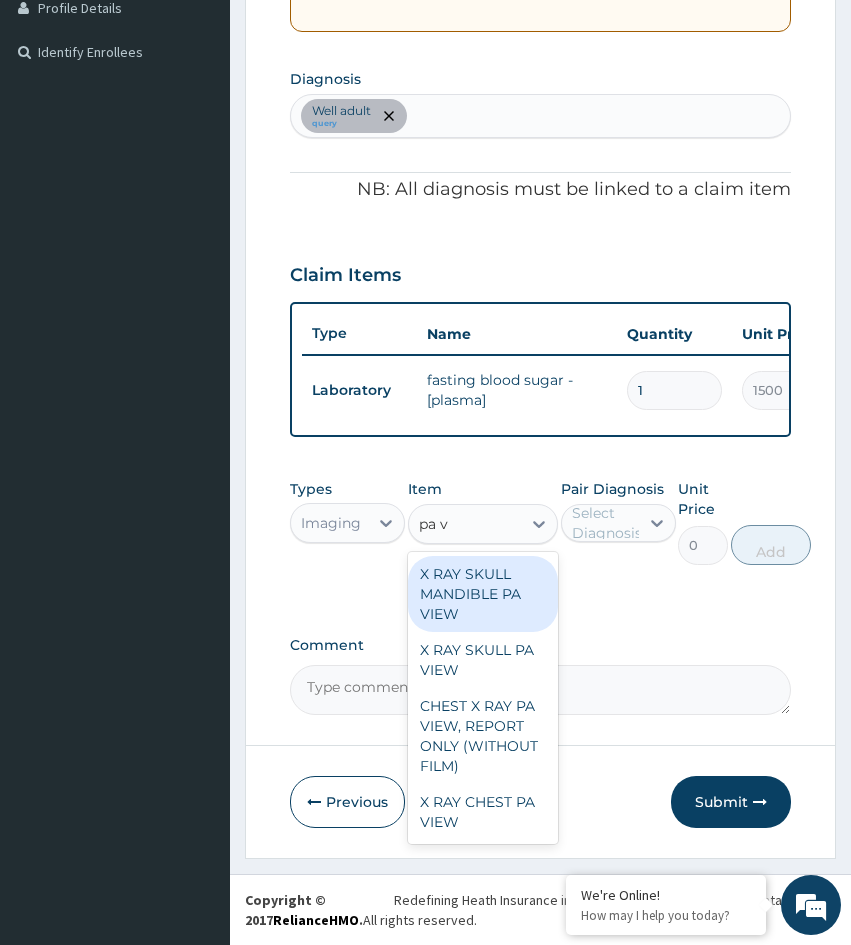 type on "pa vi" 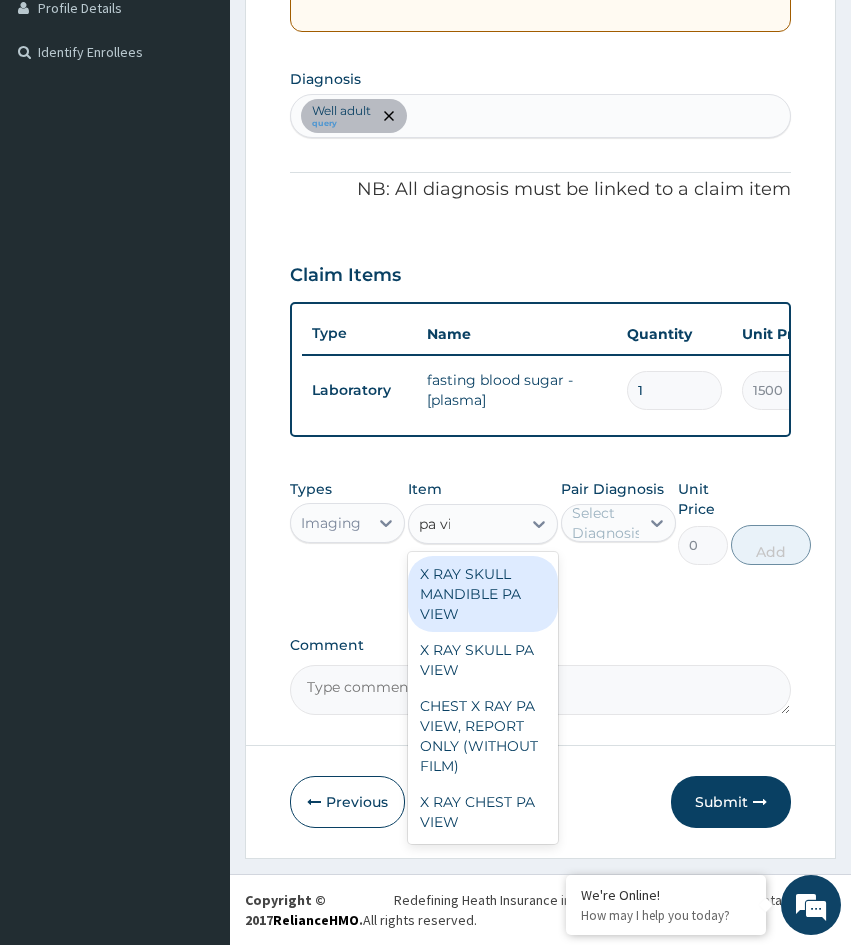 scroll, scrollTop: 12, scrollLeft: 0, axis: vertical 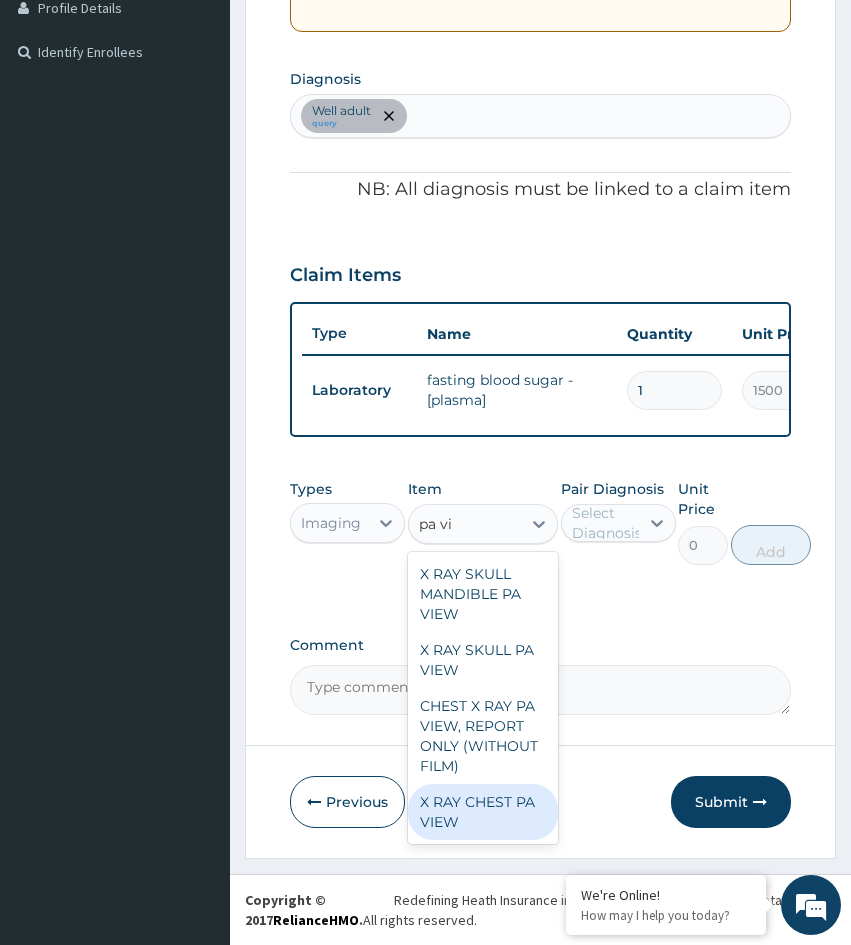 click on "X RAY CHEST PA VIEW" at bounding box center (483, 812) 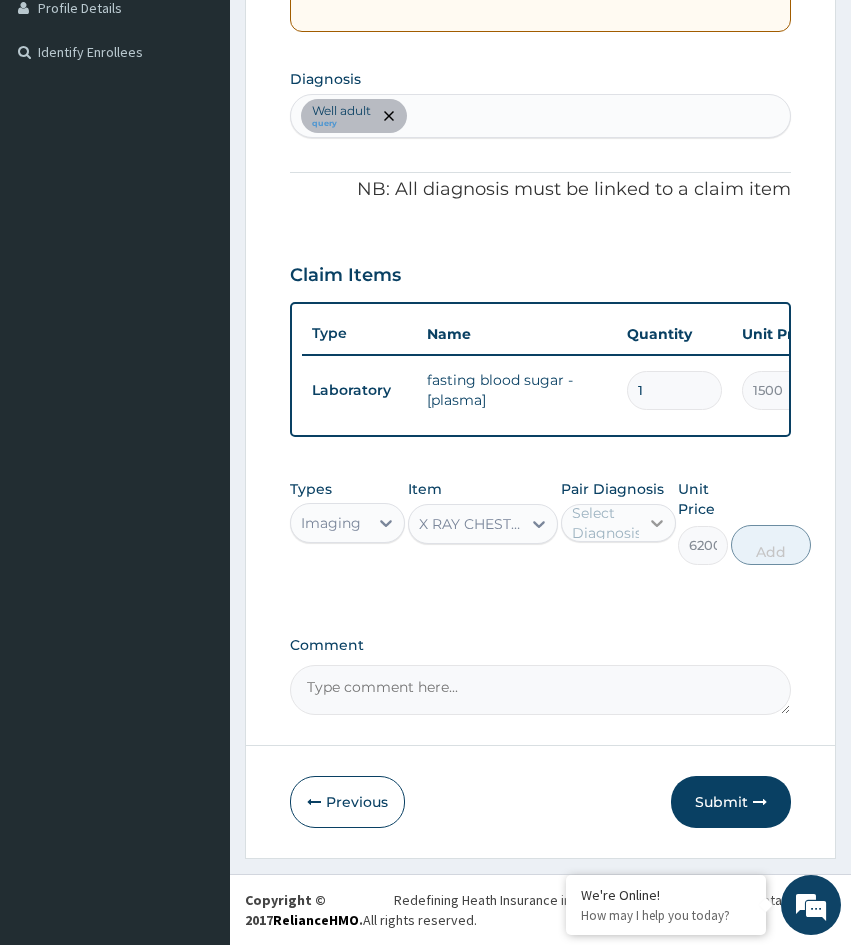 click 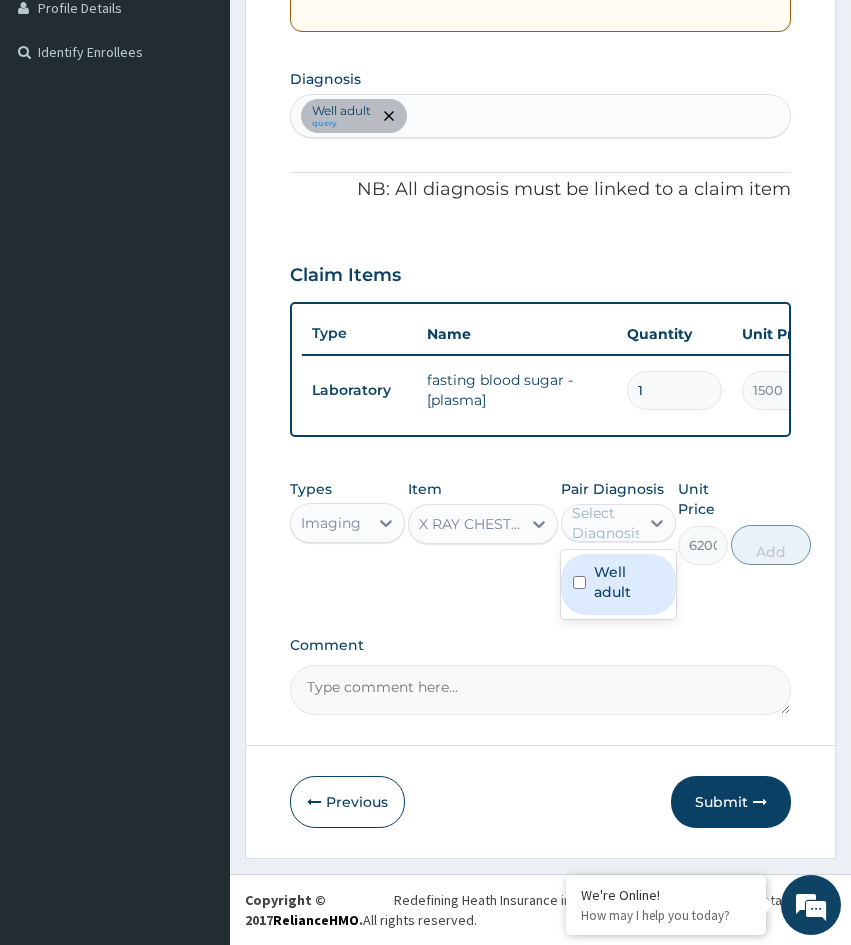 click on "Well adult" at bounding box center [629, 582] 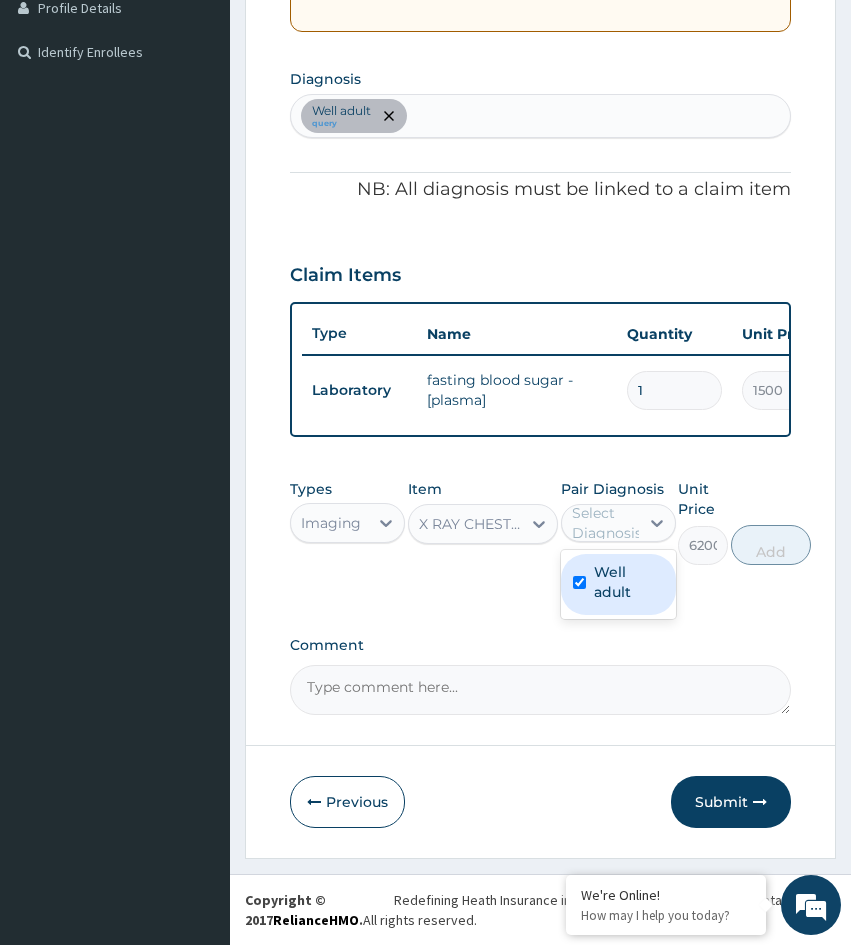 checkbox on "true" 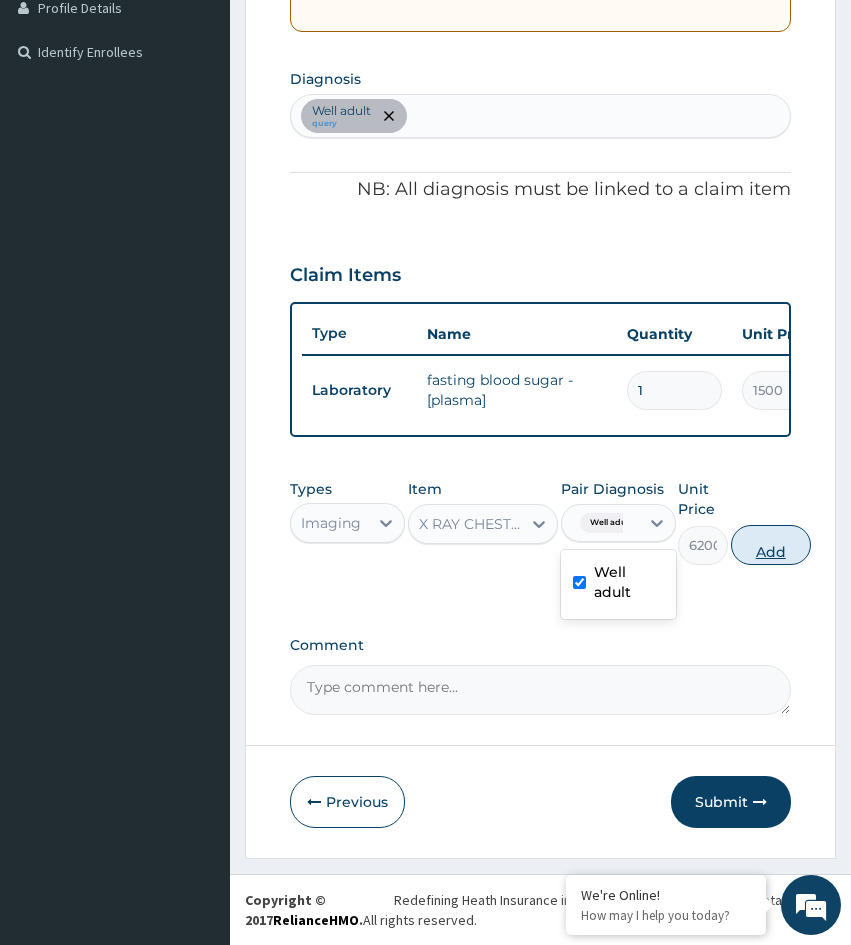 click on "Add" at bounding box center [771, 545] 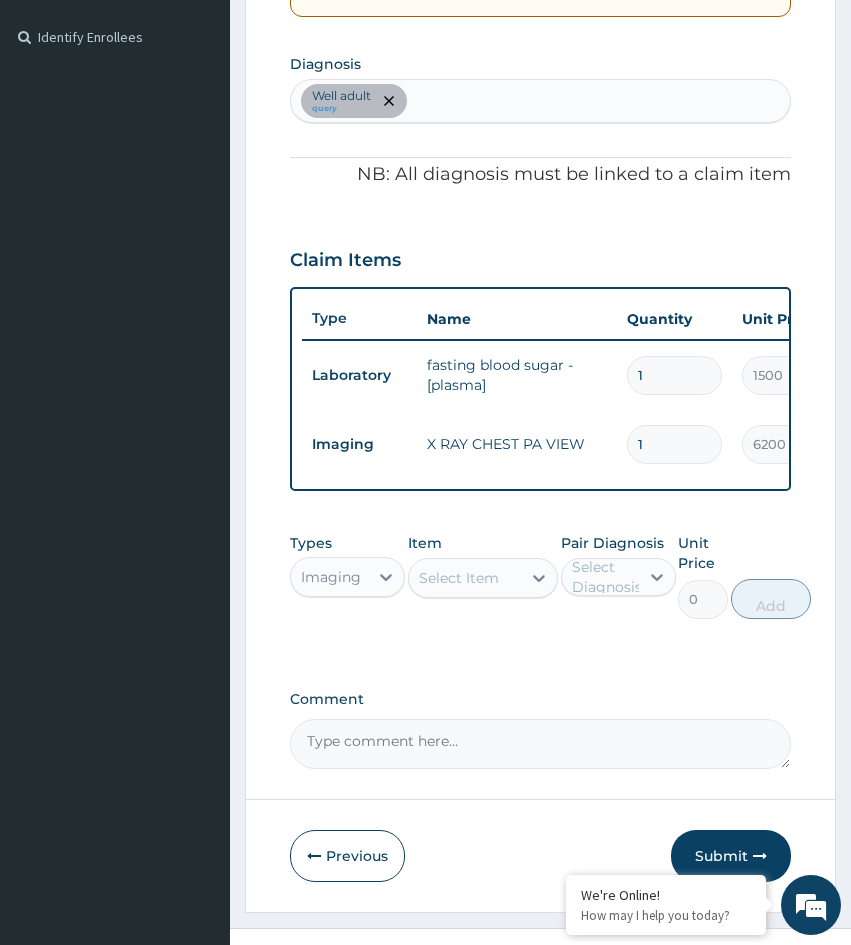 click on "Select Item" at bounding box center [459, 578] 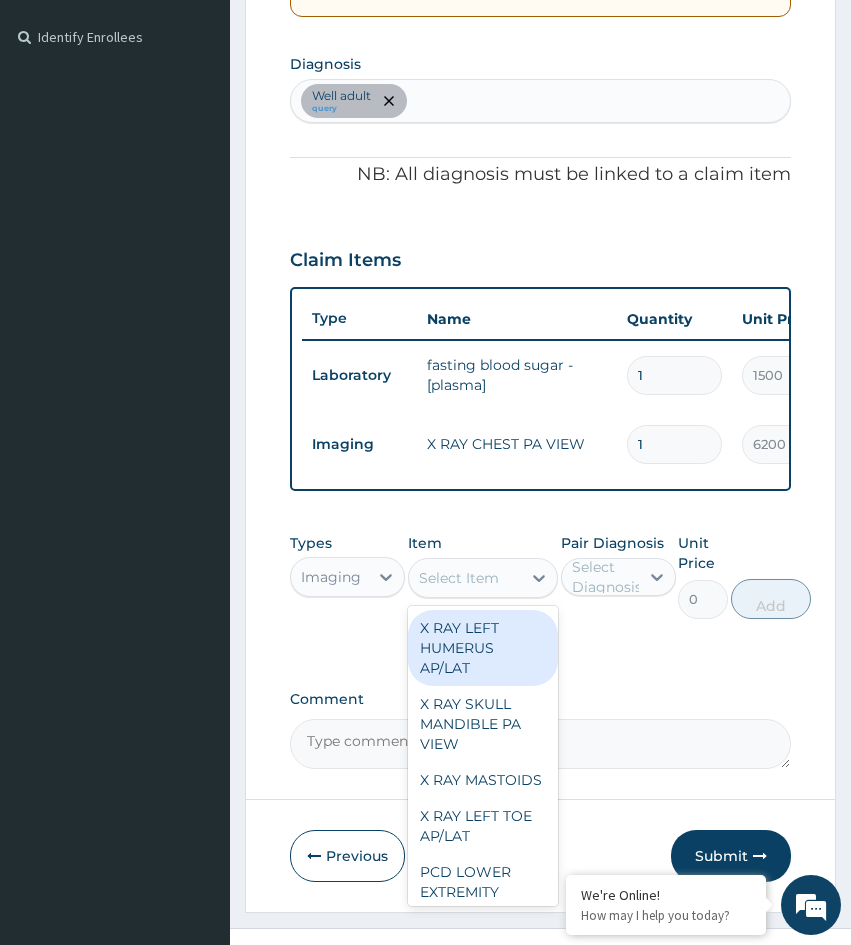 click on "Imaging" at bounding box center (347, 577) 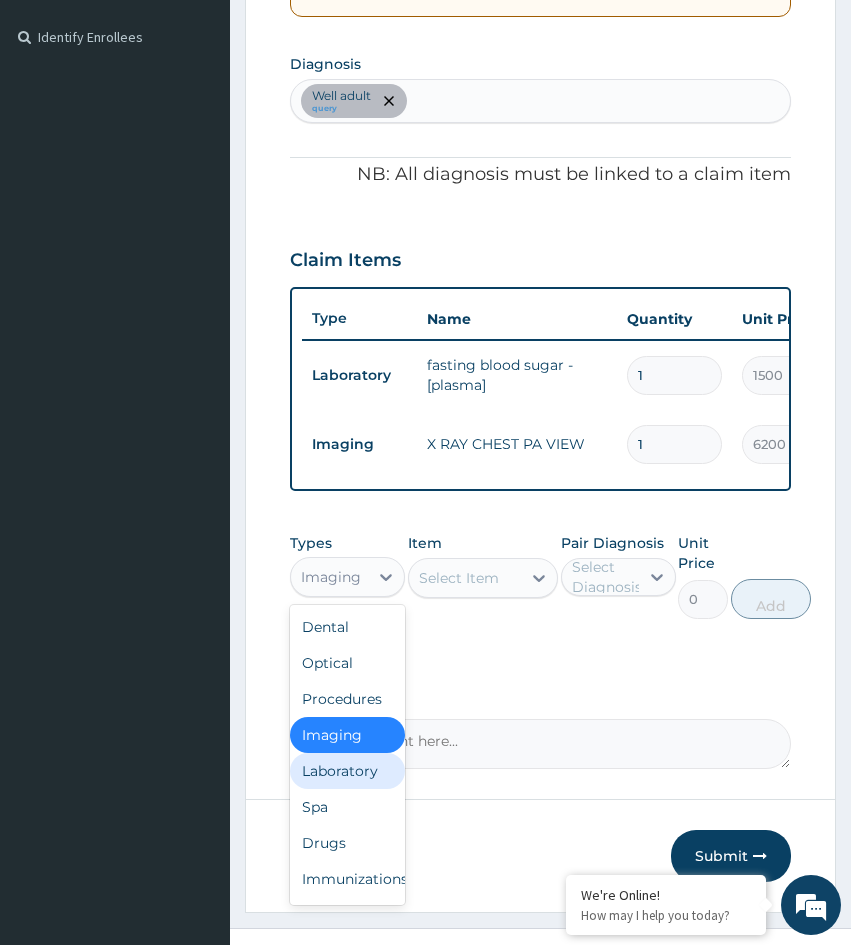 click on "Laboratory" at bounding box center [347, 771] 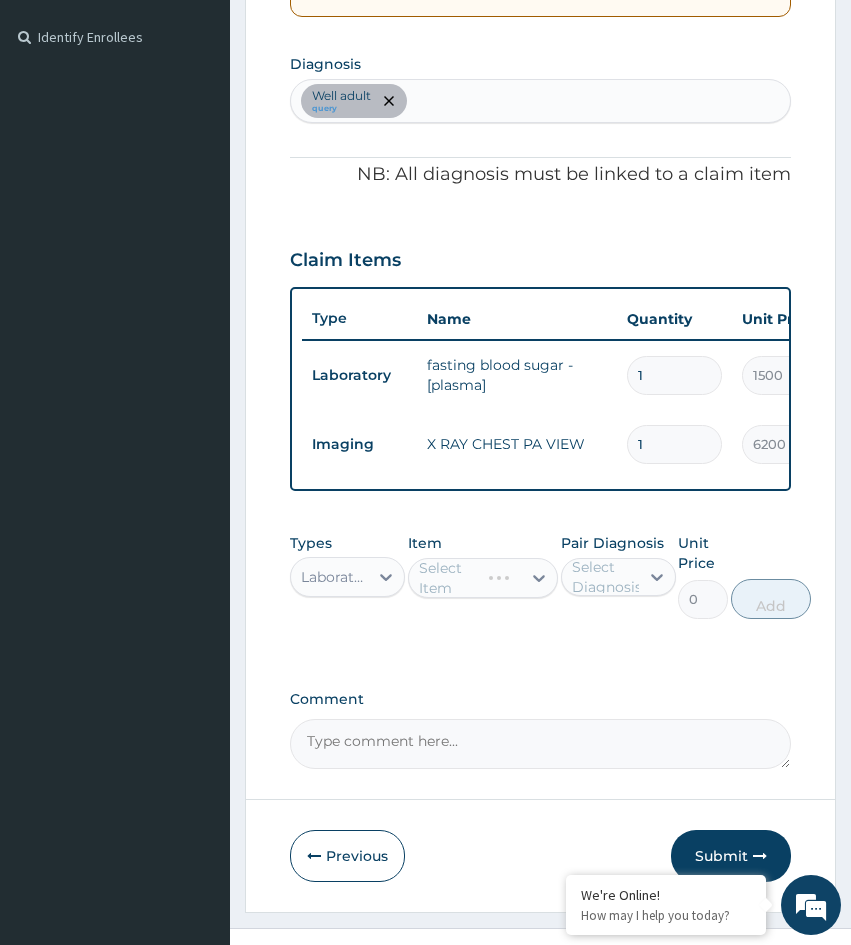 click on "Select Item" at bounding box center (483, 578) 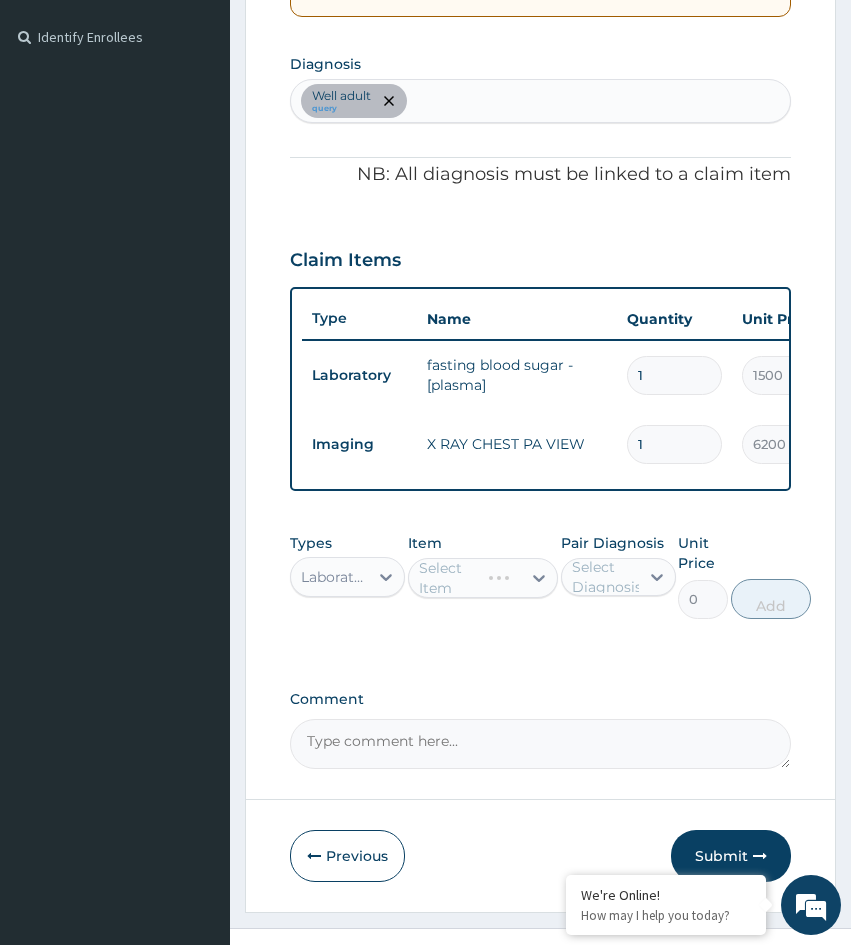 click on "Select Item" at bounding box center (483, 578) 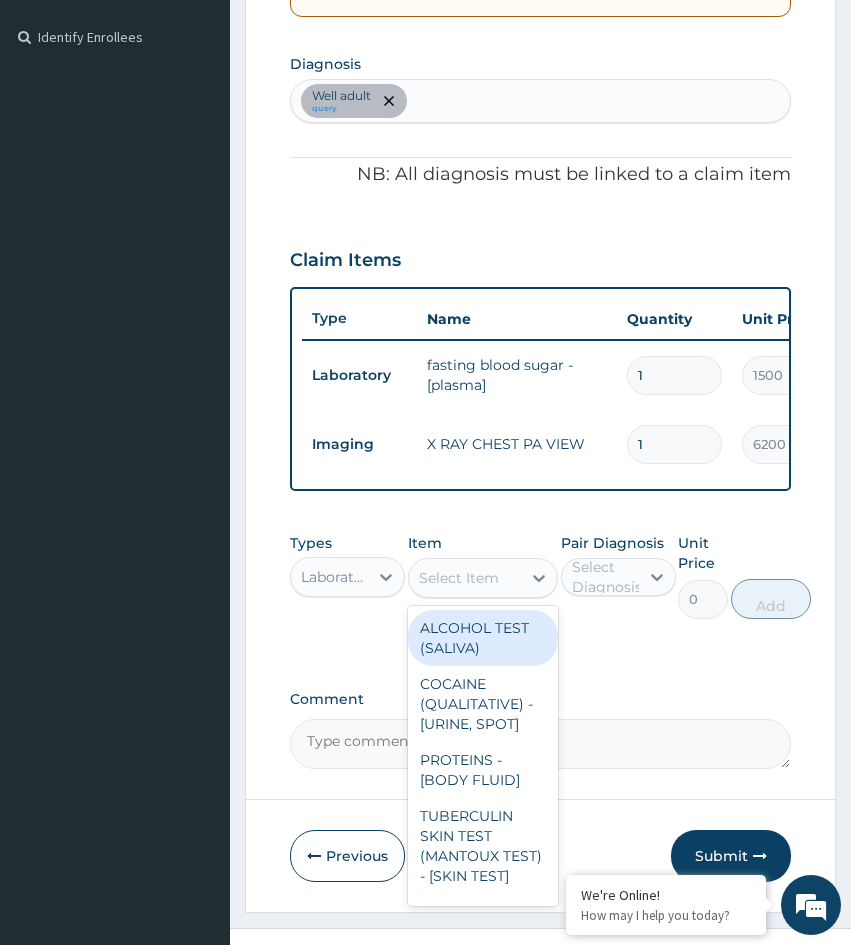 click on "Select Item" at bounding box center [459, 578] 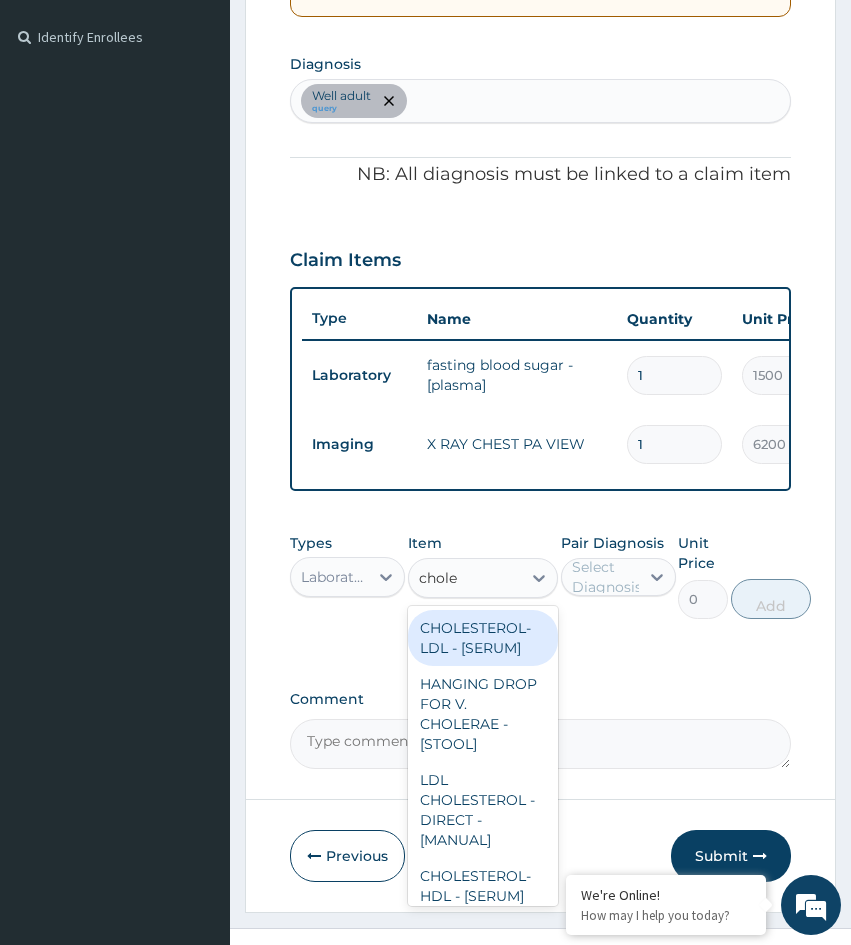 type on "choles" 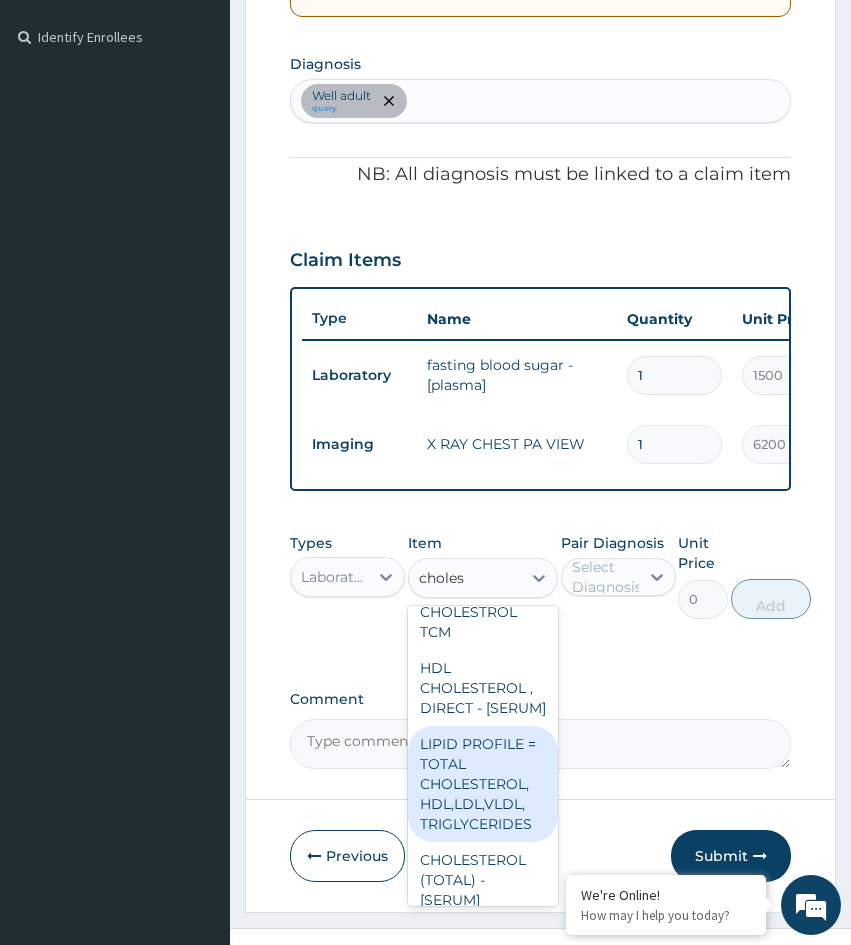 scroll, scrollTop: 412, scrollLeft: 0, axis: vertical 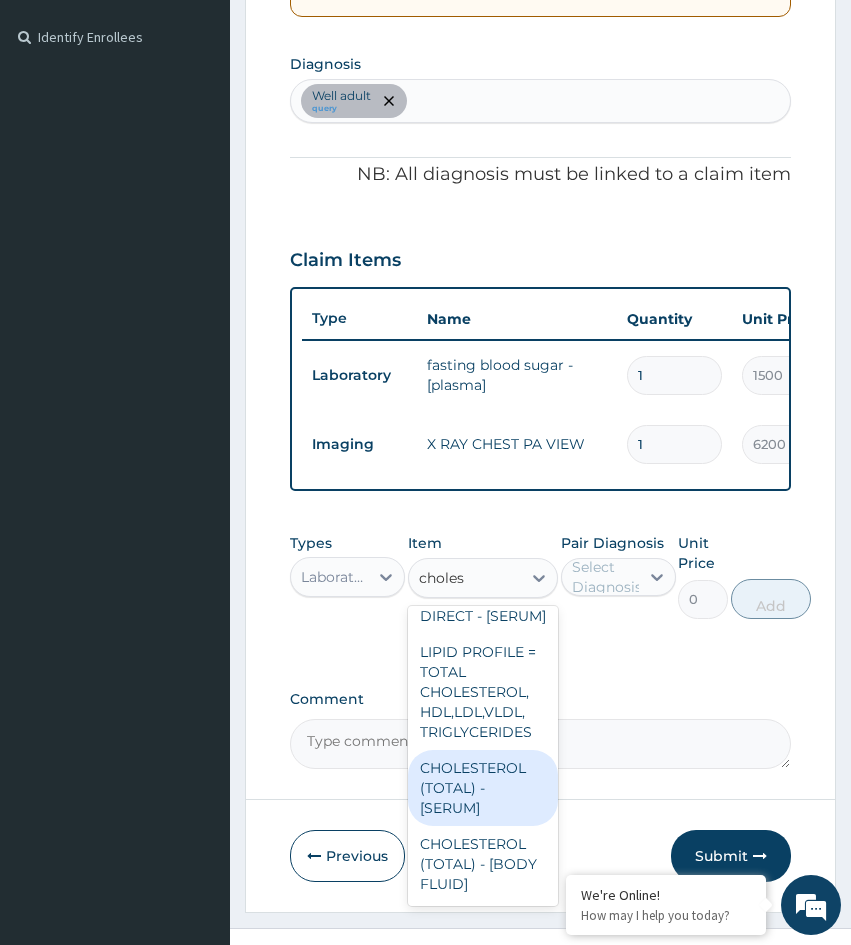 click on "CHOLESTEROL (TOTAL) - [SERUM]" at bounding box center (483, 788) 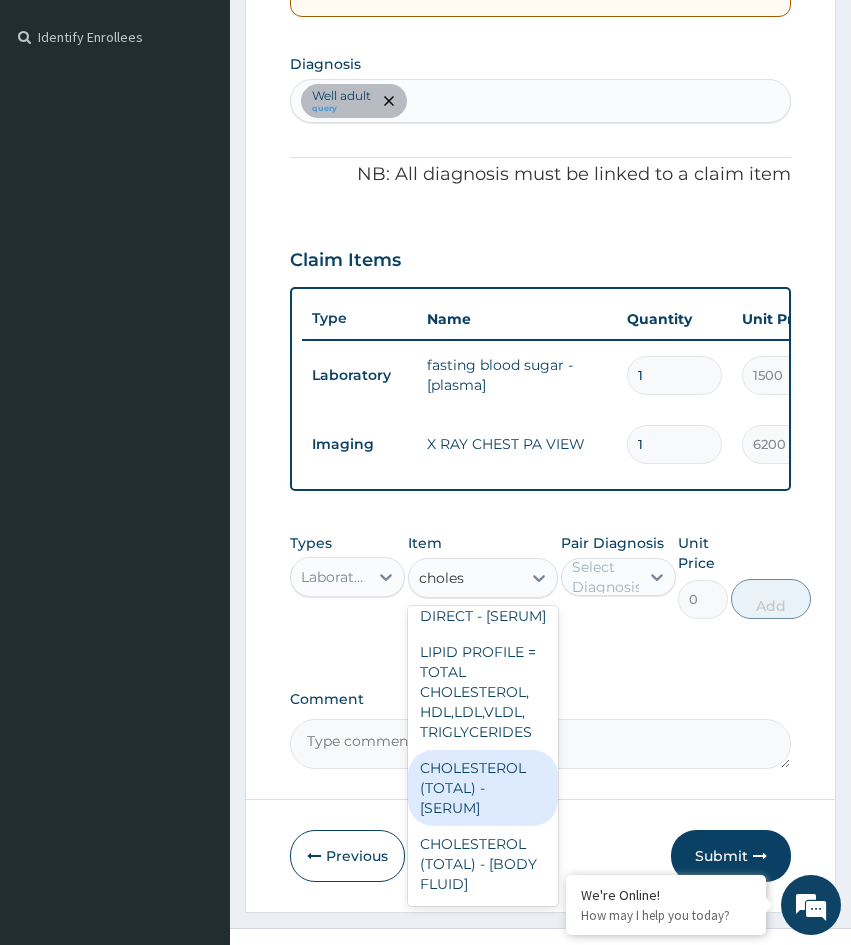 type 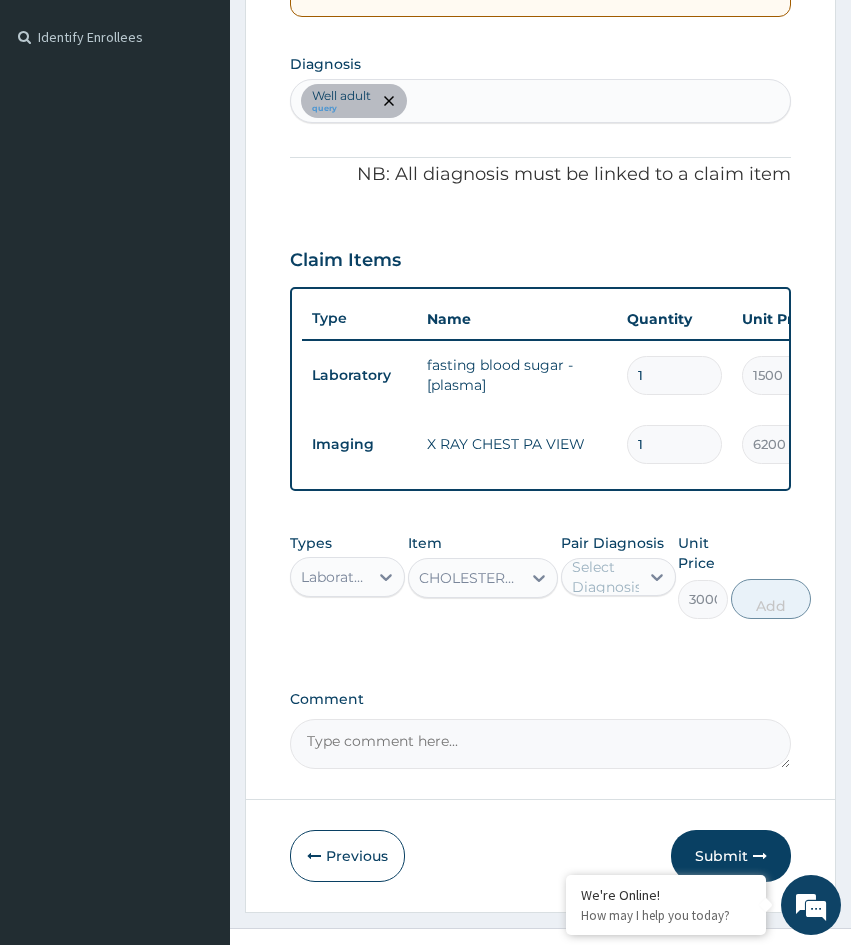 click on "Select Diagnosis" at bounding box center [607, 577] 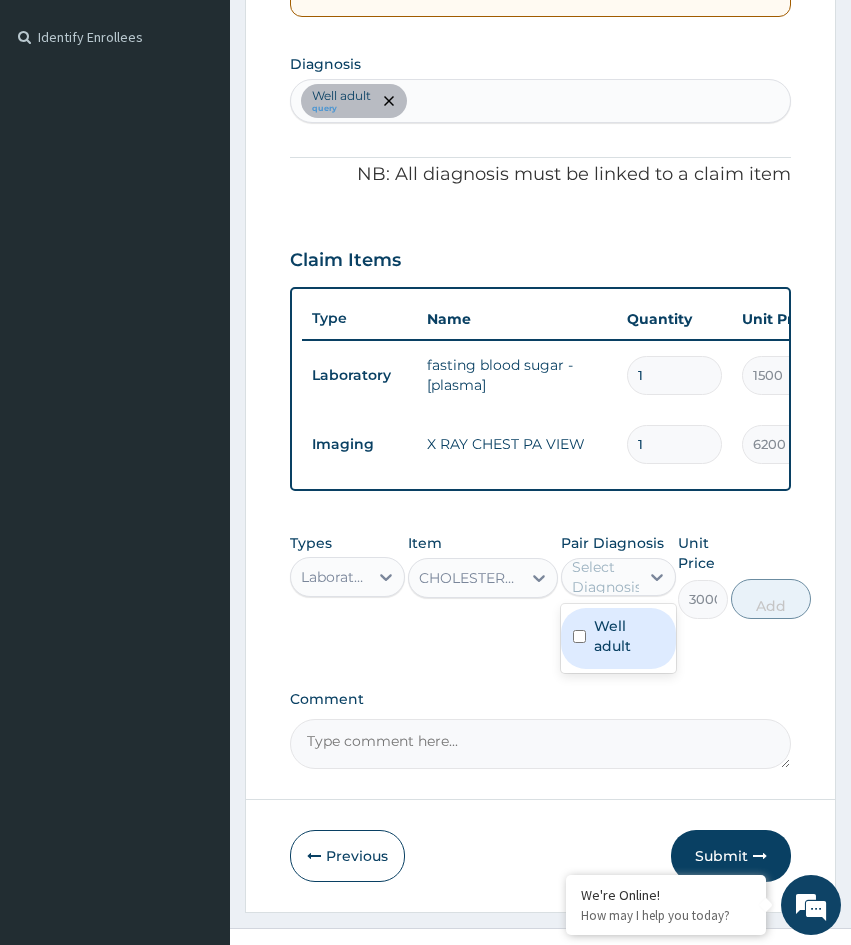 click on "Well adult" at bounding box center [629, 636] 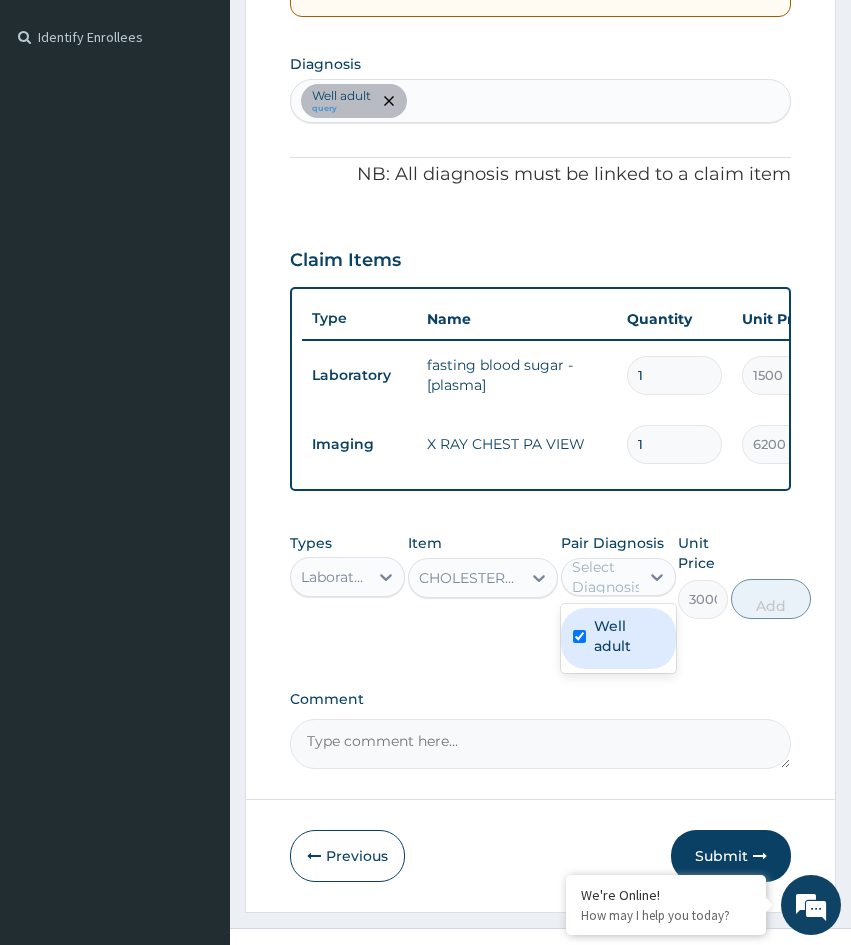 checkbox on "true" 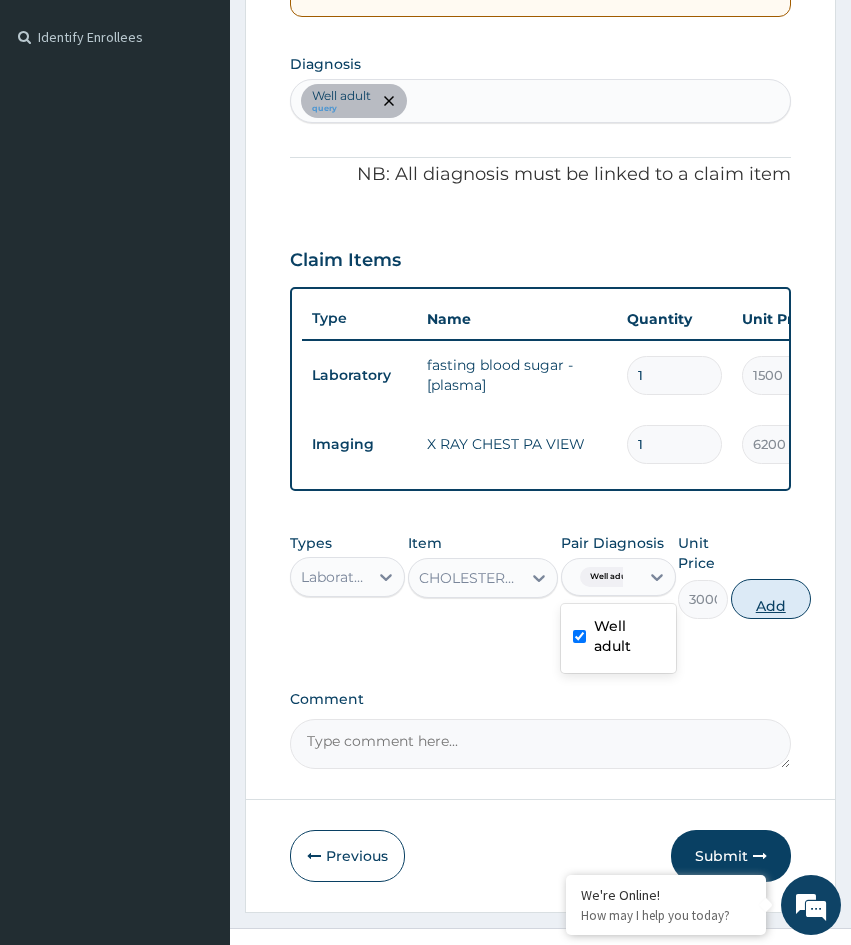 click on "Add" at bounding box center [771, 599] 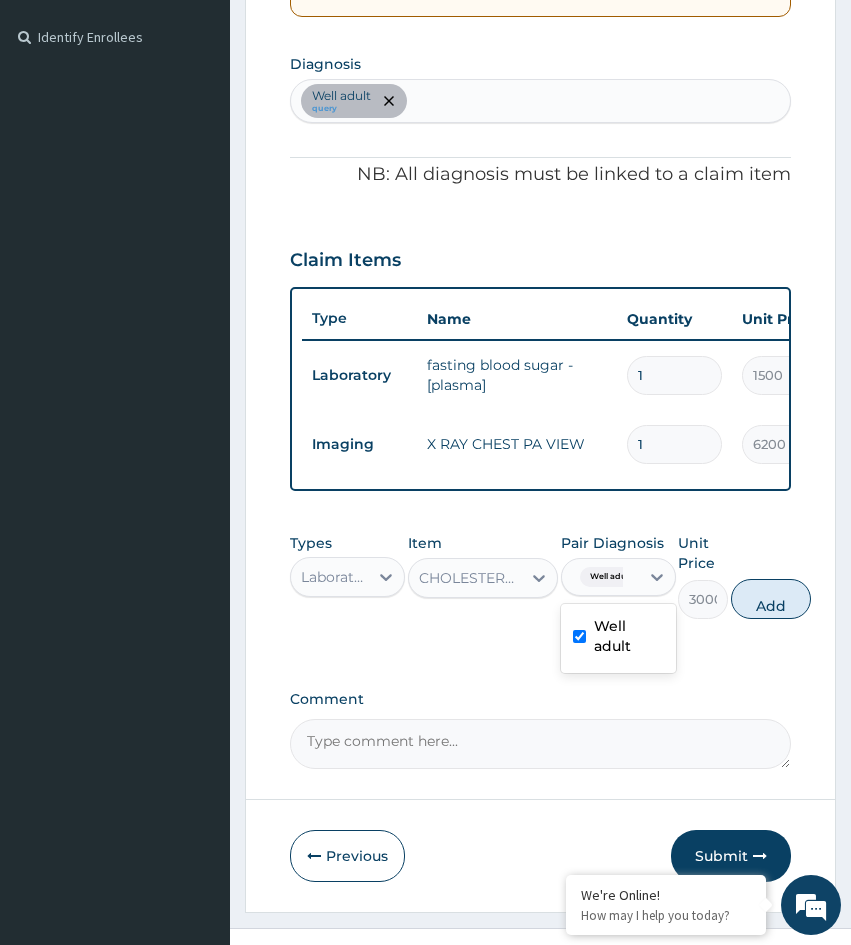type on "0" 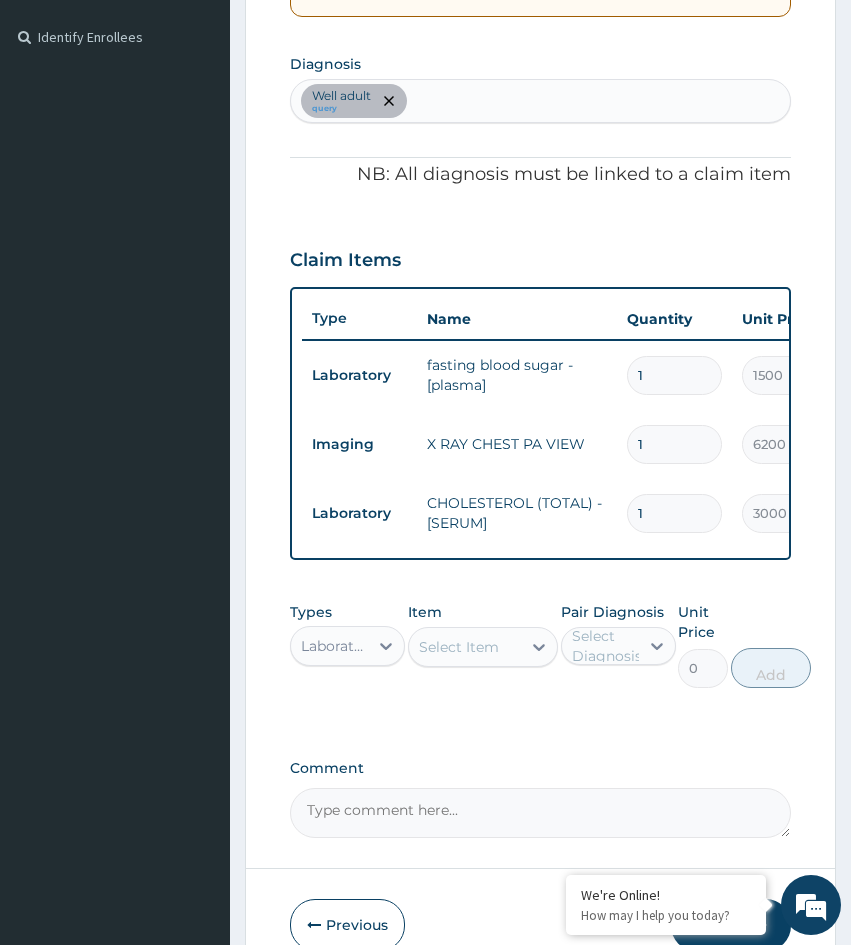 click on "Select Item" at bounding box center [459, 647] 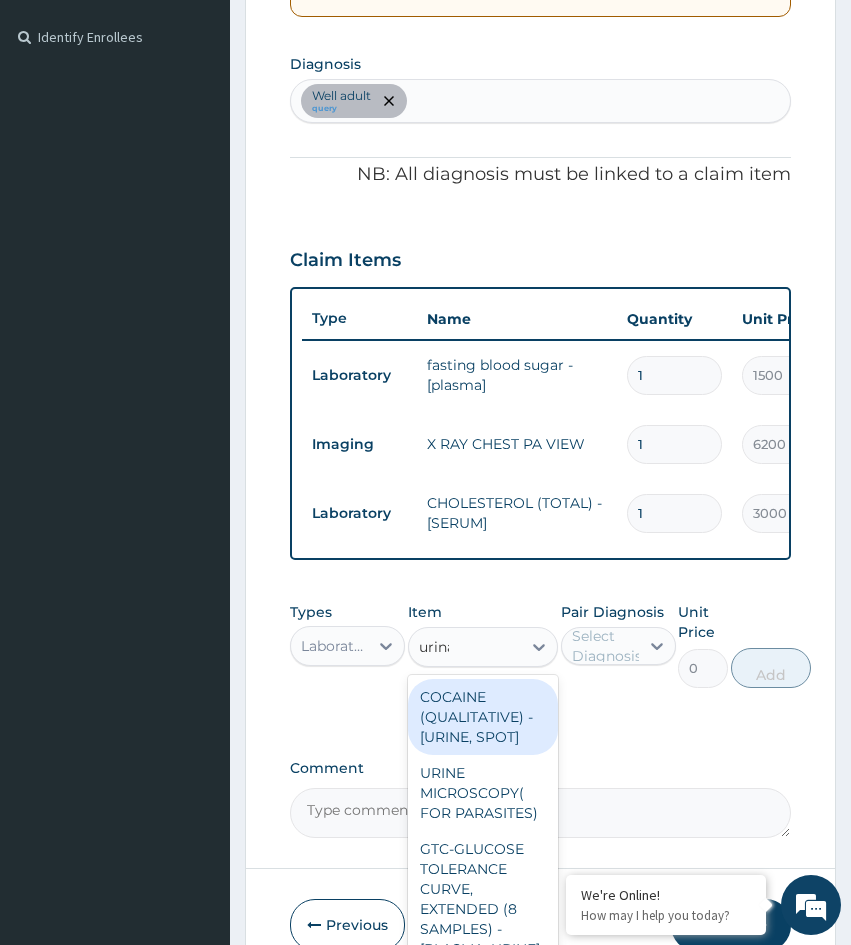 type on "urinal" 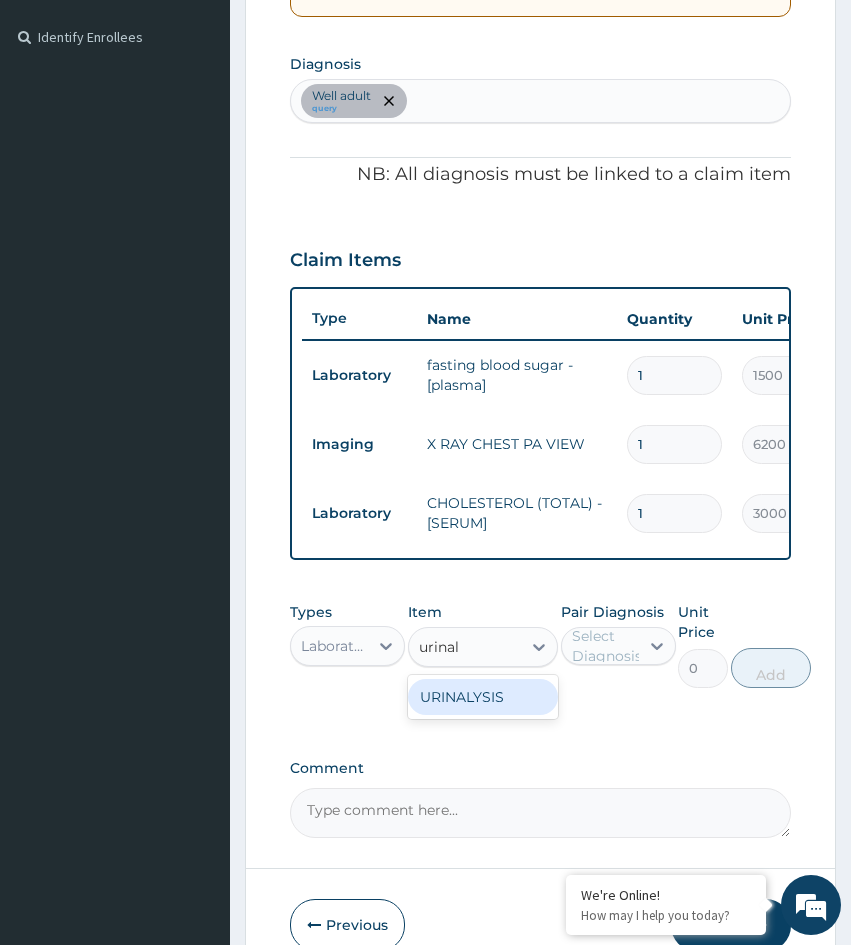 click on "URINALYSIS" at bounding box center (483, 697) 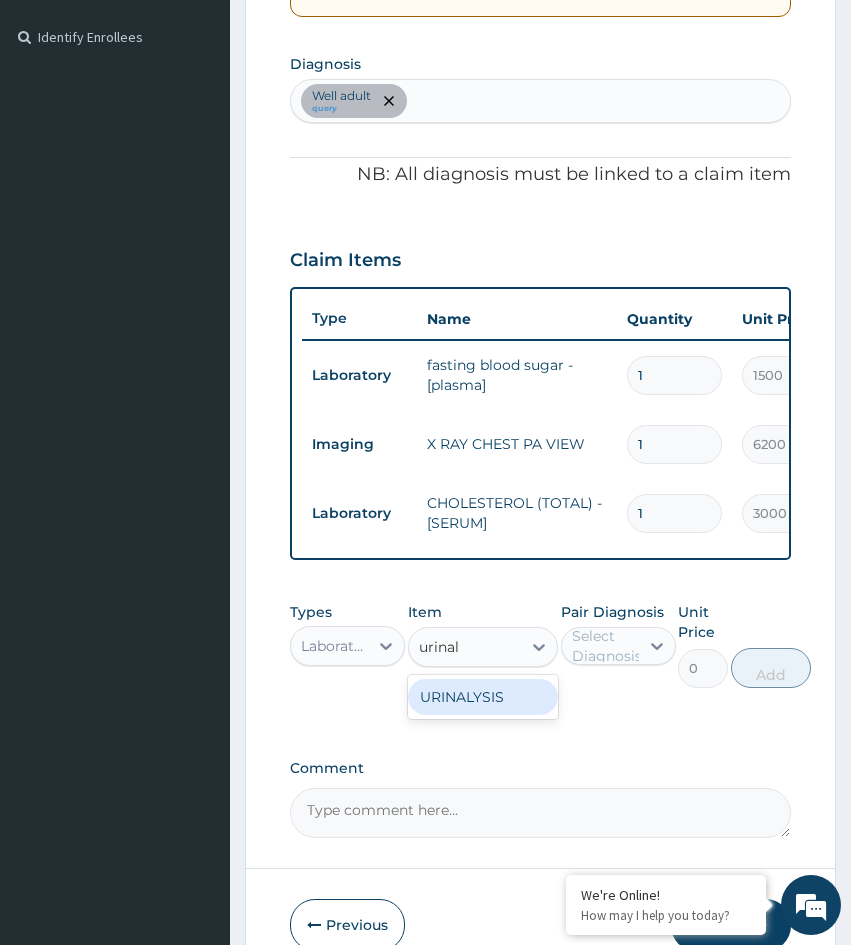 type 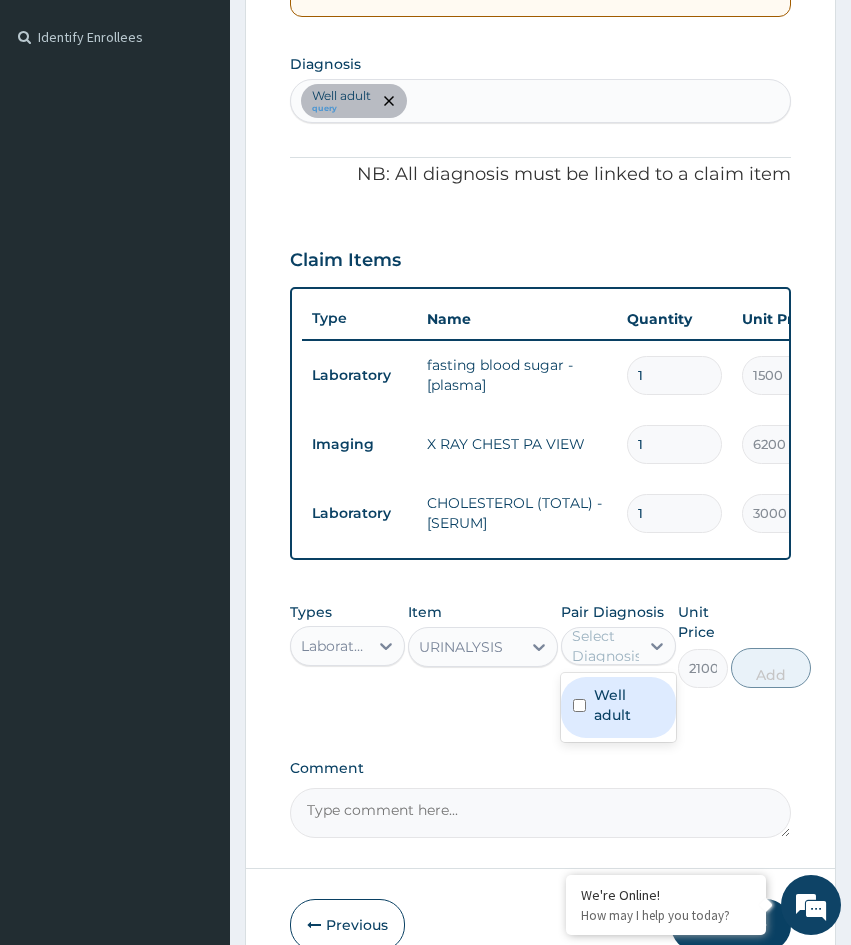 click on "Select Diagnosis" at bounding box center (607, 646) 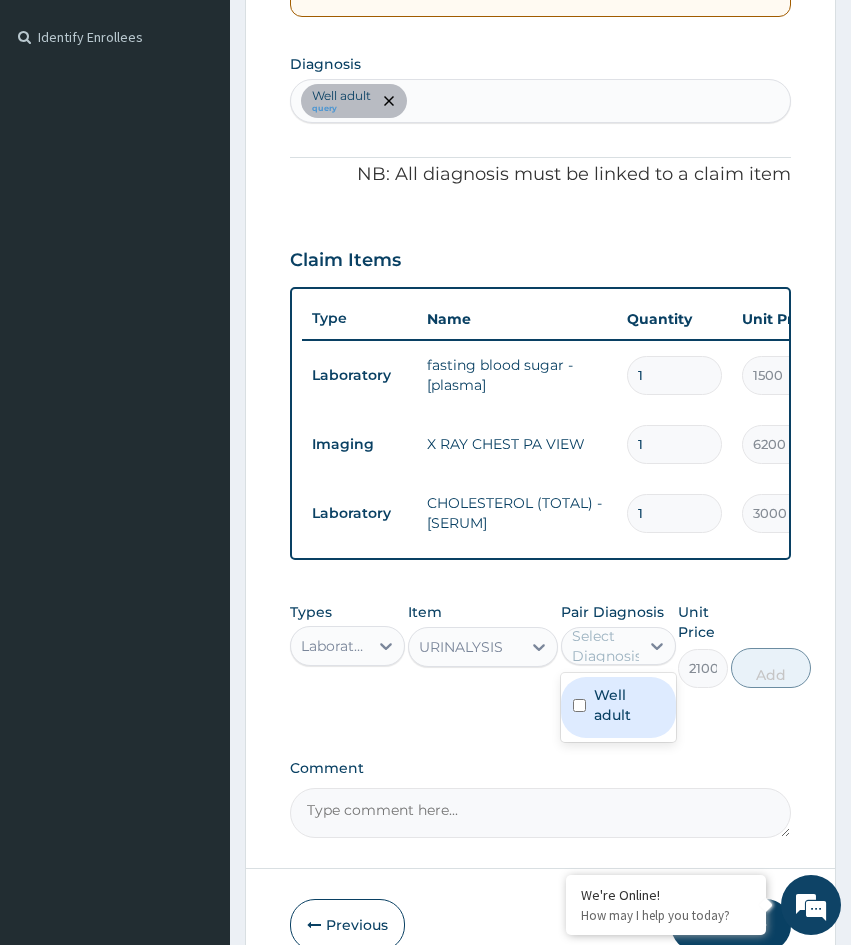 click on "Well adult" at bounding box center [629, 705] 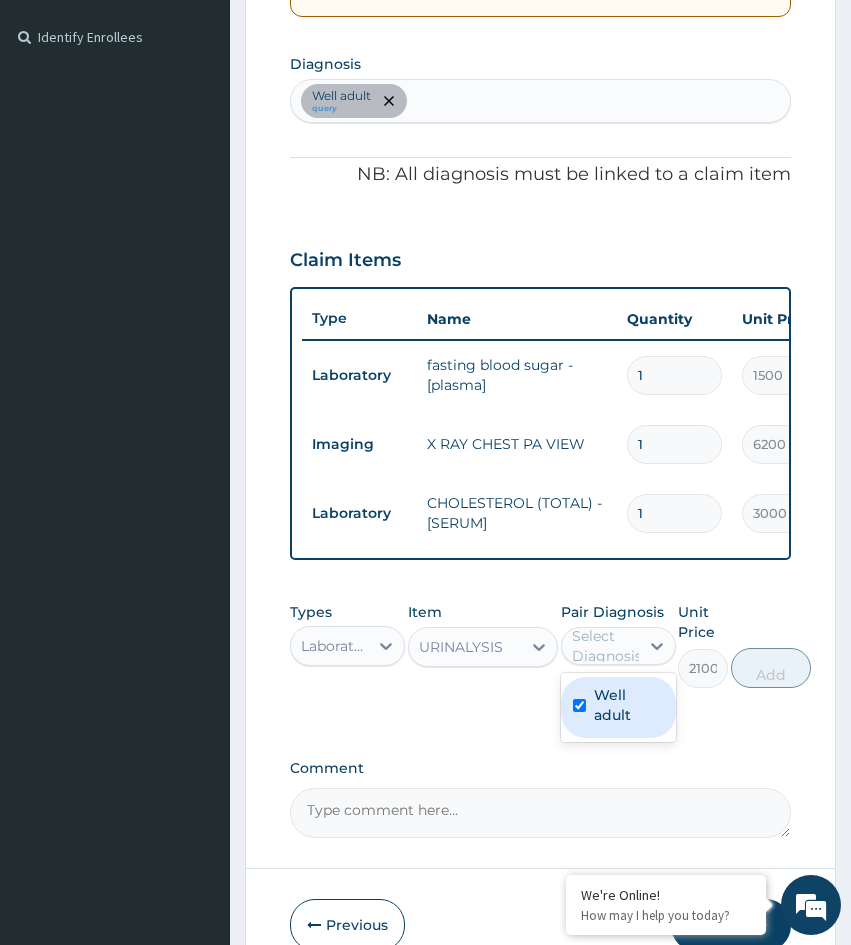 checkbox on "true" 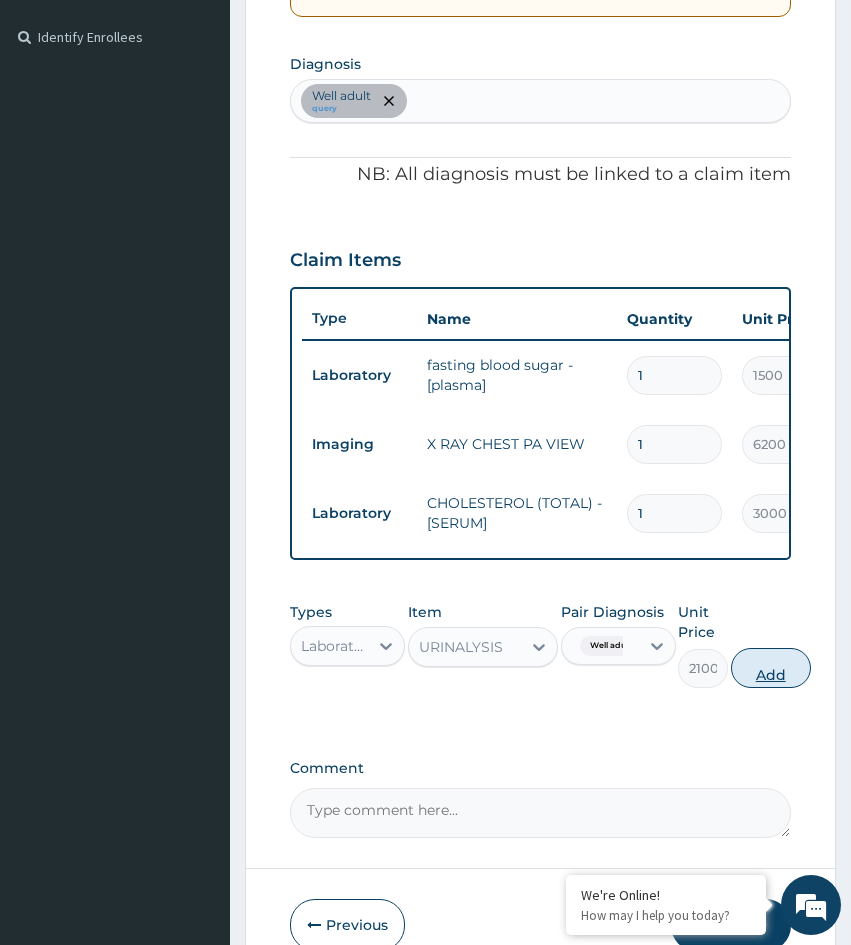 click on "Add" at bounding box center [771, 668] 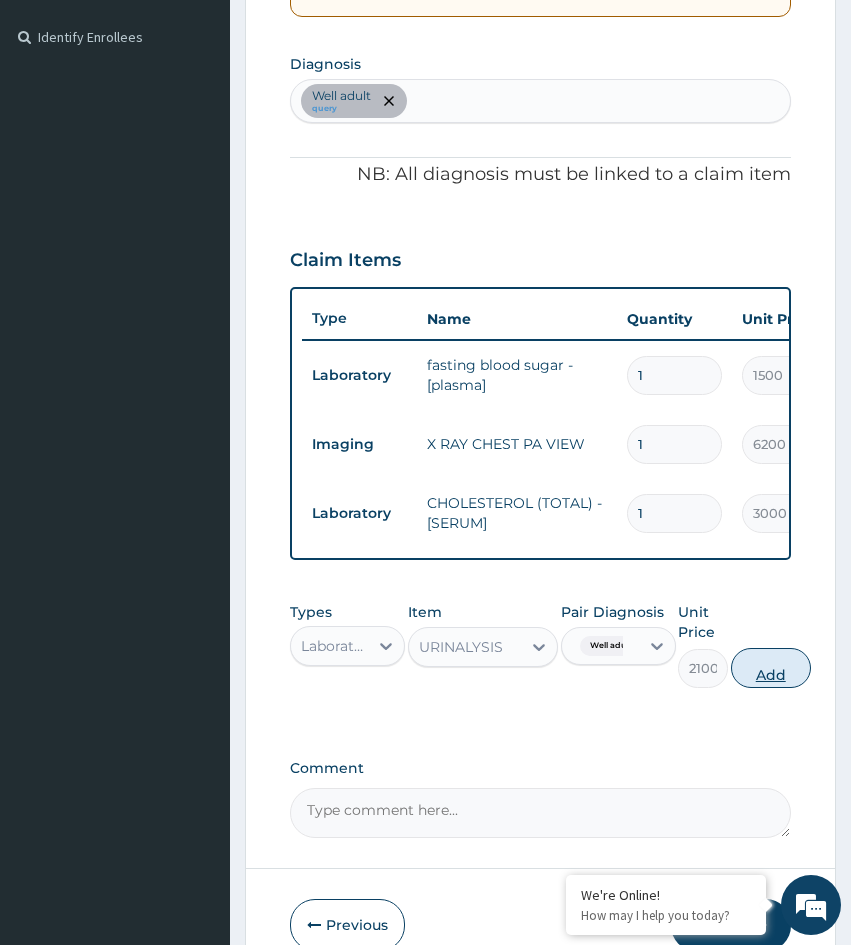 type on "0" 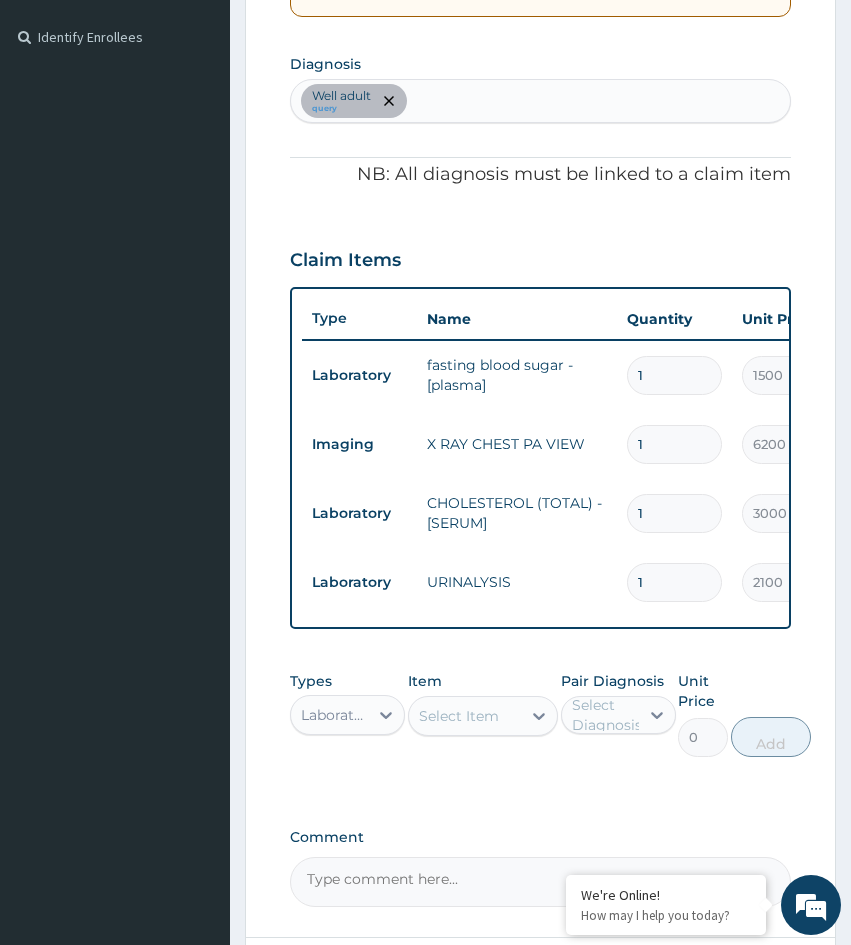 click on "Select Item" at bounding box center [459, 716] 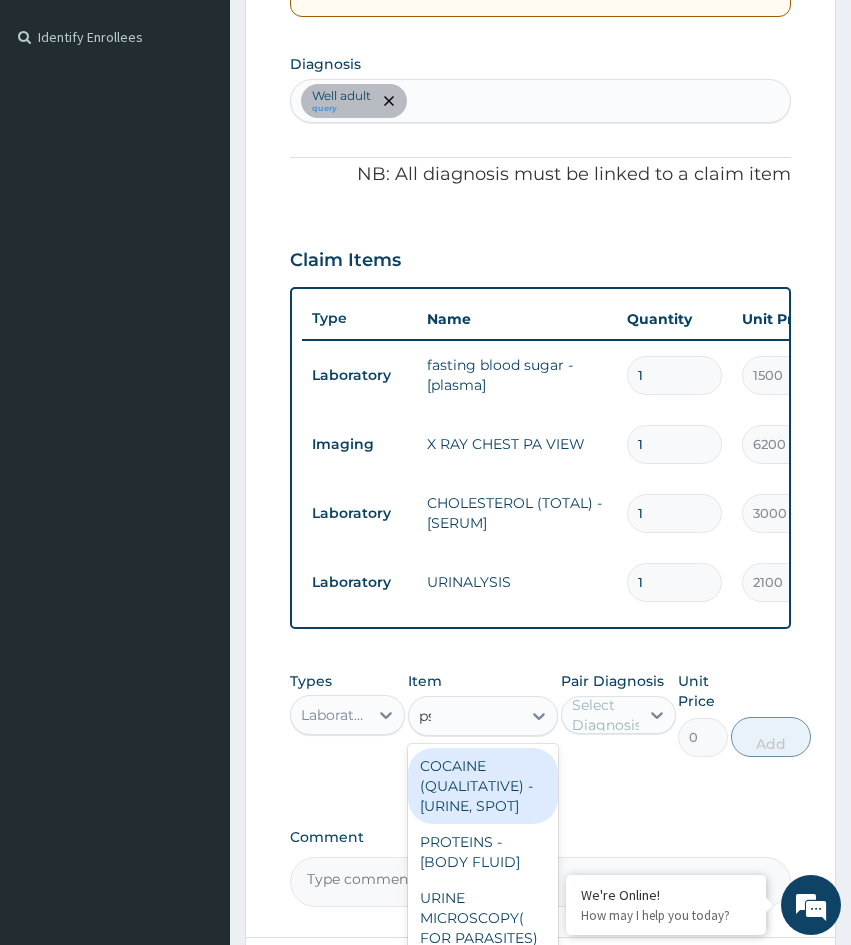type on "psa" 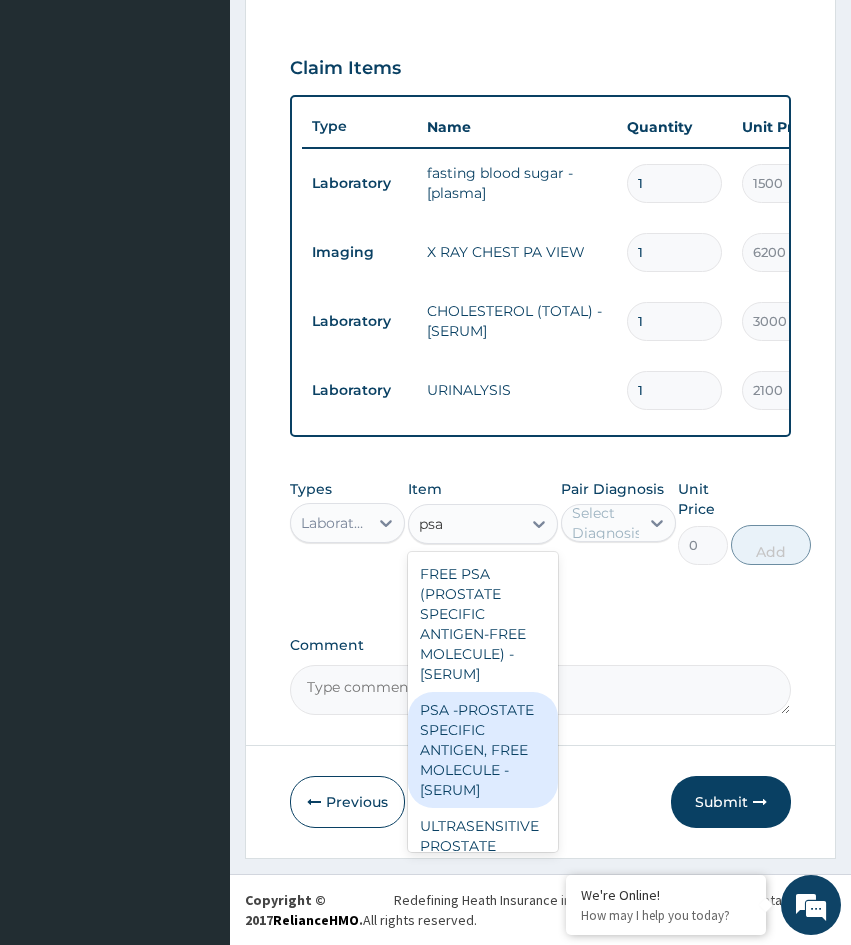 scroll, scrollTop: 740, scrollLeft: 0, axis: vertical 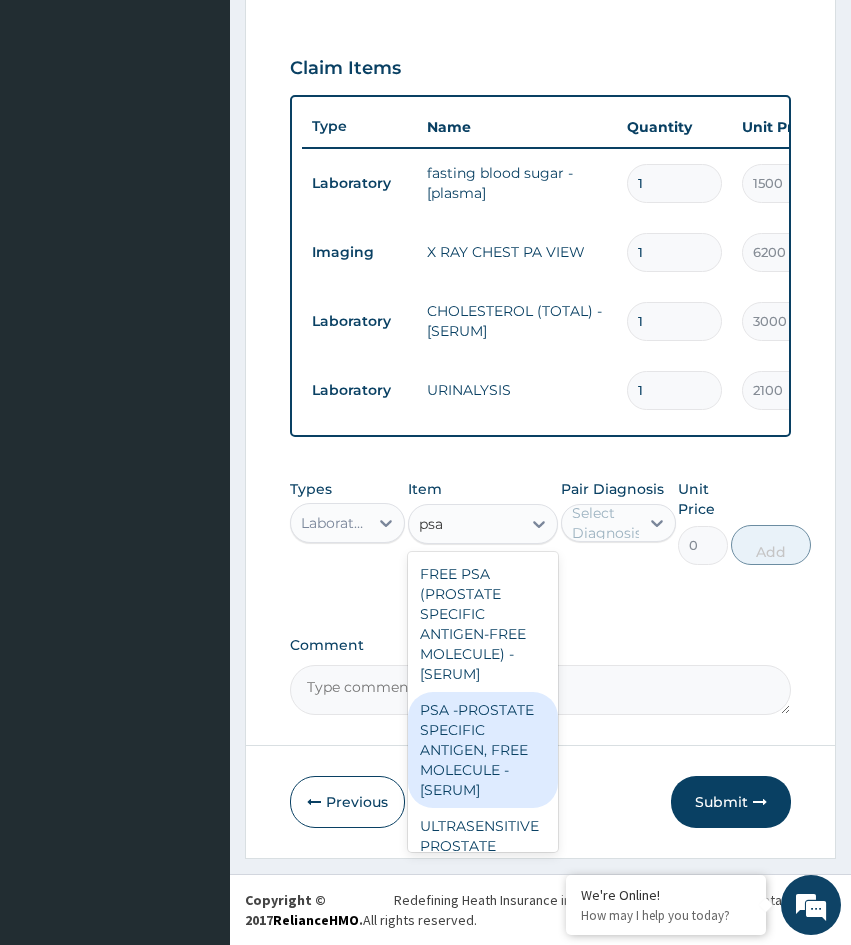 click on "PSA -PROSTATE SPECIFIC ANTIGEN, FREE MOLECULE - [SERUM]" at bounding box center [483, 750] 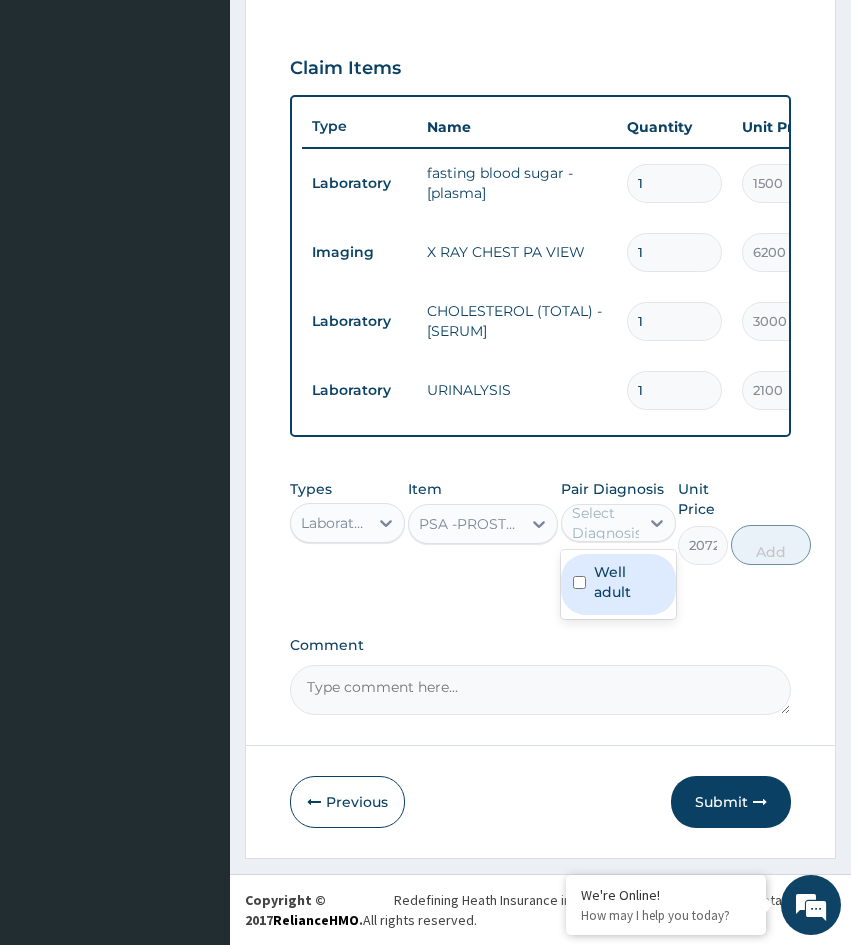 click on "Select Diagnosis" at bounding box center (607, 523) 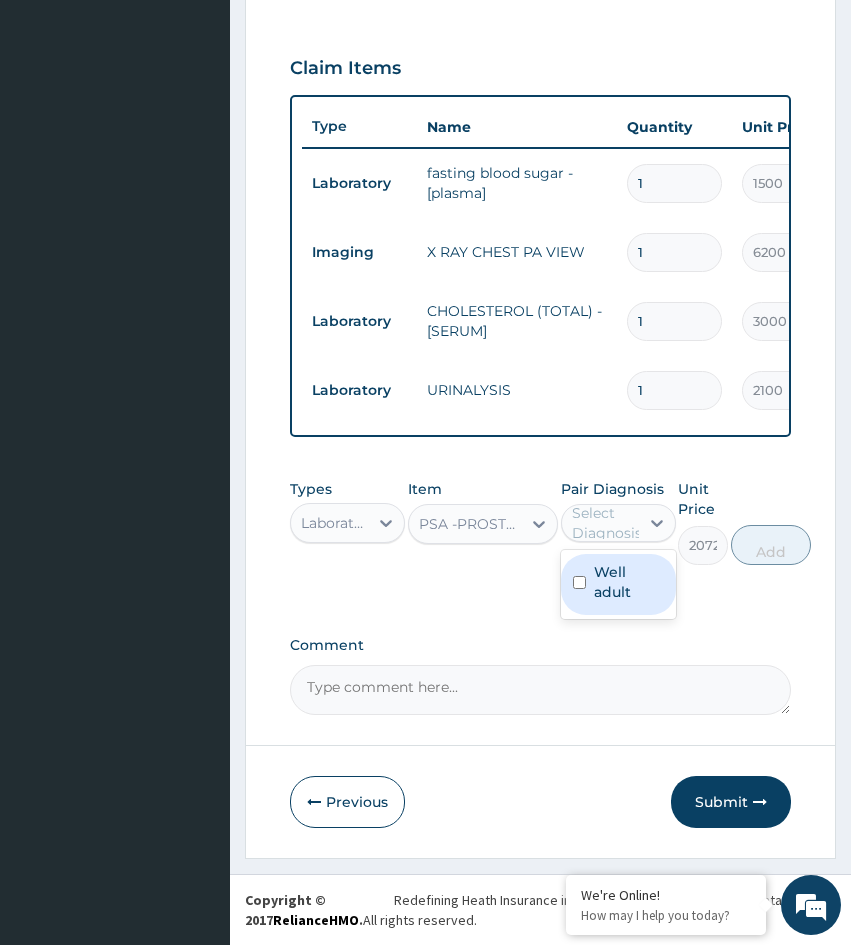 click on "Well adult" at bounding box center (629, 582) 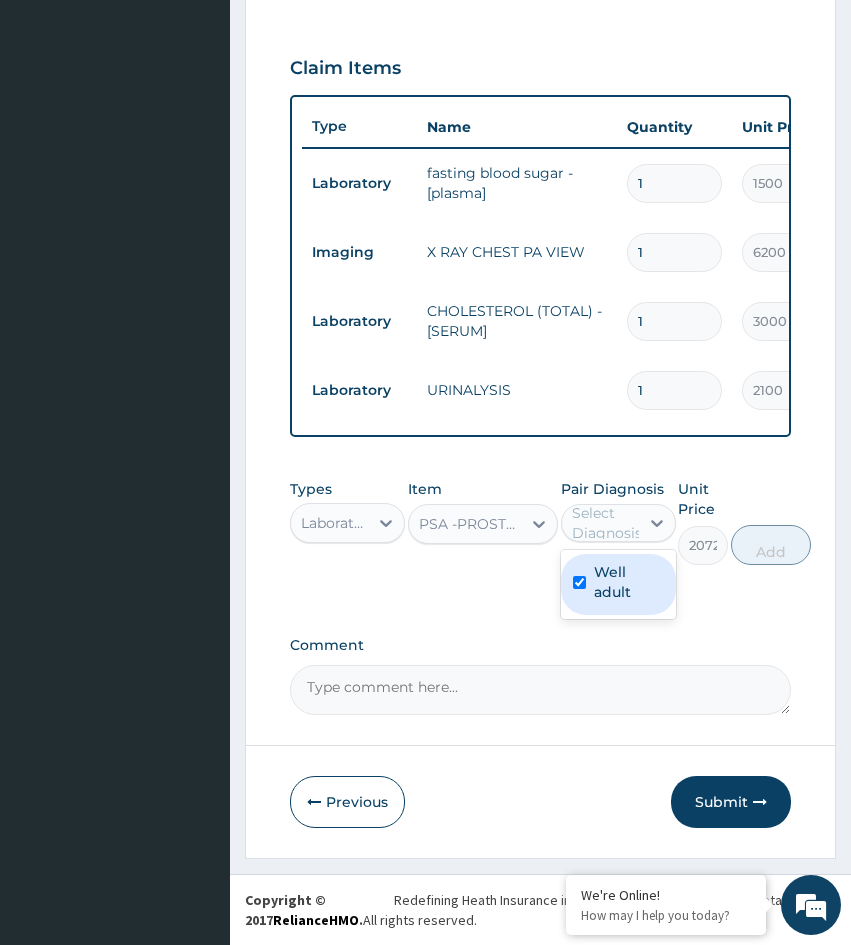 checkbox on "true" 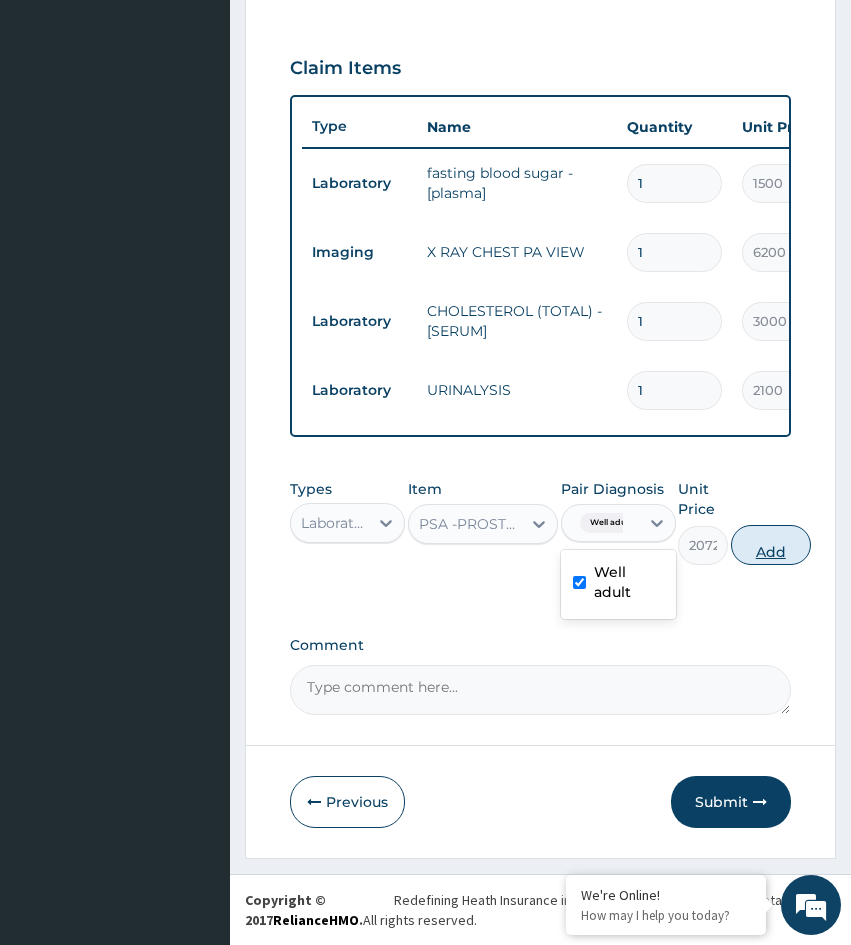 click on "Add" at bounding box center (771, 545) 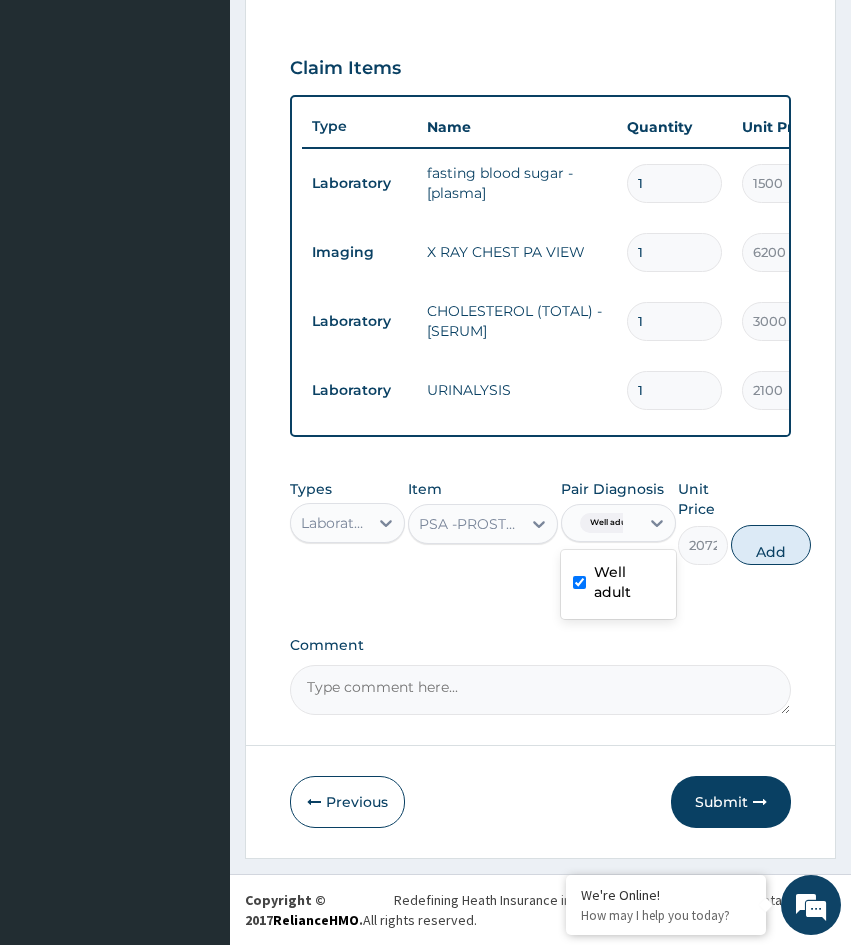 type on "0" 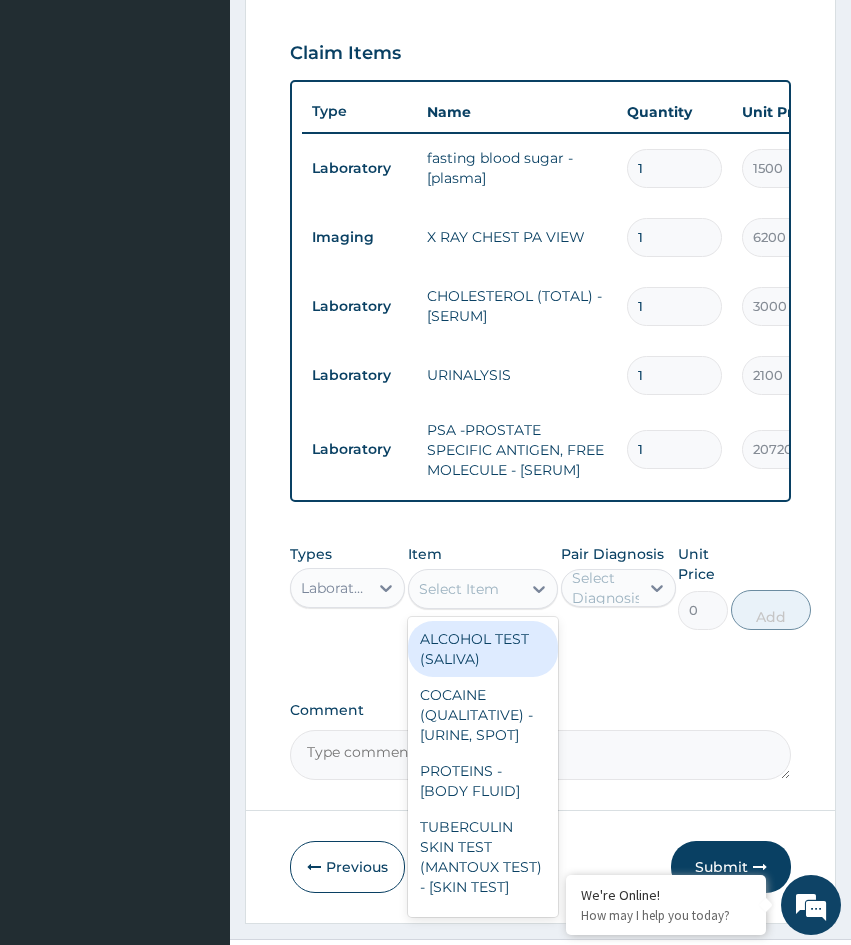 click on "Select Item" at bounding box center [459, 589] 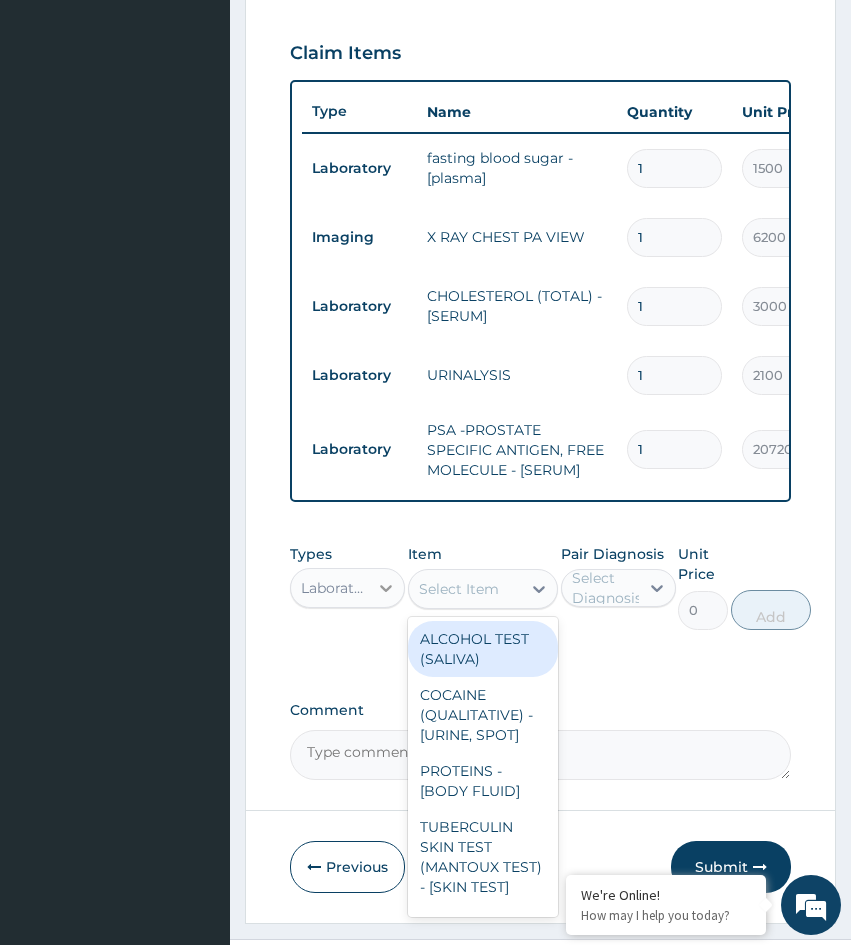 click 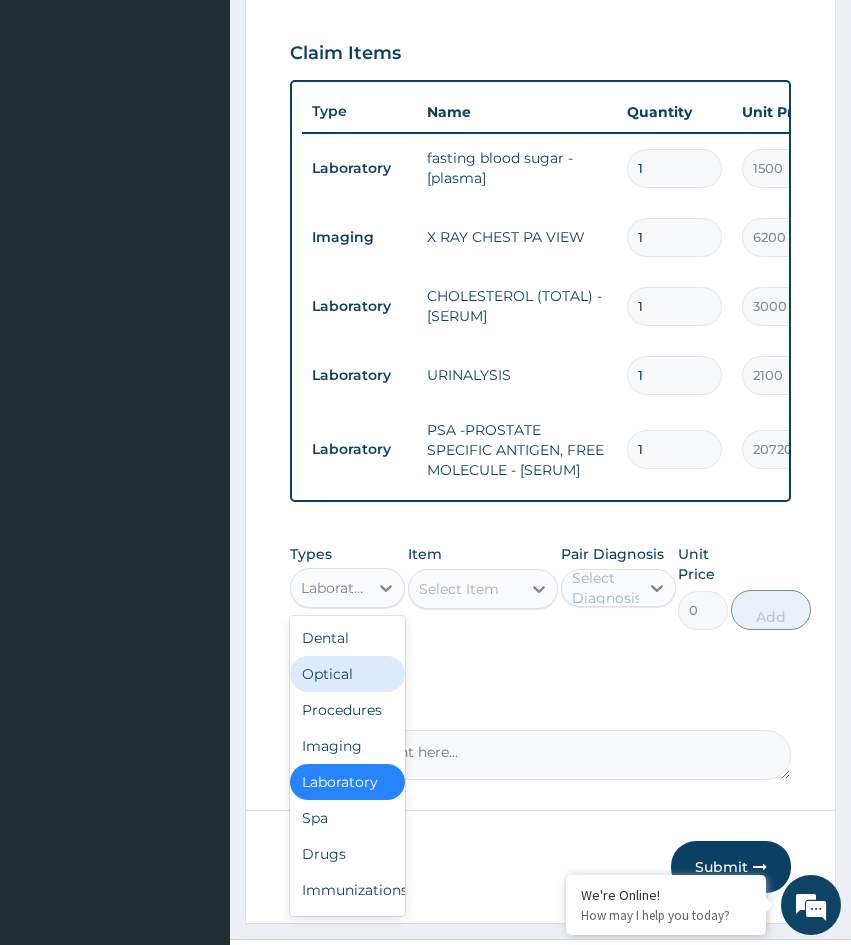 click on "Optical" at bounding box center (347, 674) 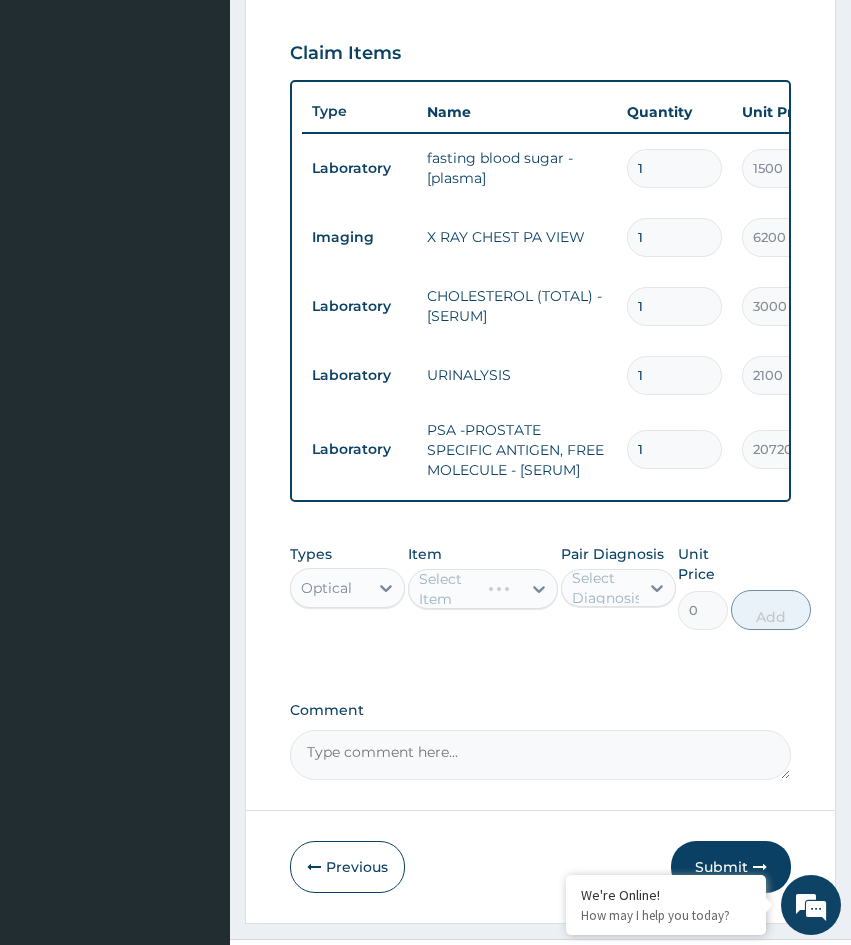 click on "Select Item" at bounding box center (483, 589) 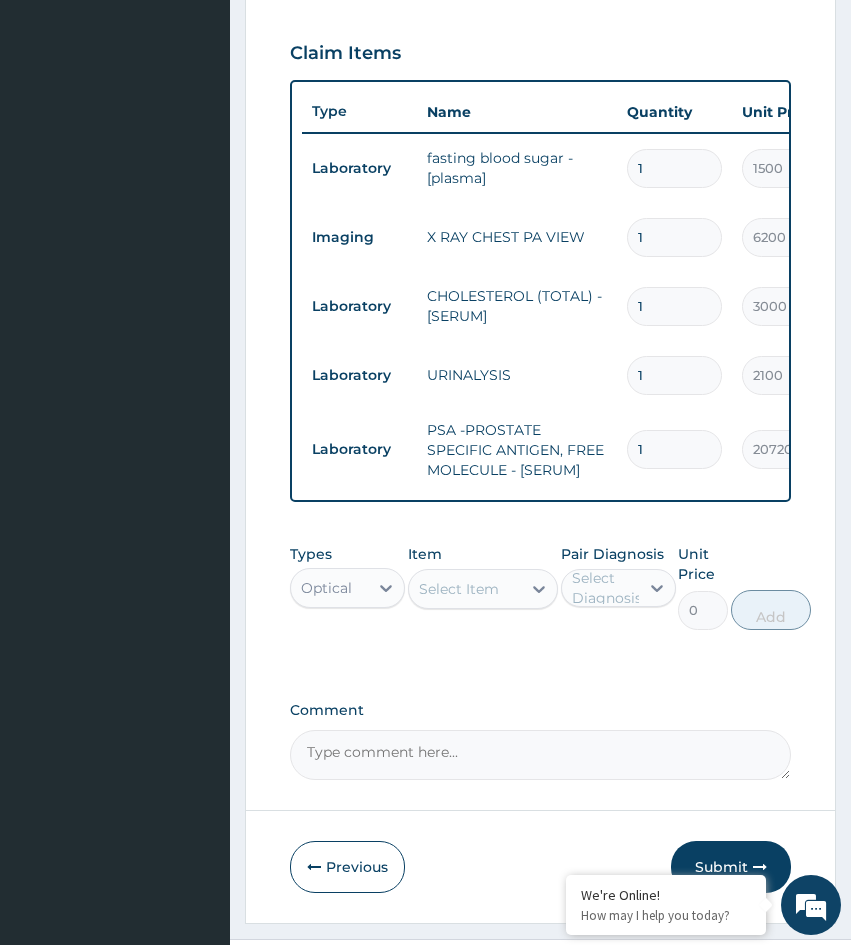 click on "Select Item" at bounding box center (459, 589) 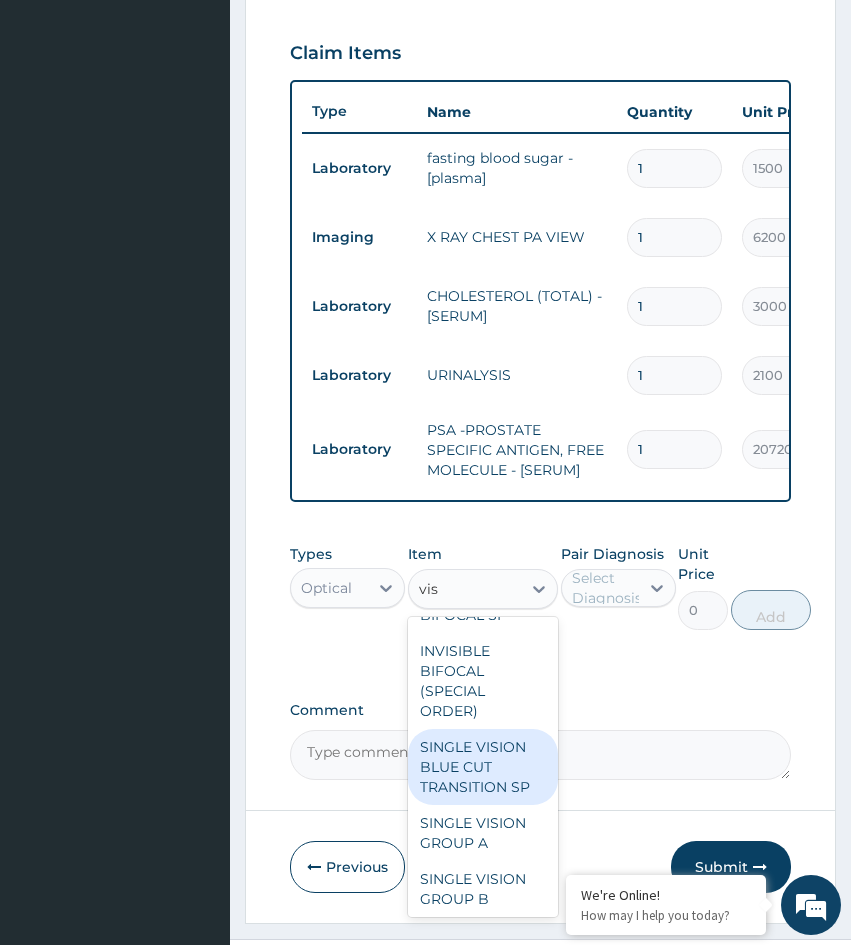 scroll, scrollTop: 0, scrollLeft: 0, axis: both 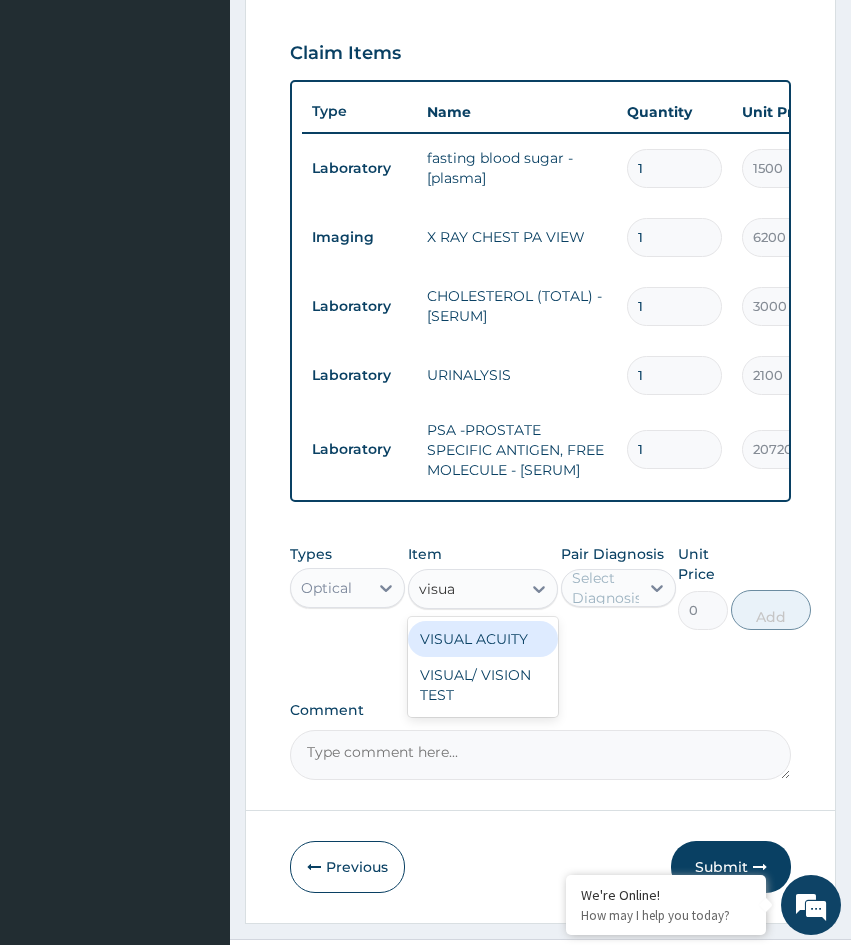 type on "visual" 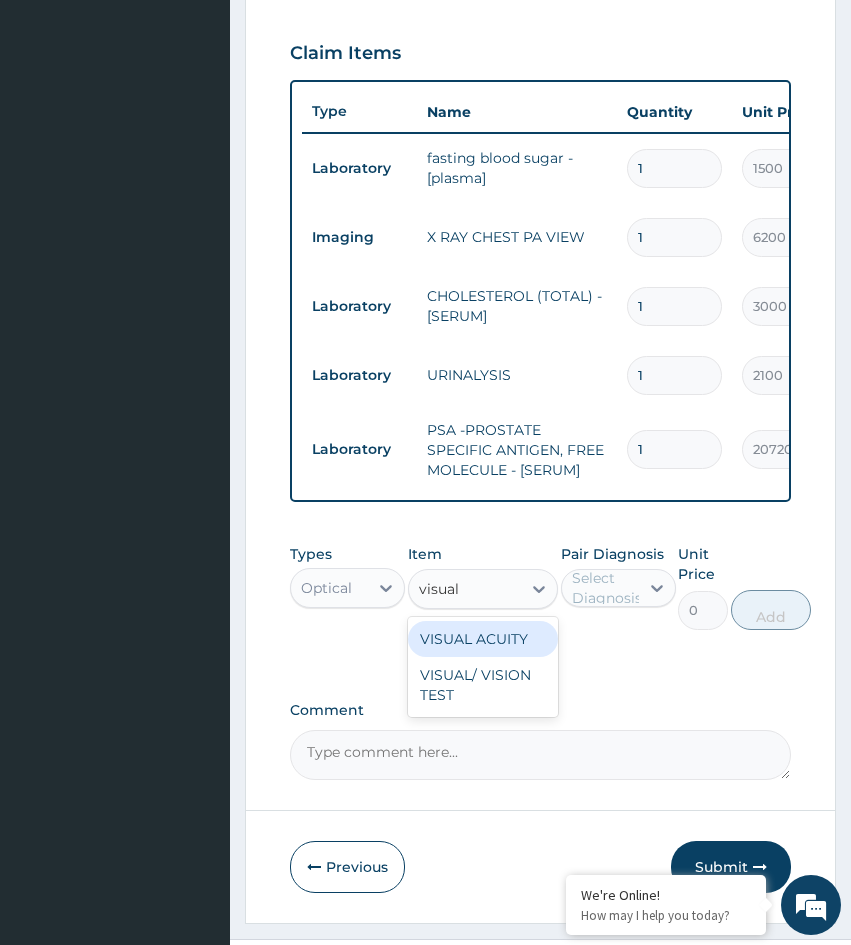 click on "VISUAL ACUITY" at bounding box center (483, 639) 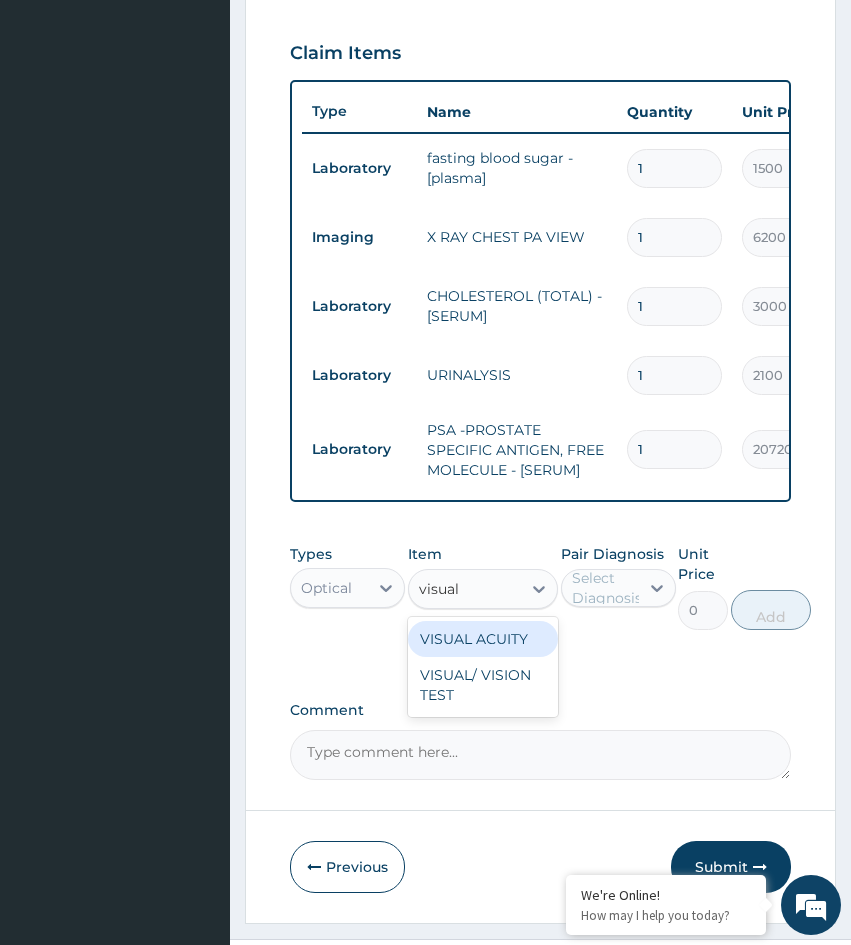 type 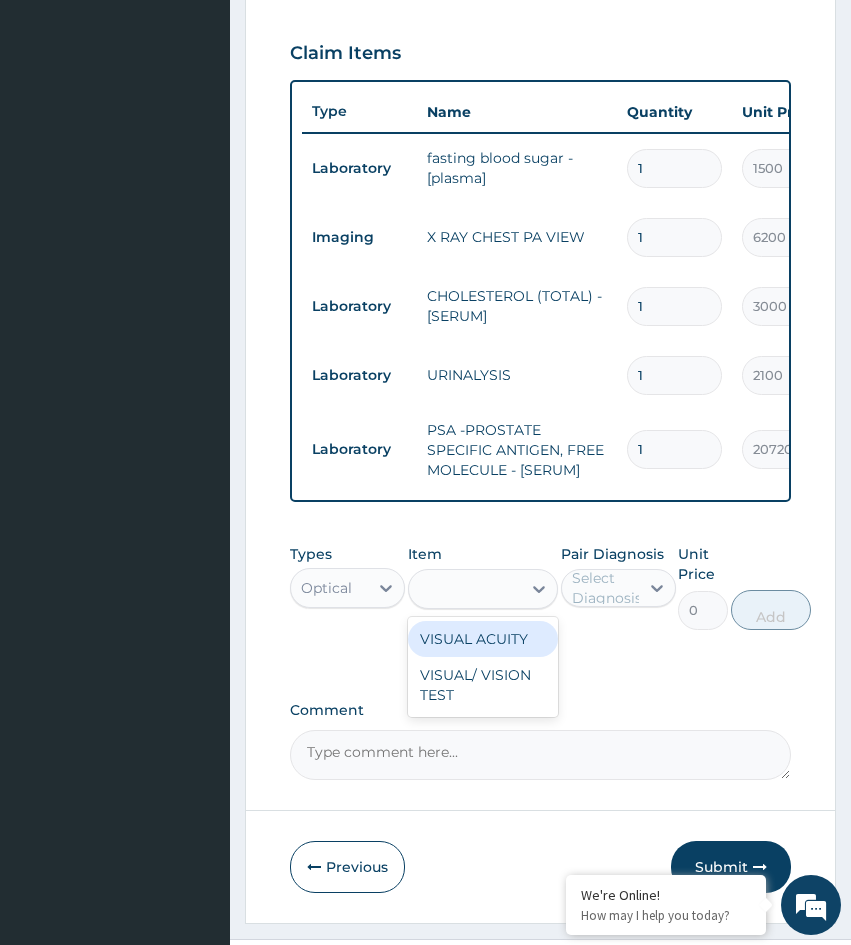 type on "500" 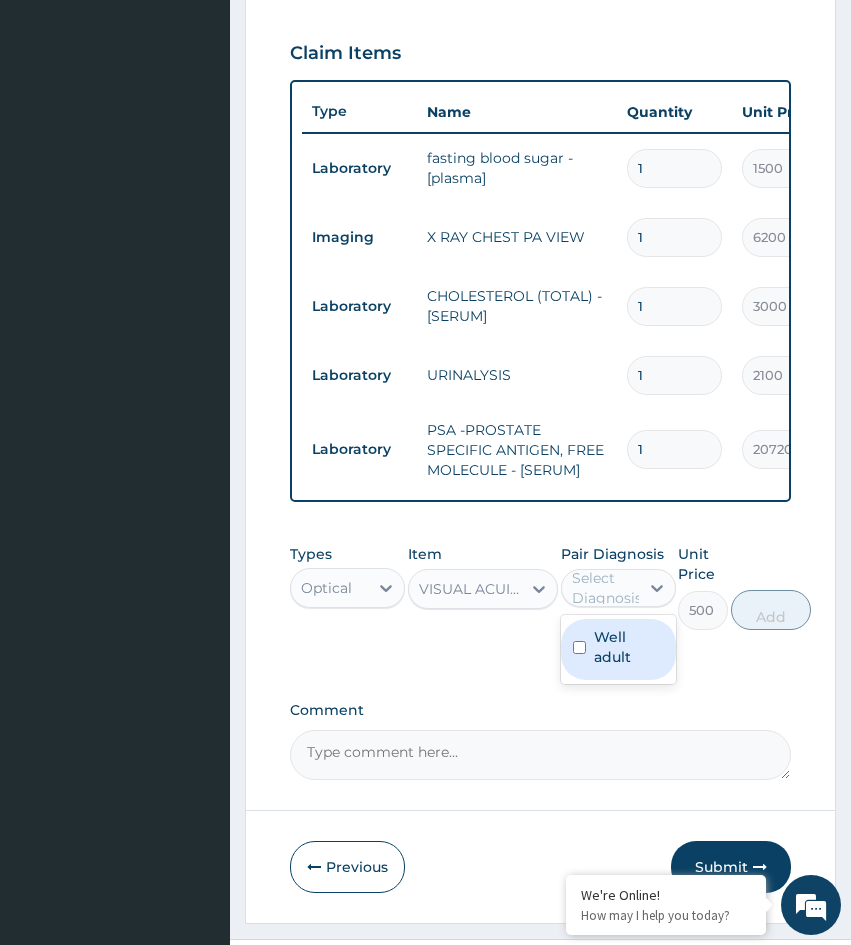 click on "Select Diagnosis" at bounding box center [607, 588] 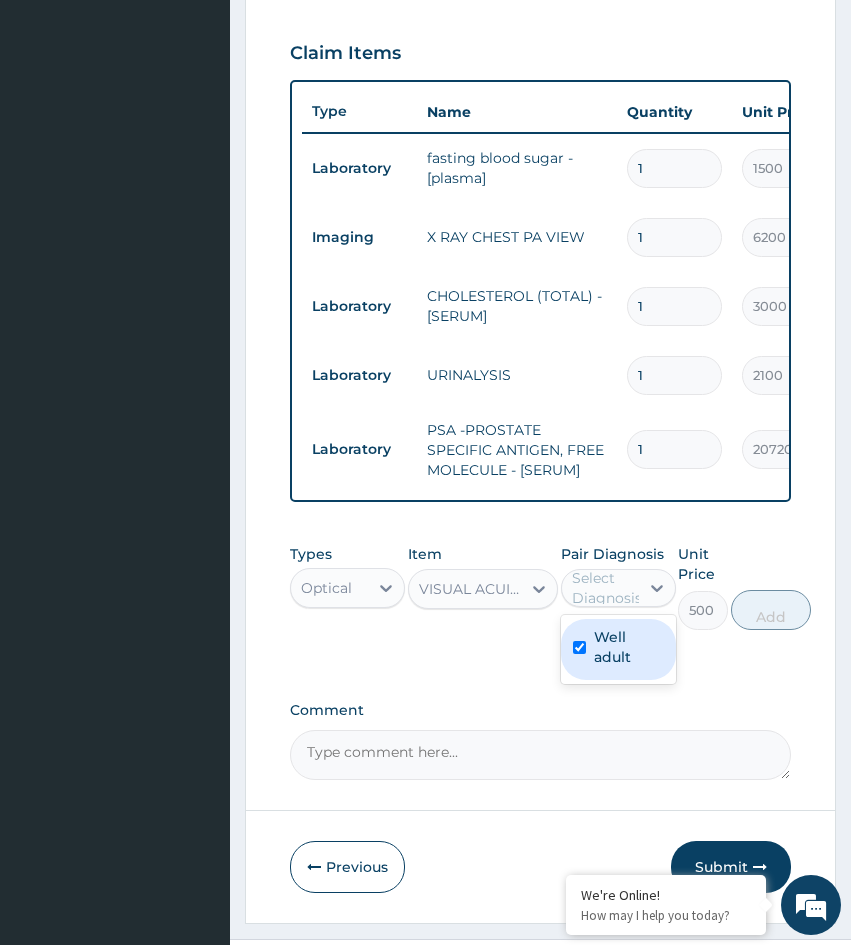 checkbox on "true" 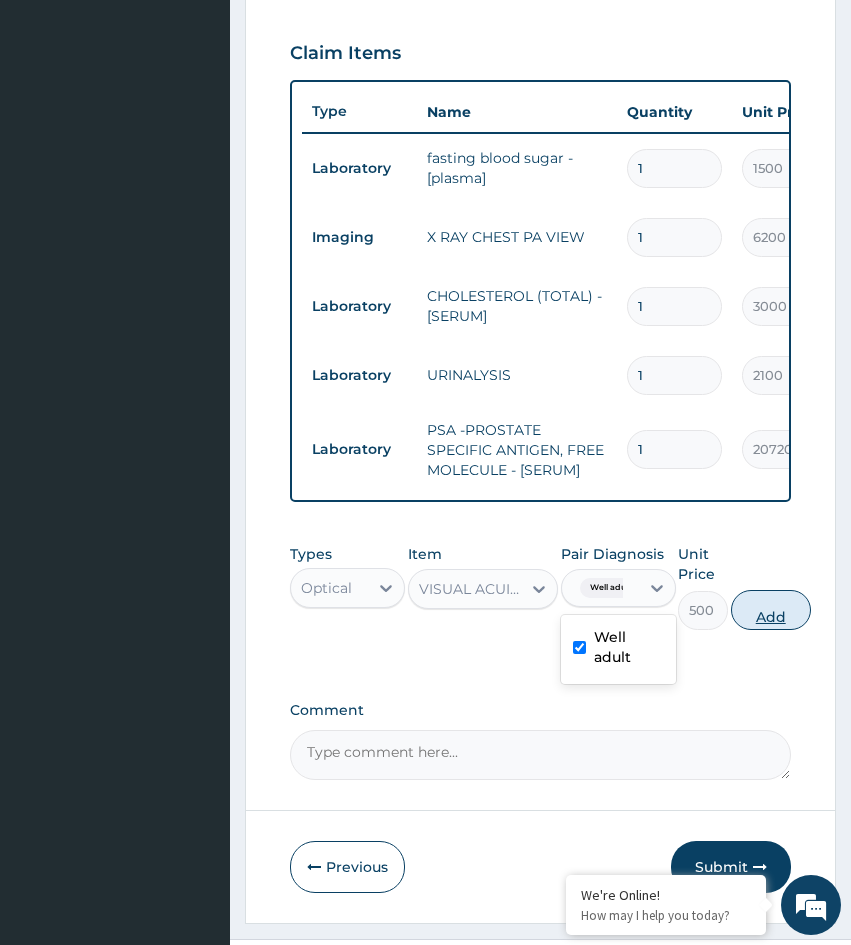 click on "Add" at bounding box center [771, 610] 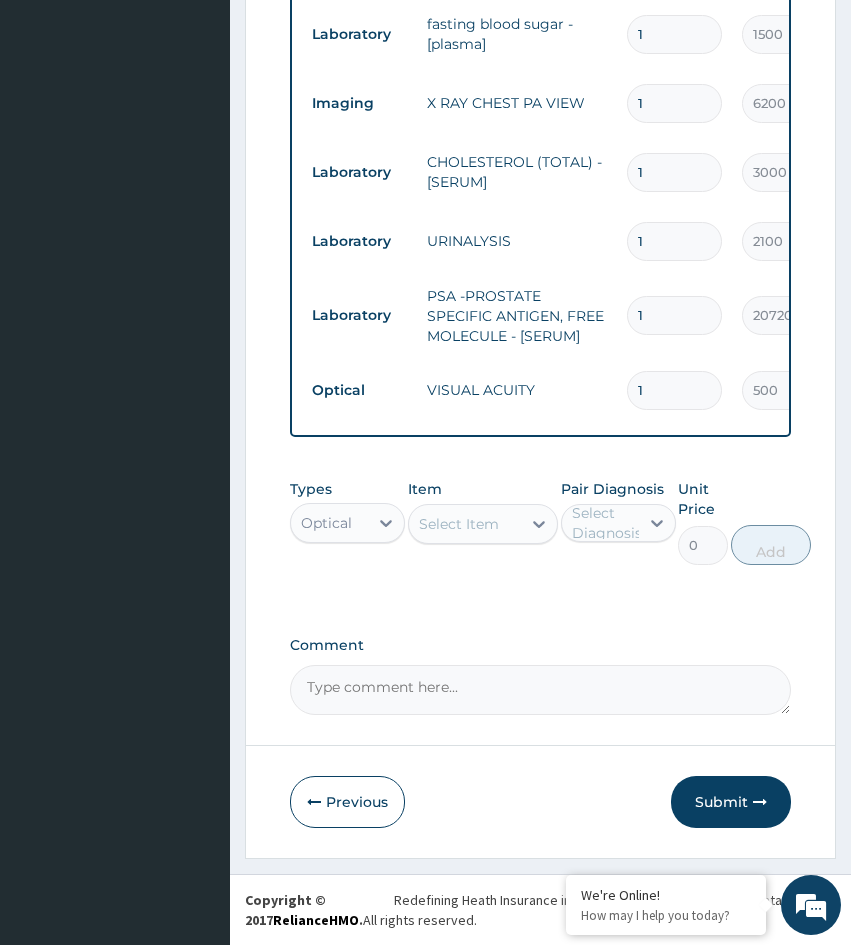 scroll, scrollTop: 889, scrollLeft: 0, axis: vertical 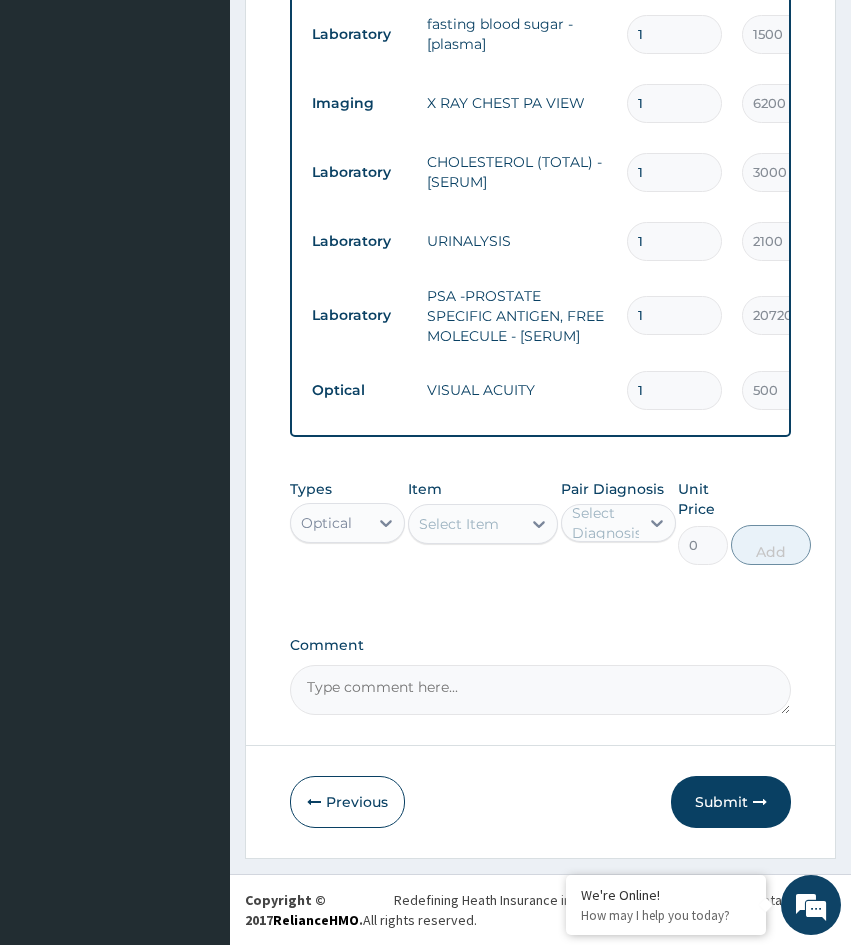 drag, startPoint x: 726, startPoint y: 798, endPoint x: 712, endPoint y: 772, distance: 29.529646 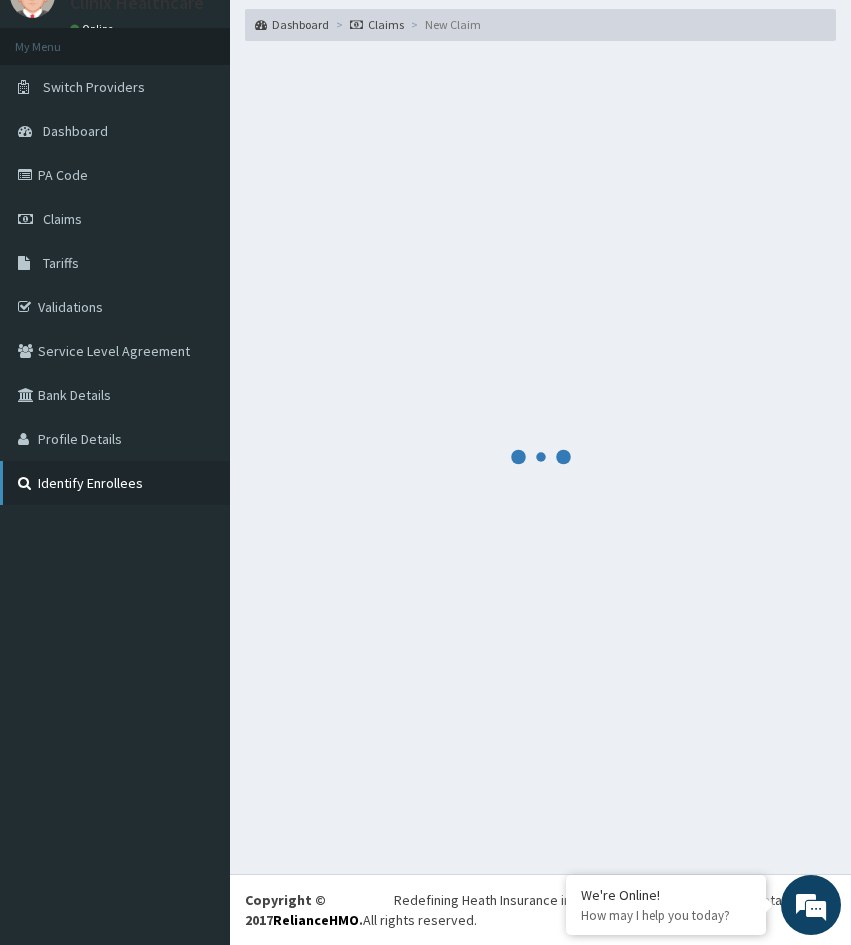 scroll, scrollTop: 889, scrollLeft: 0, axis: vertical 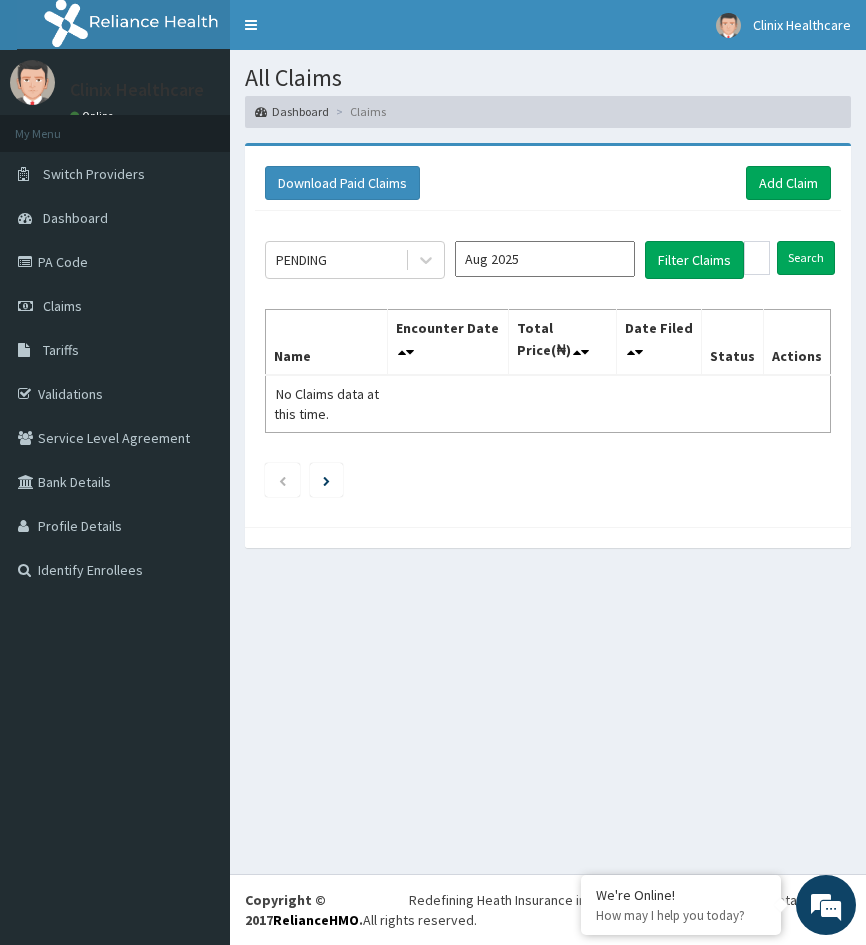 drag, startPoint x: 297, startPoint y: 697, endPoint x: 361, endPoint y: 502, distance: 205.23401 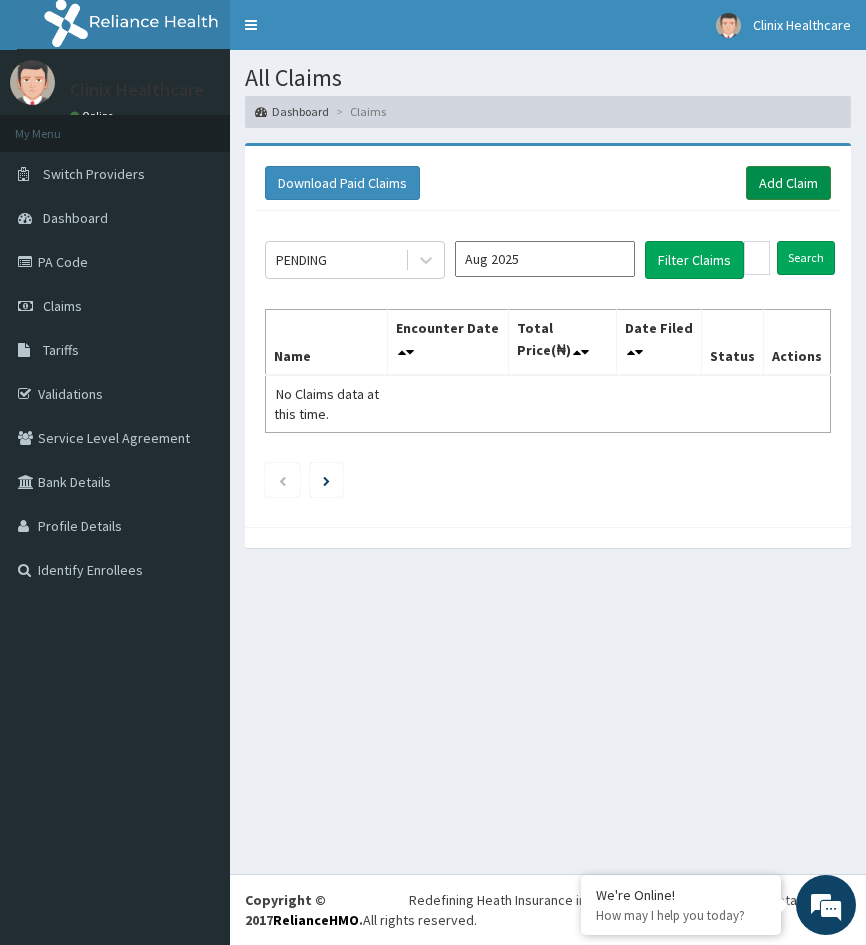 click on "Add Claim" at bounding box center (788, 183) 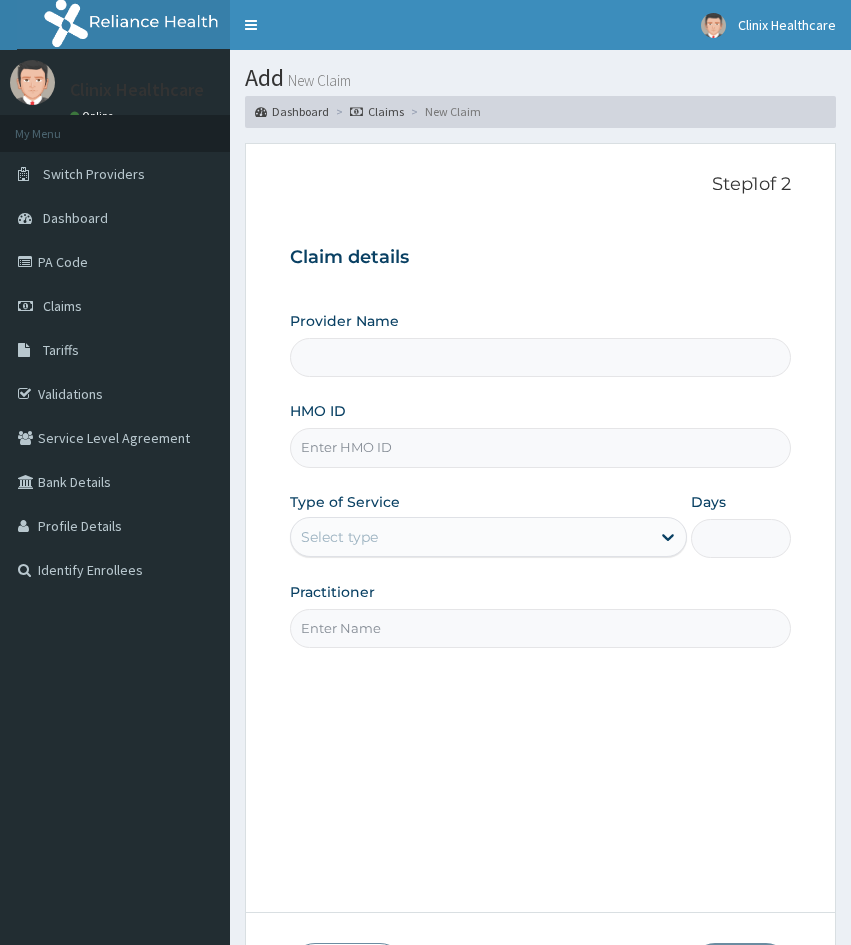 scroll, scrollTop: 0, scrollLeft: 0, axis: both 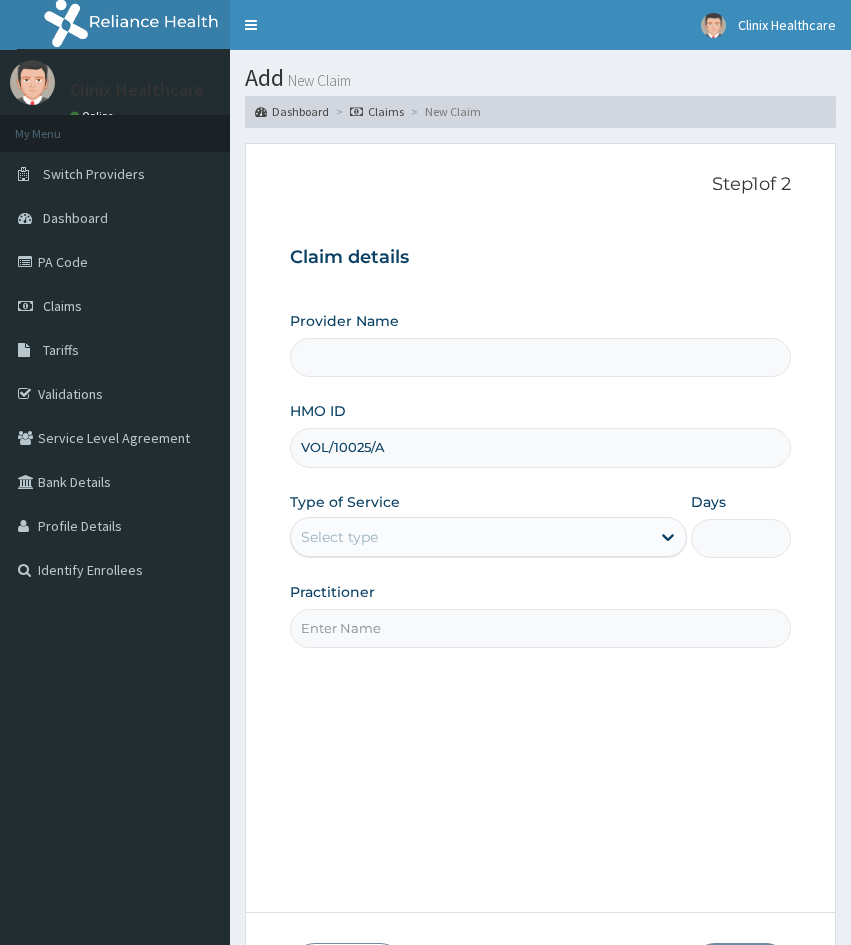 type on "Clinix Healthcare" 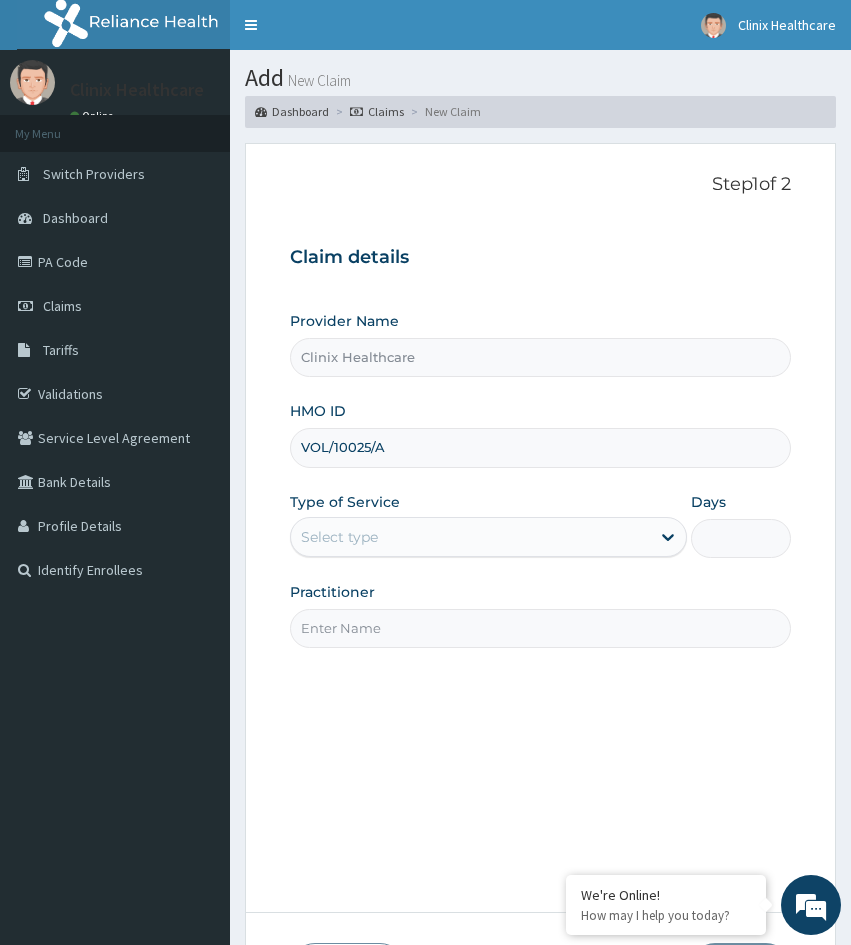 type on "VOL/10025/A" 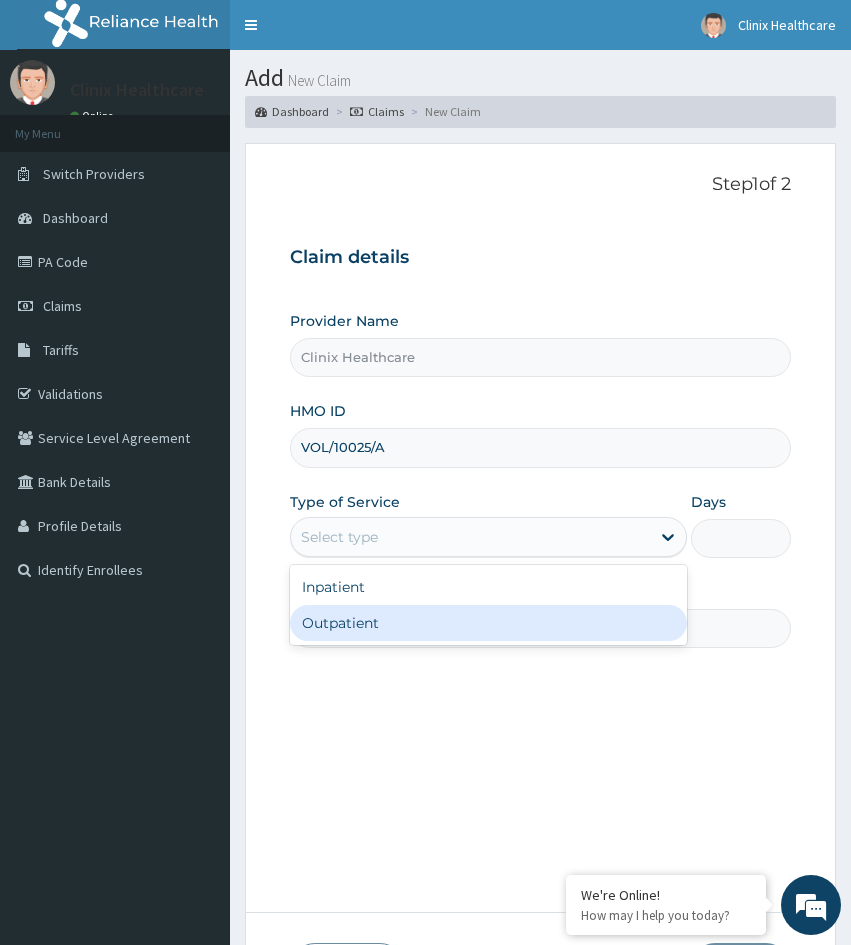 click on "Outpatient" at bounding box center (488, 623) 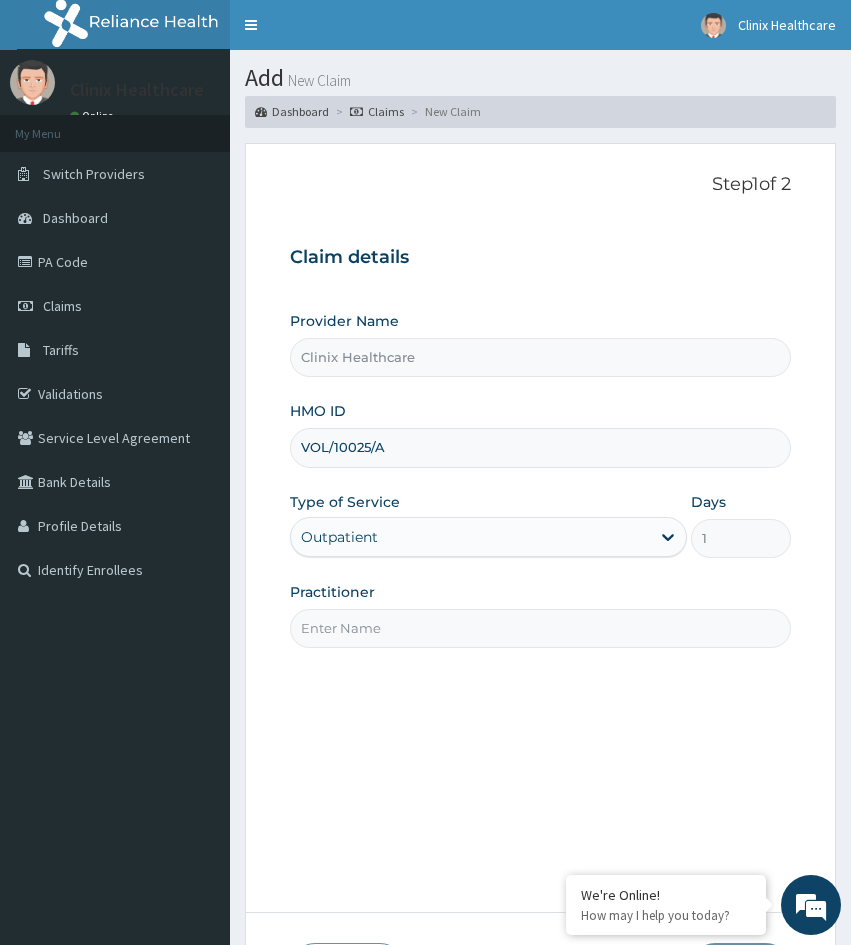 click on "Practitioner" at bounding box center [540, 628] 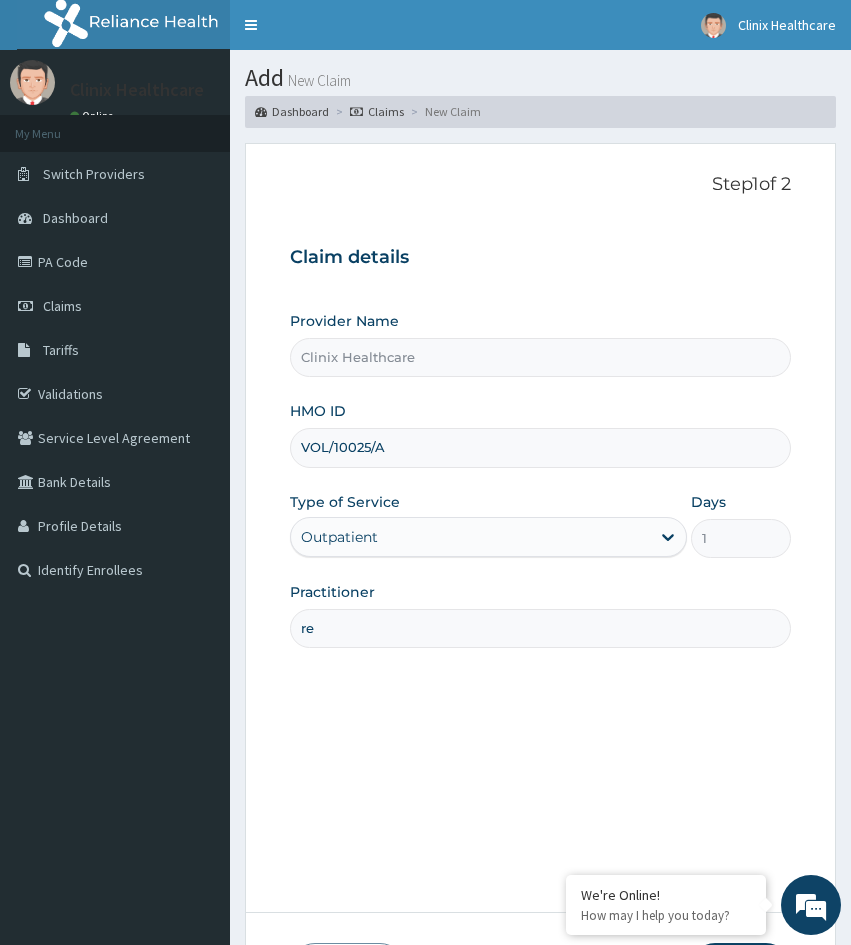 type on "RELIANCE" 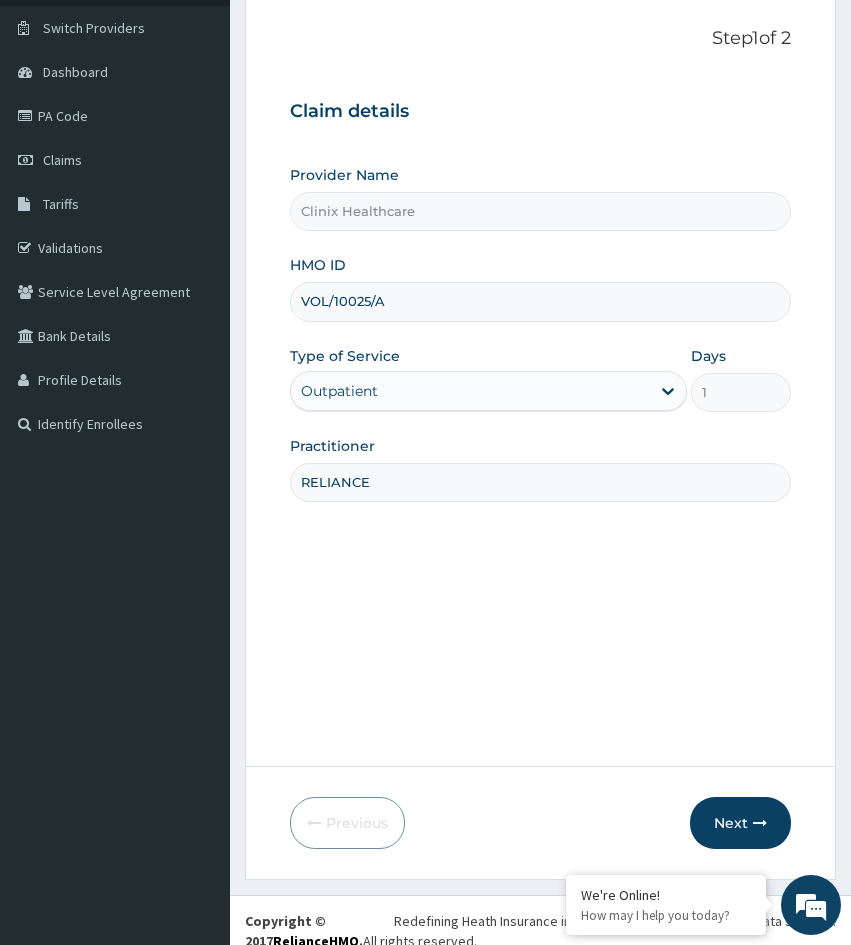 scroll, scrollTop: 0, scrollLeft: 0, axis: both 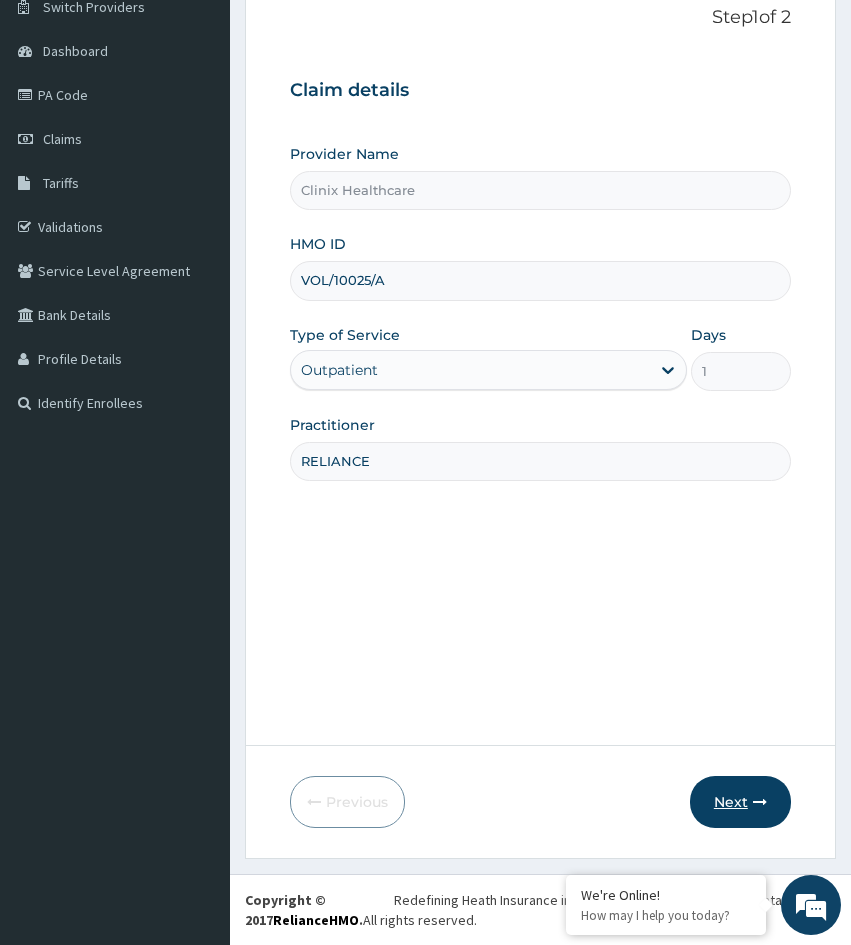 click on "Next" at bounding box center (740, 802) 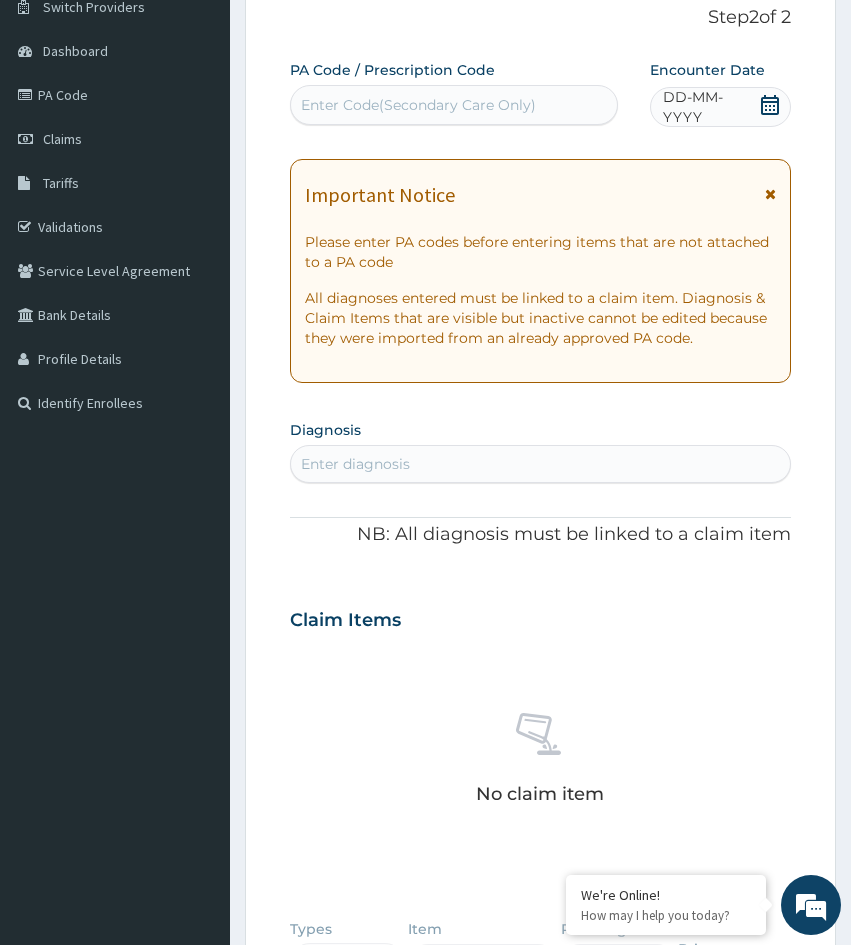 click on "Enter Code(Secondary Care Only)" at bounding box center [418, 105] 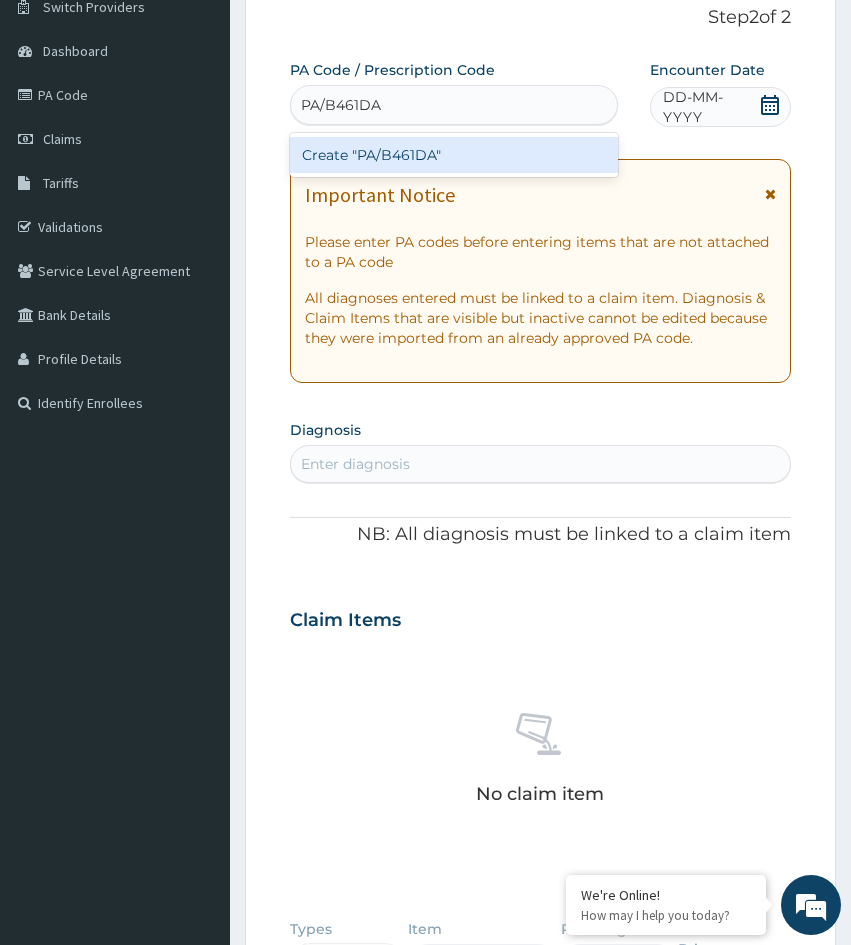 click on "Create "PA/B461DA"" at bounding box center [454, 155] 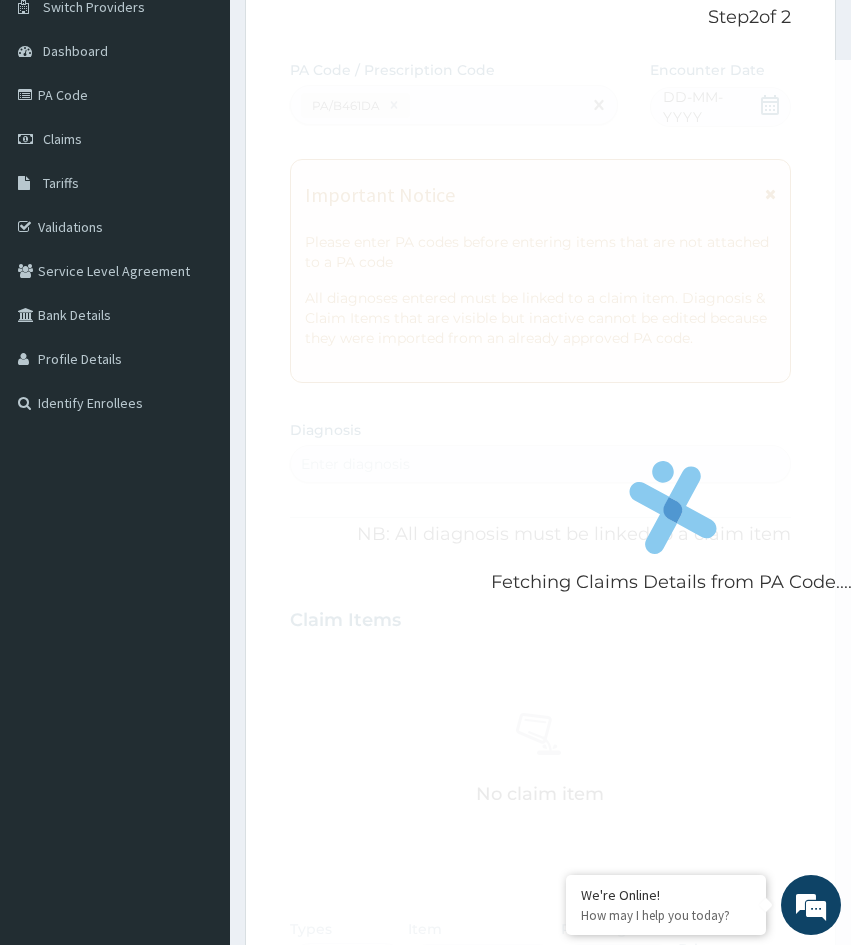 scroll, scrollTop: 781, scrollLeft: 0, axis: vertical 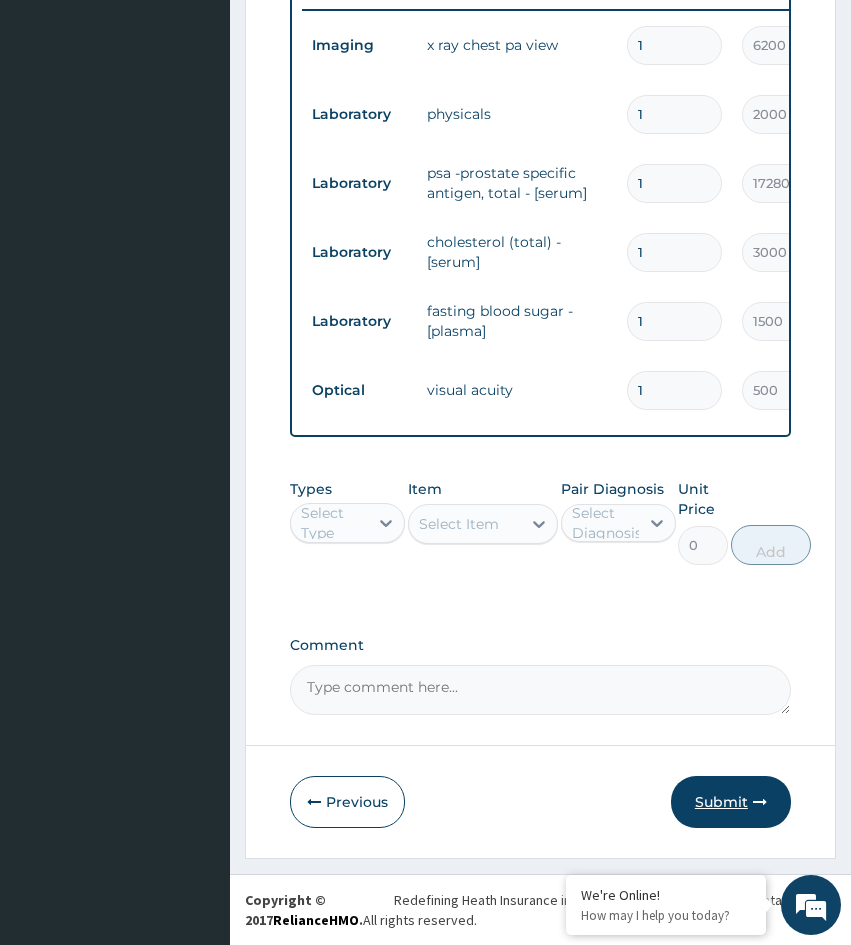 click on "Submit" at bounding box center (731, 802) 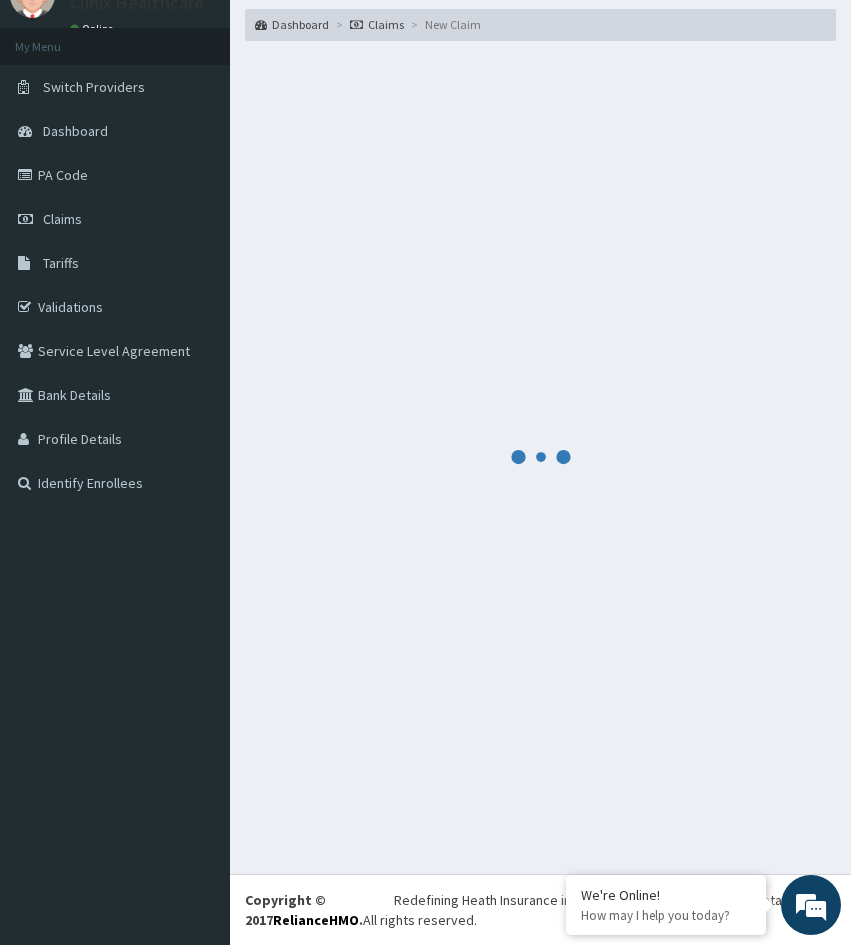 scroll, scrollTop: 878, scrollLeft: 0, axis: vertical 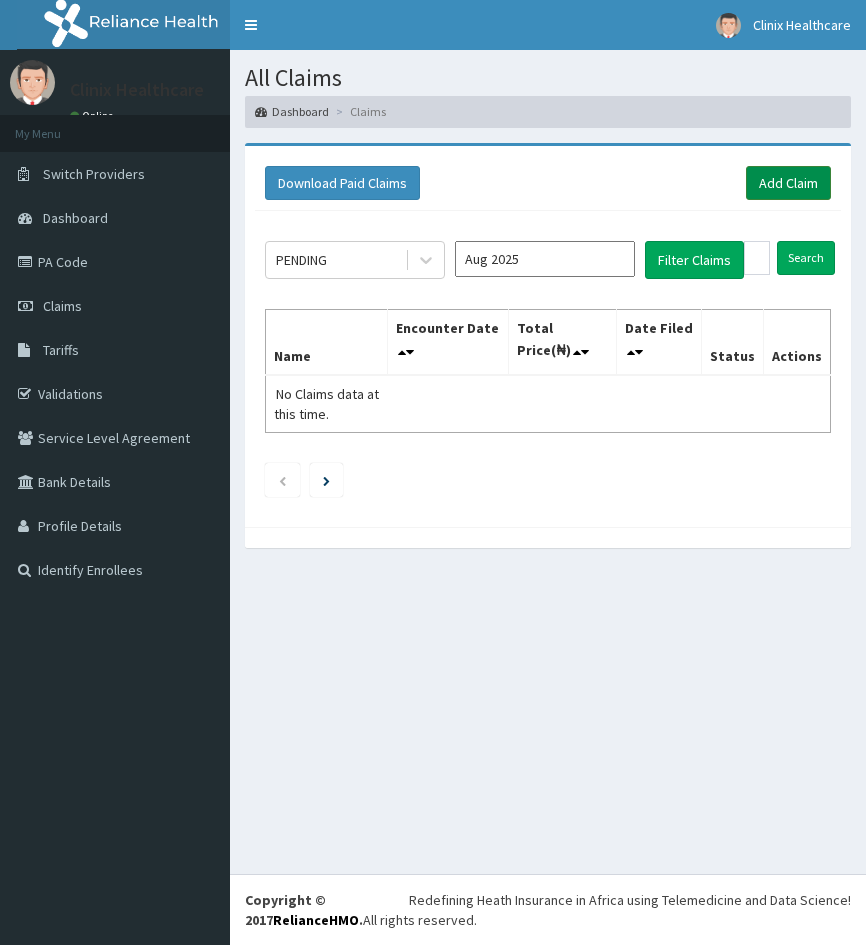 click on "Add Claim" at bounding box center [788, 183] 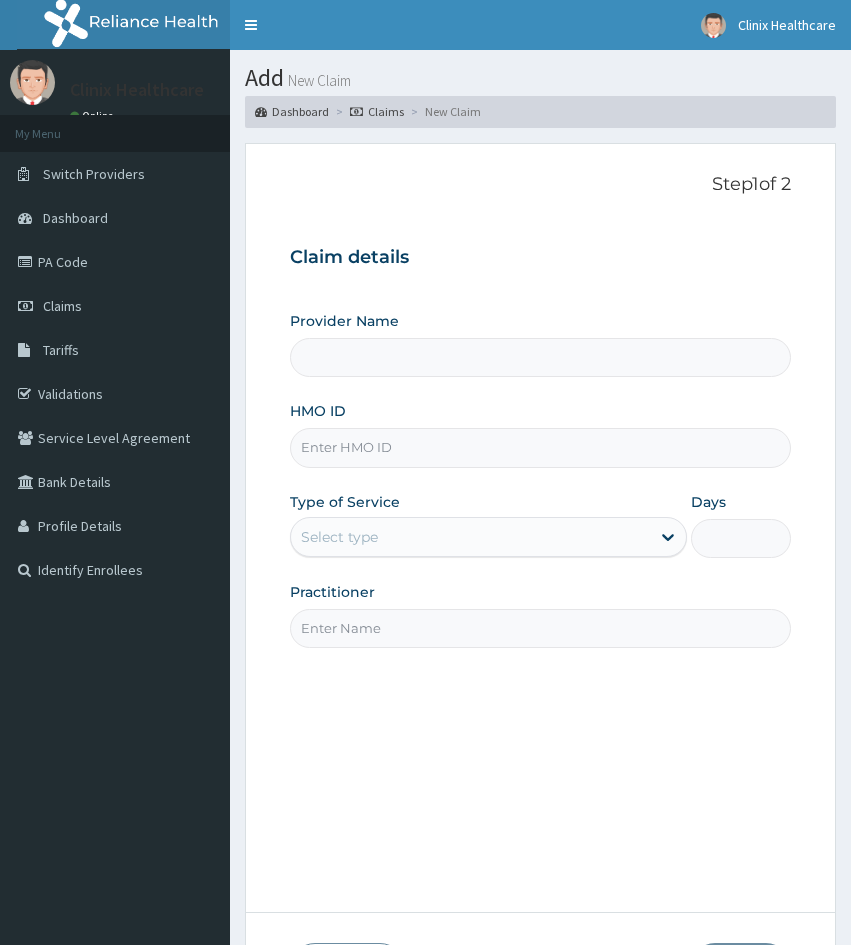 scroll, scrollTop: 0, scrollLeft: 0, axis: both 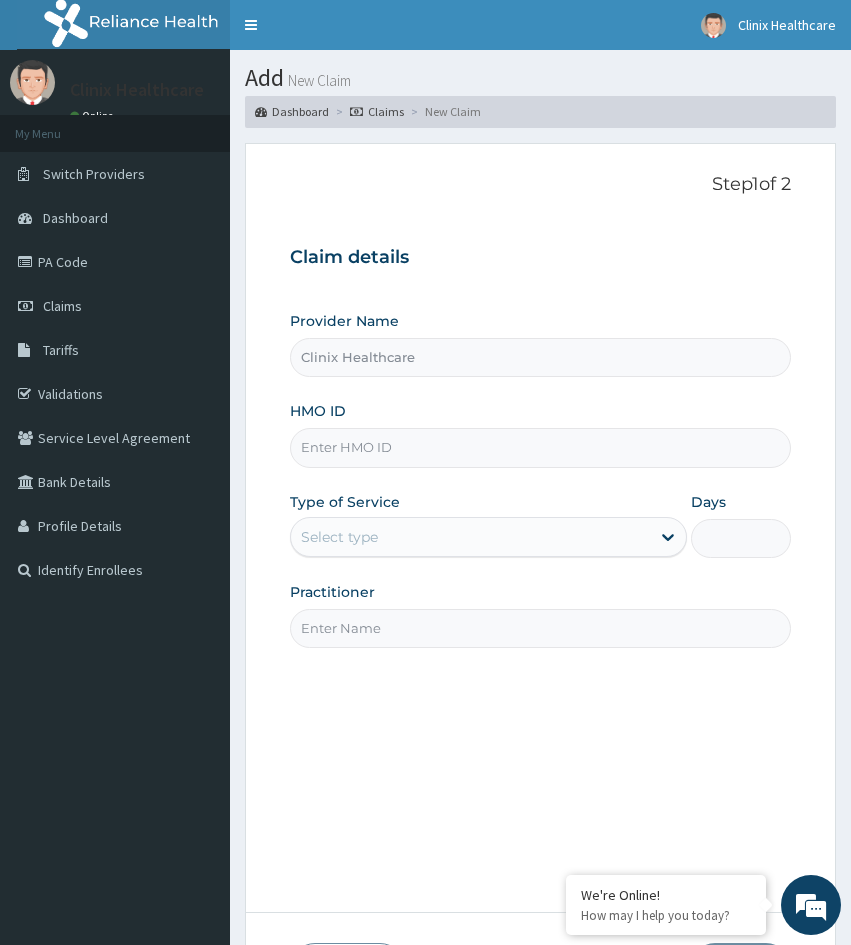 drag, startPoint x: 293, startPoint y: 780, endPoint x: 352, endPoint y: 629, distance: 162.11725 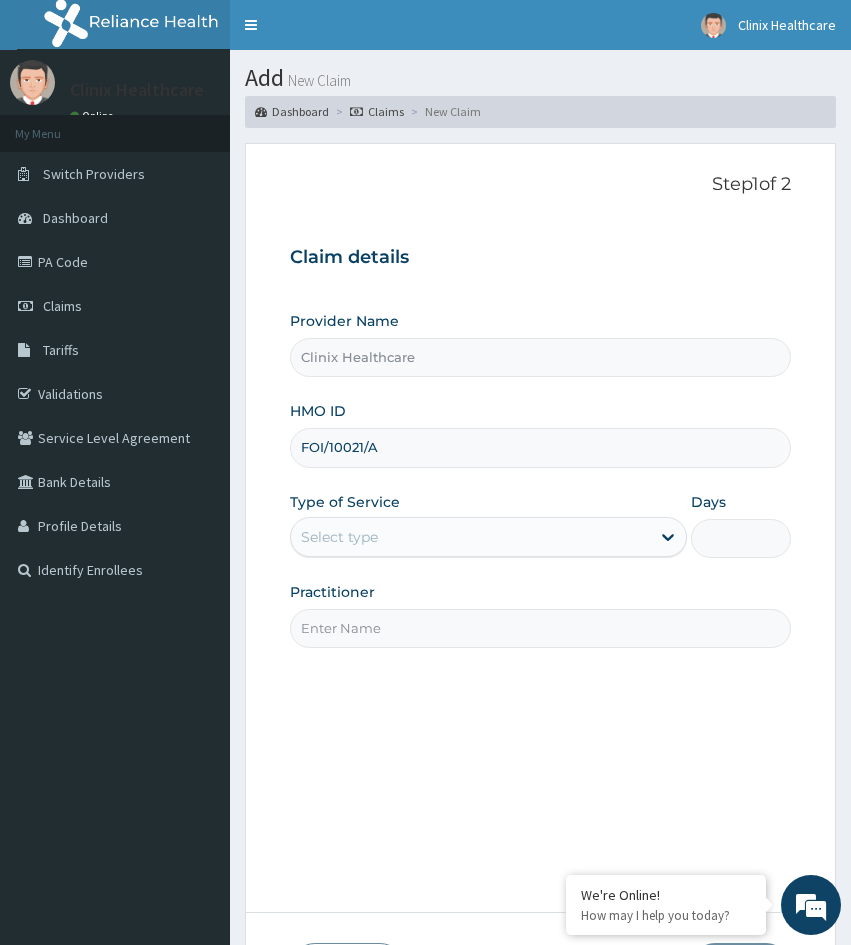 type on "FOI/10021/A" 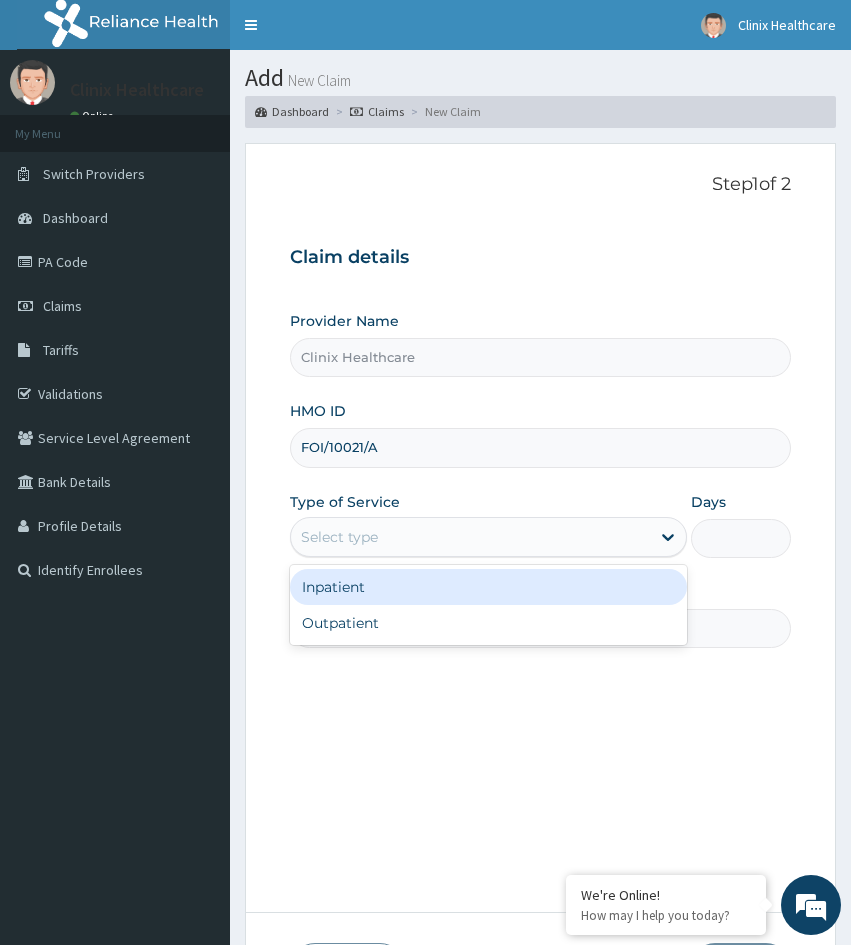 click on "Select type" at bounding box center (339, 537) 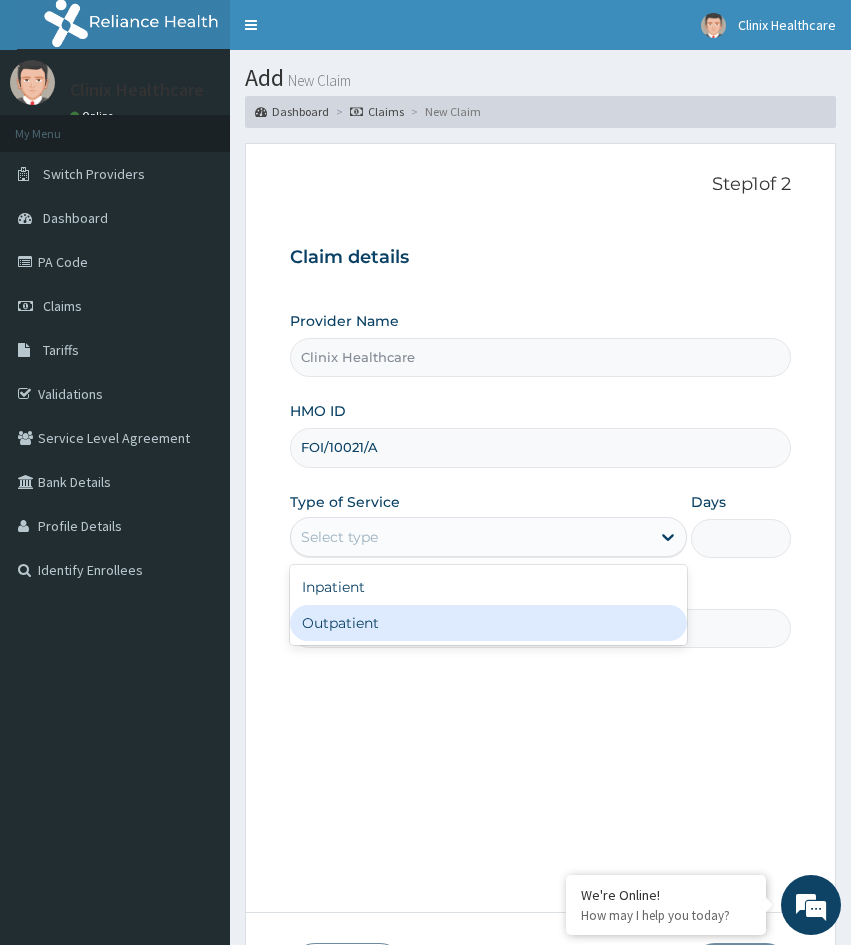 click on "Outpatient" at bounding box center (488, 623) 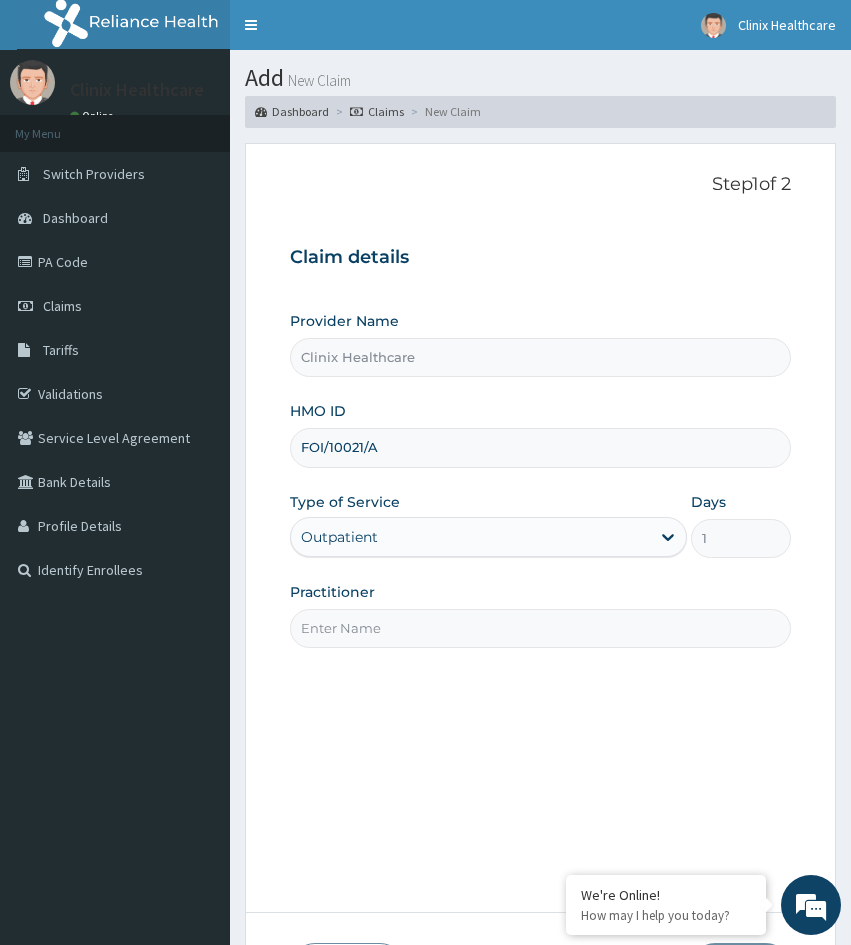 click on "Practitioner" at bounding box center [540, 628] 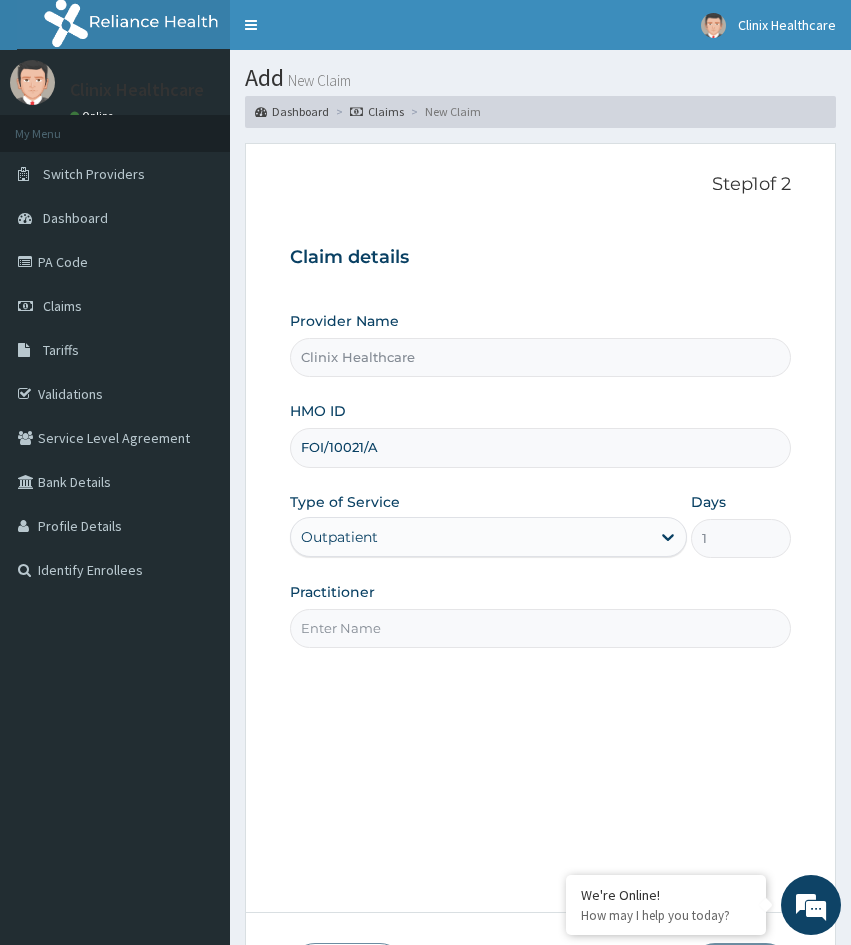 click on "Practitioner" at bounding box center (540, 628) 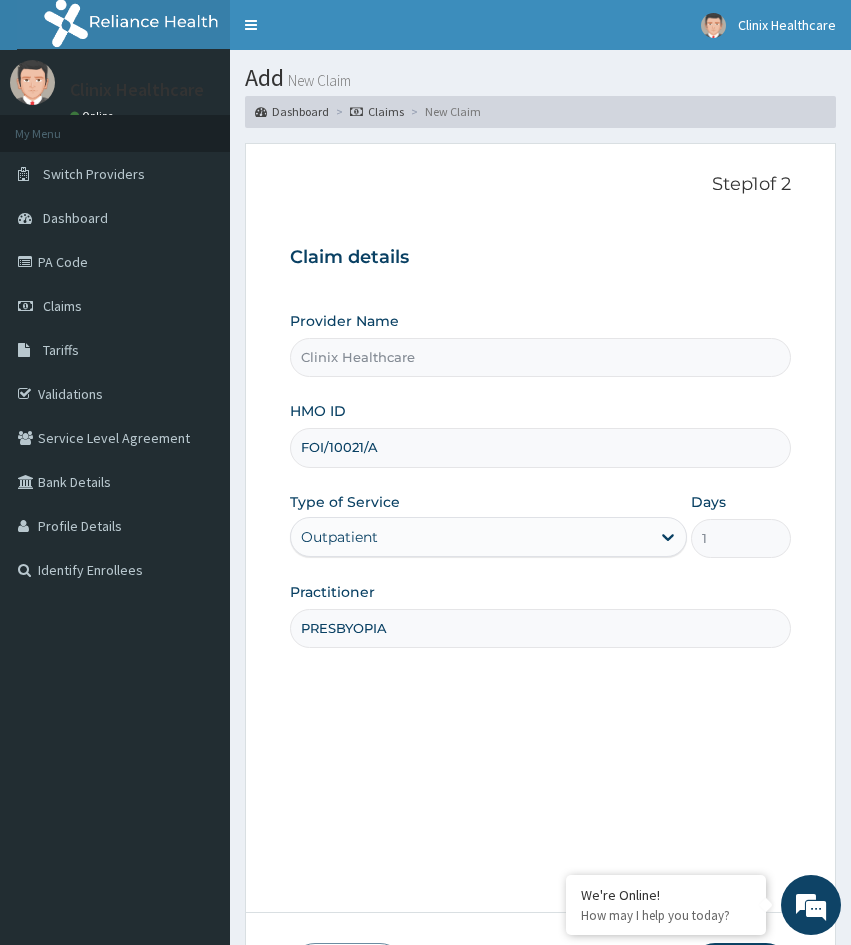 scroll, scrollTop: 0, scrollLeft: 0, axis: both 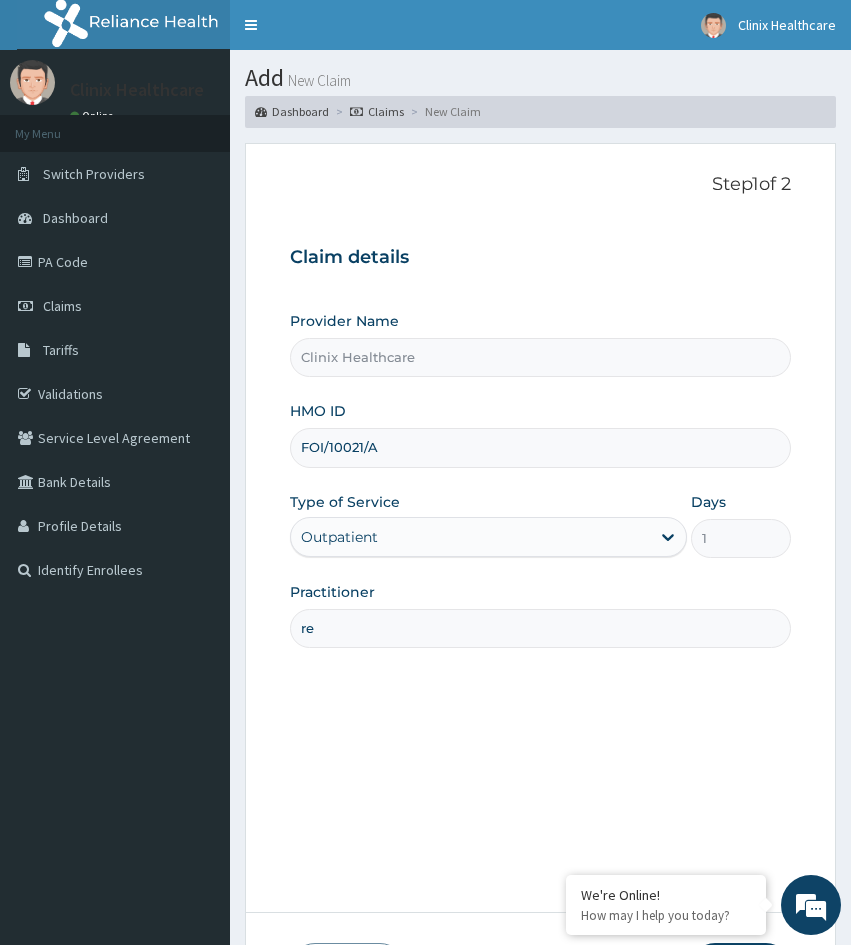 type on "RELIANCE" 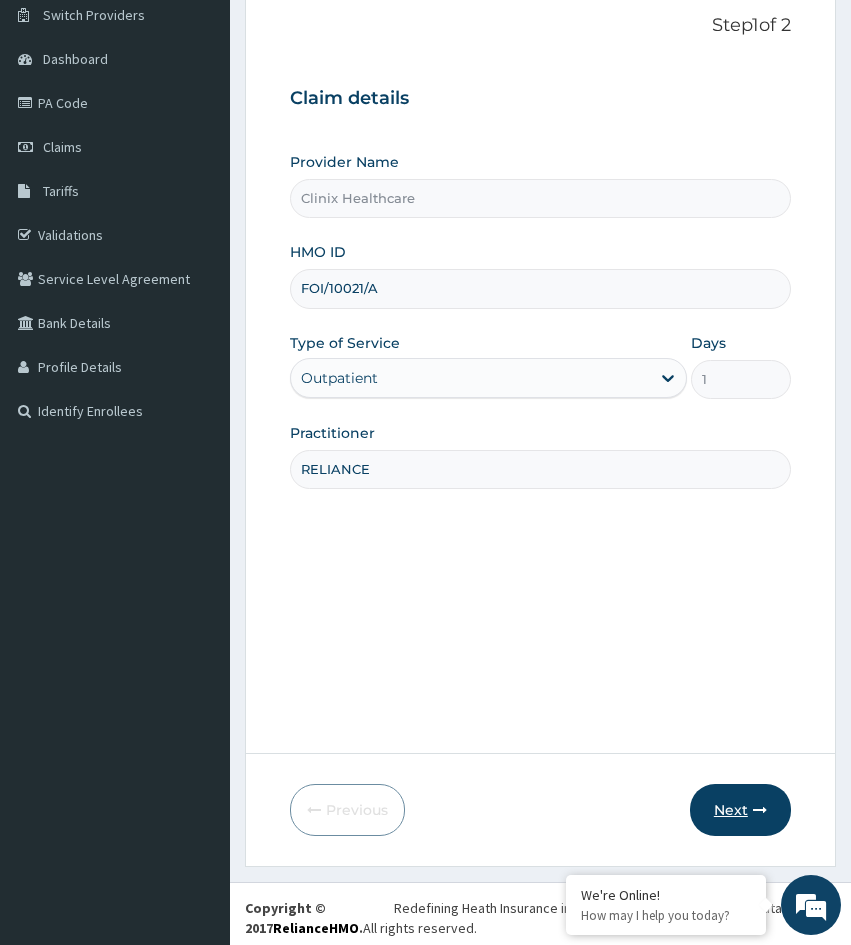 scroll, scrollTop: 167, scrollLeft: 0, axis: vertical 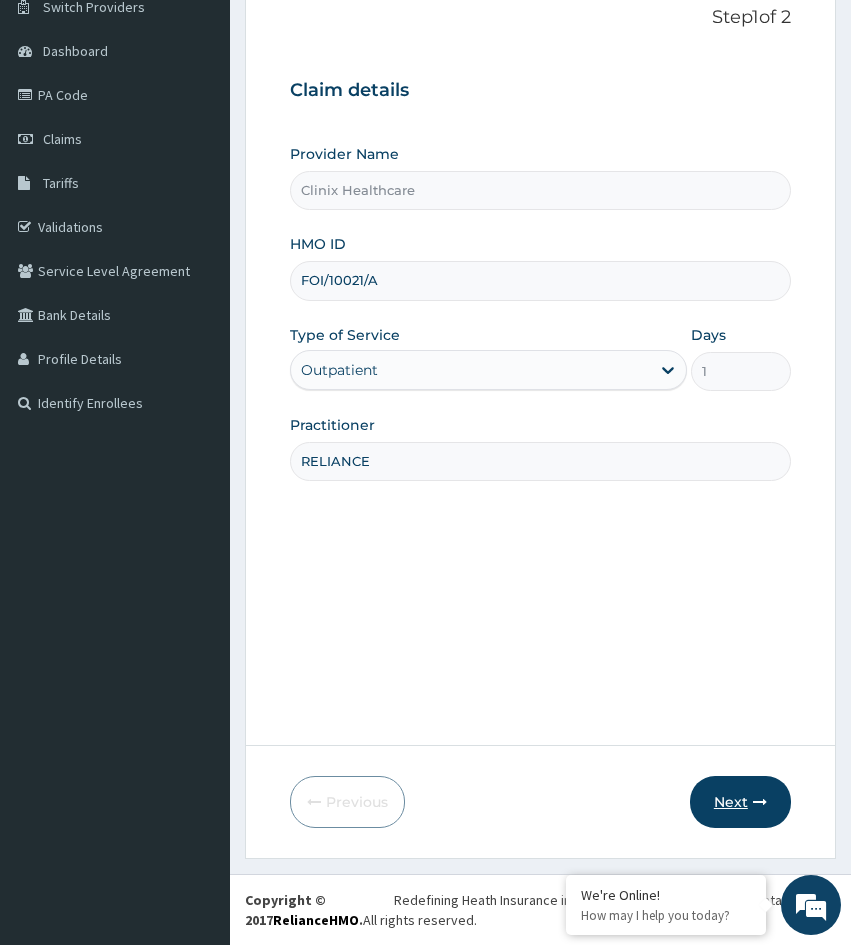 click on "Next" at bounding box center [740, 802] 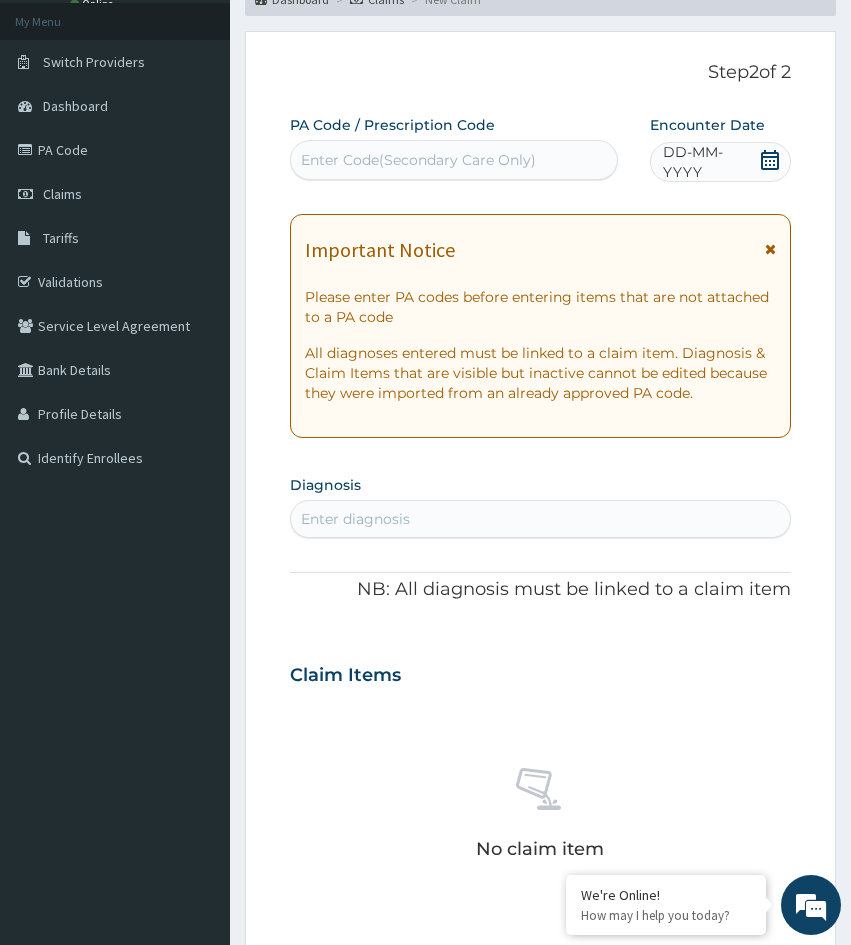 scroll, scrollTop: 0, scrollLeft: 0, axis: both 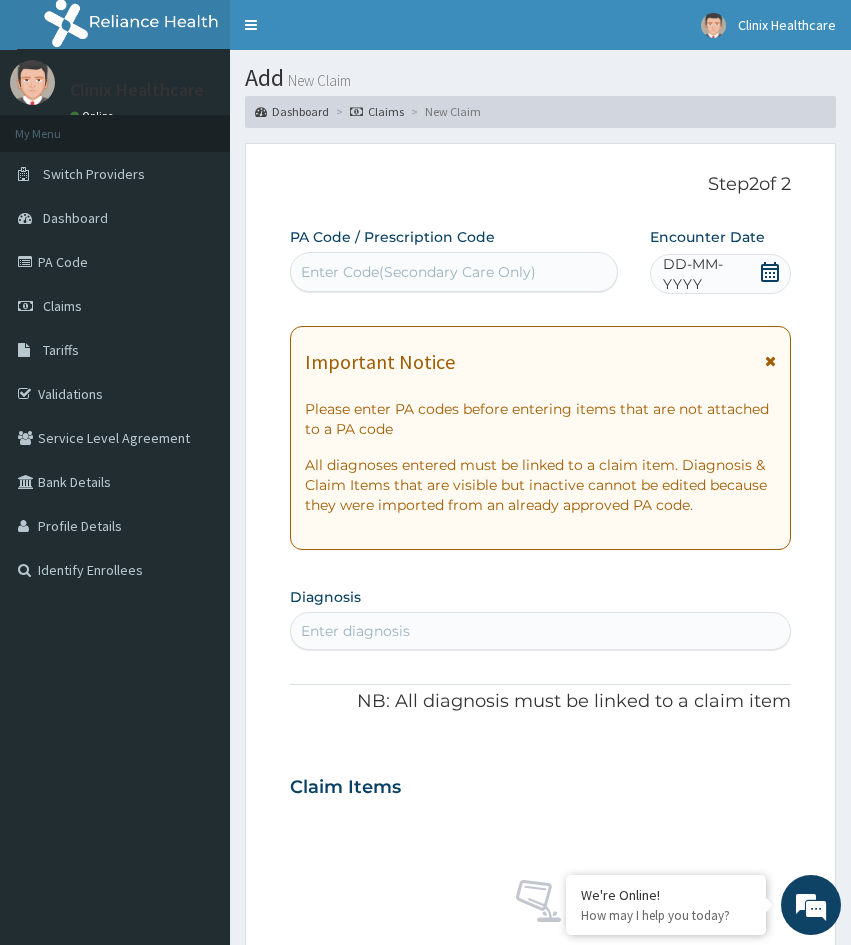 click on "Enter Code(Secondary Care Only)" at bounding box center (454, 272) 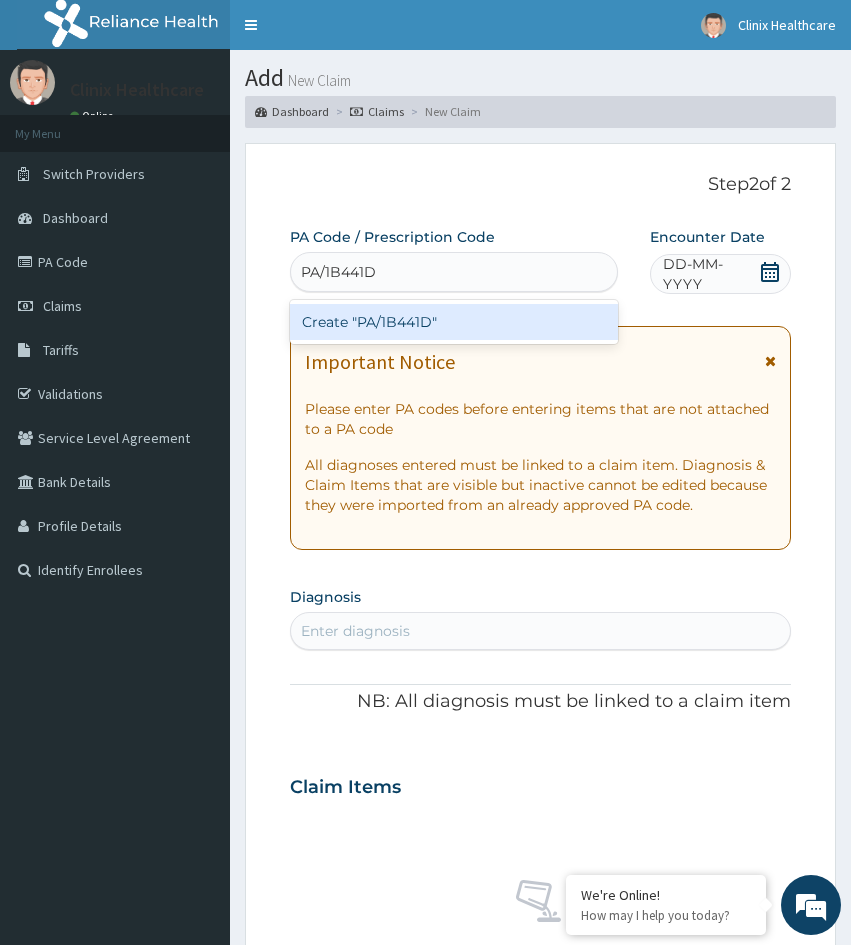 click on "Create "PA/1B441D"" at bounding box center [454, 322] 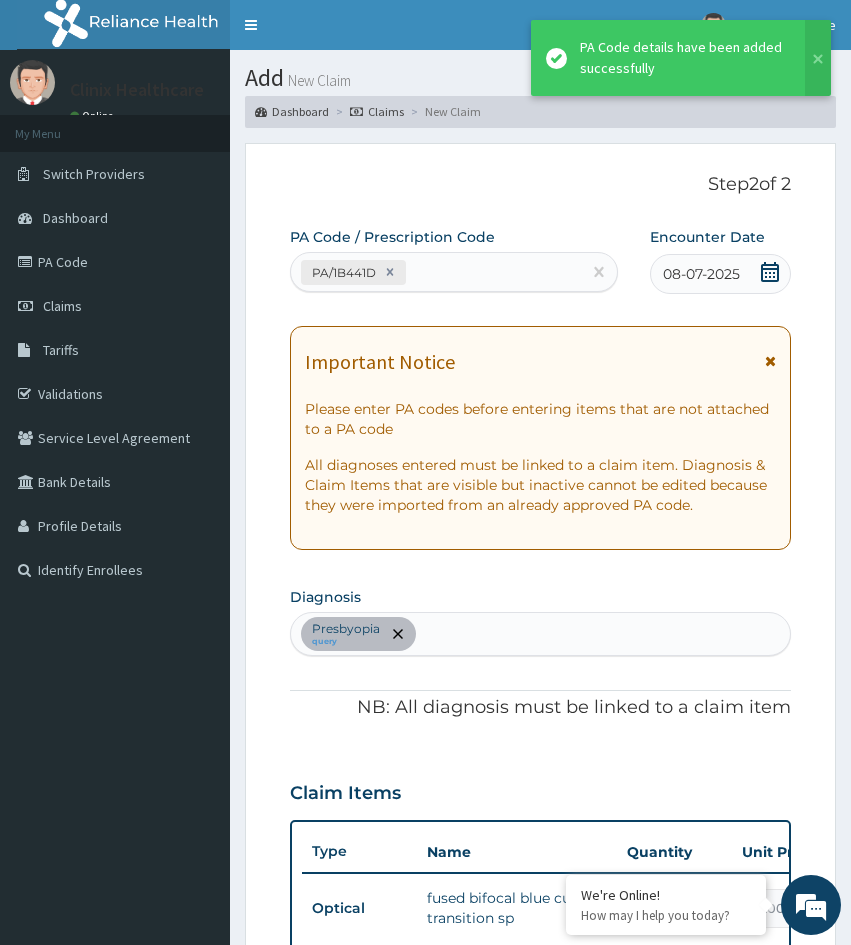 scroll, scrollTop: 505, scrollLeft: 0, axis: vertical 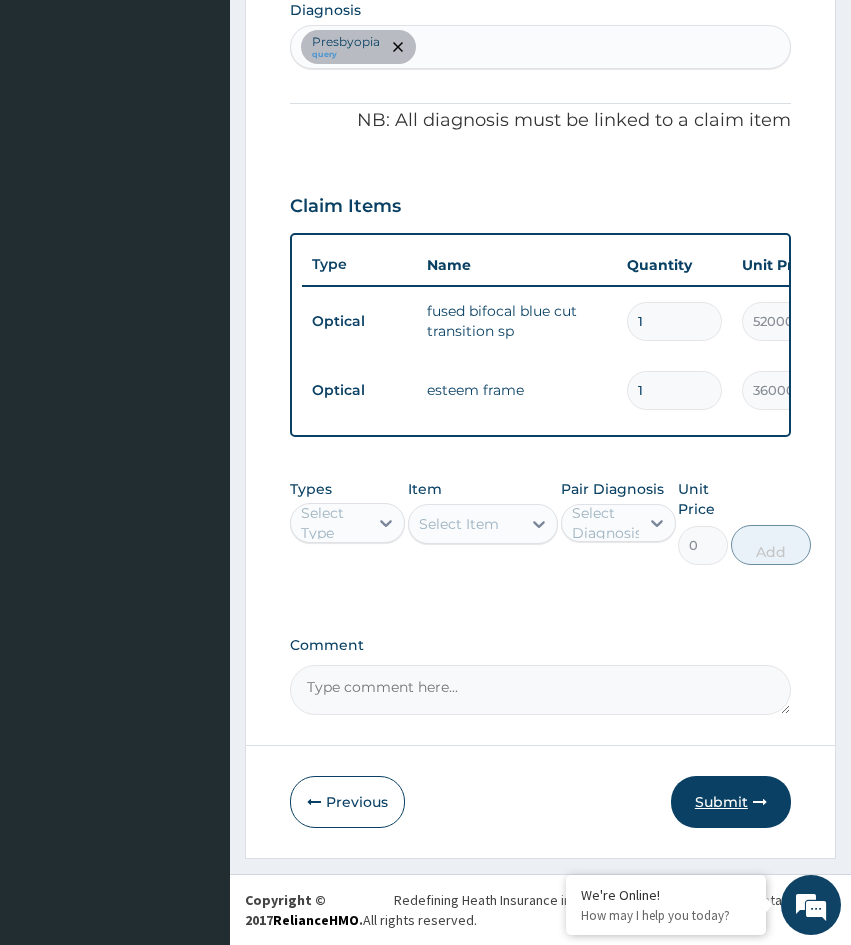 click on "Submit" at bounding box center (731, 802) 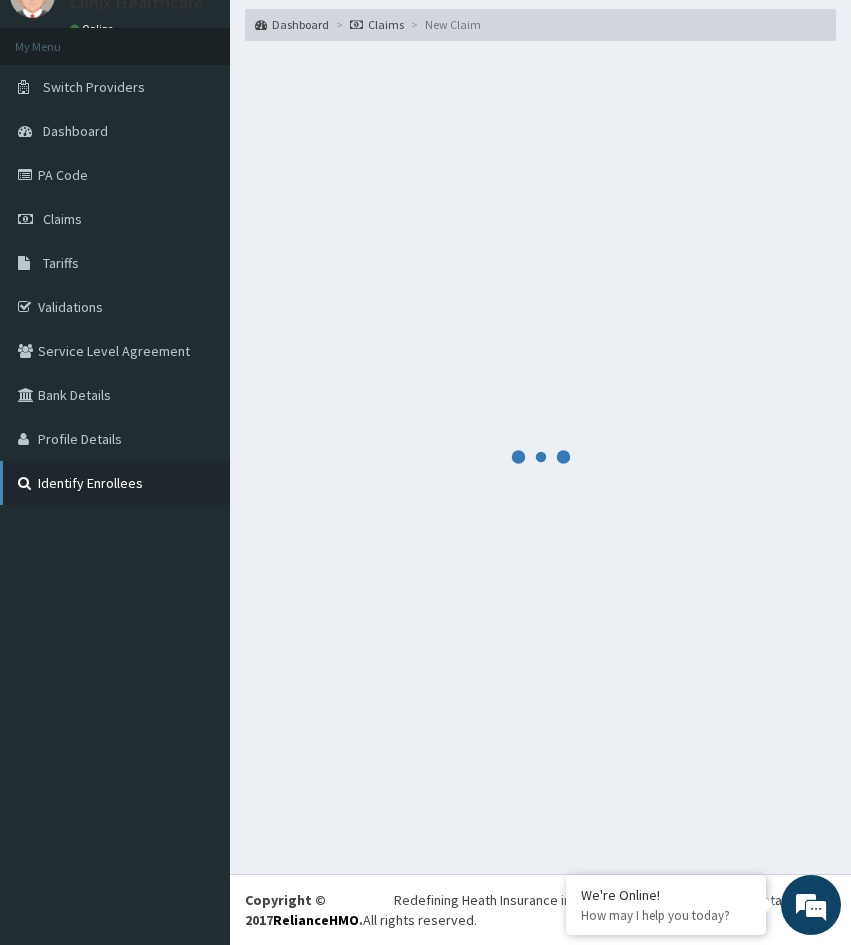 scroll, scrollTop: 602, scrollLeft: 0, axis: vertical 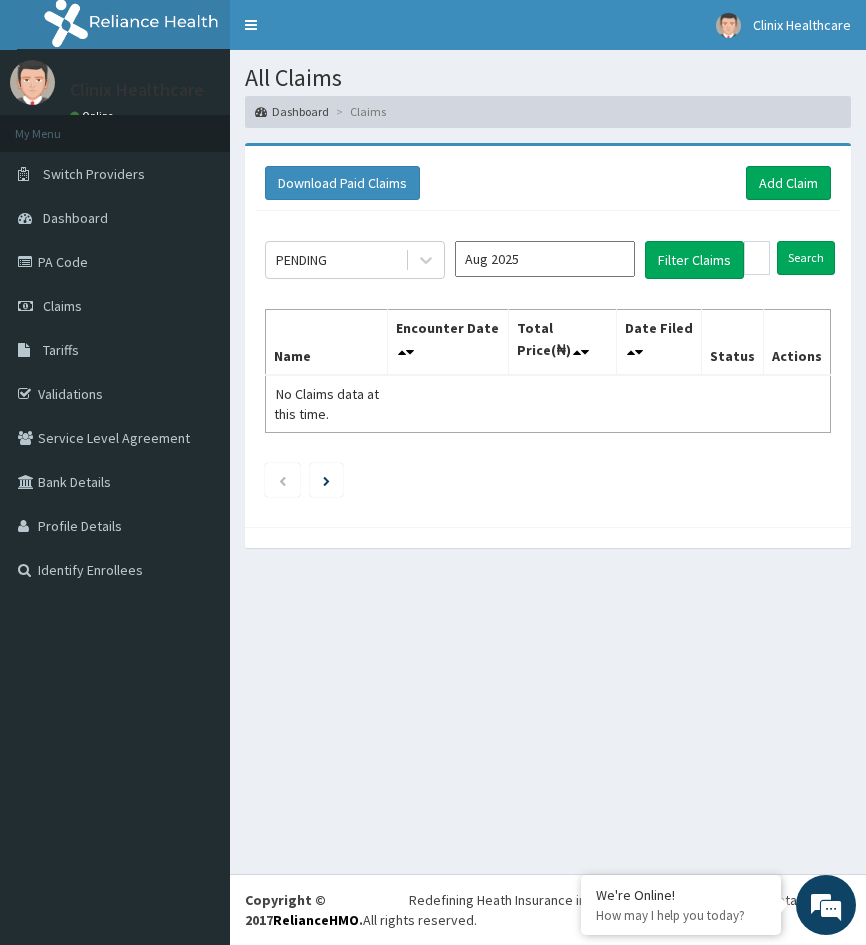 drag, startPoint x: 259, startPoint y: 730, endPoint x: 308, endPoint y: 691, distance: 62.625874 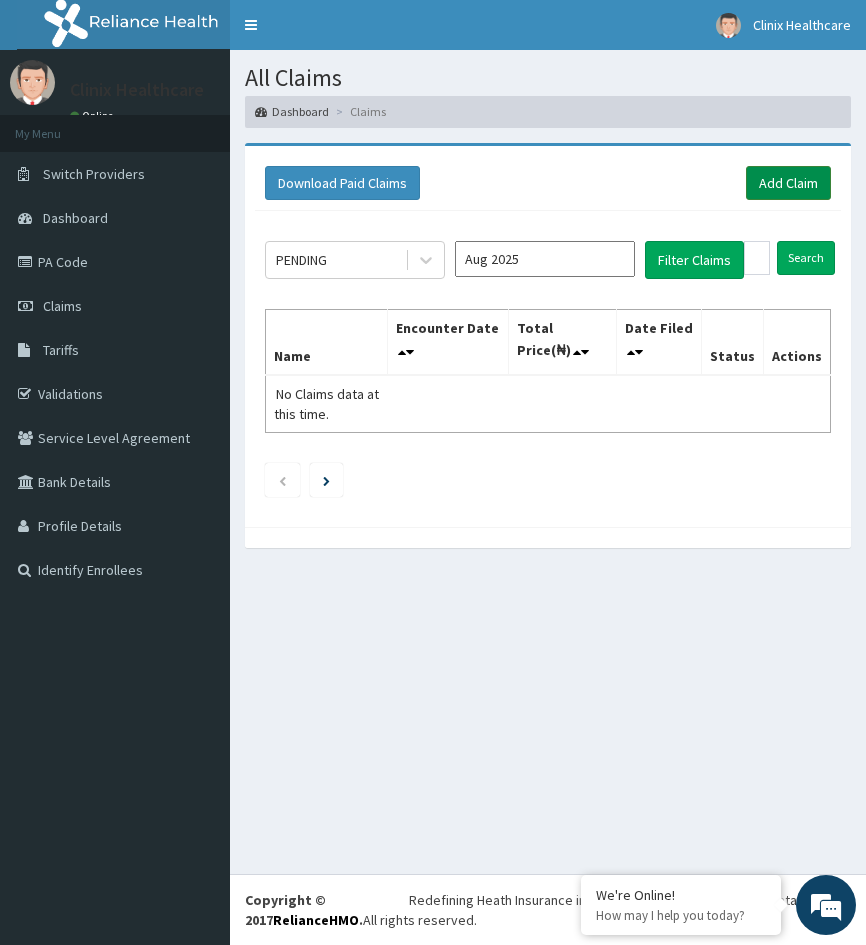 click on "Add Claim" at bounding box center (788, 183) 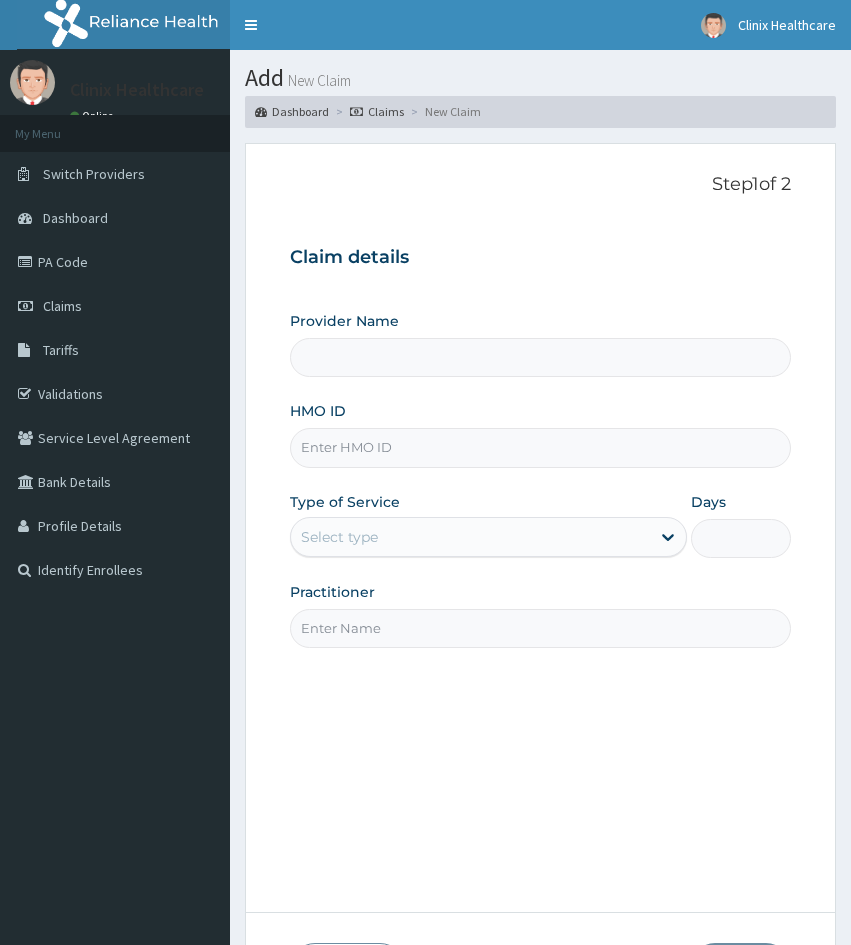 scroll, scrollTop: 0, scrollLeft: 0, axis: both 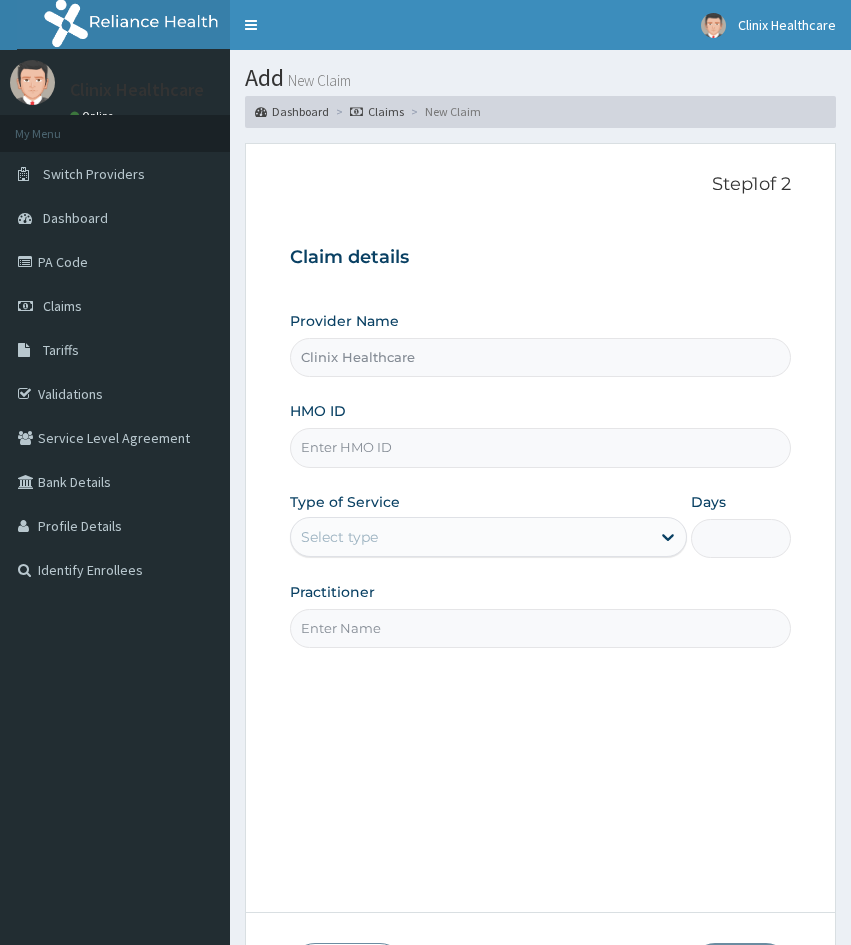 paste on "TSC/10003/B" 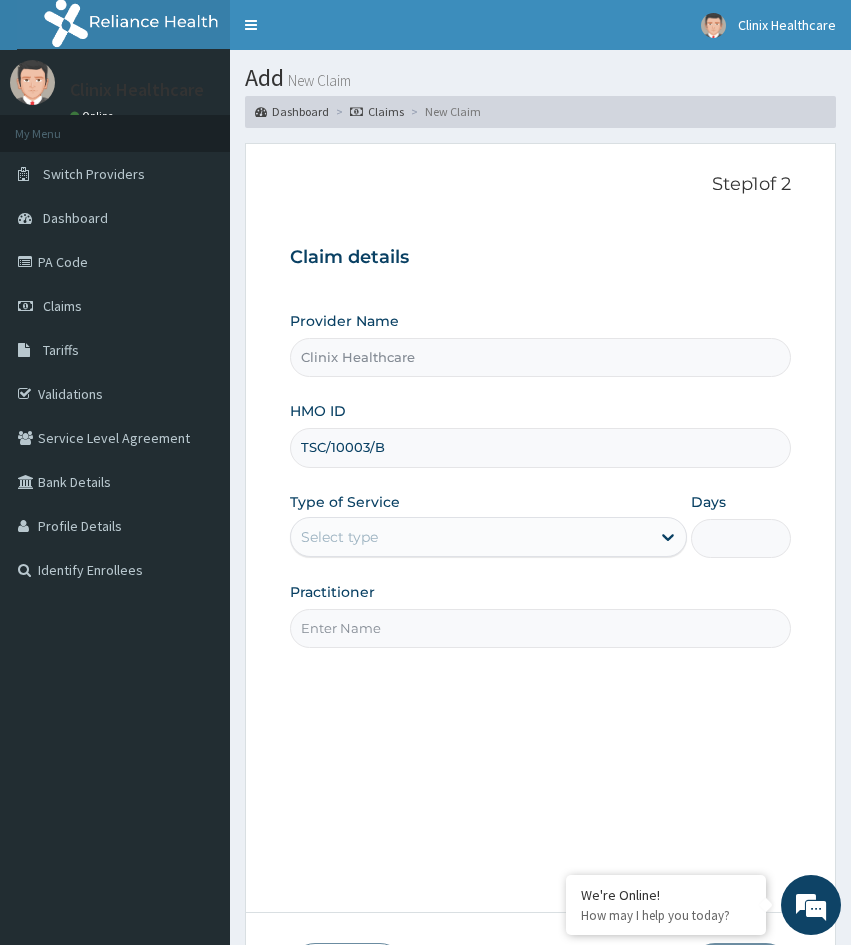 type on "TSC/10003/B" 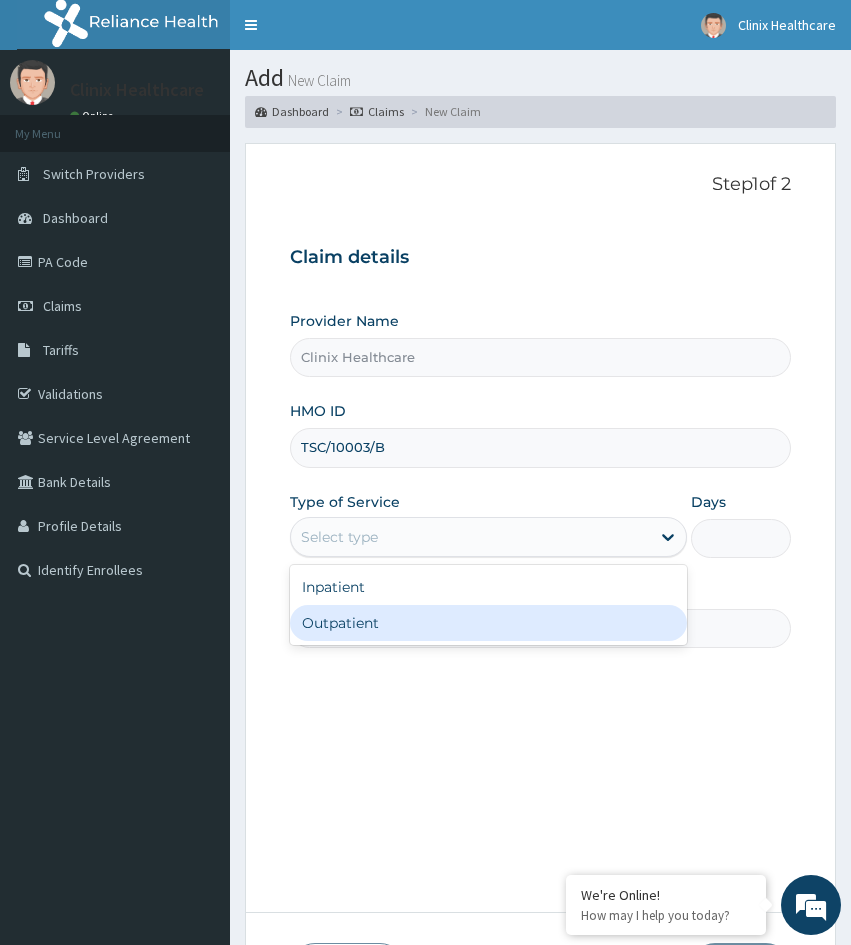 click on "Outpatient" at bounding box center [488, 623] 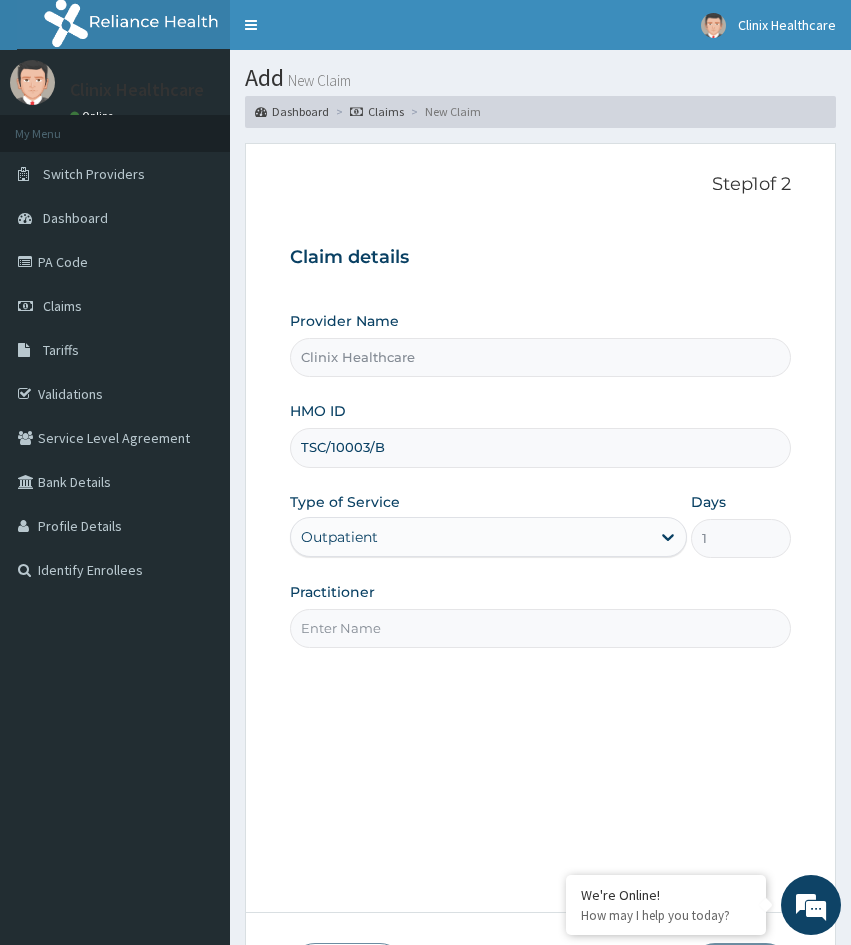 click on "Step  1  of 2 Claim details Provider Name Clinix Healthcare HMO ID TSC/10003/B Type of Service Outpatient Days 1 Practitioner" at bounding box center (540, 528) 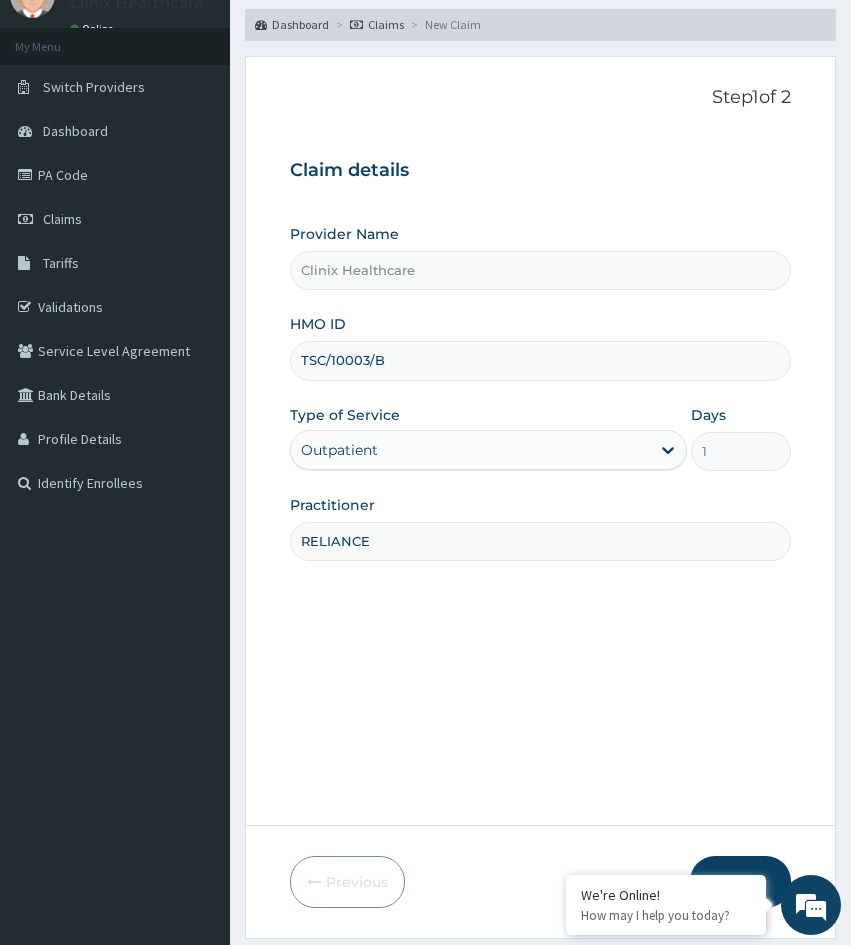scroll, scrollTop: 167, scrollLeft: 0, axis: vertical 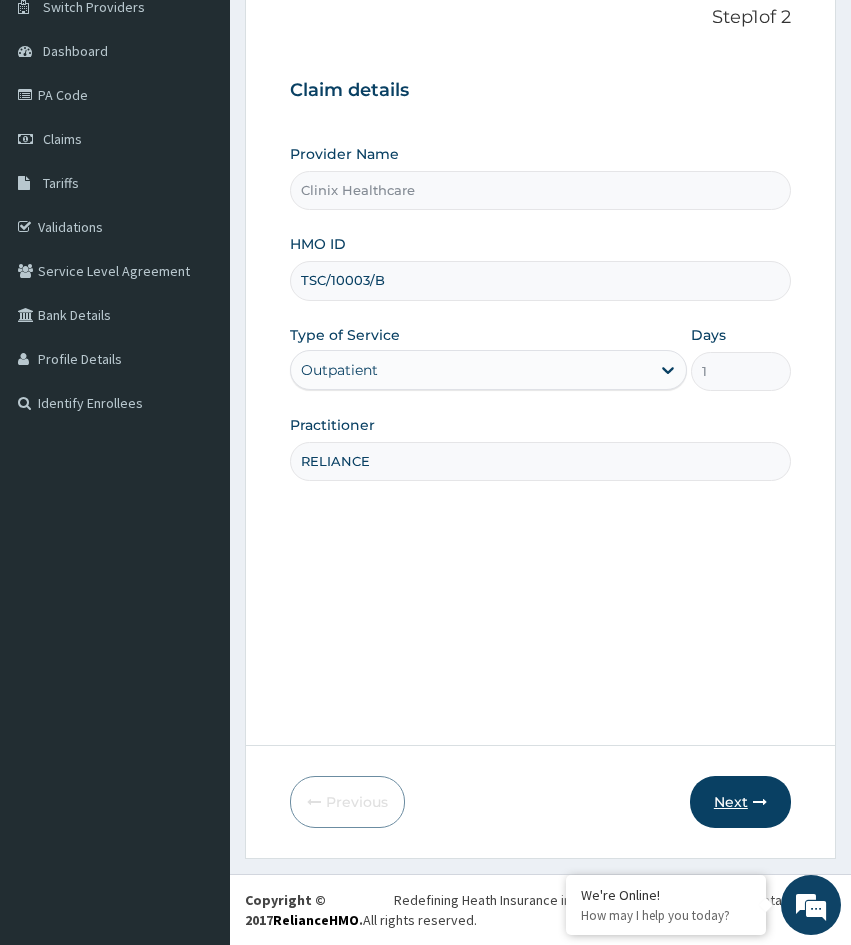 click on "Next" at bounding box center (740, 802) 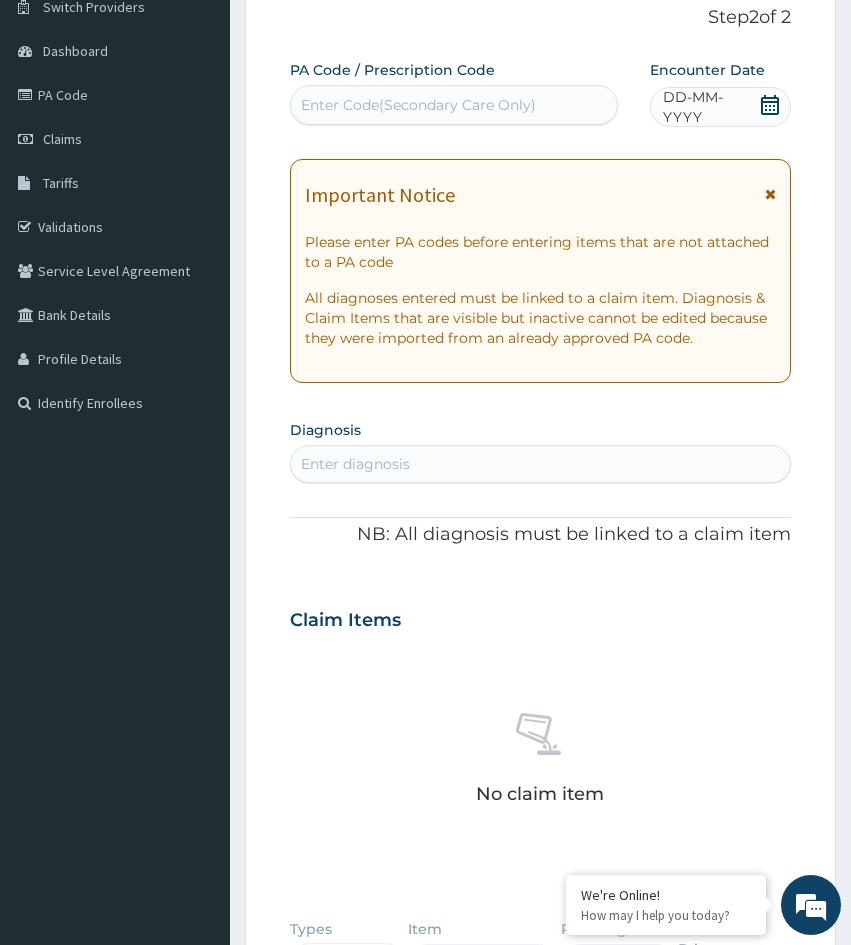scroll, scrollTop: 0, scrollLeft: 0, axis: both 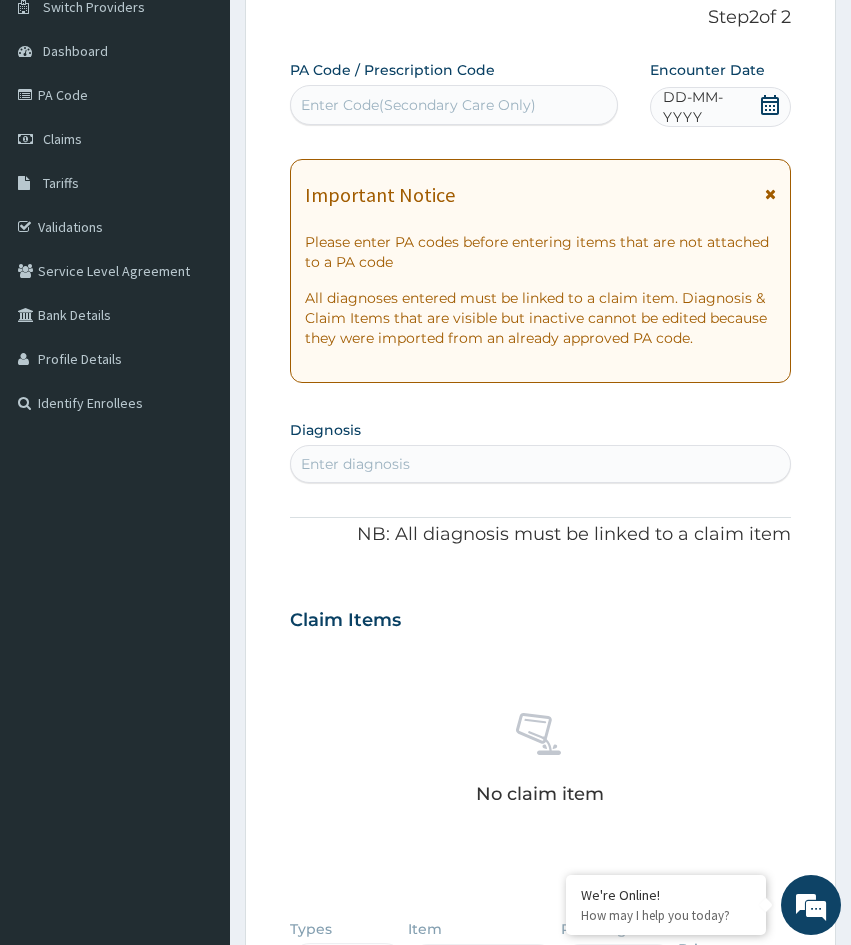click on "Enter Code(Secondary Care Only)" at bounding box center (418, 105) 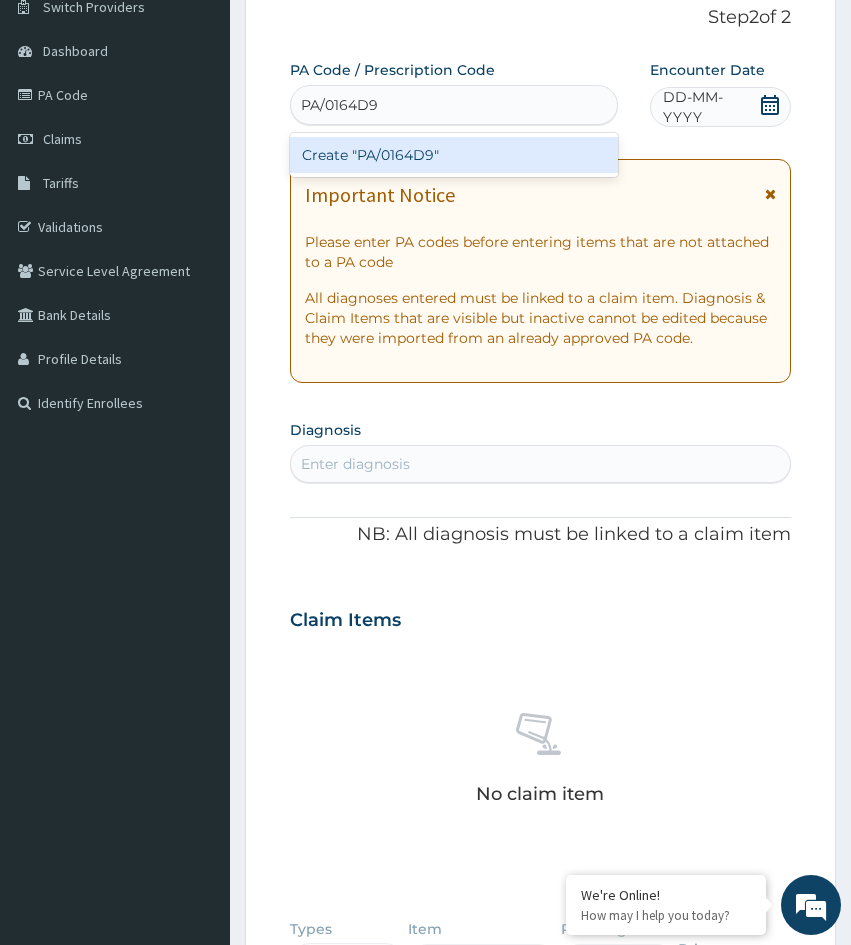 click on "Create "PA/0164D9"" at bounding box center [454, 155] 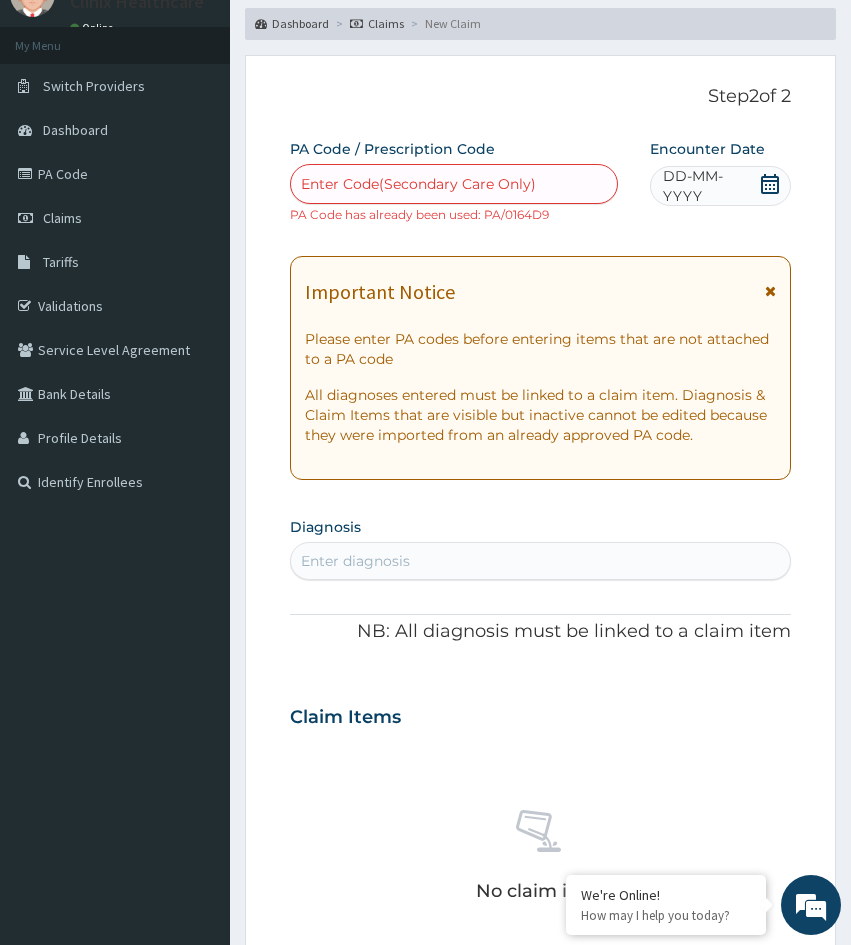 scroll, scrollTop: 67, scrollLeft: 0, axis: vertical 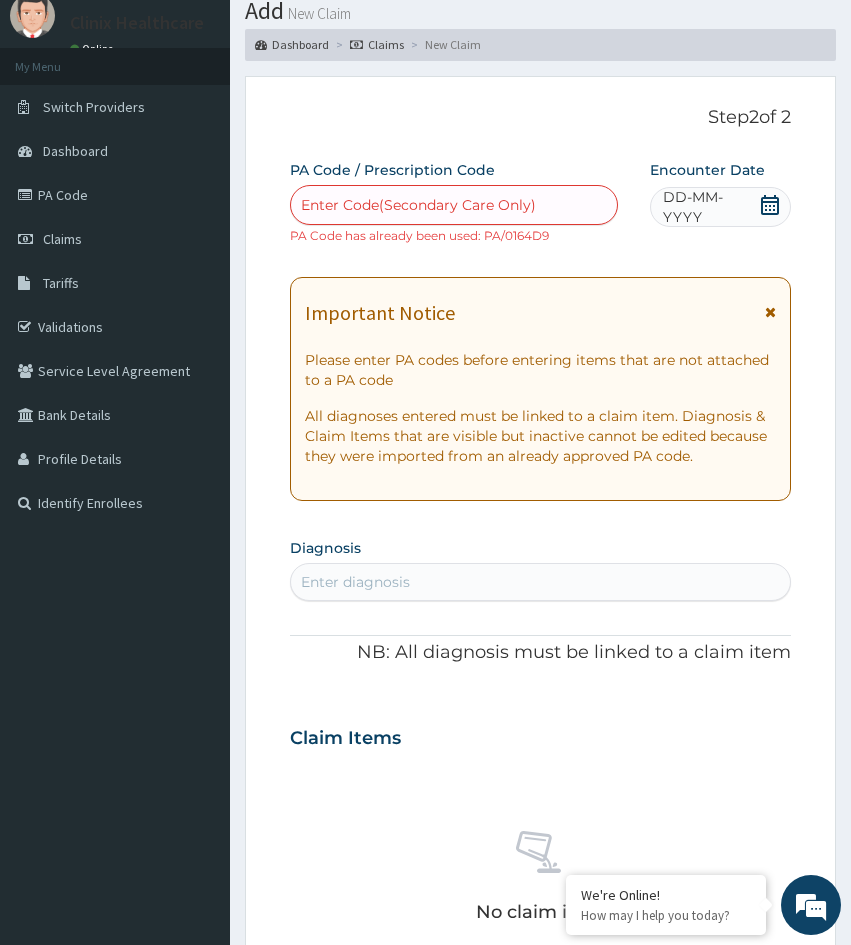paste on "PA/0164D9" 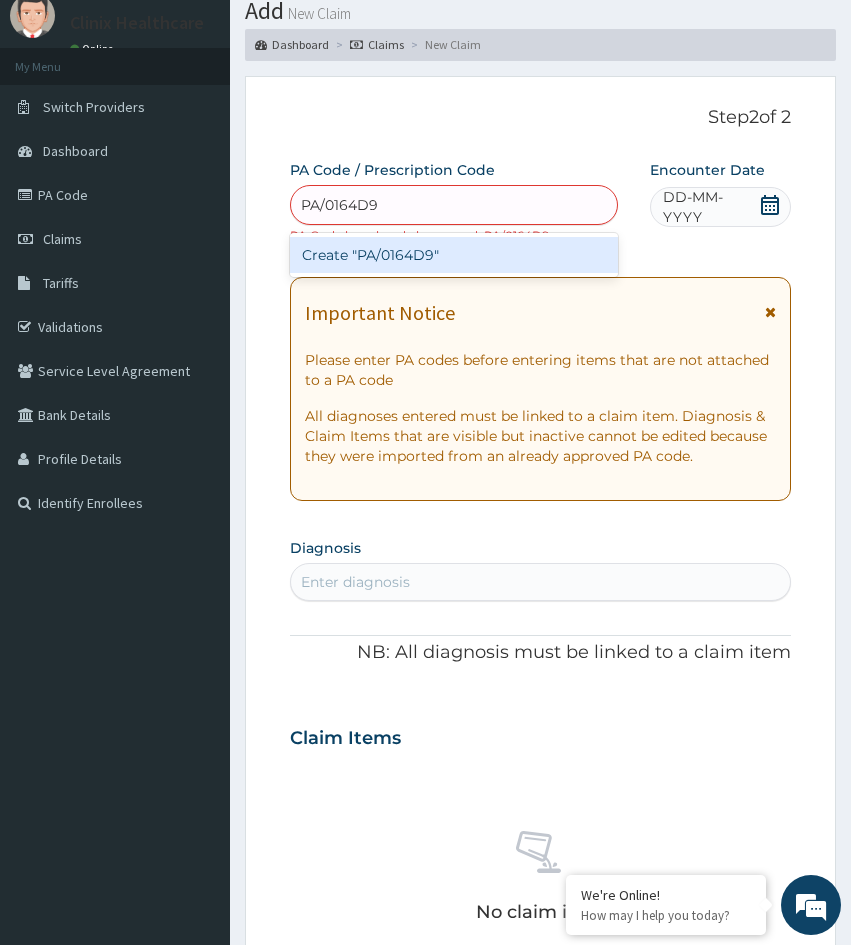 click on "Create "PA/0164D9"" at bounding box center (454, 255) 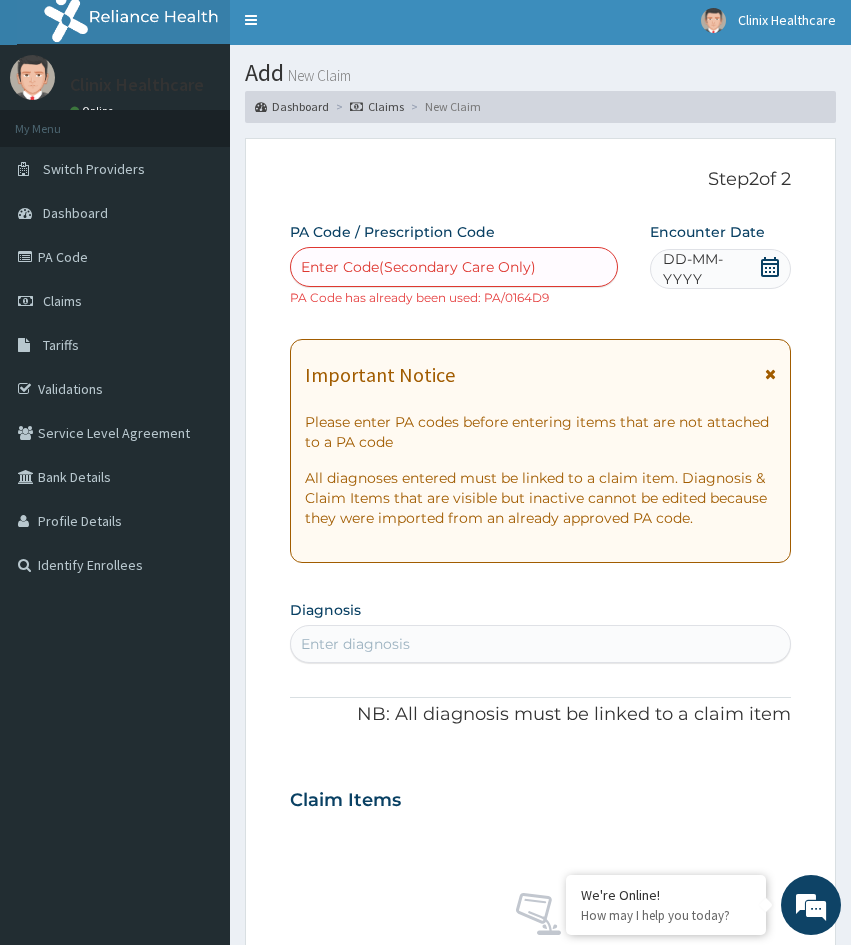 scroll, scrollTop: 0, scrollLeft: 0, axis: both 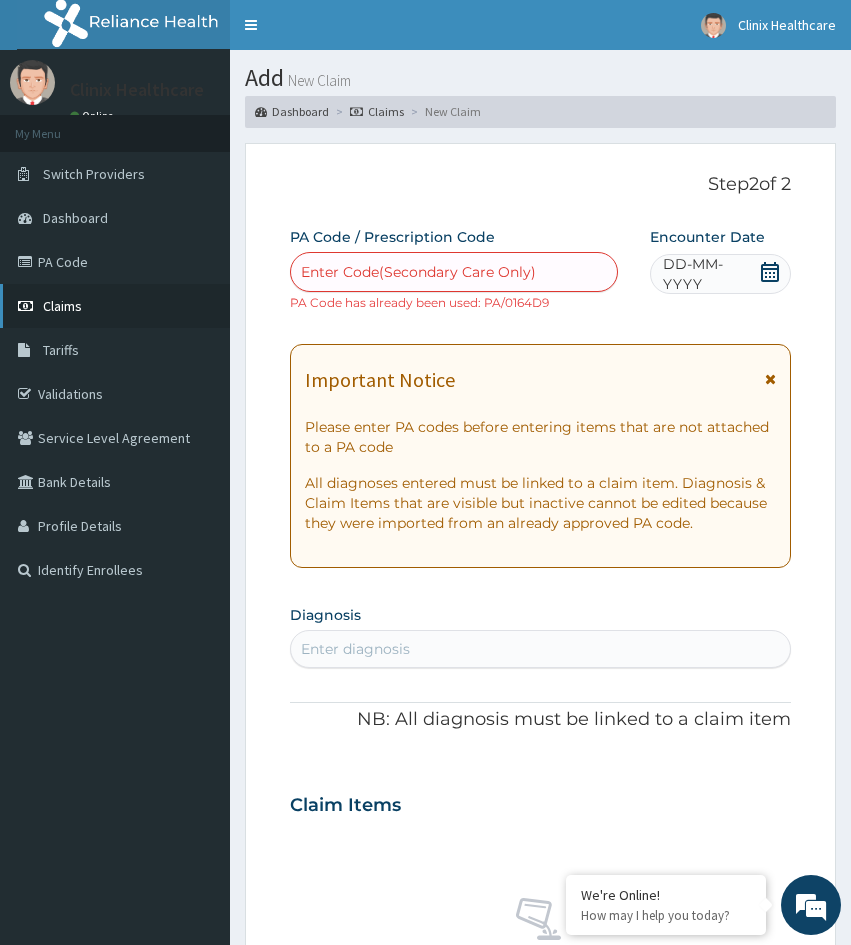 click on "Claims" at bounding box center [62, 306] 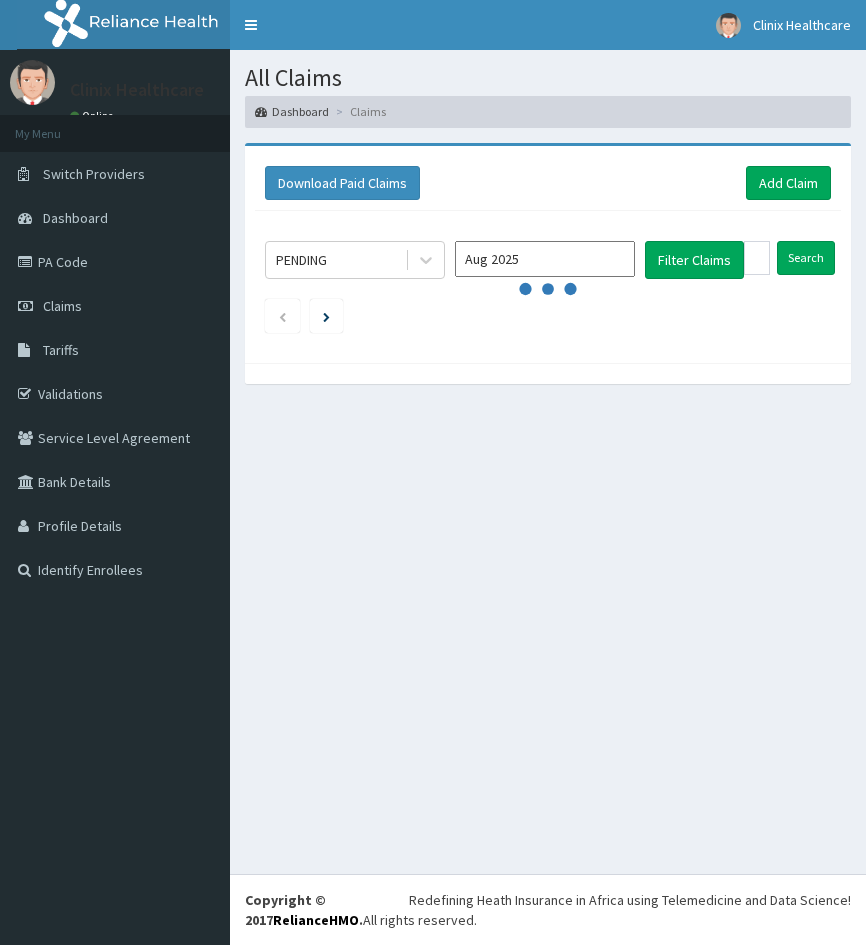 scroll, scrollTop: 0, scrollLeft: 0, axis: both 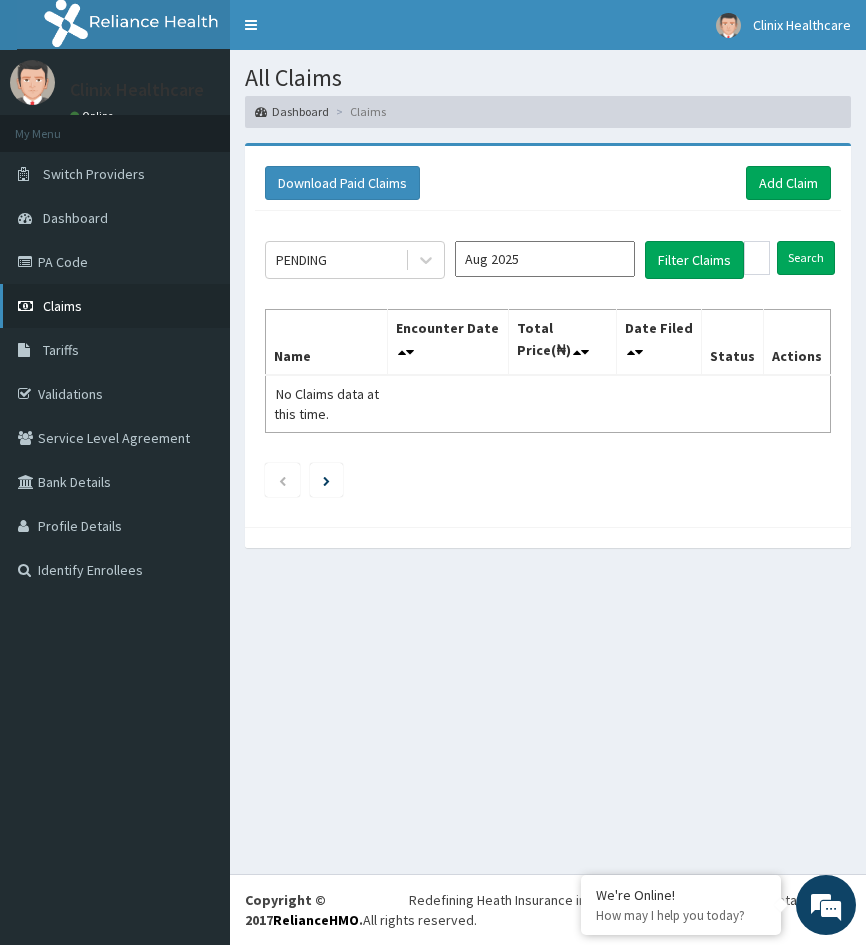 click on "Claims" at bounding box center (62, 306) 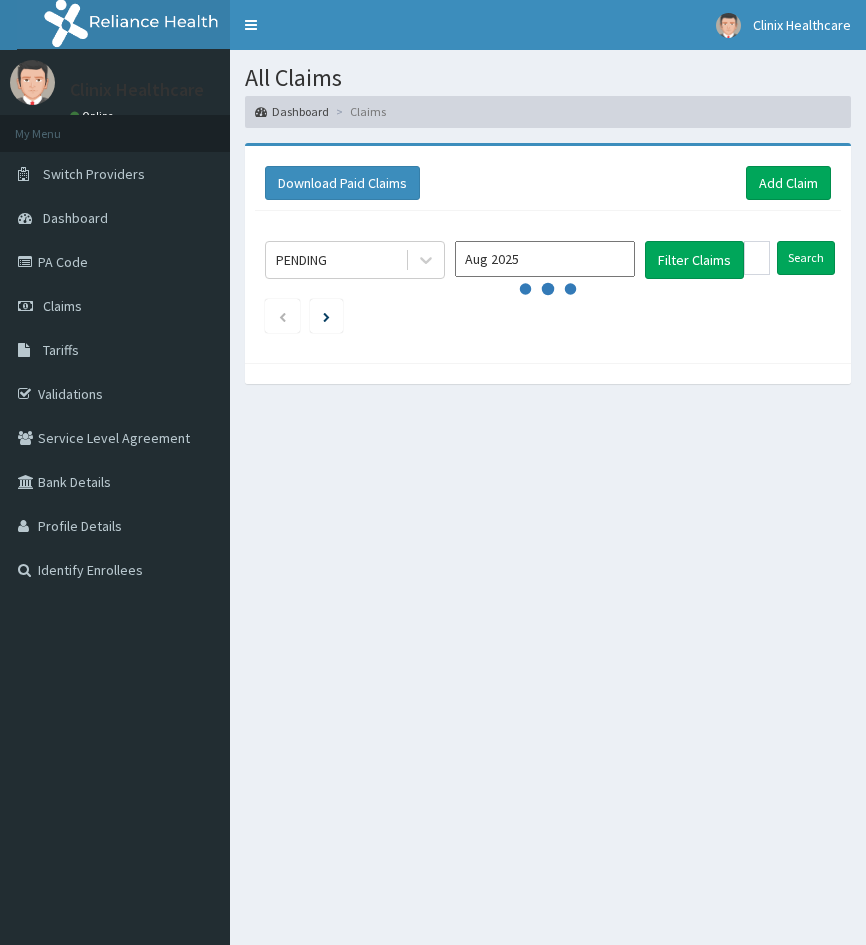 scroll, scrollTop: 0, scrollLeft: 0, axis: both 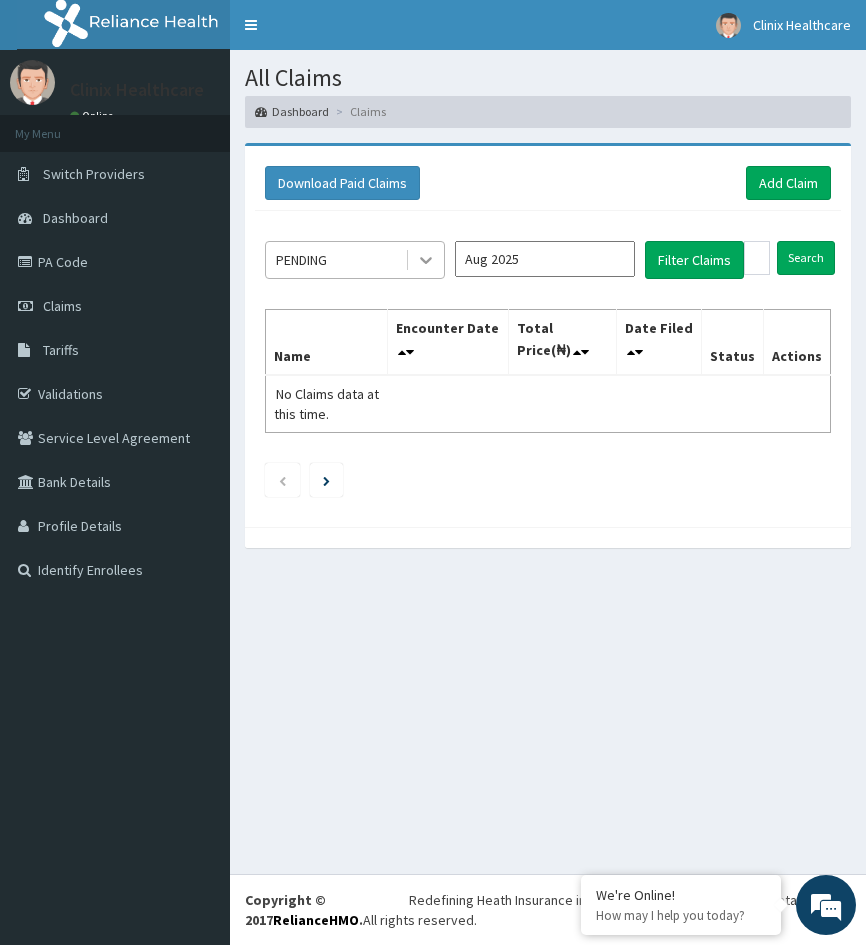 click 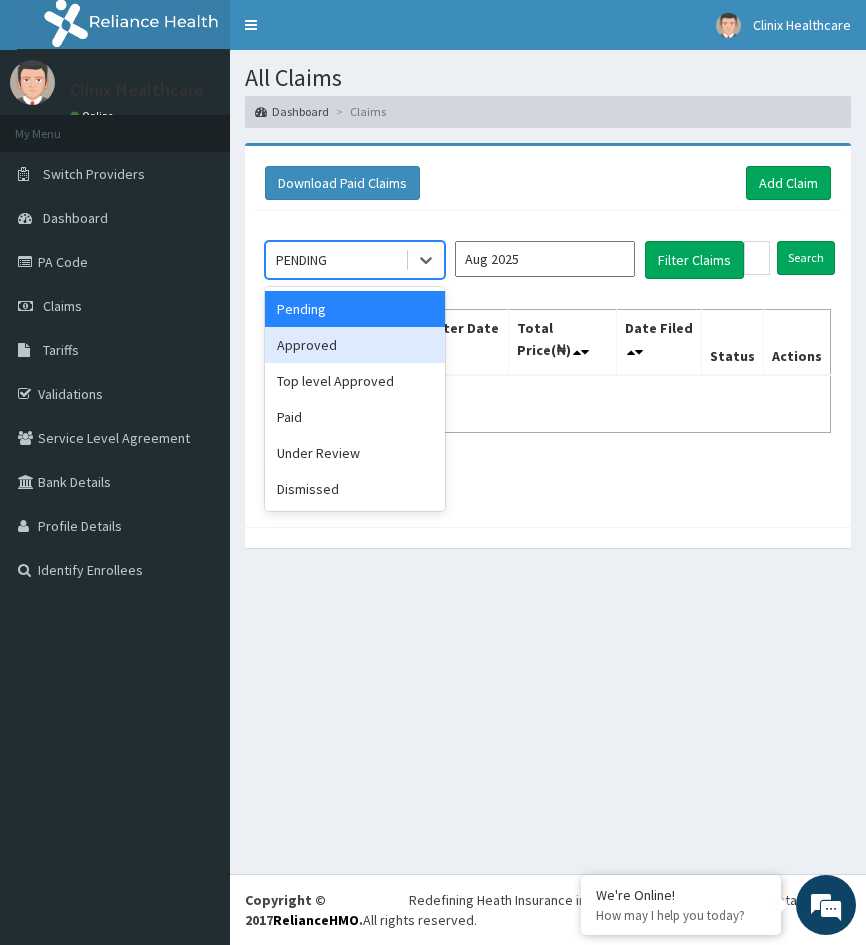 click on "Download Paid Claims Add Claim" at bounding box center (548, 183) 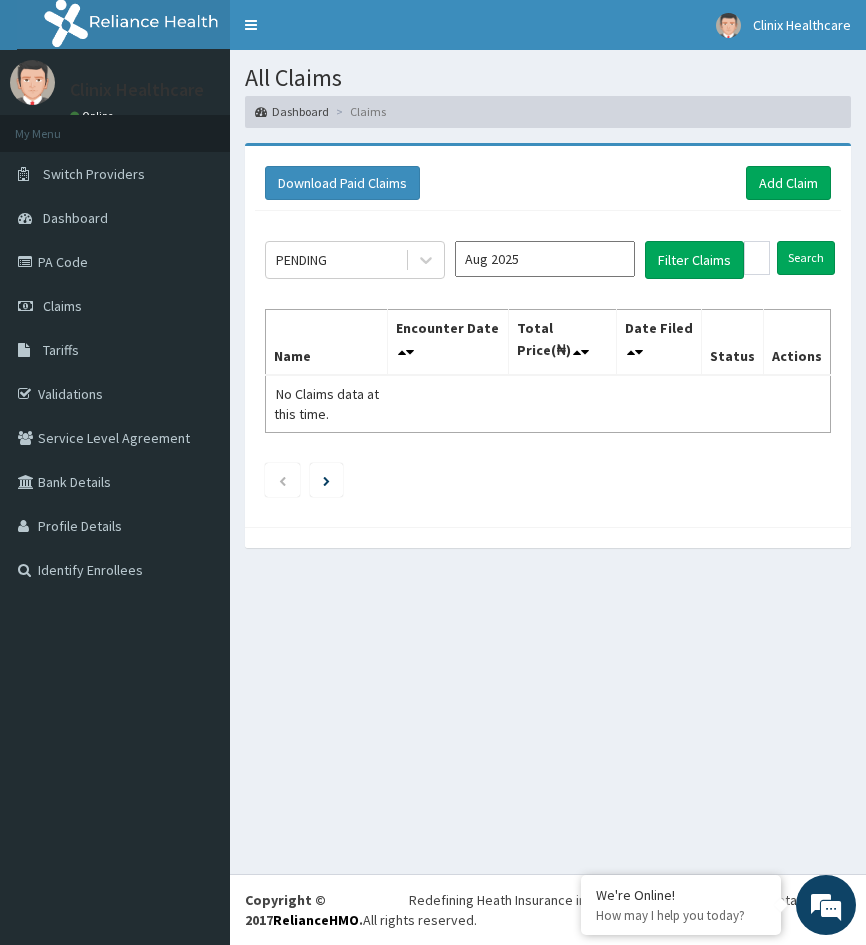 click on "Aug 2025" at bounding box center [545, 260] 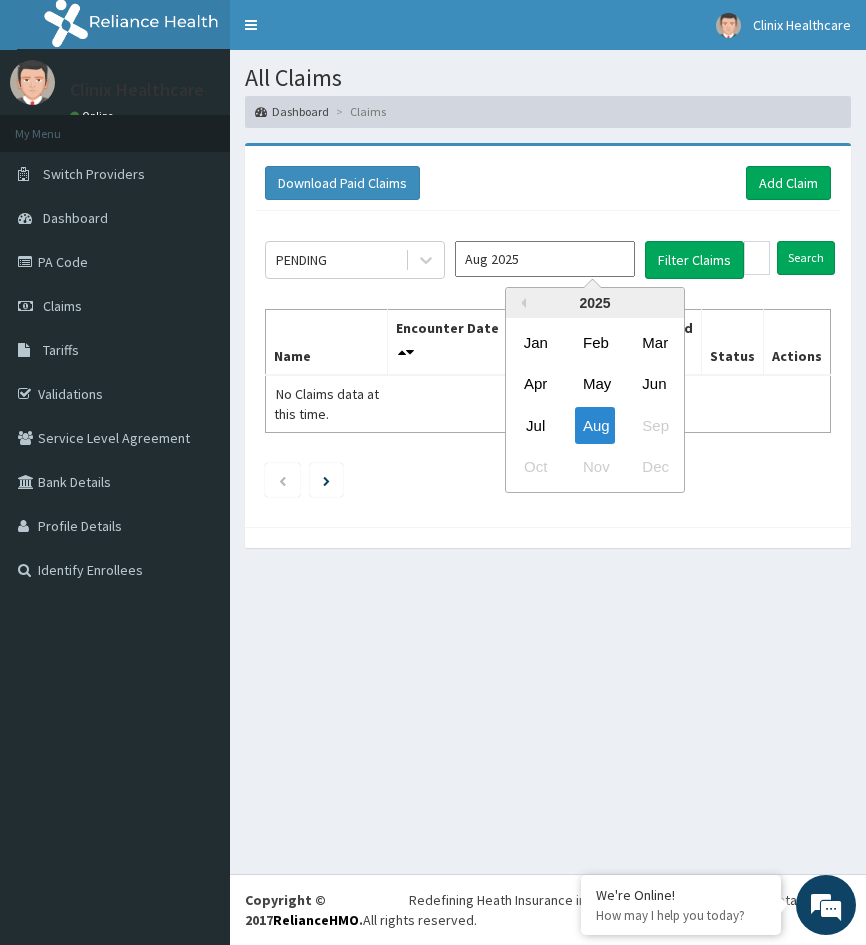 click on "Aug 2025" at bounding box center [545, 259] 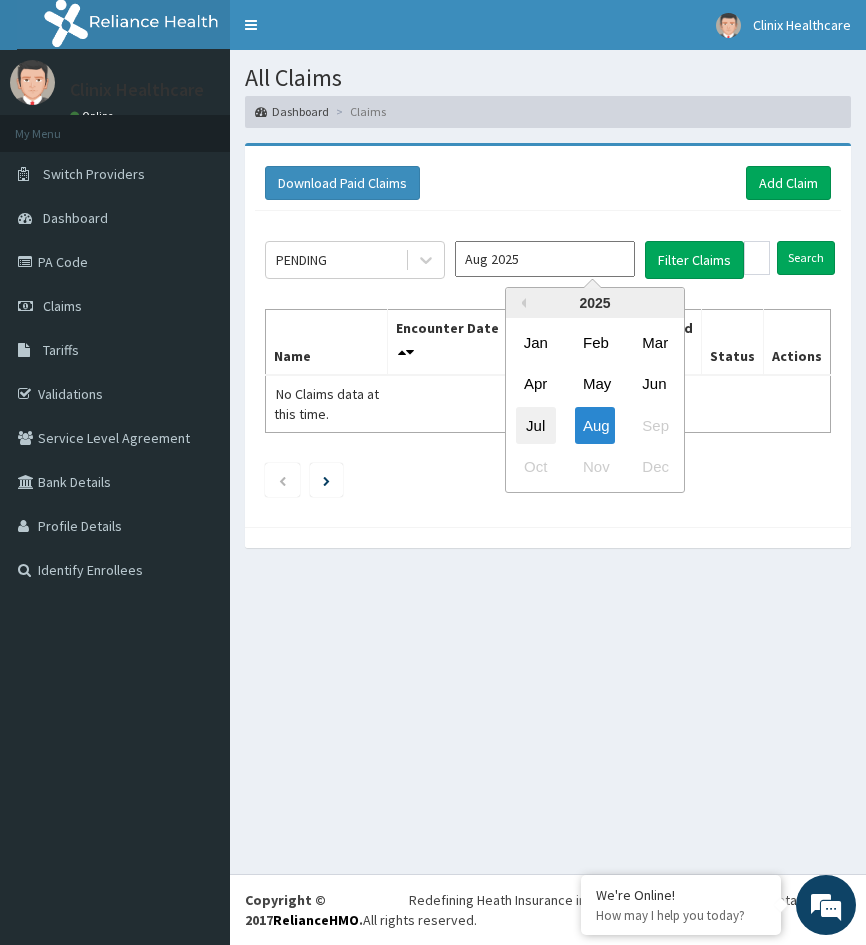 click on "Jul" at bounding box center (536, 424) 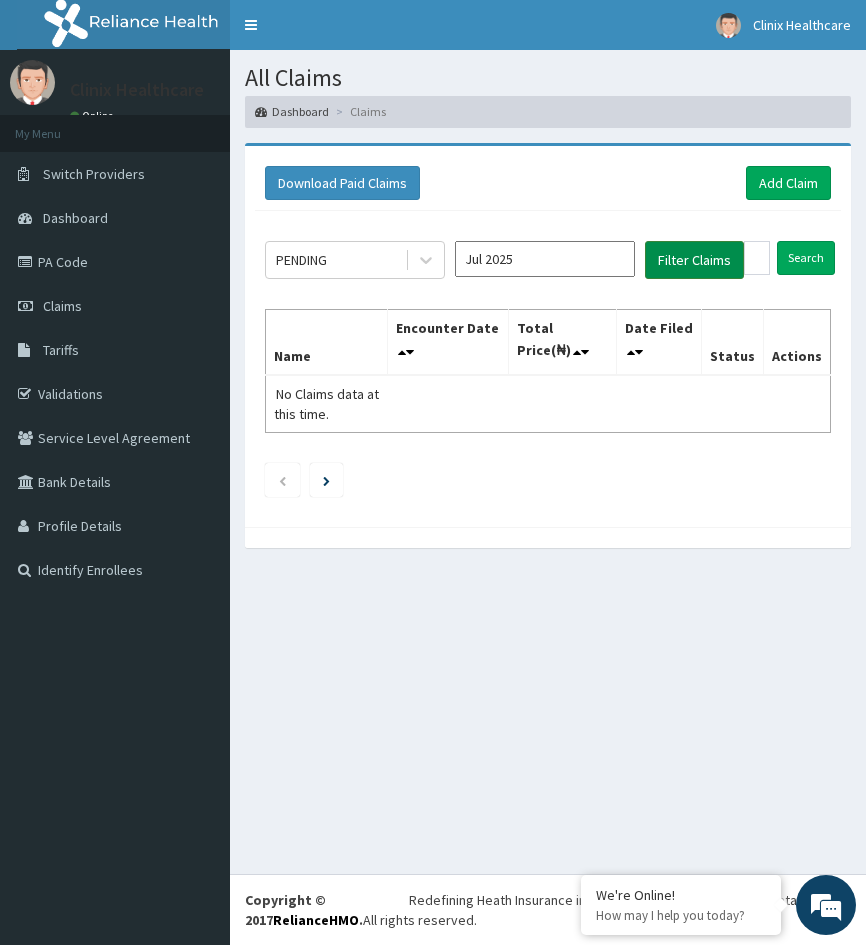 scroll, scrollTop: 0, scrollLeft: 0, axis: both 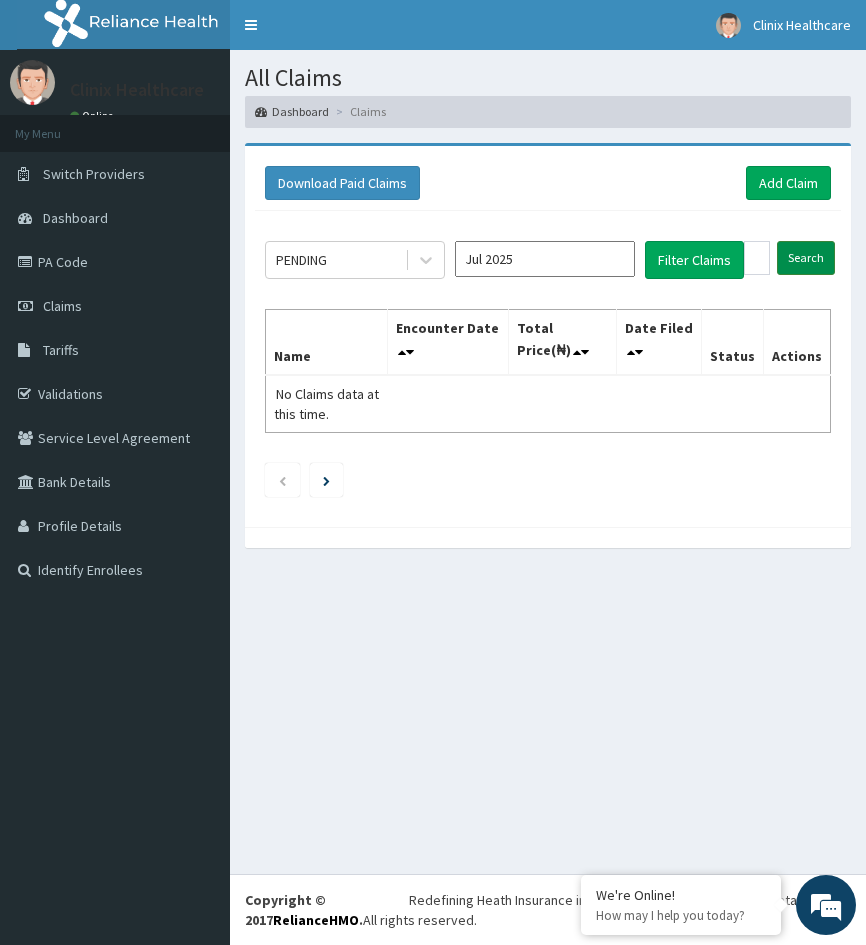 click on "Search" at bounding box center [806, 258] 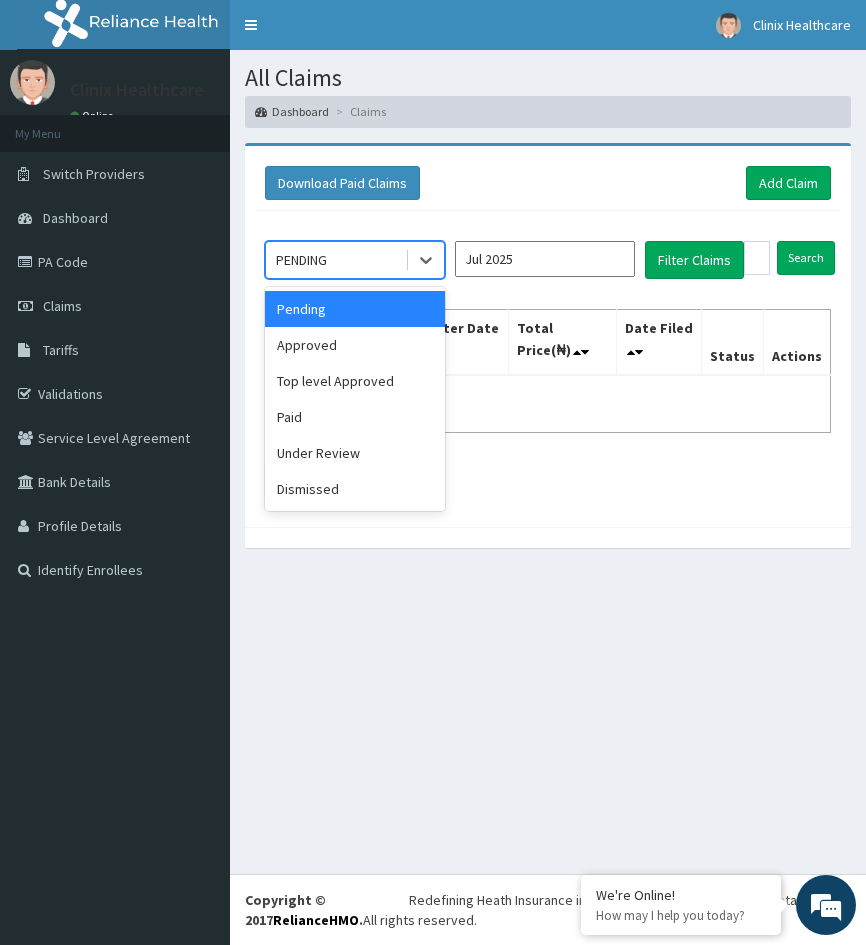 click on "PENDING" at bounding box center [335, 260] 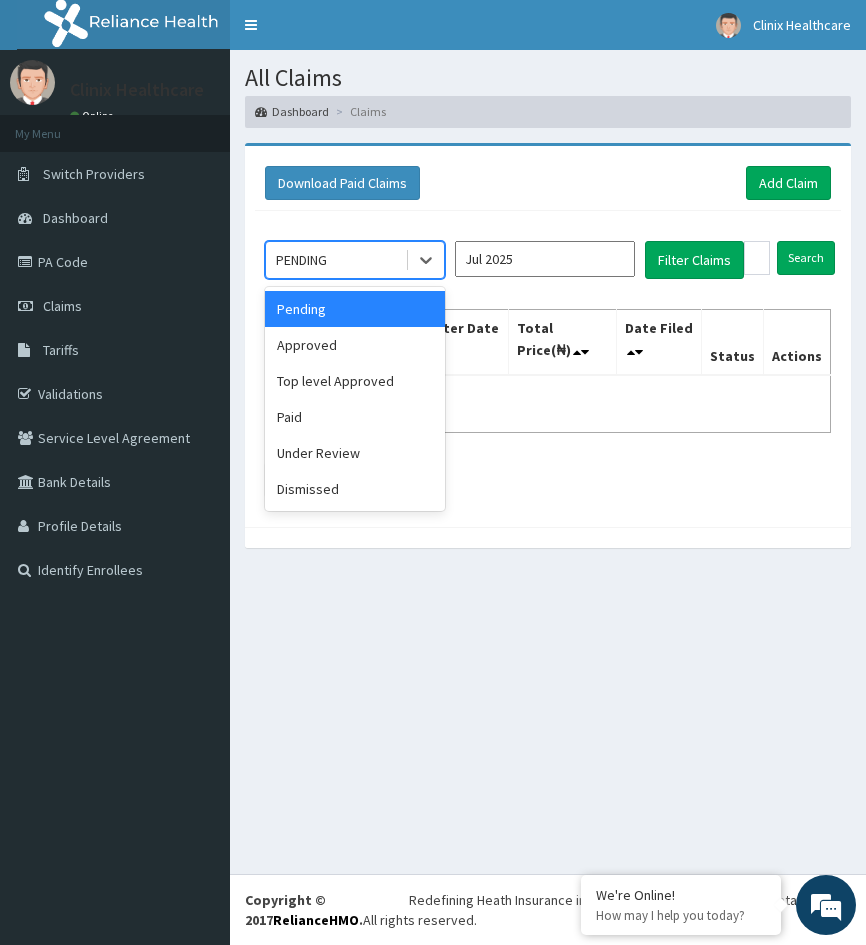 click on "Pending" at bounding box center (355, 309) 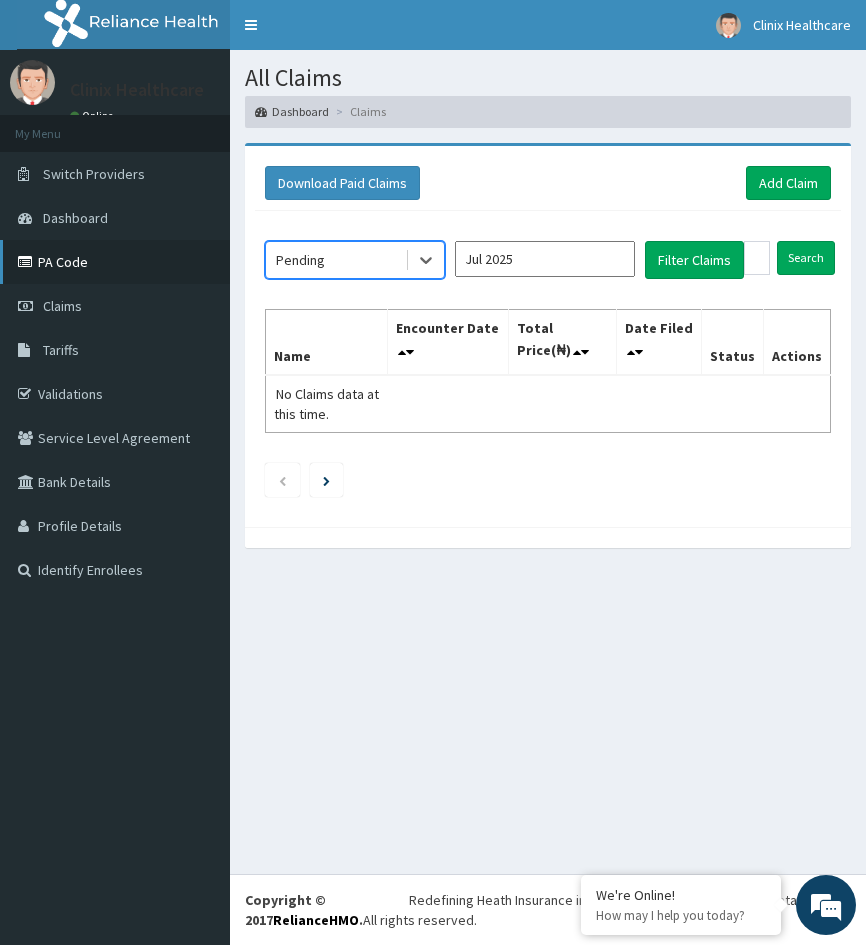 click on "PA Code" at bounding box center (115, 262) 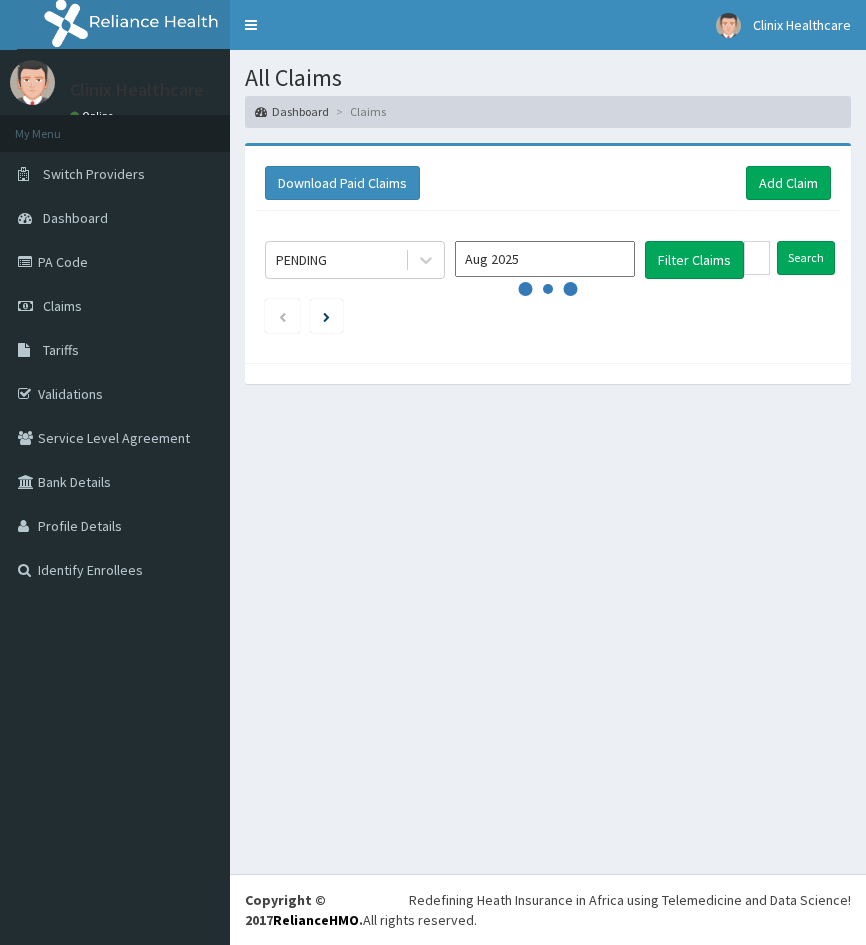 scroll, scrollTop: 0, scrollLeft: 0, axis: both 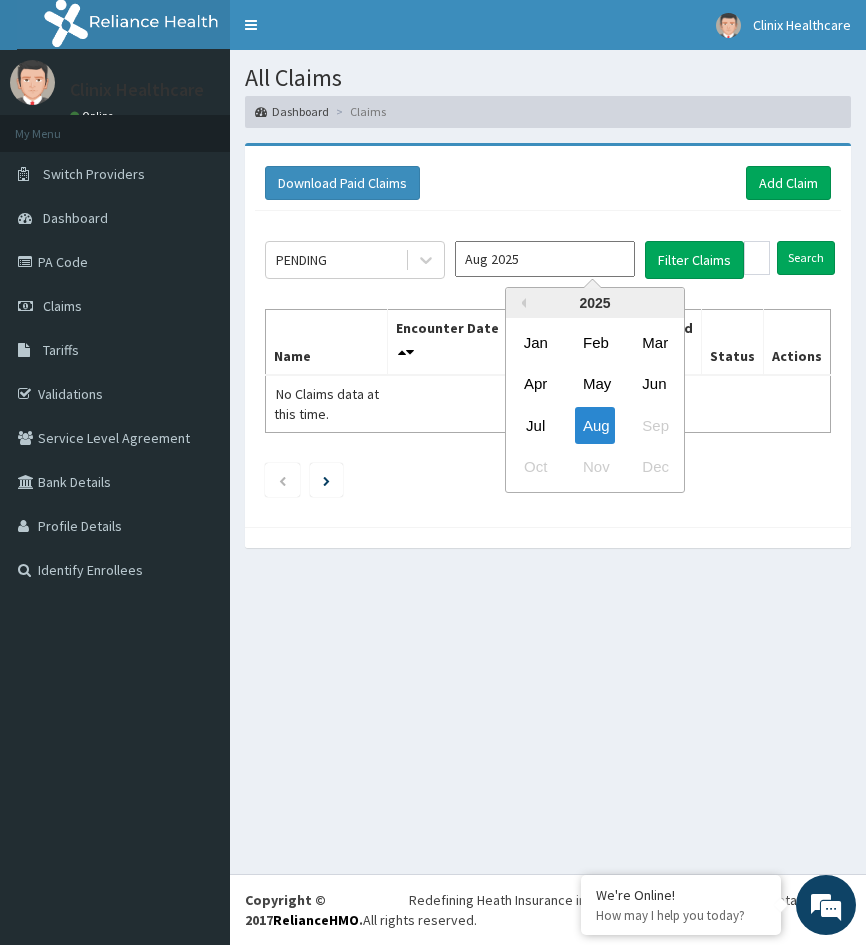 click on "Aug 2025" at bounding box center [545, 259] 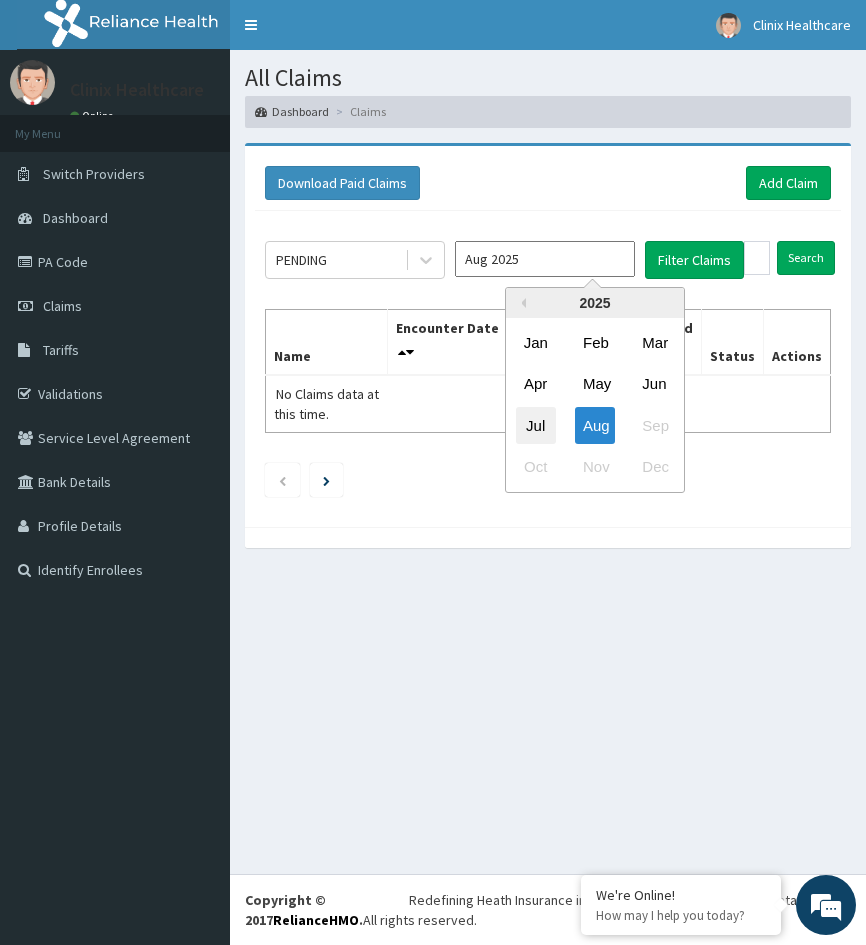 click on "Jul" at bounding box center (536, 424) 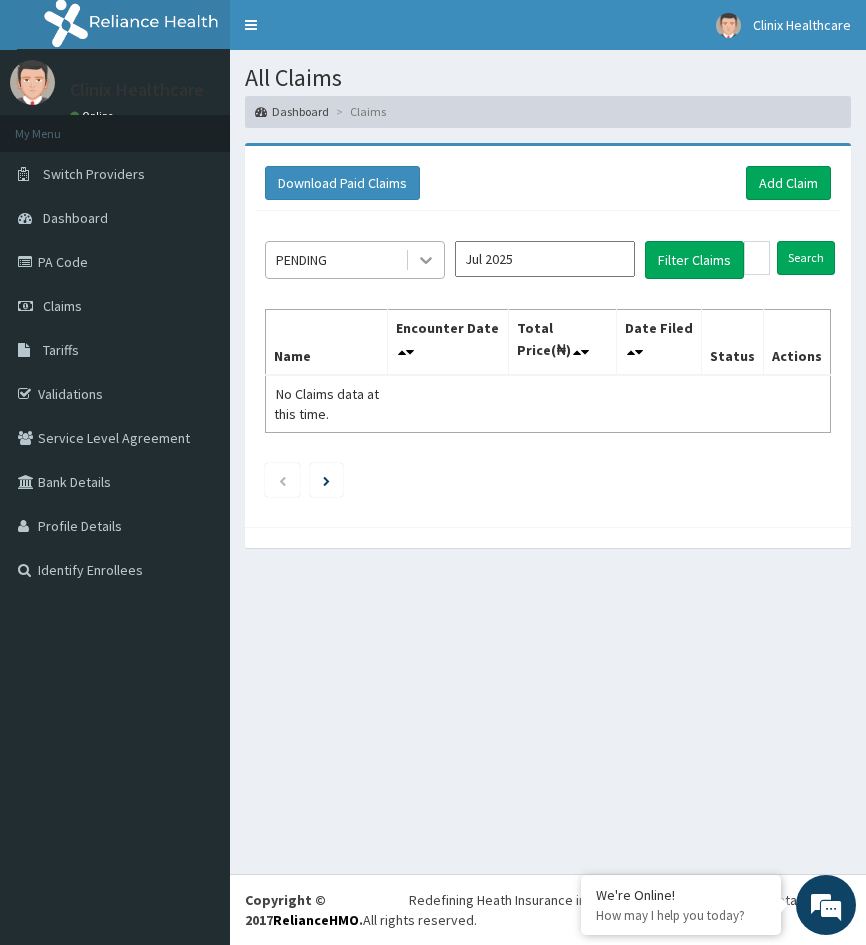 click 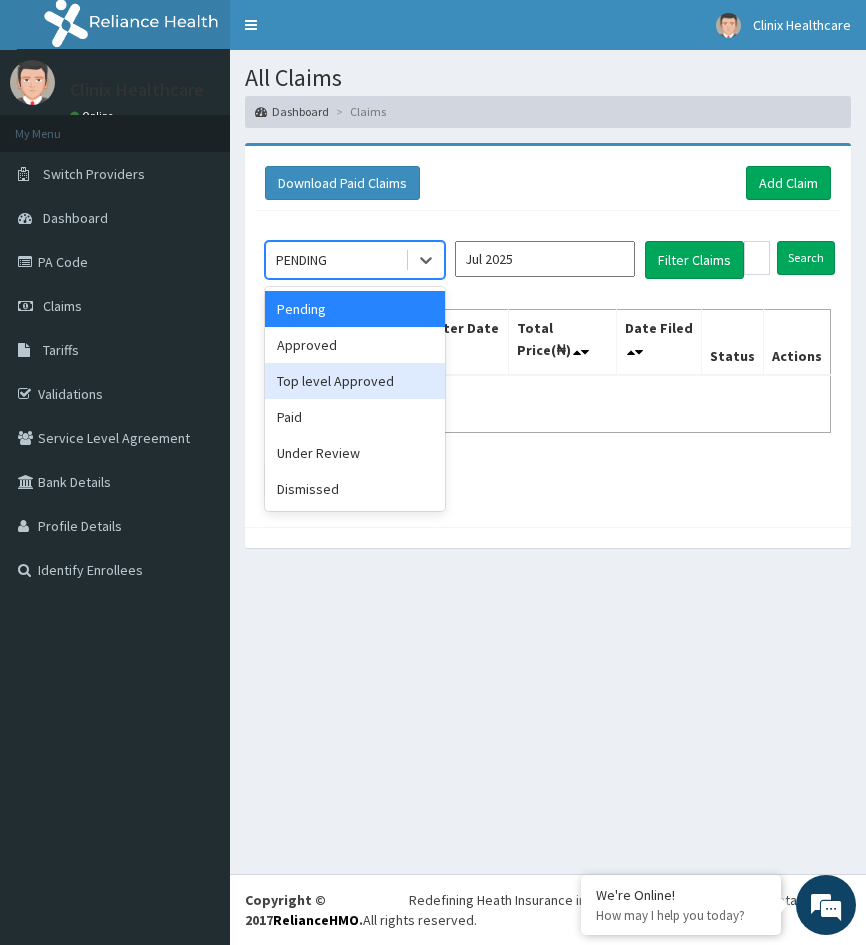 click on "Top level Approved" at bounding box center (355, 381) 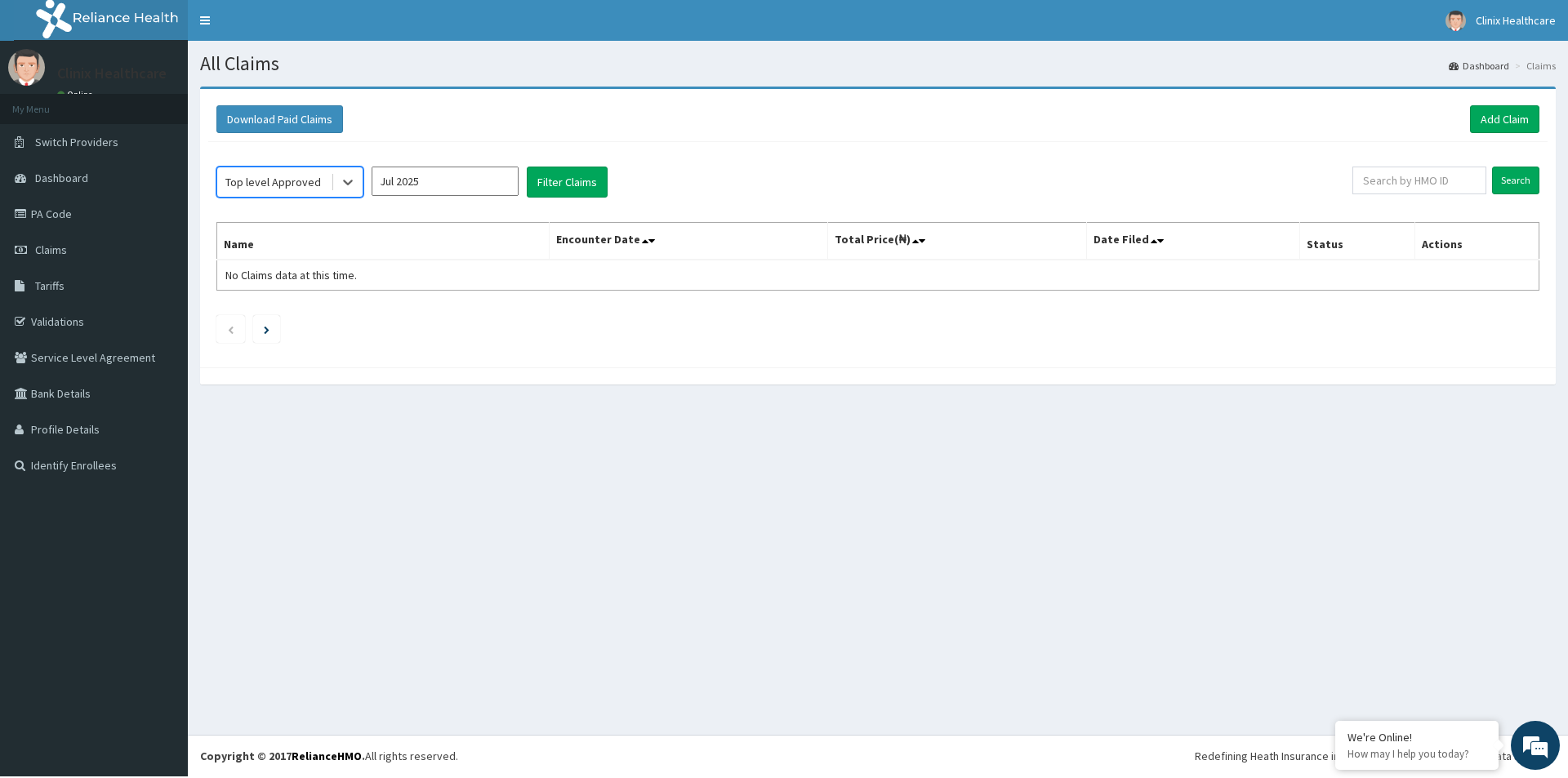 scroll, scrollTop: 0, scrollLeft: 0, axis: both 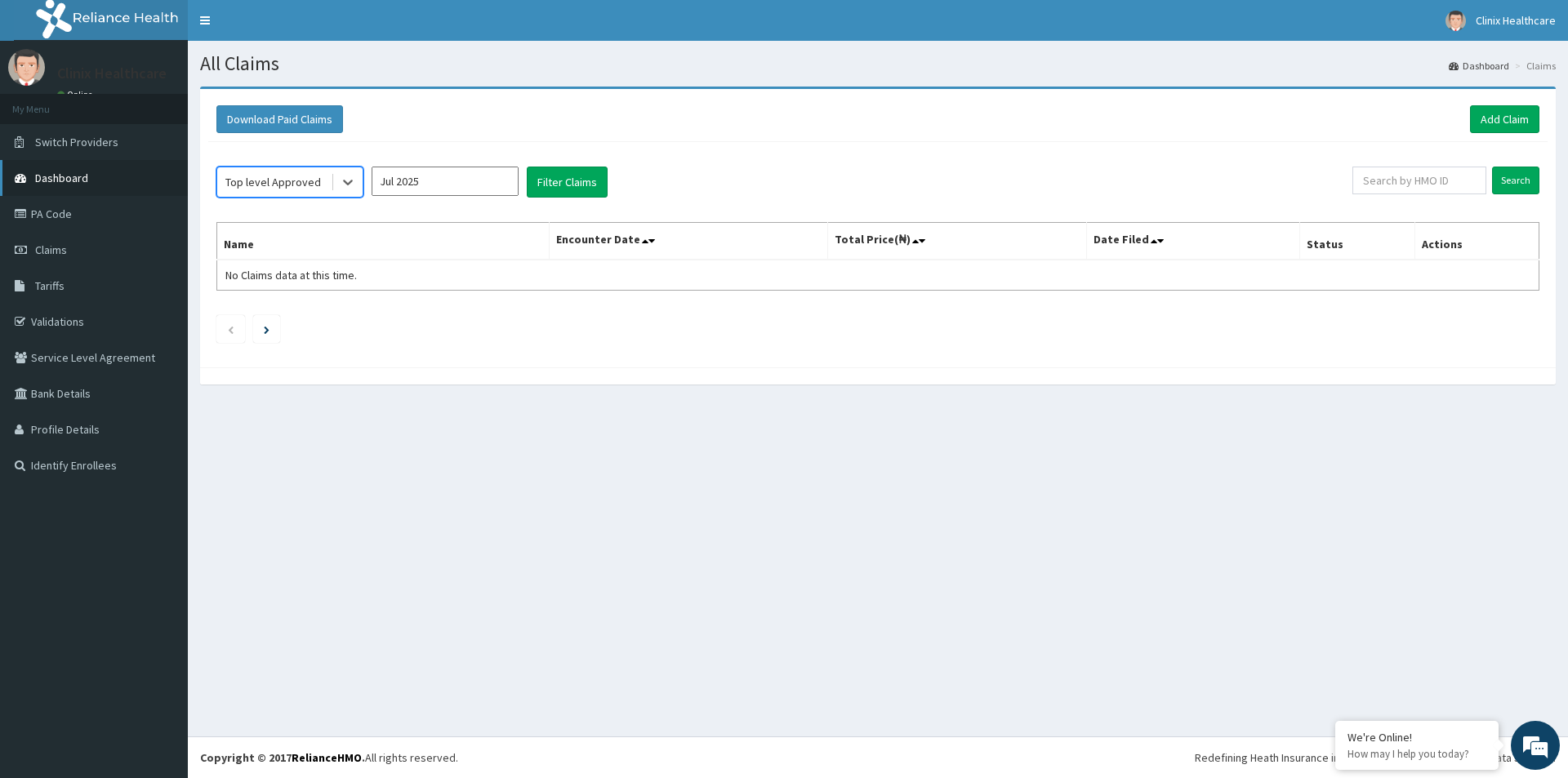 click on "Dashboard" at bounding box center [61, 178] 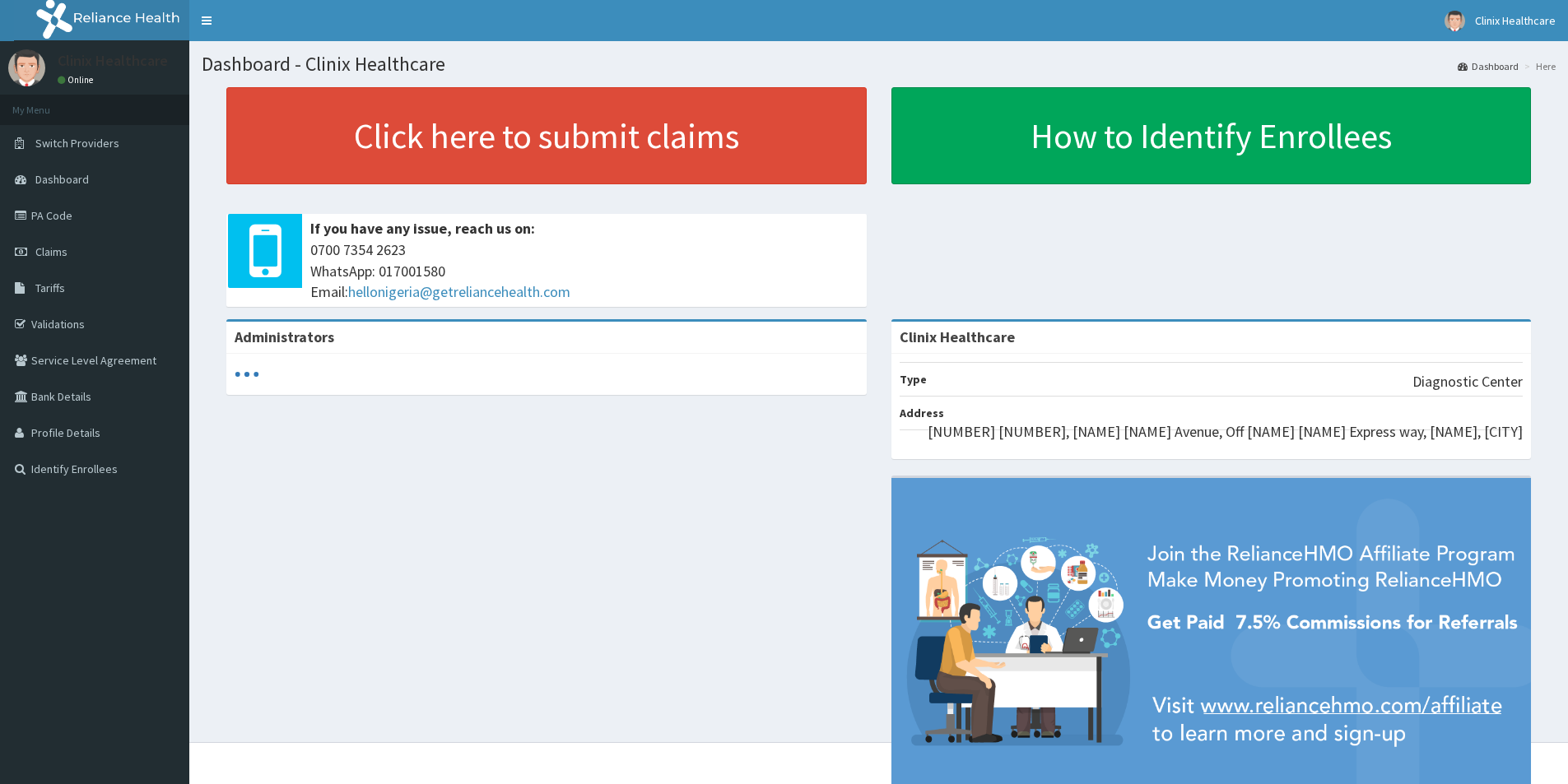 scroll, scrollTop: 0, scrollLeft: 0, axis: both 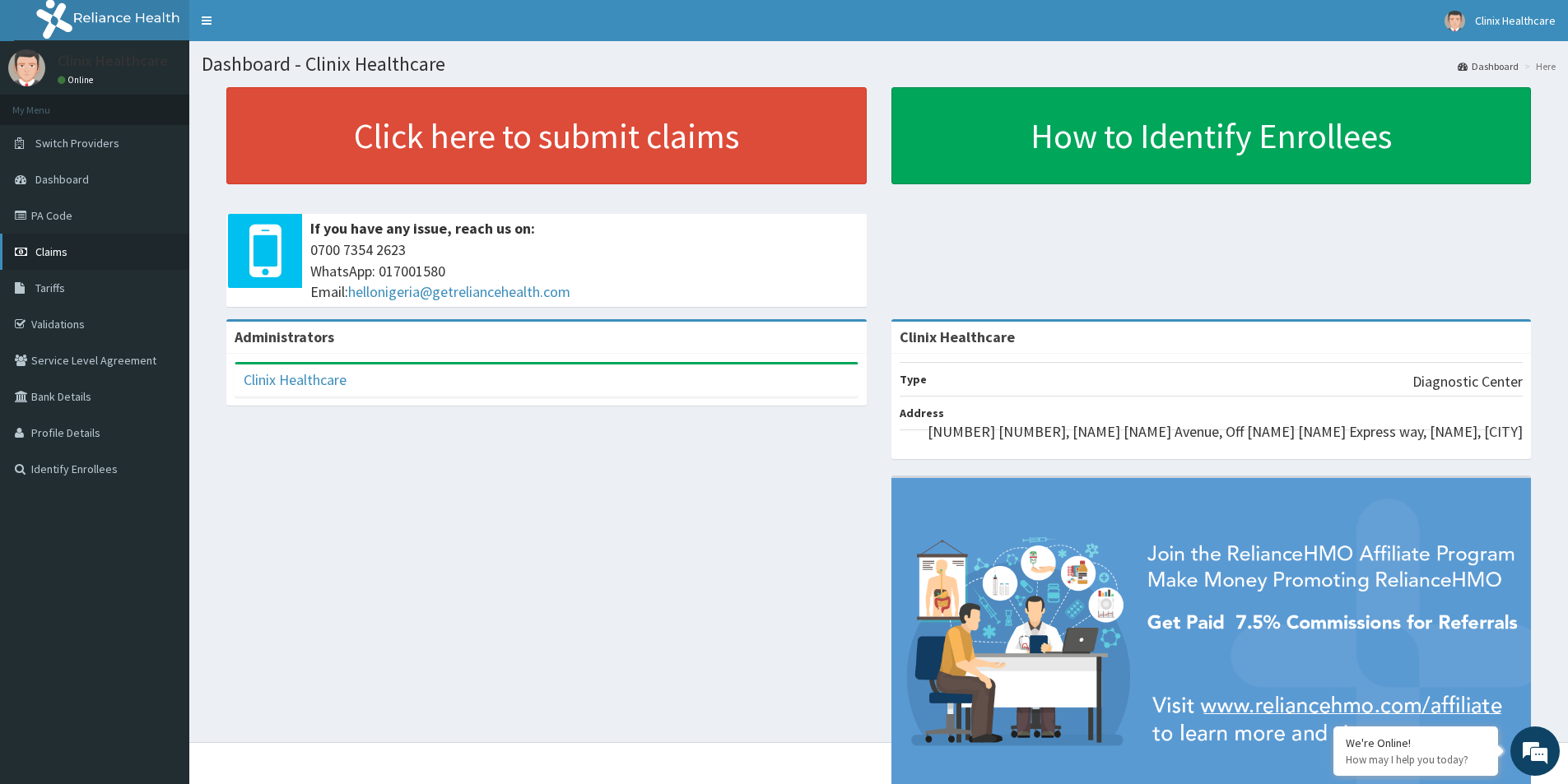 click on "Claims" at bounding box center [51, 252] 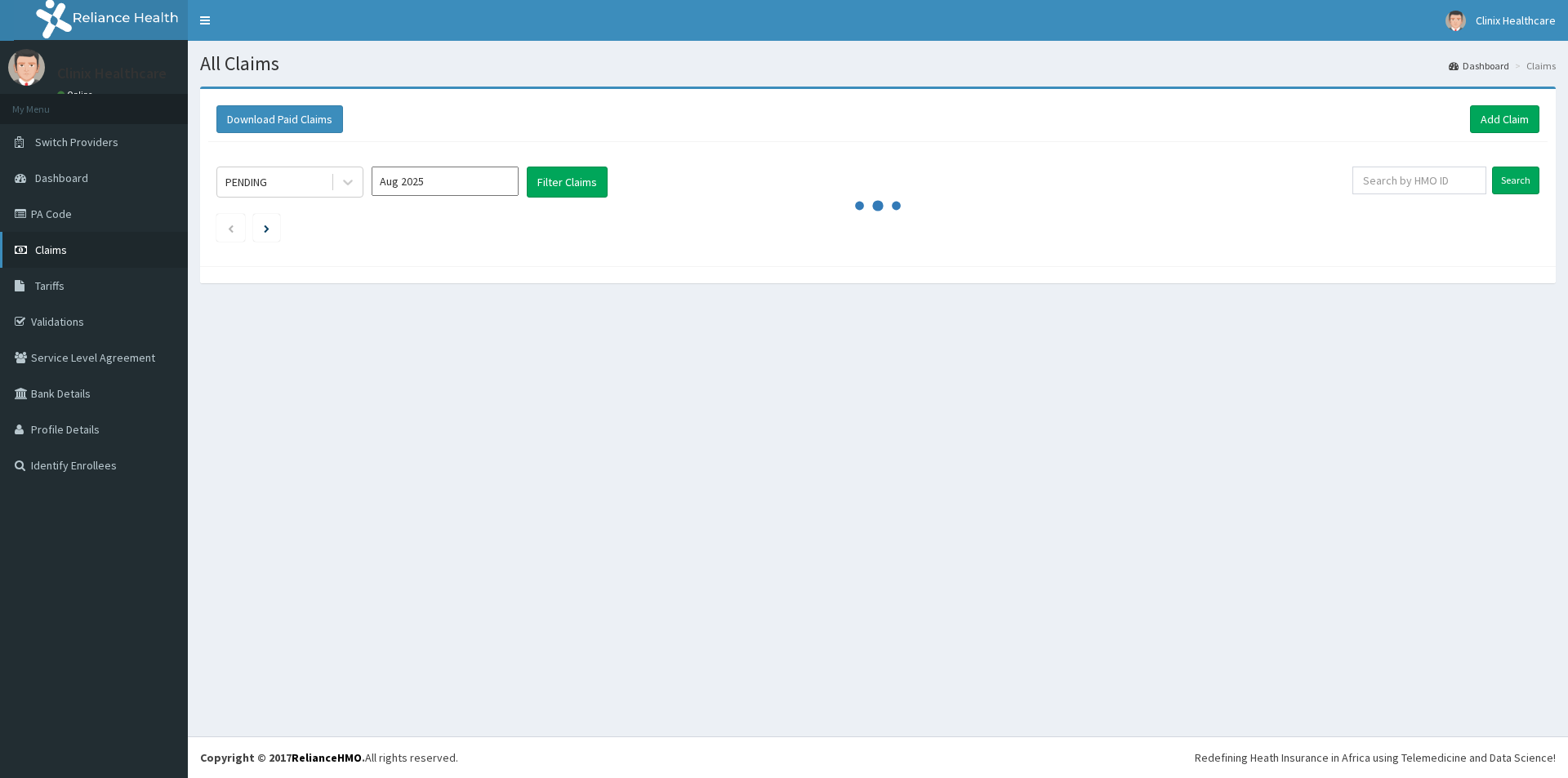 scroll, scrollTop: 0, scrollLeft: 0, axis: both 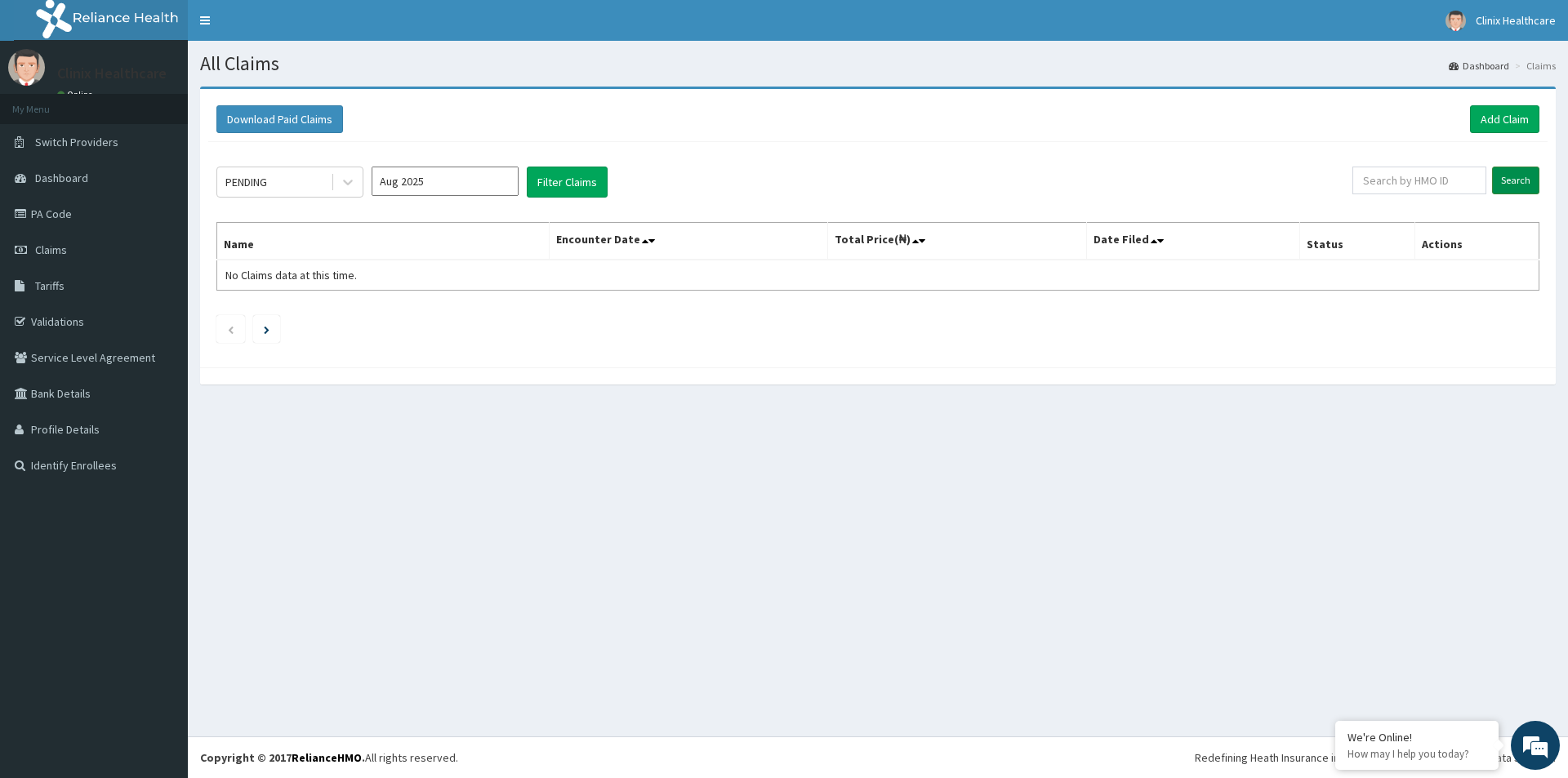 click on "Search" at bounding box center (1516, 180) 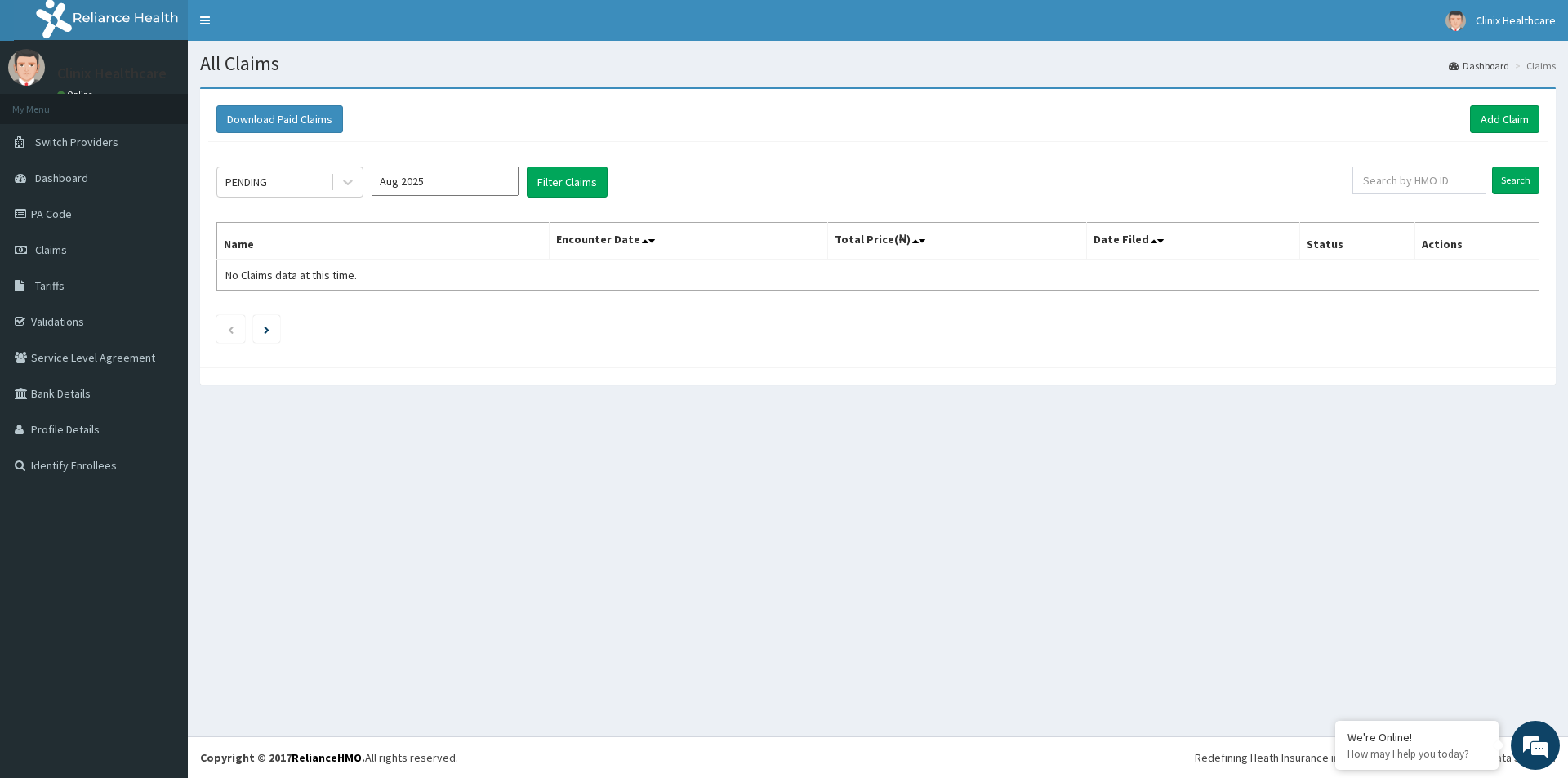 click on "Aug 2025" at bounding box center [445, 181] 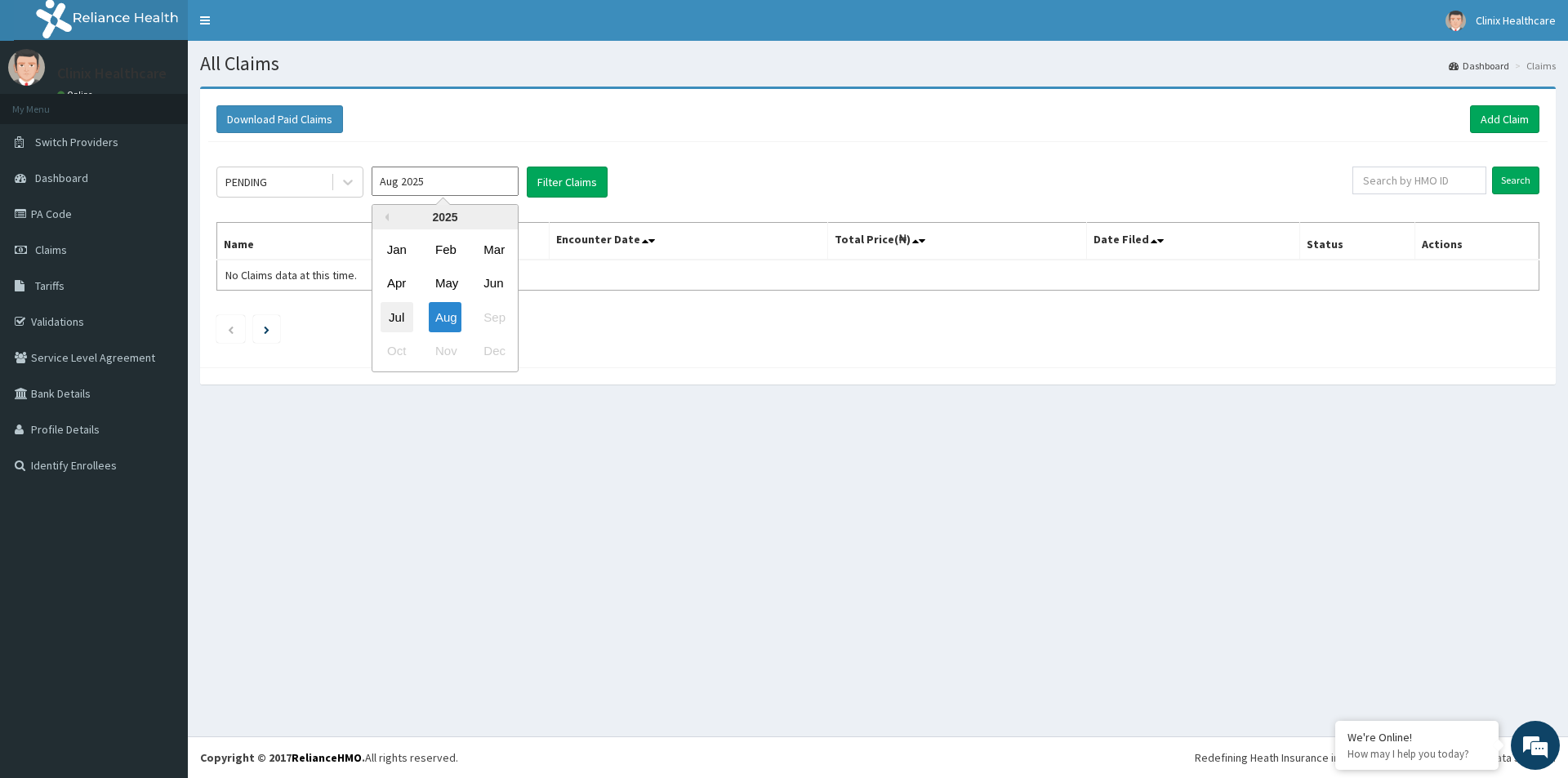 click on "Jul" at bounding box center (397, 317) 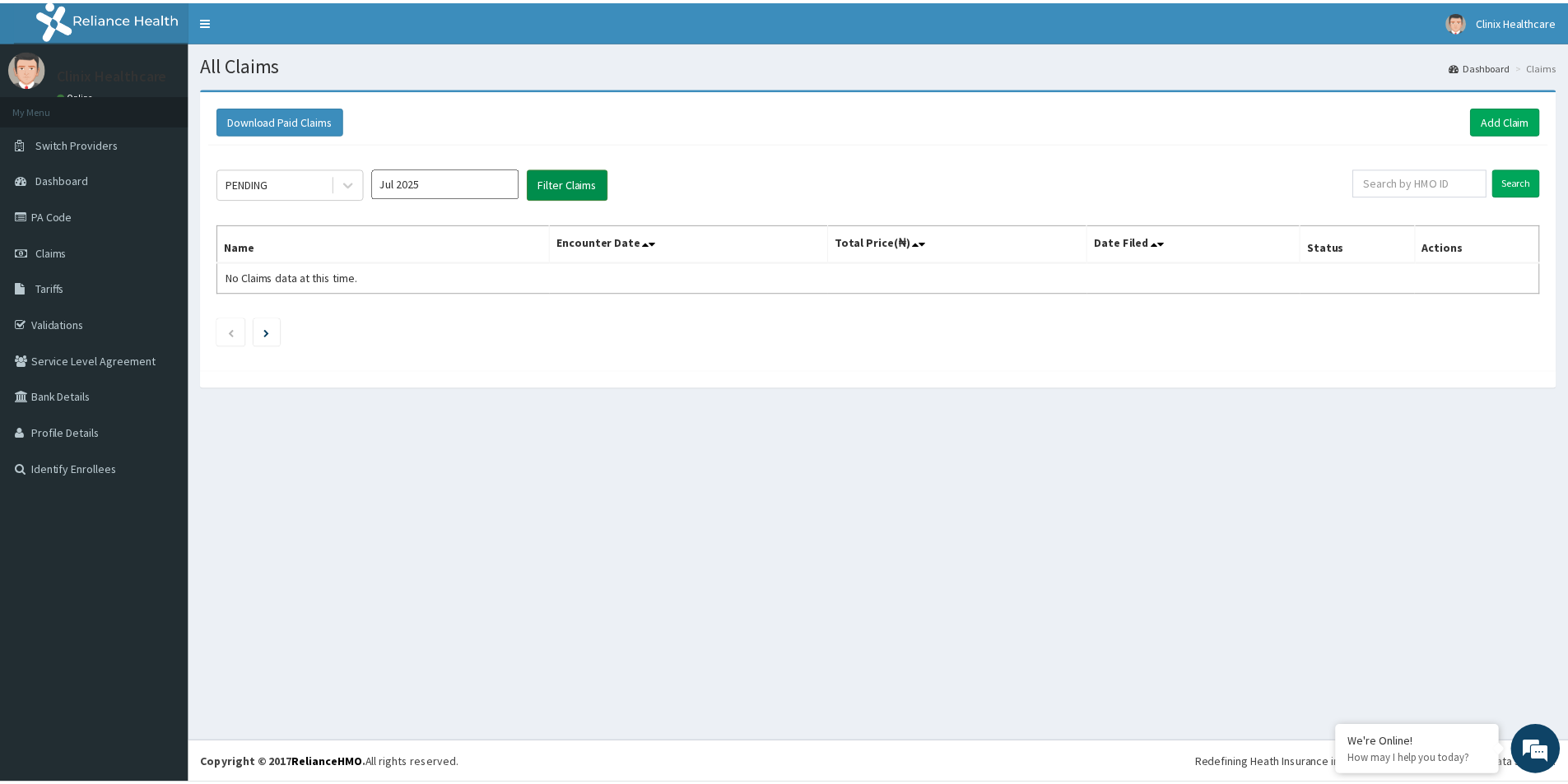 scroll, scrollTop: 0, scrollLeft: 0, axis: both 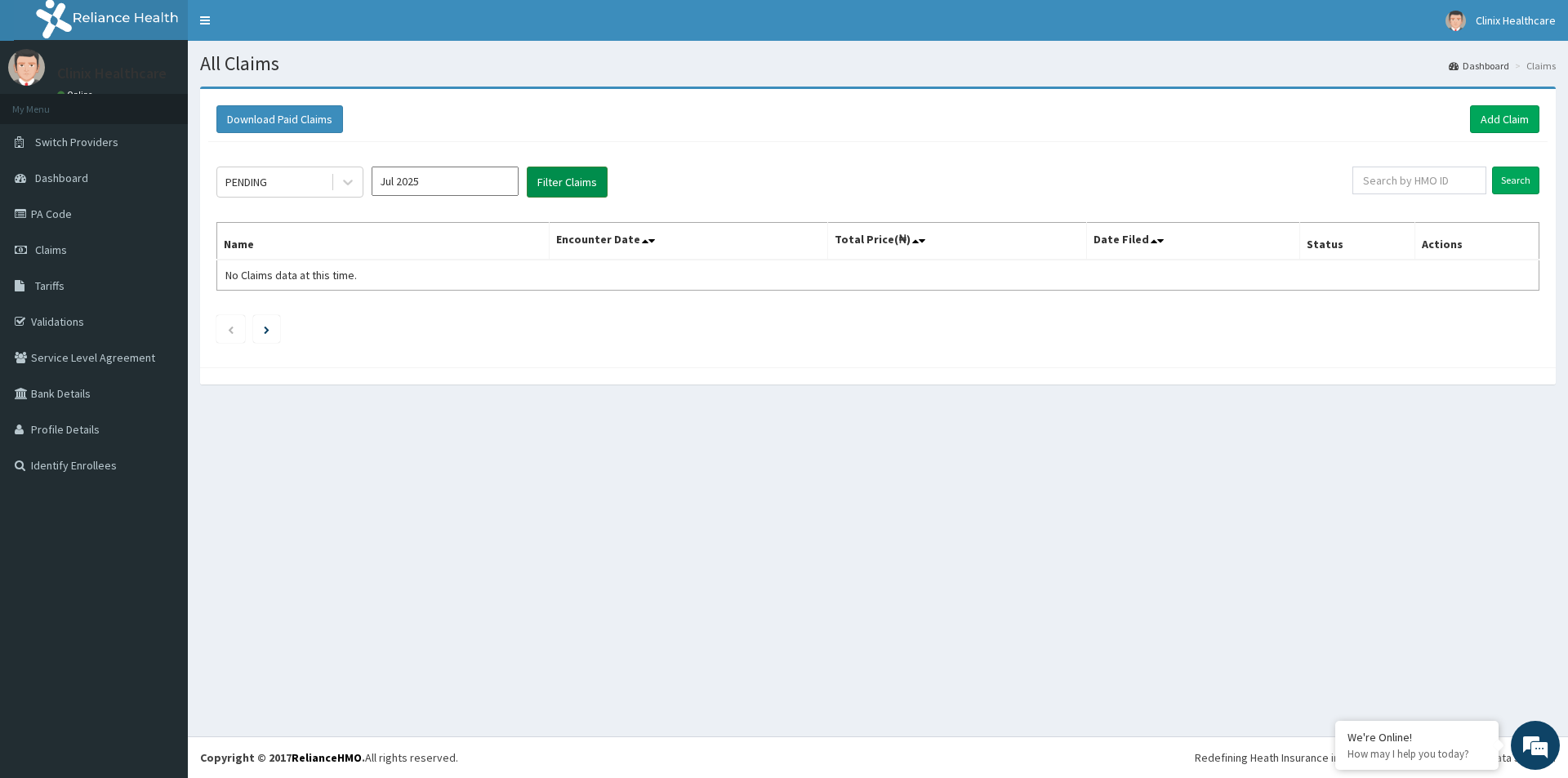 click on "Filter Claims" at bounding box center [567, 182] 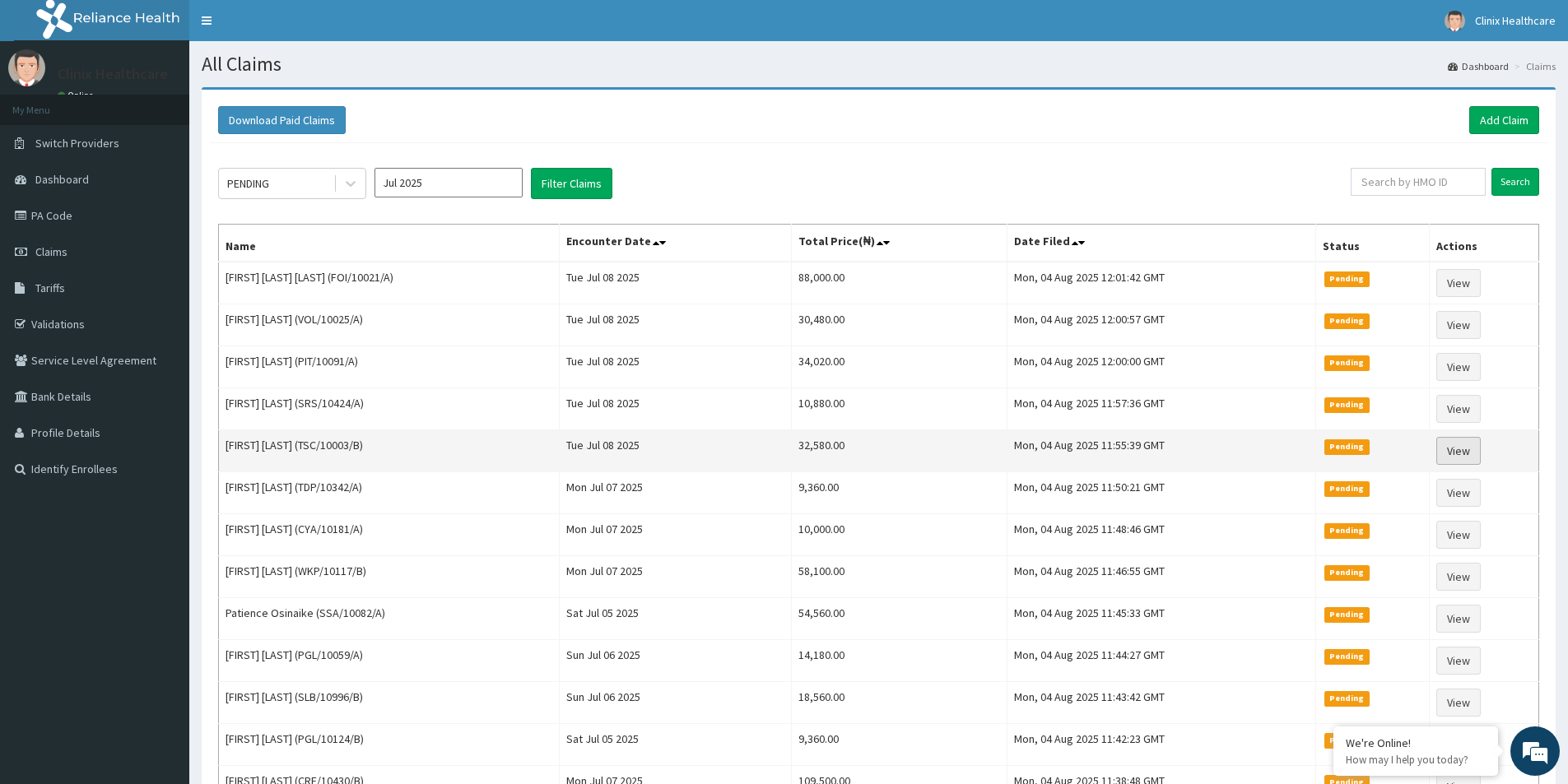 click on "View" at bounding box center [1459, 451] 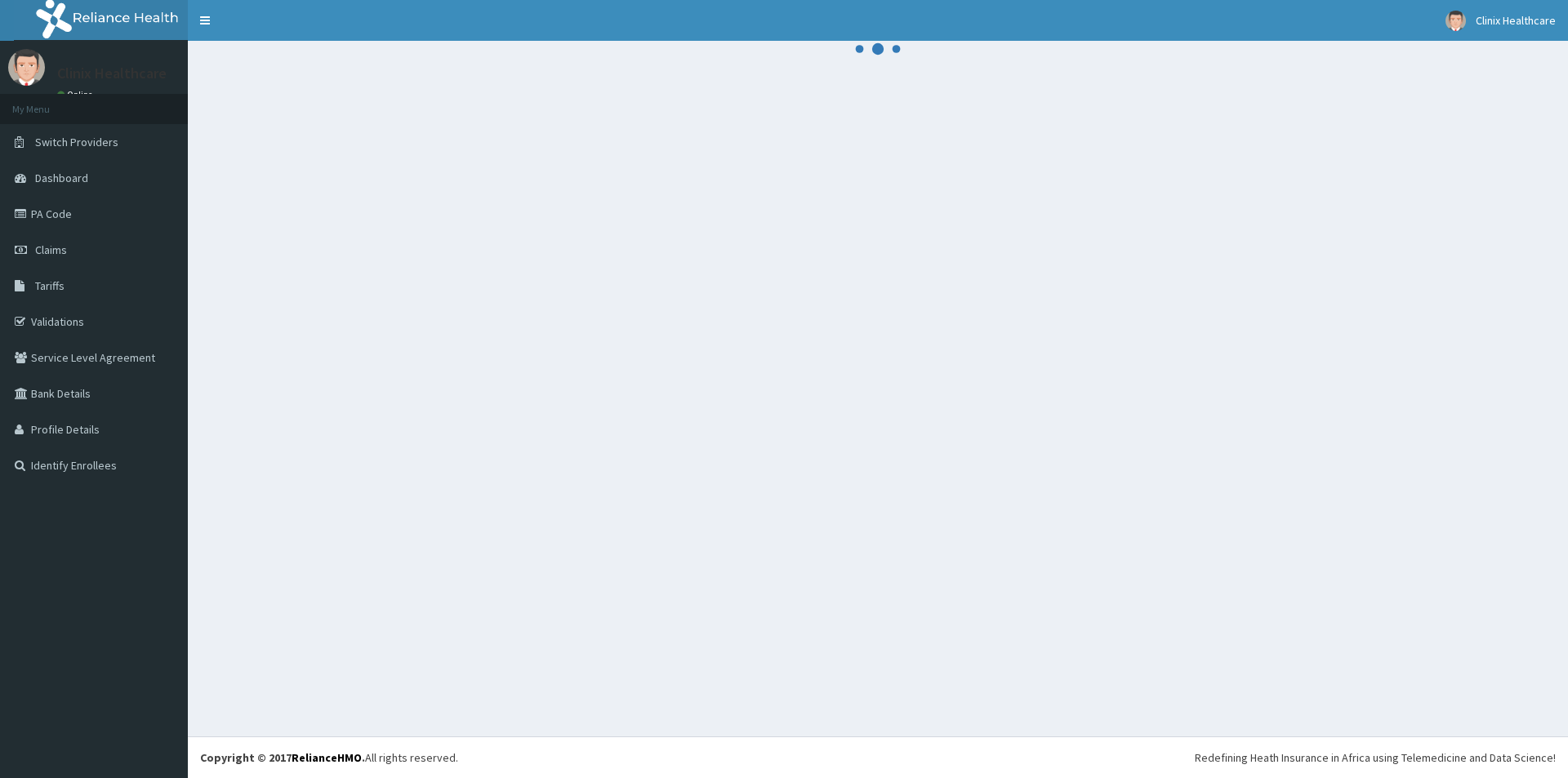 scroll, scrollTop: 0, scrollLeft: 0, axis: both 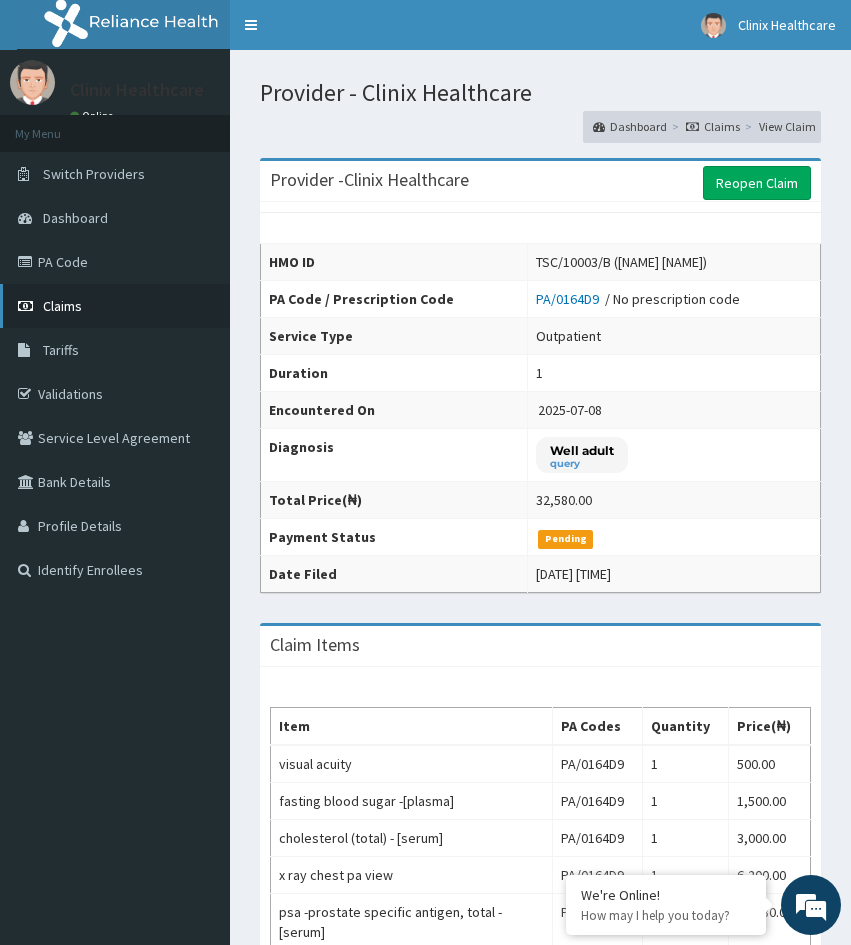 click on "Claims" at bounding box center (115, 306) 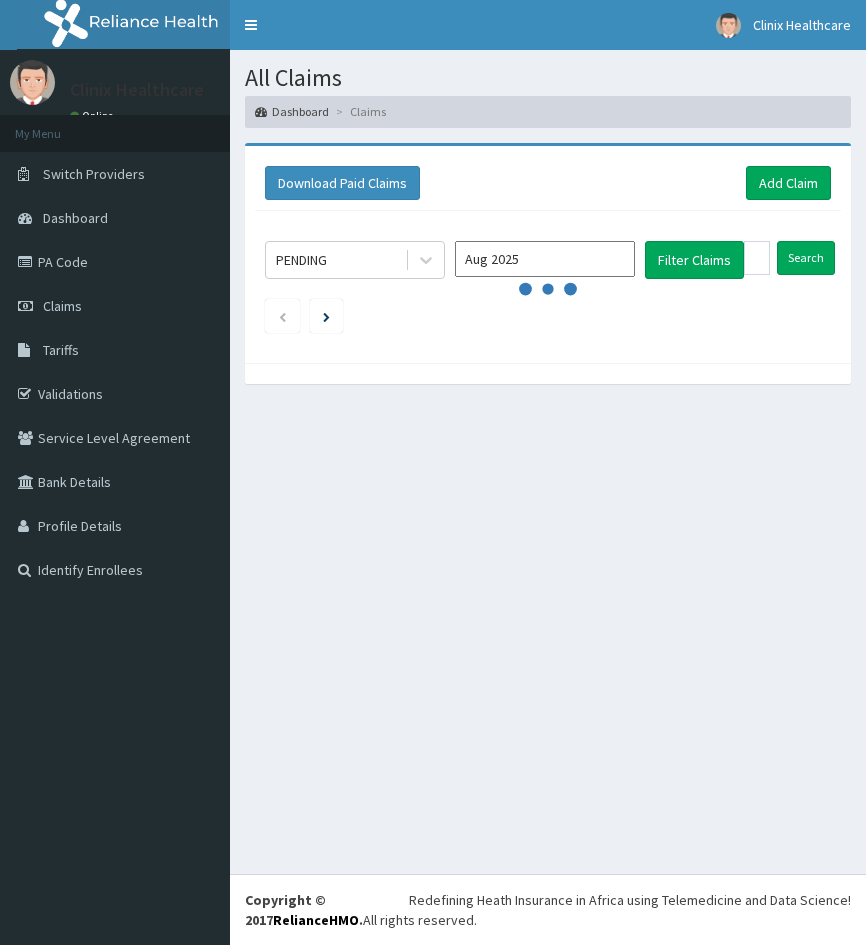scroll, scrollTop: 0, scrollLeft: 0, axis: both 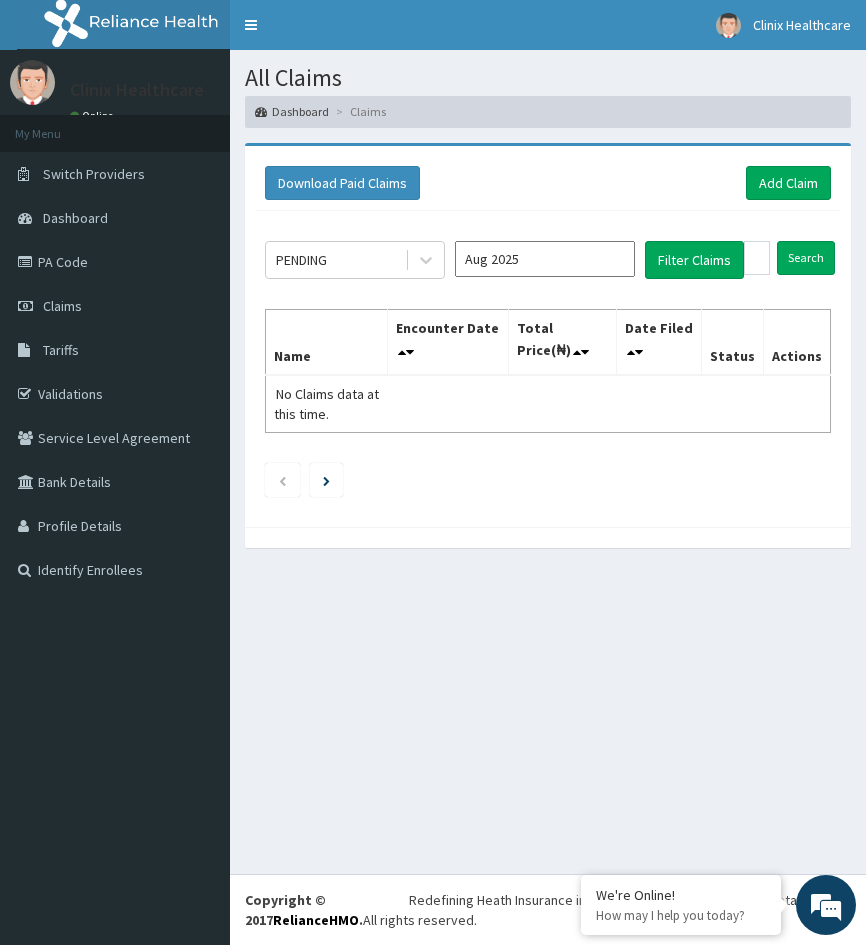 drag, startPoint x: 293, startPoint y: 650, endPoint x: 419, endPoint y: 230, distance: 438.49286 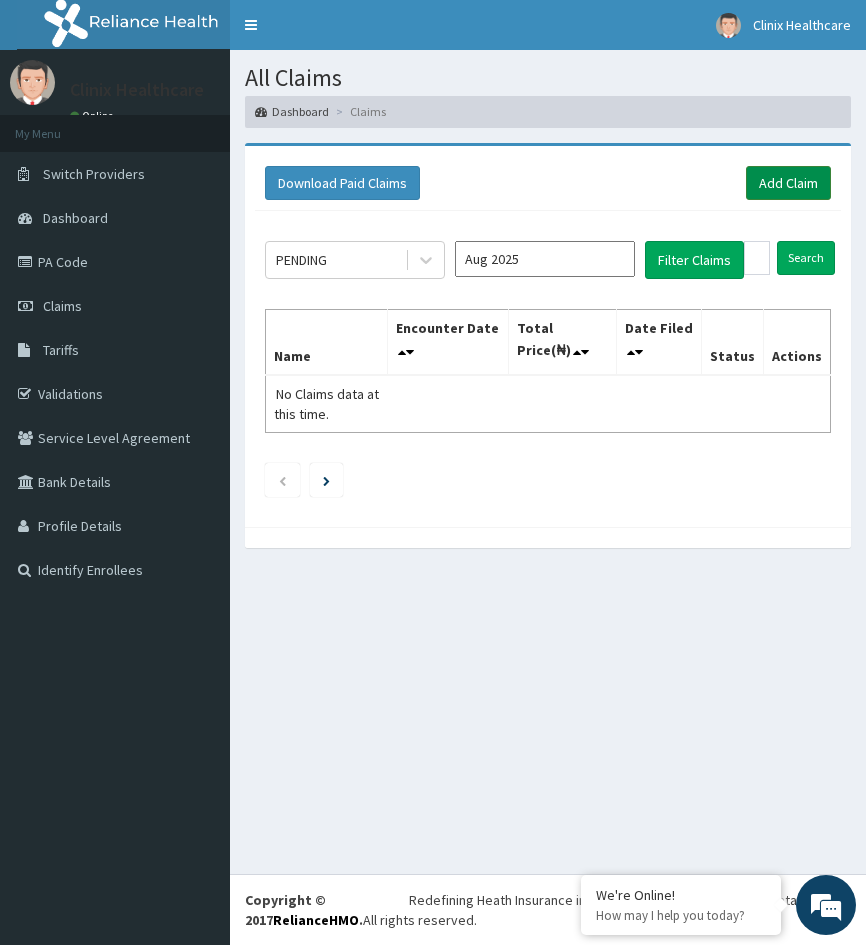 click on "Add Claim" at bounding box center [788, 183] 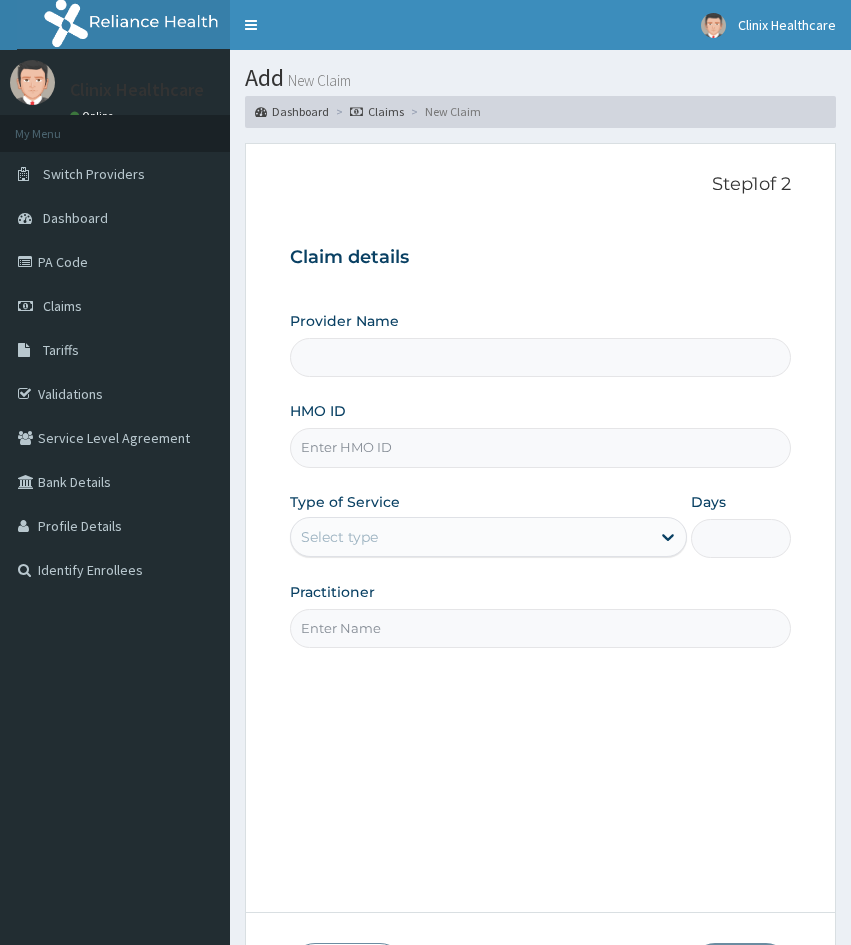scroll, scrollTop: 0, scrollLeft: 0, axis: both 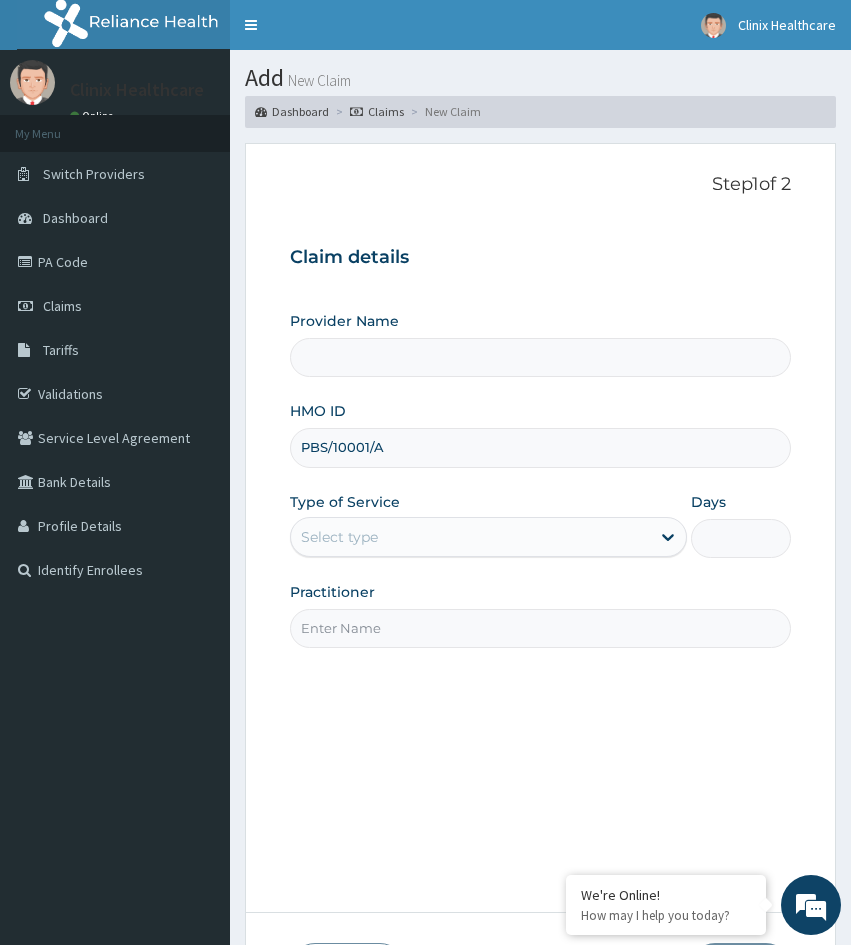 type on "Clinix Healthcare" 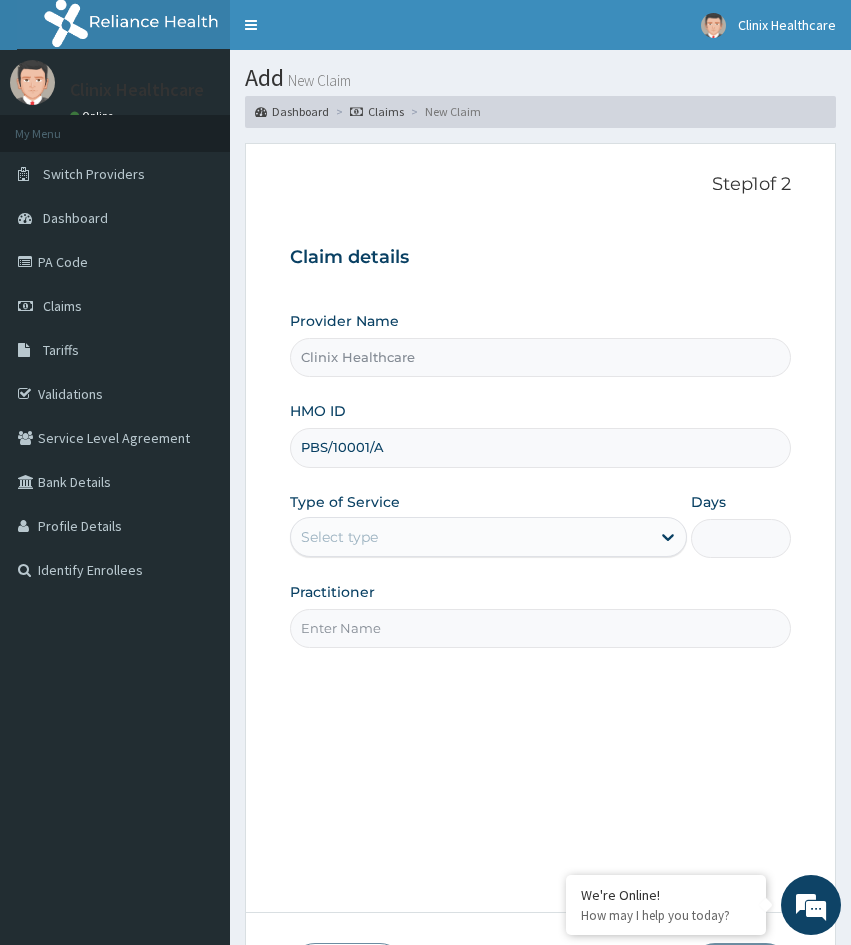 type on "PBS/10001/A" 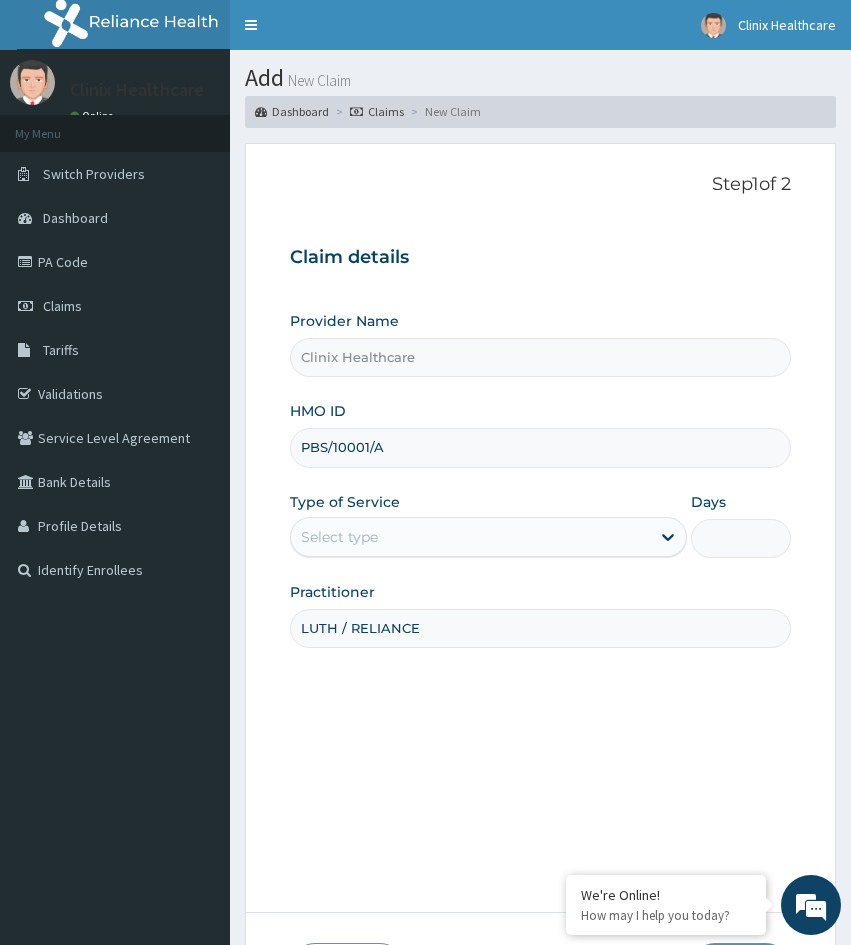 type on "LUTH / RELIANCE" 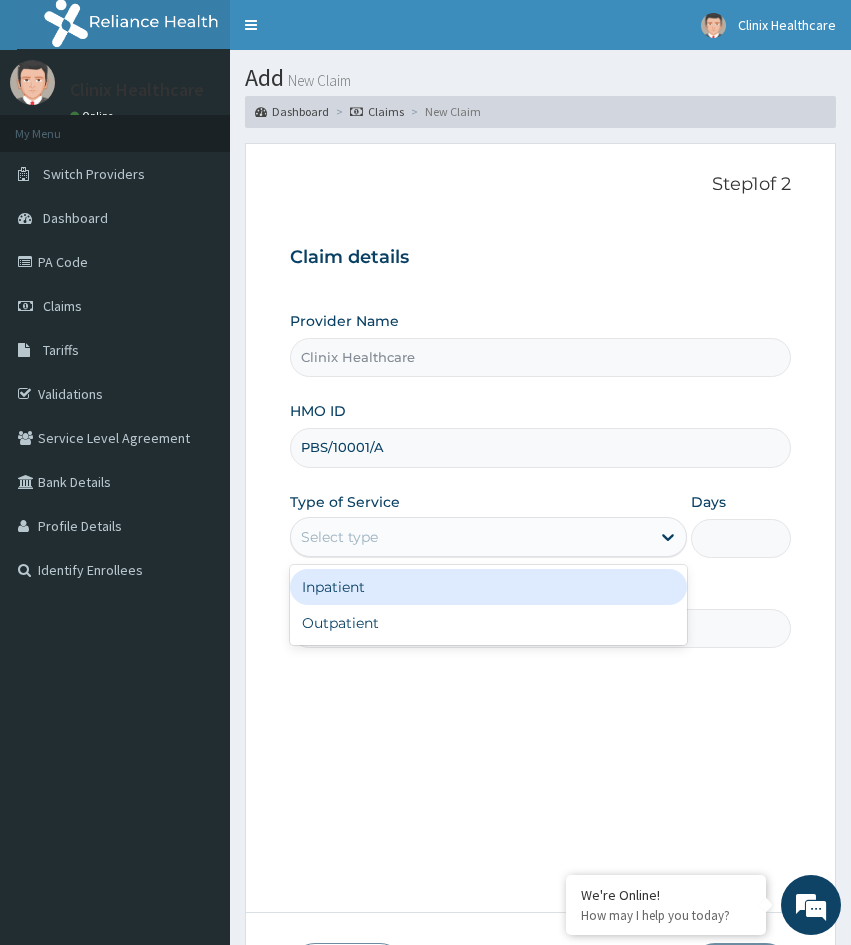 click on "Select type" at bounding box center [339, 537] 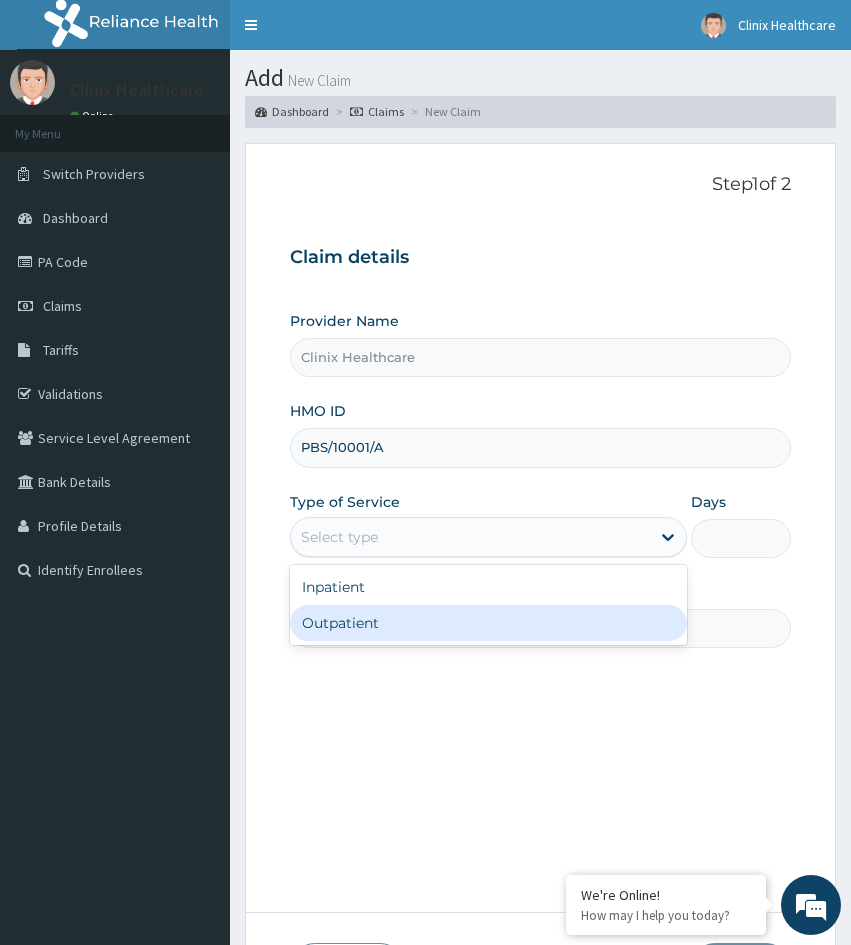 click on "Outpatient" at bounding box center (488, 623) 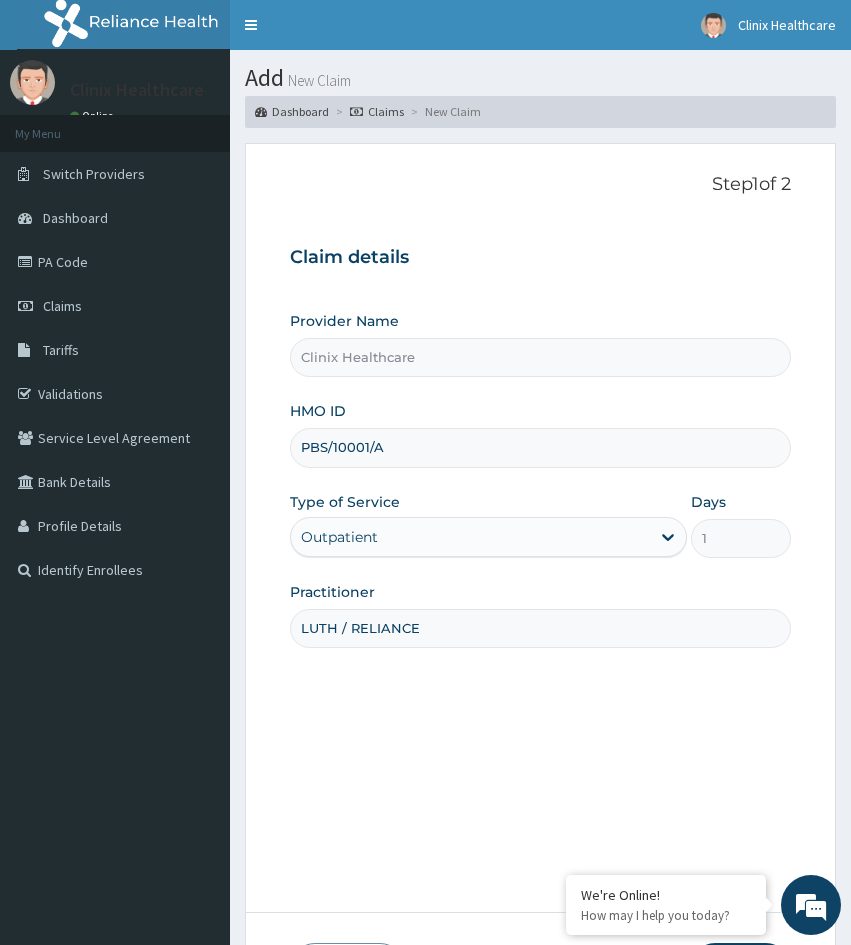 drag, startPoint x: 256, startPoint y: 751, endPoint x: 283, endPoint y: 746, distance: 27.45906 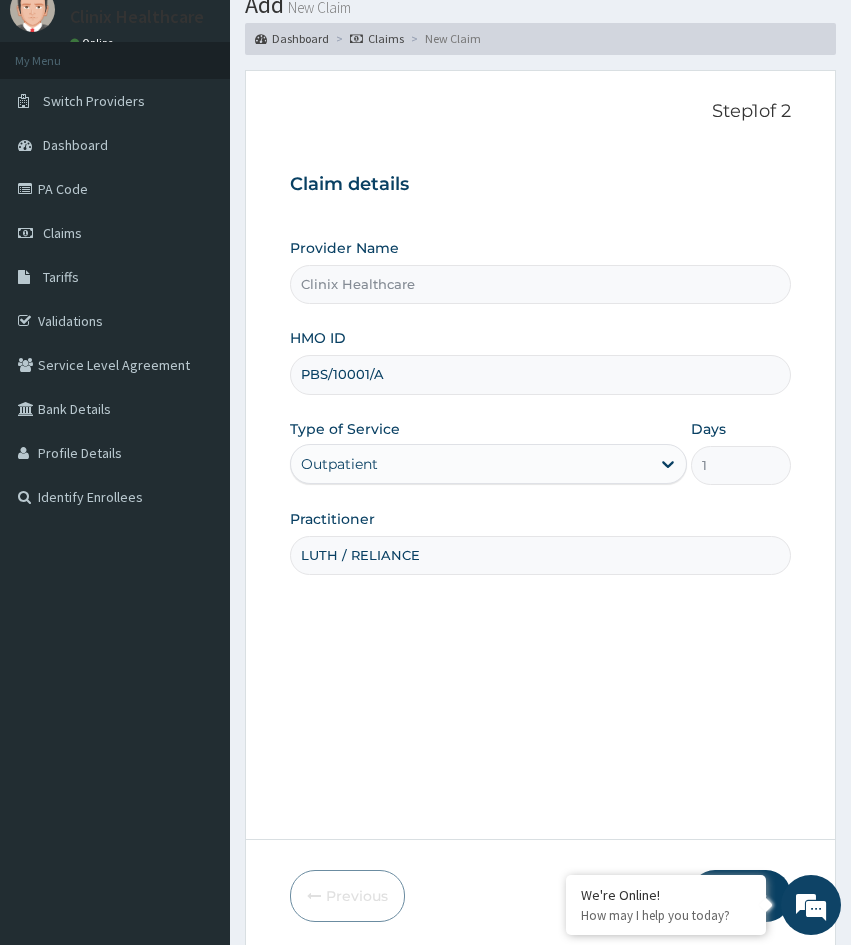 scroll, scrollTop: 167, scrollLeft: 0, axis: vertical 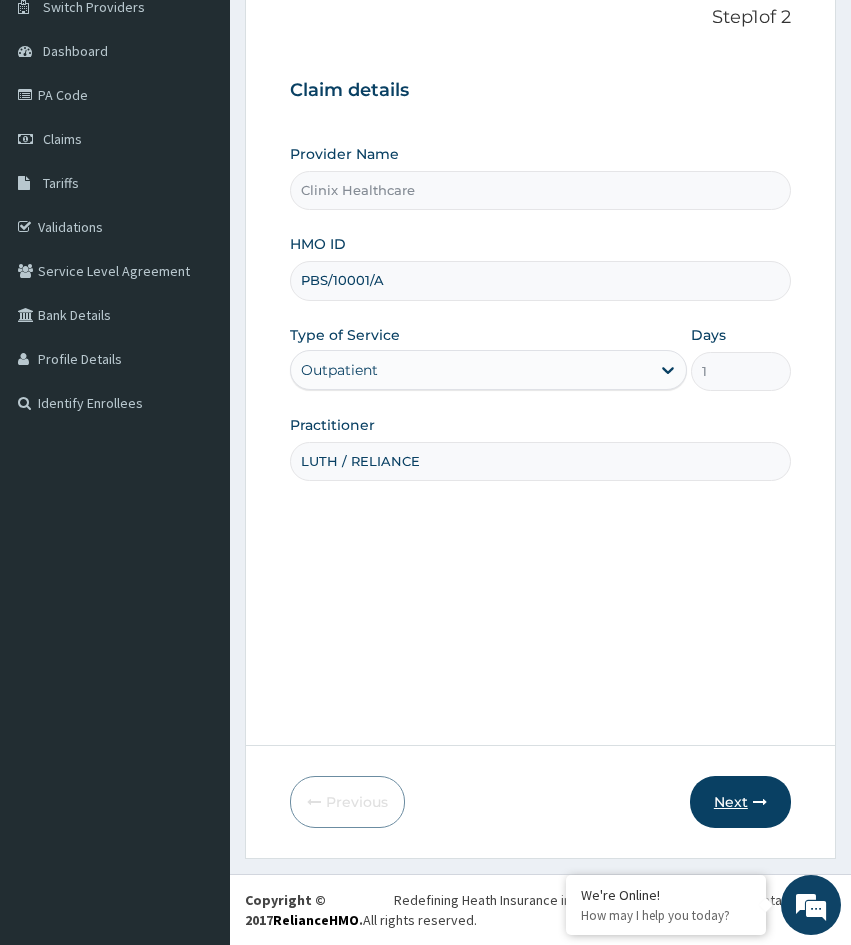 click on "Next" at bounding box center (740, 802) 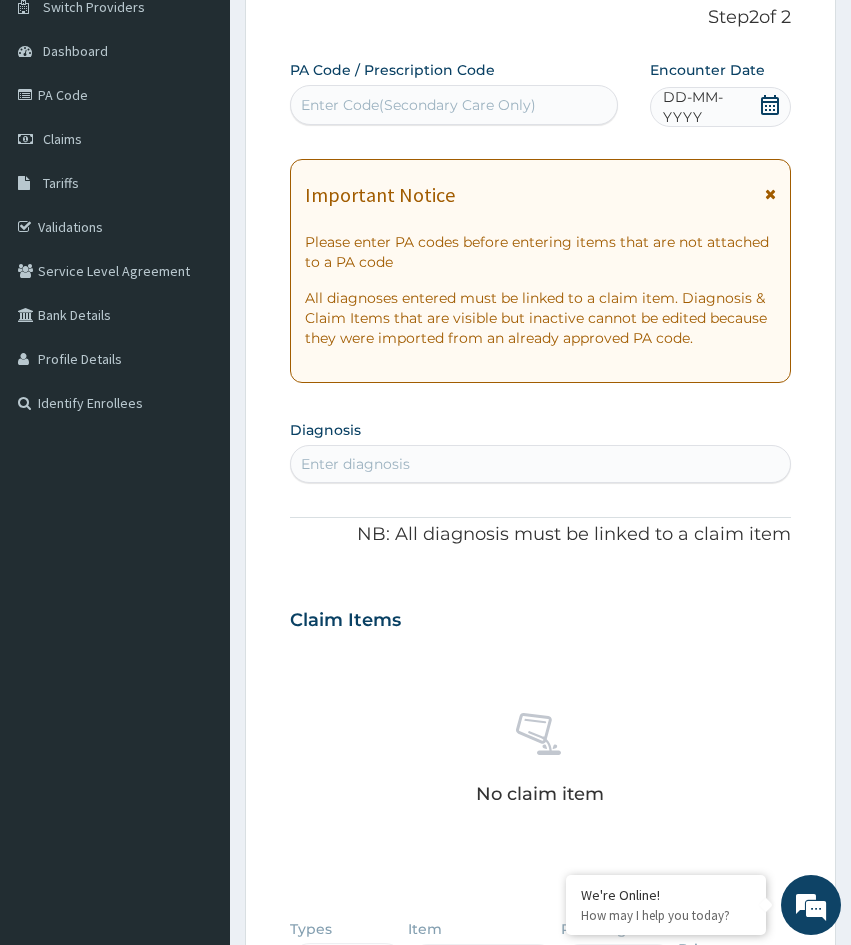 click on "Enter Code(Secondary Care Only)" at bounding box center (418, 105) 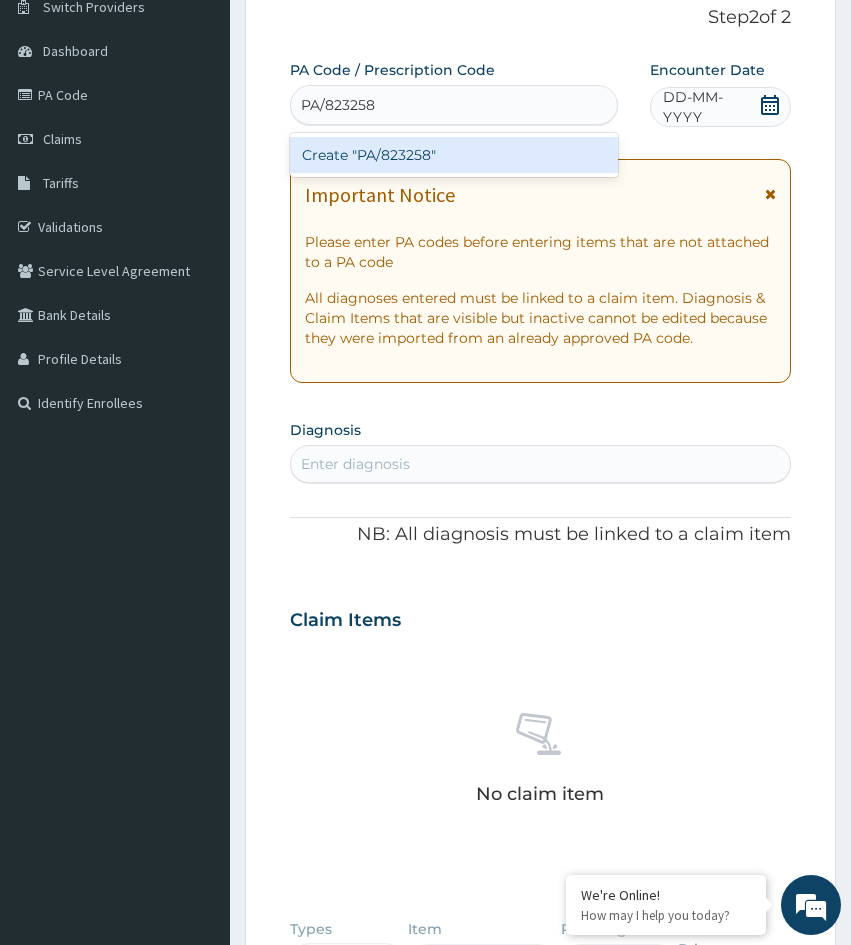 click on "Create "PA/823258"" at bounding box center (454, 155) 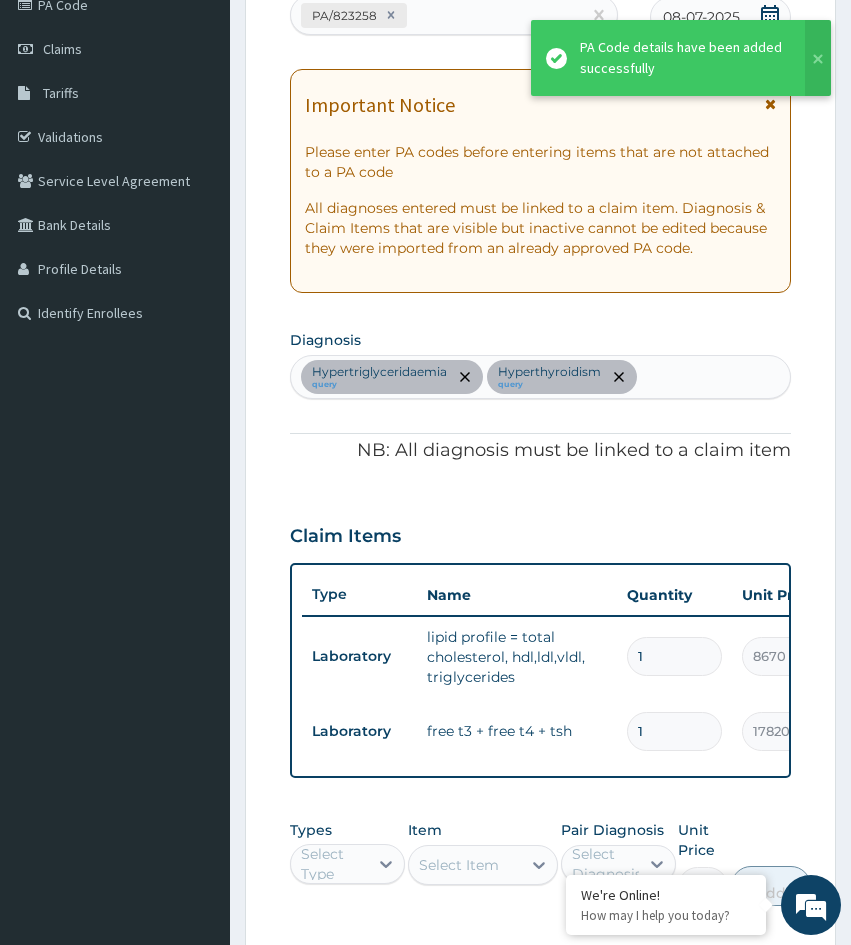 scroll, scrollTop: 567, scrollLeft: 0, axis: vertical 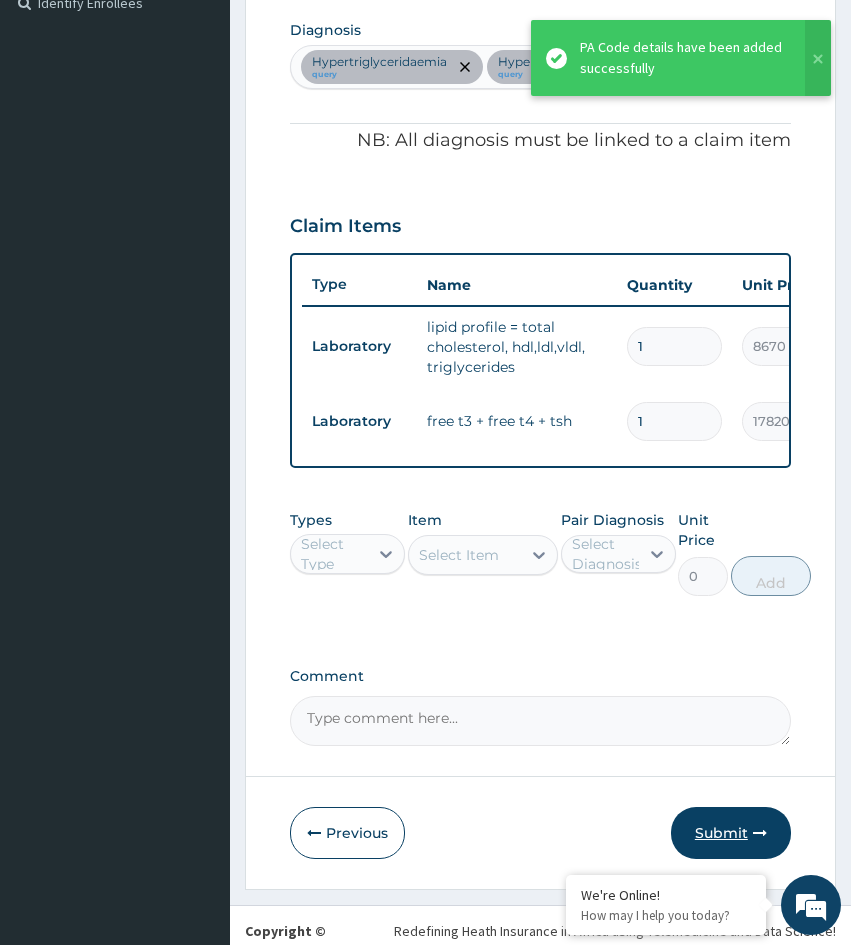 click on "Submit" at bounding box center (731, 833) 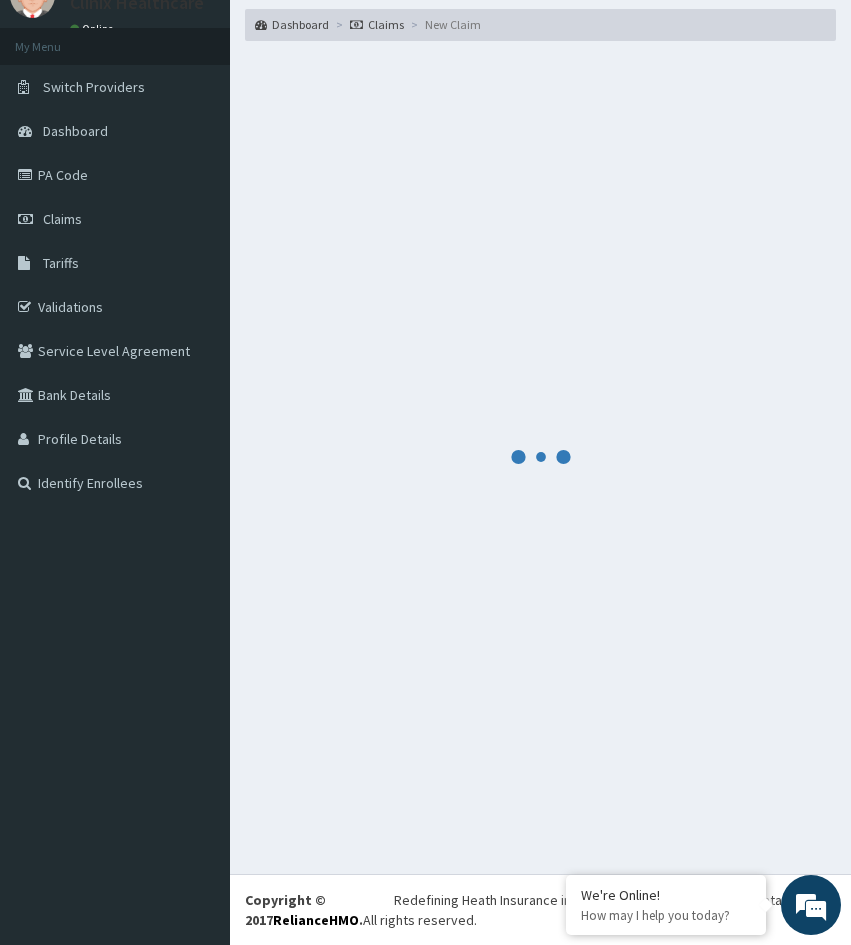 scroll, scrollTop: 567, scrollLeft: 0, axis: vertical 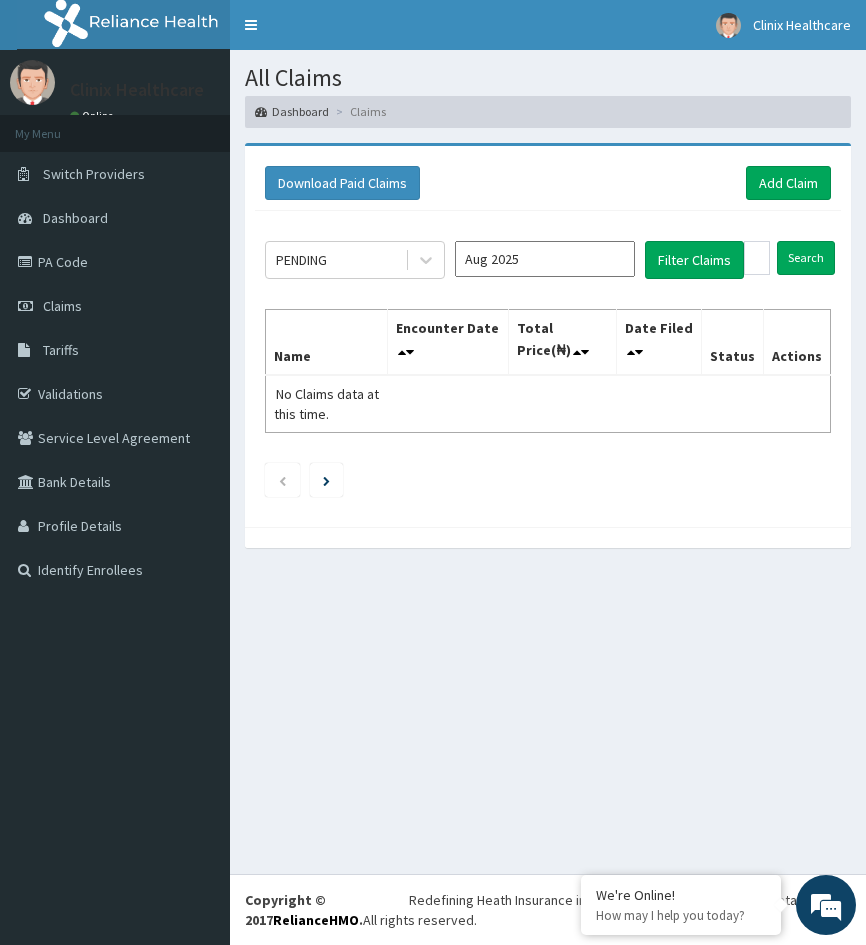 drag, startPoint x: 292, startPoint y: 628, endPoint x: 376, endPoint y: 485, distance: 165.84631 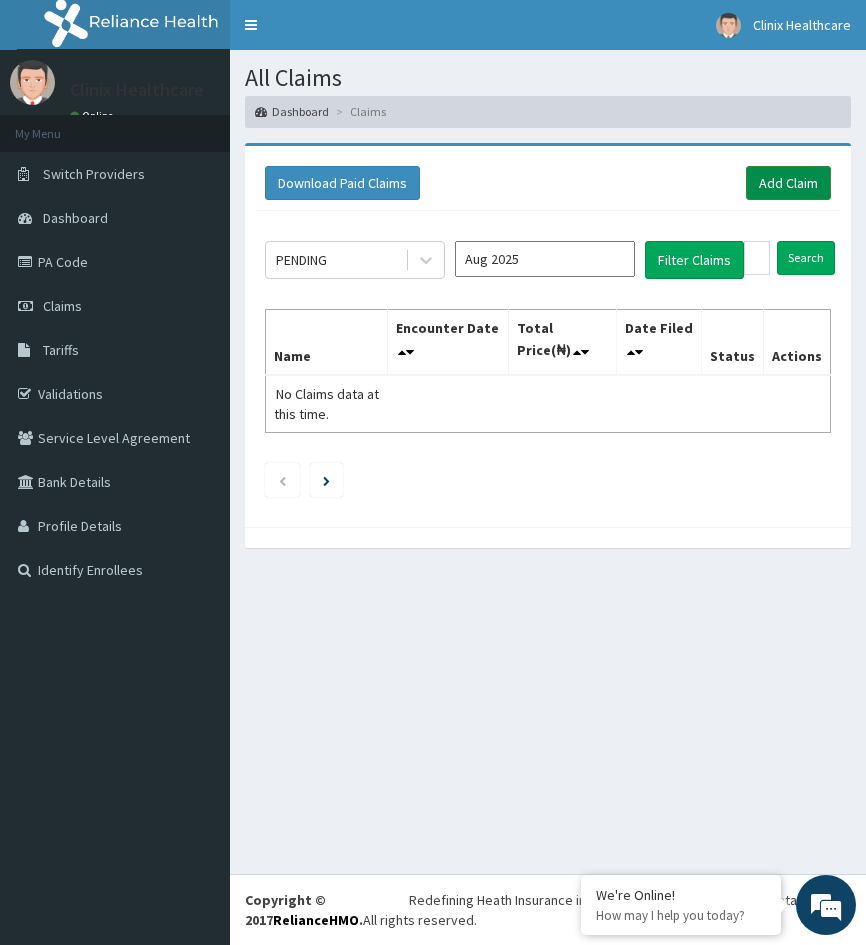 click on "Add Claim" at bounding box center (788, 183) 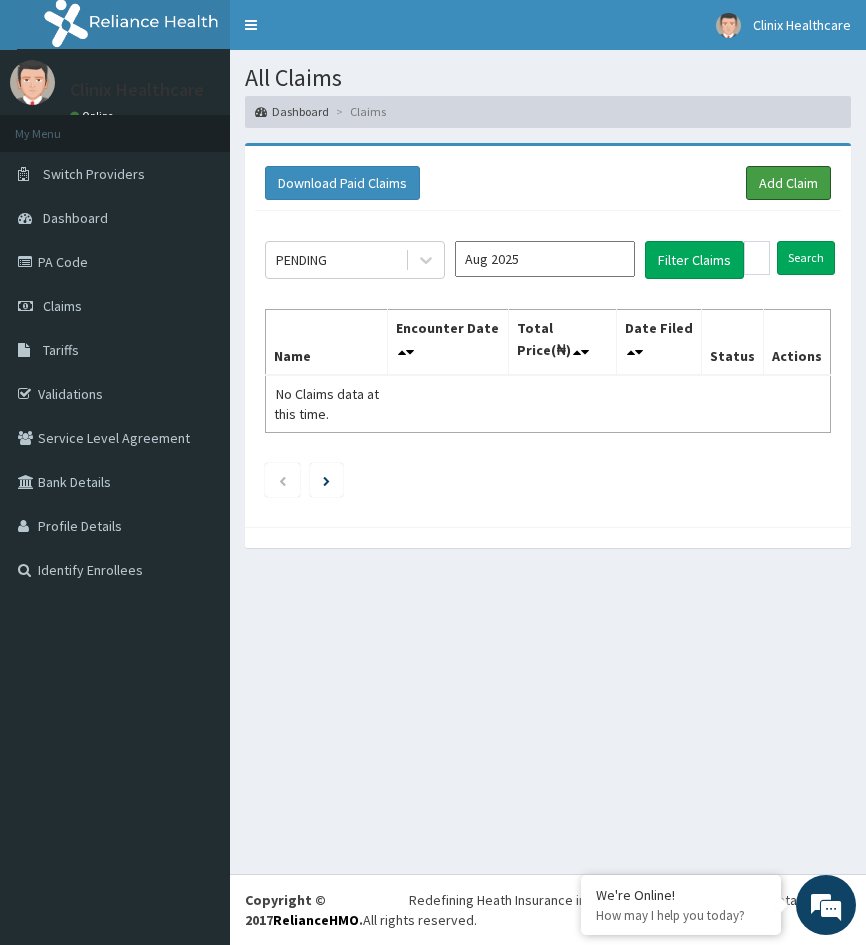 scroll, scrollTop: 0, scrollLeft: 0, axis: both 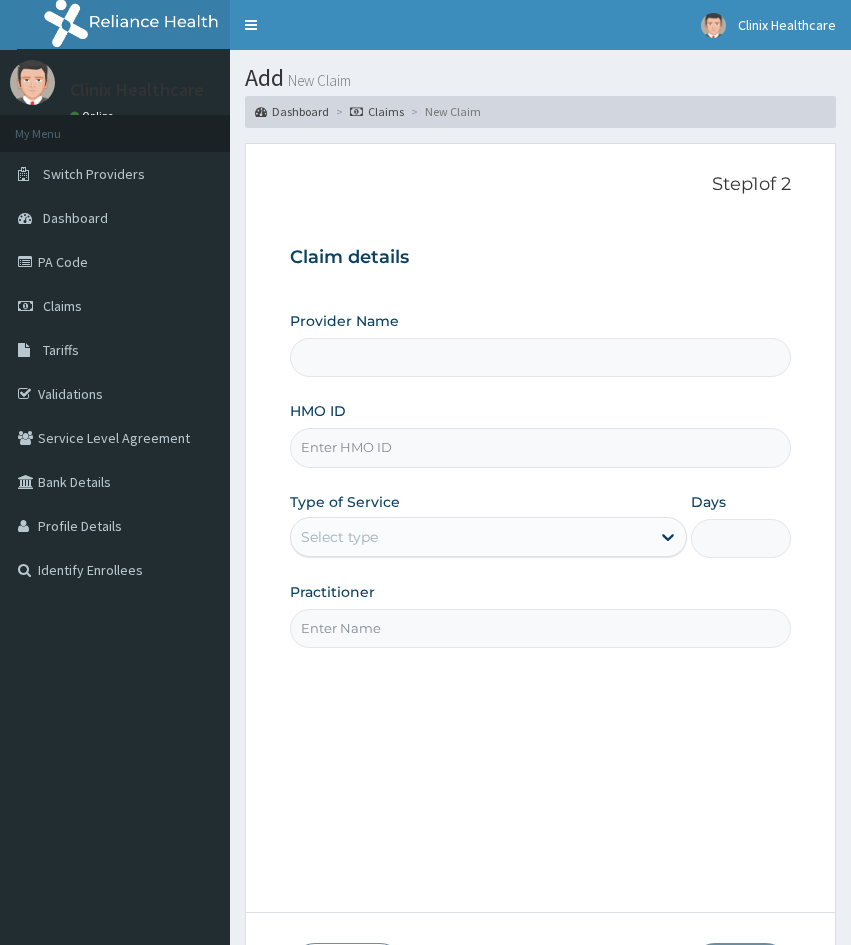 click on "HMO ID" at bounding box center [540, 447] 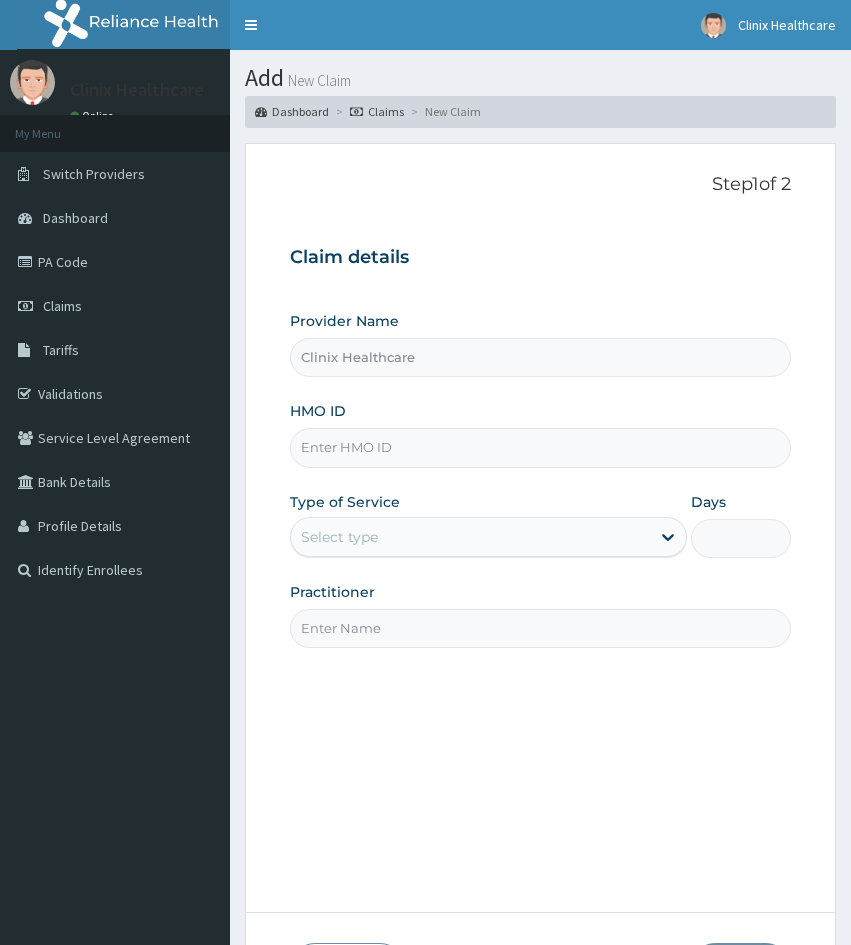 paste on "BUP/10024/A" 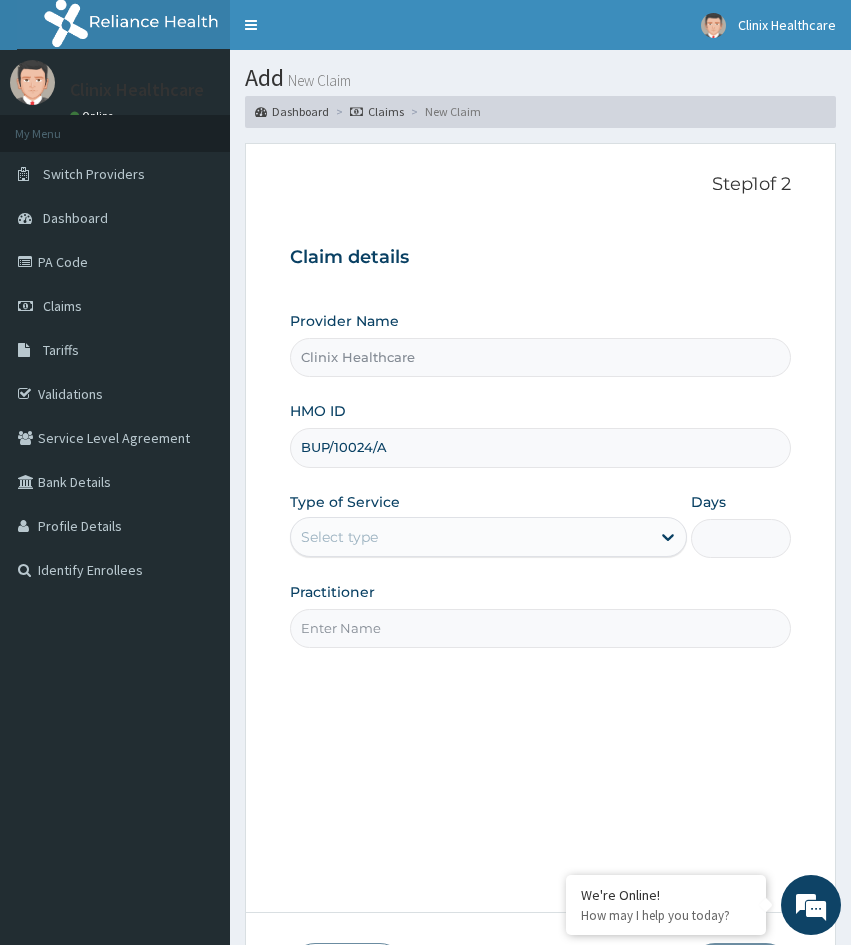 type on "BUP/10024/A" 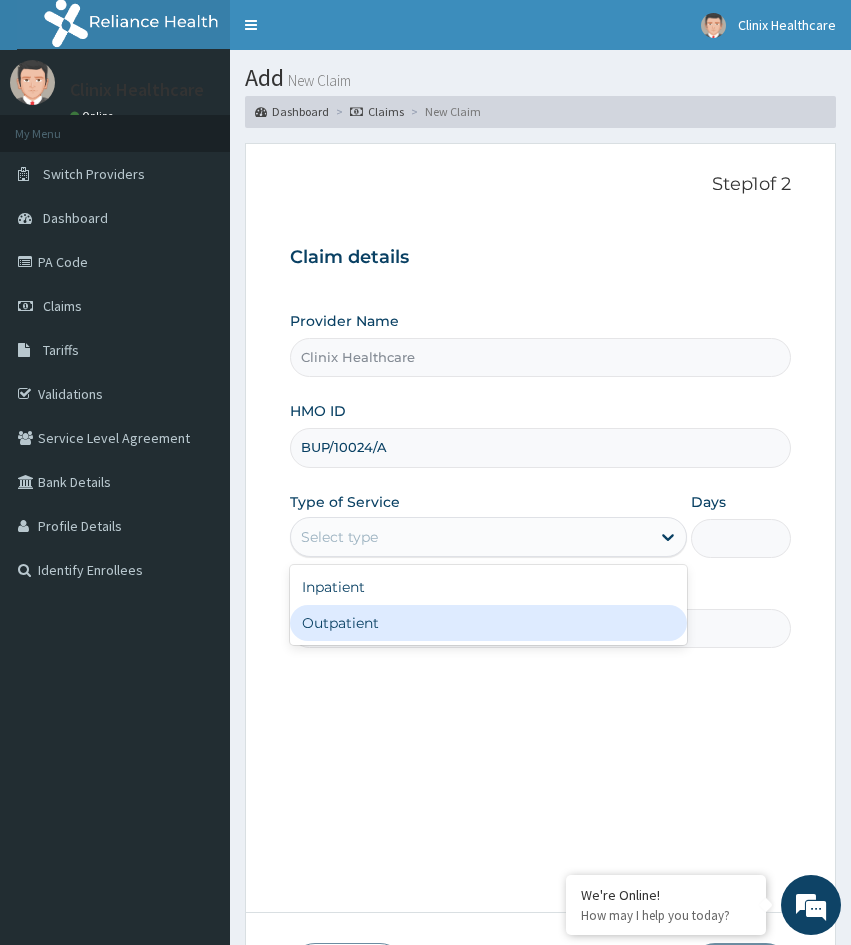 click on "Outpatient" at bounding box center (488, 623) 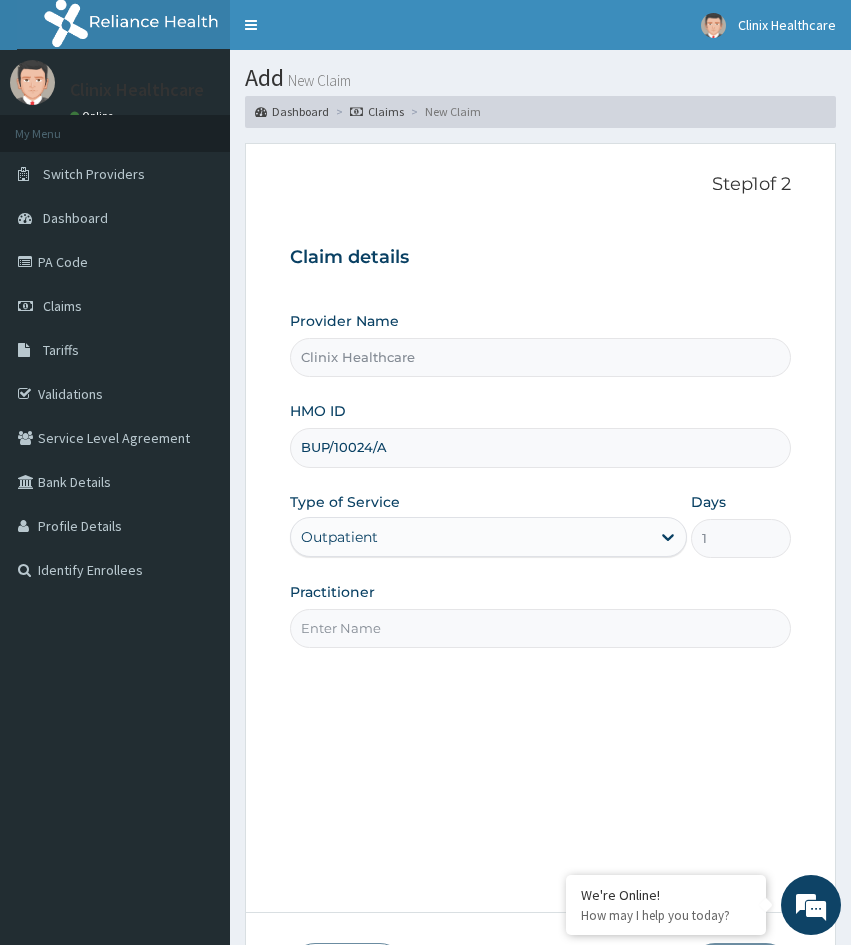 click on "Practitioner" at bounding box center (540, 628) 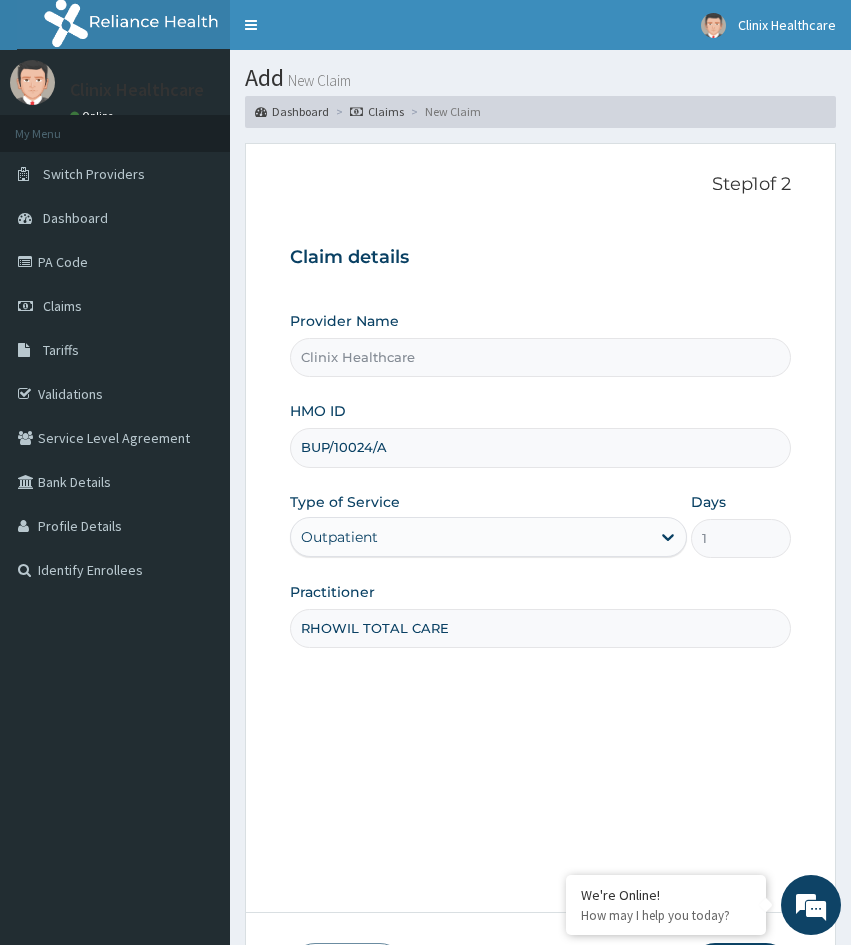 type on "RHOWIL TOTAL CARE" 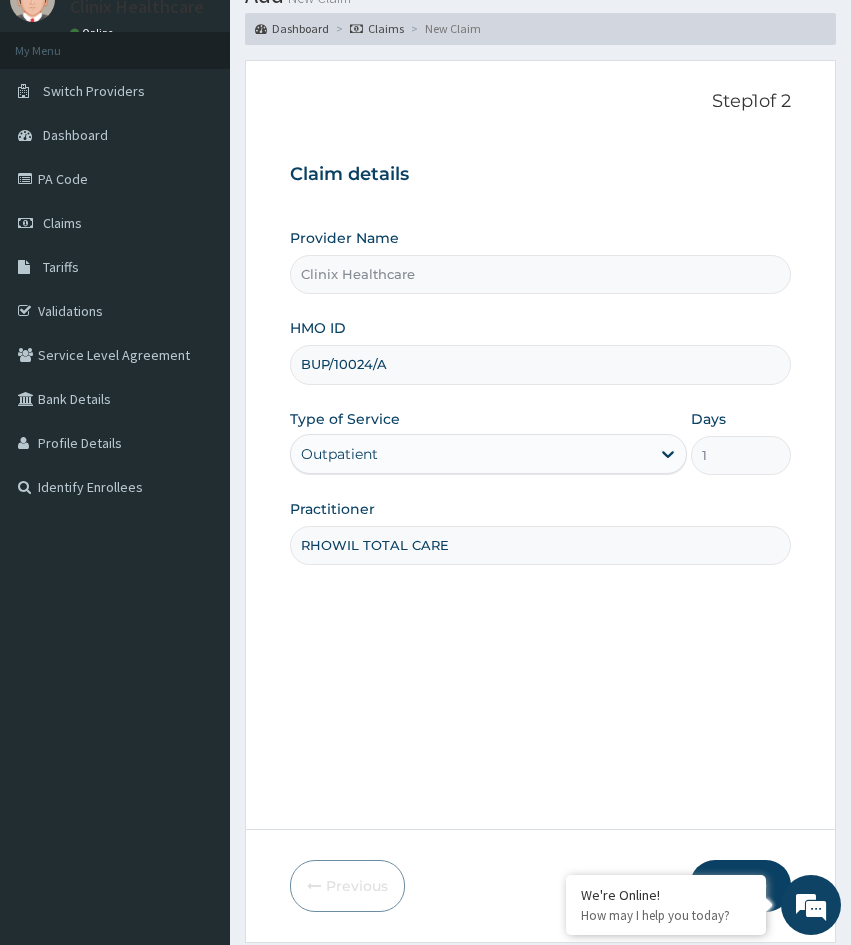 scroll, scrollTop: 167, scrollLeft: 0, axis: vertical 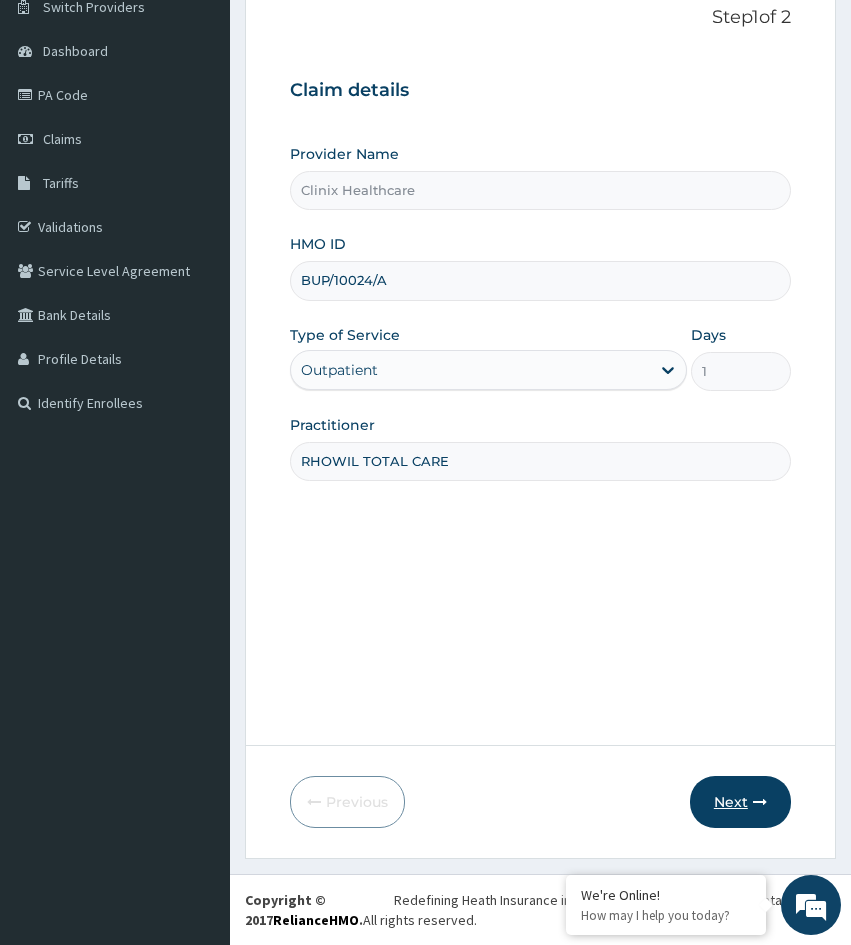 click on "Next" at bounding box center [740, 802] 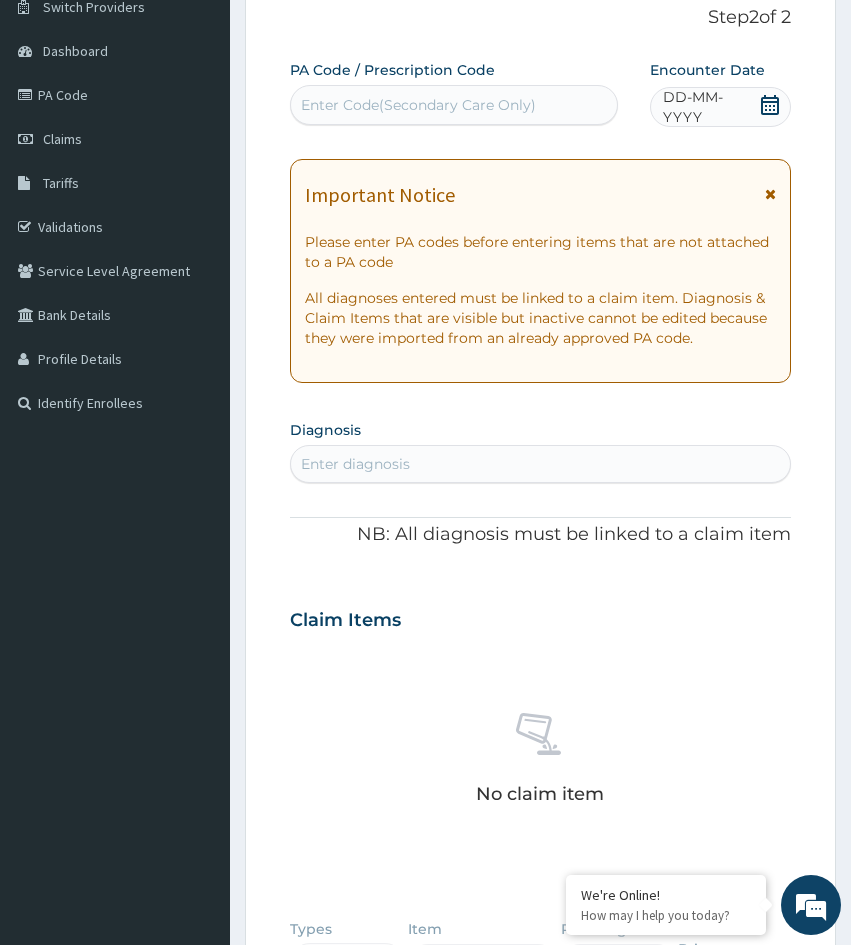 scroll, scrollTop: 0, scrollLeft: 0, axis: both 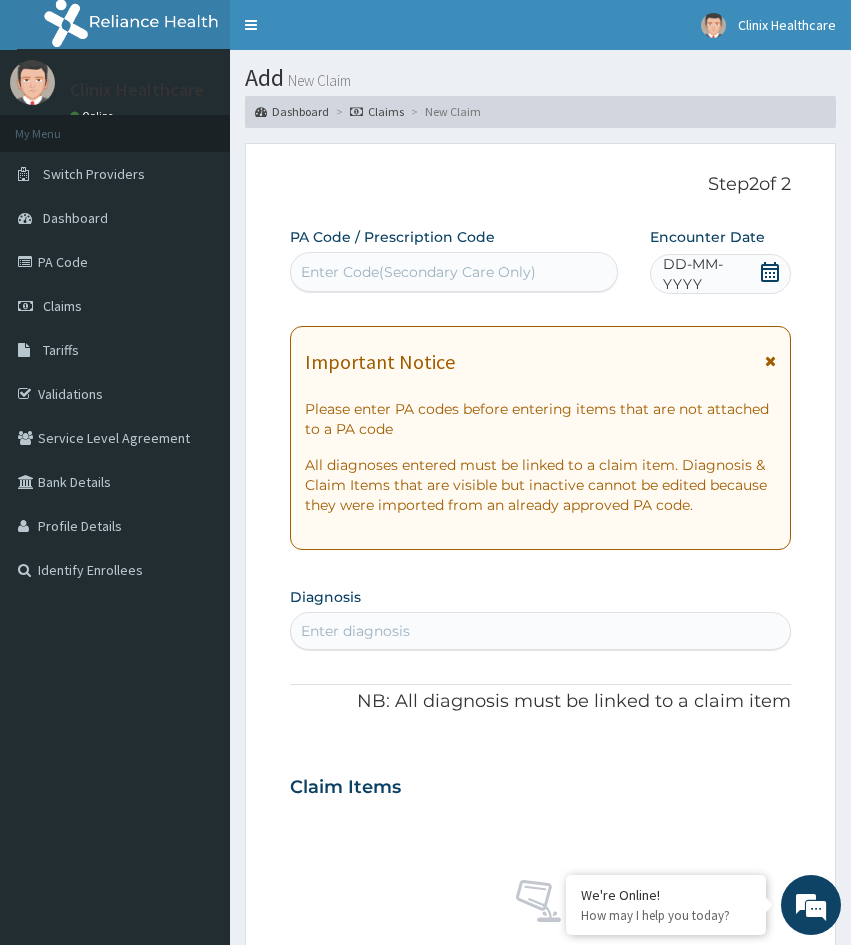 click on "Enter Code(Secondary Care Only)" at bounding box center (418, 272) 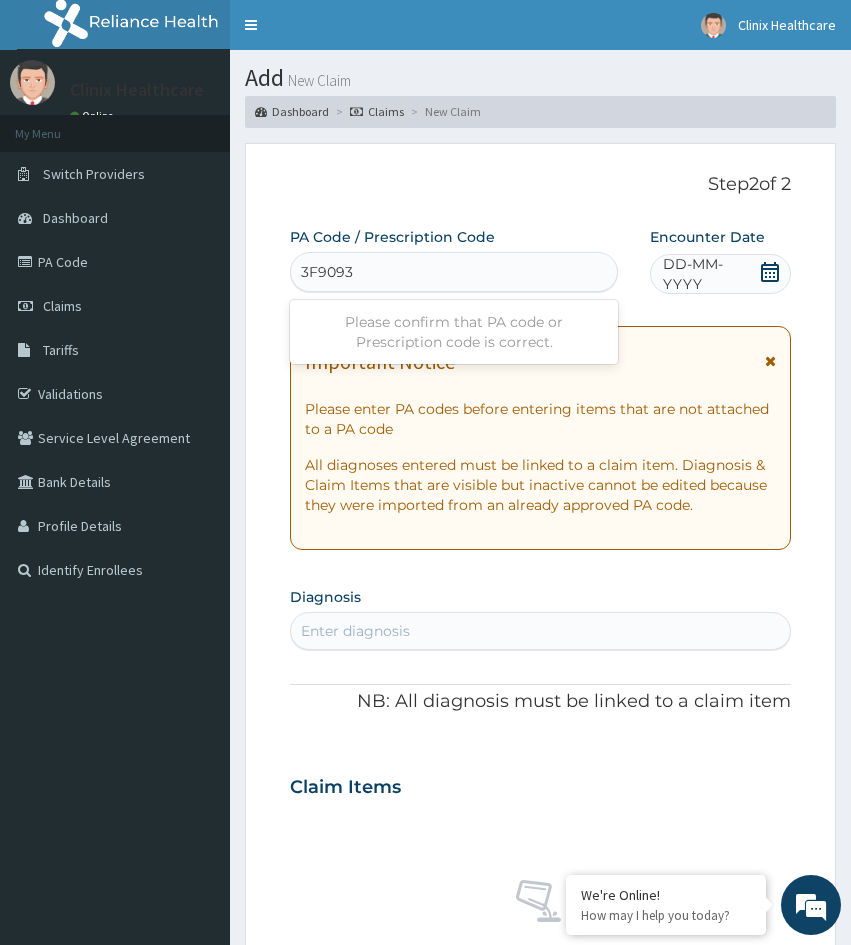 click on "3F9093" at bounding box center [327, 272] 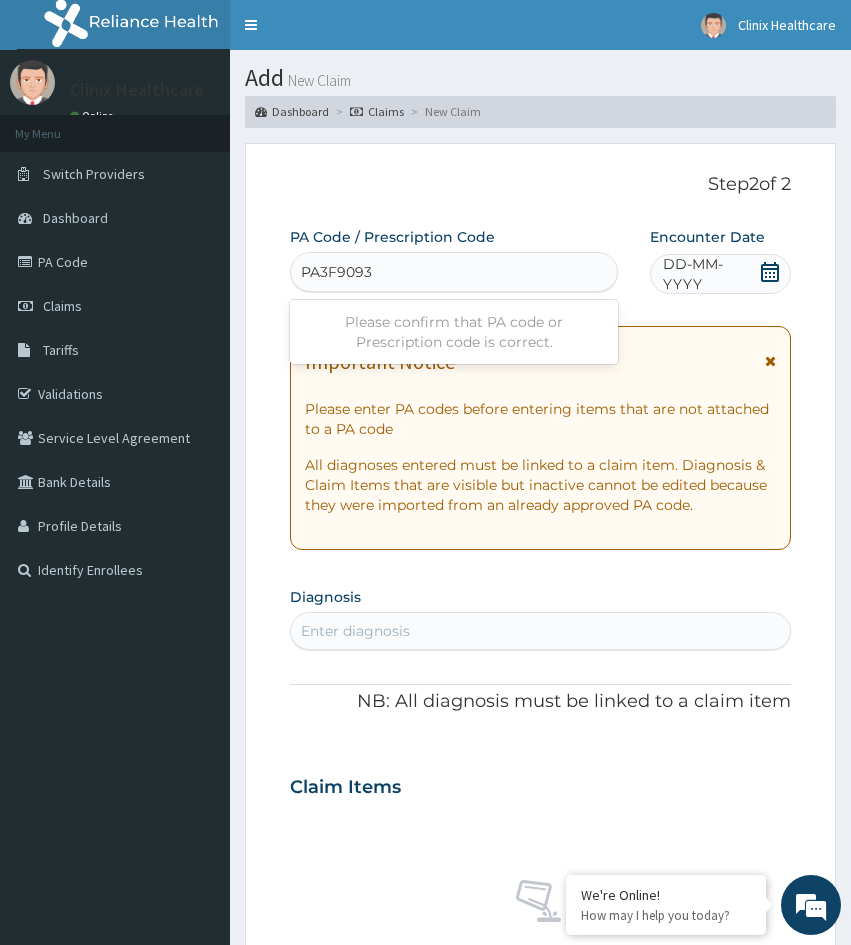 type on "PA/3F9093" 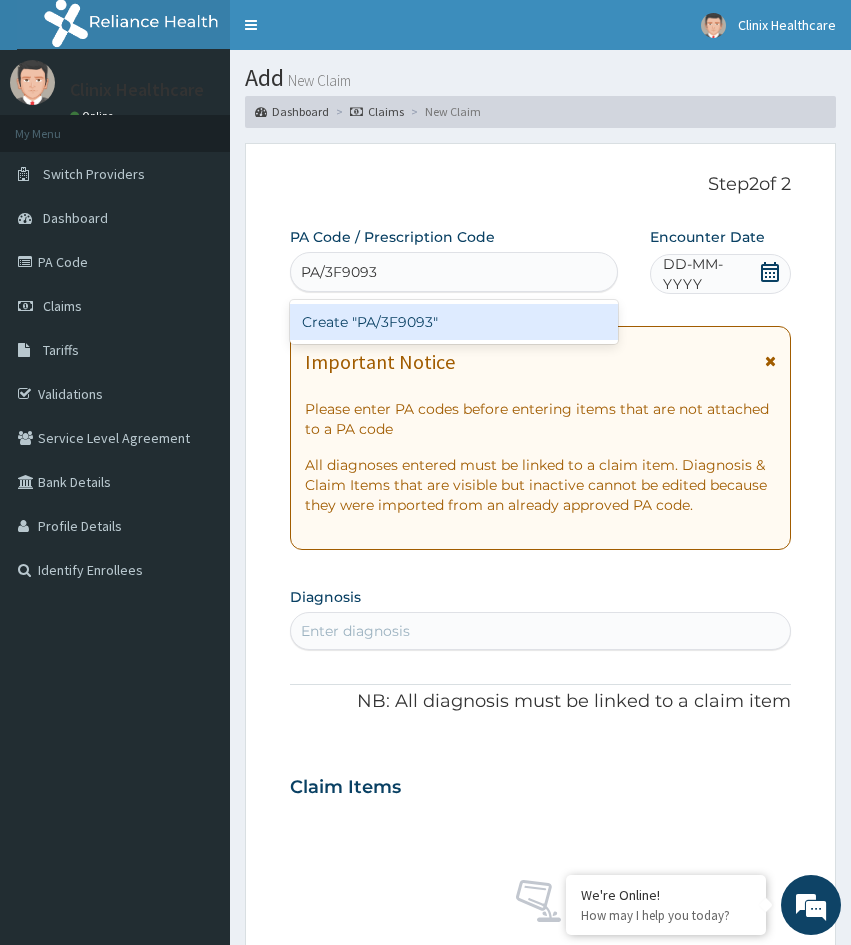 click on "Create "PA/3F9093"" at bounding box center (454, 322) 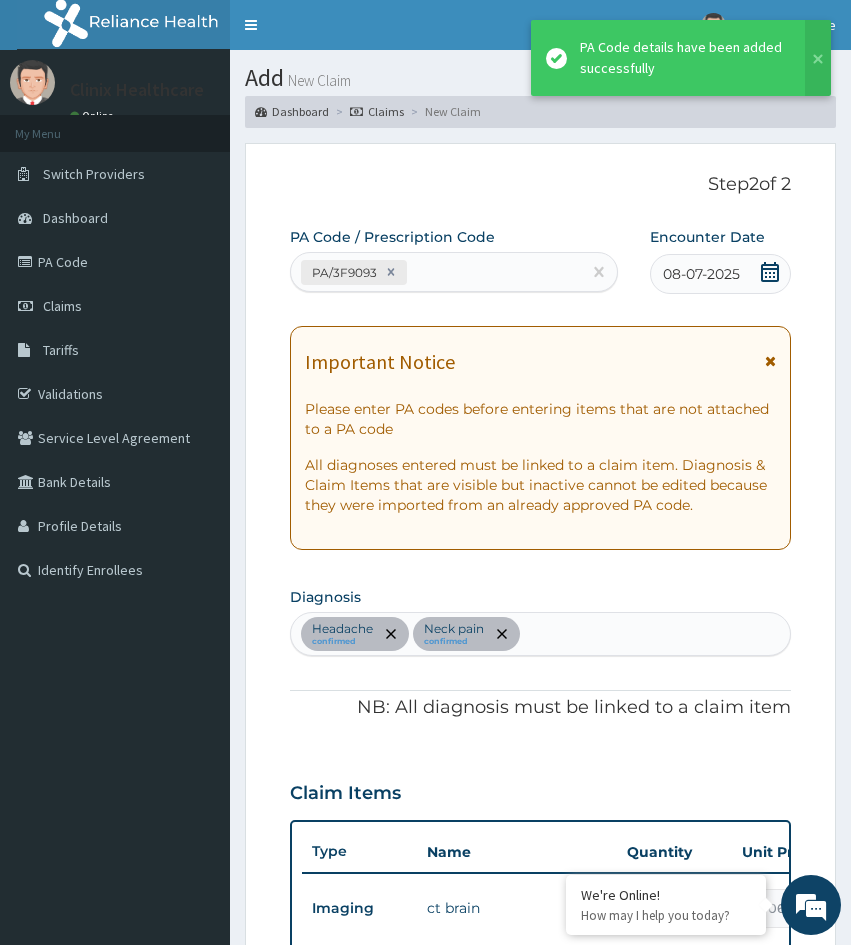 scroll, scrollTop: 505, scrollLeft: 0, axis: vertical 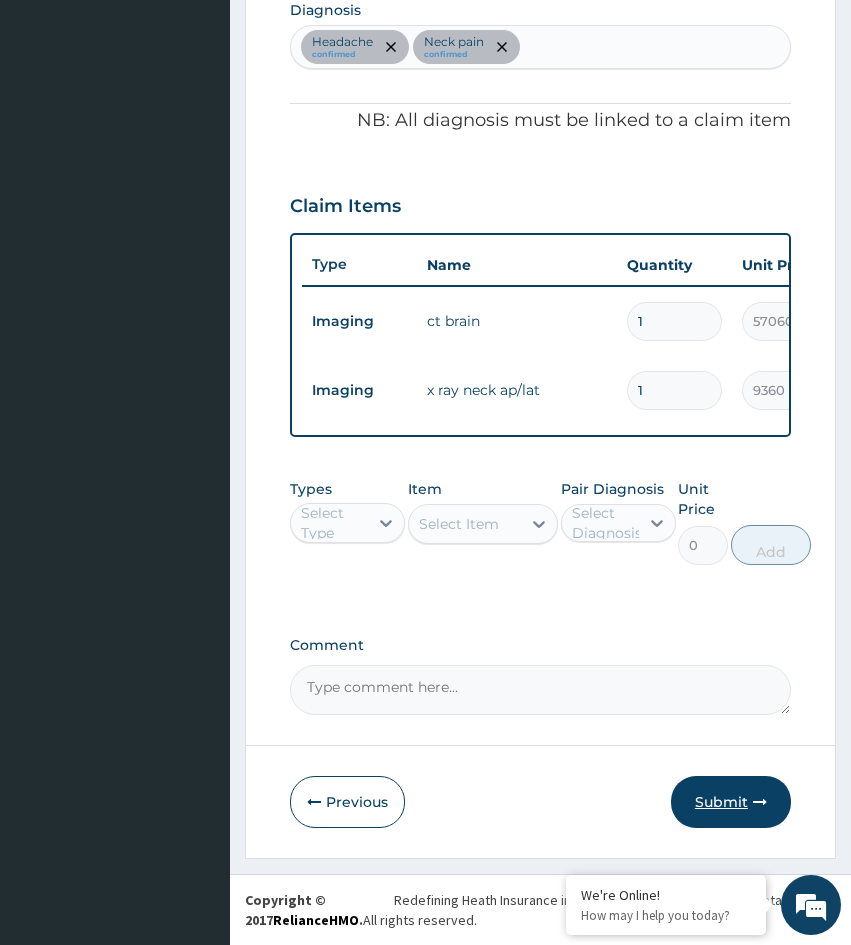 click on "Submit" at bounding box center (731, 802) 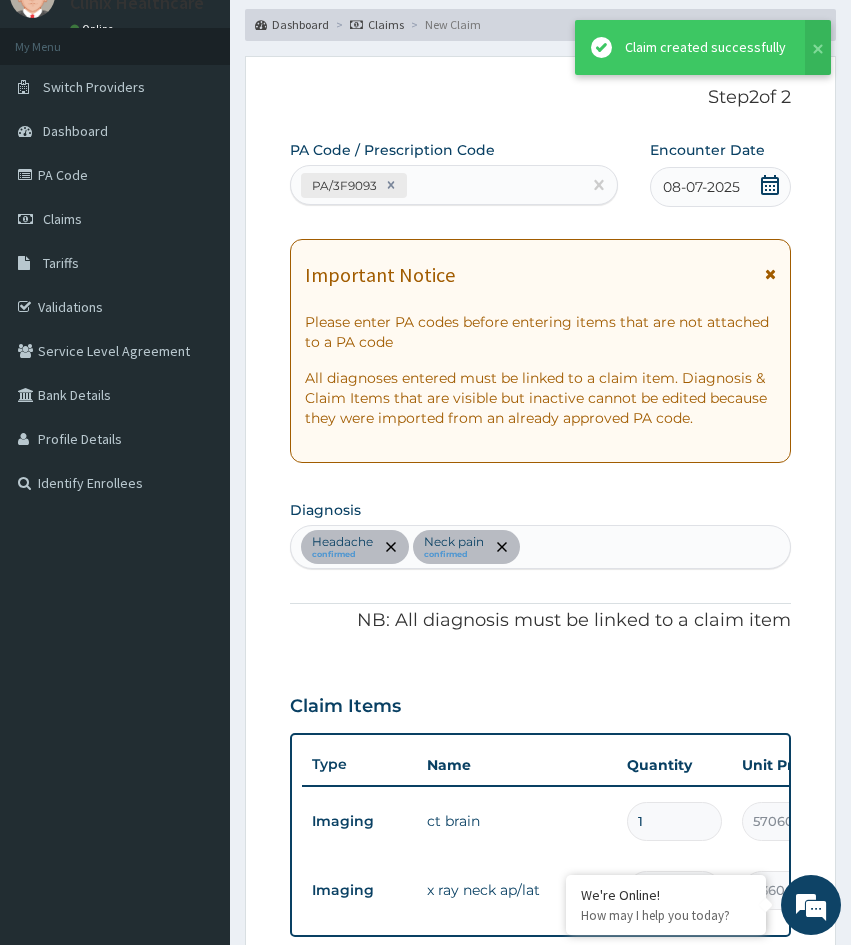 scroll, scrollTop: 602, scrollLeft: 0, axis: vertical 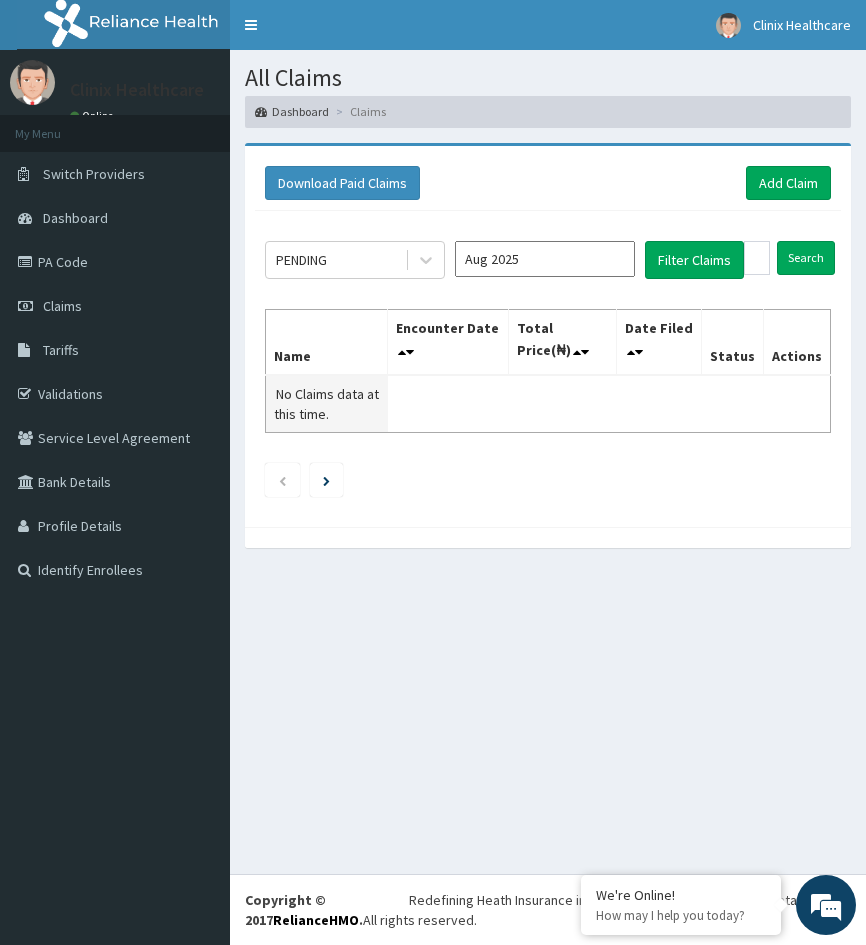 drag, startPoint x: 335, startPoint y: 629, endPoint x: 313, endPoint y: 411, distance: 219.10728 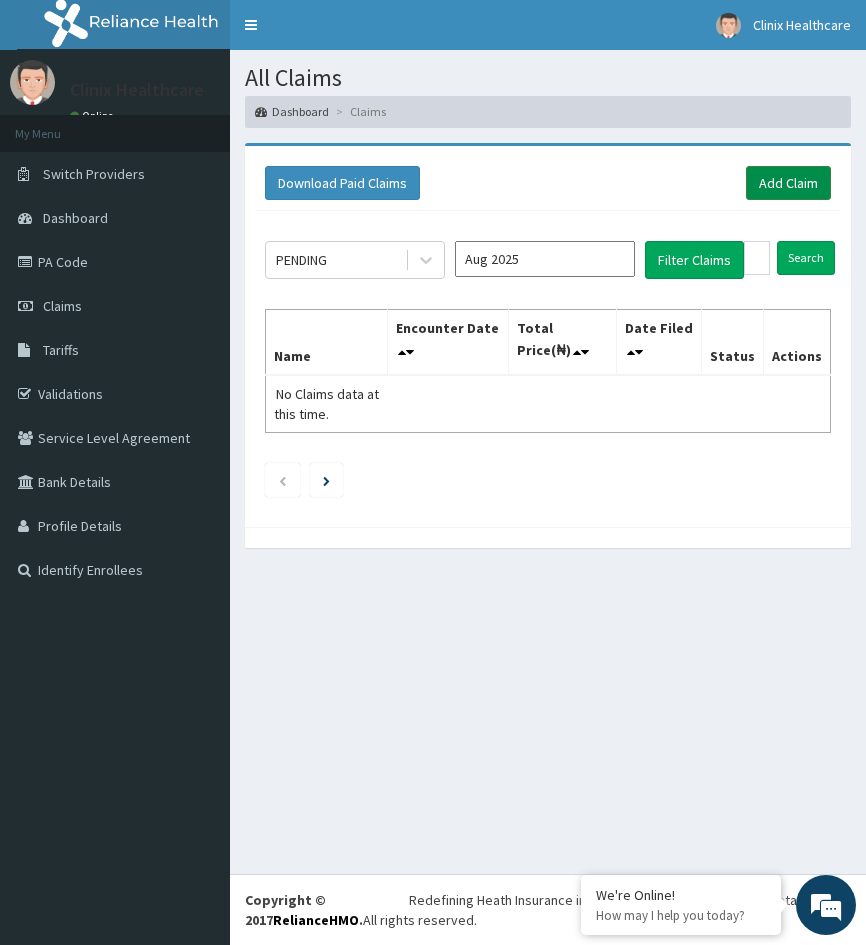 click on "Add Claim" at bounding box center [788, 183] 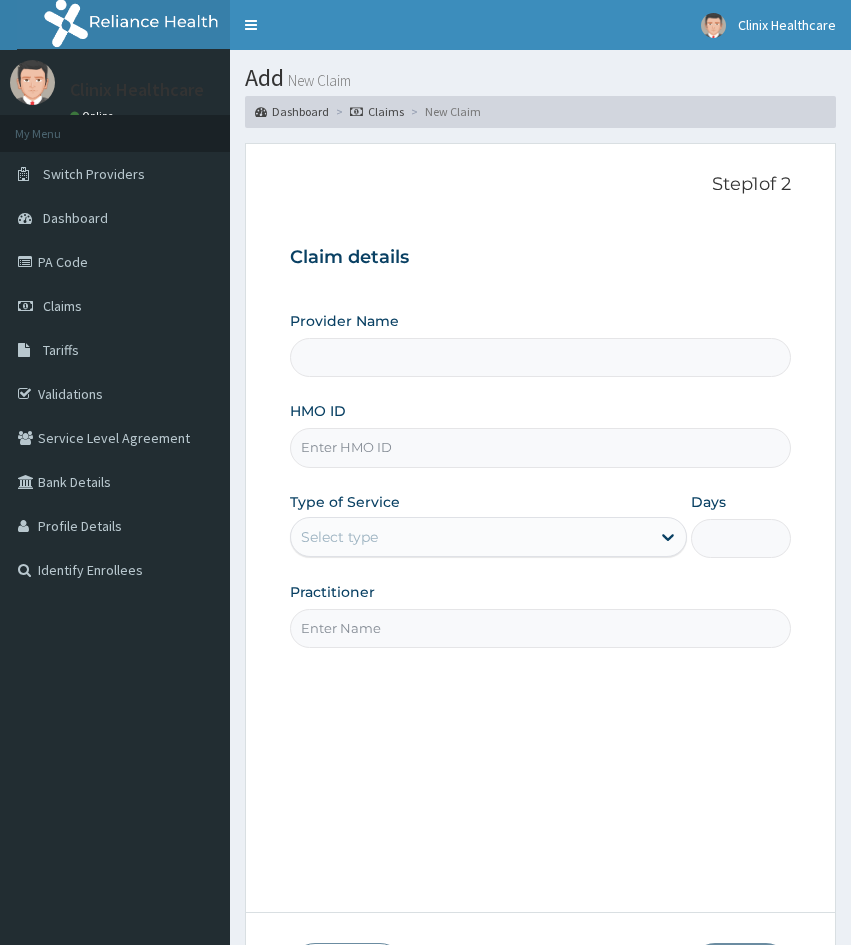 scroll, scrollTop: 0, scrollLeft: 0, axis: both 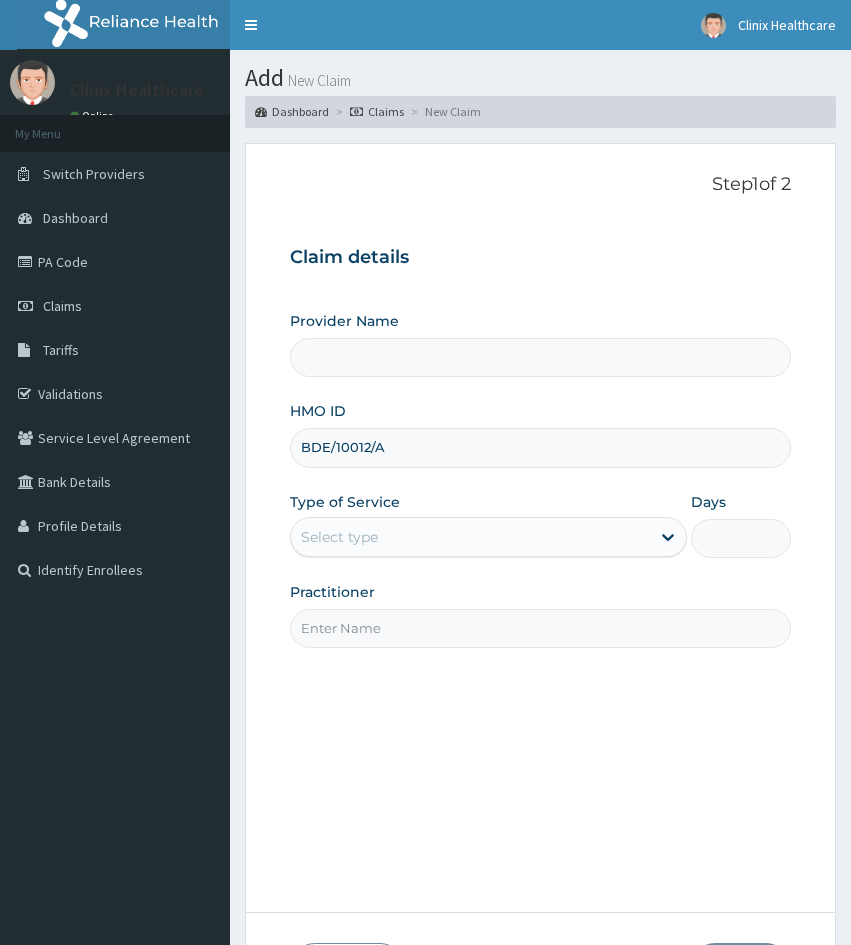 type on "Clinix Healthcare" 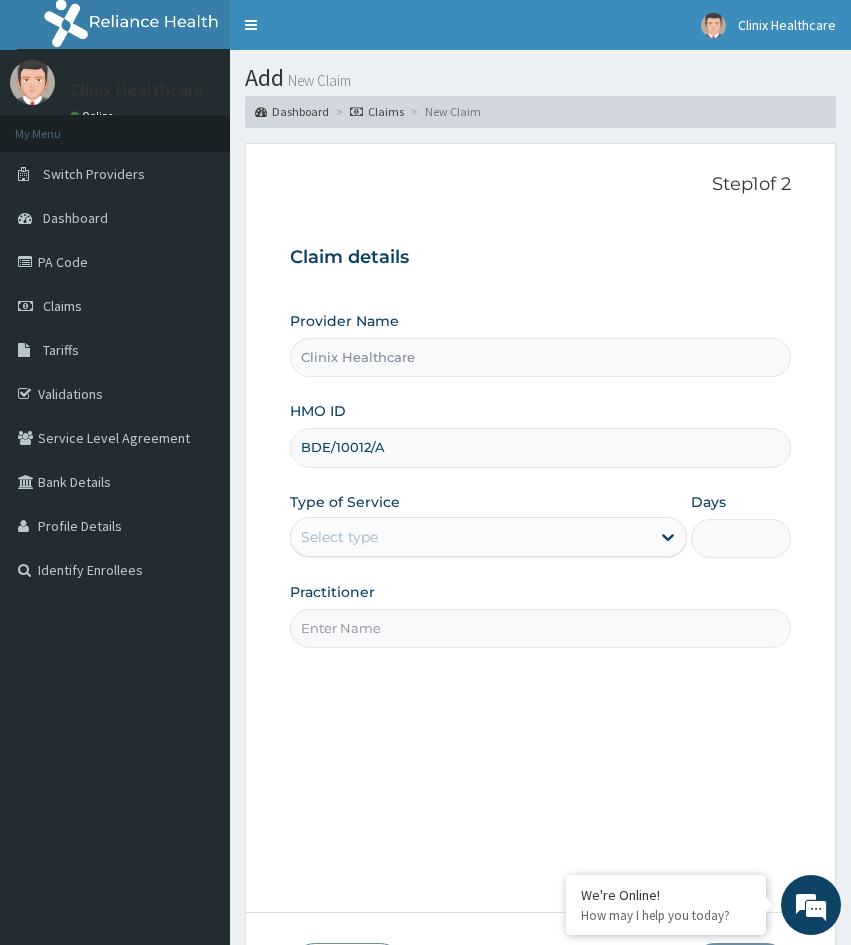type on "BDE/10012/A" 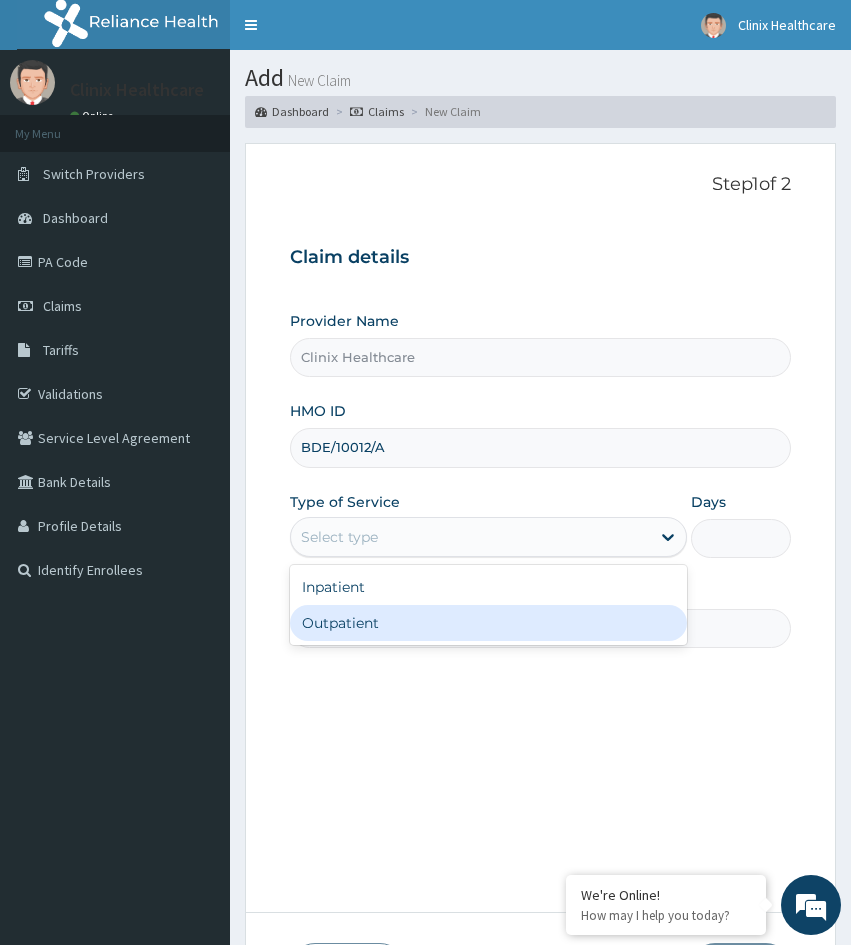 click on "Outpatient" at bounding box center [488, 623] 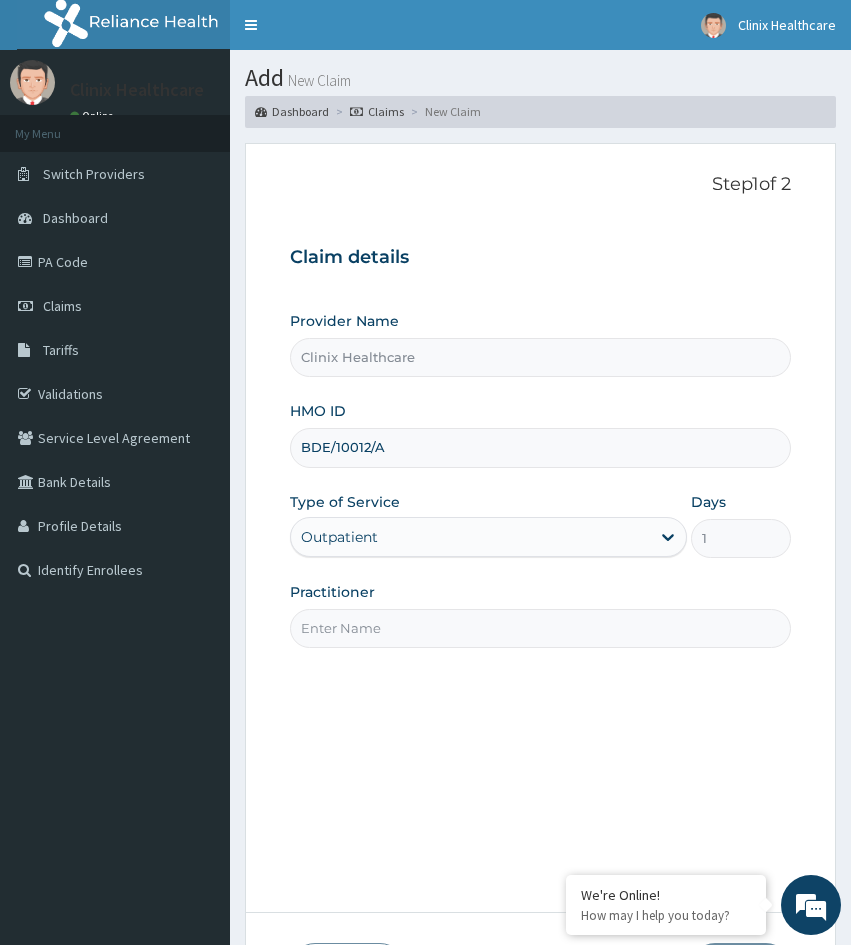 drag, startPoint x: 339, startPoint y: 698, endPoint x: 363, endPoint y: 648, distance: 55.461697 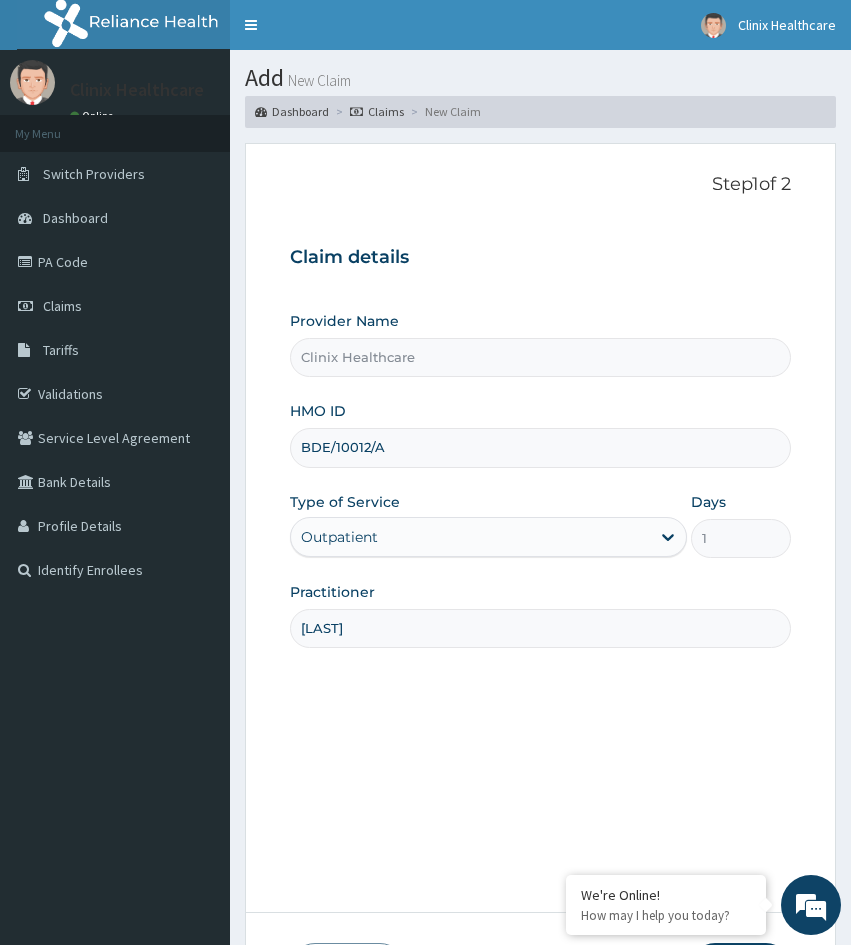 type on "[LAST]" 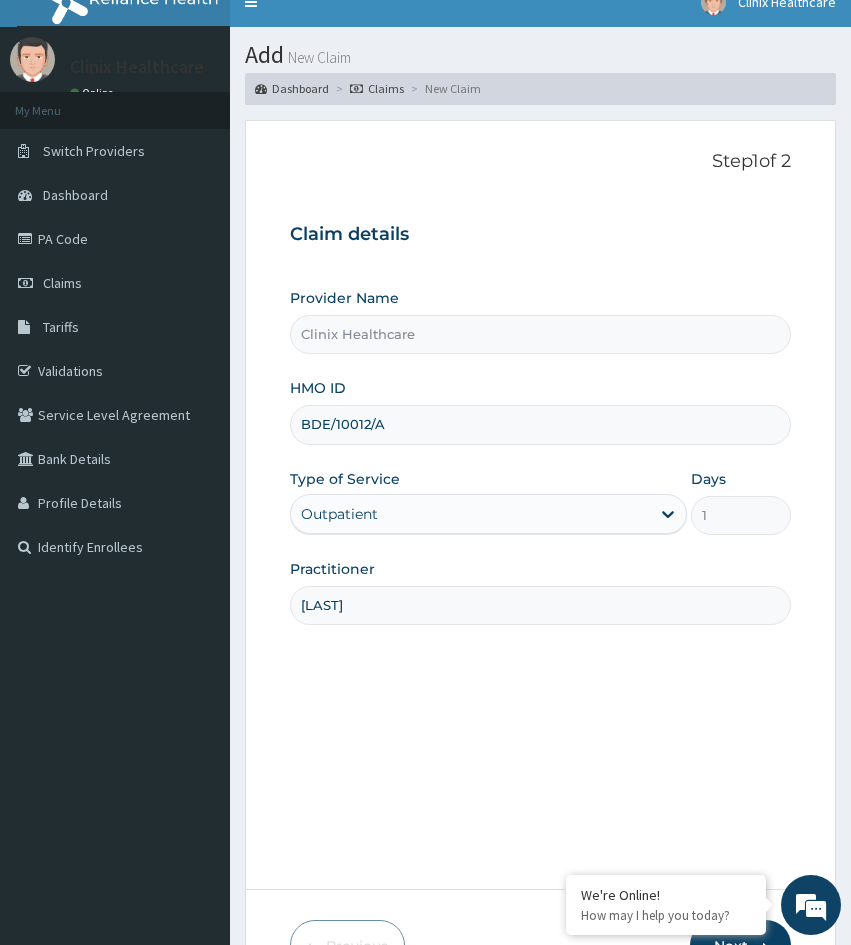 scroll, scrollTop: 167, scrollLeft: 0, axis: vertical 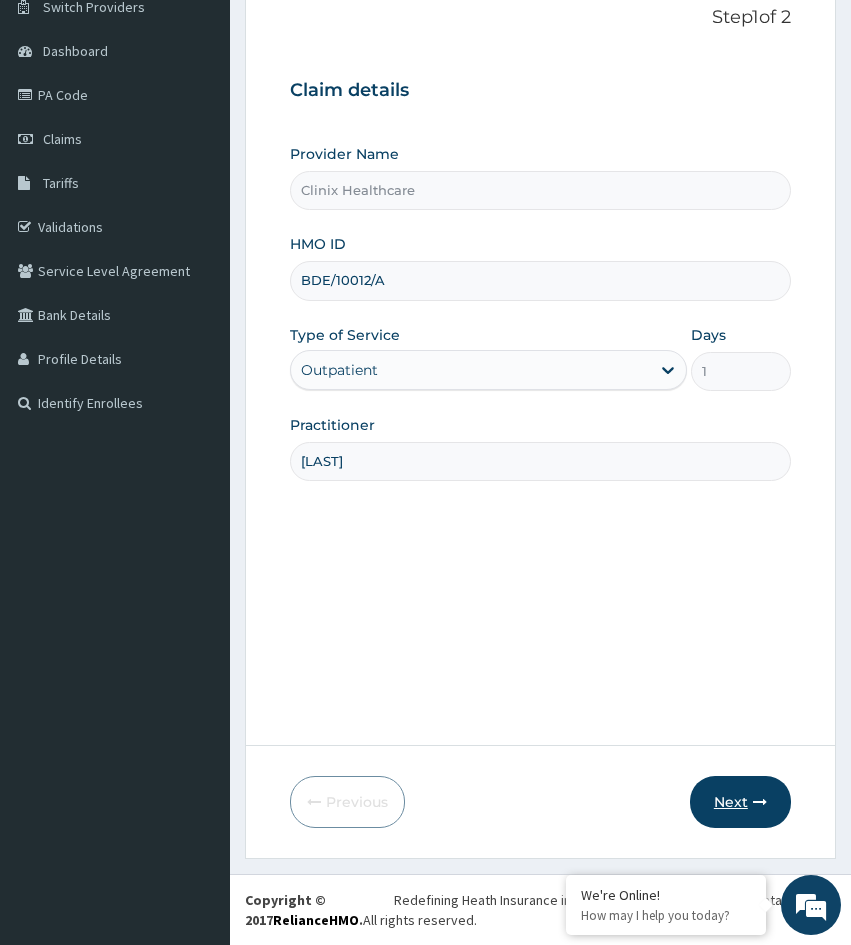 click on "Next" at bounding box center [740, 802] 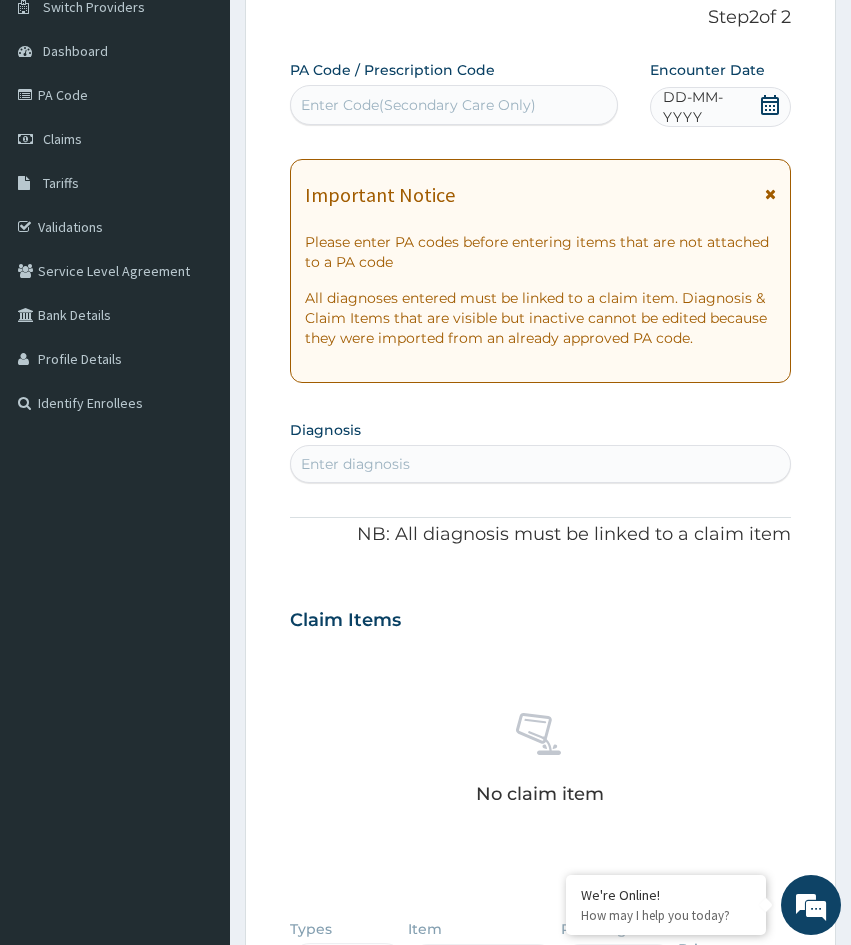 scroll, scrollTop: 0, scrollLeft: 0, axis: both 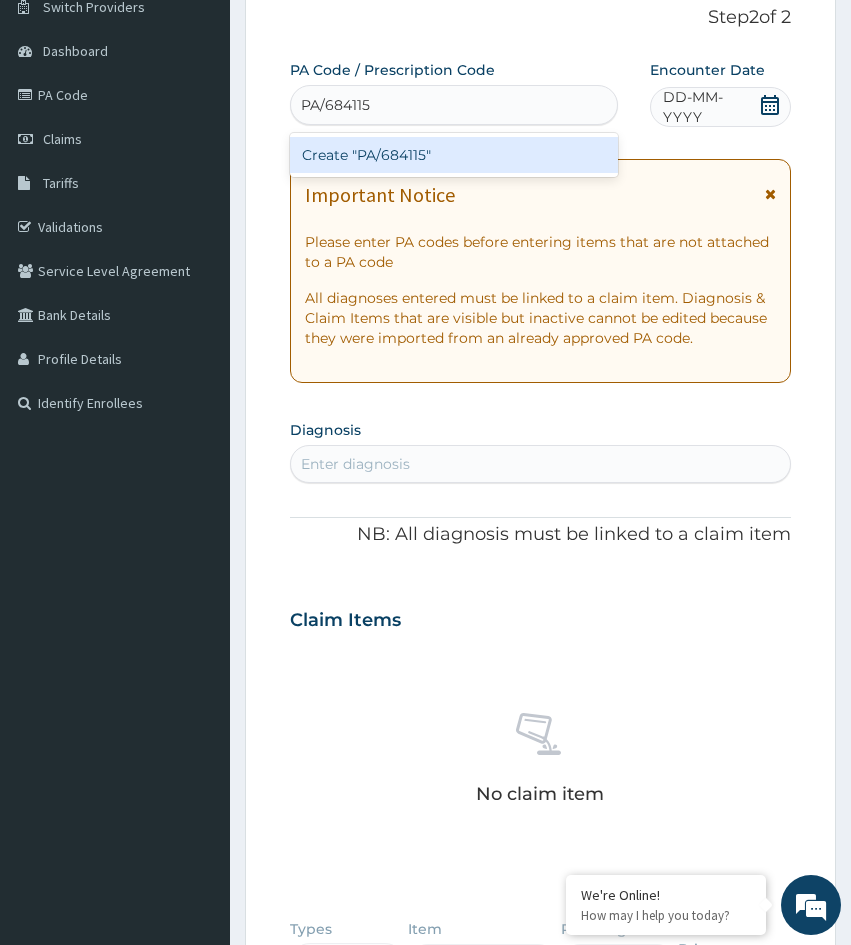 click on "Create "PA/684115"" at bounding box center [454, 155] 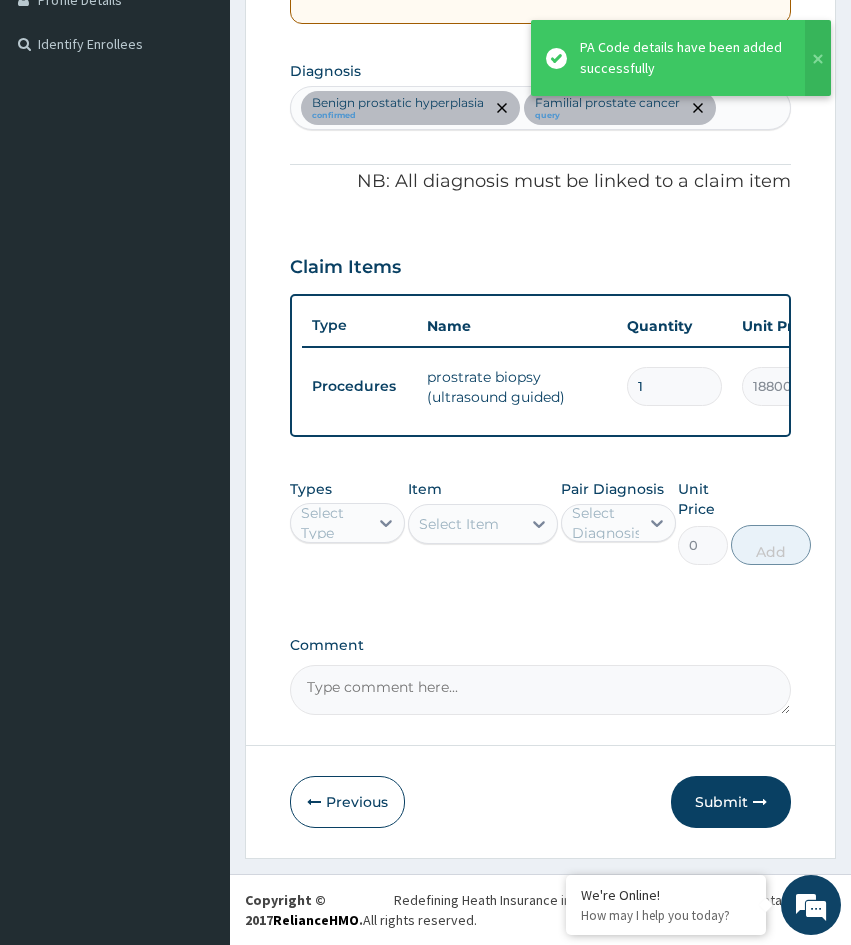 scroll, scrollTop: 541, scrollLeft: 0, axis: vertical 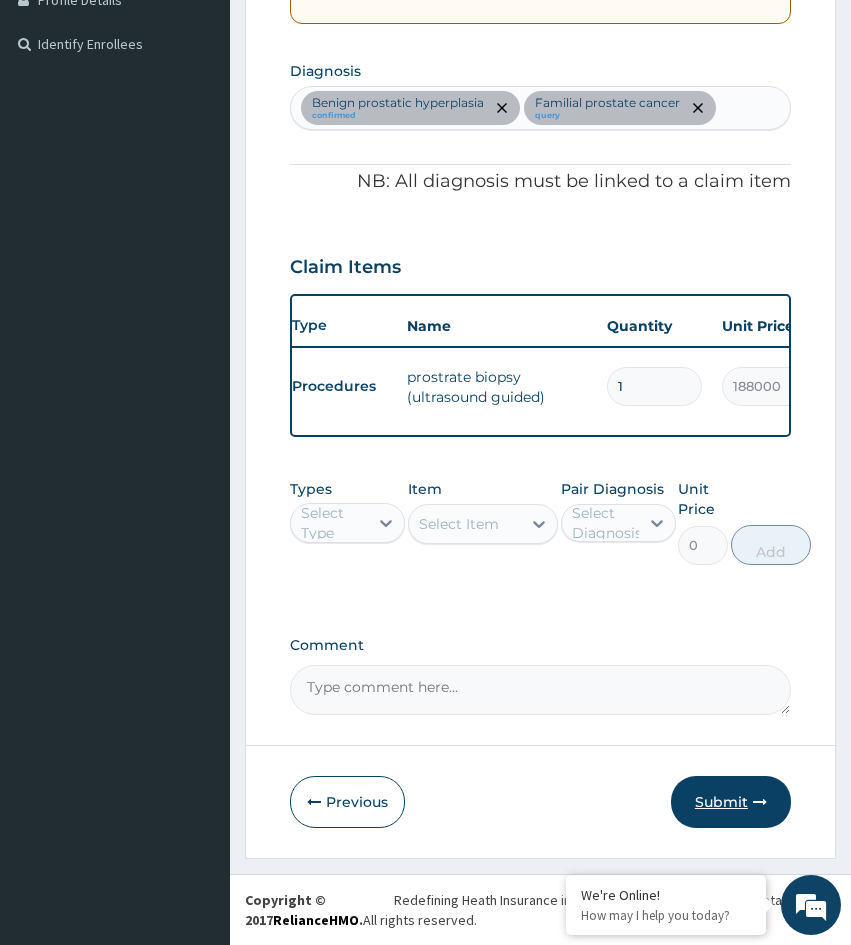 click on "Submit" at bounding box center [731, 802] 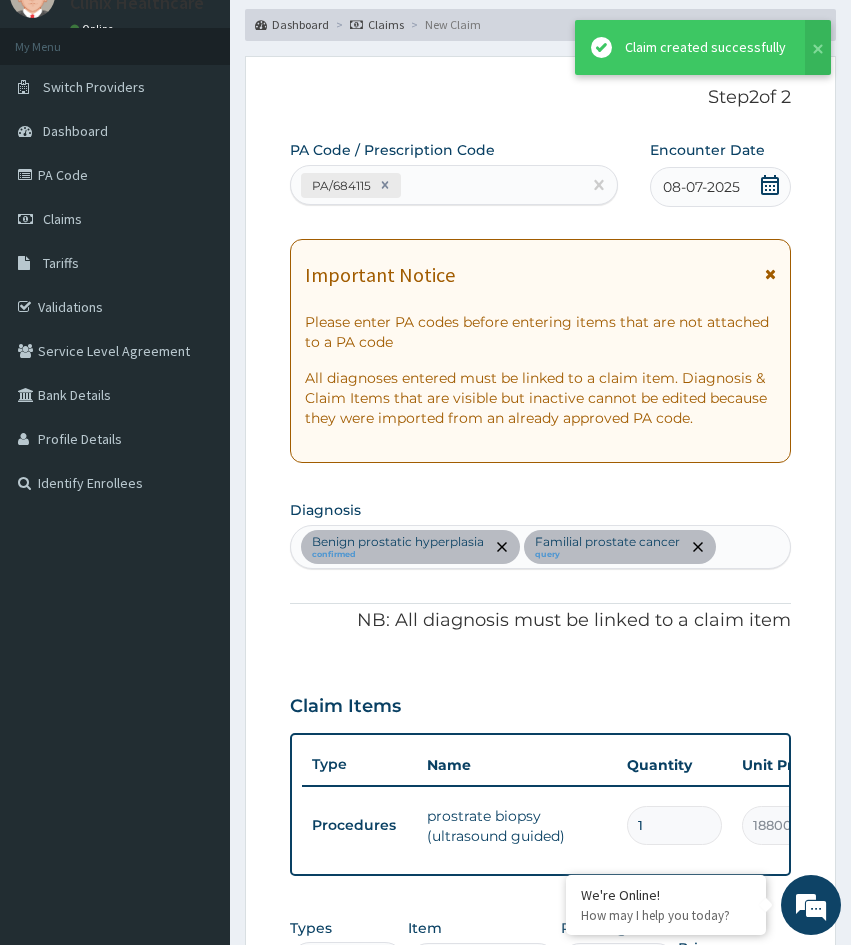 scroll, scrollTop: 541, scrollLeft: 0, axis: vertical 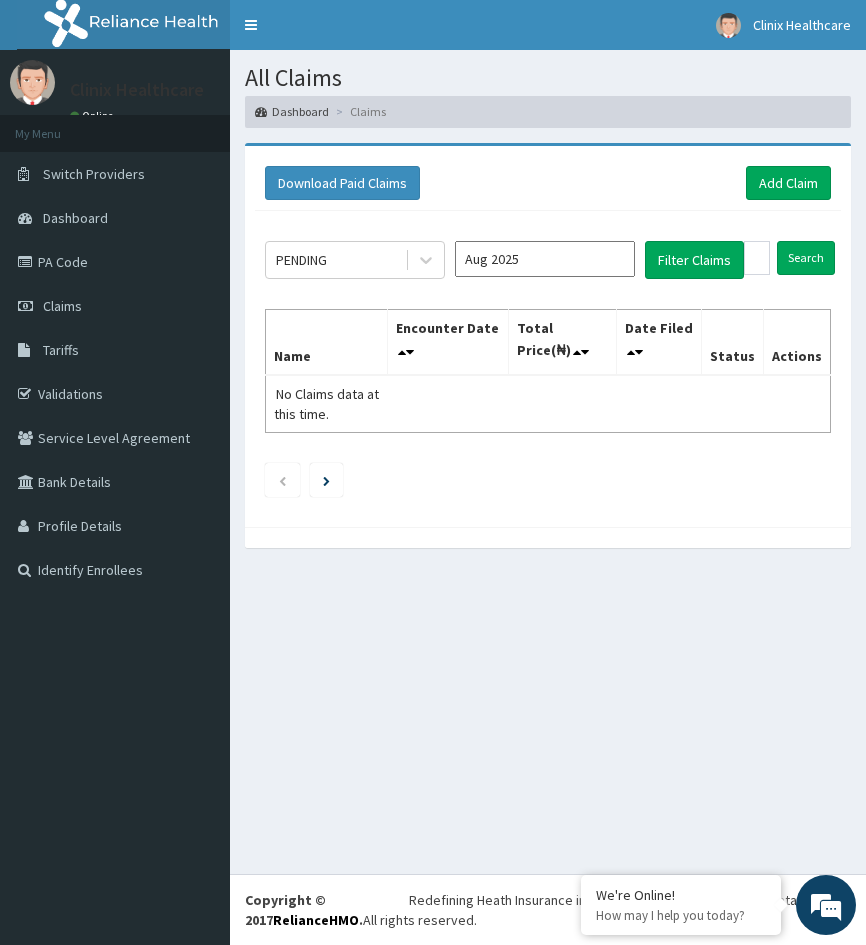 drag, startPoint x: 325, startPoint y: 588, endPoint x: 513, endPoint y: 259, distance: 378.92612 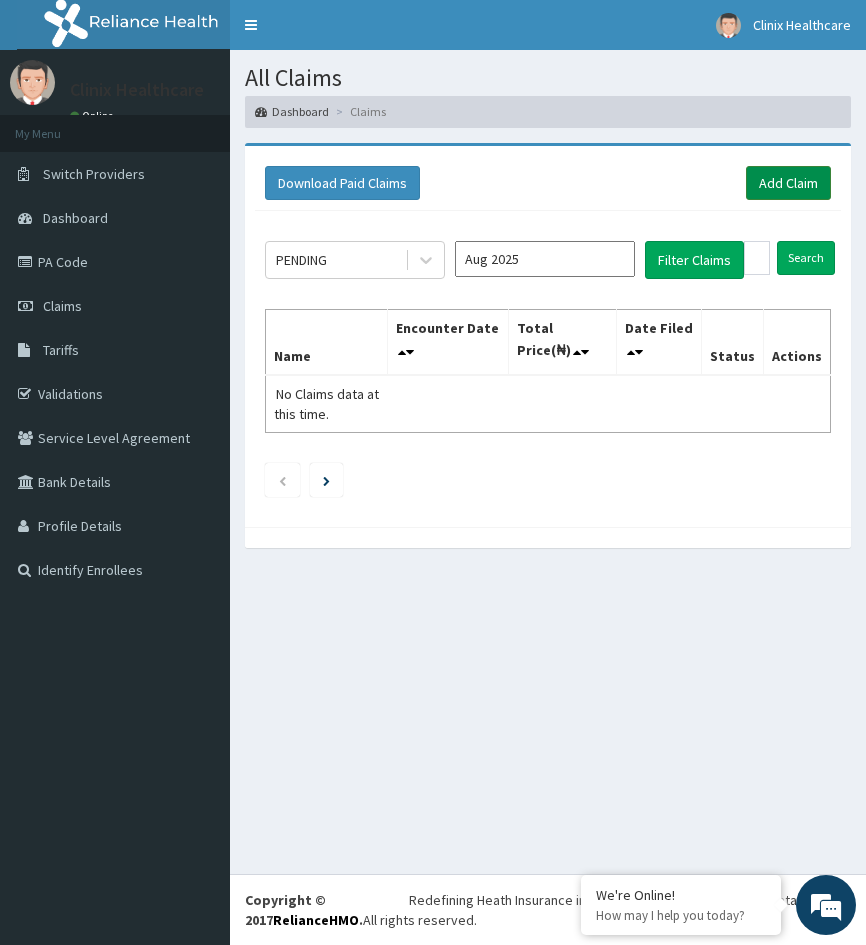click on "Add Claim" at bounding box center (788, 183) 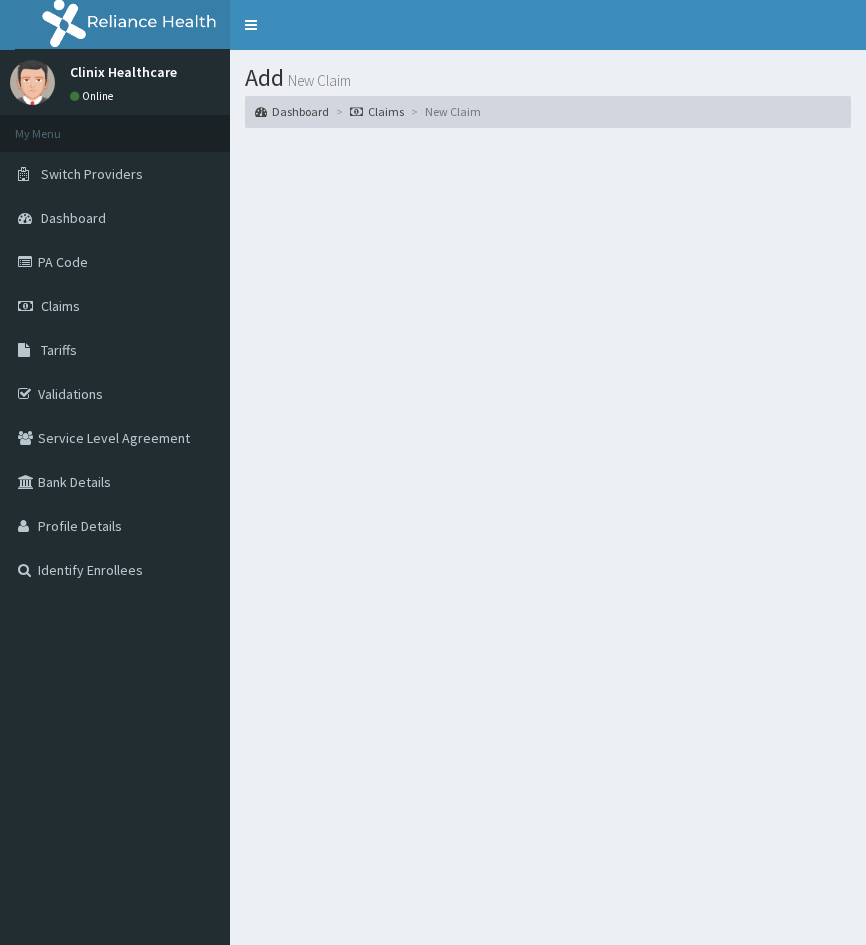scroll, scrollTop: 0, scrollLeft: 0, axis: both 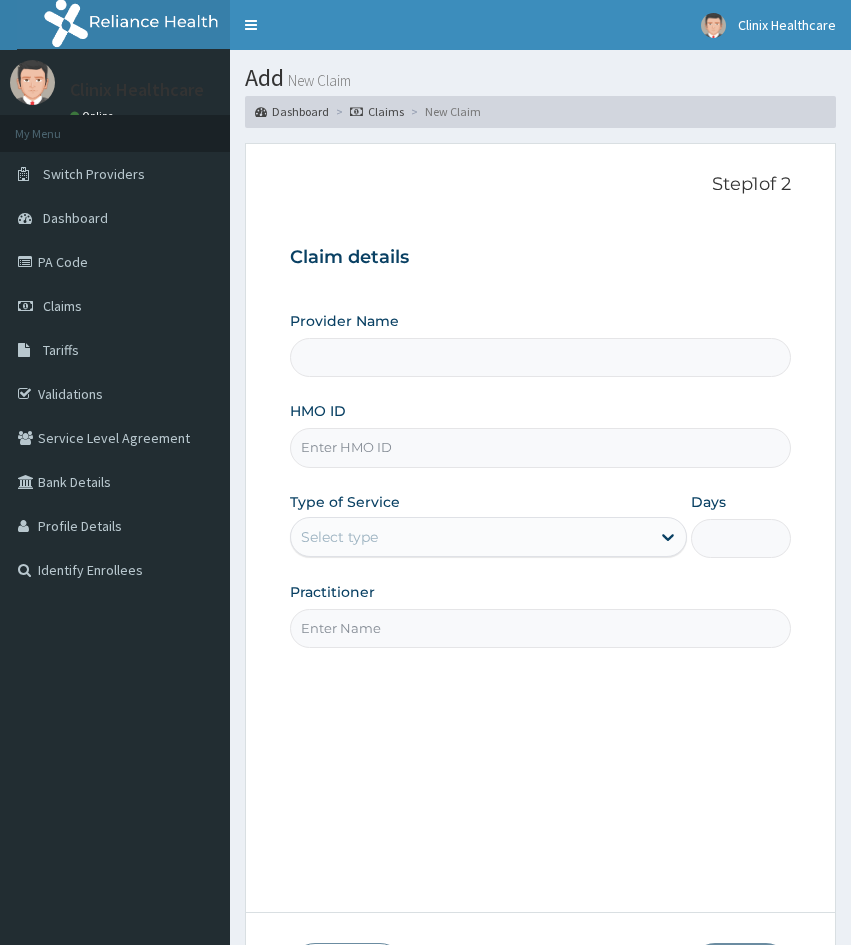 click on "Provider Name" at bounding box center [540, 357] 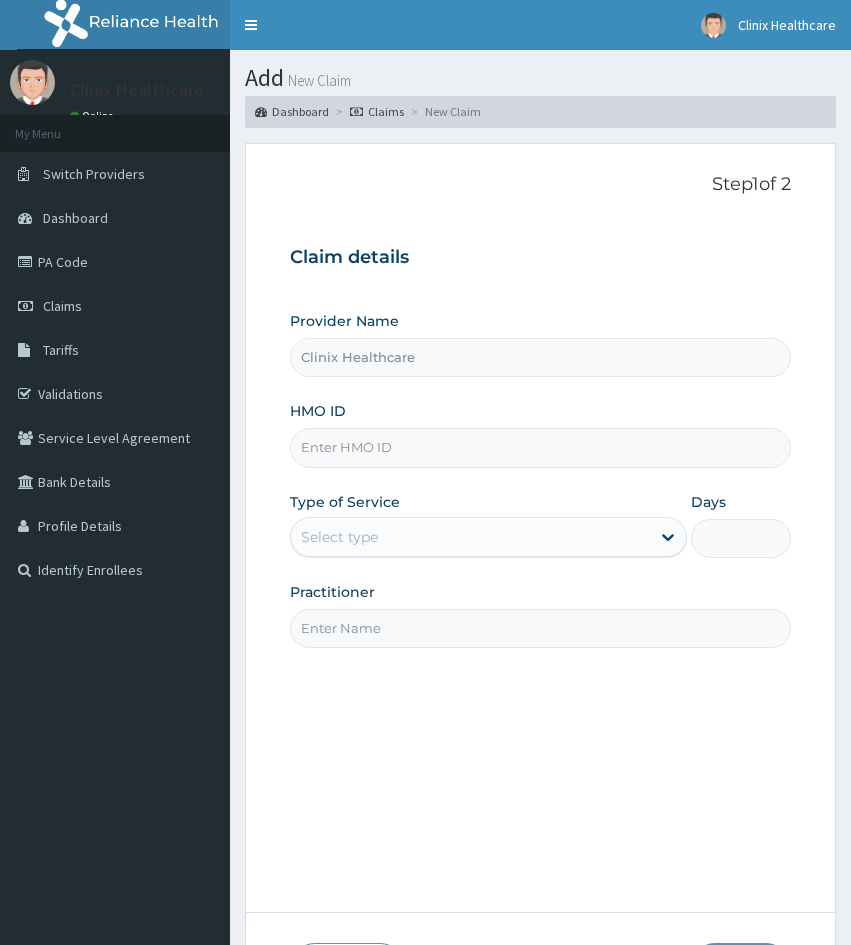 paste on "HAW/10007/B" 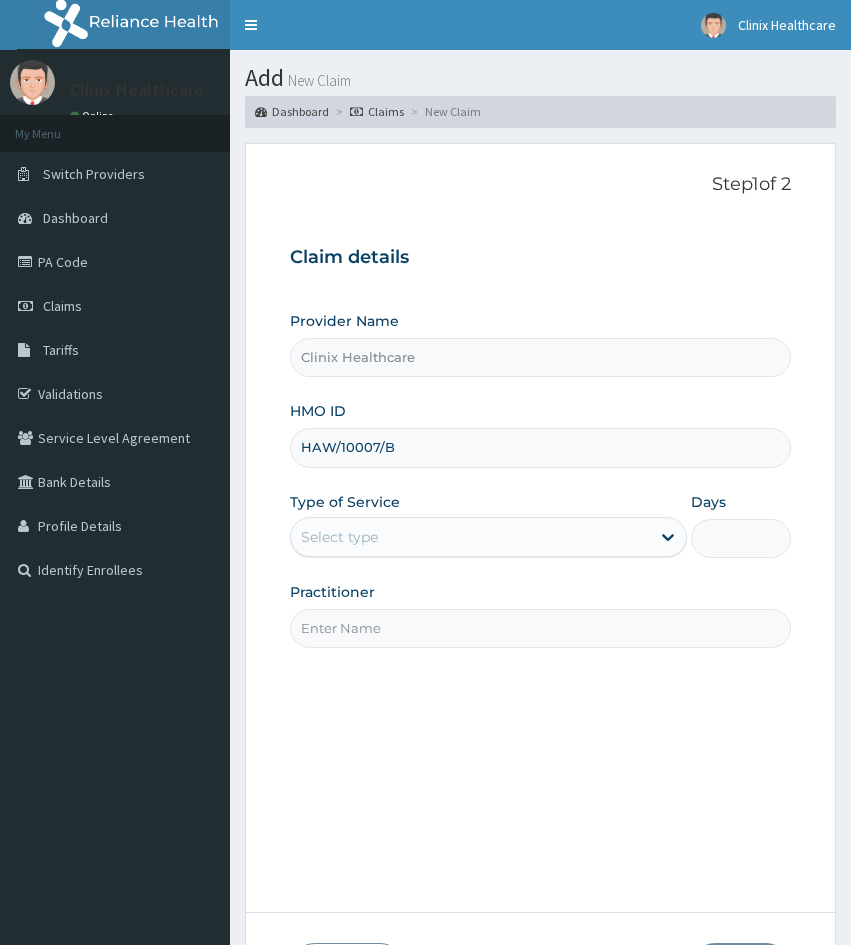 type on "HAW/10007/B" 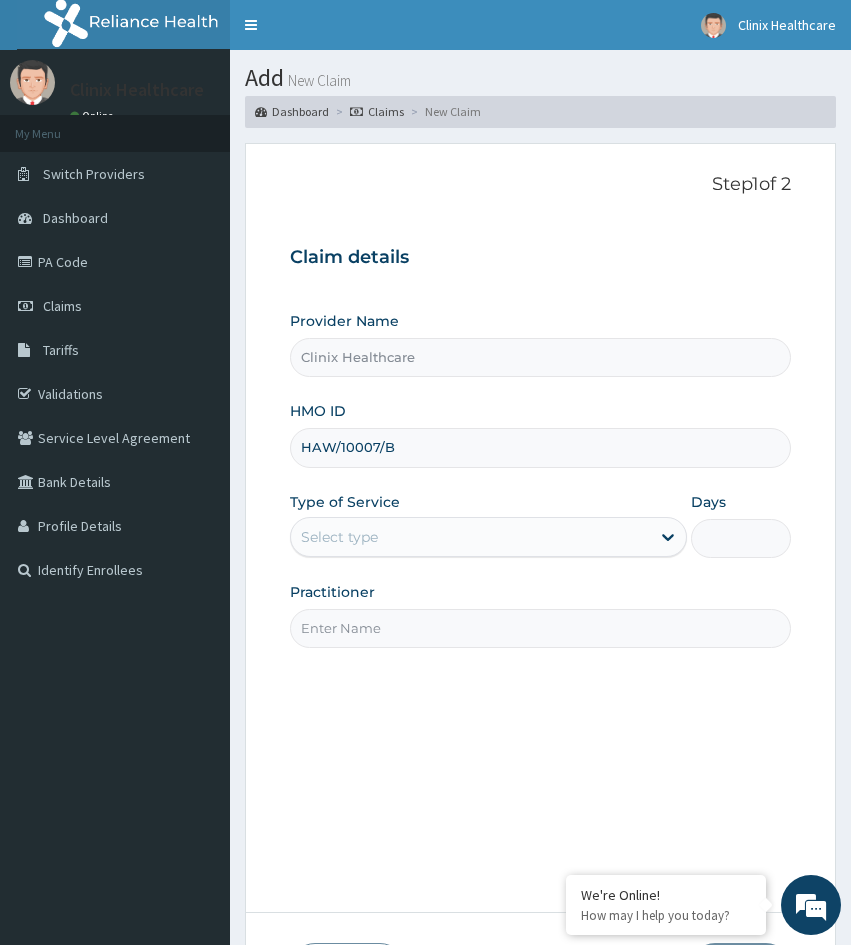 drag, startPoint x: 324, startPoint y: 666, endPoint x: 353, endPoint y: 636, distance: 41.725292 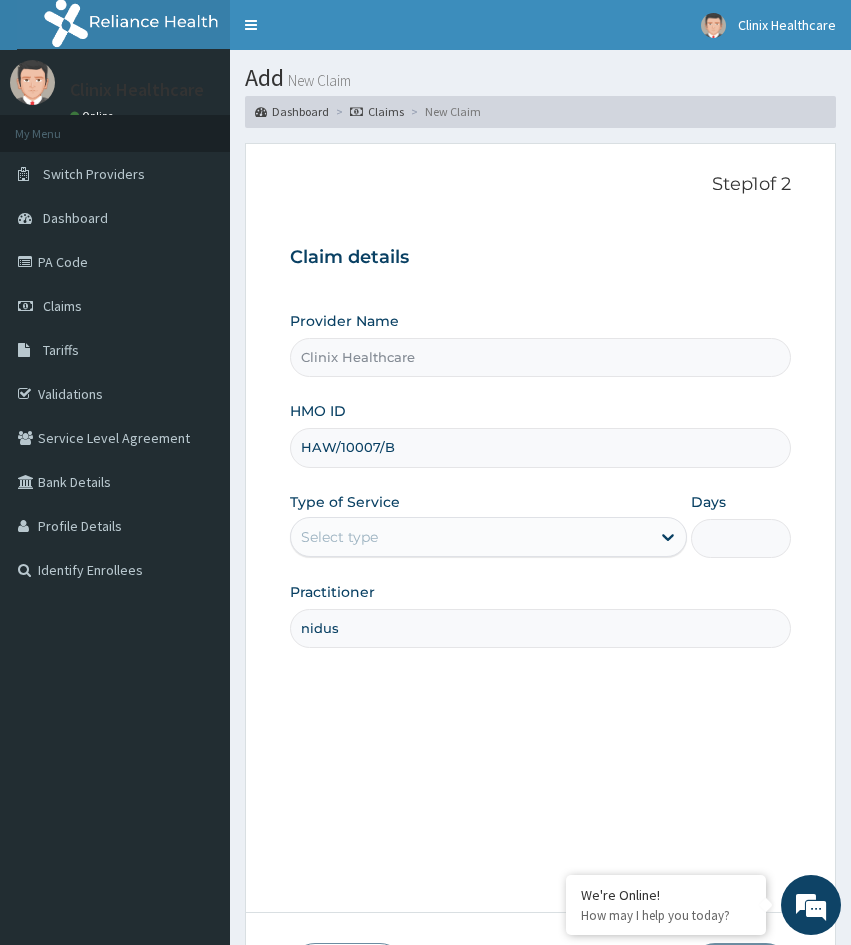 type on "nidus" 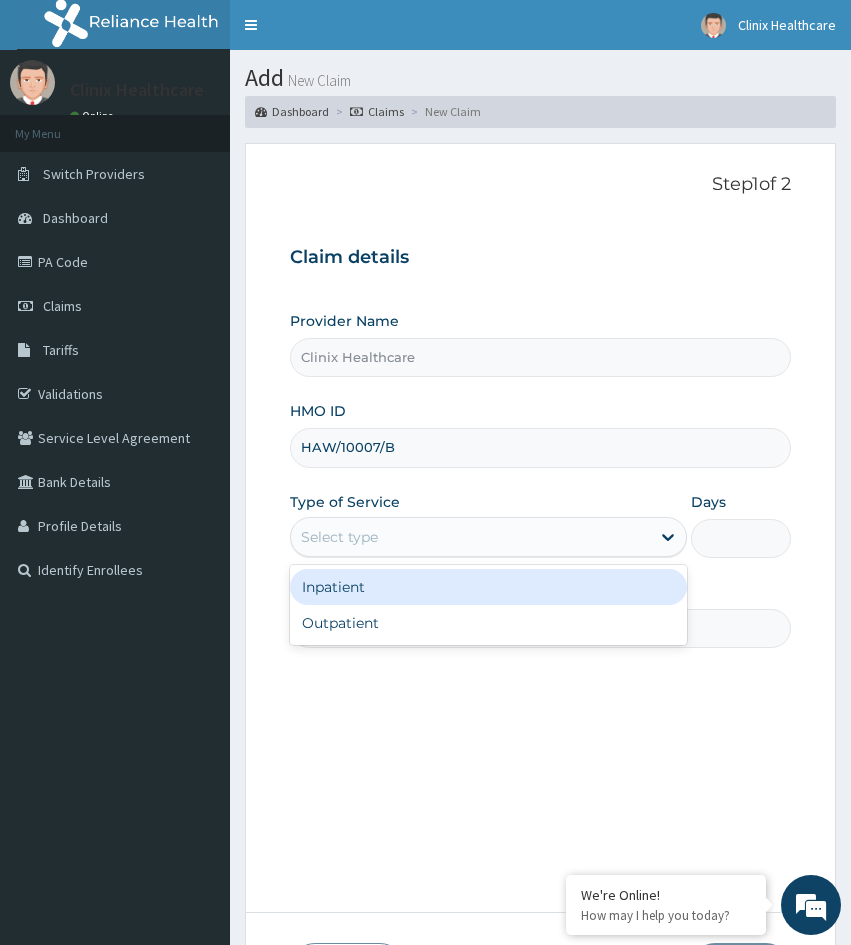 click on "Select type" at bounding box center (470, 537) 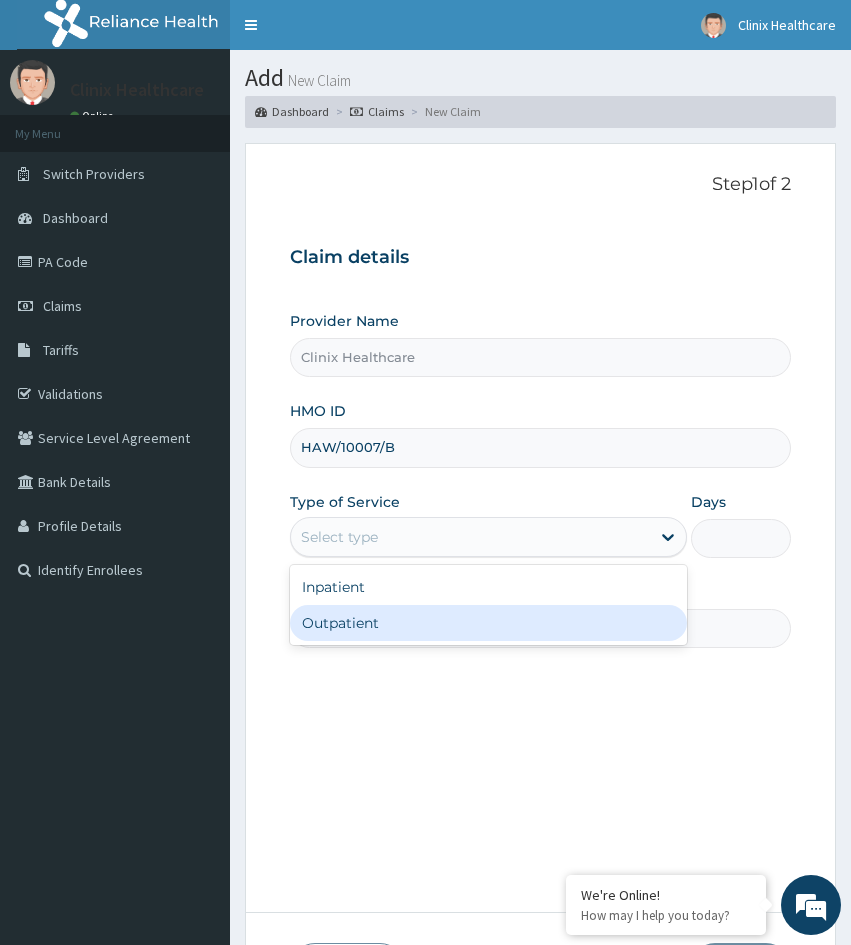 click on "Outpatient" at bounding box center (488, 623) 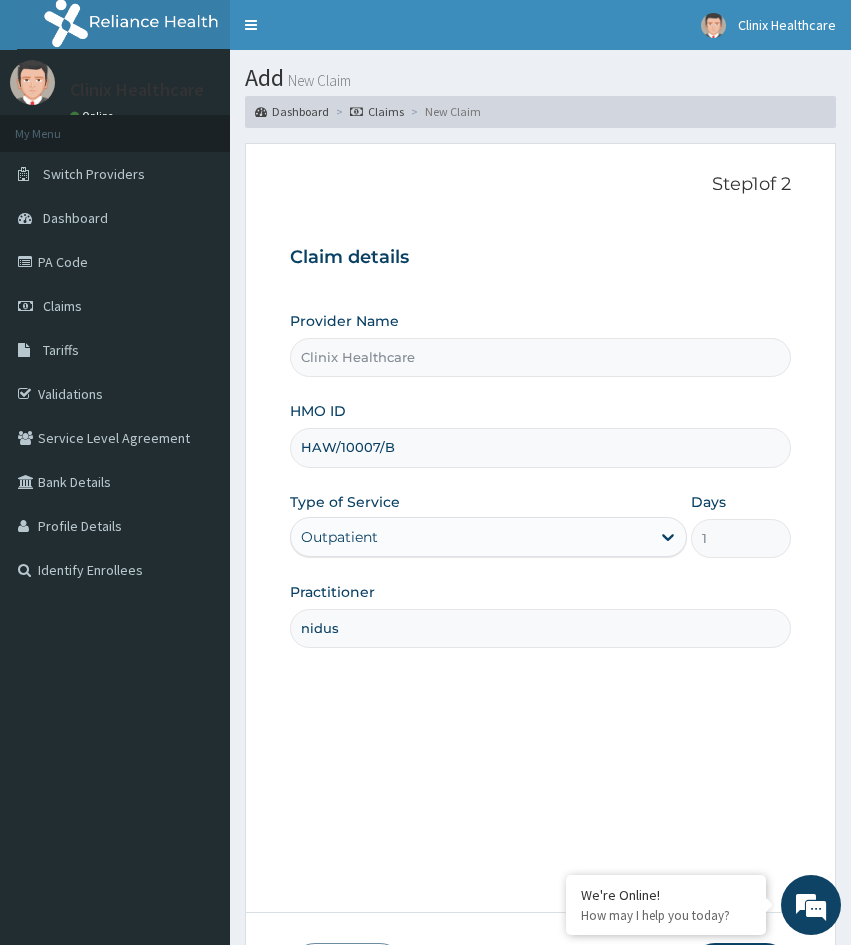 drag, startPoint x: 290, startPoint y: 753, endPoint x: 308, endPoint y: 717, distance: 40.24922 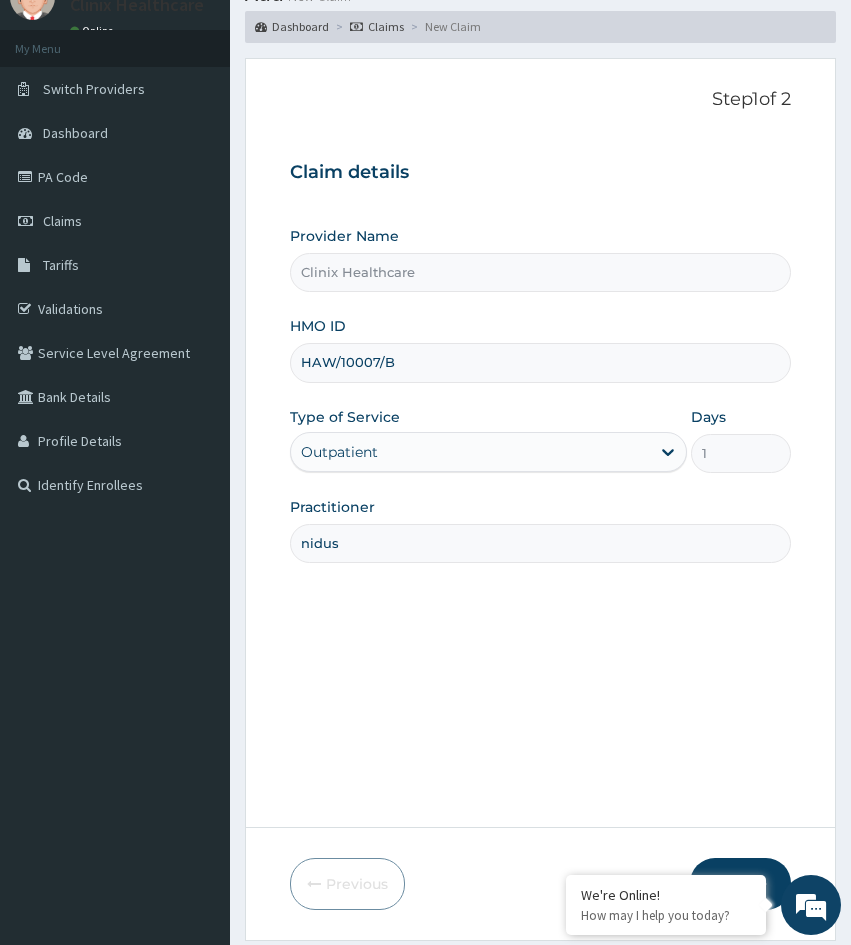 scroll, scrollTop: 167, scrollLeft: 0, axis: vertical 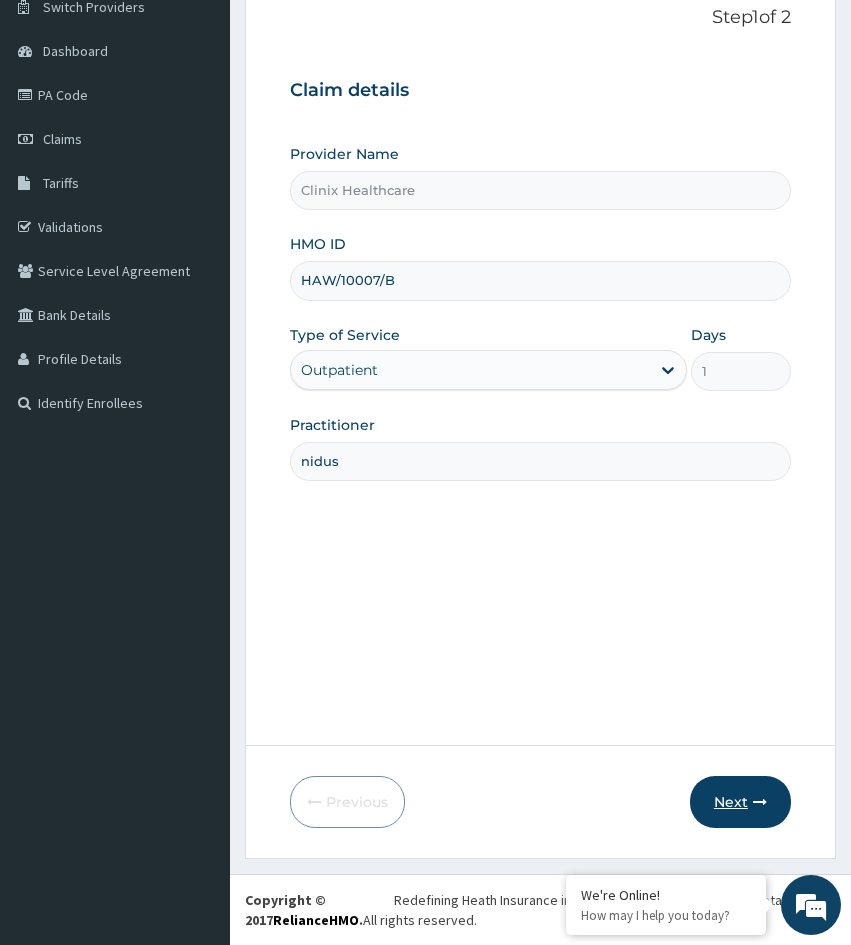 click on "Next" at bounding box center [740, 802] 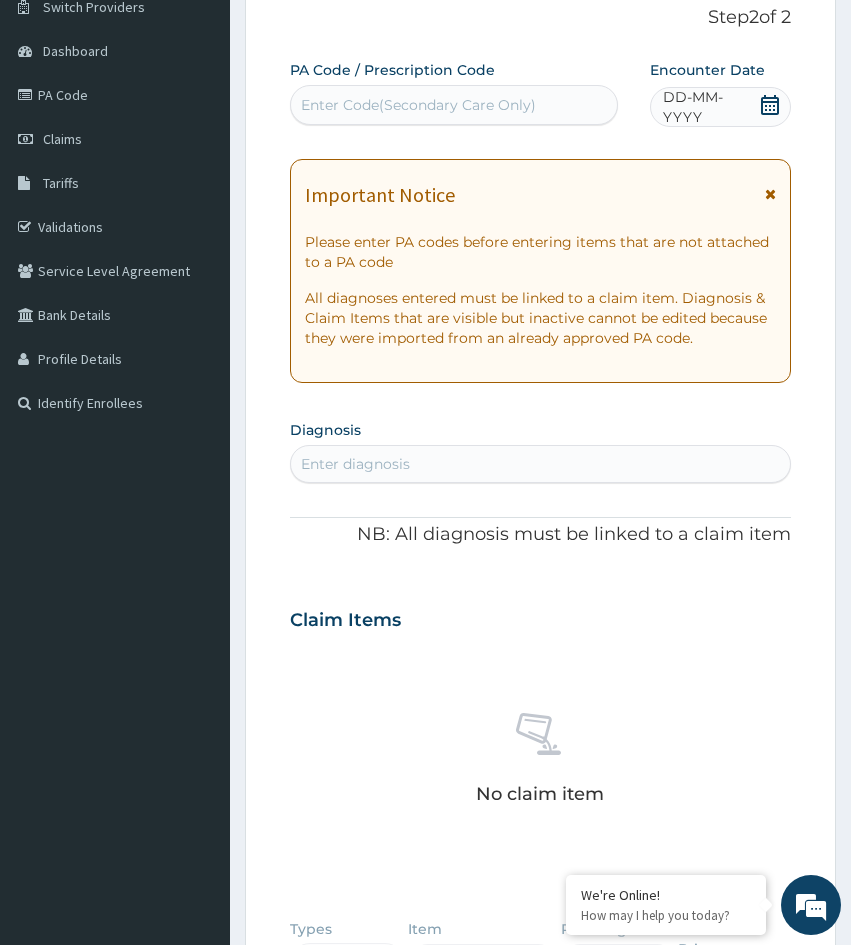click on "Enter Code(Secondary Care Only)" at bounding box center [454, 105] 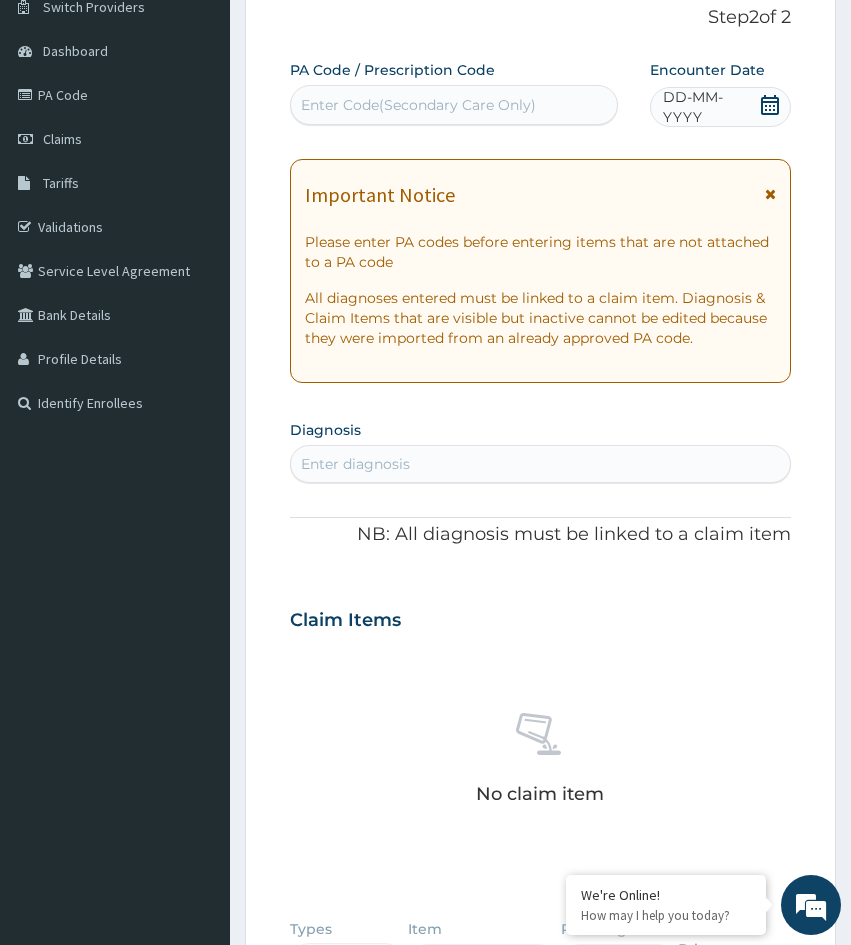 paste on "PA/8B41AD" 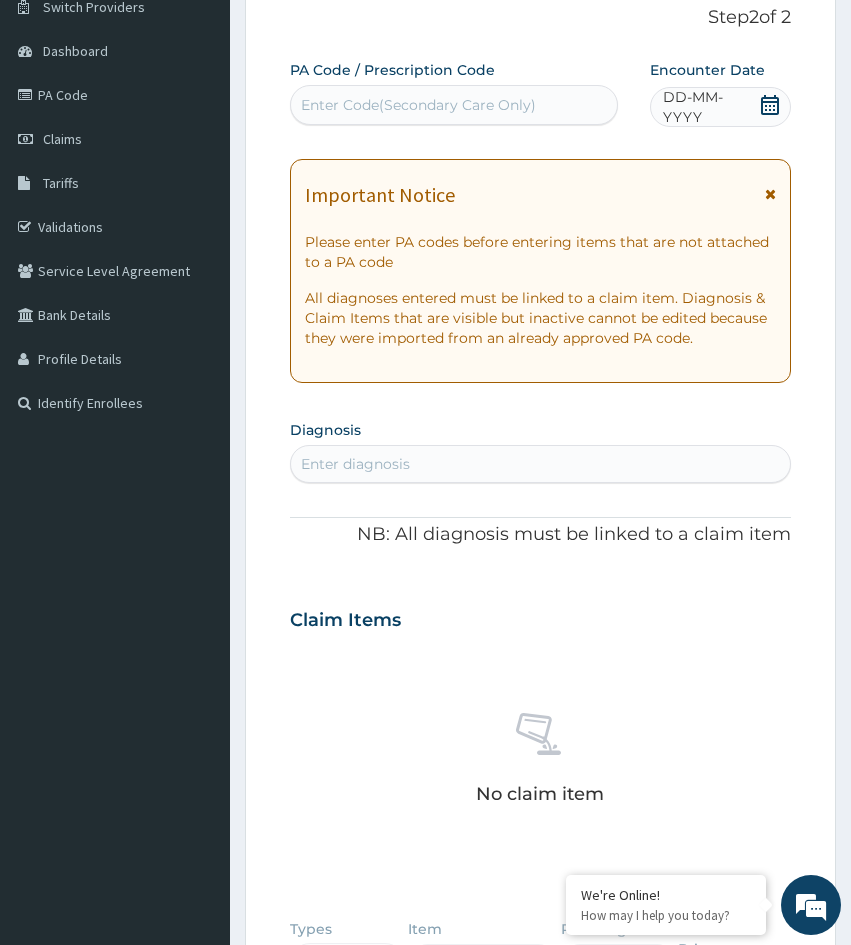 type on "PA/8B41AD" 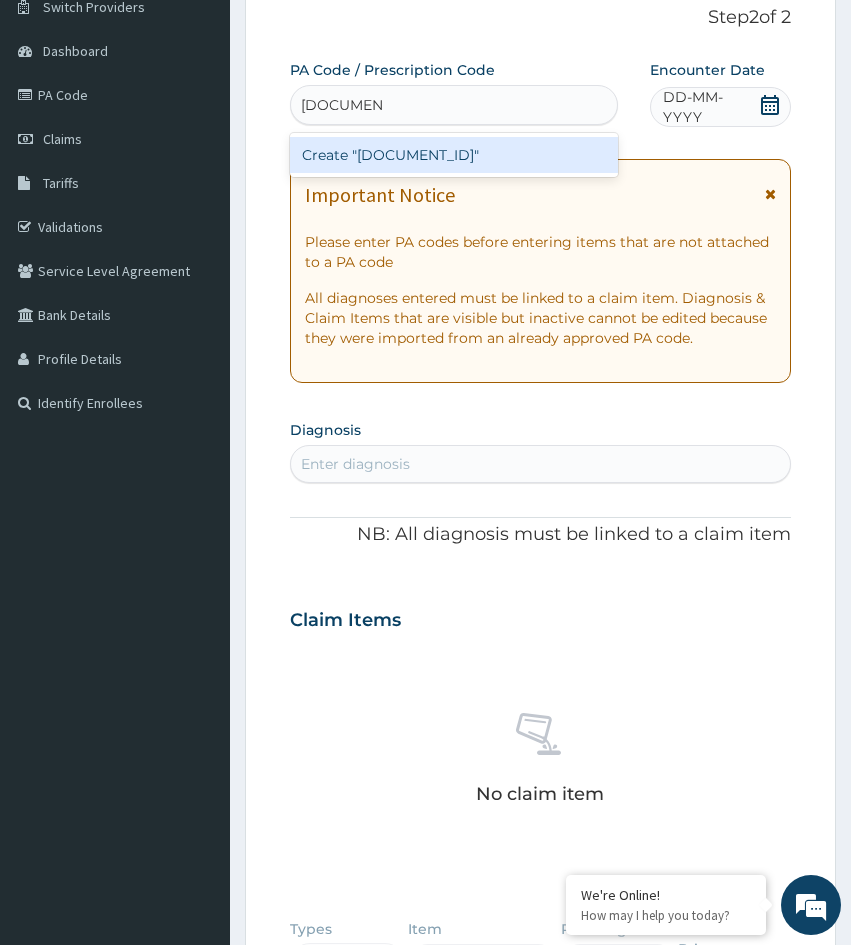click on "Create "PA/8B41AD"" at bounding box center (454, 155) 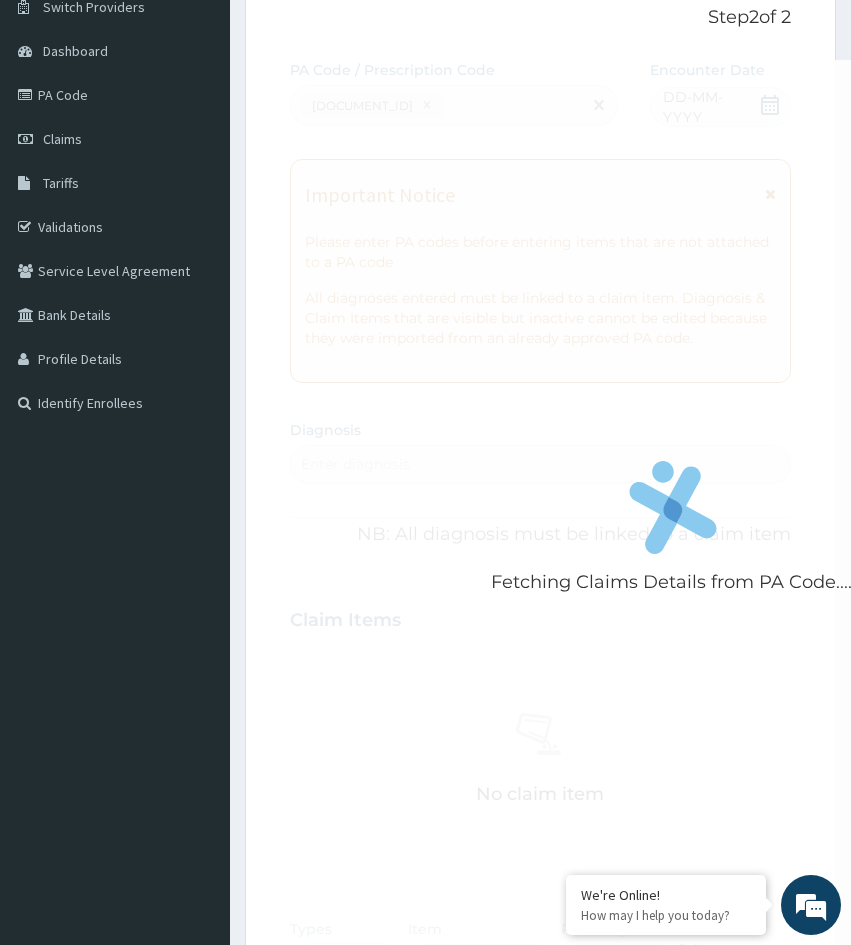 scroll, scrollTop: 0, scrollLeft: 0, axis: both 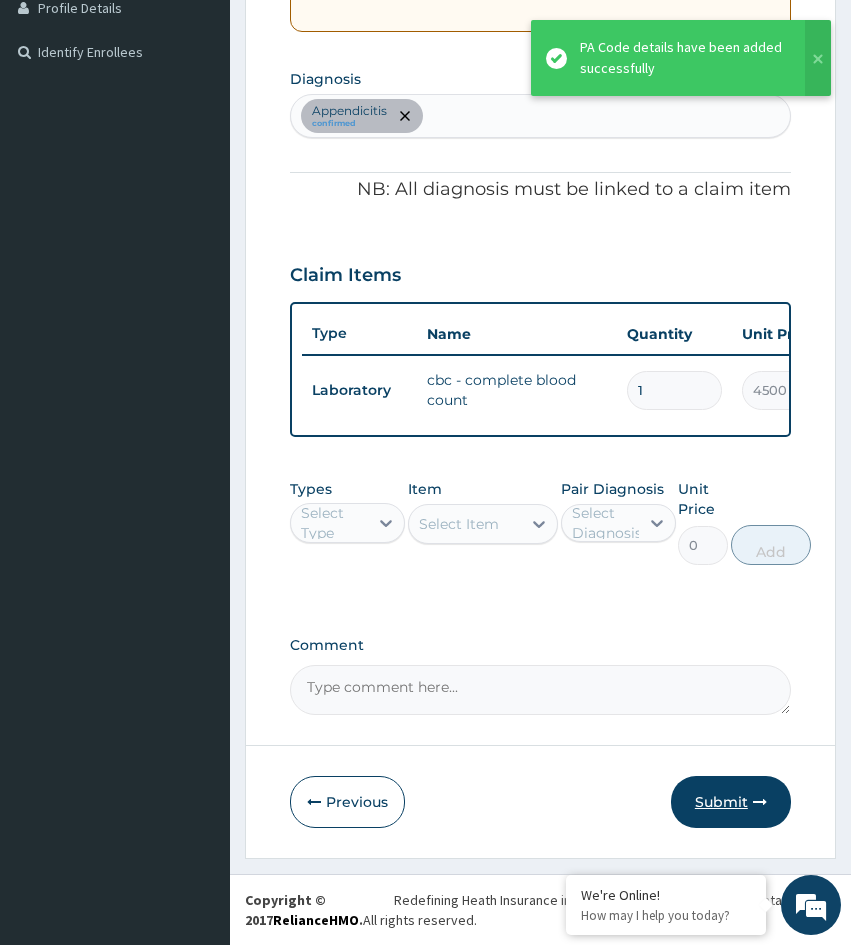 click on "Submit" at bounding box center (731, 802) 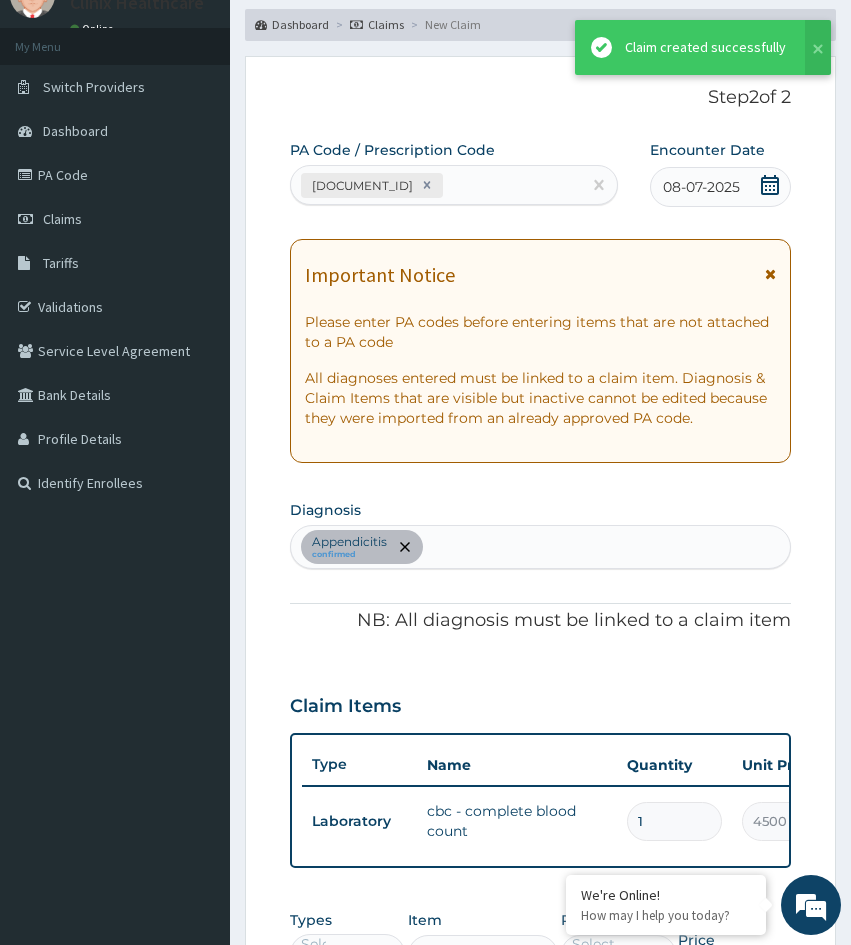 scroll, scrollTop: 533, scrollLeft: 0, axis: vertical 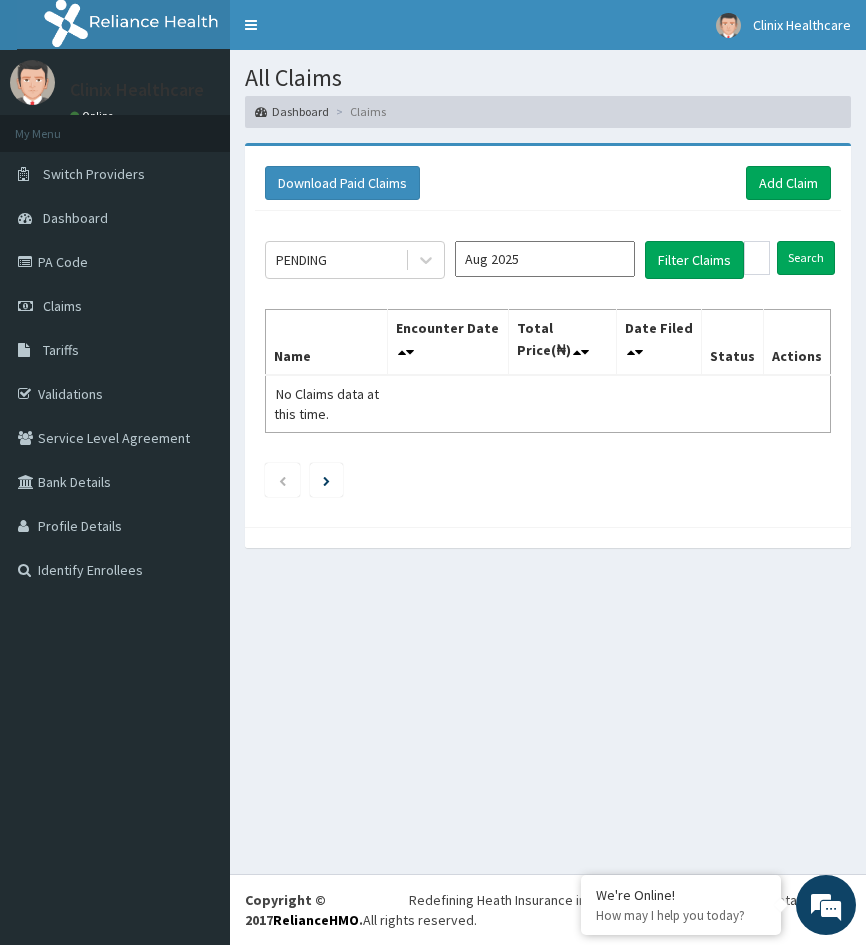 click on "All Claims
Dashboard
Claims
Download Paid Claims Add Claim × Note you can only download claims within a maximum of 1 year and the dates will auto-adjust when you select range that is greater than 1 year From 04-05-2025 To 04-08-2025 Close Download PENDING Aug 2025 Filter Claims Search Name Encounter Date Total Price(₦) Date Filed Status Actions No Claims data at this time." at bounding box center [548, 462] 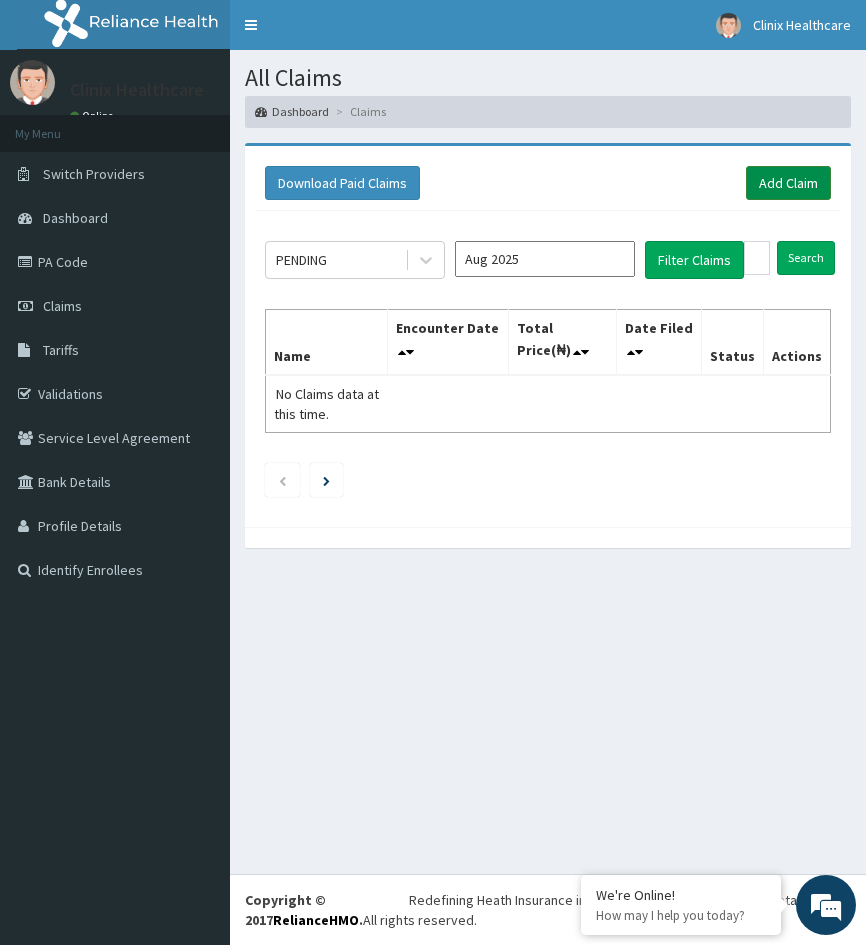 click on "Add Claim" at bounding box center [788, 183] 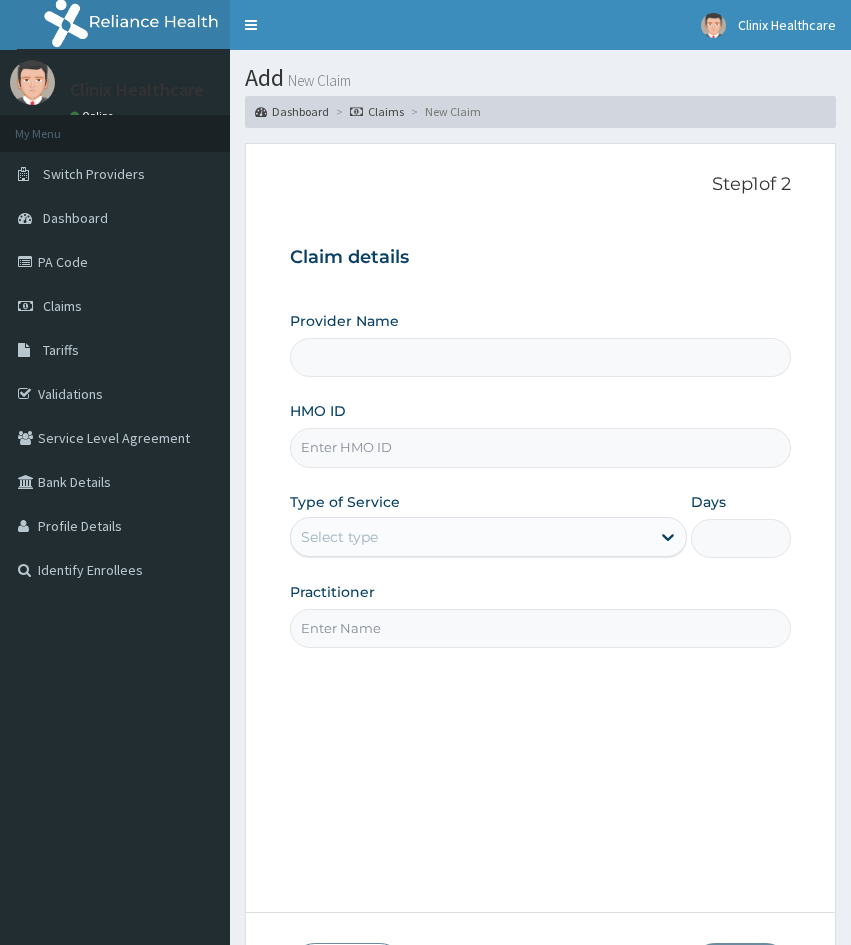 scroll, scrollTop: 0, scrollLeft: 0, axis: both 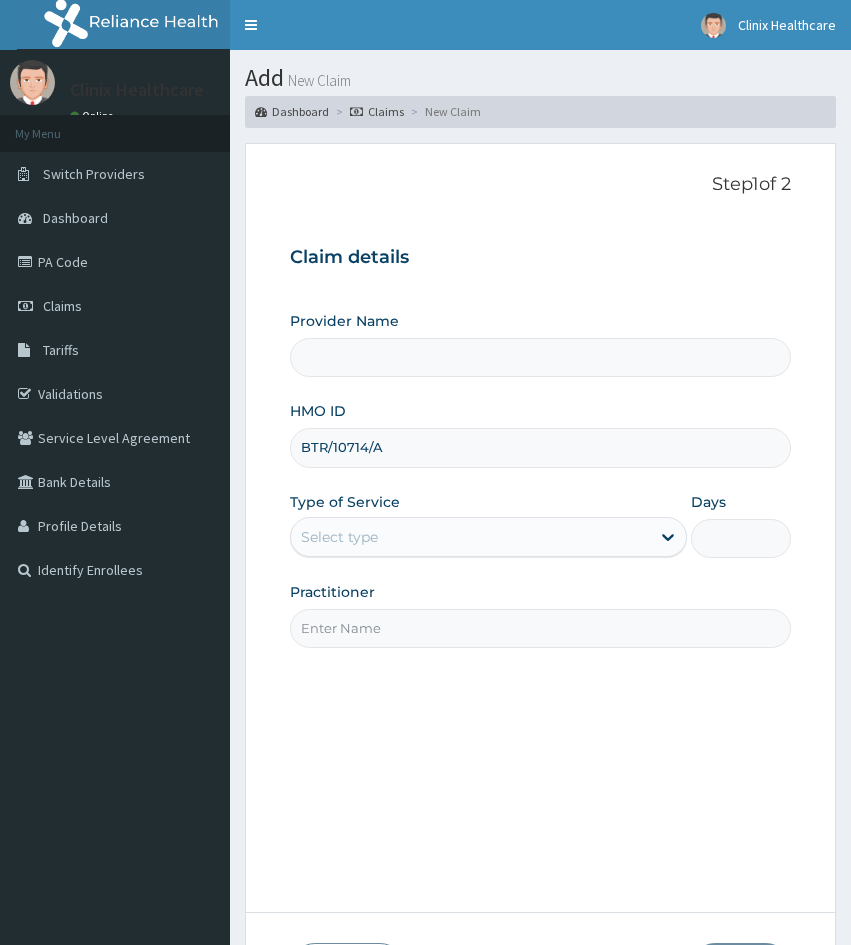 type on "Clinix Healthcare" 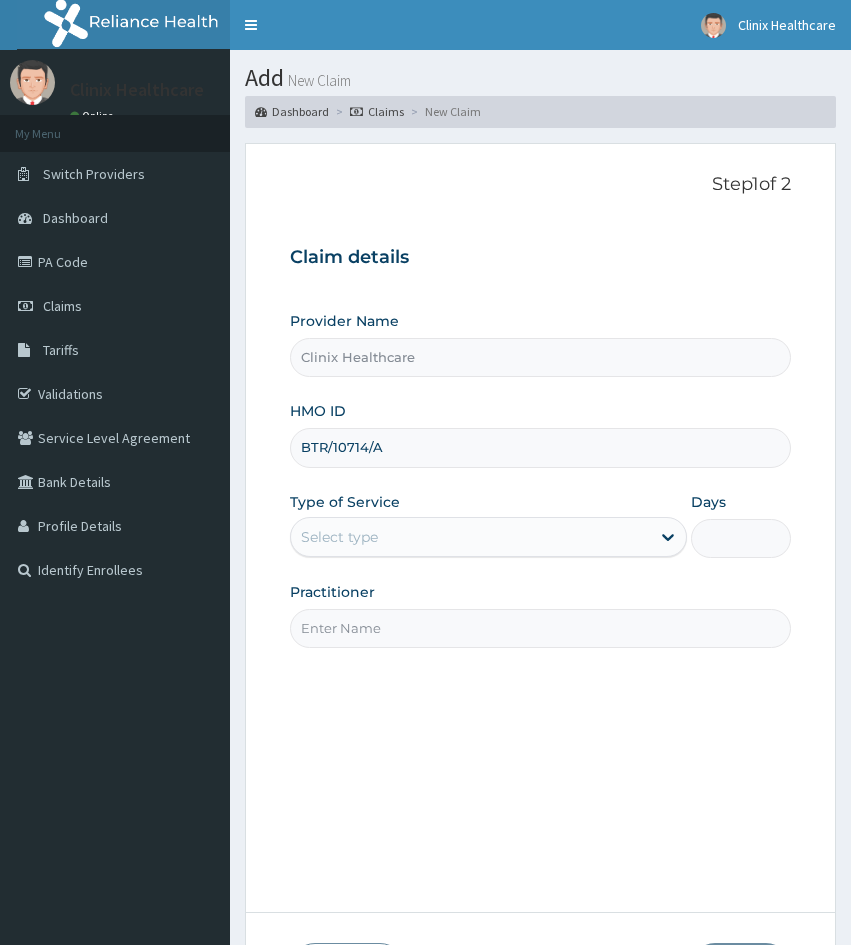 type on "BTR/10714/A" 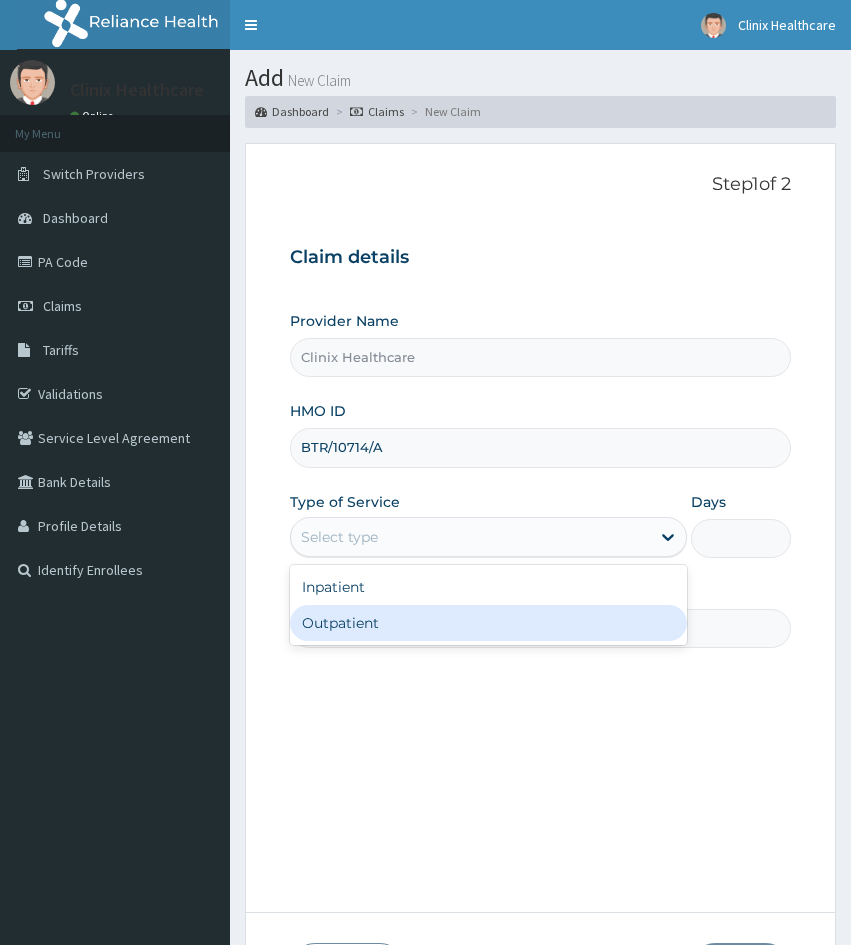 click on "Outpatient" at bounding box center (488, 623) 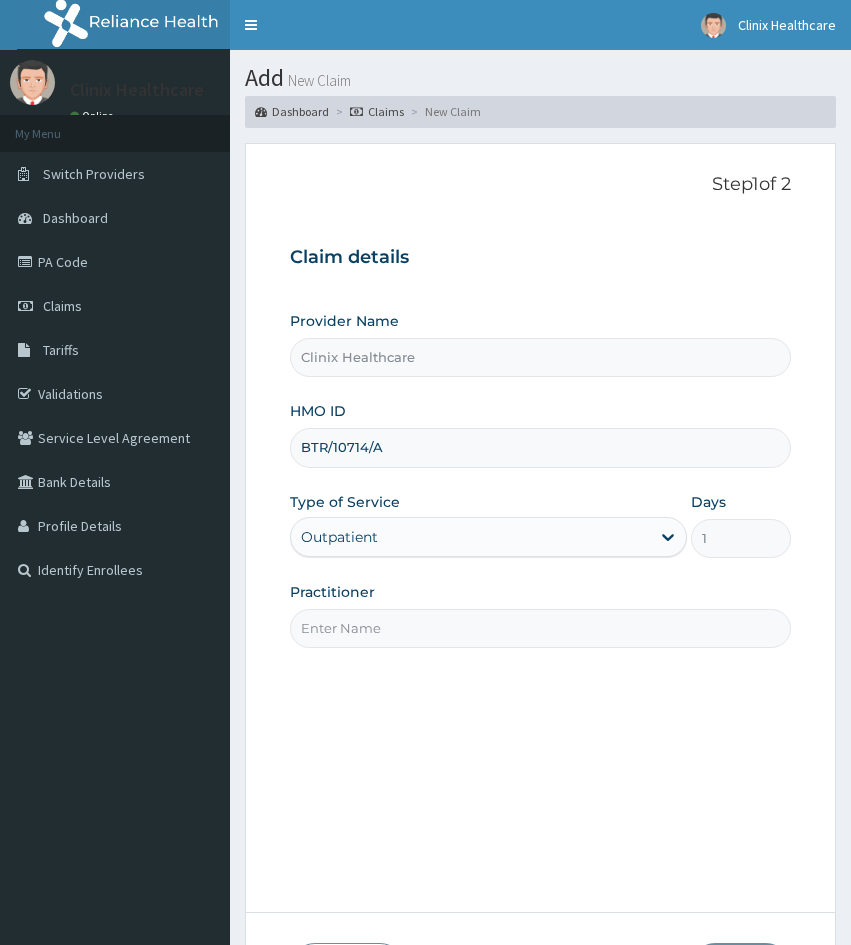click on "Practitioner" at bounding box center [332, 592] 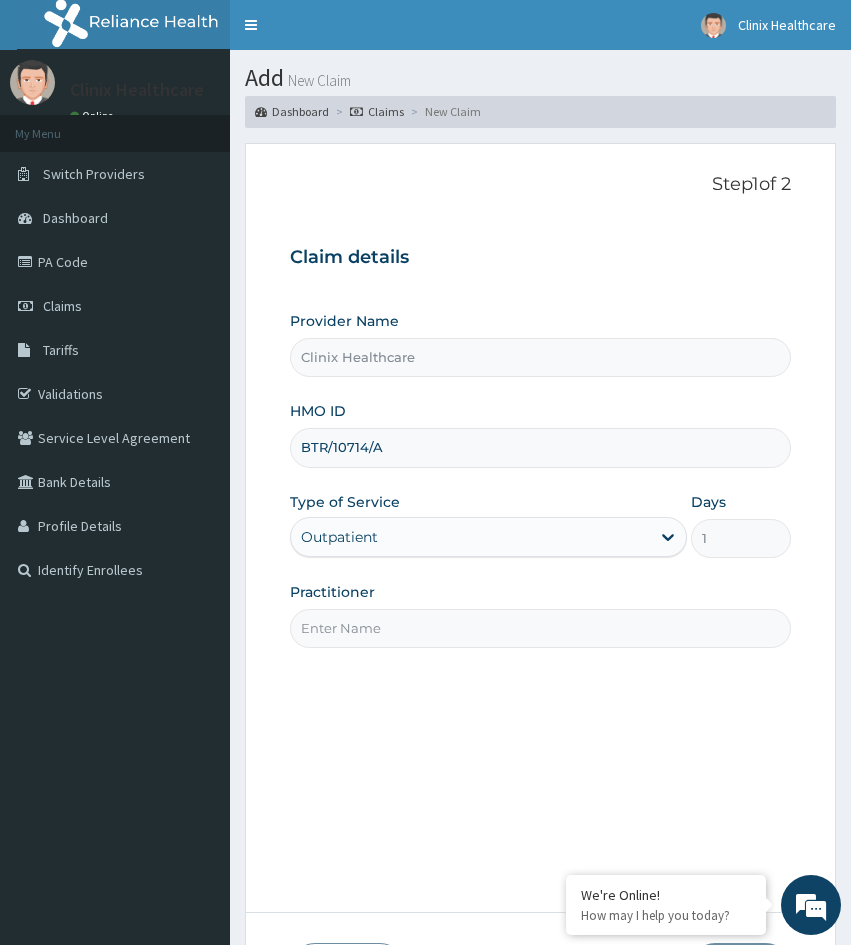 drag, startPoint x: 352, startPoint y: 736, endPoint x: 367, endPoint y: 648, distance: 89.26926 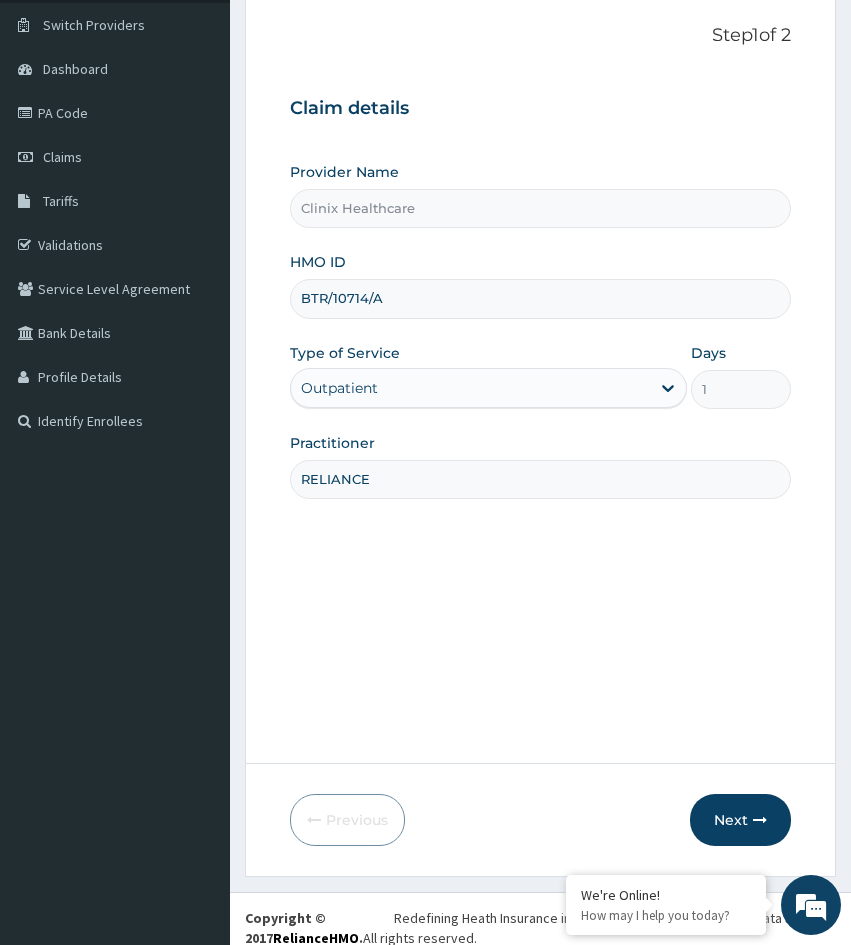 scroll, scrollTop: 167, scrollLeft: 0, axis: vertical 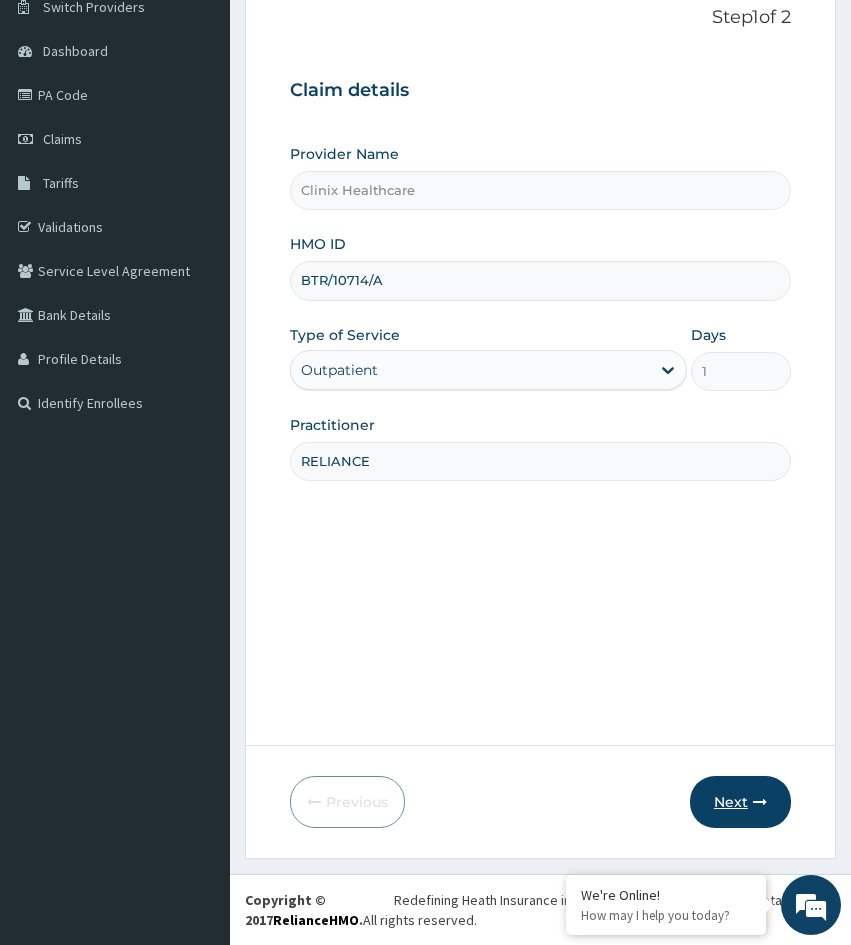 type on "RELIANCE" 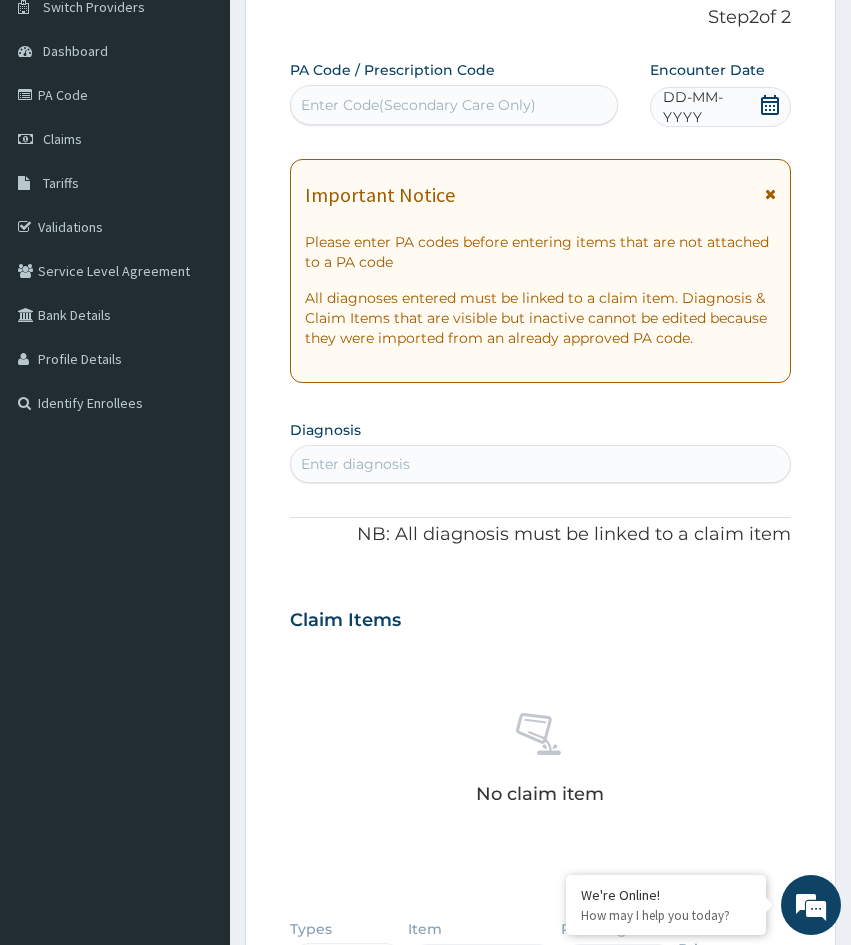 click on "Step  2  of 2 PA Code / Prescription Code Enter Code(Secondary Care Only) Encounter Date DD-MM-YYYY Important Notice Please enter PA codes before entering items that are not attached to a PA code   All diagnoses entered must be linked to a claim item. Diagnosis & Claim Items that are visible but inactive cannot be edited because they were imported from an already approved PA code. Diagnosis Enter diagnosis NB: All diagnosis must be linked to a claim item Claim Items No claim item Types Select Type Item Select Item Pair Diagnosis Select Diagnosis Unit Price 0 Add Comment     Previous   Submit" at bounding box center [540, 638] 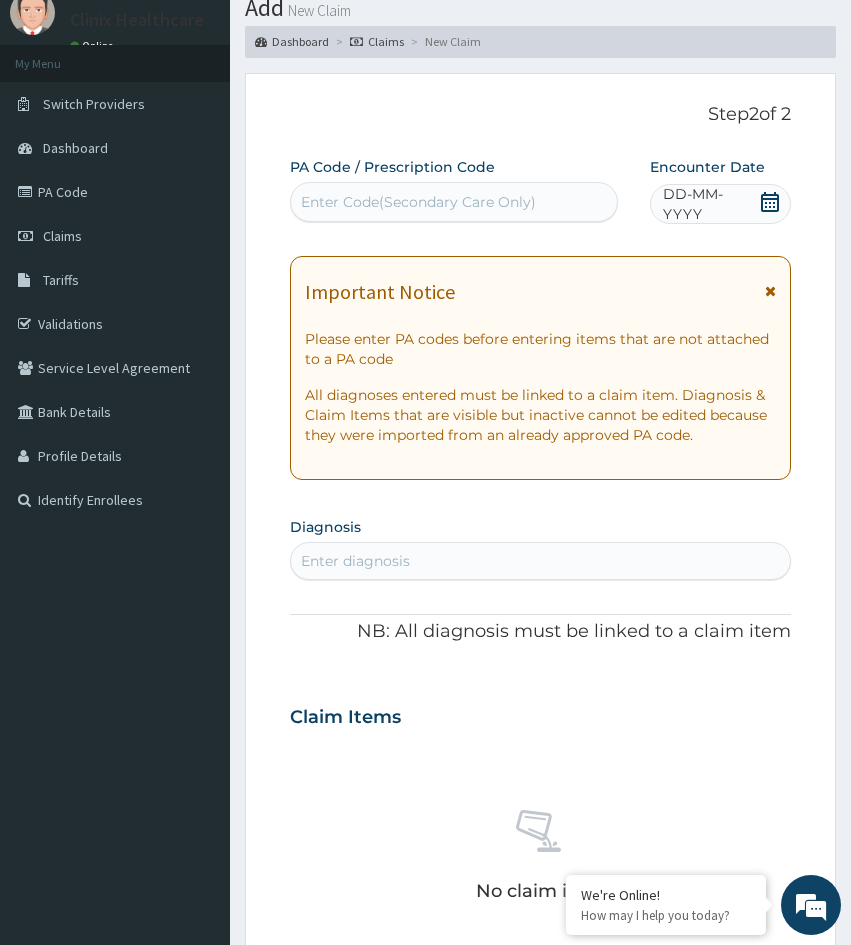 scroll, scrollTop: 0, scrollLeft: 0, axis: both 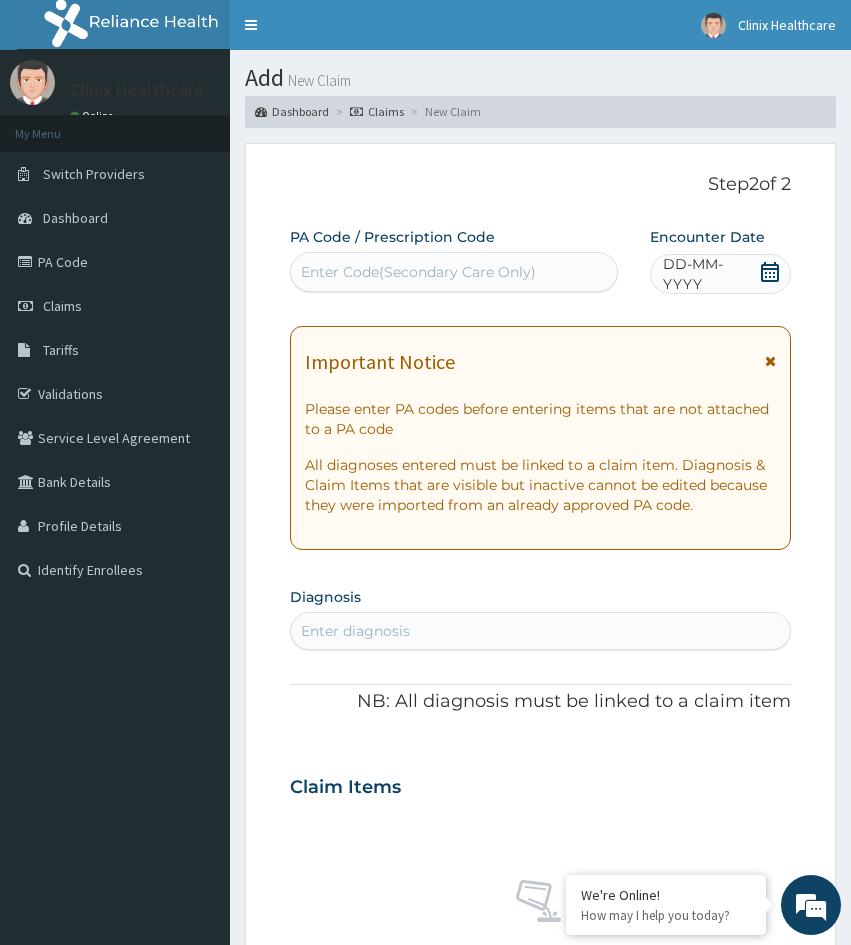click on "Enter Code(Secondary Care Only)" at bounding box center [418, 272] 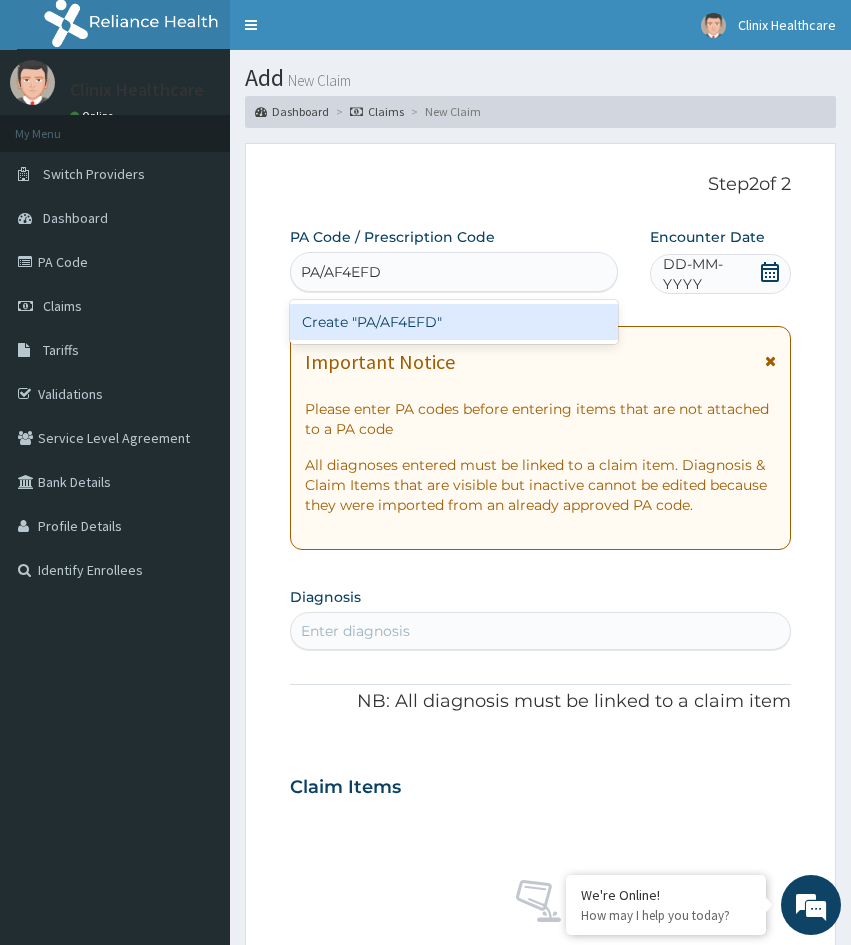 click on "Create "PA/AF4EFD"" at bounding box center (454, 322) 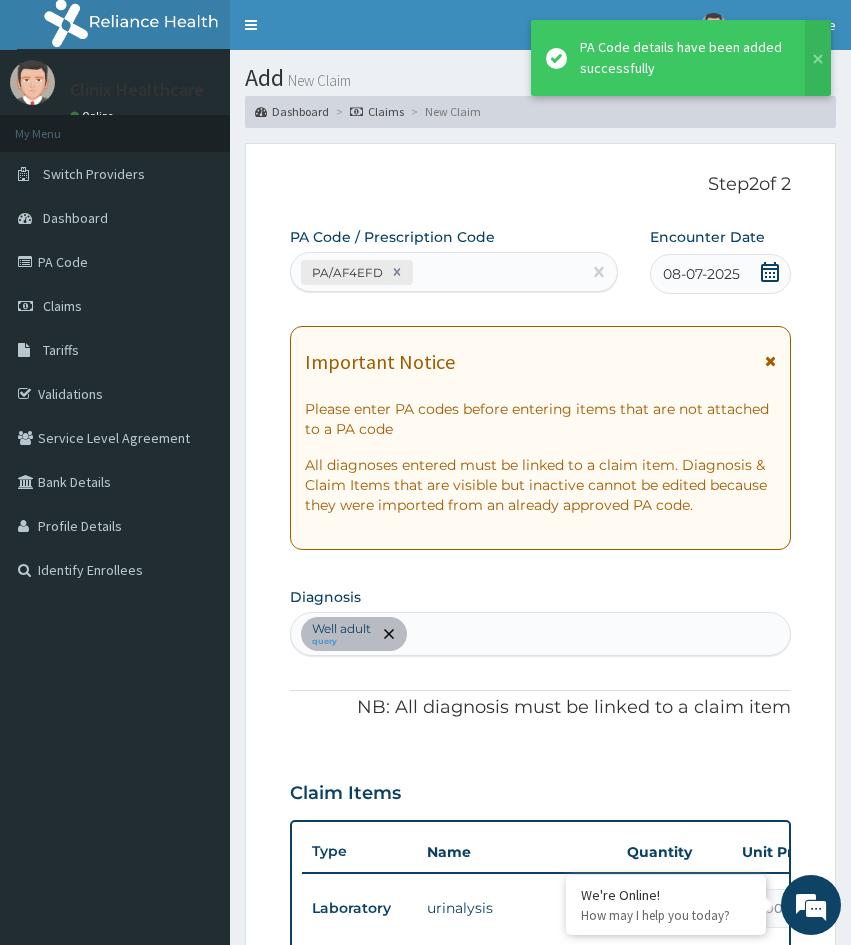 scroll, scrollTop: 574, scrollLeft: 0, axis: vertical 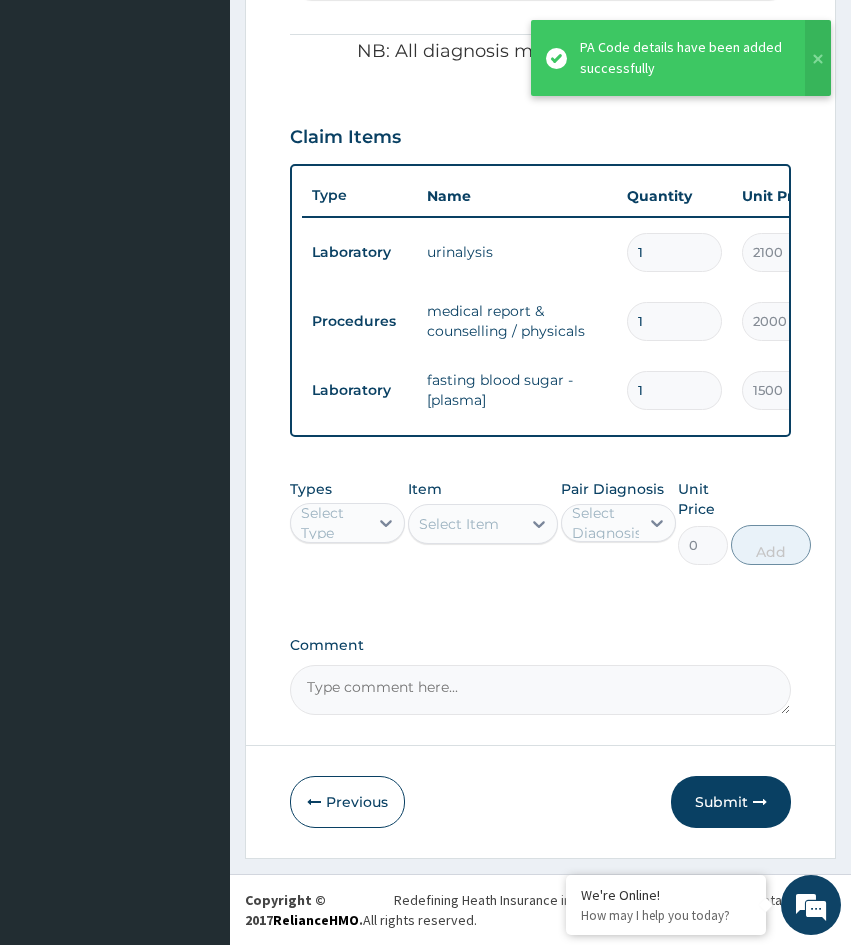 drag, startPoint x: 720, startPoint y: 804, endPoint x: 650, endPoint y: 749, distance: 89.02247 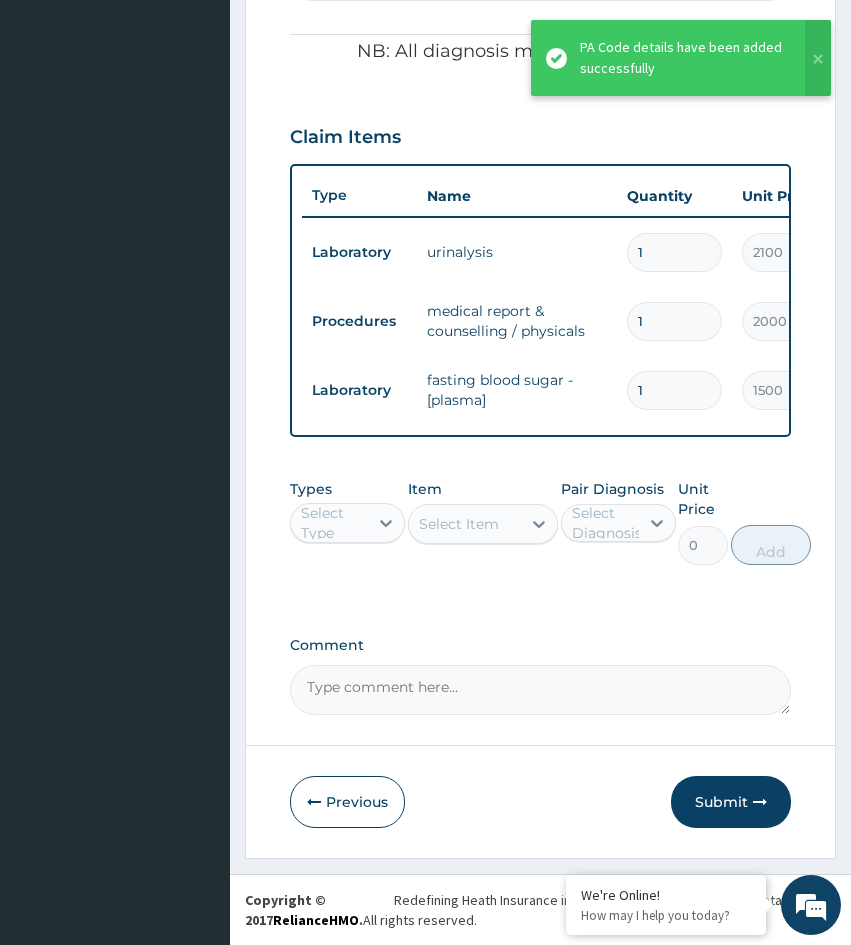 click on "Submit" at bounding box center (731, 802) 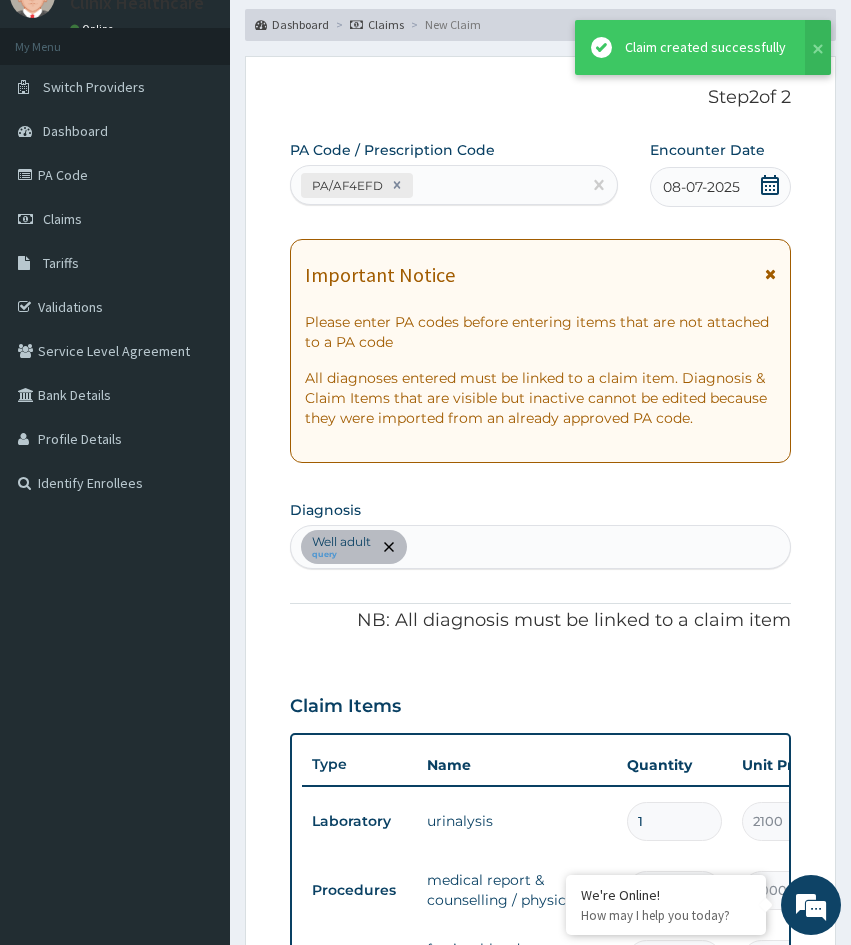 scroll, scrollTop: 671, scrollLeft: 0, axis: vertical 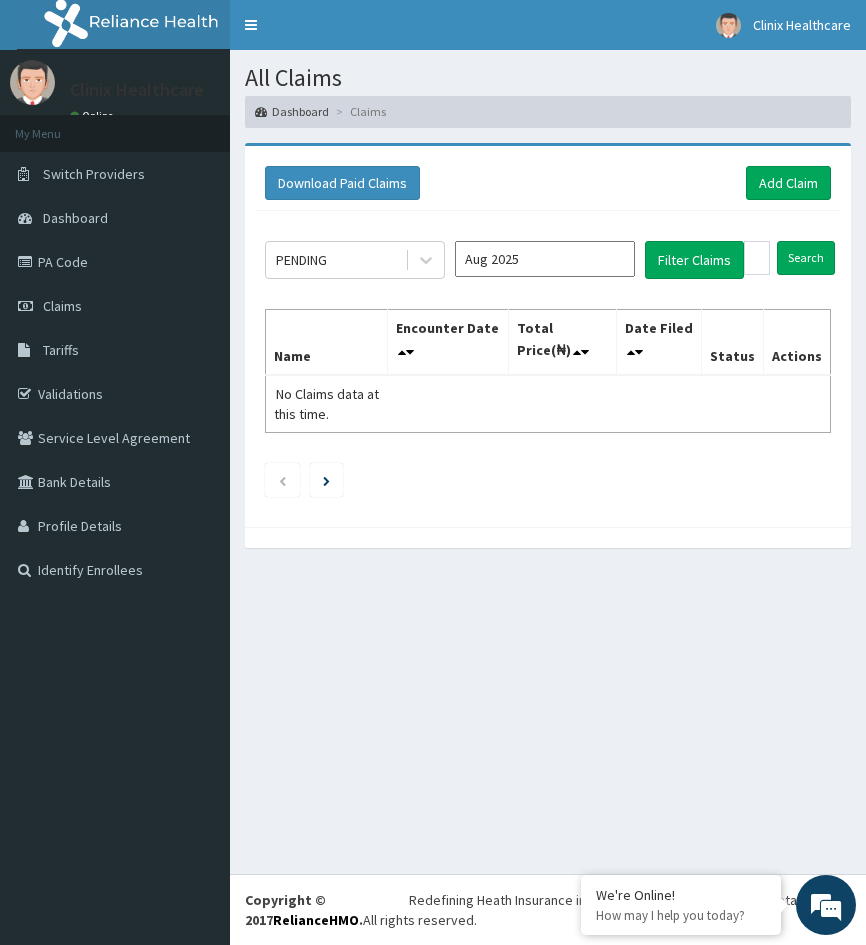 click on "Download Paid Claims Add Claim × Note you can only download claims within a maximum of 1 year and the dates will auto-adjust when you select range that is greater than 1 year From 04-05-2025 To 04-08-2025 Close Download PENDING Aug 2025 Filter Claims Search Name Encounter Date Total Price(₦) Date Filed Status Actions No Claims data at this time." at bounding box center (548, 336) 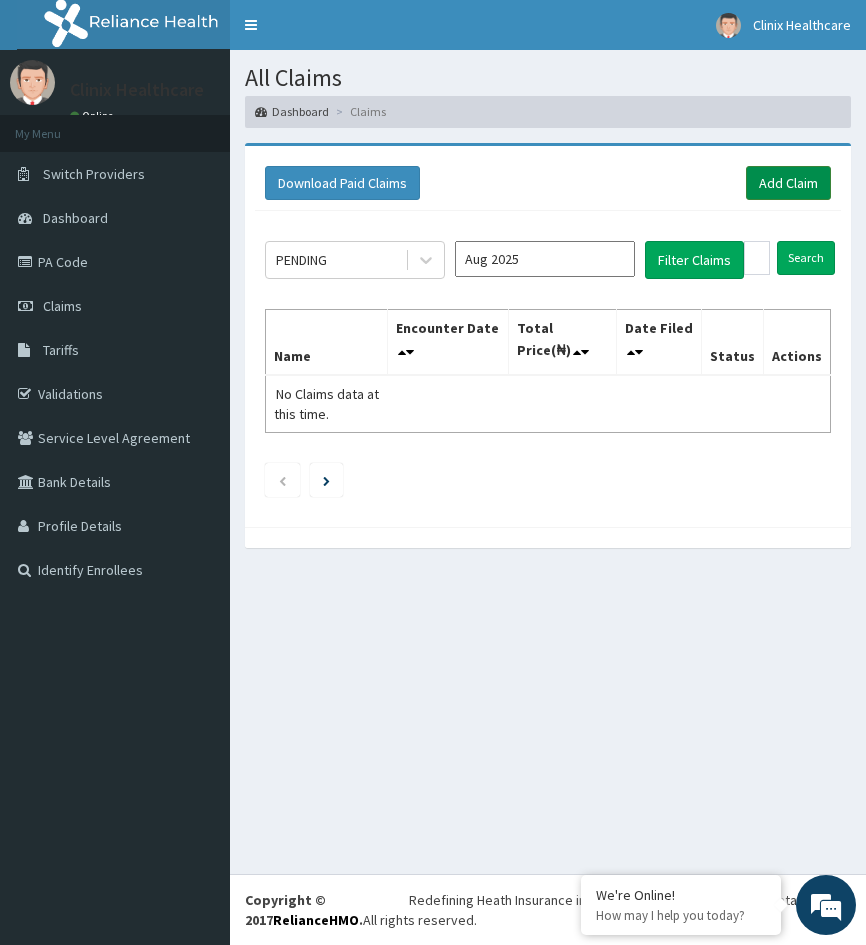 click on "Add Claim" at bounding box center (788, 183) 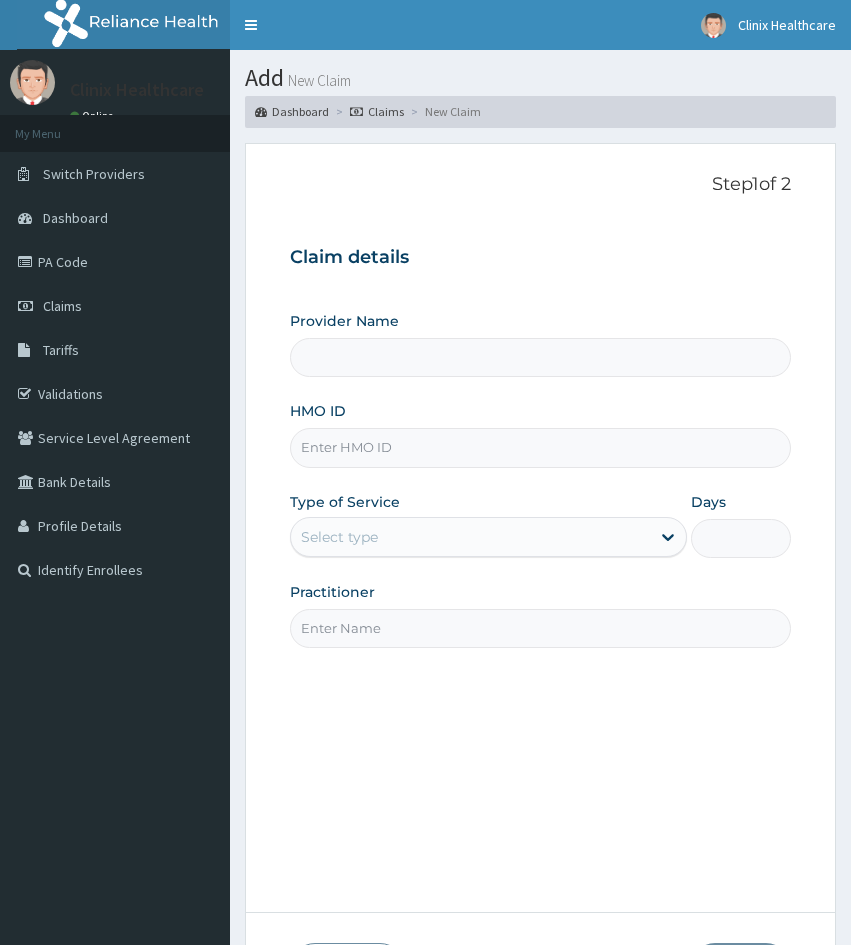 scroll, scrollTop: 0, scrollLeft: 0, axis: both 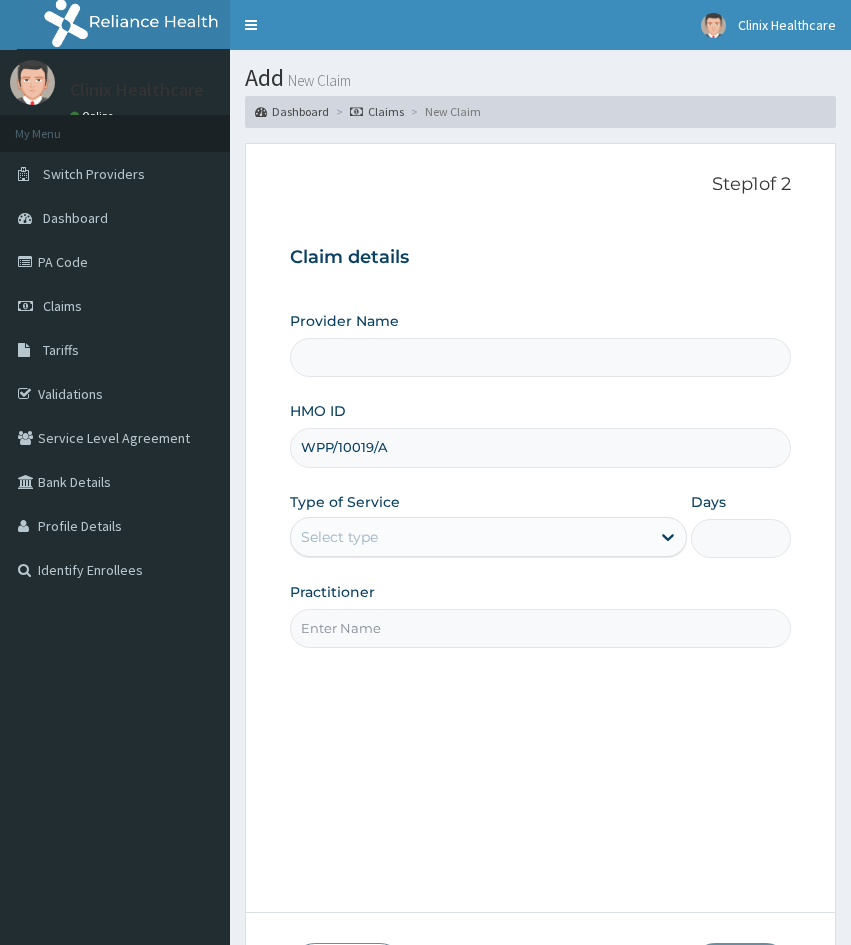 type on "WPP/10019/A" 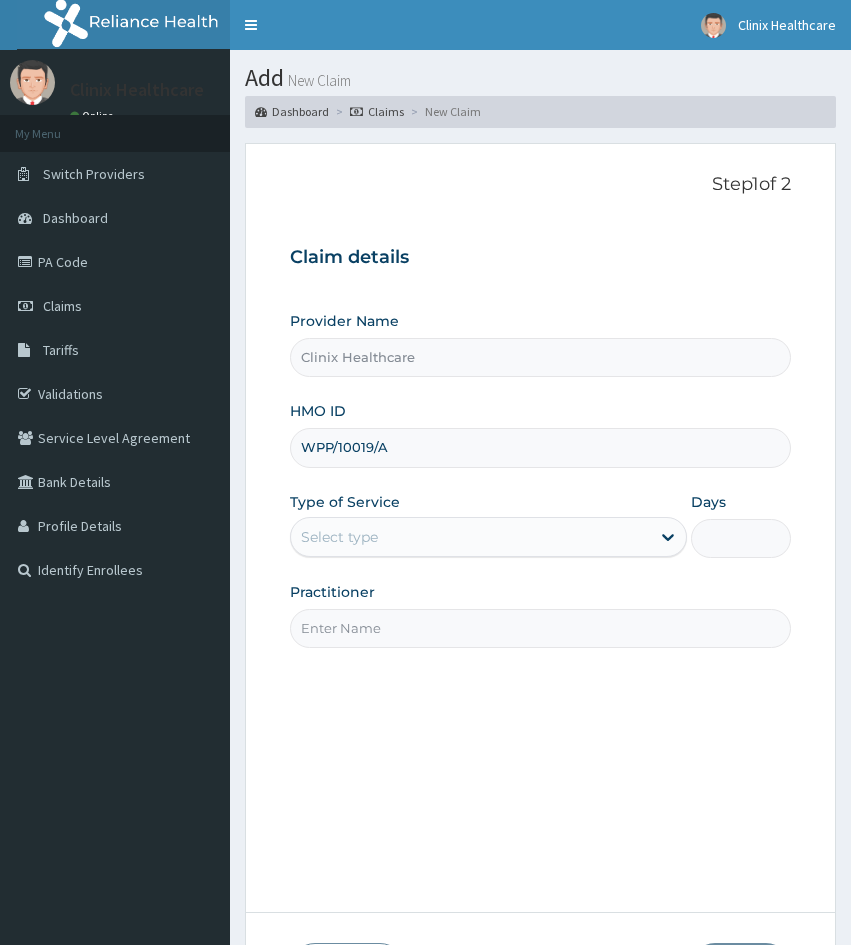click on "Select type" at bounding box center (339, 537) 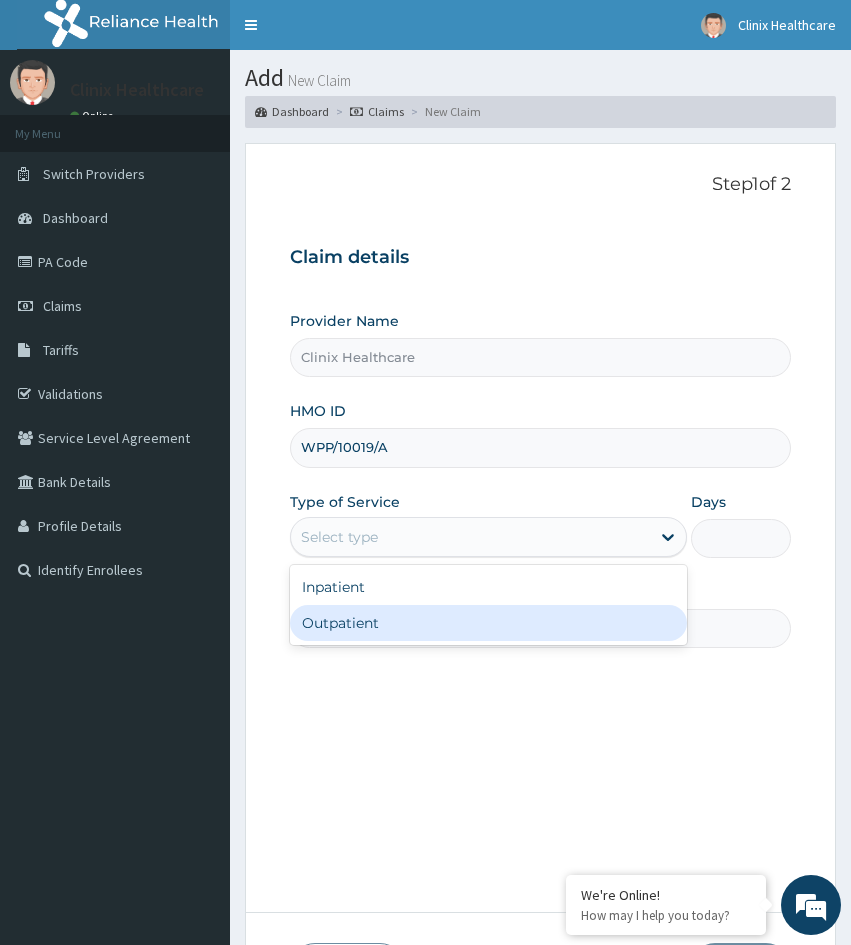 click on "Outpatient" at bounding box center [488, 623] 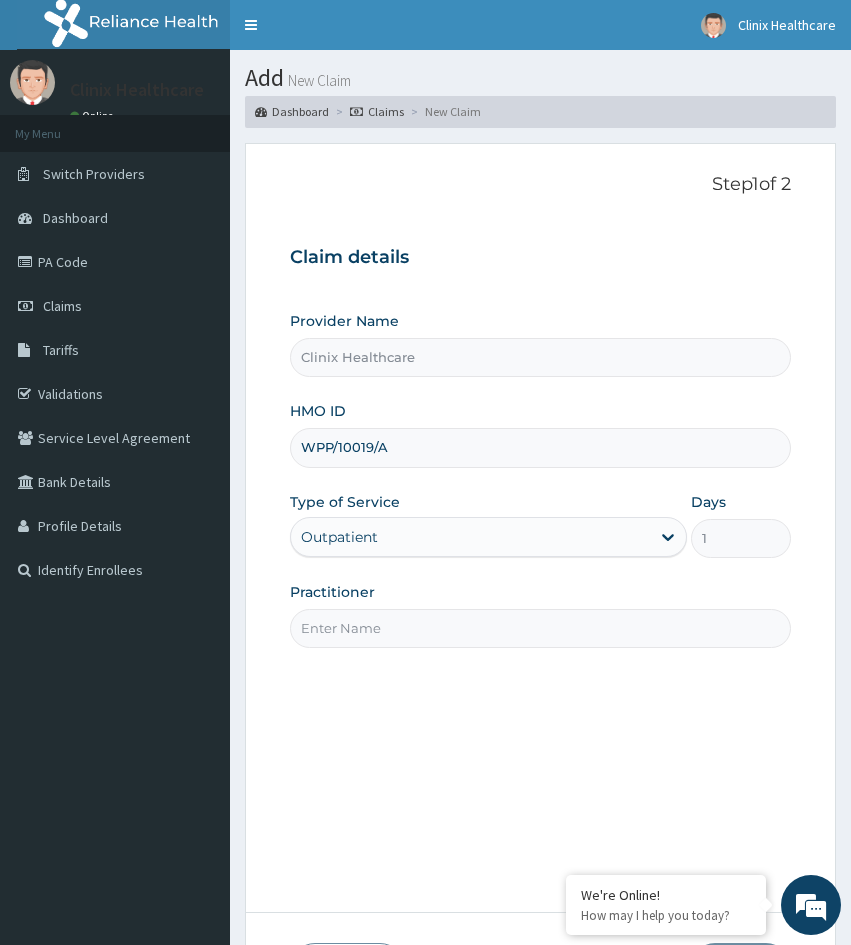 click on "Practitioner" at bounding box center (540, 628) 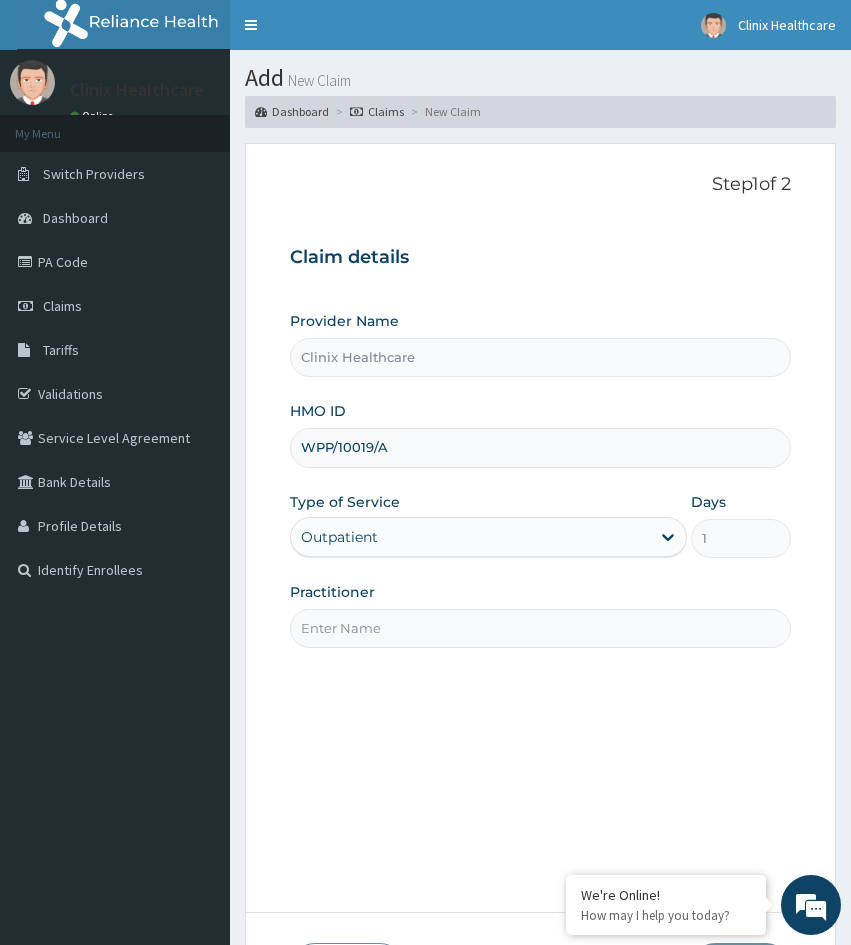 click on "Step  1  of 2 Claim details Provider Name Clinix Healthcare HMO ID WPP/10019/A Type of Service Outpatient Days 1 Practitioner" at bounding box center (540, 528) 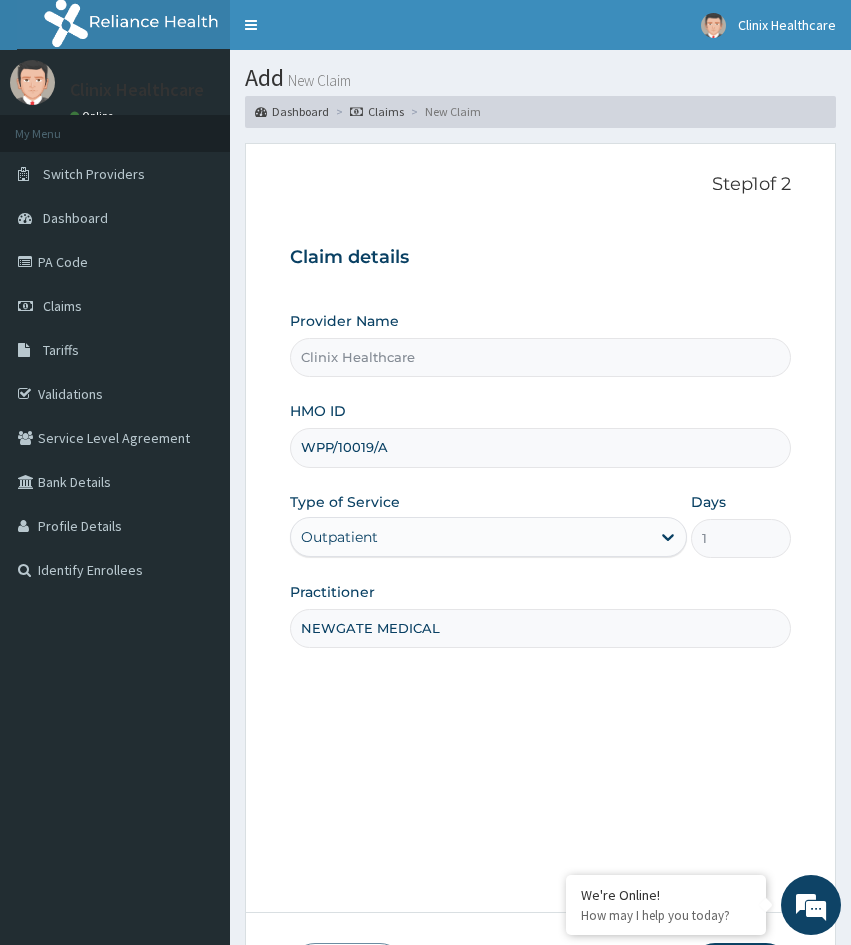 type on "NEWGATE MEDICAL" 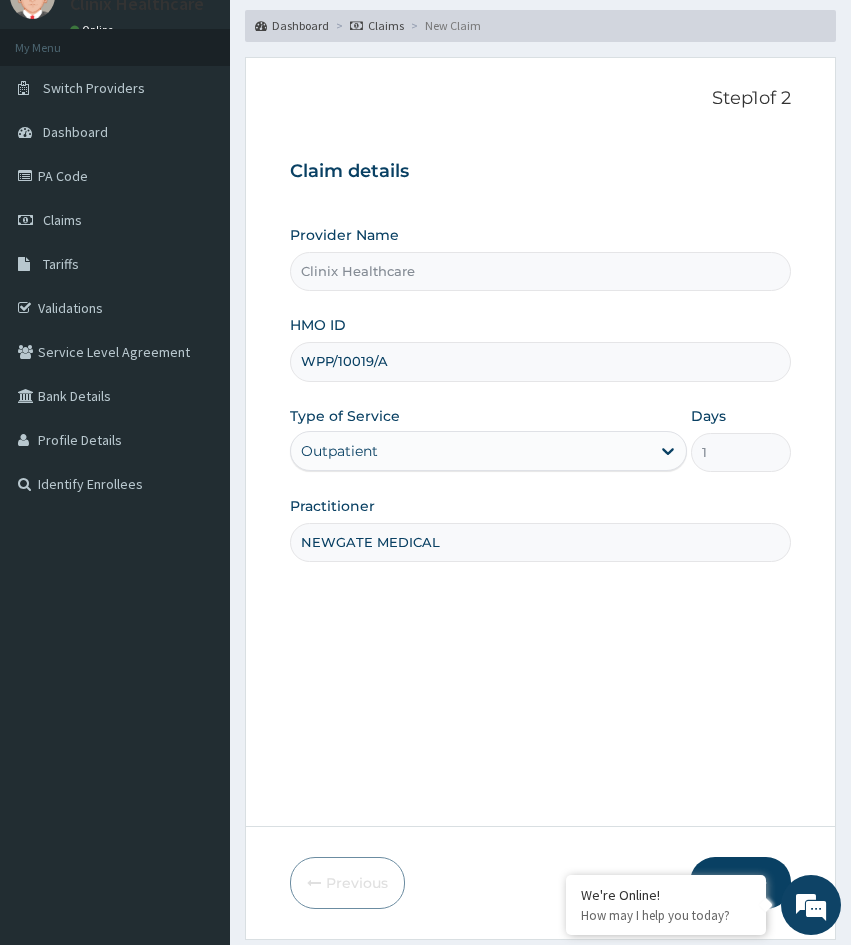 scroll, scrollTop: 167, scrollLeft: 0, axis: vertical 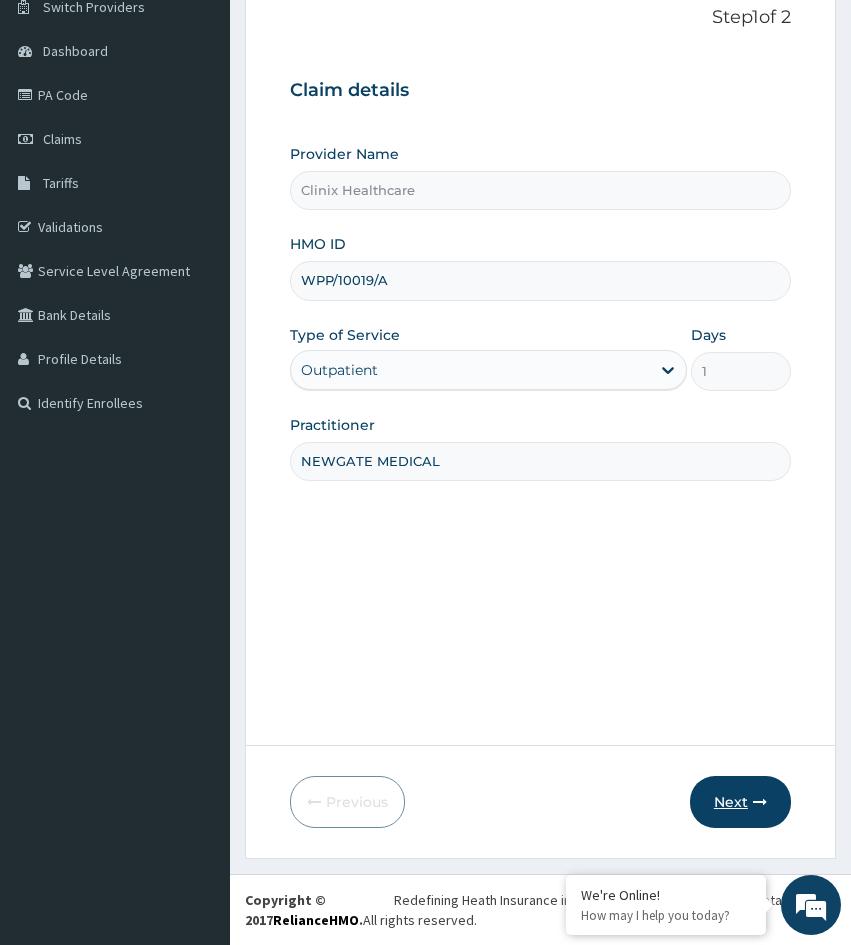 click on "Next" at bounding box center [740, 802] 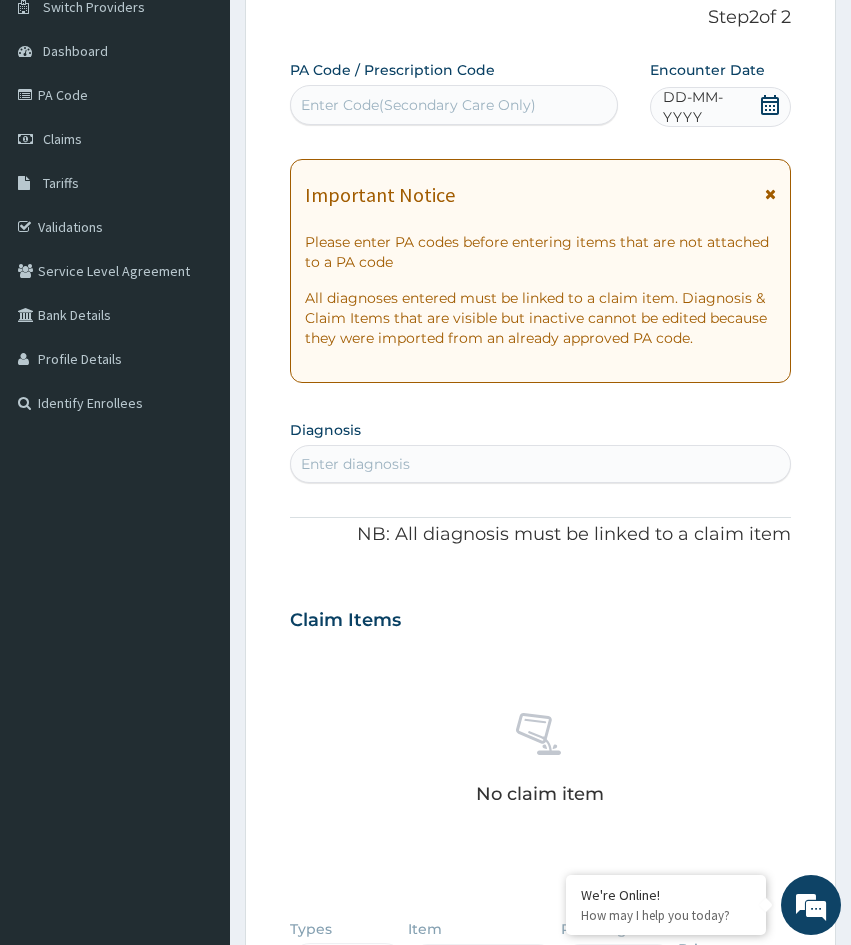 click on "Enter Code(Secondary Care Only)" at bounding box center (418, 105) 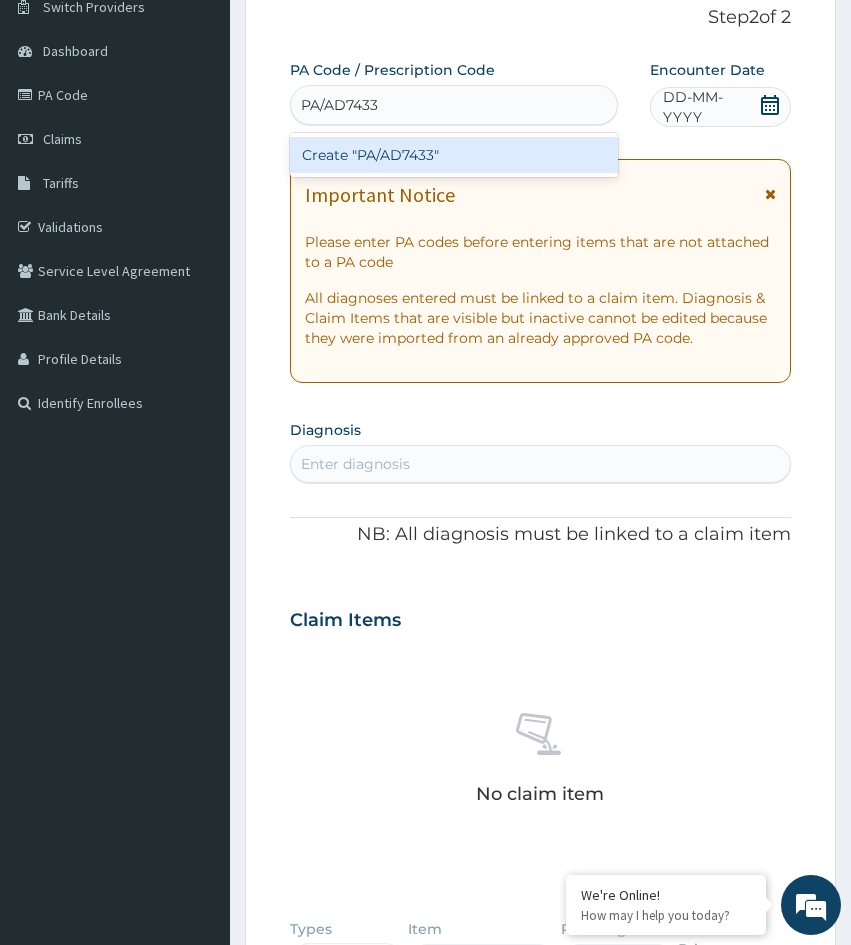 click on "Create "PA/AD7433"" at bounding box center [454, 155] 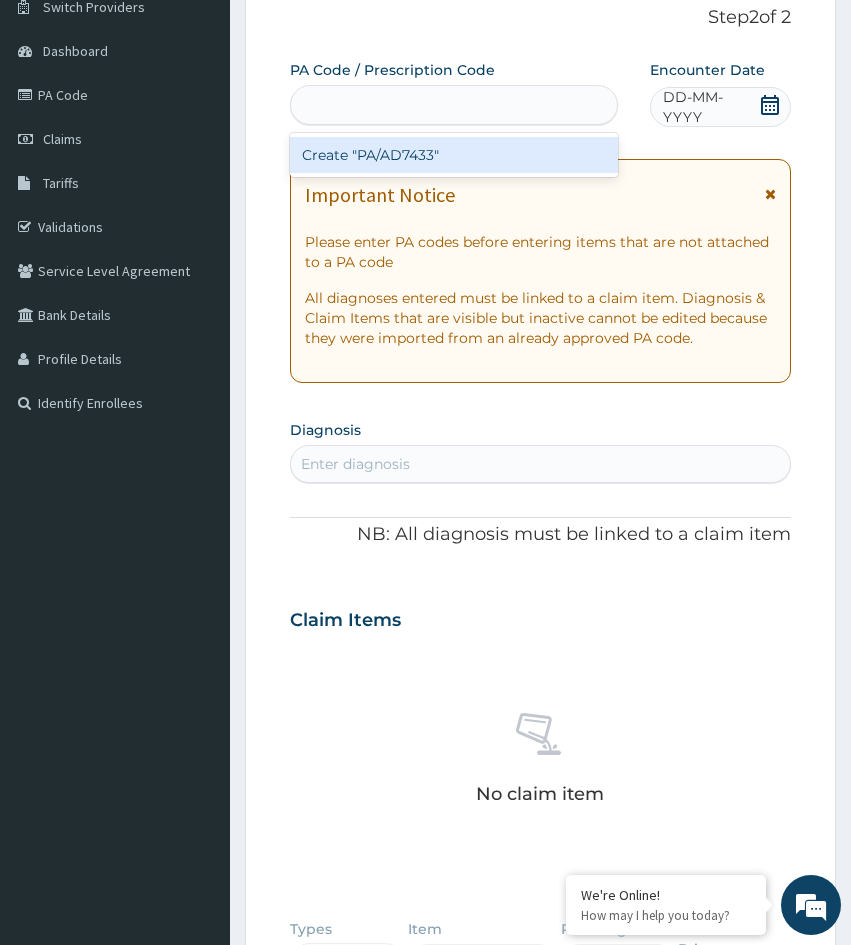 scroll, scrollTop: 0, scrollLeft: 0, axis: both 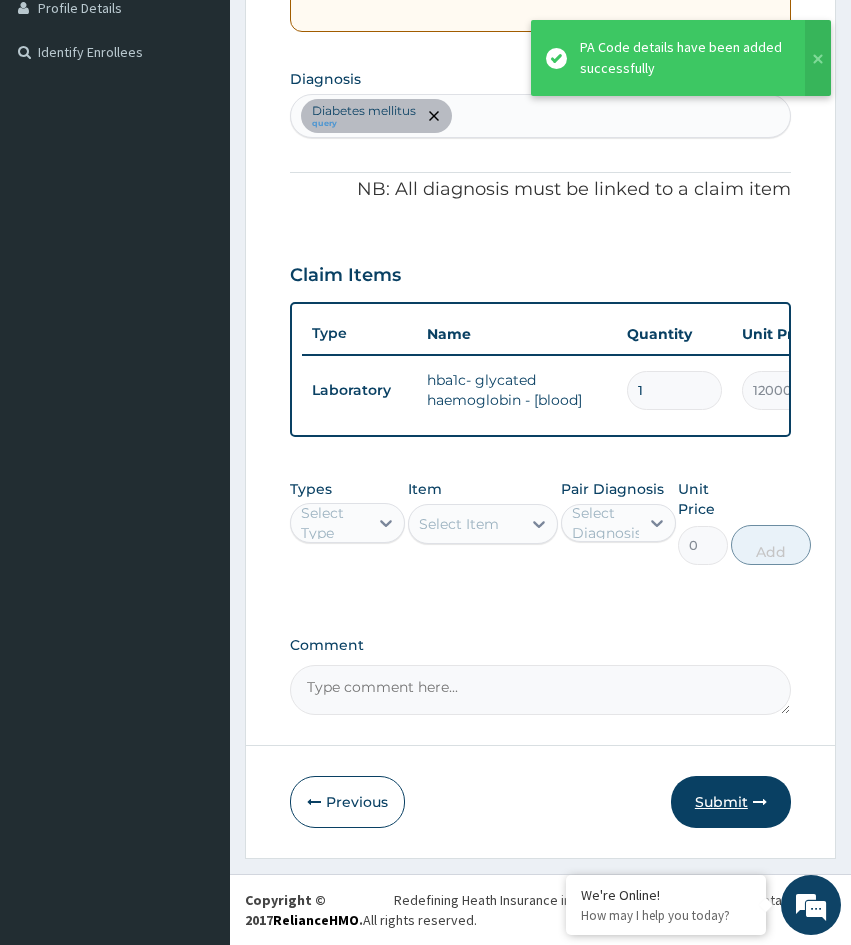 click on "Submit" at bounding box center (731, 802) 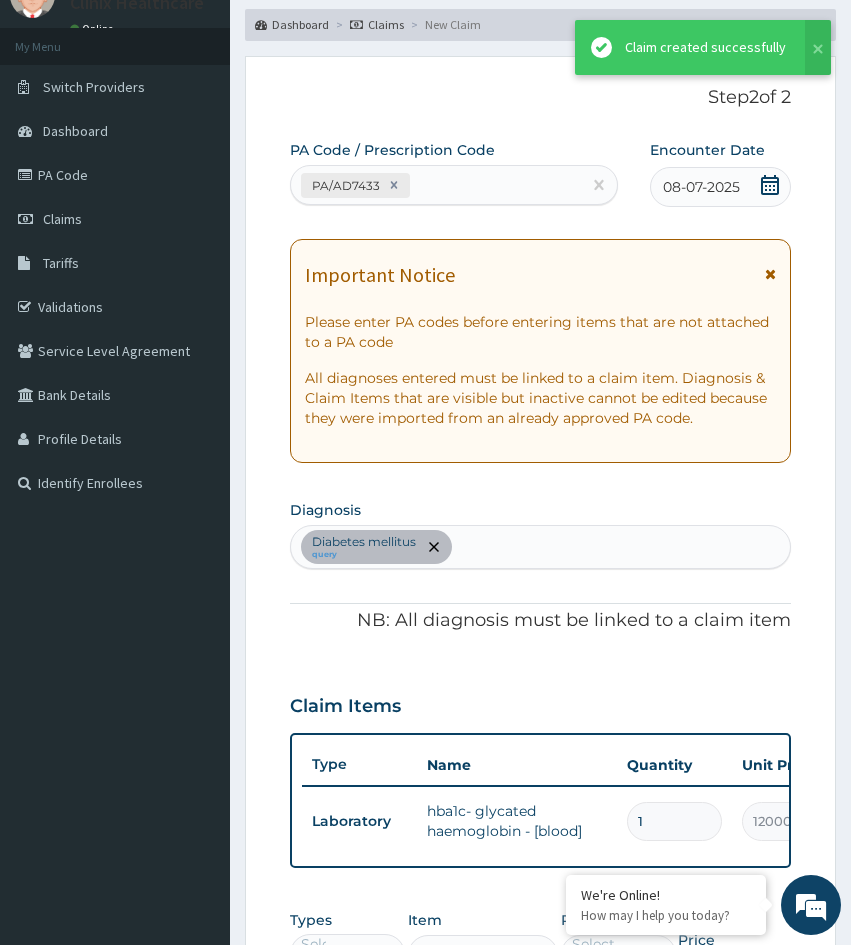 scroll, scrollTop: 533, scrollLeft: 0, axis: vertical 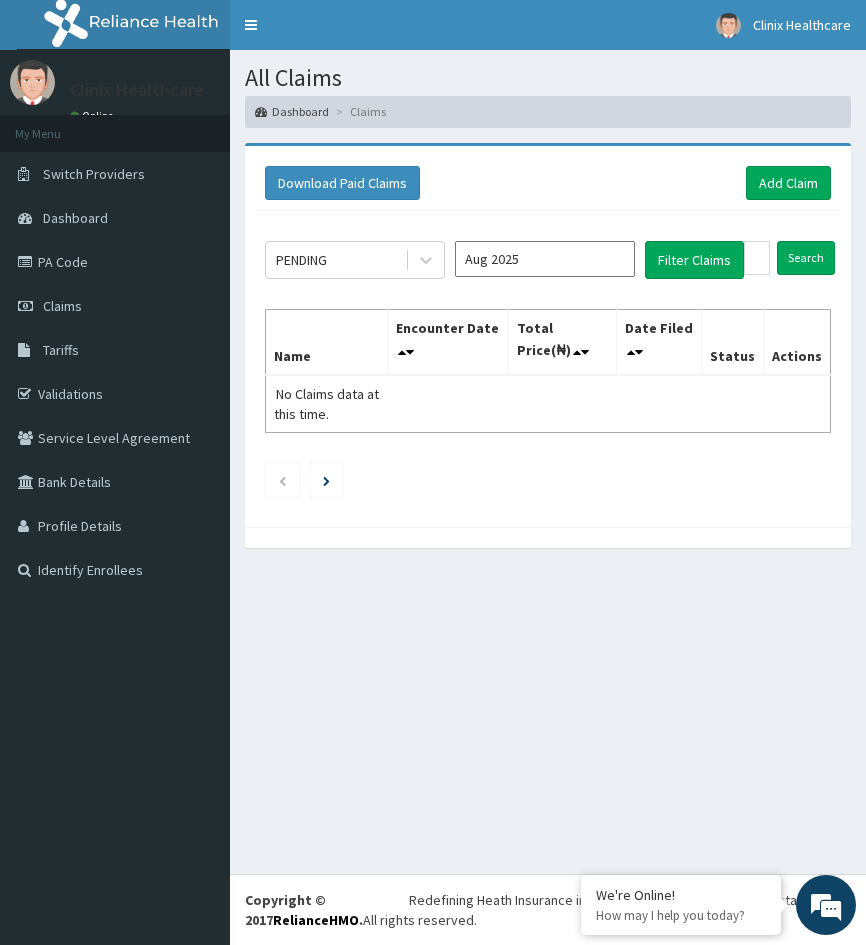 drag, startPoint x: 294, startPoint y: 660, endPoint x: 643, endPoint y: 325, distance: 483.76233 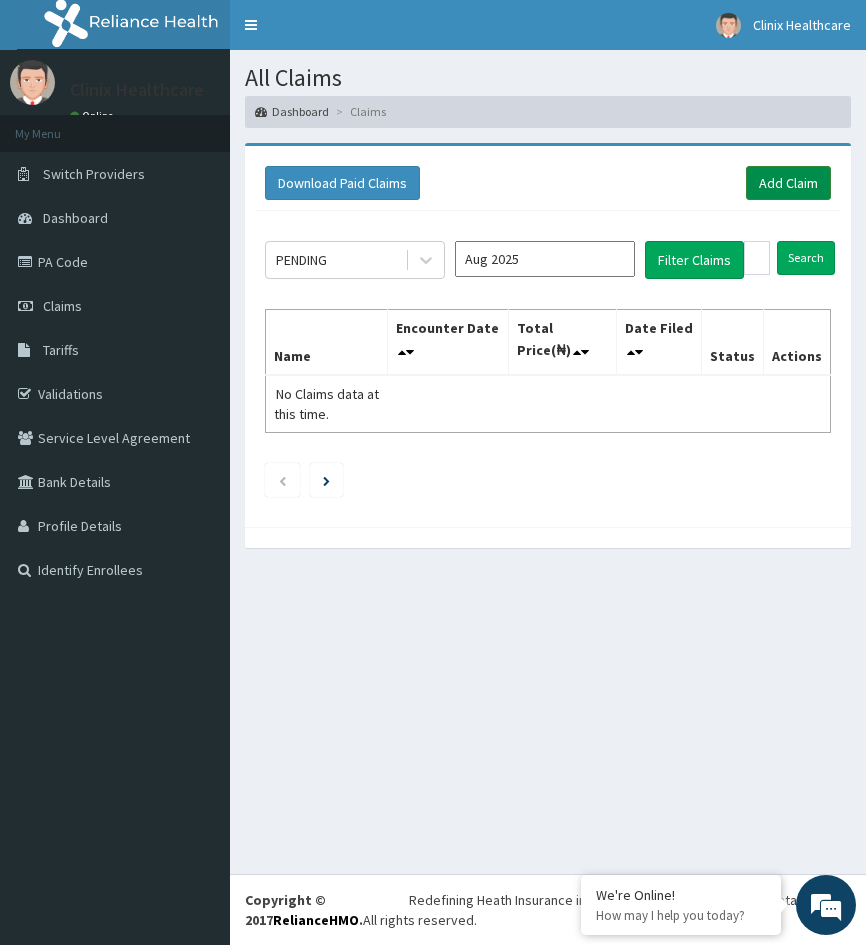 click on "Add Claim" at bounding box center [788, 183] 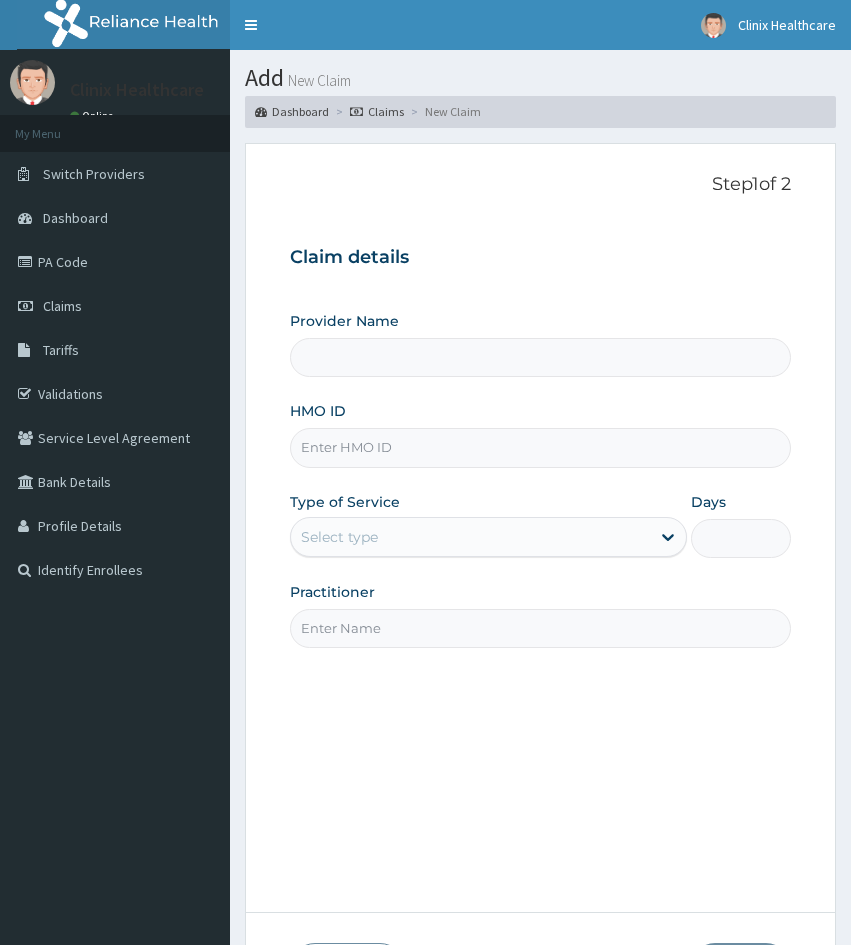 scroll, scrollTop: 0, scrollLeft: 0, axis: both 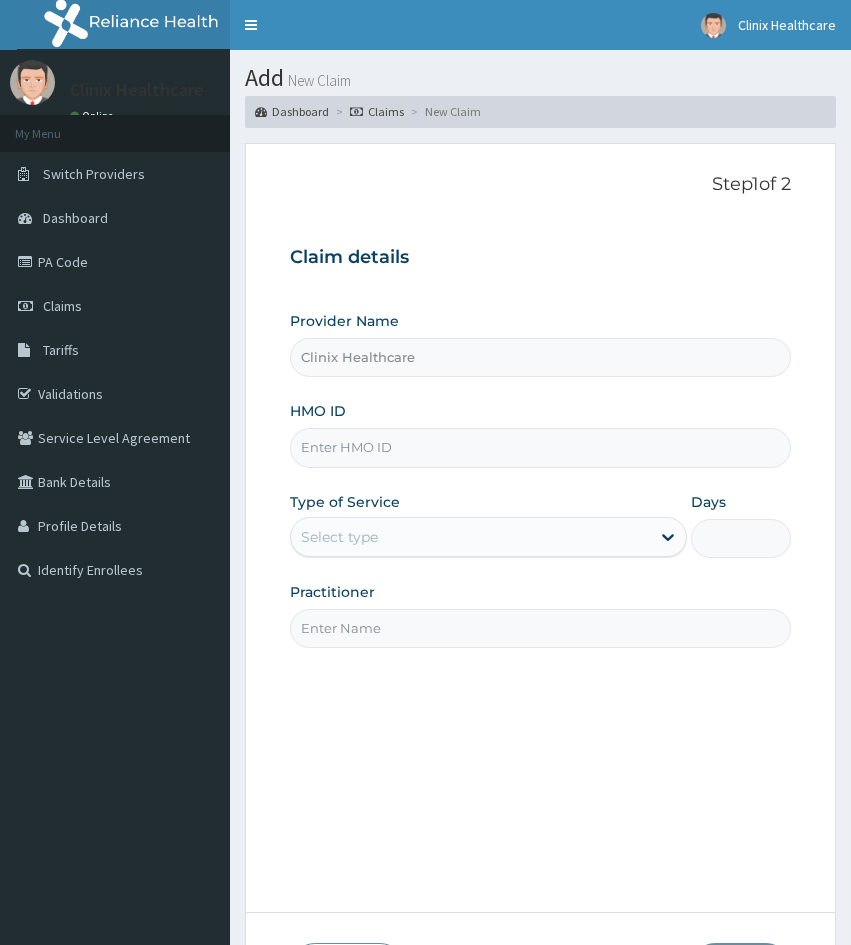 paste on "GCA/10066/A" 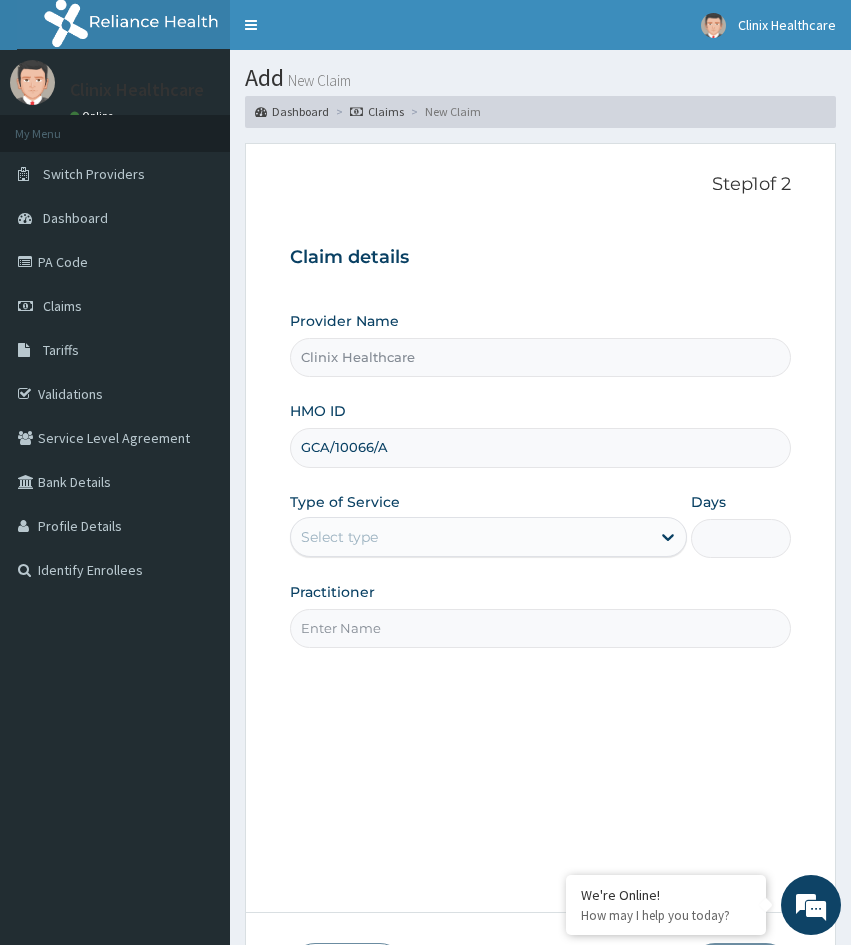 type on "GCA/10066/A" 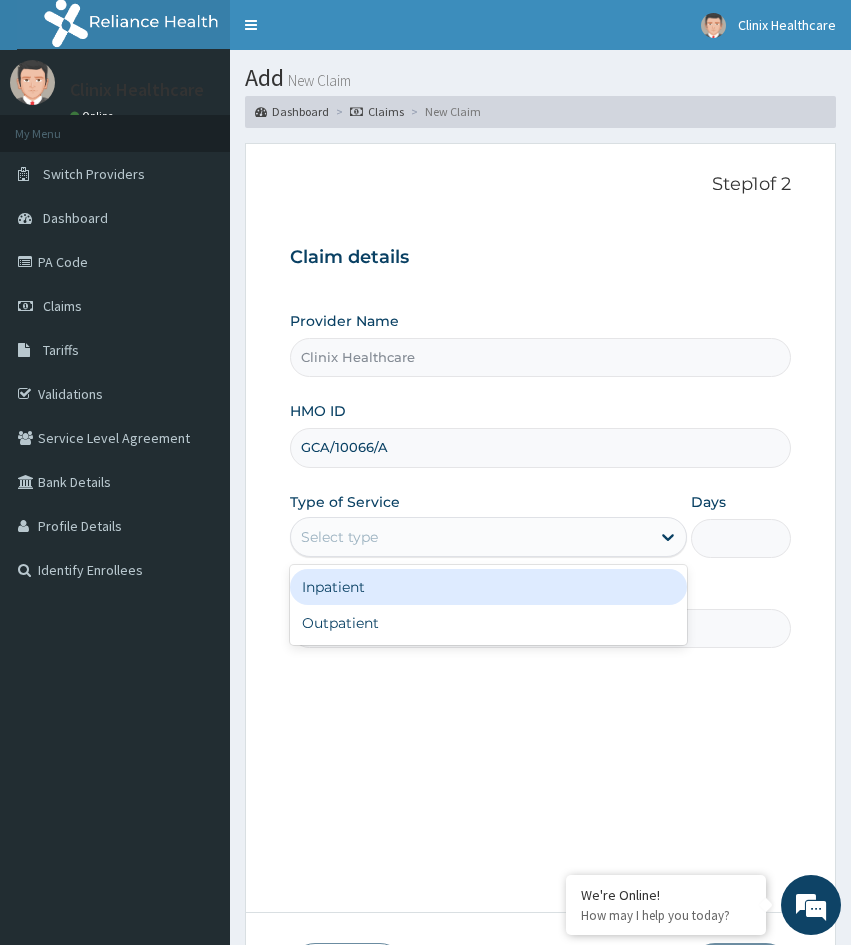 click on "Select type" at bounding box center [339, 537] 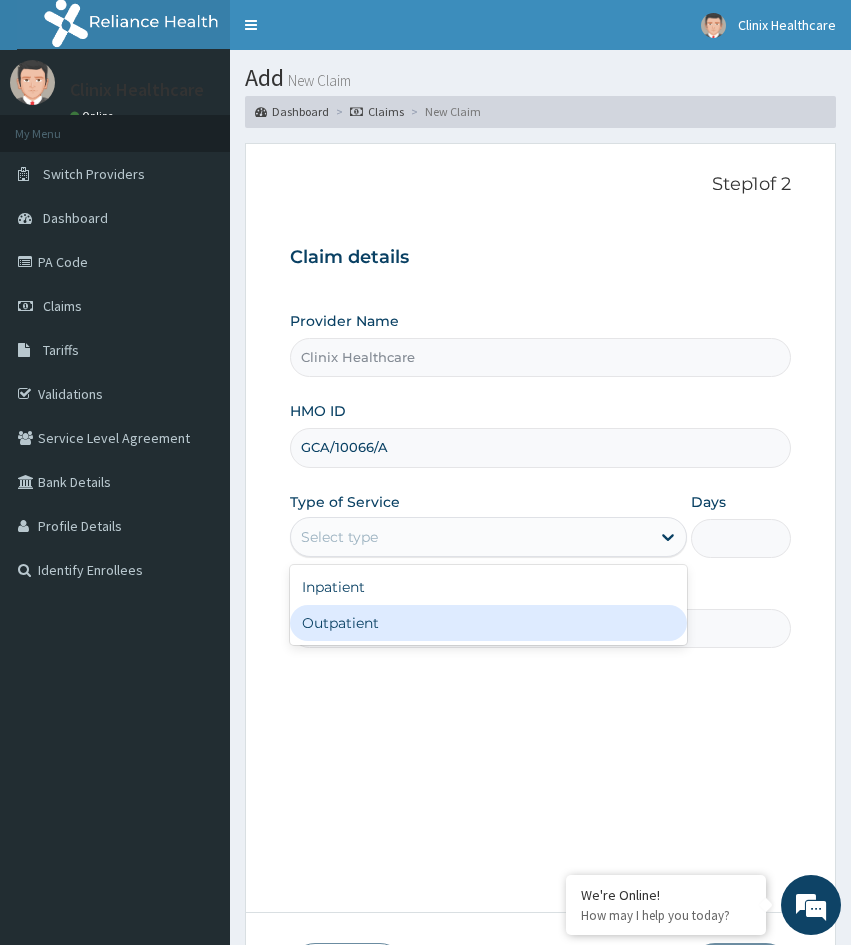 click on "Outpatient" at bounding box center (488, 623) 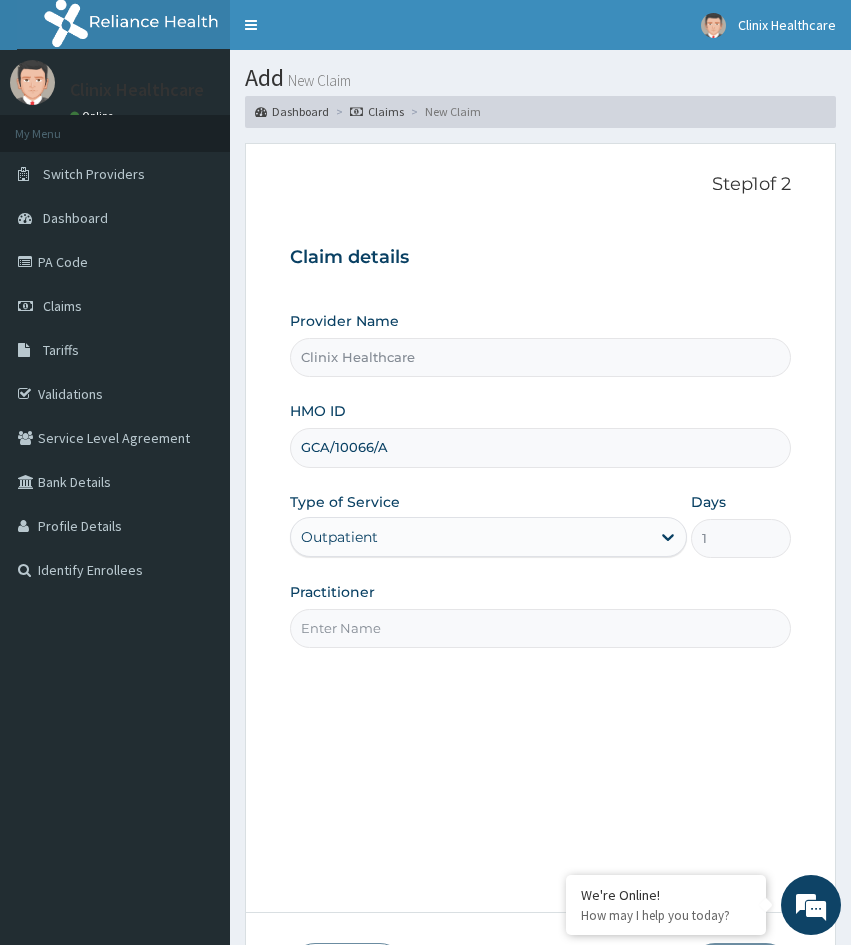 click on "Practitioner" at bounding box center (540, 615) 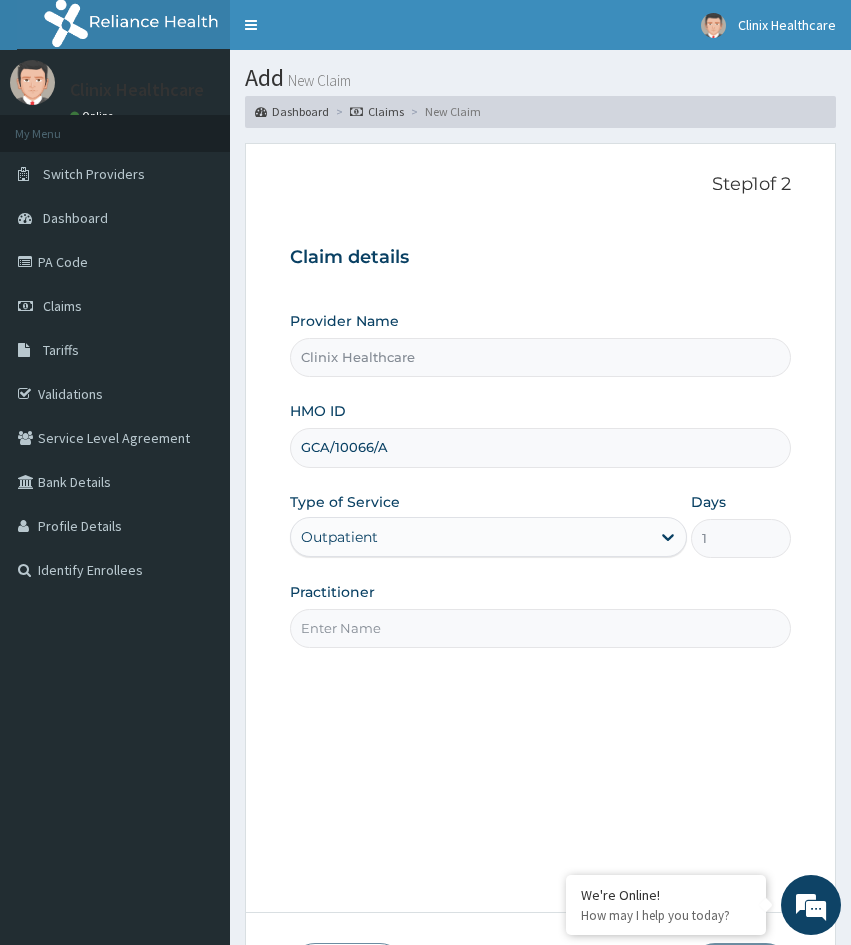 drag, startPoint x: 293, startPoint y: 744, endPoint x: 345, endPoint y: 661, distance: 97.94386 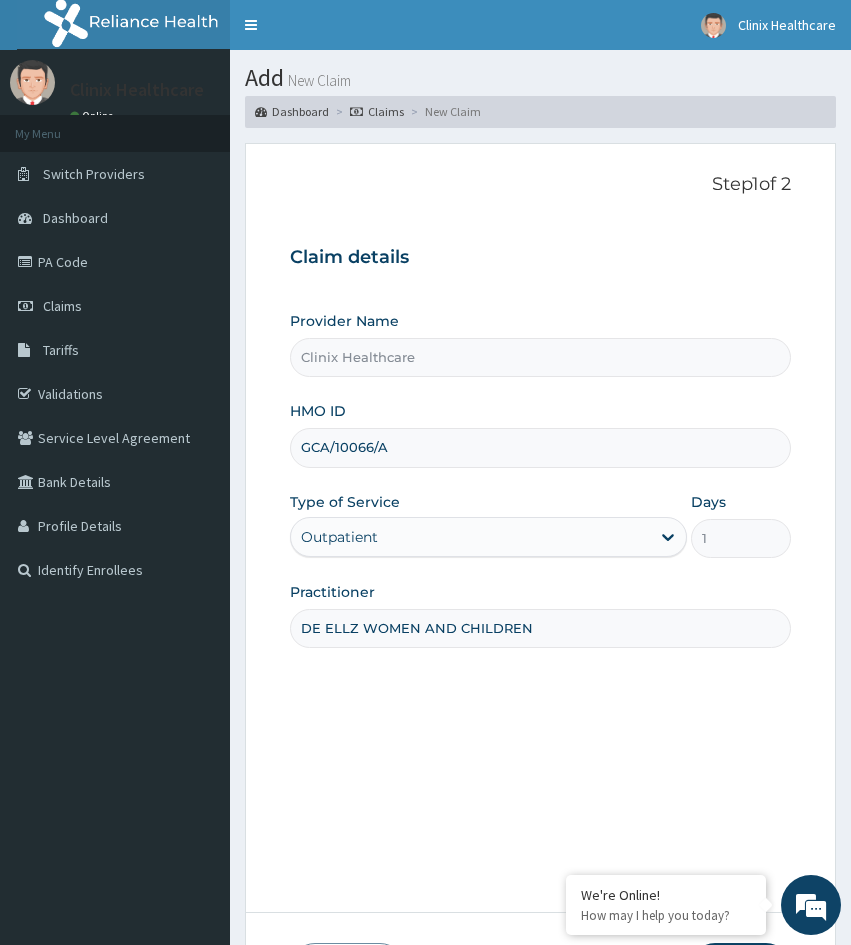 type on "DE ELLZ WOMEN AND CHILDREN" 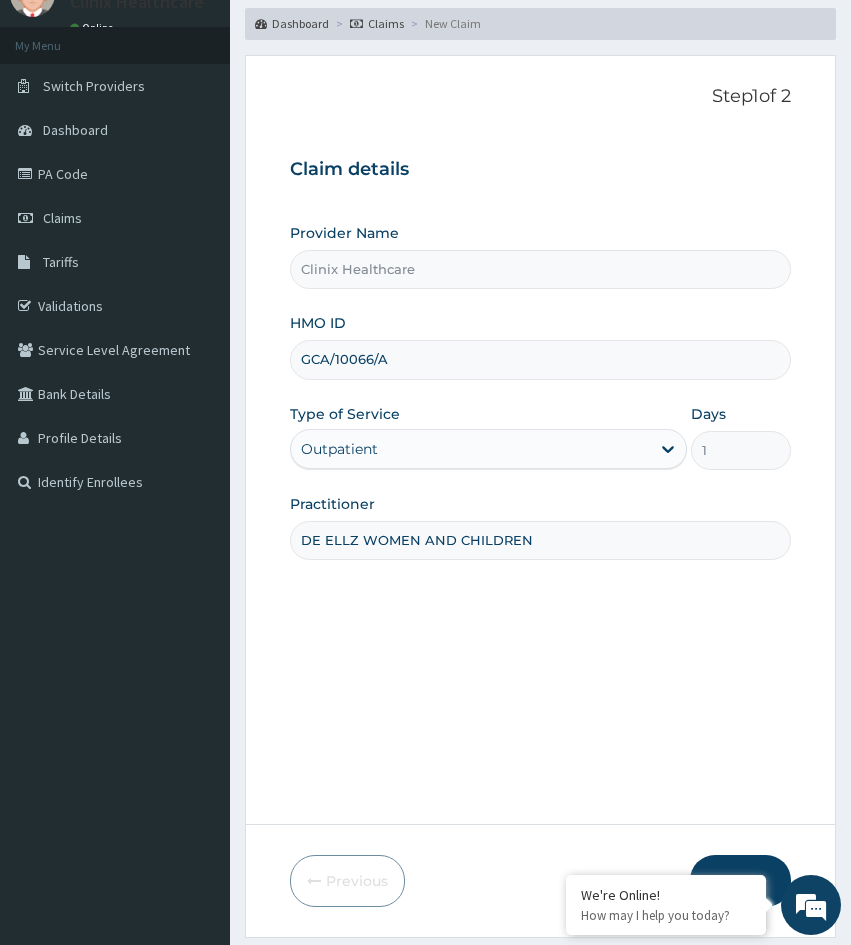scroll, scrollTop: 167, scrollLeft: 0, axis: vertical 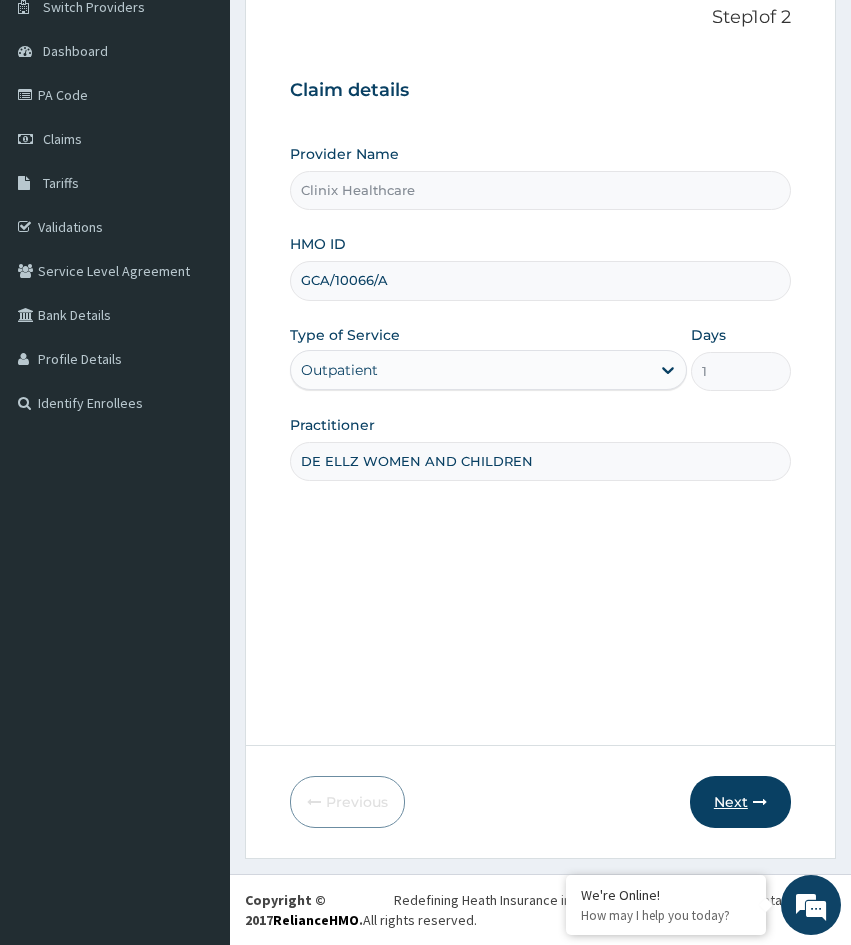 drag, startPoint x: 732, startPoint y: 786, endPoint x: 858, endPoint y: 717, distance: 143.65584 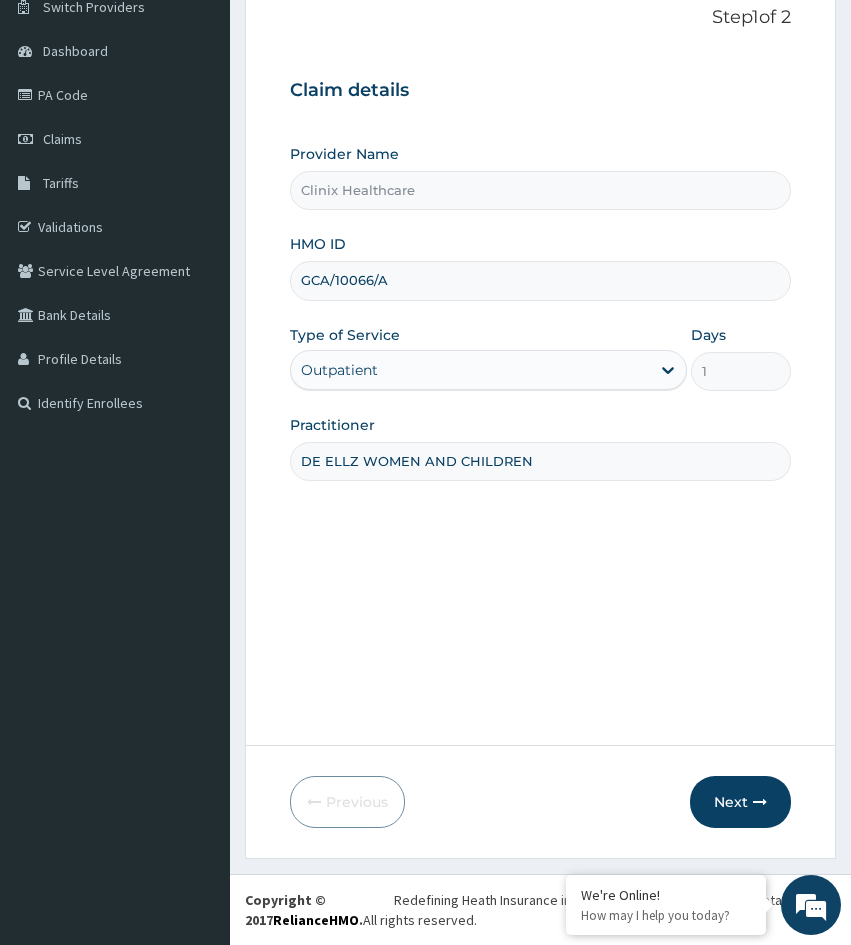 click on "Next" at bounding box center [740, 802] 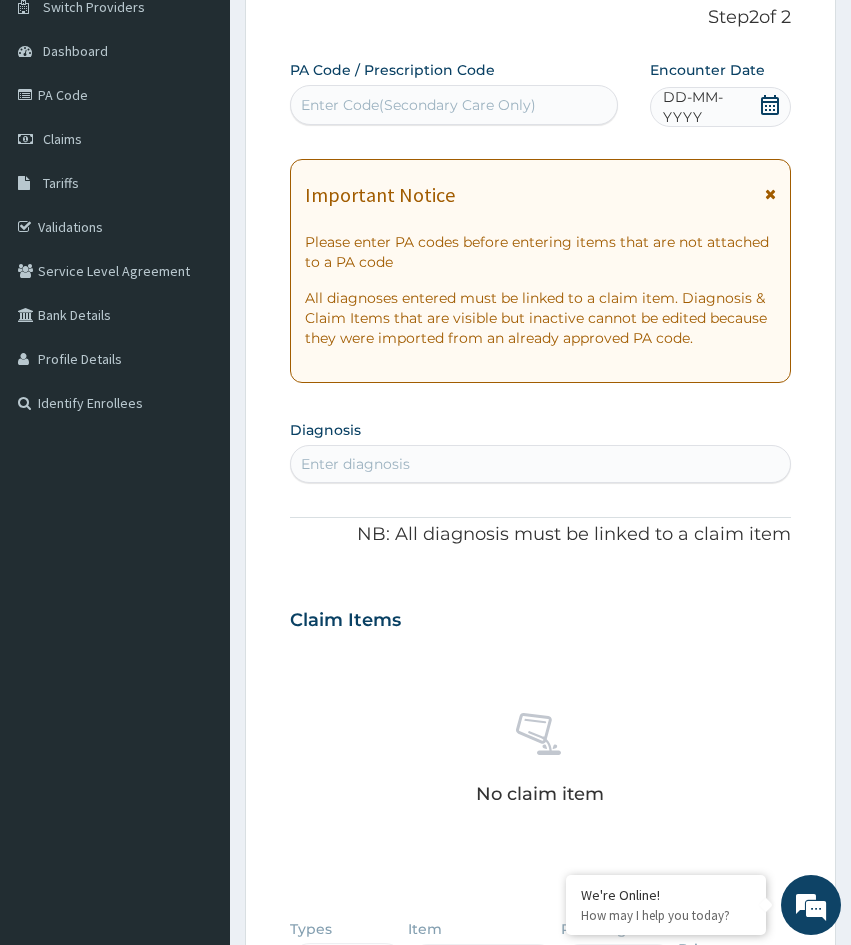 click on "Step  2  of 2 PA Code / Prescription Code Enter Code(Secondary Care Only) Encounter Date DD-MM-YYYY Important Notice Please enter PA codes before entering items that are not attached to a PA code   All diagnoses entered must be linked to a claim item. Diagnosis & Claim Items that are visible but inactive cannot be edited because they were imported from an already approved PA code. Diagnosis Enter diagnosis NB: All diagnosis must be linked to a claim item Claim Items No claim item Types Select Type Item Select Item Pair Diagnosis Select Diagnosis Unit Price 0 Add Comment     Previous   Submit" at bounding box center [540, 638] 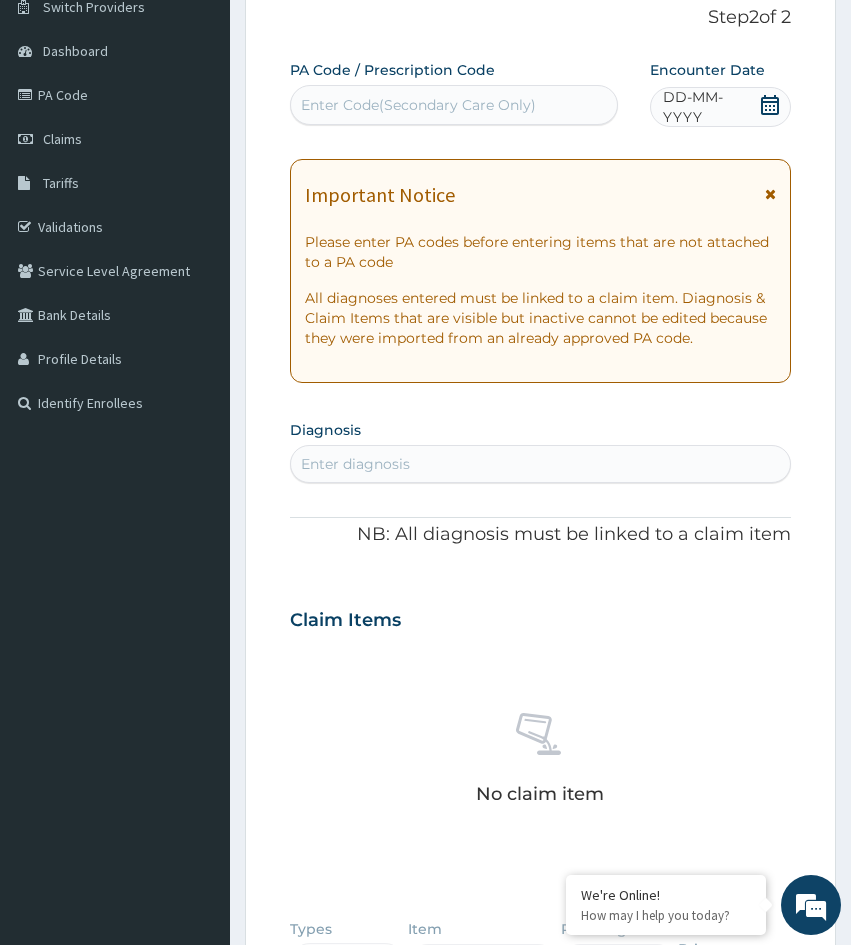 click on "Enter Code(Secondary Care Only)" at bounding box center (454, 105) 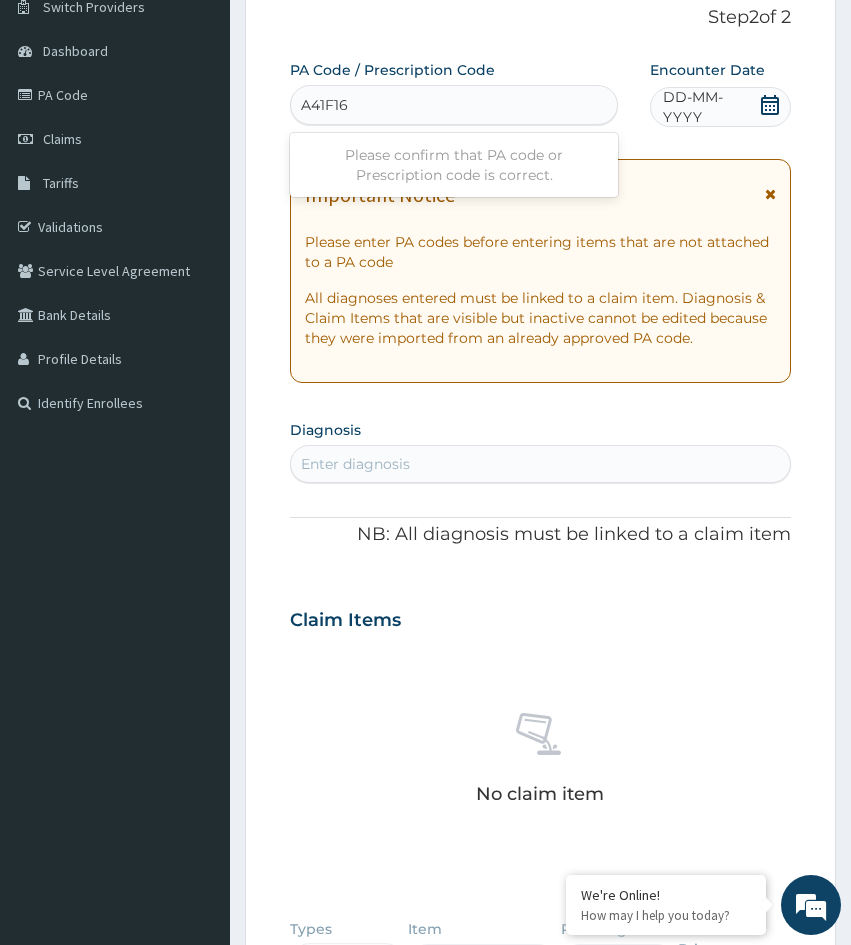click on "A41F16" at bounding box center (325, 105) 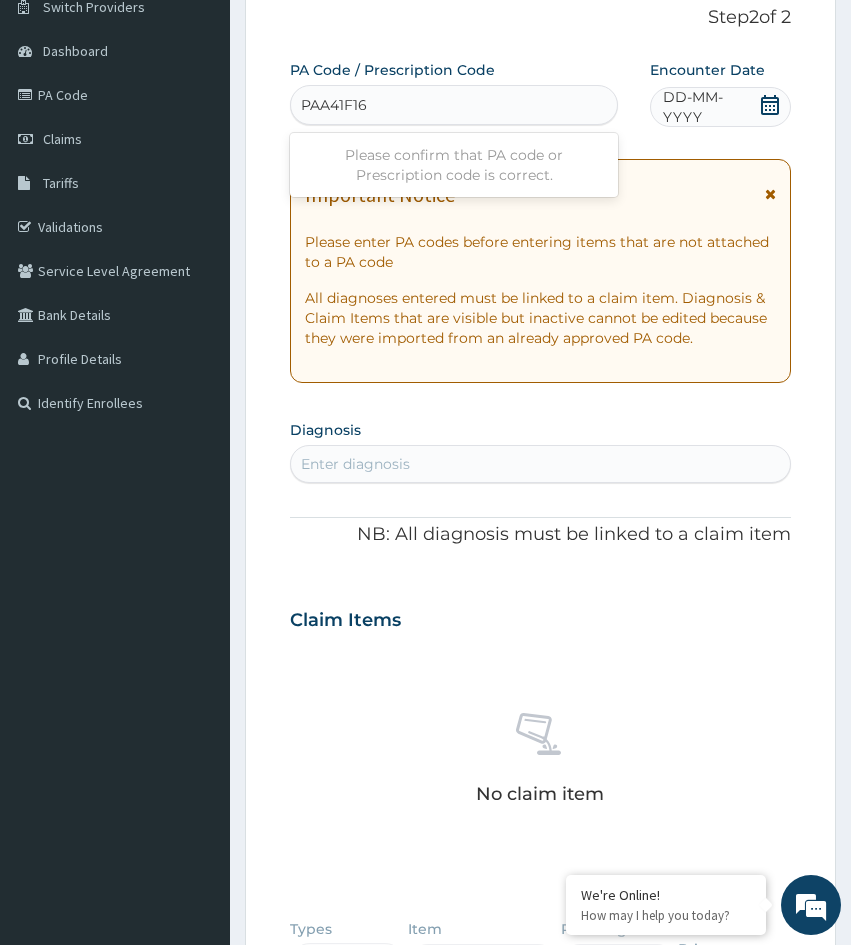 type on "PA/A41F16" 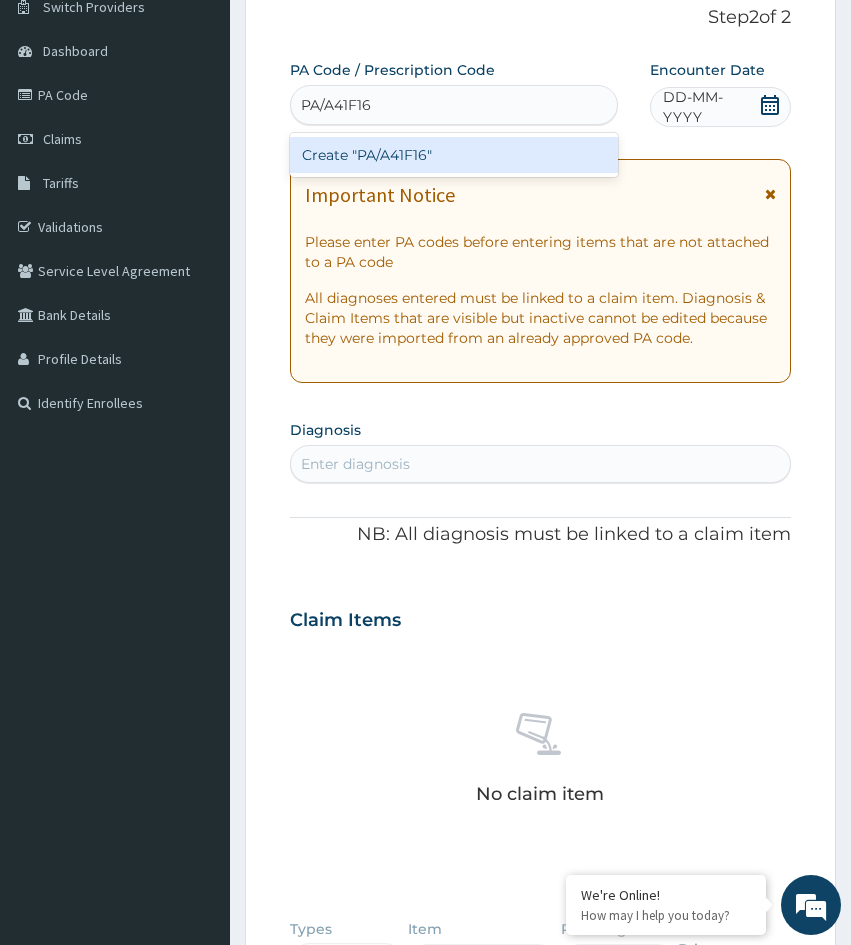 click on "Create "PA/A41F16"" at bounding box center (454, 155) 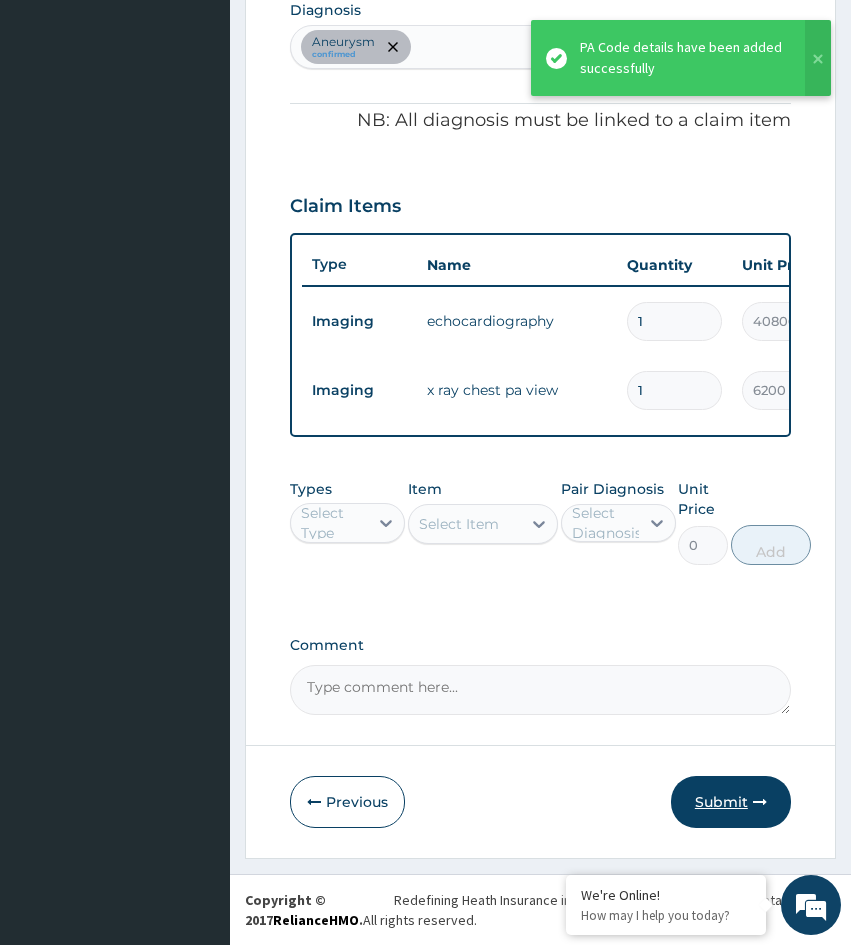 click on "Submit" at bounding box center (731, 802) 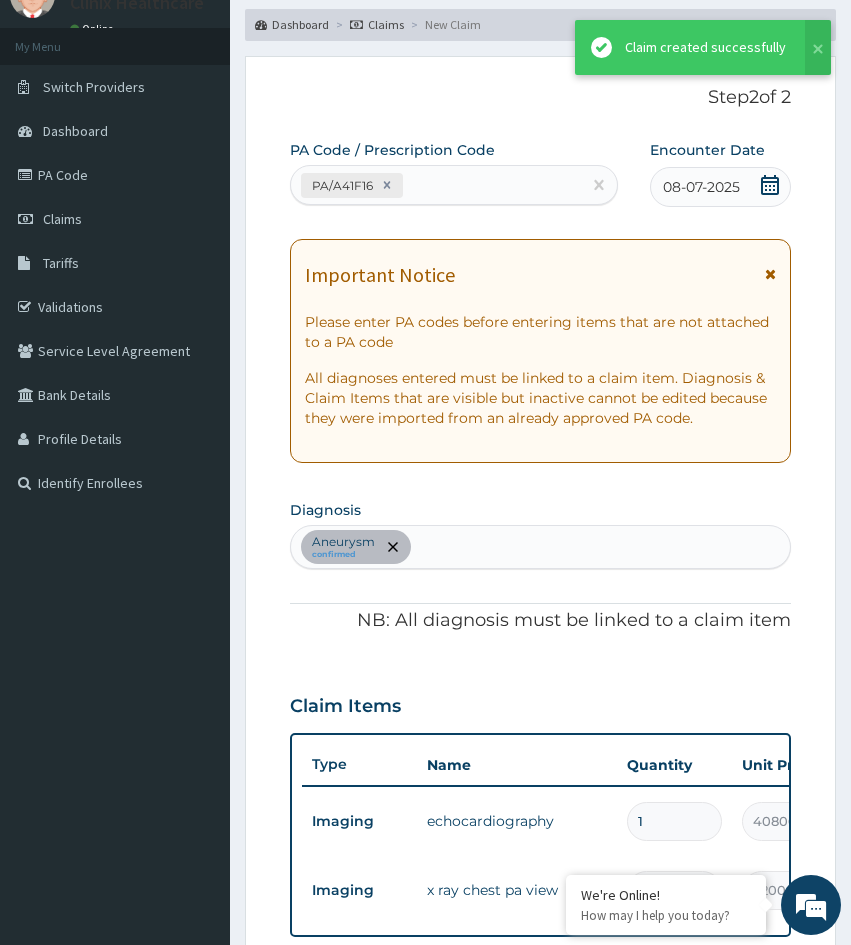 scroll, scrollTop: 602, scrollLeft: 0, axis: vertical 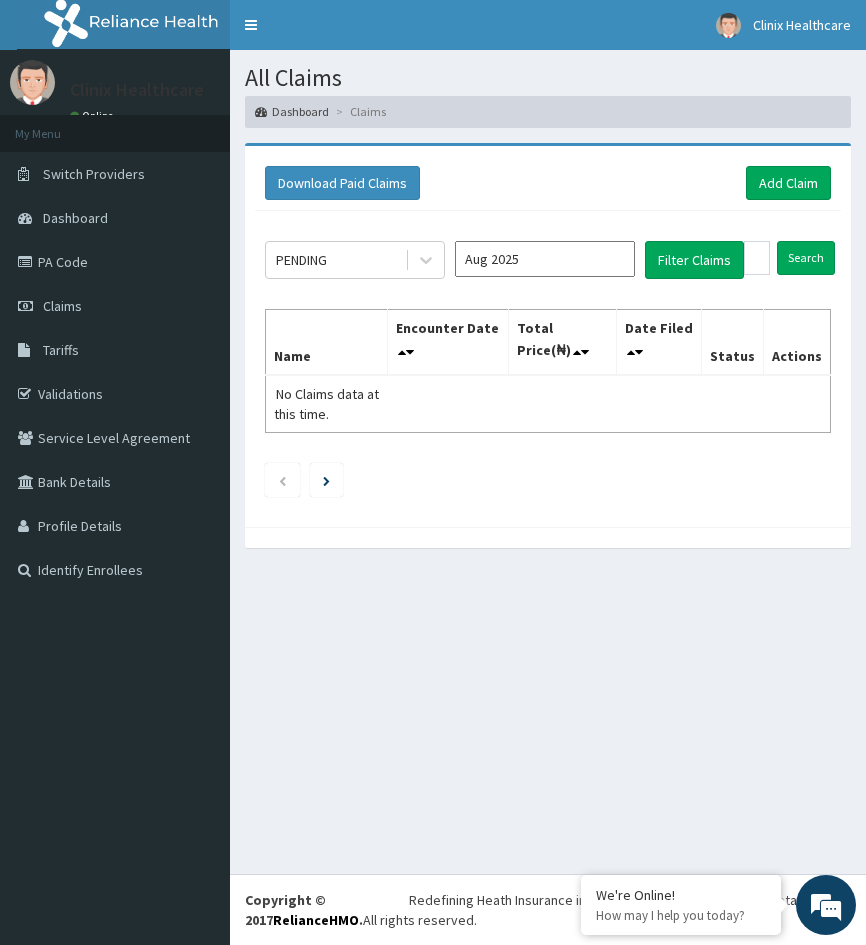 drag, startPoint x: 317, startPoint y: 630, endPoint x: 327, endPoint y: 622, distance: 12.806249 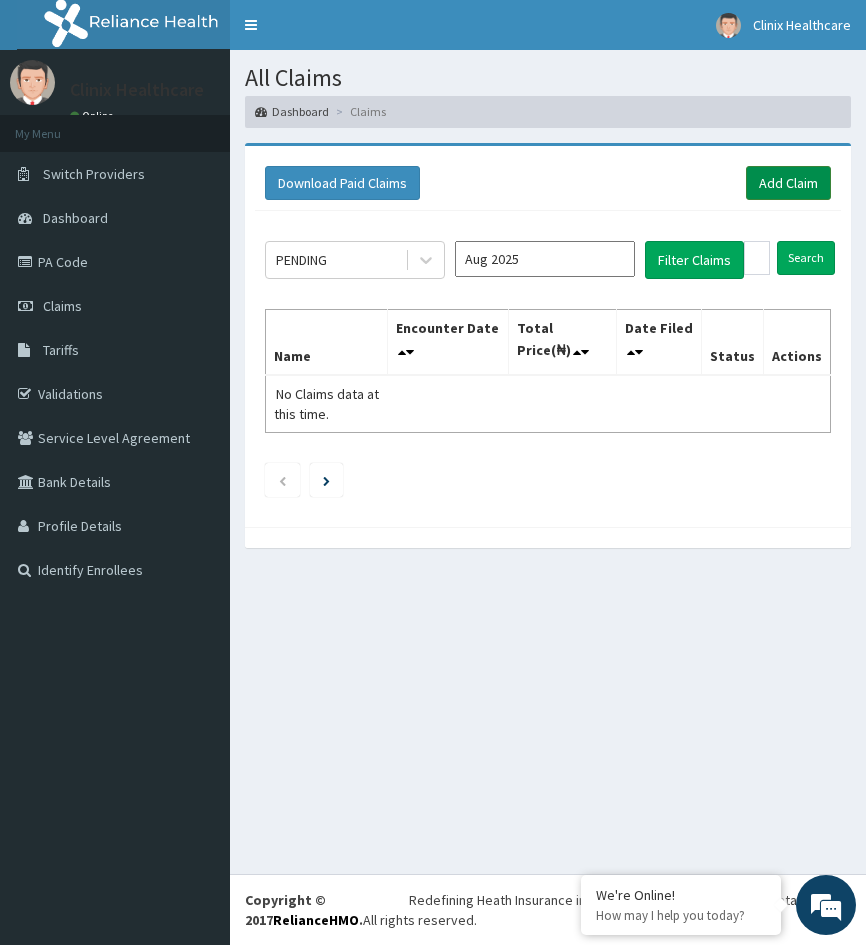 click on "Add Claim" at bounding box center (788, 183) 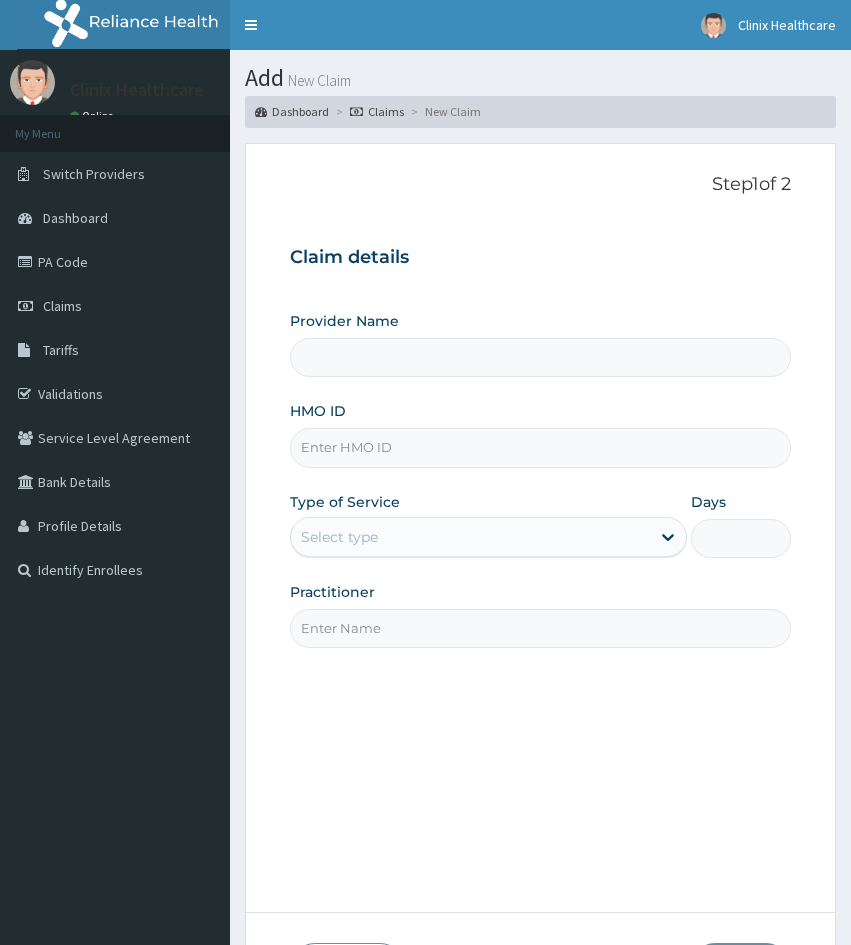 click on "HMO ID" at bounding box center [540, 447] 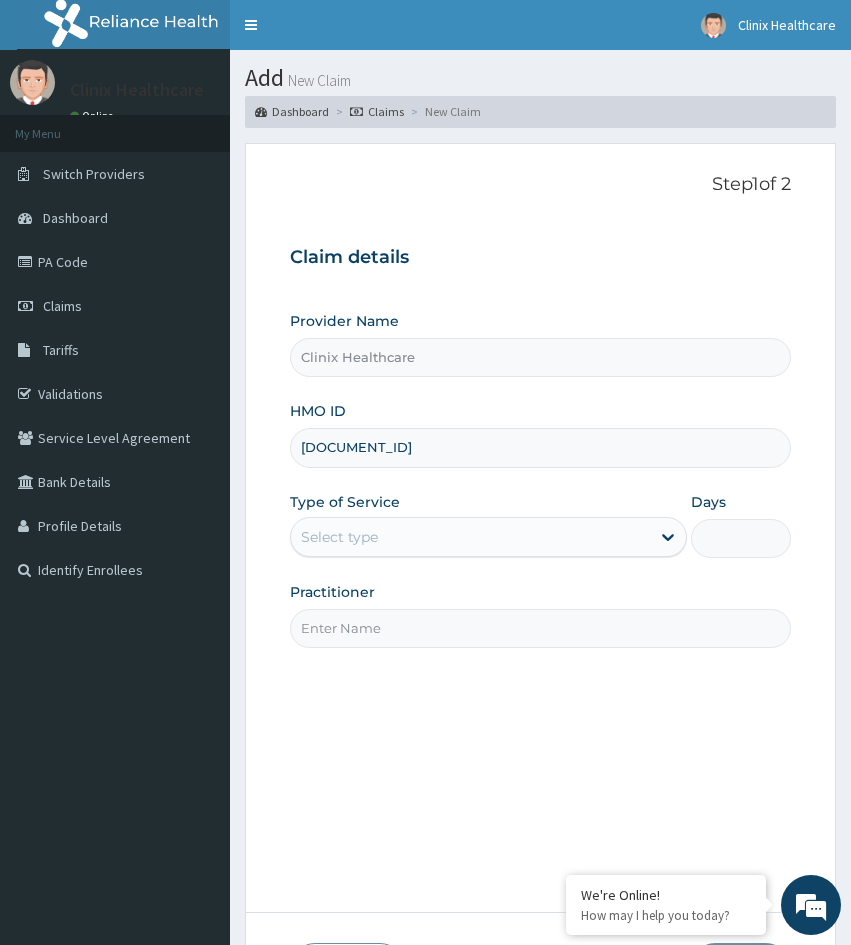 type on "[DOCUMENT_ID]" 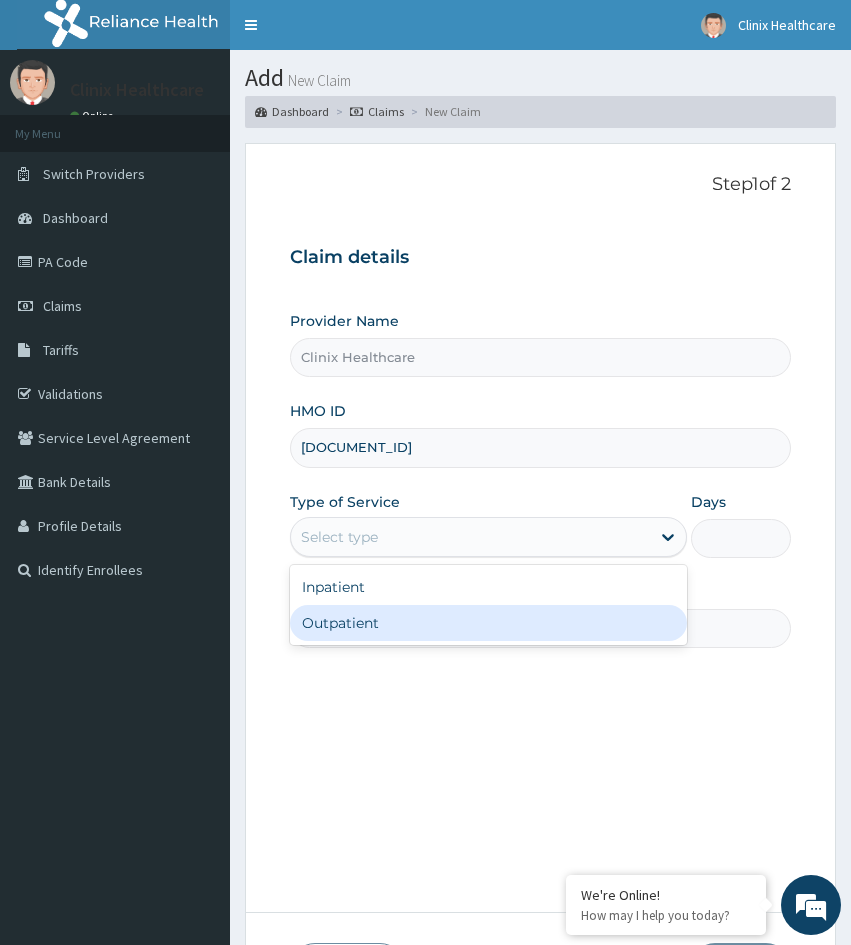 click on "Outpatient" at bounding box center [488, 623] 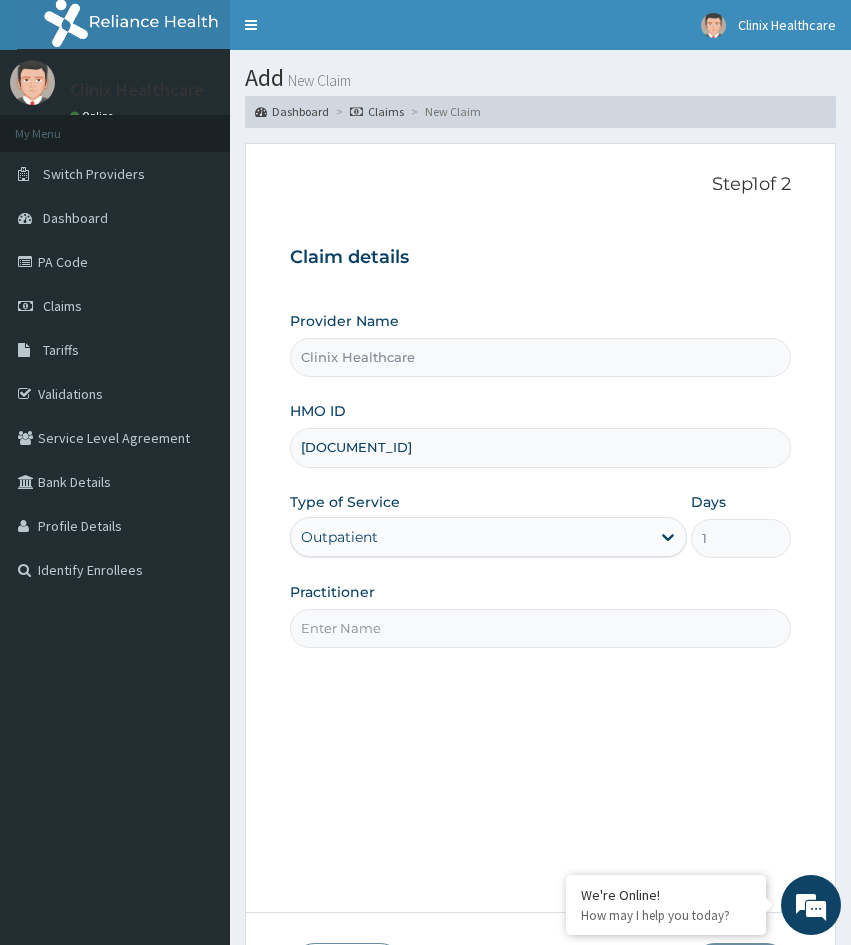 drag, startPoint x: 298, startPoint y: 706, endPoint x: 392, endPoint y: 646, distance: 111.516815 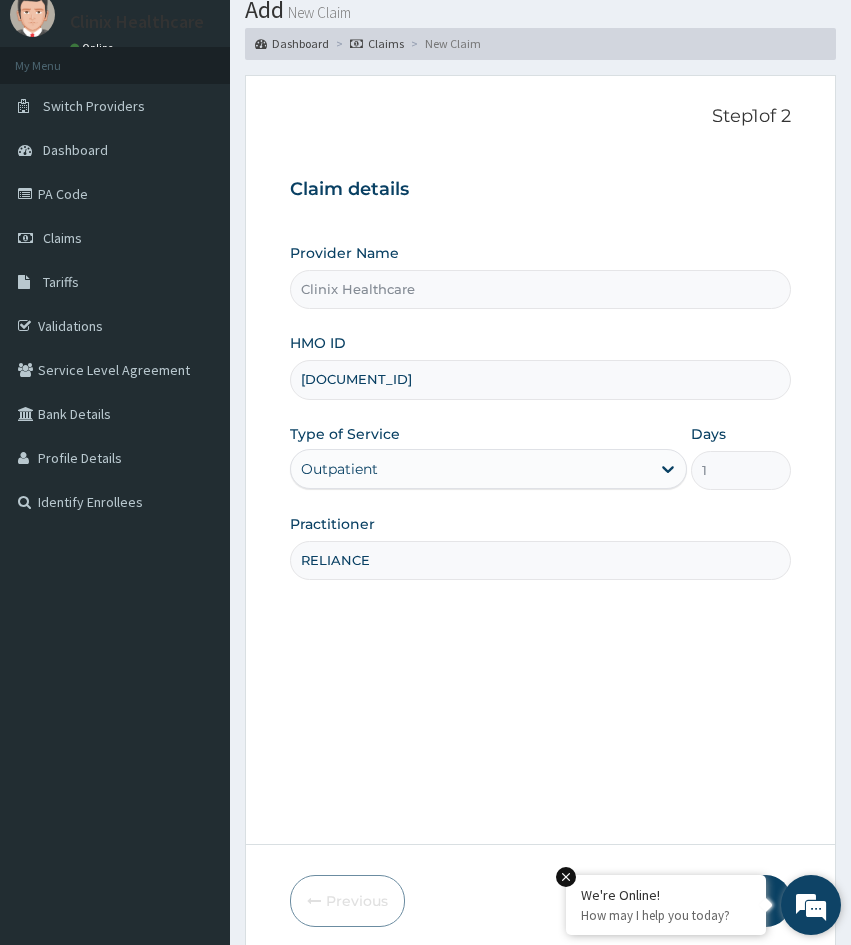 scroll, scrollTop: 167, scrollLeft: 0, axis: vertical 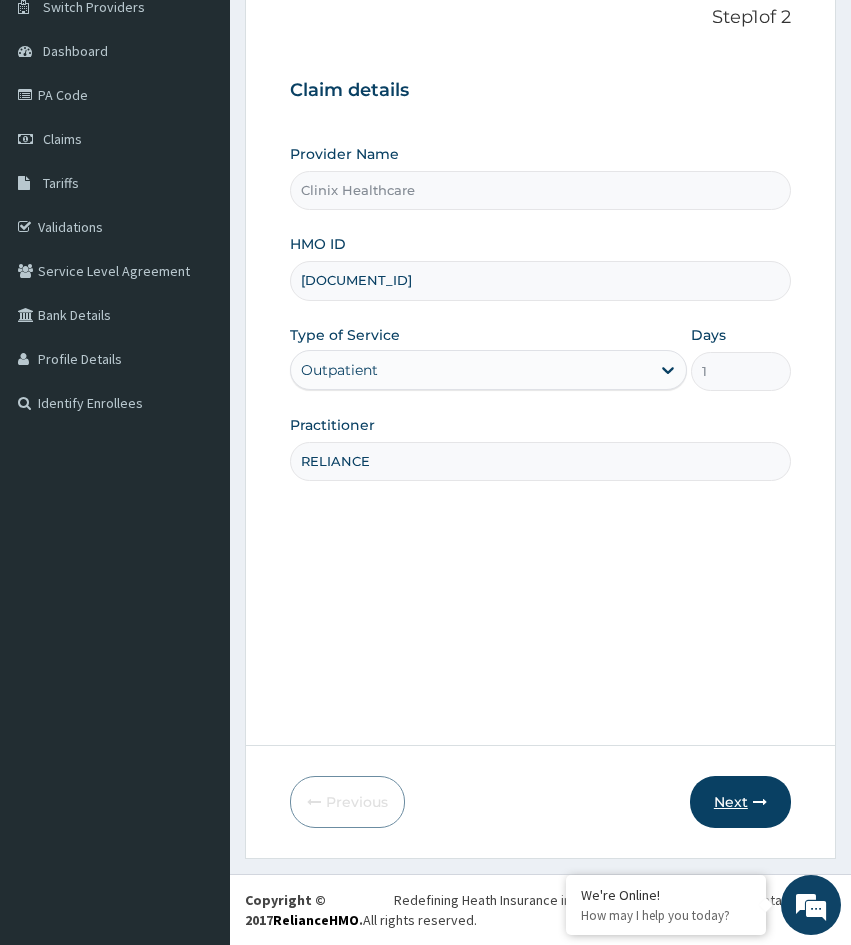 click on "Next" at bounding box center (740, 802) 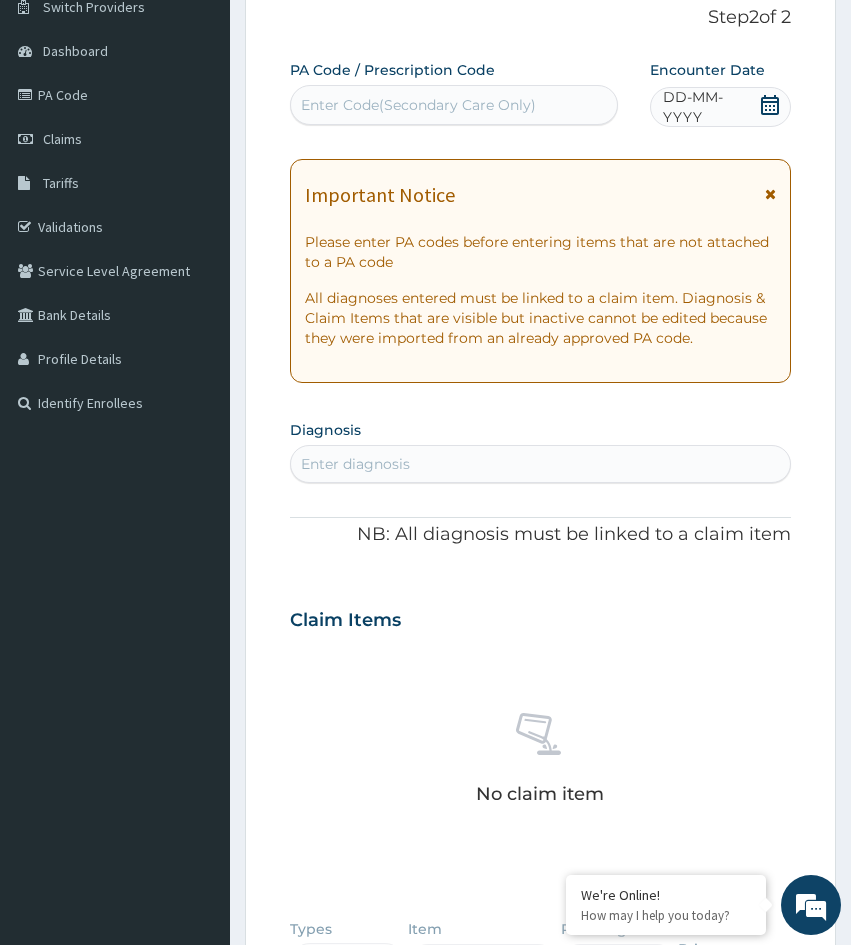 scroll, scrollTop: 0, scrollLeft: 0, axis: both 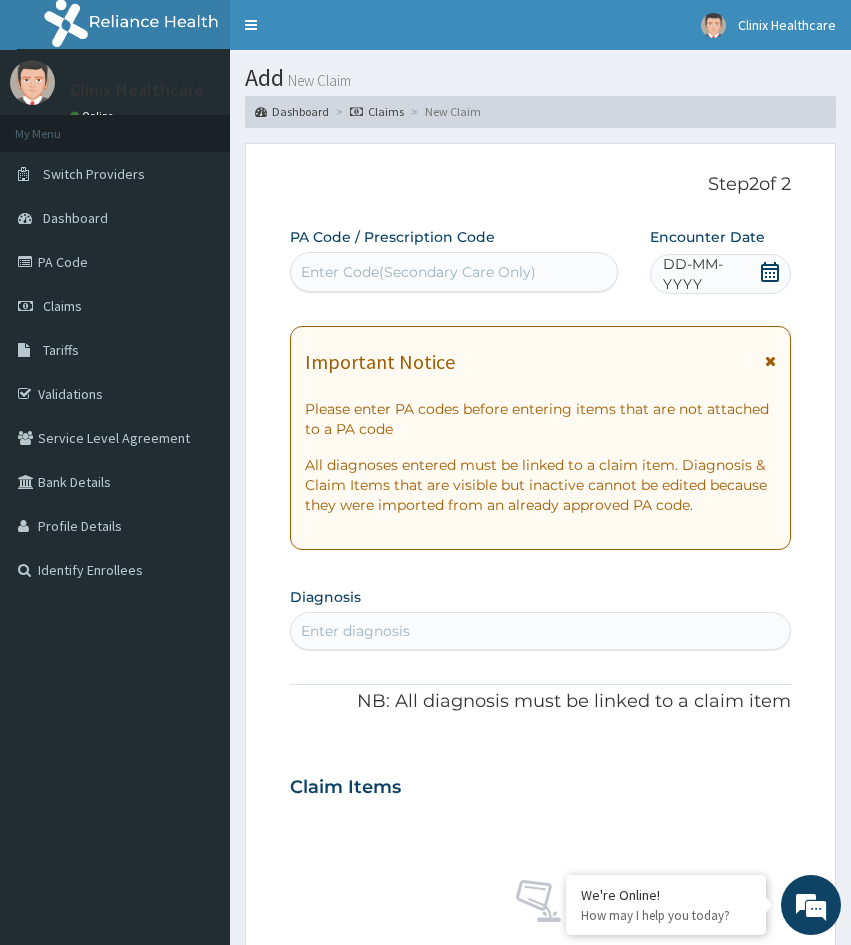 click on "Enter Code(Secondary Care Only)" at bounding box center [454, 272] 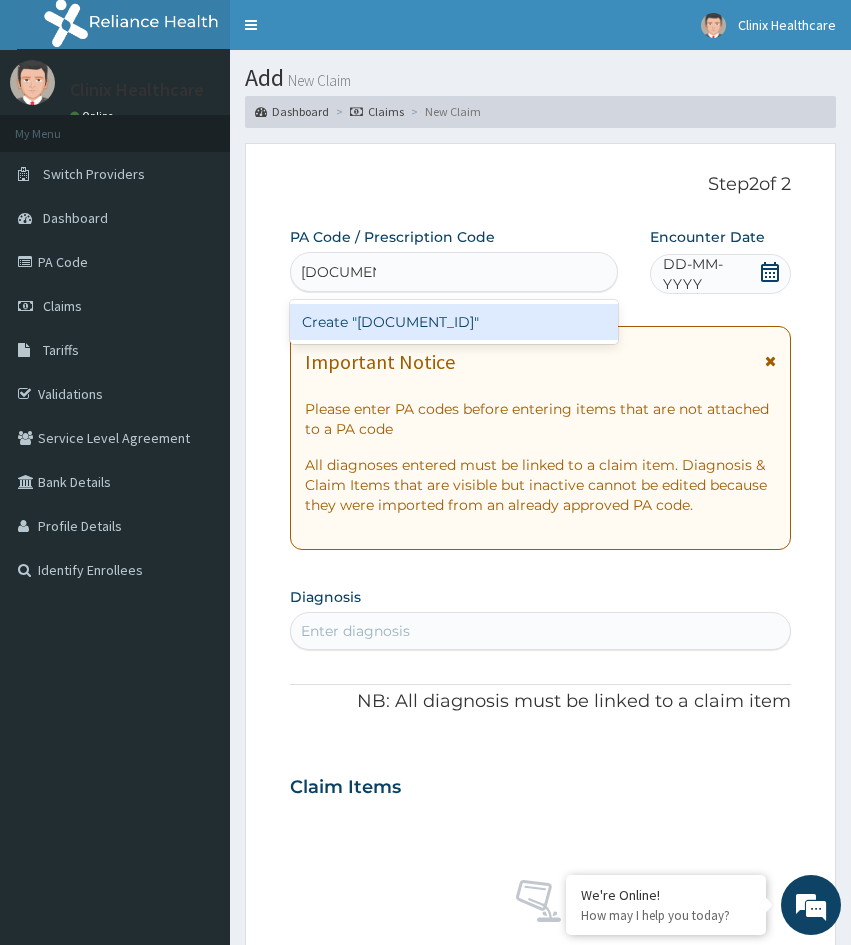 click on "Create "[DOCUMENT_ID]"" at bounding box center (454, 322) 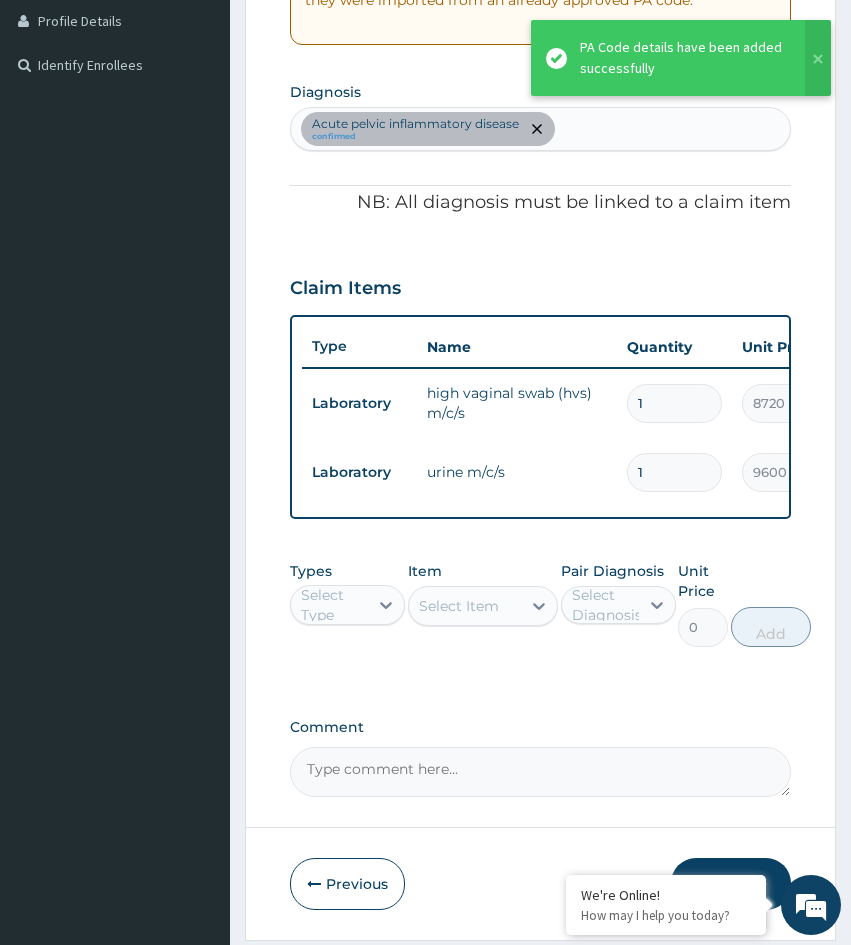 scroll, scrollTop: 602, scrollLeft: 0, axis: vertical 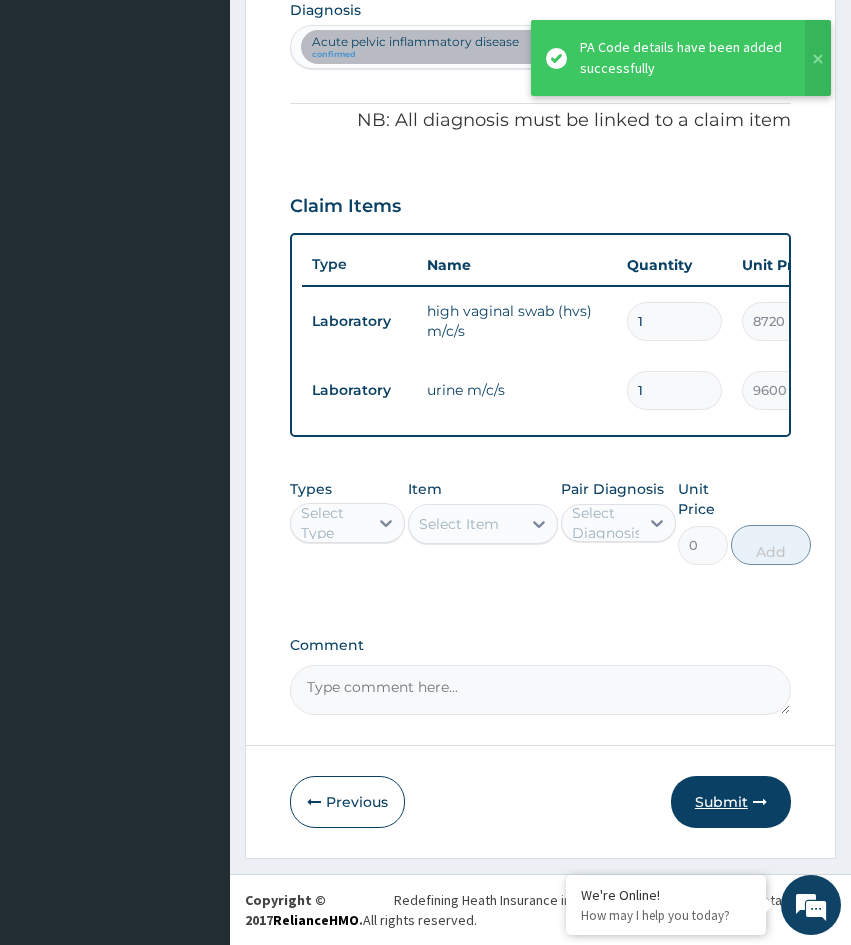click on "Submit" at bounding box center (731, 802) 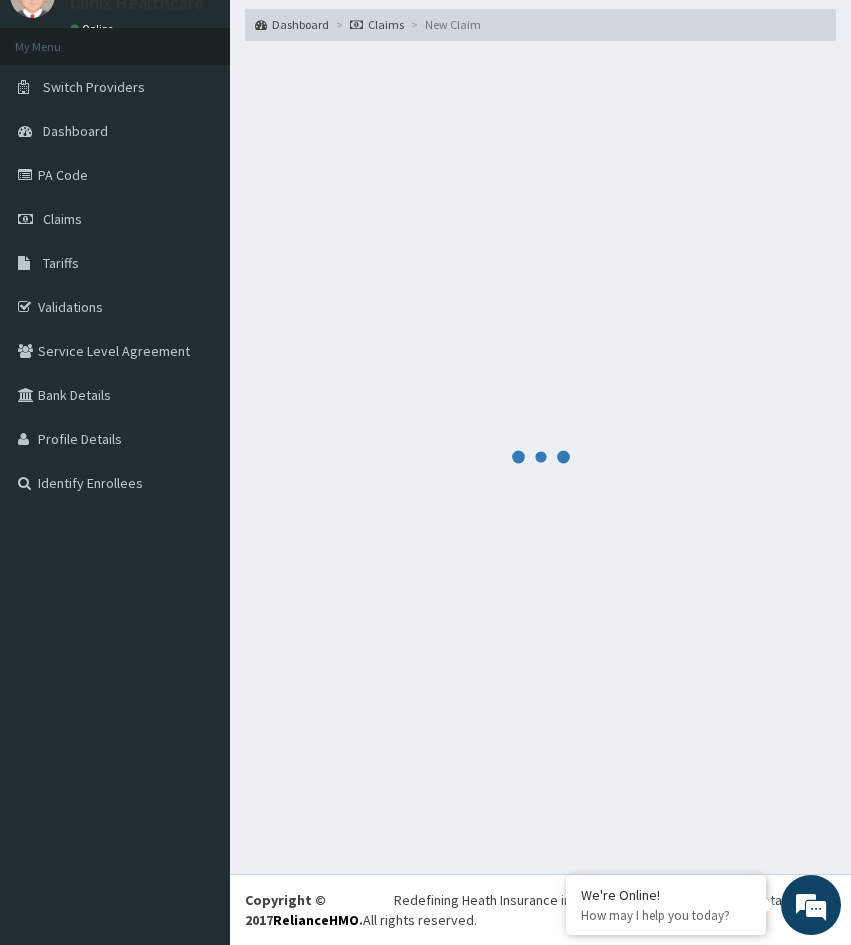 scroll, scrollTop: 602, scrollLeft: 0, axis: vertical 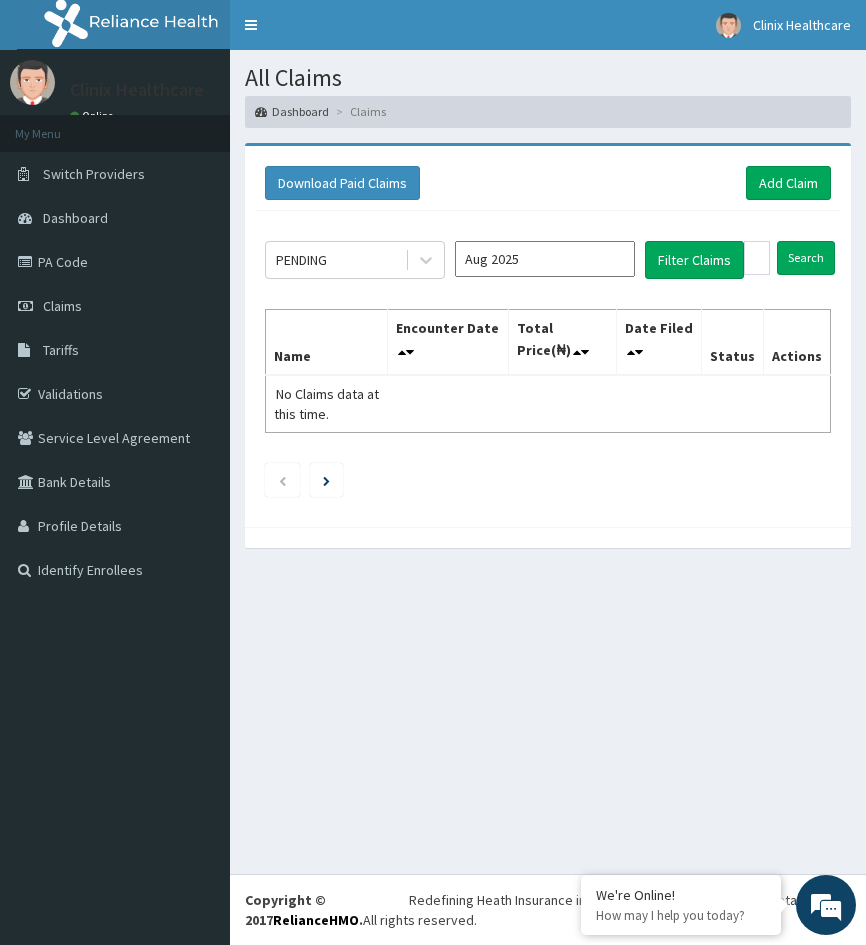 drag, startPoint x: 255, startPoint y: 667, endPoint x: 448, endPoint y: 444, distance: 294.92032 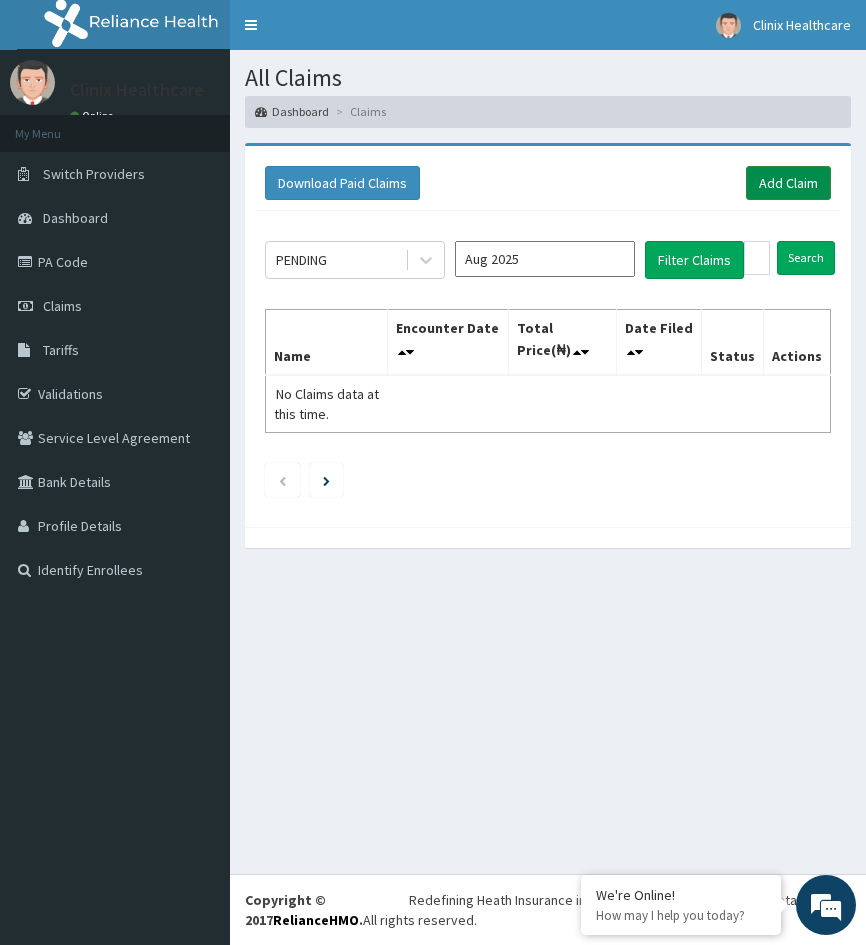 click on "Add Claim" at bounding box center [788, 183] 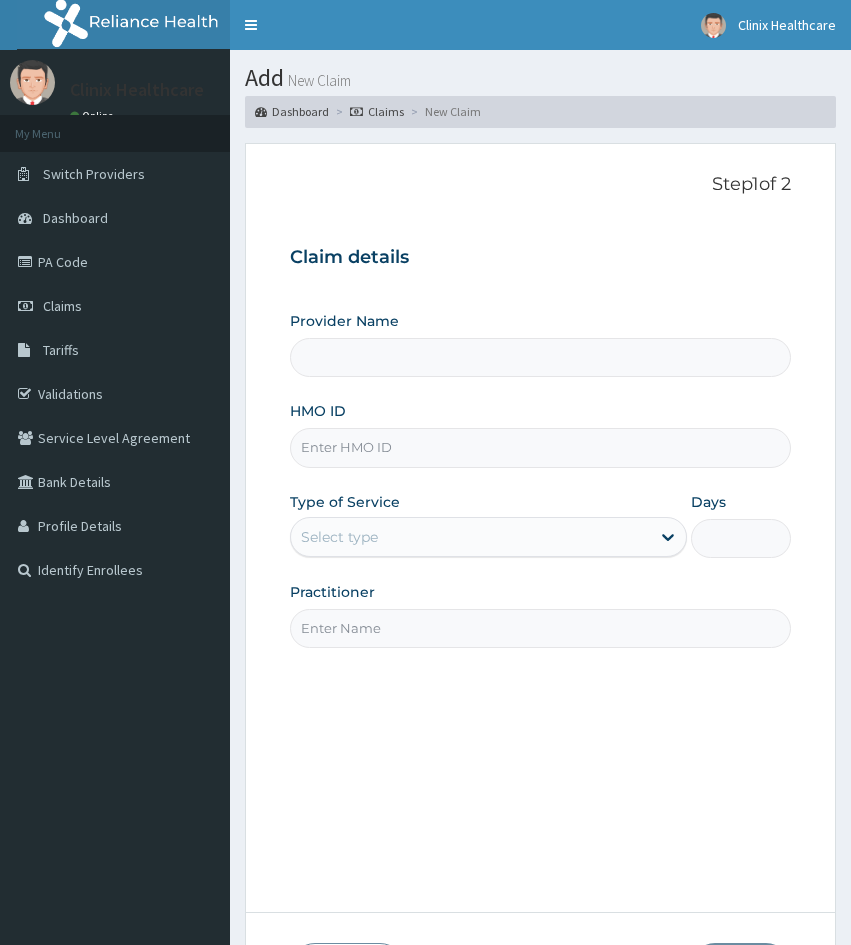 scroll, scrollTop: 0, scrollLeft: 0, axis: both 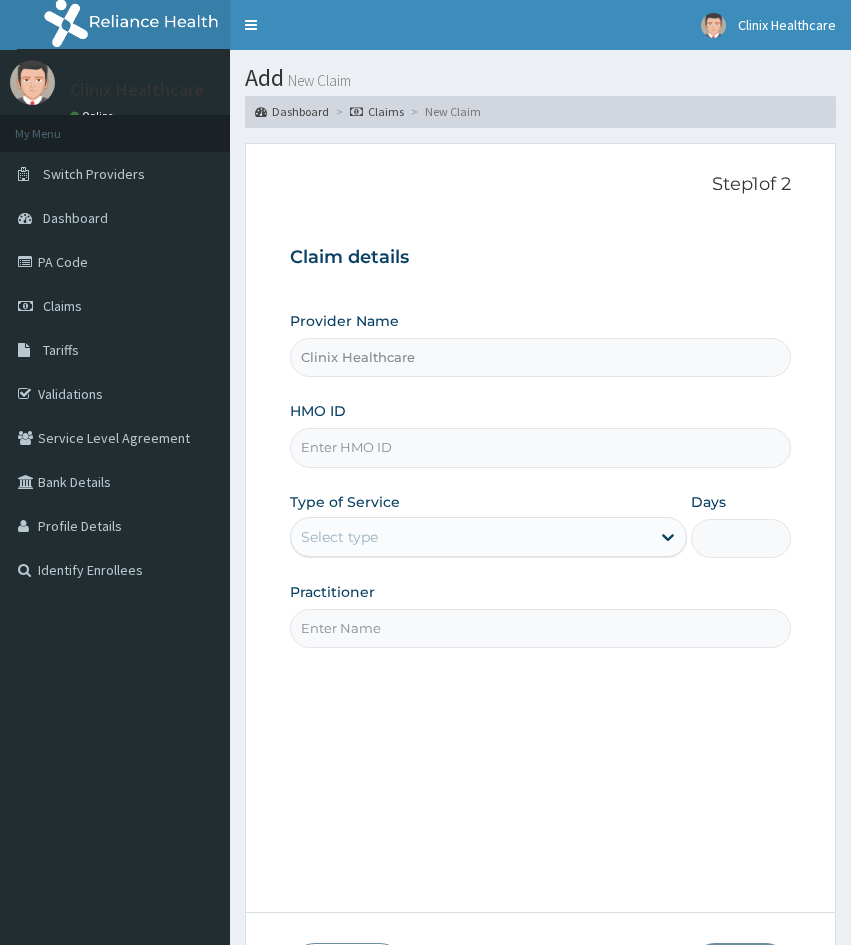 paste on "PRS/10076/A" 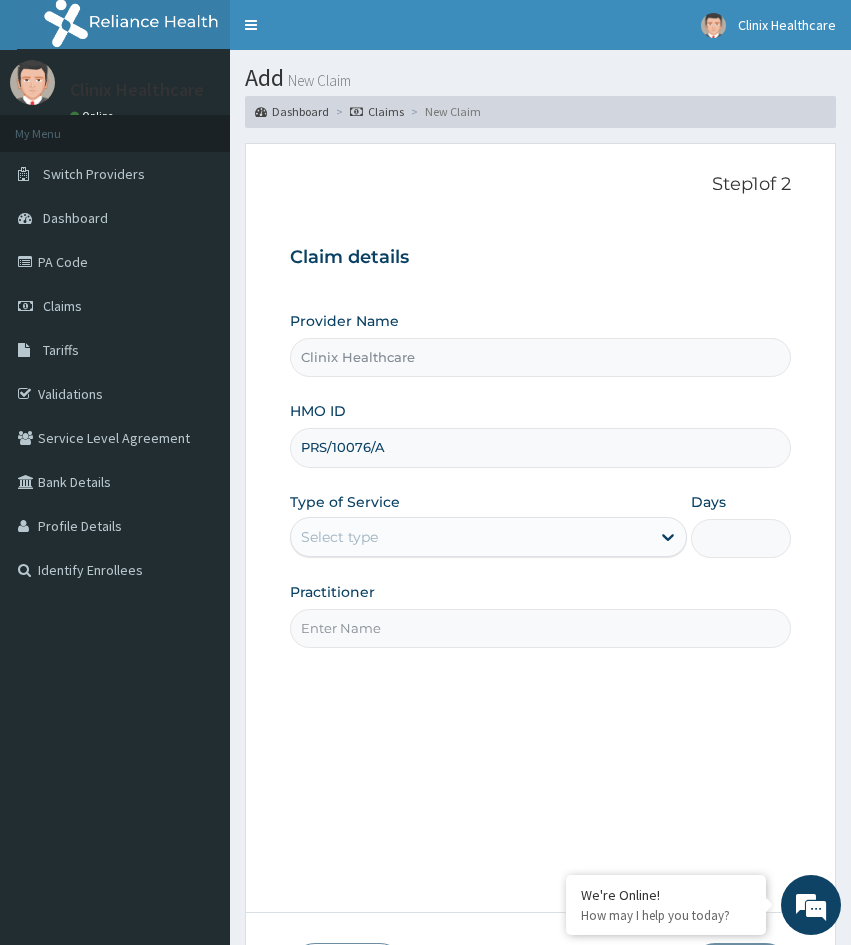 type on "PRS/10076/A" 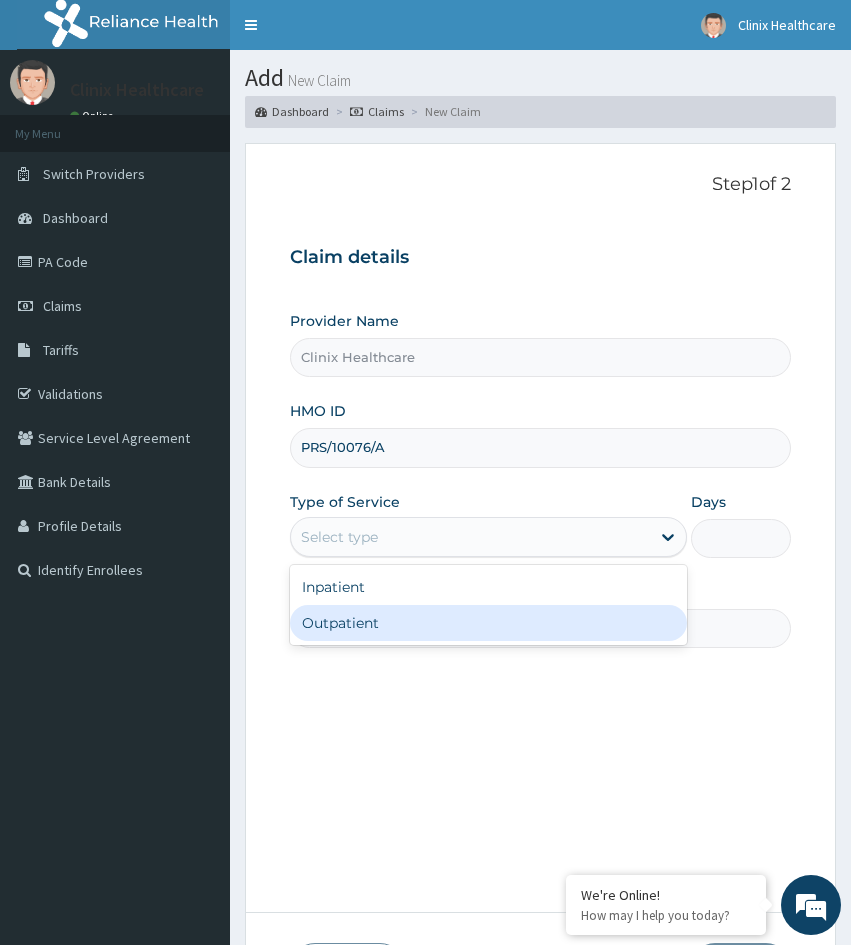 click on "Outpatient" at bounding box center [488, 623] 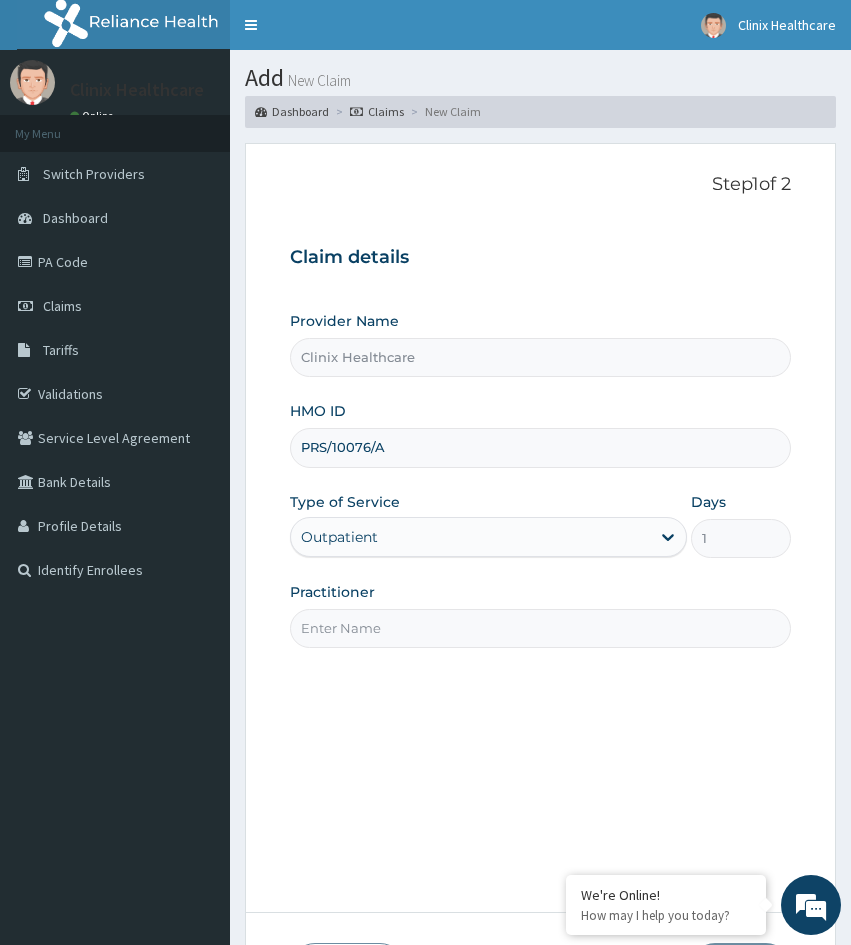 click on "Practitioner" at bounding box center (540, 628) 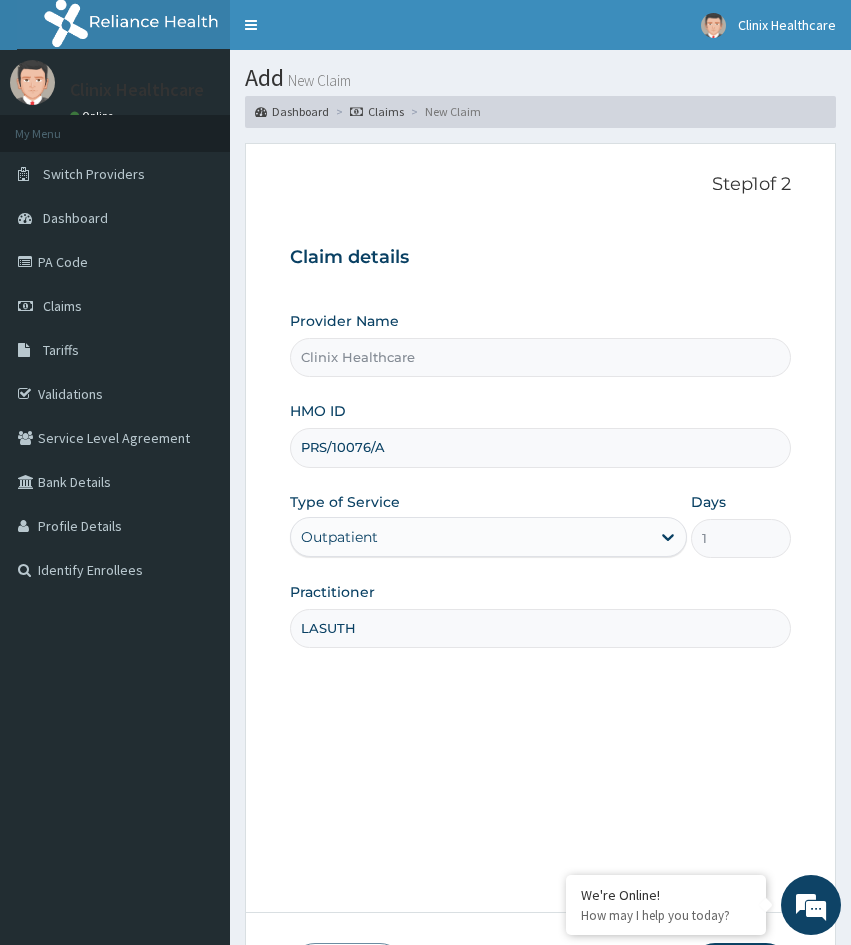 type on "LASUTH" 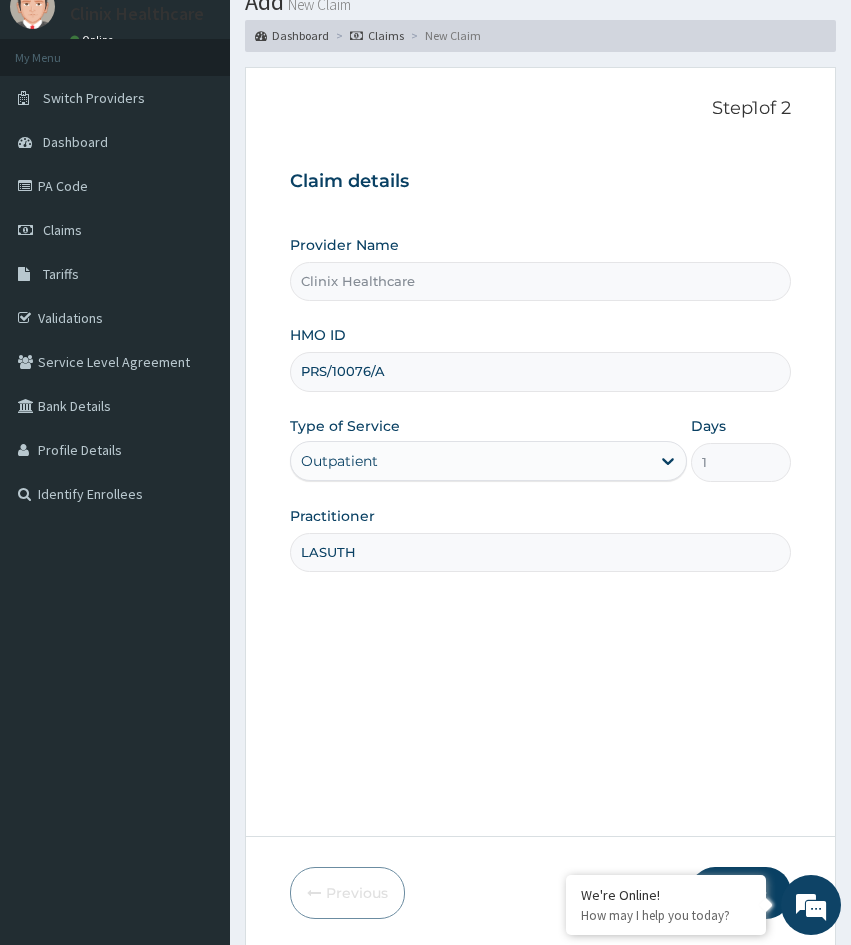 scroll, scrollTop: 167, scrollLeft: 0, axis: vertical 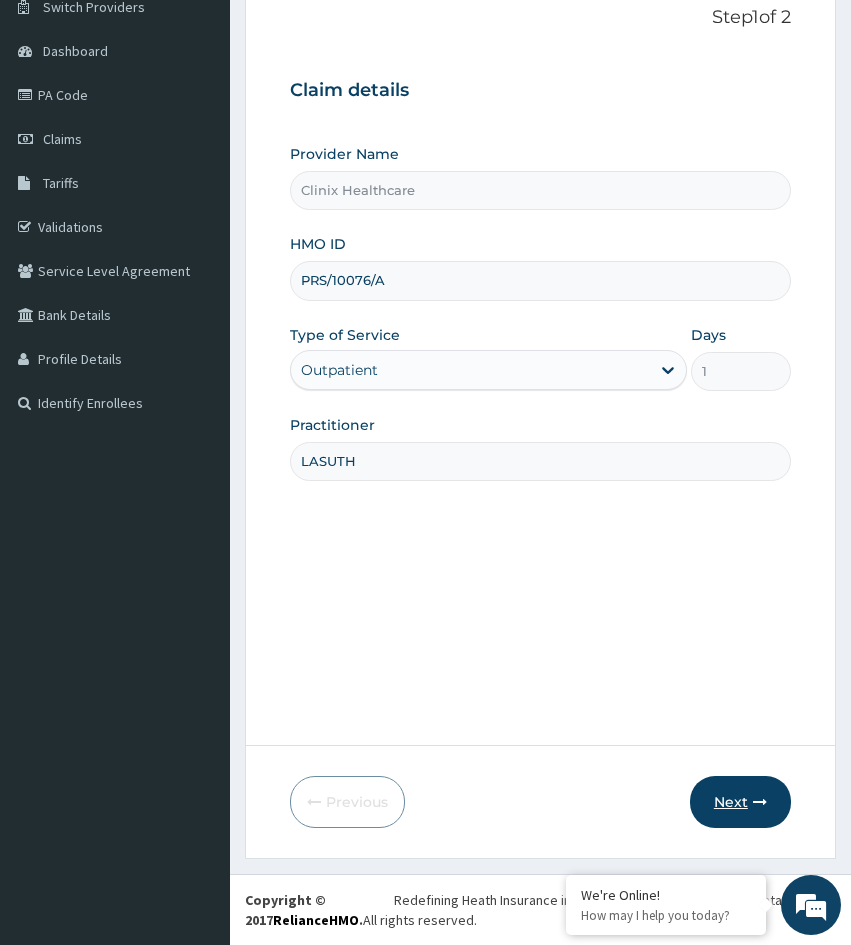 click on "Next" at bounding box center [740, 802] 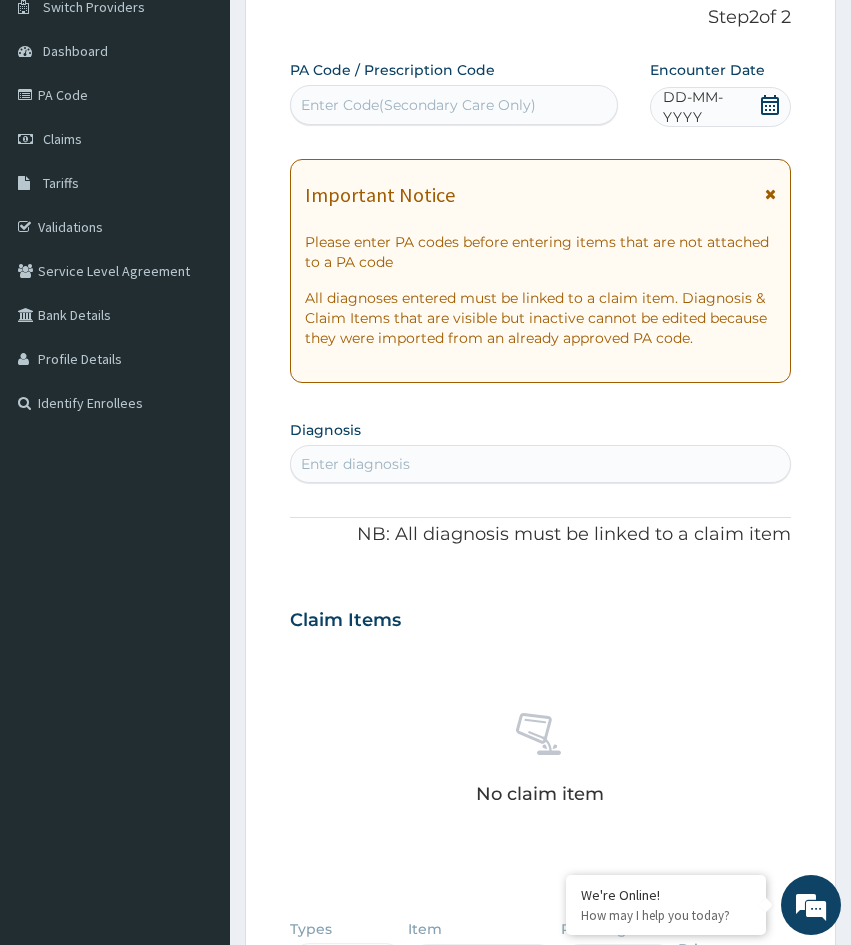 drag, startPoint x: 309, startPoint y: 734, endPoint x: 321, endPoint y: 688, distance: 47.539455 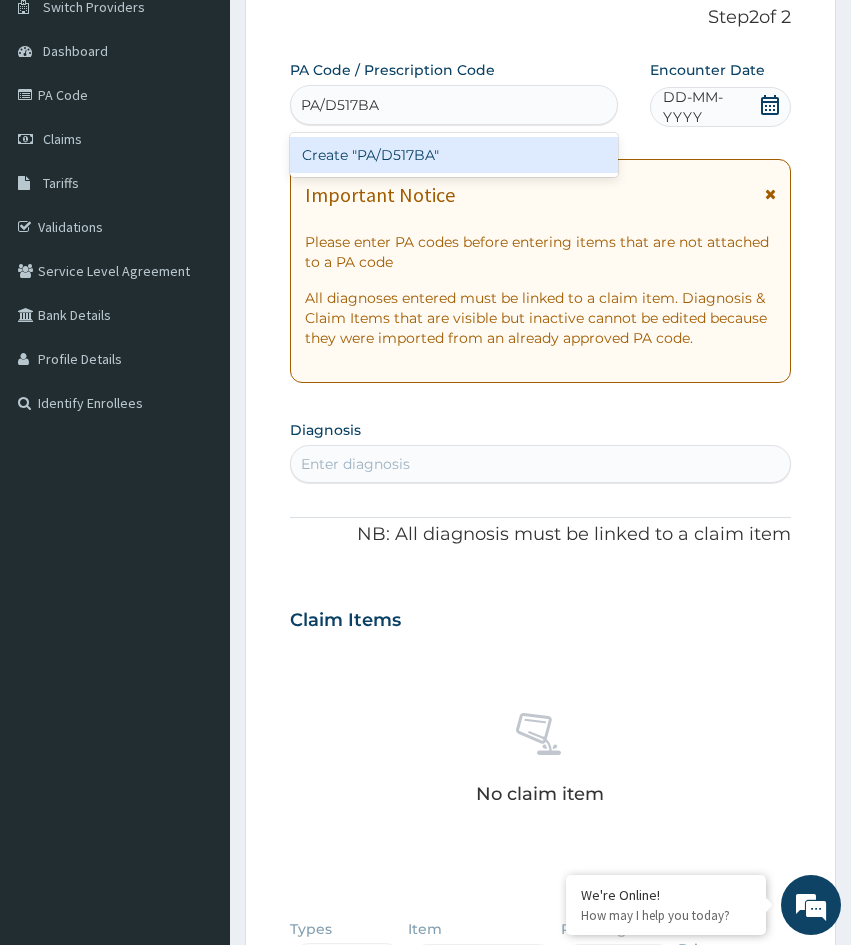 scroll, scrollTop: 0, scrollLeft: 0, axis: both 